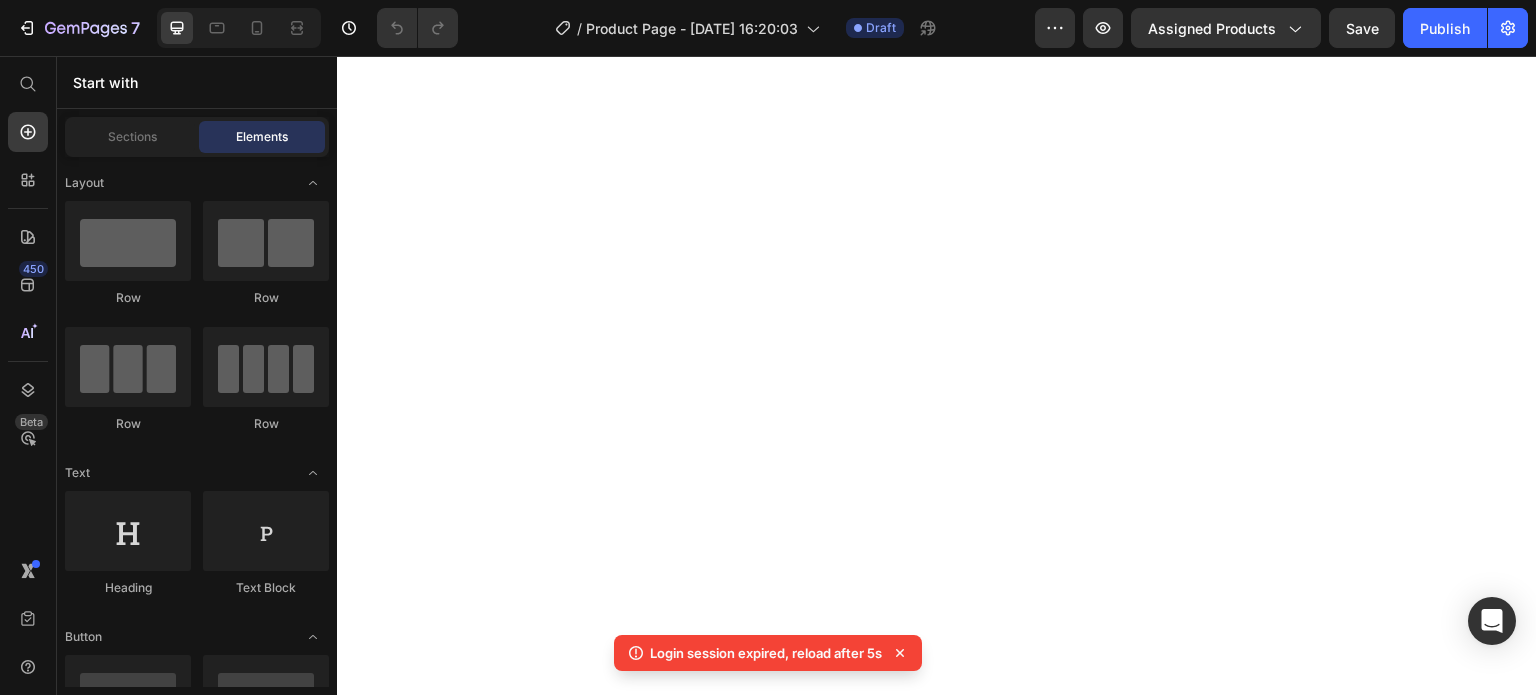 scroll, scrollTop: 0, scrollLeft: 0, axis: both 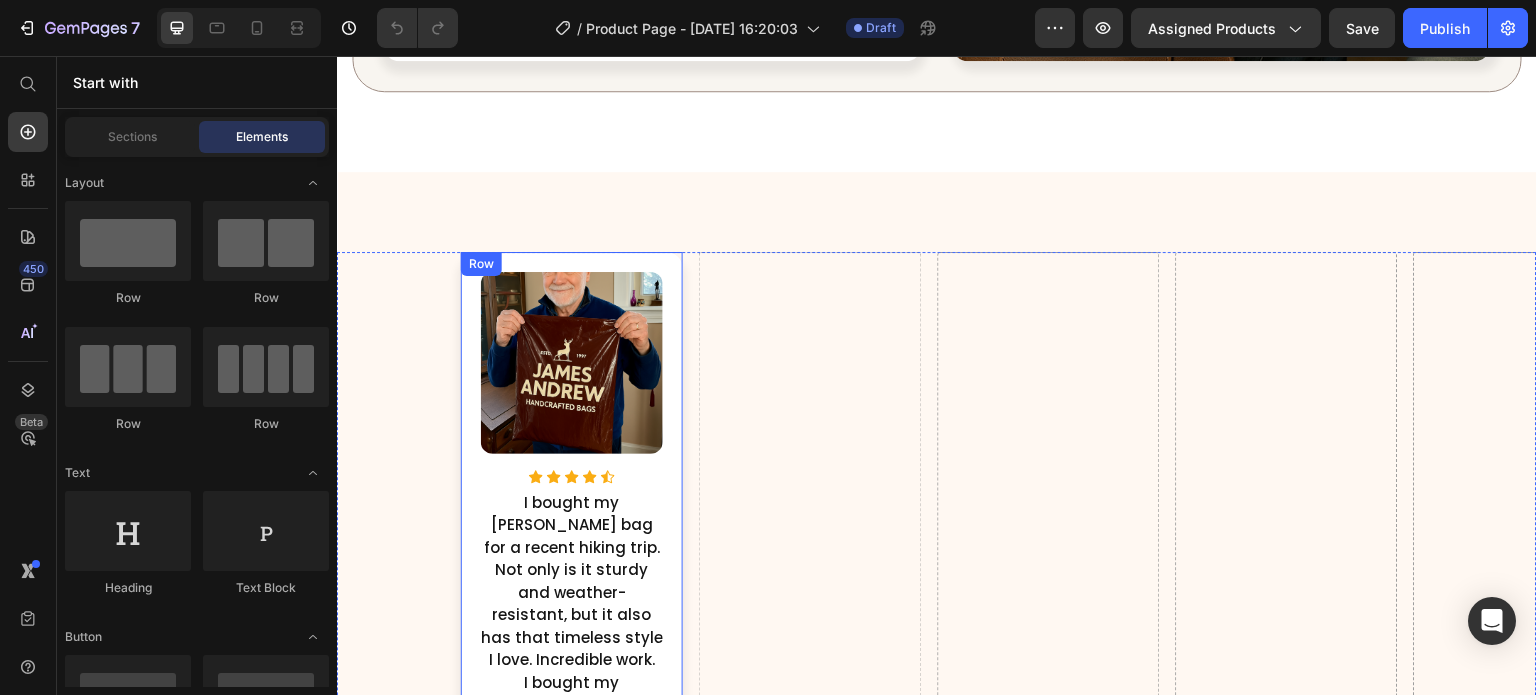 click on "Image                Icon                Icon                Icon                Icon
Icon Icon List Hoz I bought my [PERSON_NAME] bag for a recent hiking trip. Not only is it sturdy and weather-resistant, but it also has that timeless style I love. Incredible work. Text Block I bought my [PERSON_NAME] bag for a recent hiking trip. Not only is it sturdy and weather-resistant, but it also has that timeless style I love. Incredible work. Text Block Row" at bounding box center [572, 562] 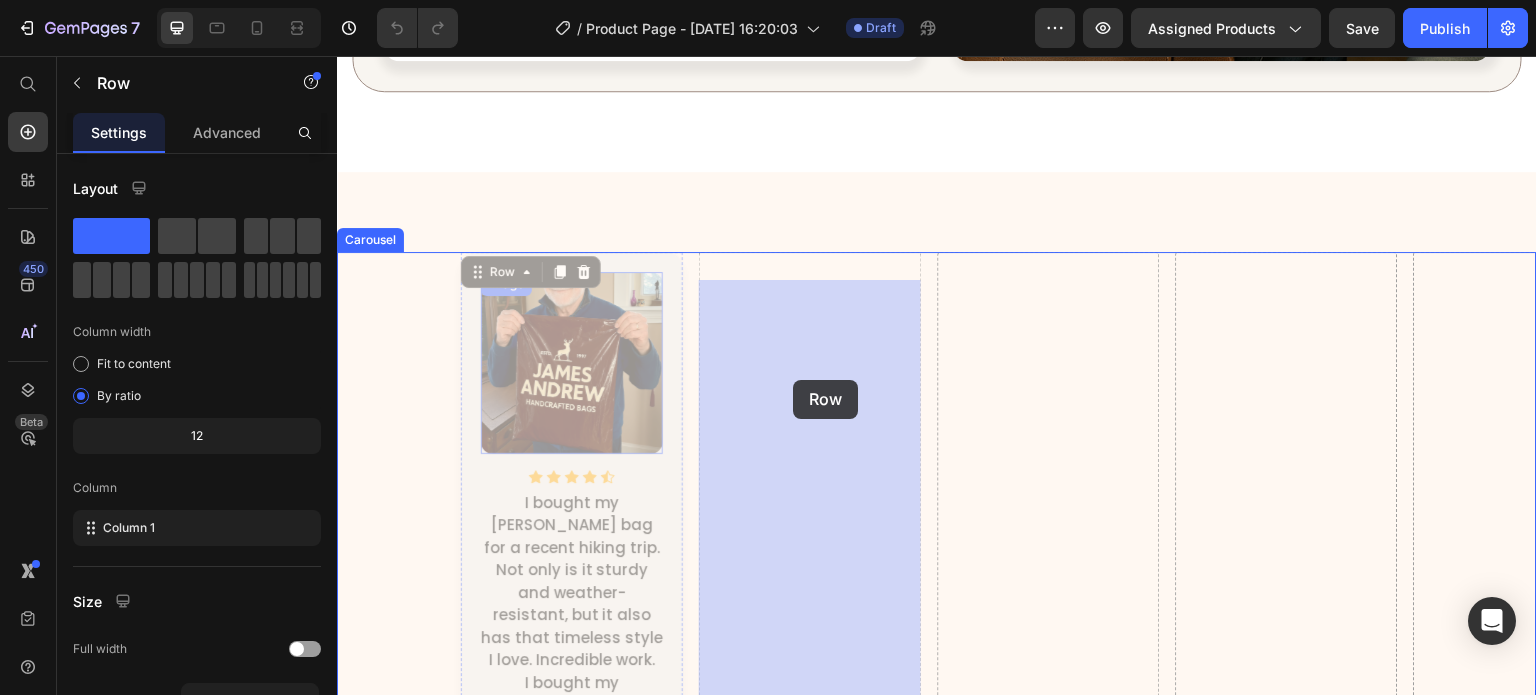 drag, startPoint x: 481, startPoint y: 297, endPoint x: 793, endPoint y: 380, distance: 322.85135 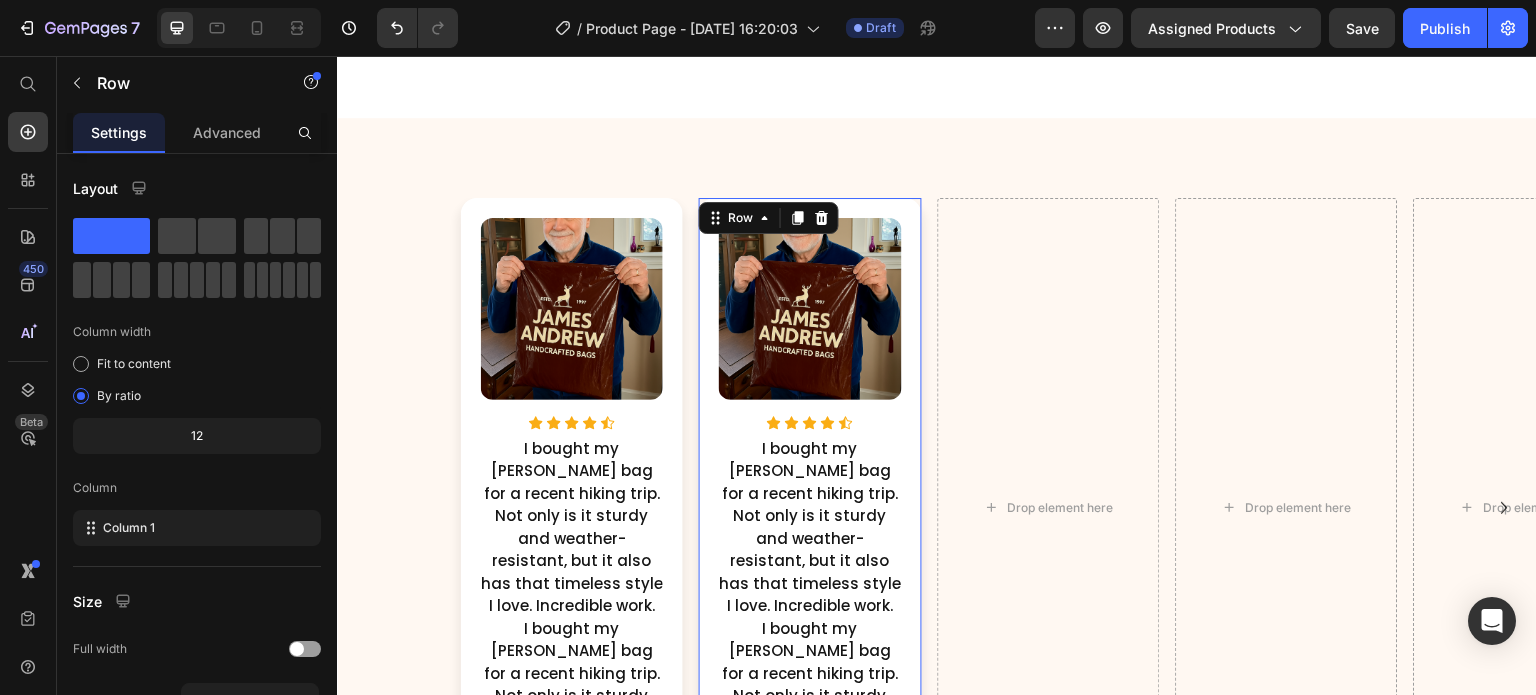 scroll, scrollTop: 1014, scrollLeft: 0, axis: vertical 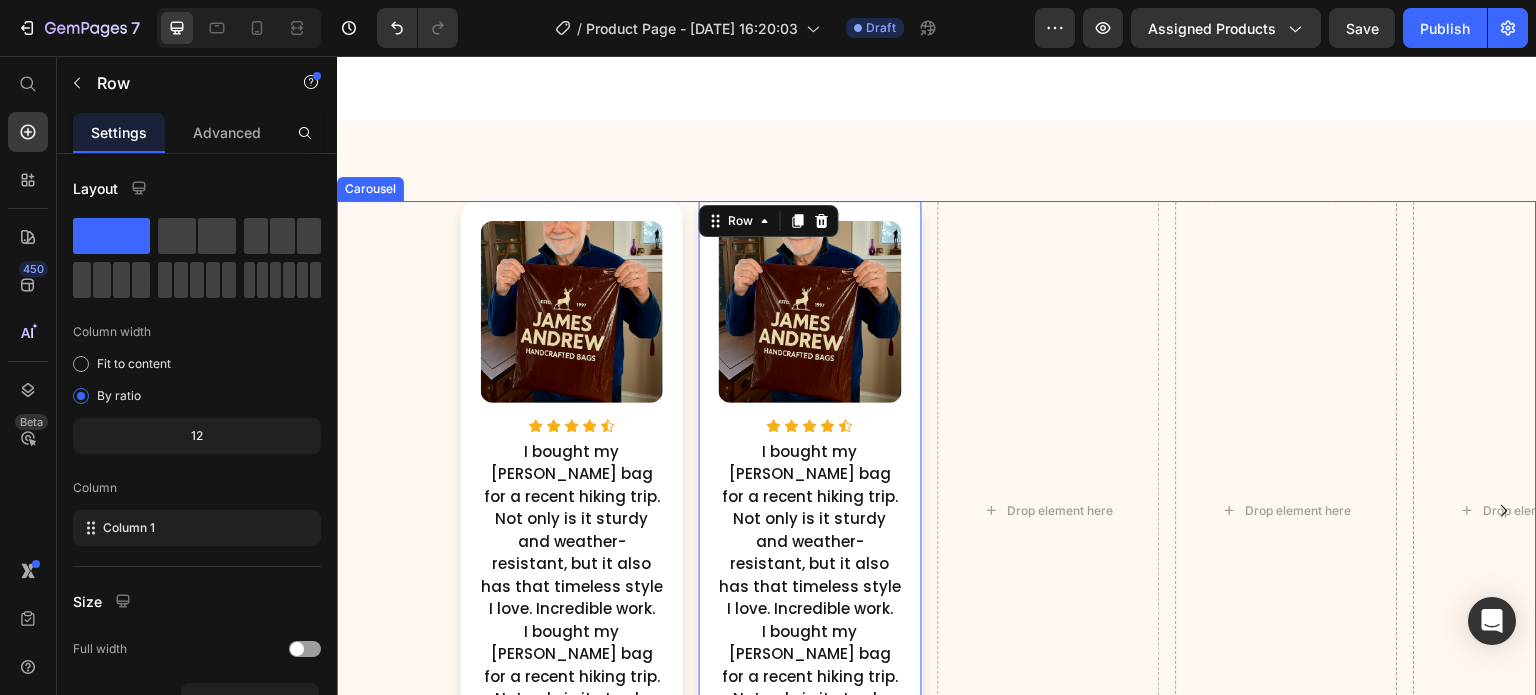 click on "Image                Icon                Icon                Icon                Icon
Icon Icon List Hoz I bought my [PERSON_NAME] bag for a recent hiking trip. Not only is it sturdy and weather-resistant, but it also has that timeless style I love. Incredible work. Text Block I bought my [PERSON_NAME] bag for a recent hiking trip. Not only is it sturdy and weather-resistant, but it also has that timeless style I love. Incredible work. Text Block Row Image                Icon                Icon                Icon                Icon
Icon Icon List Hoz I bought my [PERSON_NAME] bag for a recent hiking trip. Not only is it sturdy and weather-resistant, but it also has that timeless style I love. Incredible work. Text Block I bought my [PERSON_NAME] bag for a recent hiking trip. Not only is it sturdy and weather-resistant, but it also has that timeless style I love. Incredible work. Text Block Row   0
Drop element here
Drop element here" at bounding box center [937, 511] 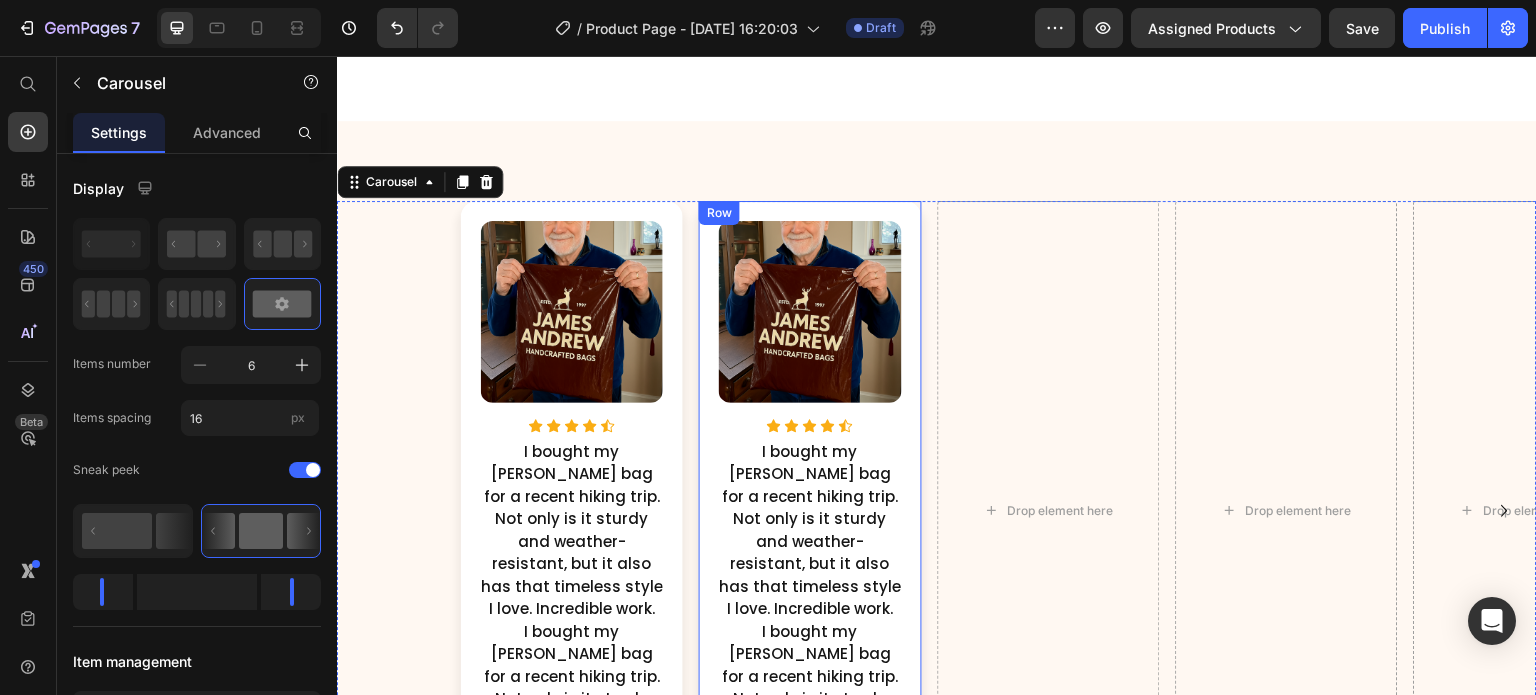 click on "Row" at bounding box center (719, 213) 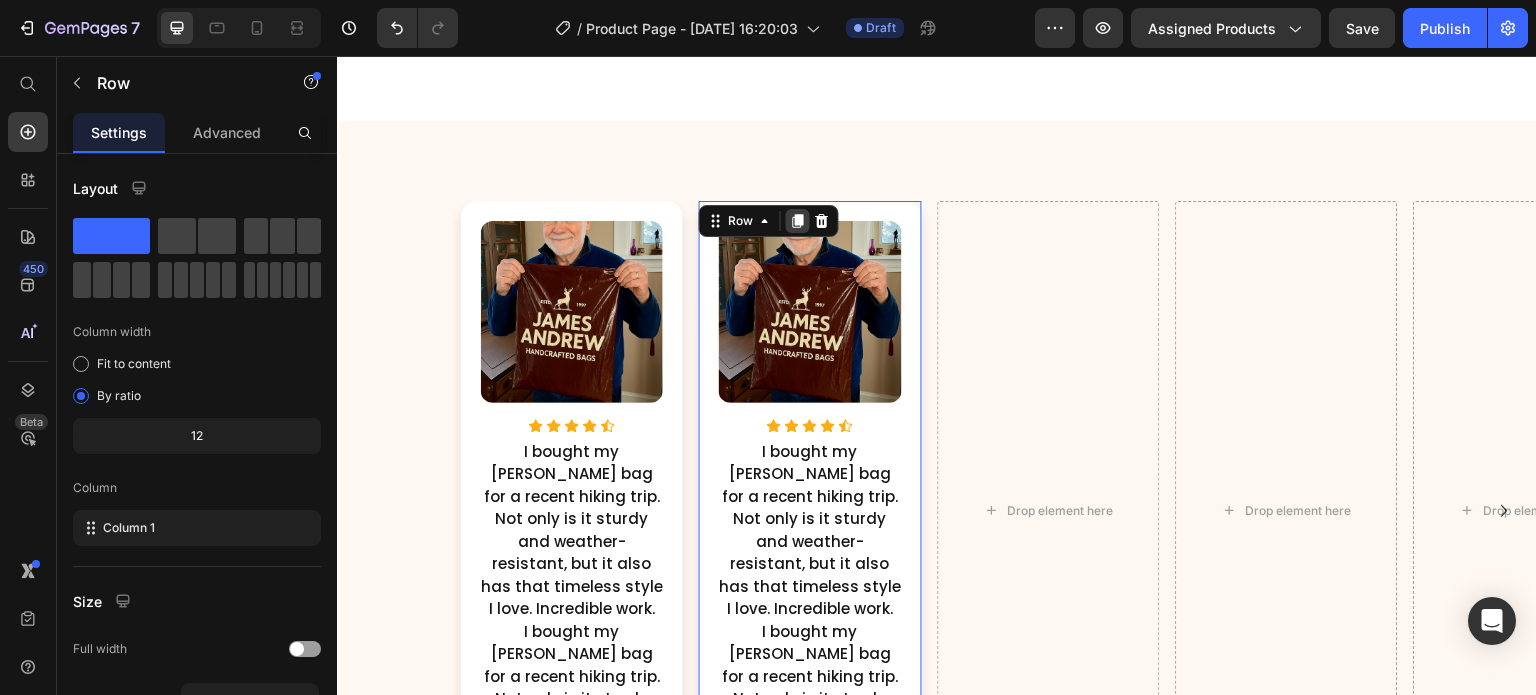 click 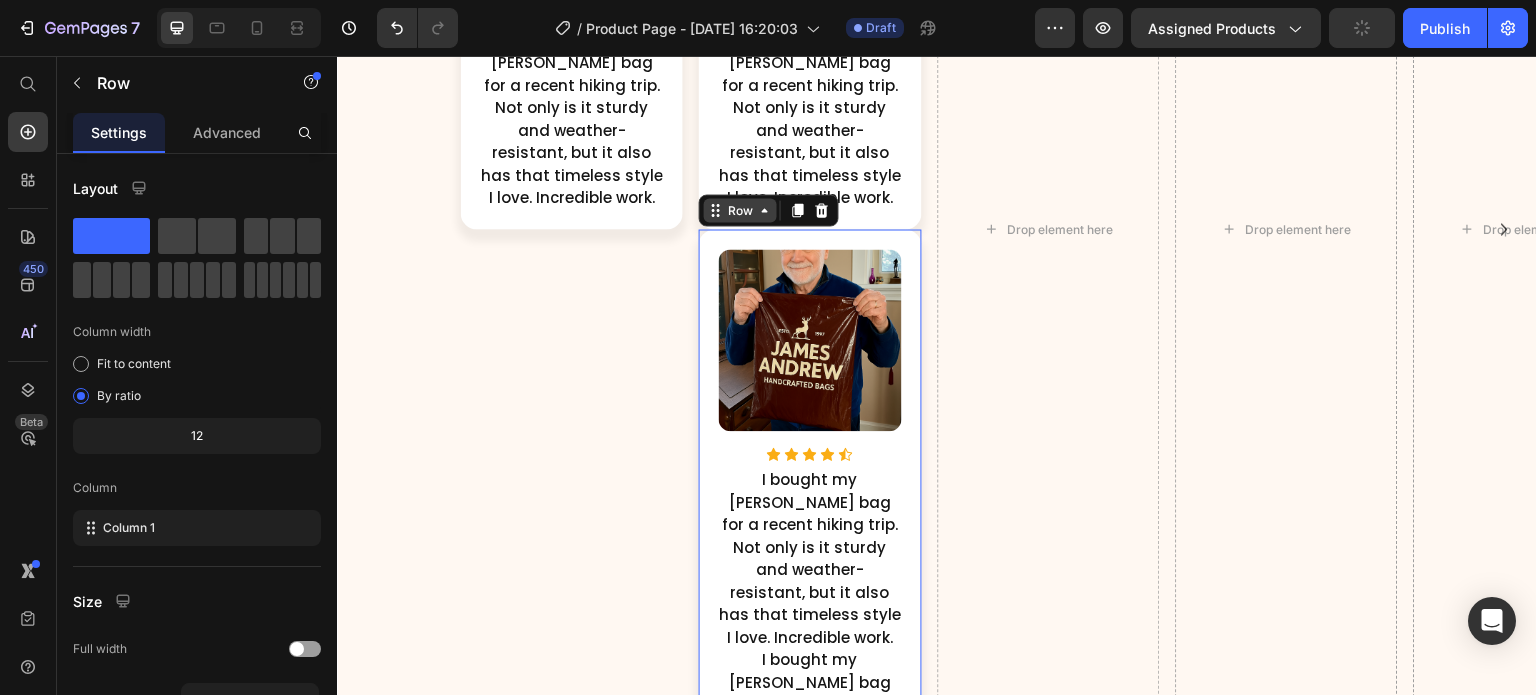 scroll, scrollTop: 1593, scrollLeft: 0, axis: vertical 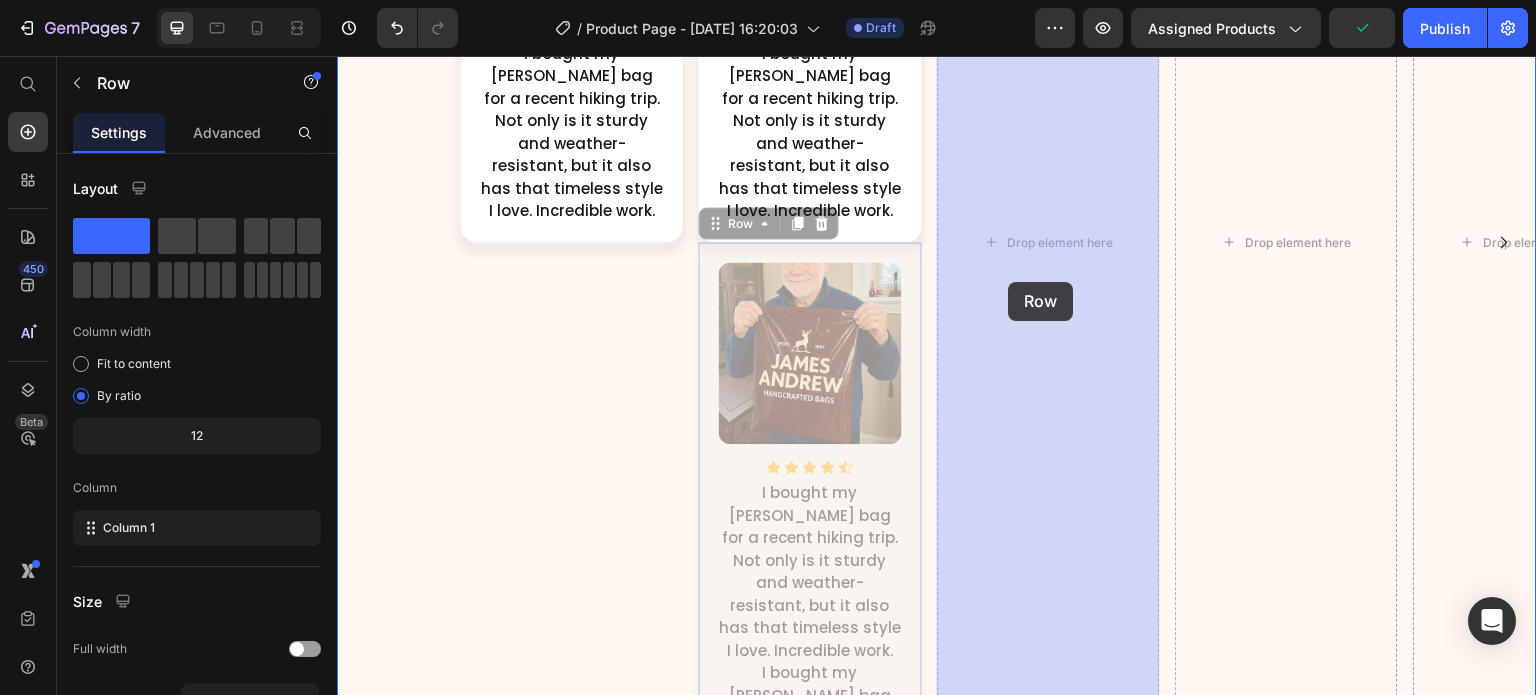drag, startPoint x: 721, startPoint y: 257, endPoint x: 1009, endPoint y: 282, distance: 289.08304 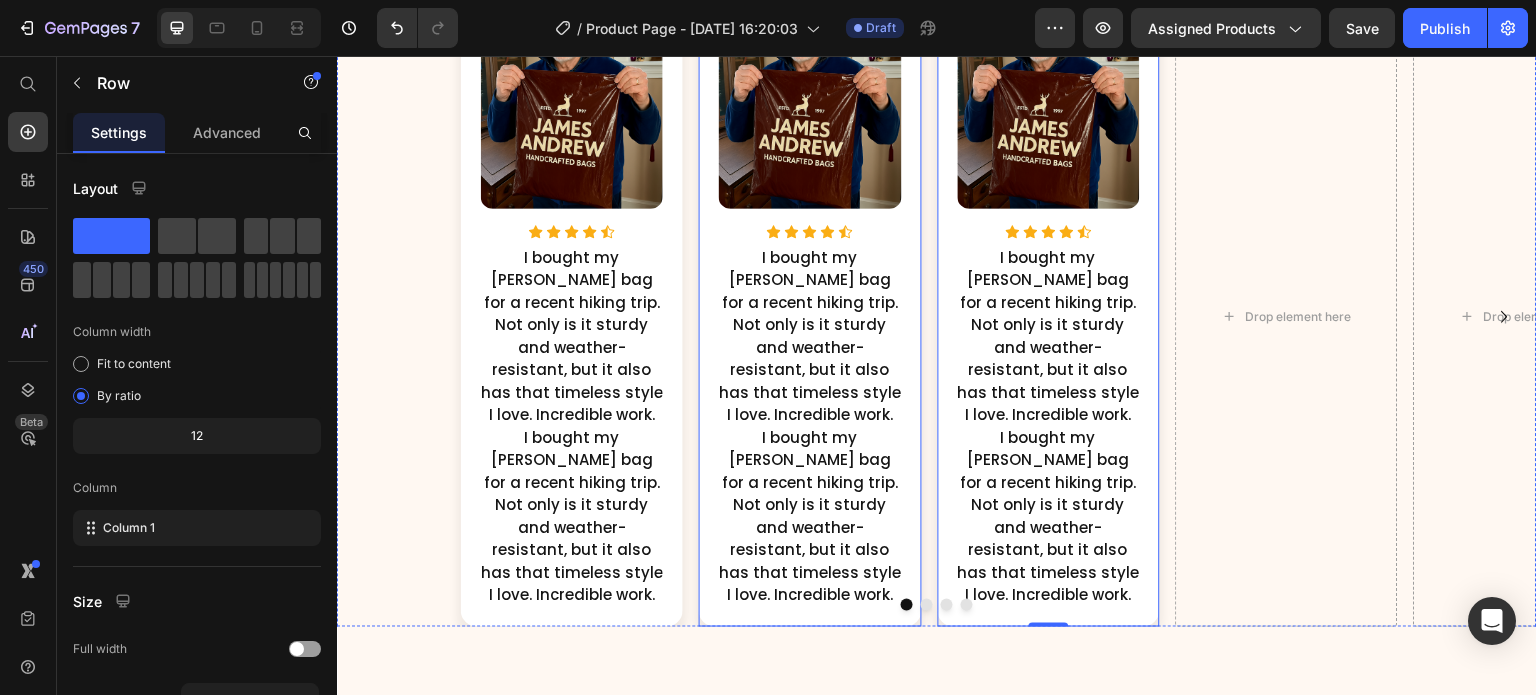scroll, scrollTop: 1207, scrollLeft: 0, axis: vertical 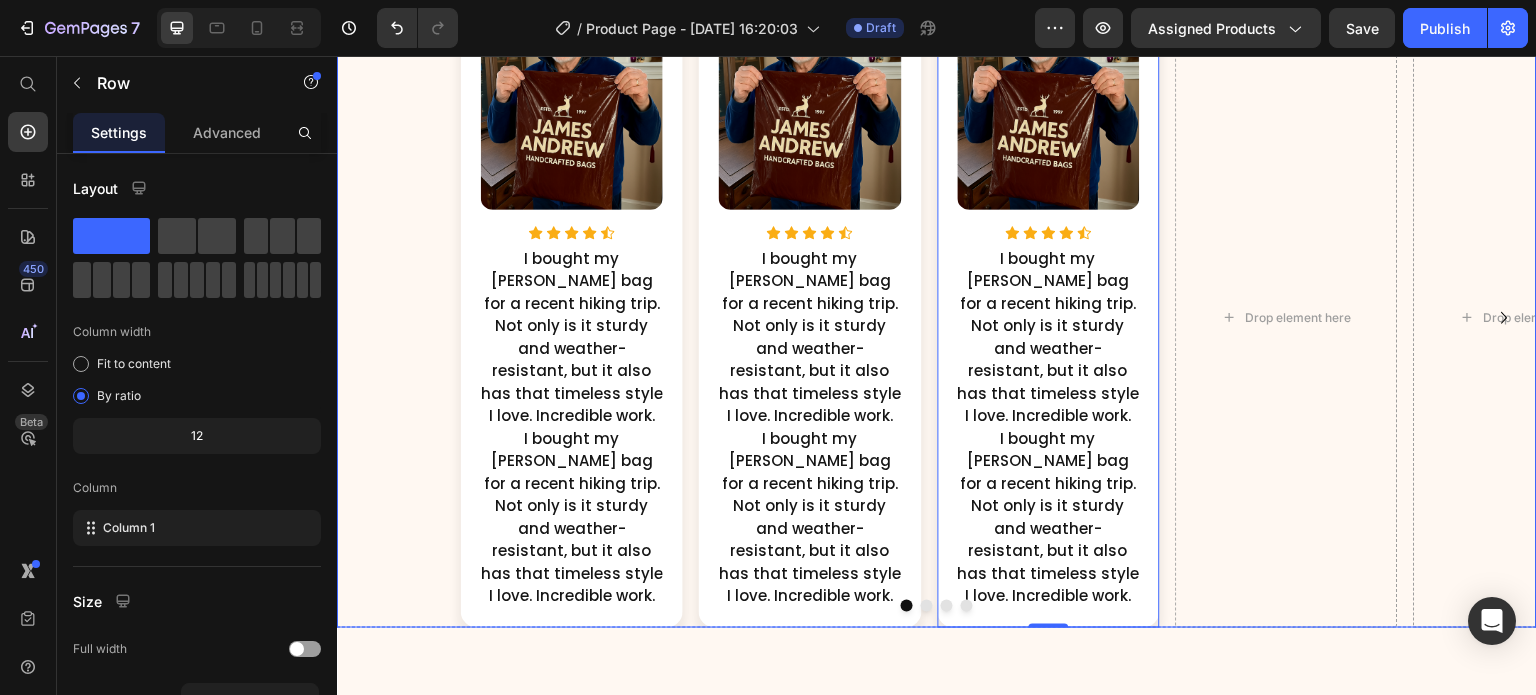 click on "Image                Icon                Icon                Icon                Icon
Icon Icon List Hoz I bought my [PERSON_NAME] bag for a recent hiking trip. Not only is it sturdy and weather-resistant, but it also has that timeless style I love. Incredible work. Text Block I bought my [PERSON_NAME] bag for a recent hiking trip. Not only is it sturdy and weather-resistant, but it also has that timeless style I love. Incredible work. Text Block Row Image                Icon                Icon                Icon                Icon
Icon Icon List Hoz I bought my [PERSON_NAME] bag for a recent hiking trip. Not only is it sturdy and weather-resistant, but it also has that timeless style I love. Incredible work. Text Block I bought my [PERSON_NAME] bag for a recent hiking trip. Not only is it sturdy and weather-resistant, but it also has that timeless style I love. Incredible work. Text Block Row Image                Icon                Icon                Icon                Icon" at bounding box center [937, 318] 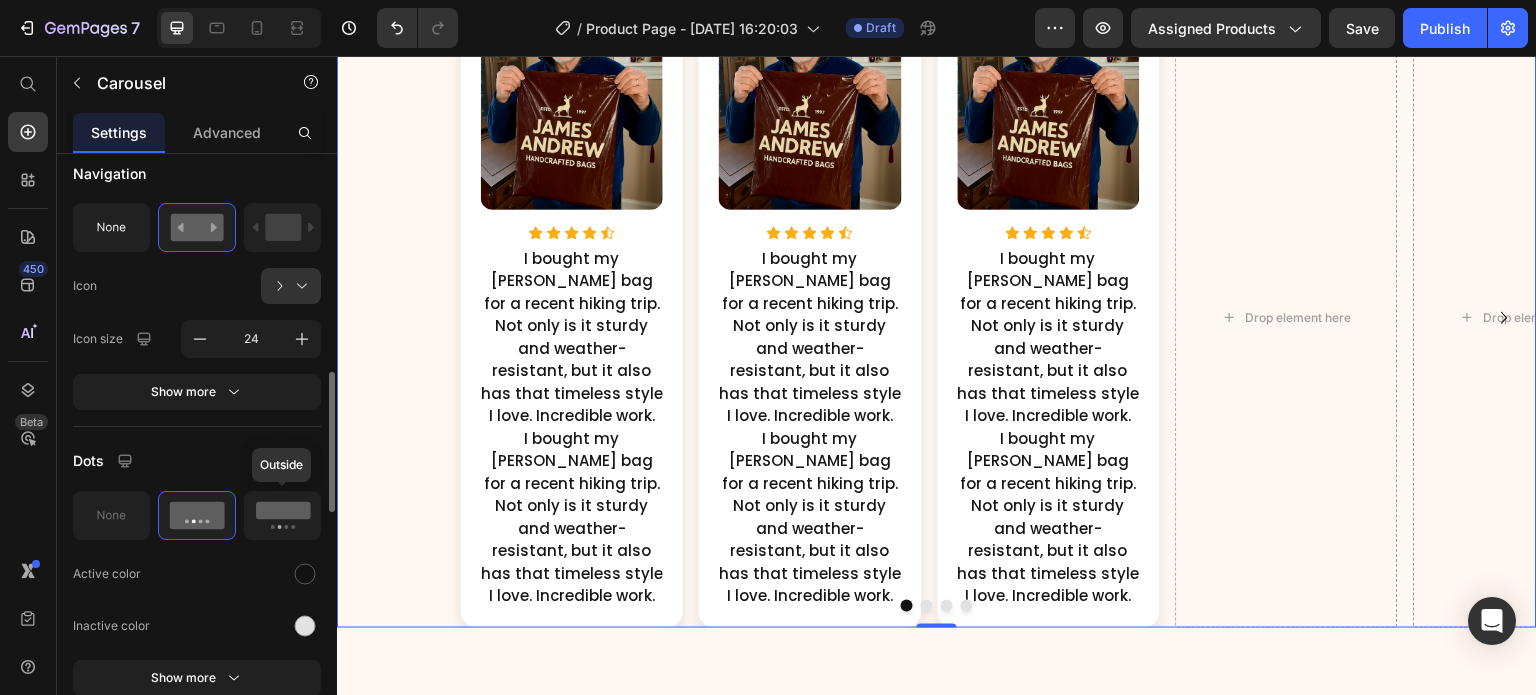 click 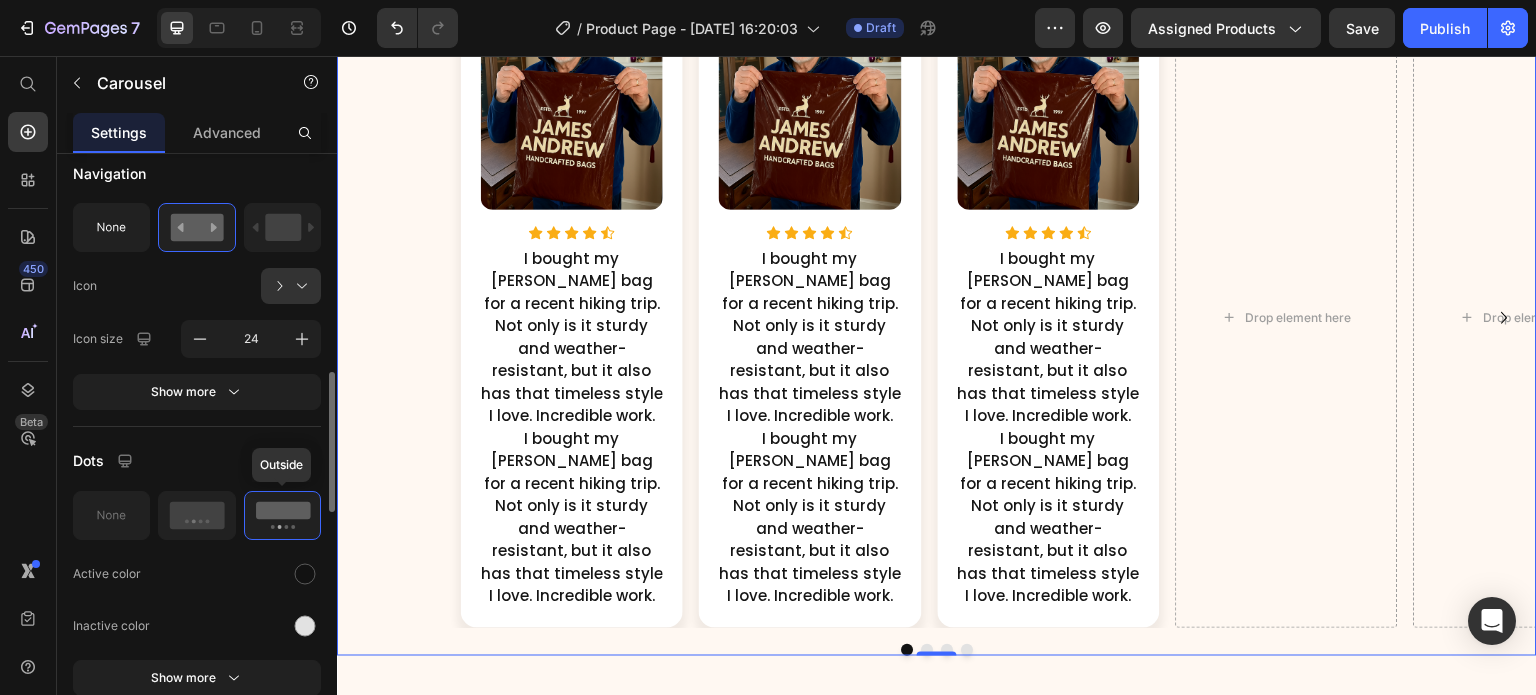 scroll, scrollTop: 922, scrollLeft: 0, axis: vertical 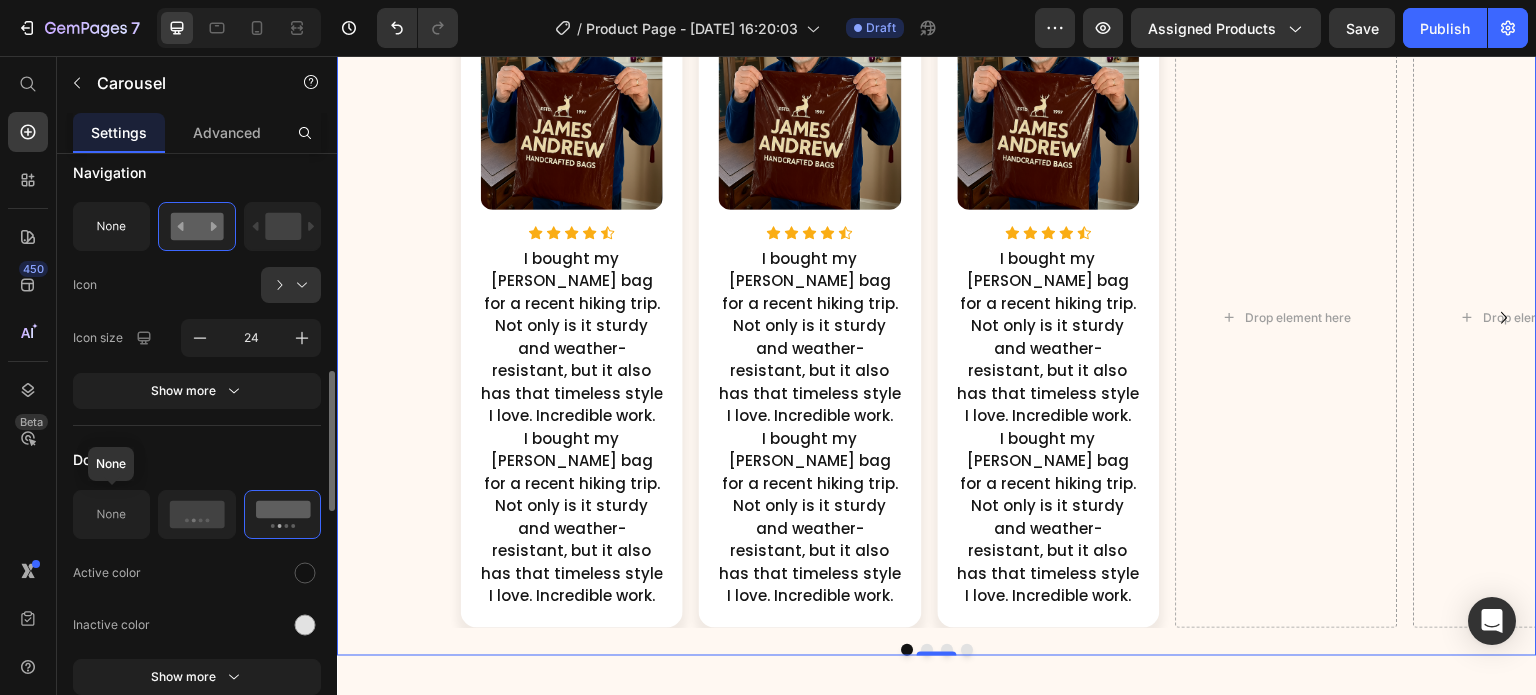 click 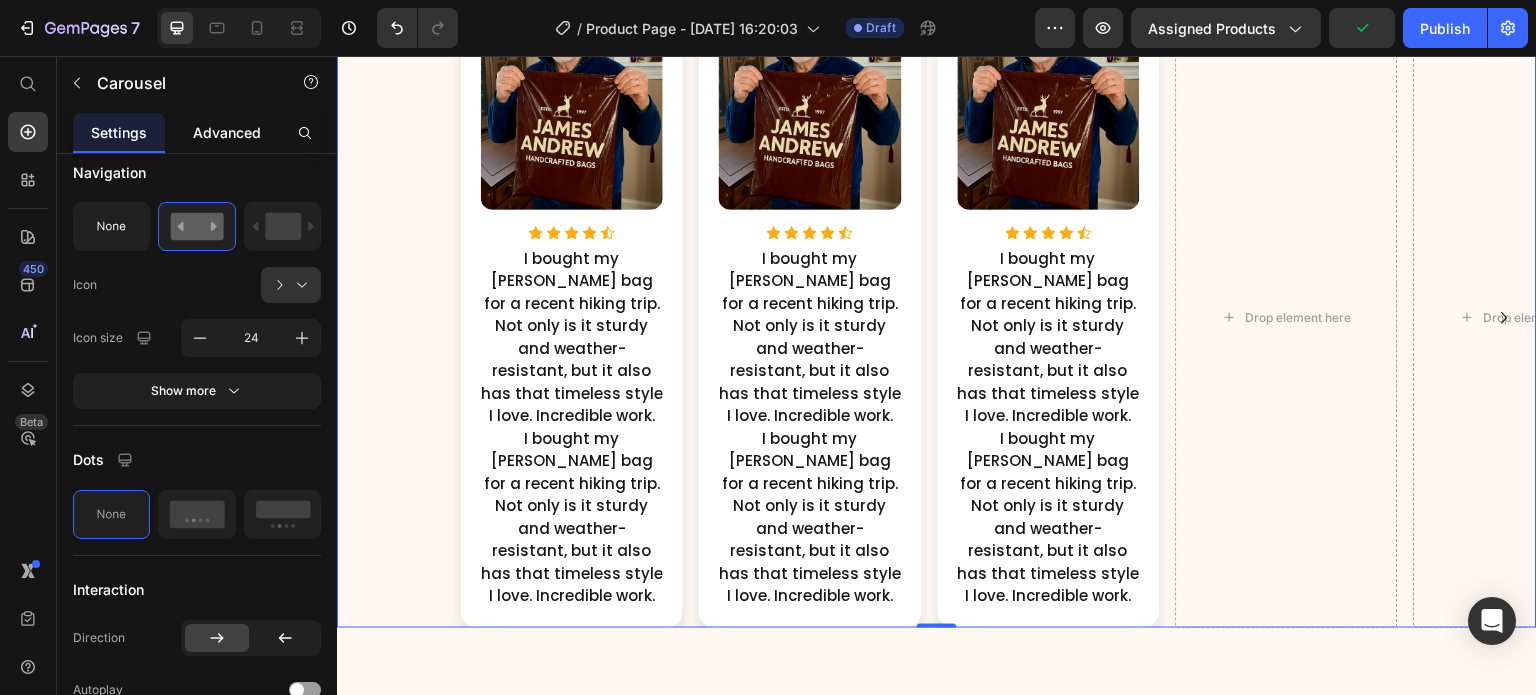 click on "Advanced" at bounding box center (227, 132) 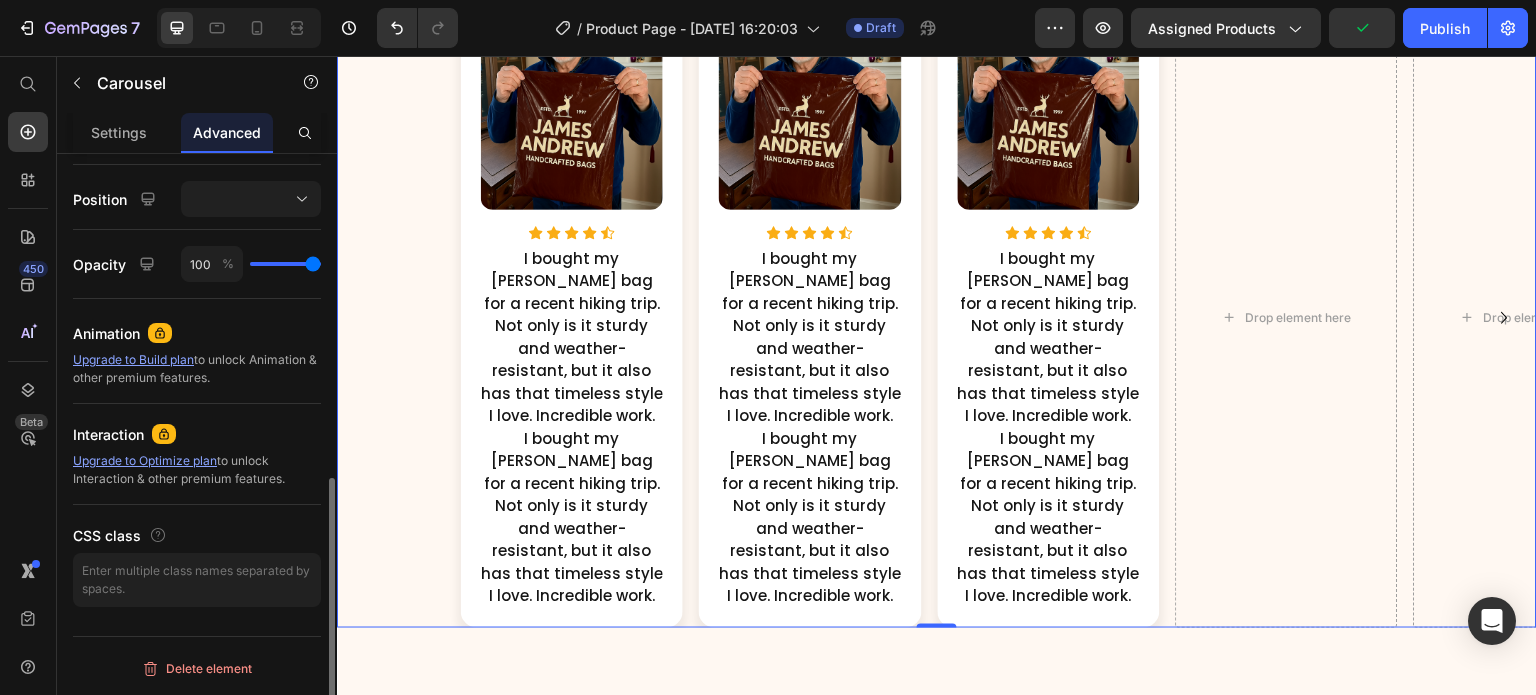 scroll, scrollTop: 0, scrollLeft: 0, axis: both 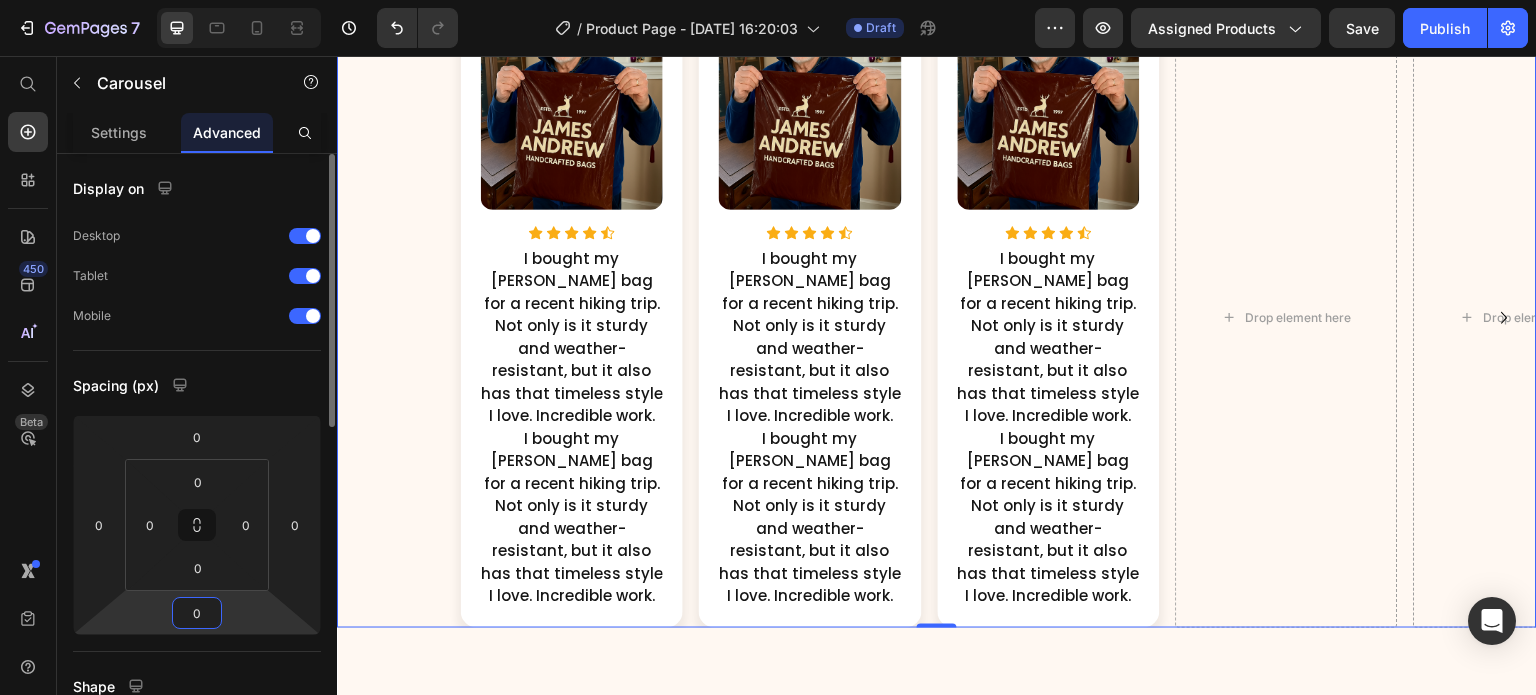 click on "0" at bounding box center [197, 613] 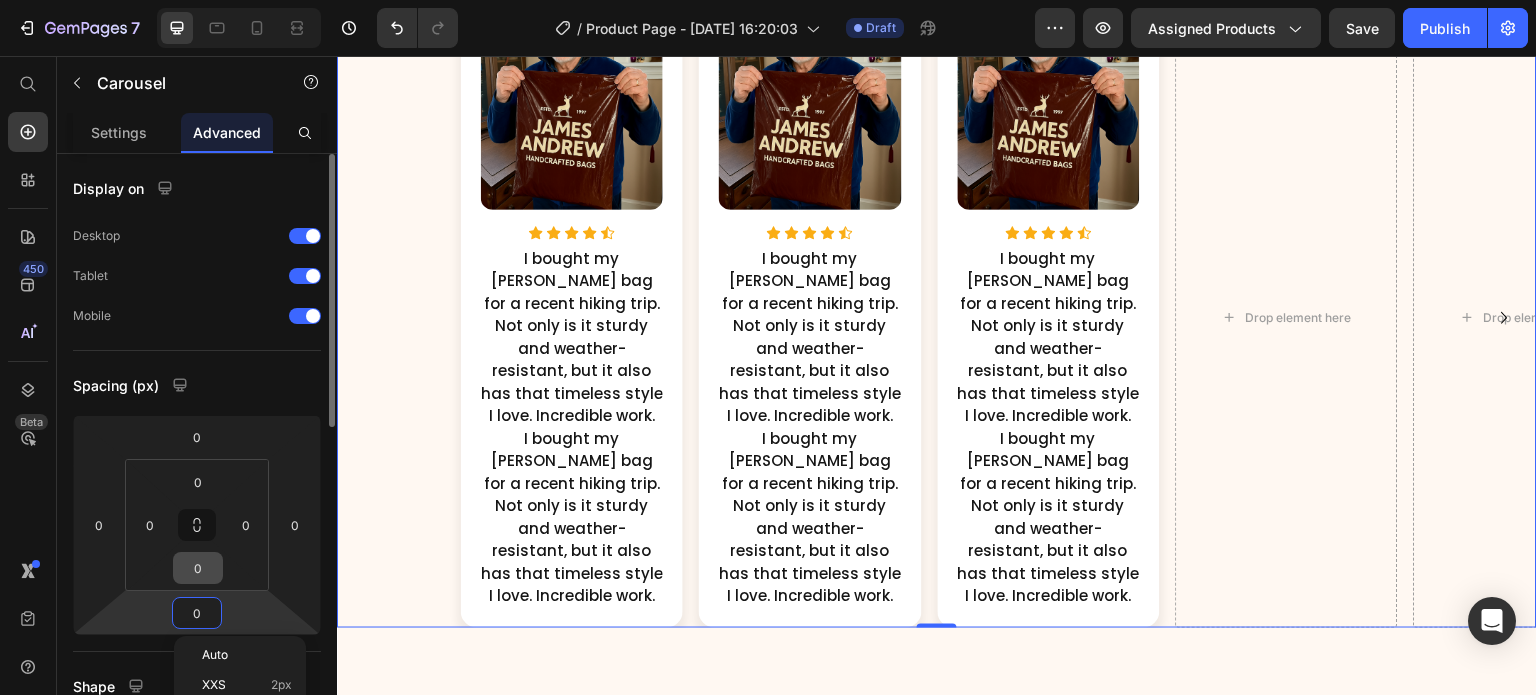click on "0" at bounding box center [198, 568] 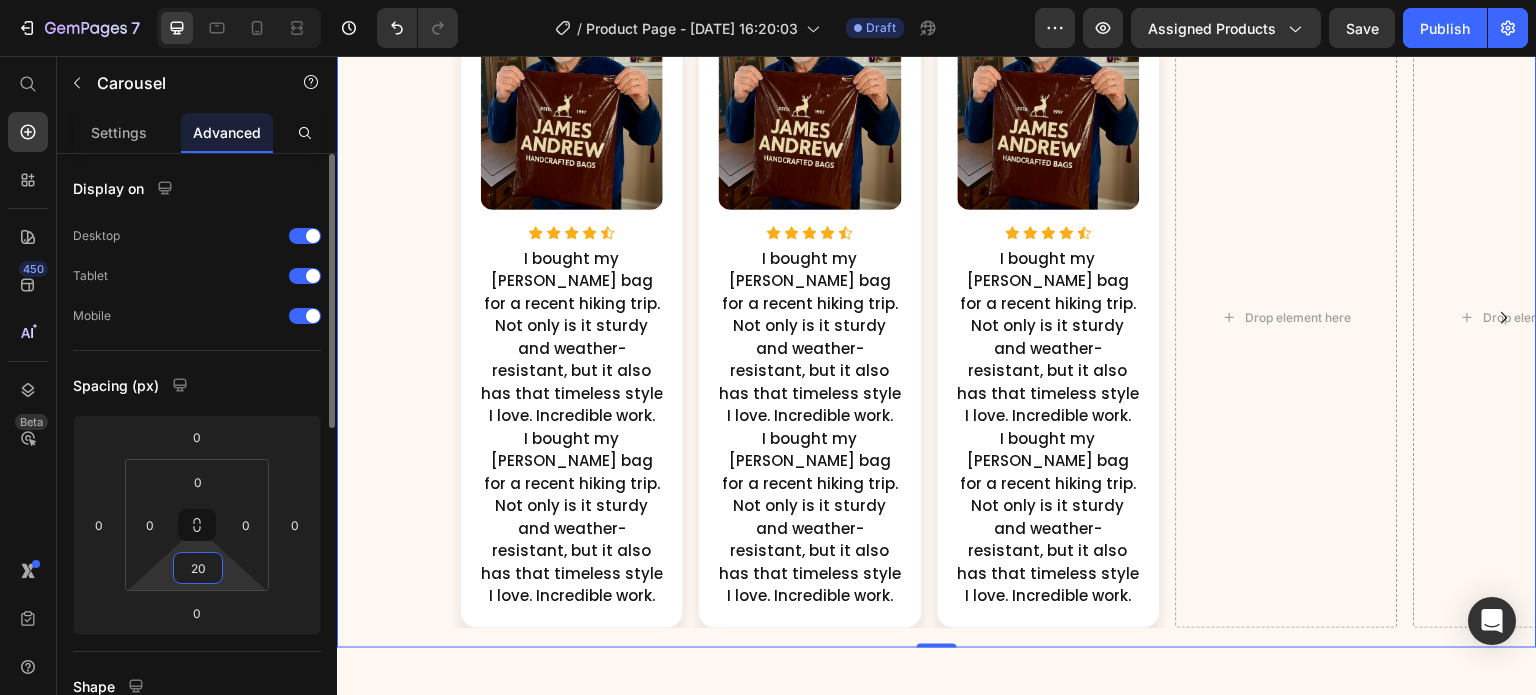 click on "20" at bounding box center (198, 568) 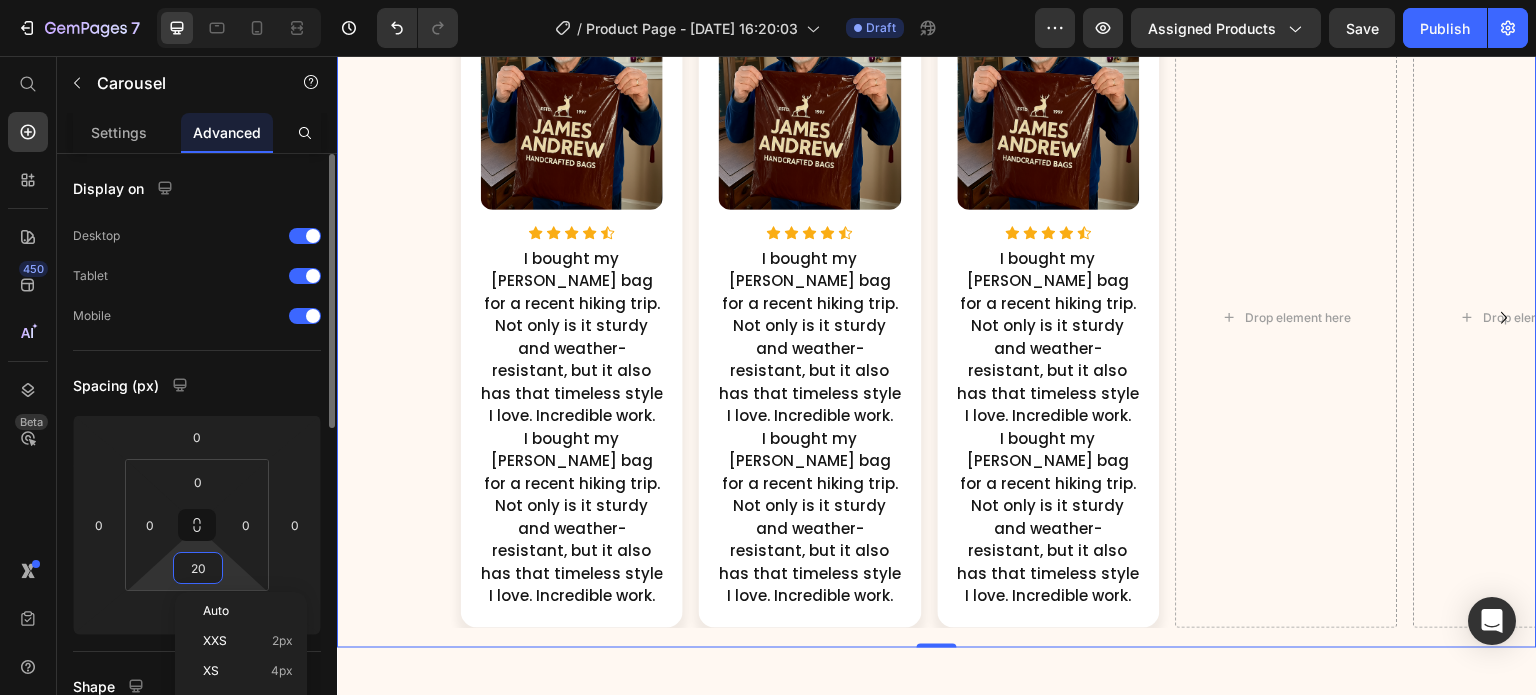 click on "20" at bounding box center [198, 568] 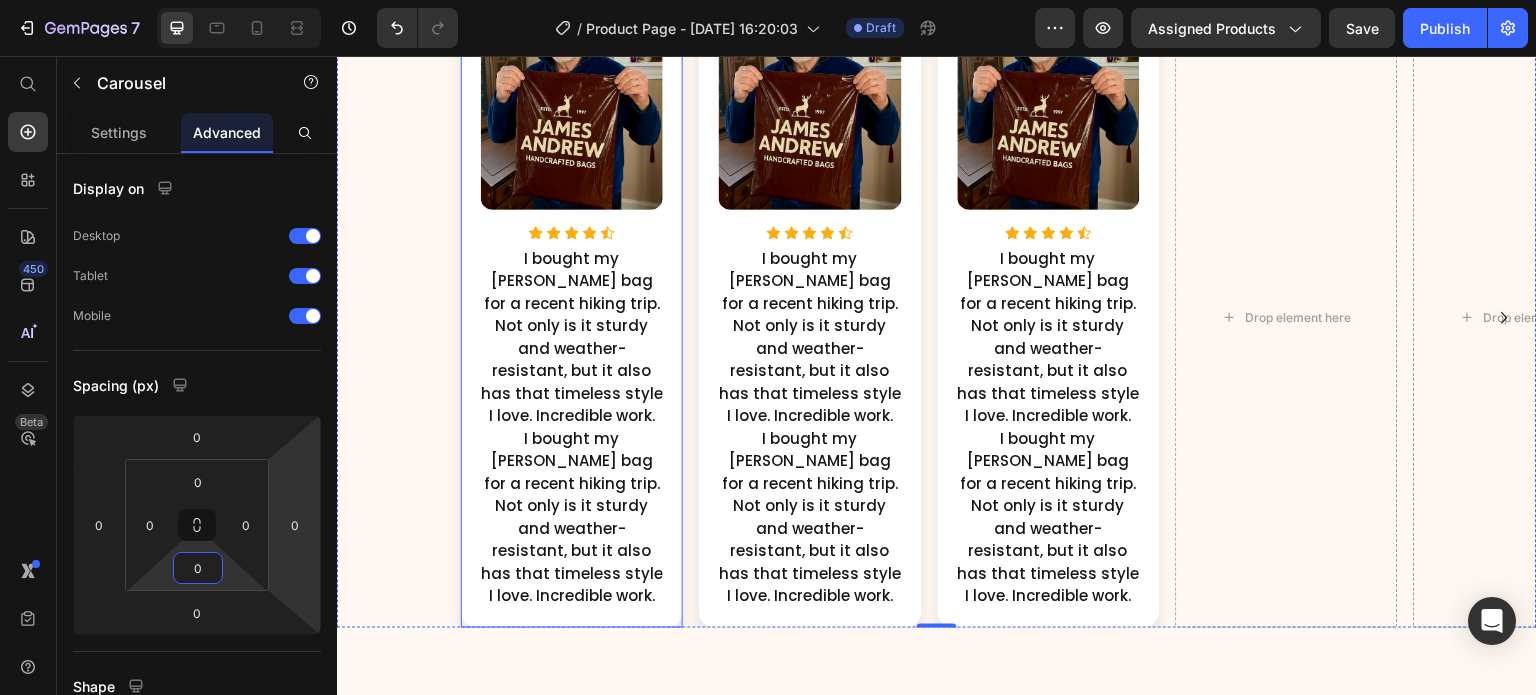 click on "Image                Icon                Icon                Icon                Icon
Icon Icon List Hoz I bought my [PERSON_NAME] bag for a recent hiking trip. Not only is it sturdy and weather-resistant, but it also has that timeless style I love. Incredible work. Text Block I bought my [PERSON_NAME] bag for a recent hiking trip. Not only is it sturdy and weather-resistant, but it also has that timeless style I love. Incredible work. Text Block Row" at bounding box center [572, 318] 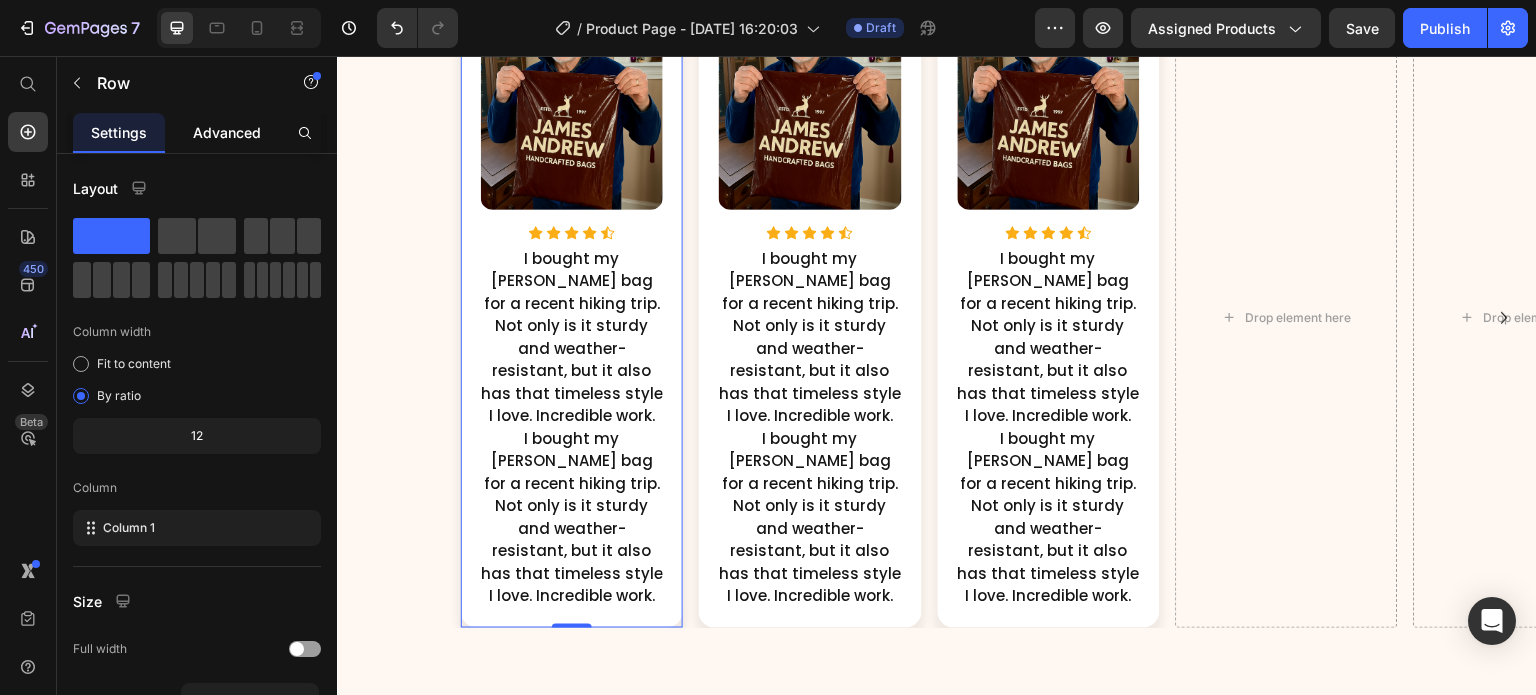 click on "Advanced" at bounding box center [227, 132] 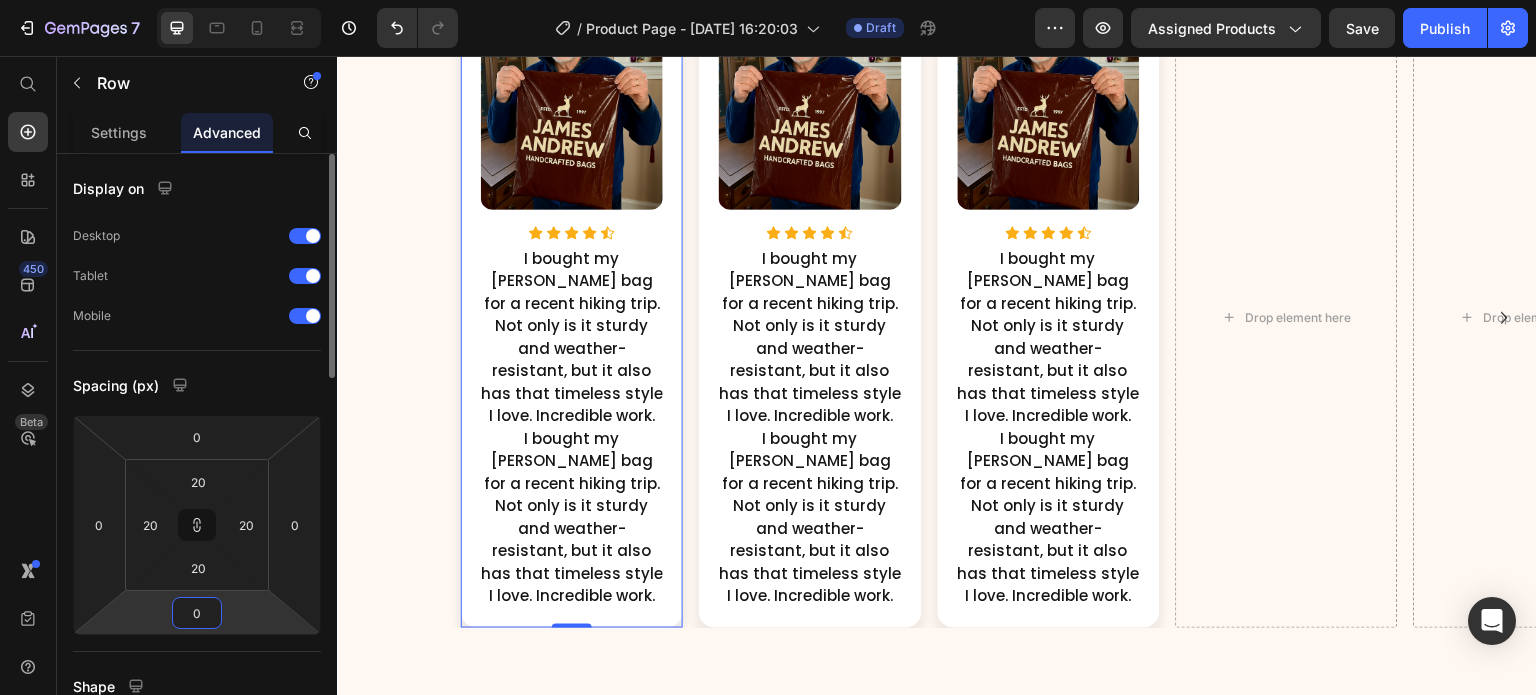 click on "0" at bounding box center [197, 613] 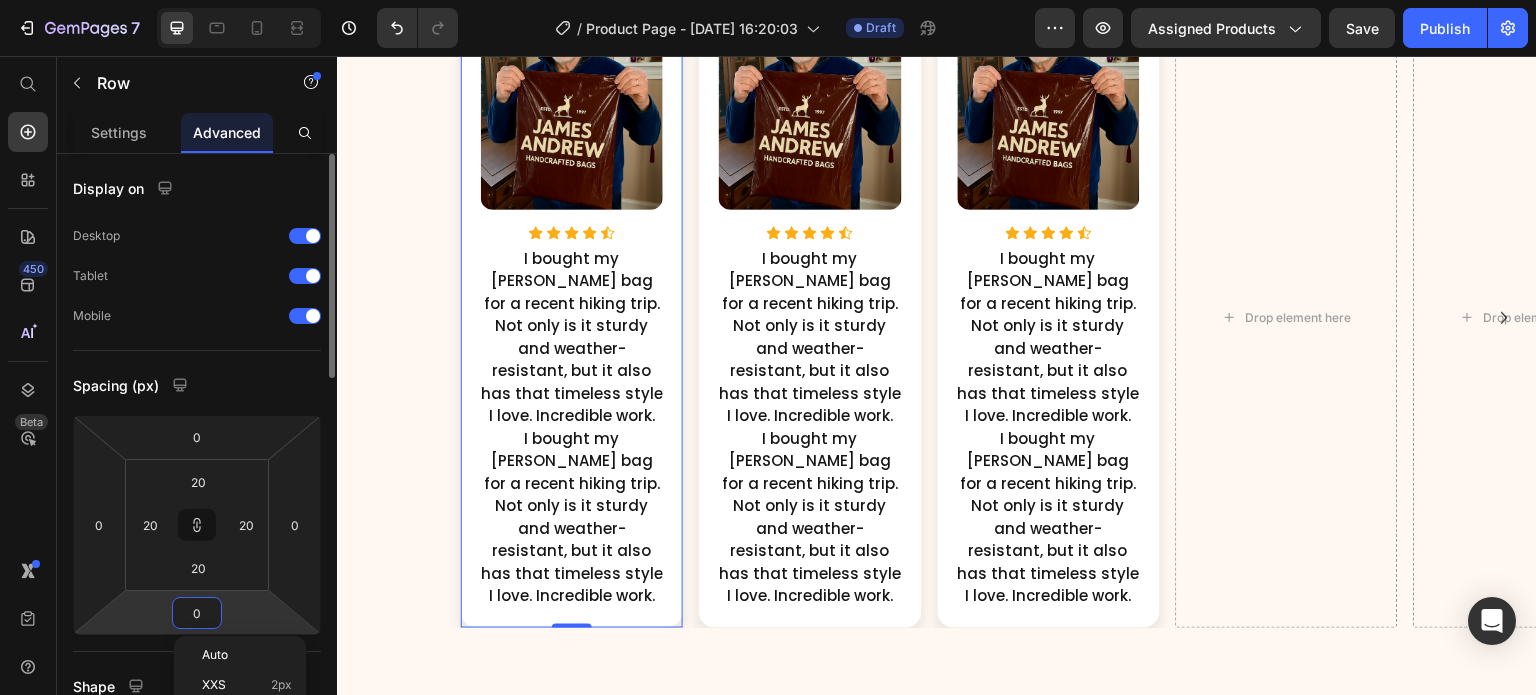 type on "2" 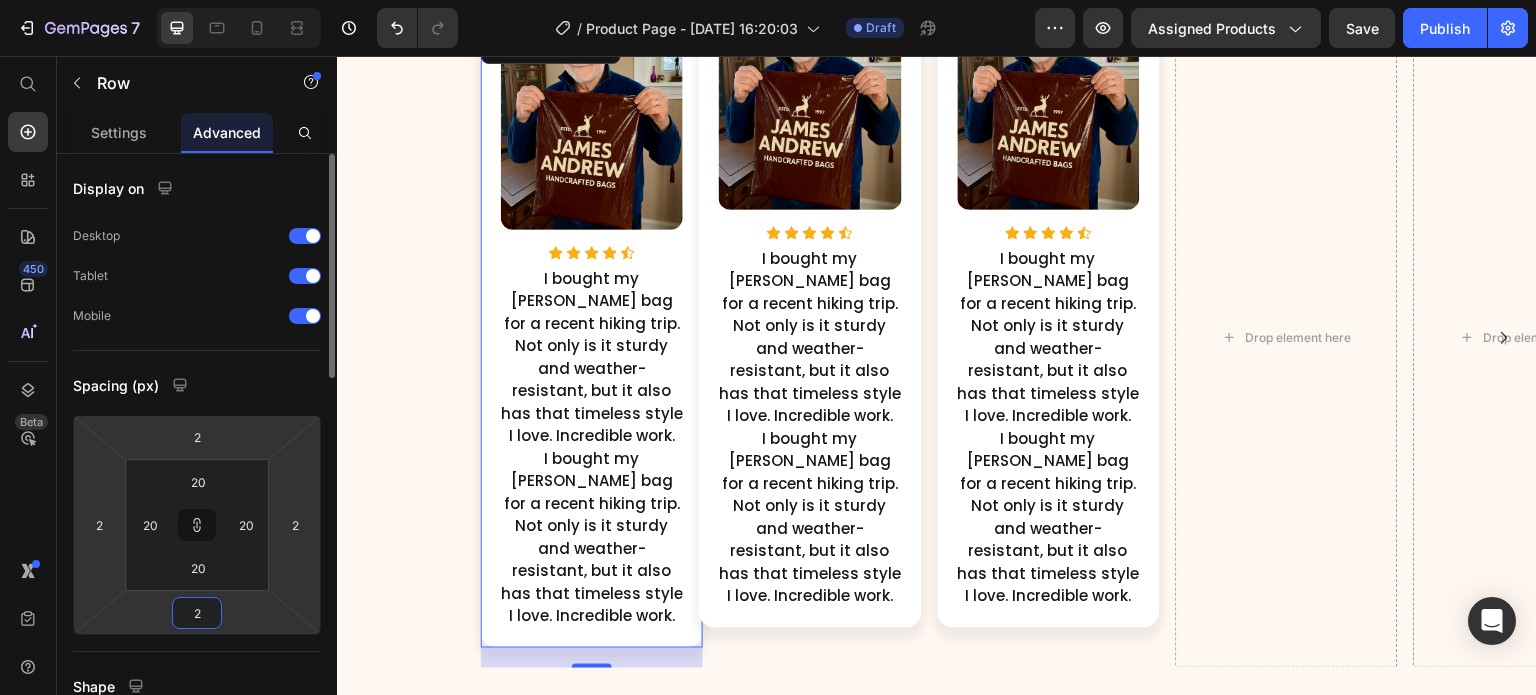 type on "20" 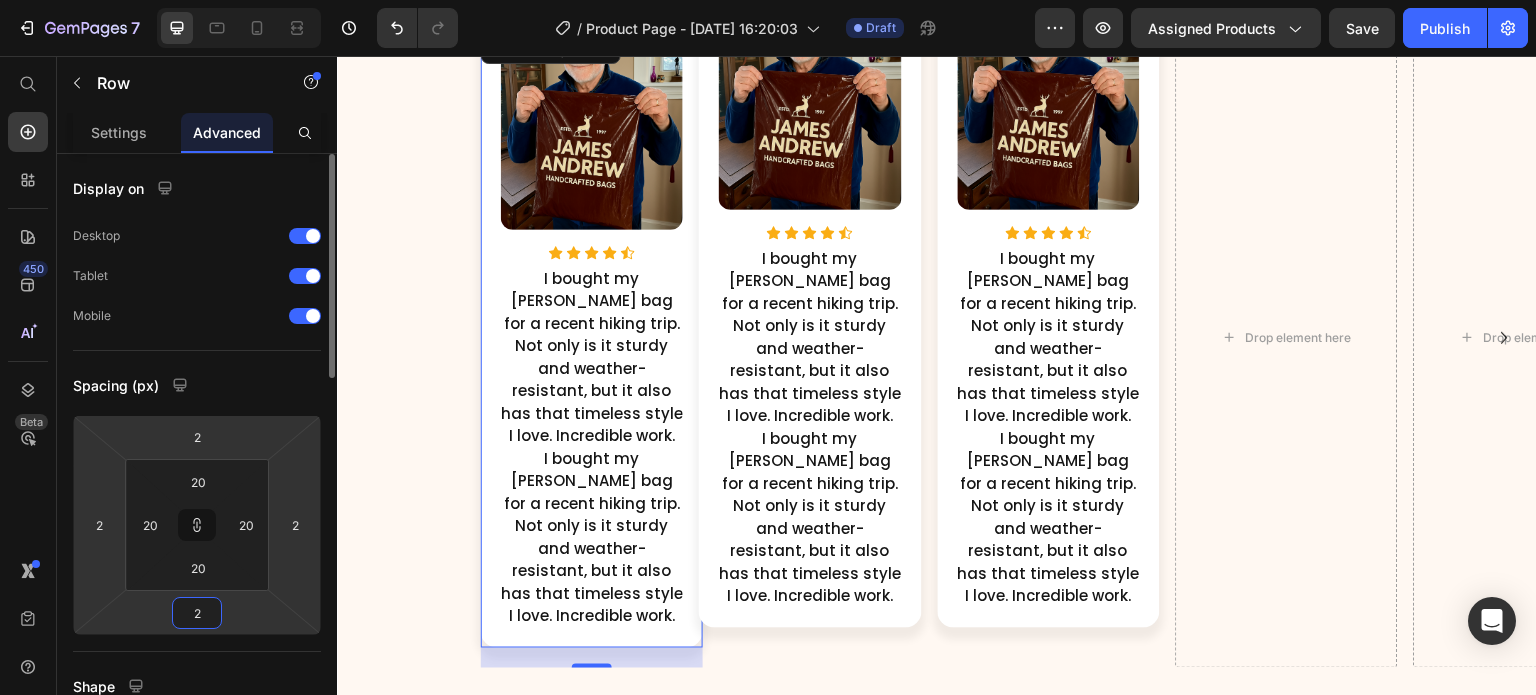 type on "20" 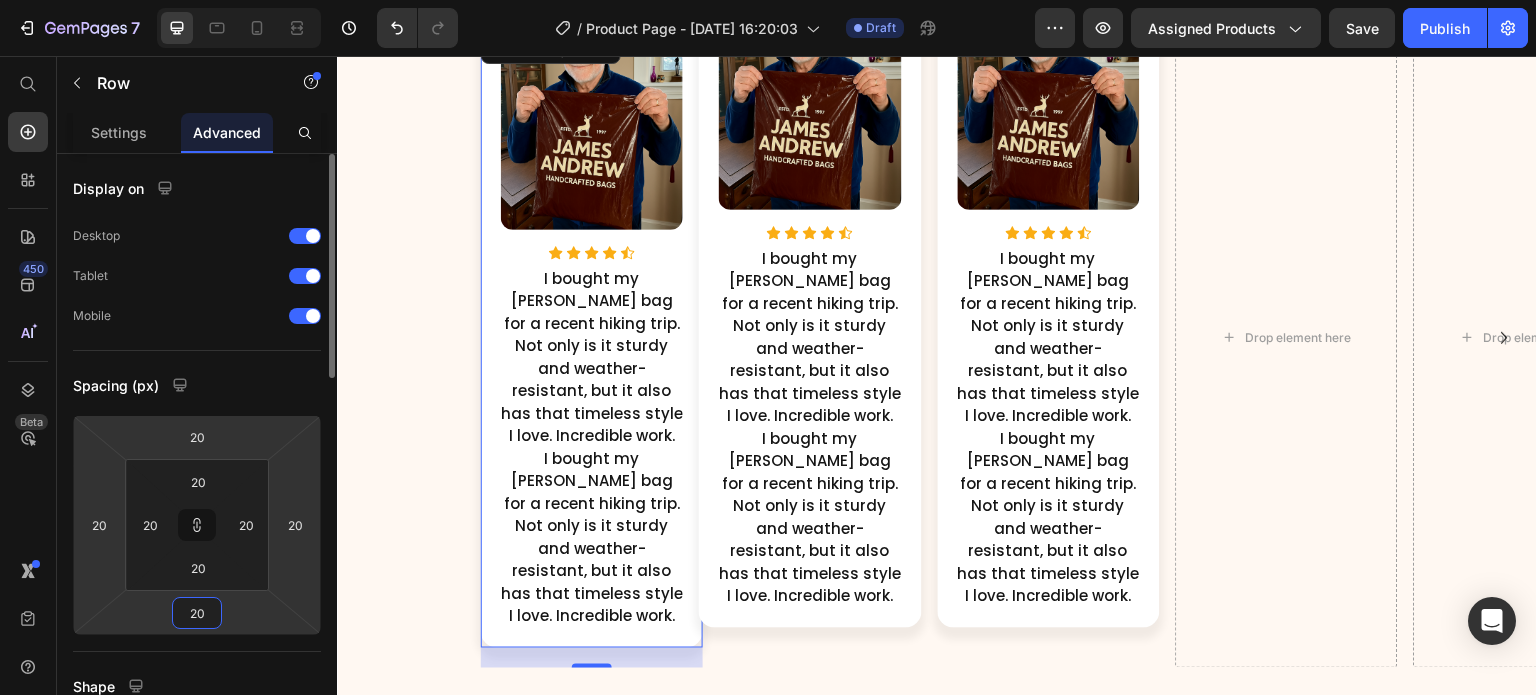 click on "20" at bounding box center (197, 613) 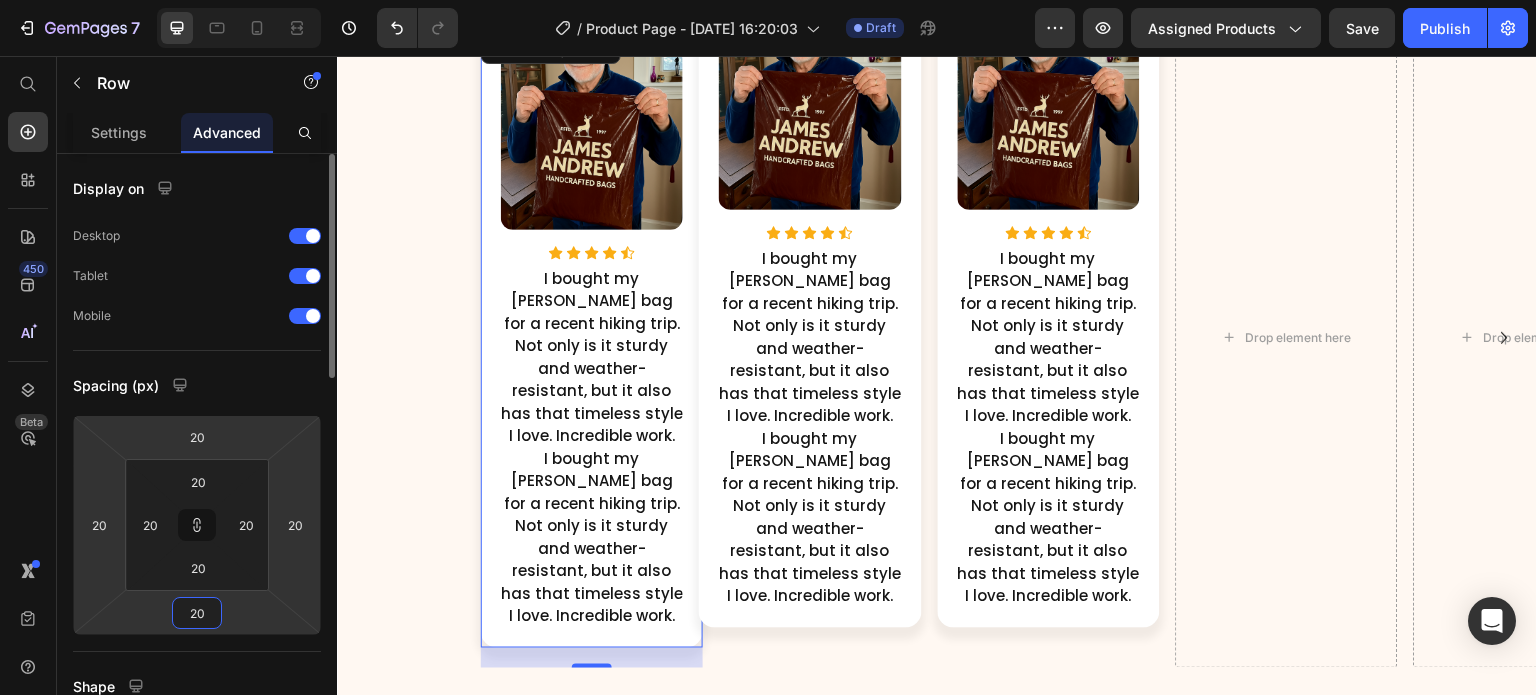 click on "20" at bounding box center [197, 613] 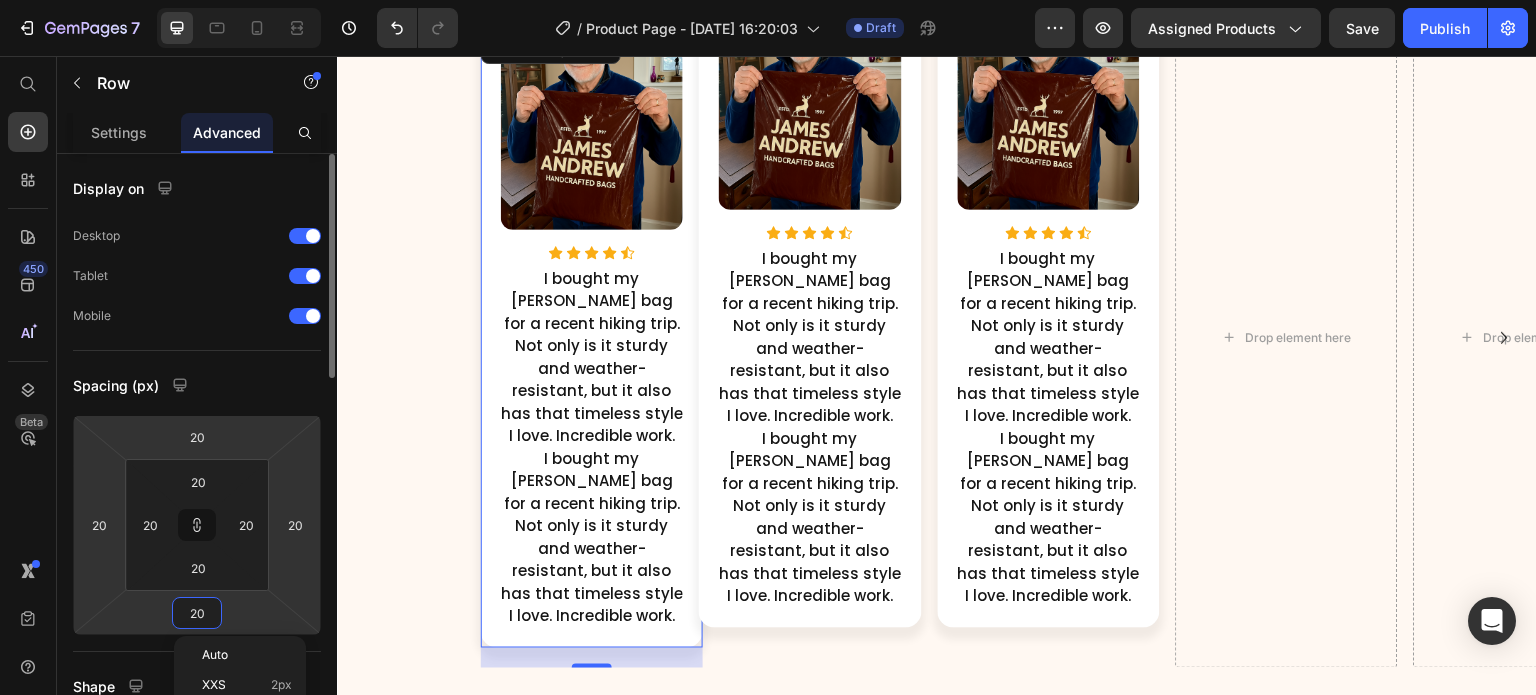 type on "0" 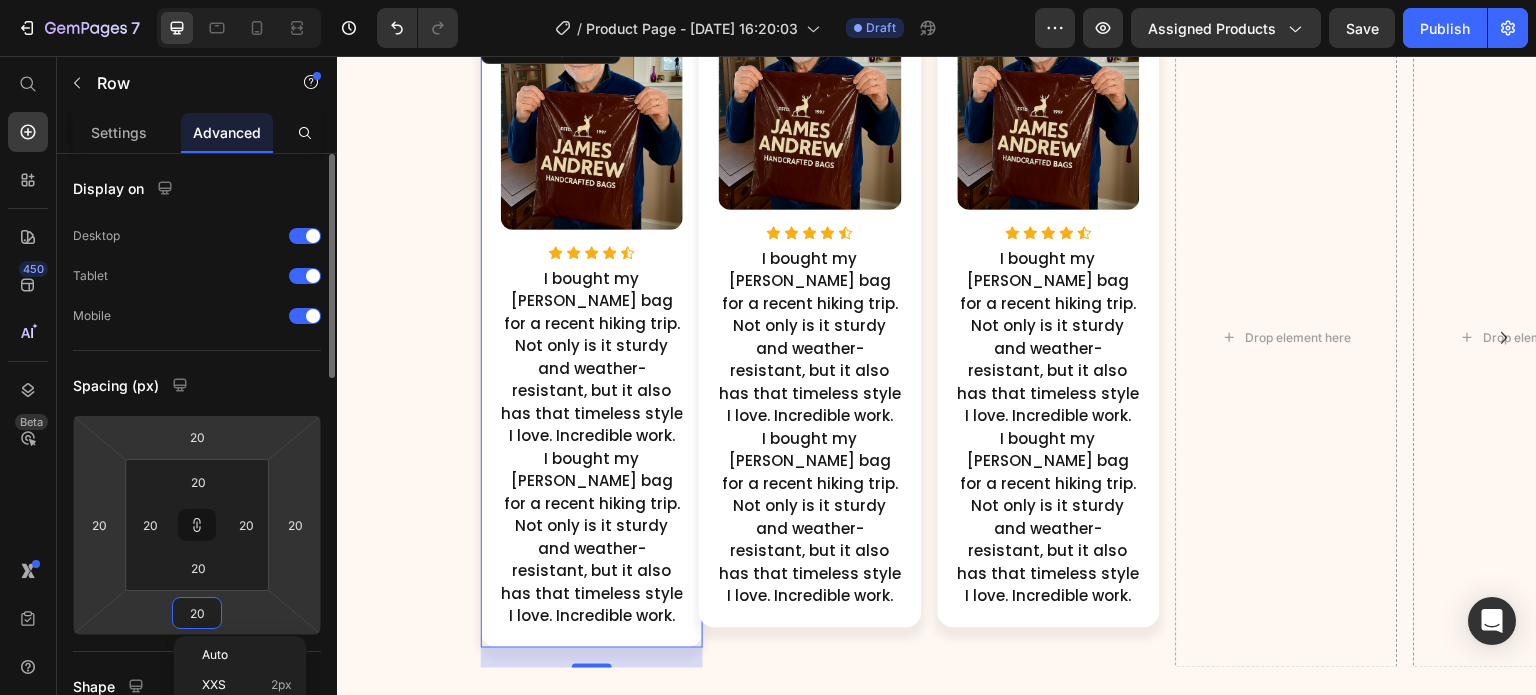 type on "0" 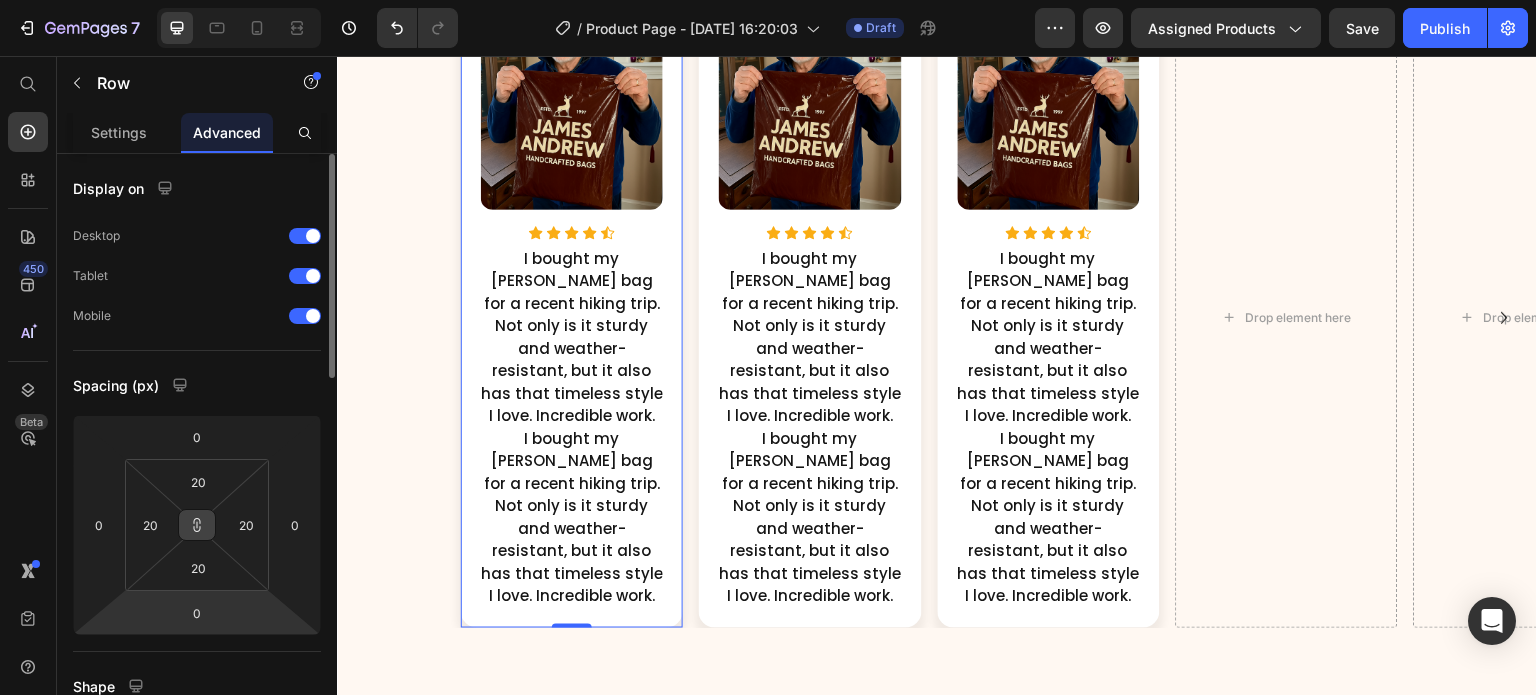 click 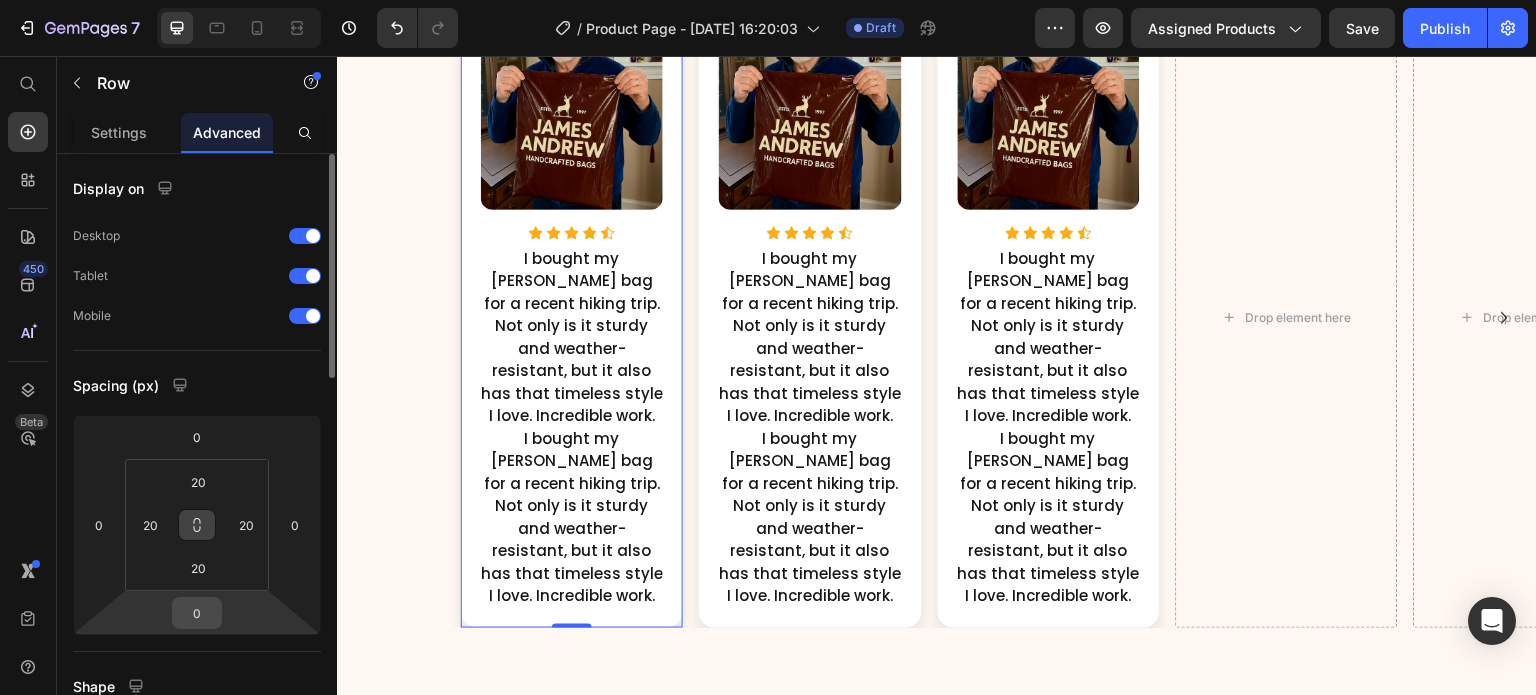 click on "0" at bounding box center [197, 613] 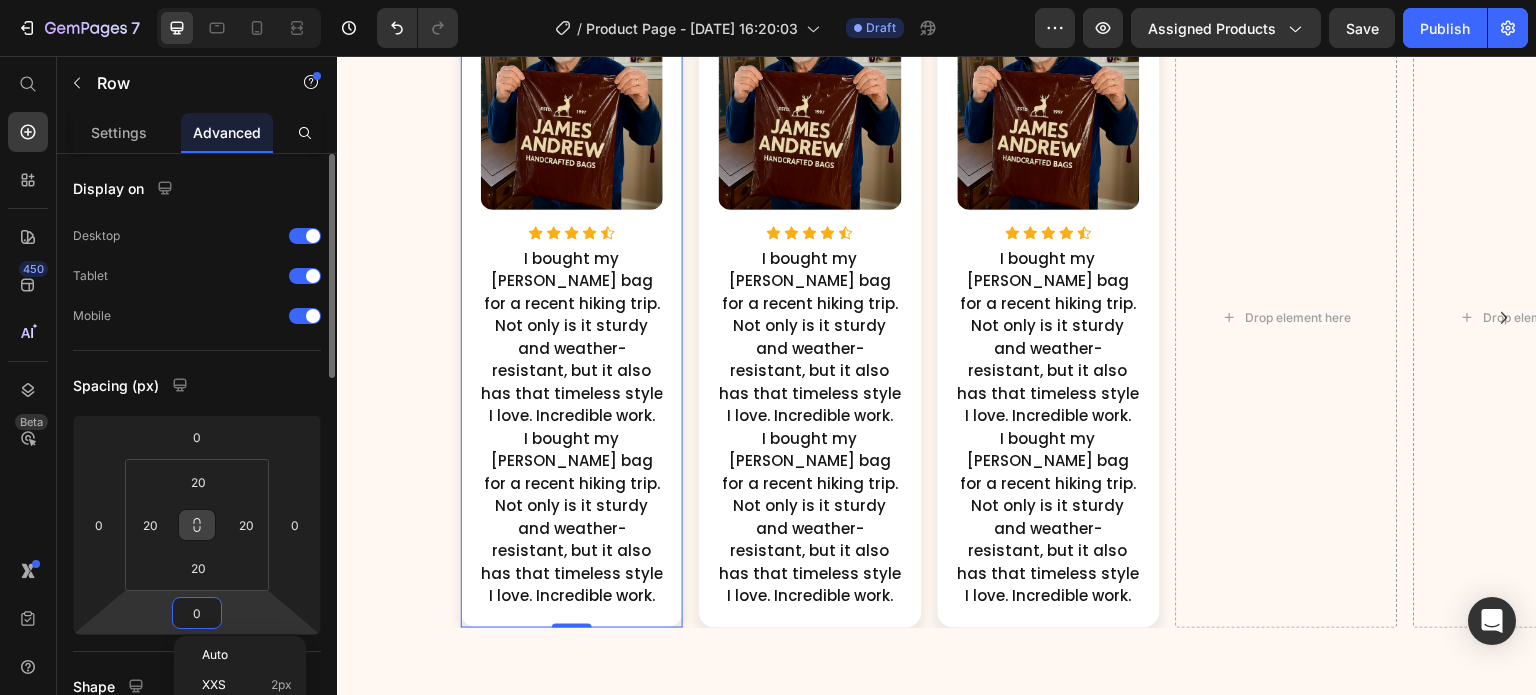 click on "0" at bounding box center [197, 613] 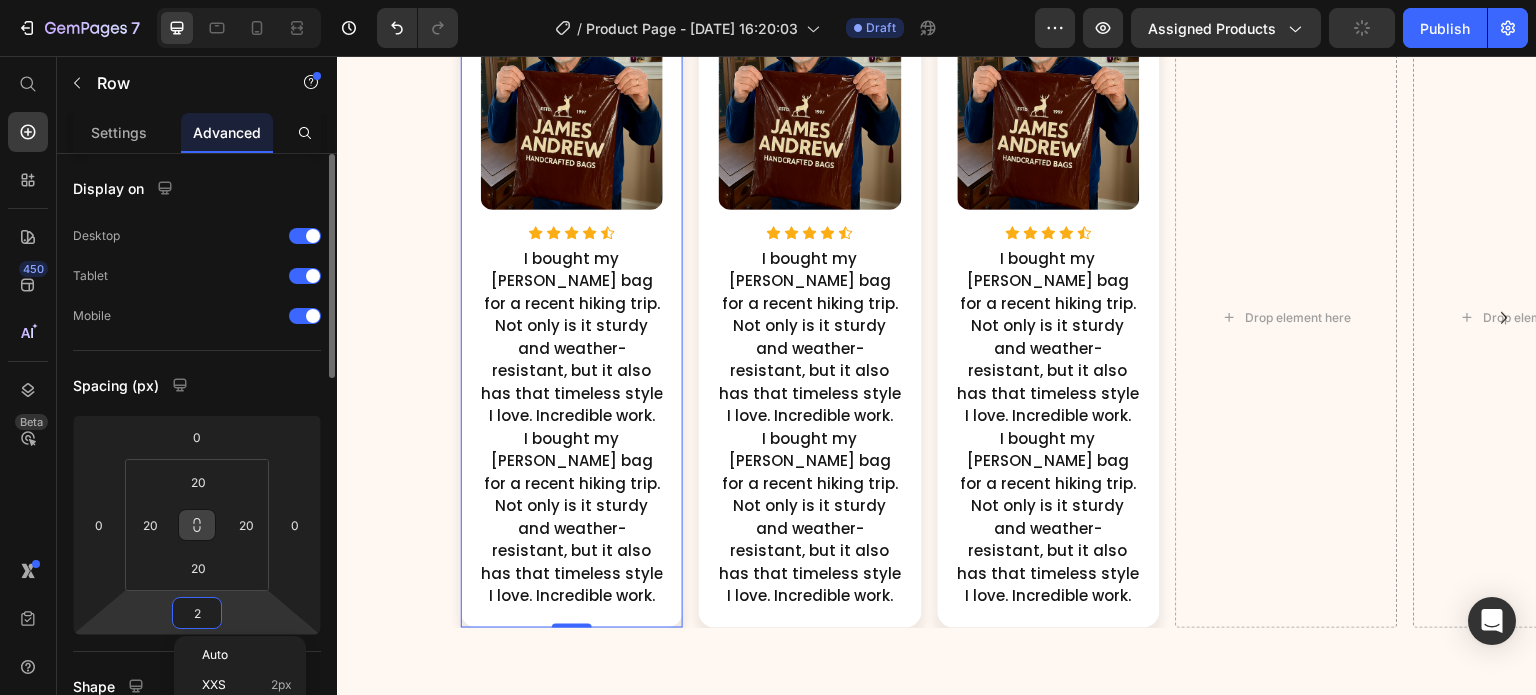 type on "20" 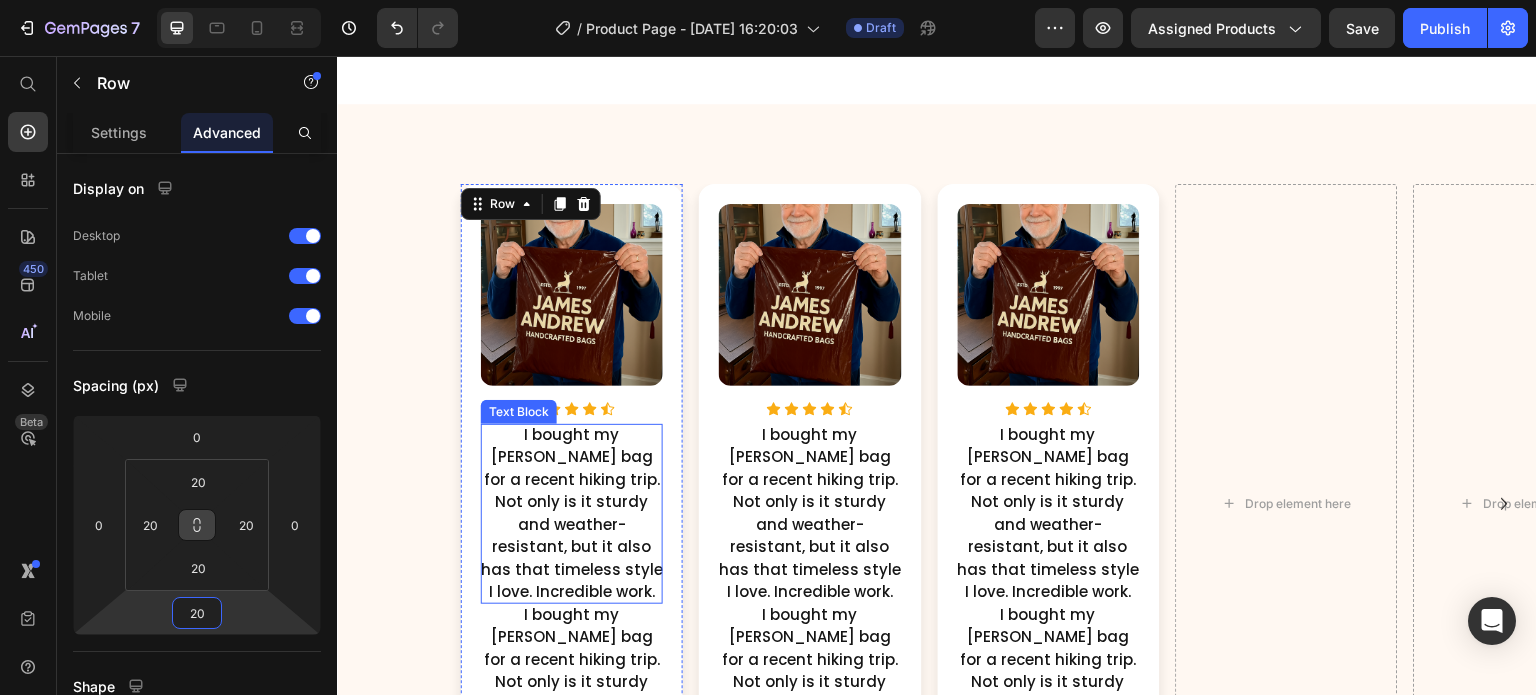 scroll, scrollTop: 994, scrollLeft: 0, axis: vertical 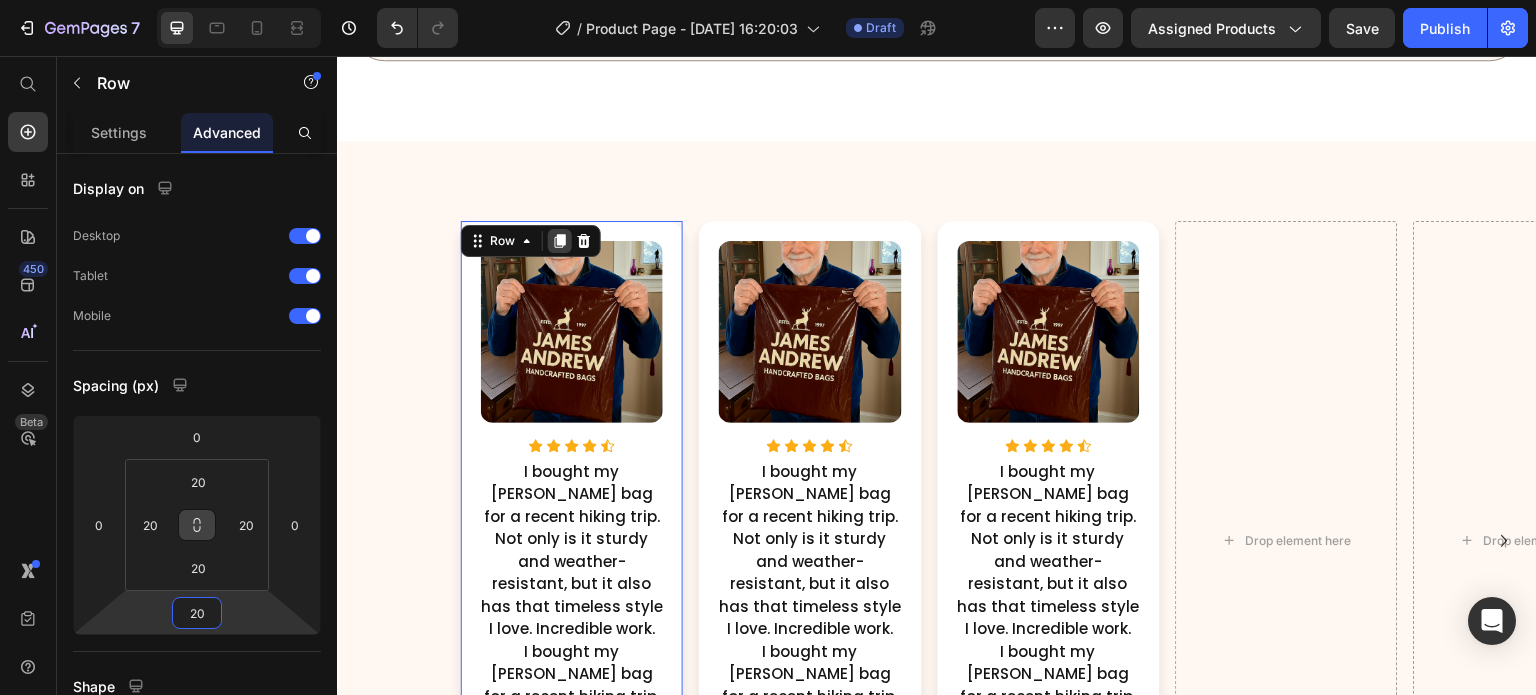 click 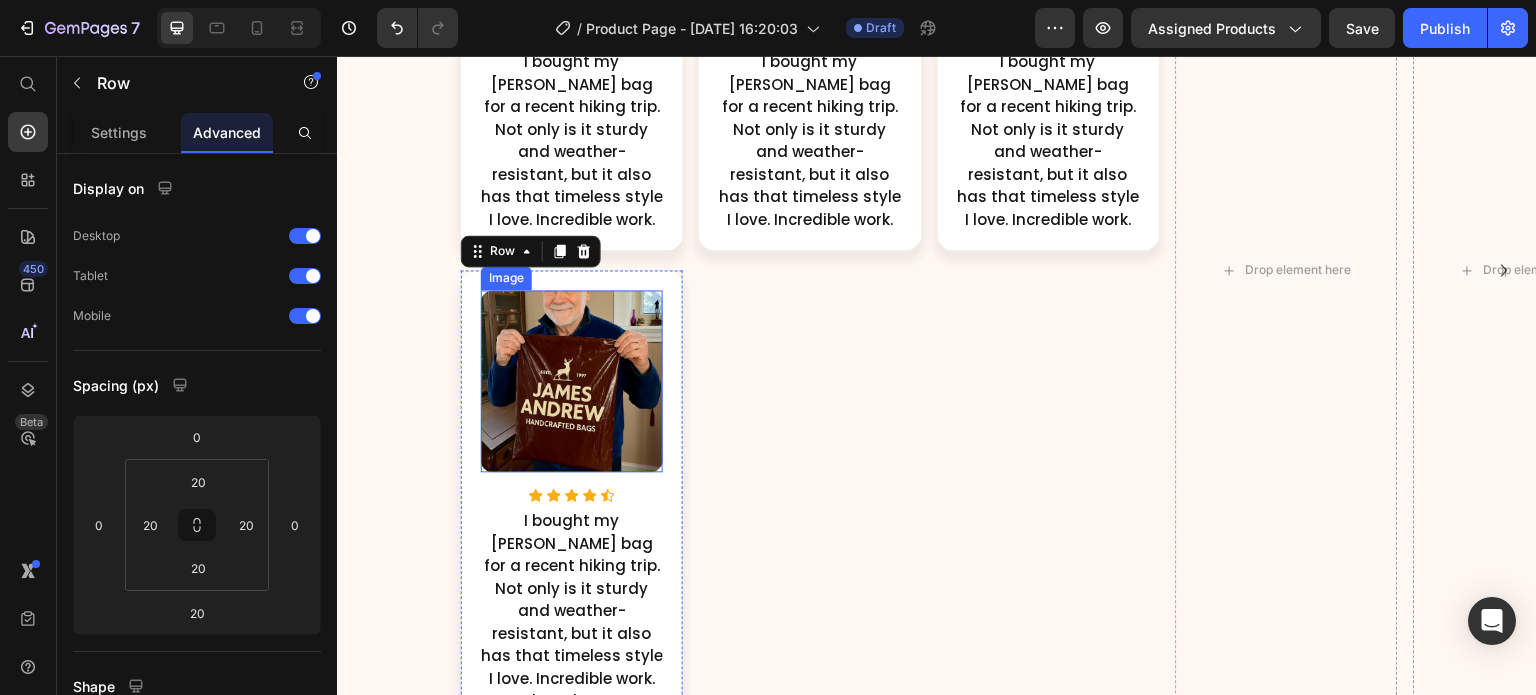 scroll, scrollTop: 1612, scrollLeft: 0, axis: vertical 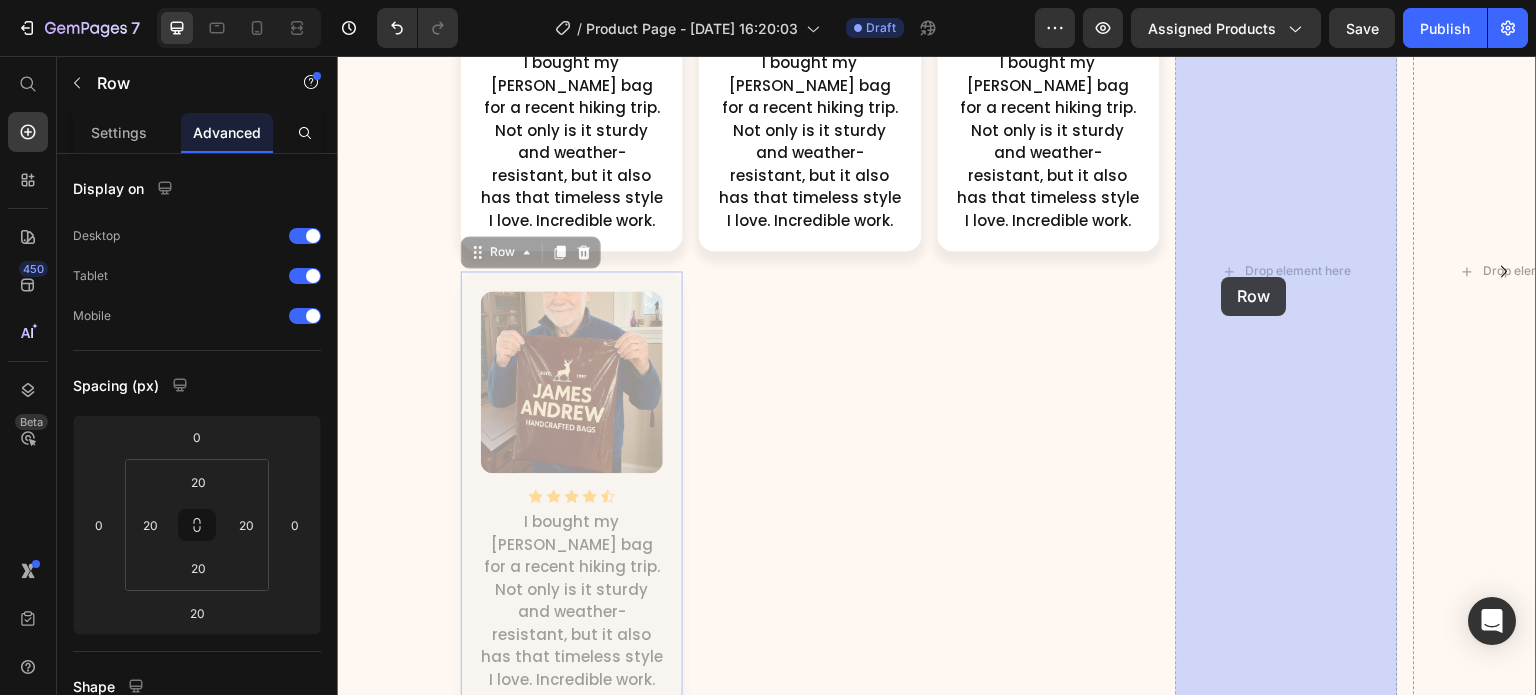 drag, startPoint x: 479, startPoint y: 256, endPoint x: 1222, endPoint y: 277, distance: 743.2967 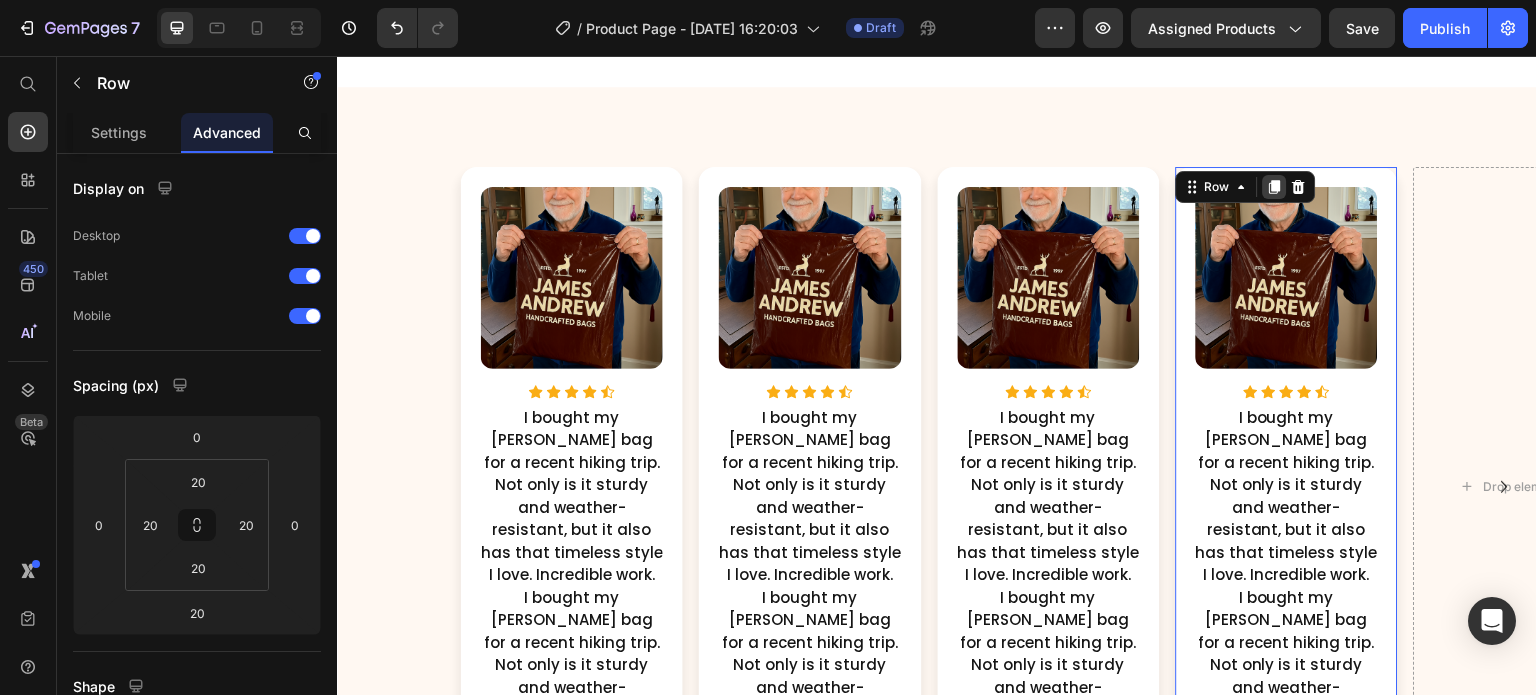click 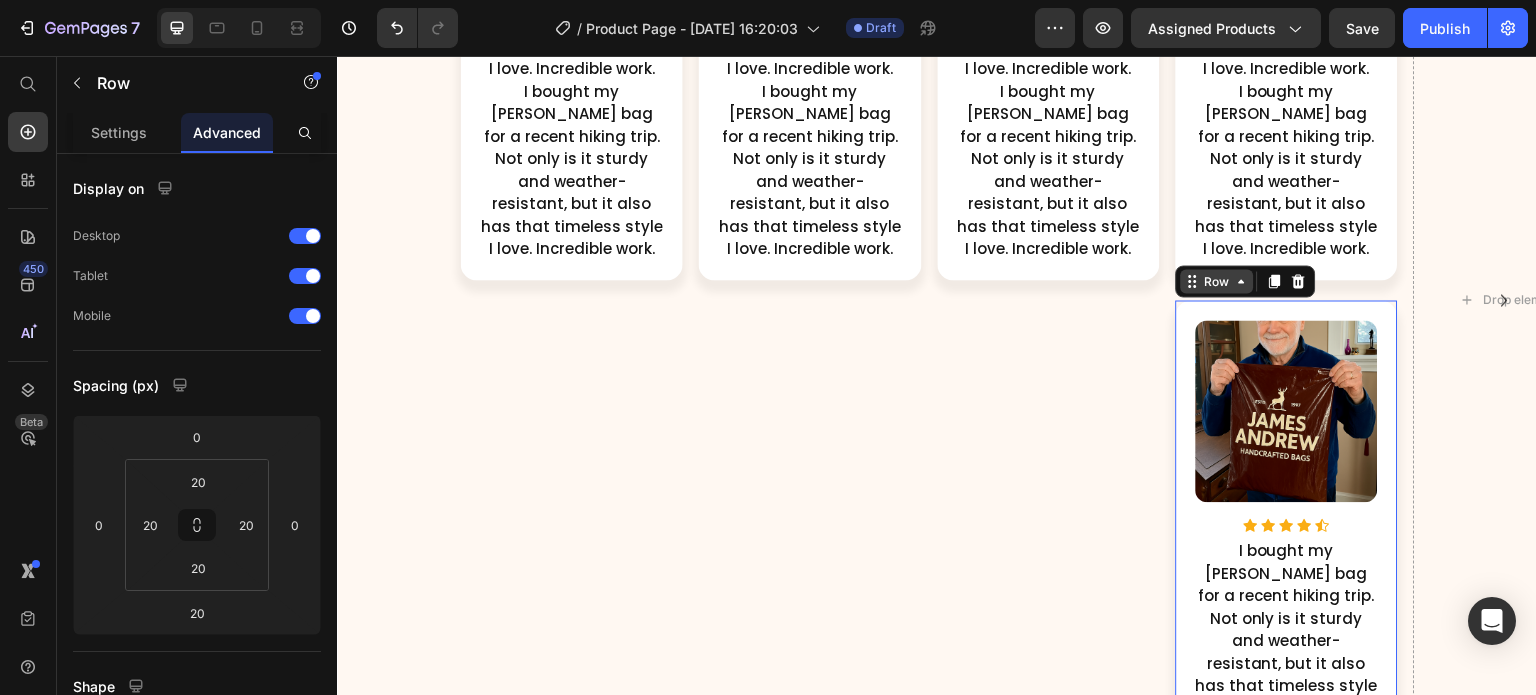 scroll, scrollTop: 1554, scrollLeft: 0, axis: vertical 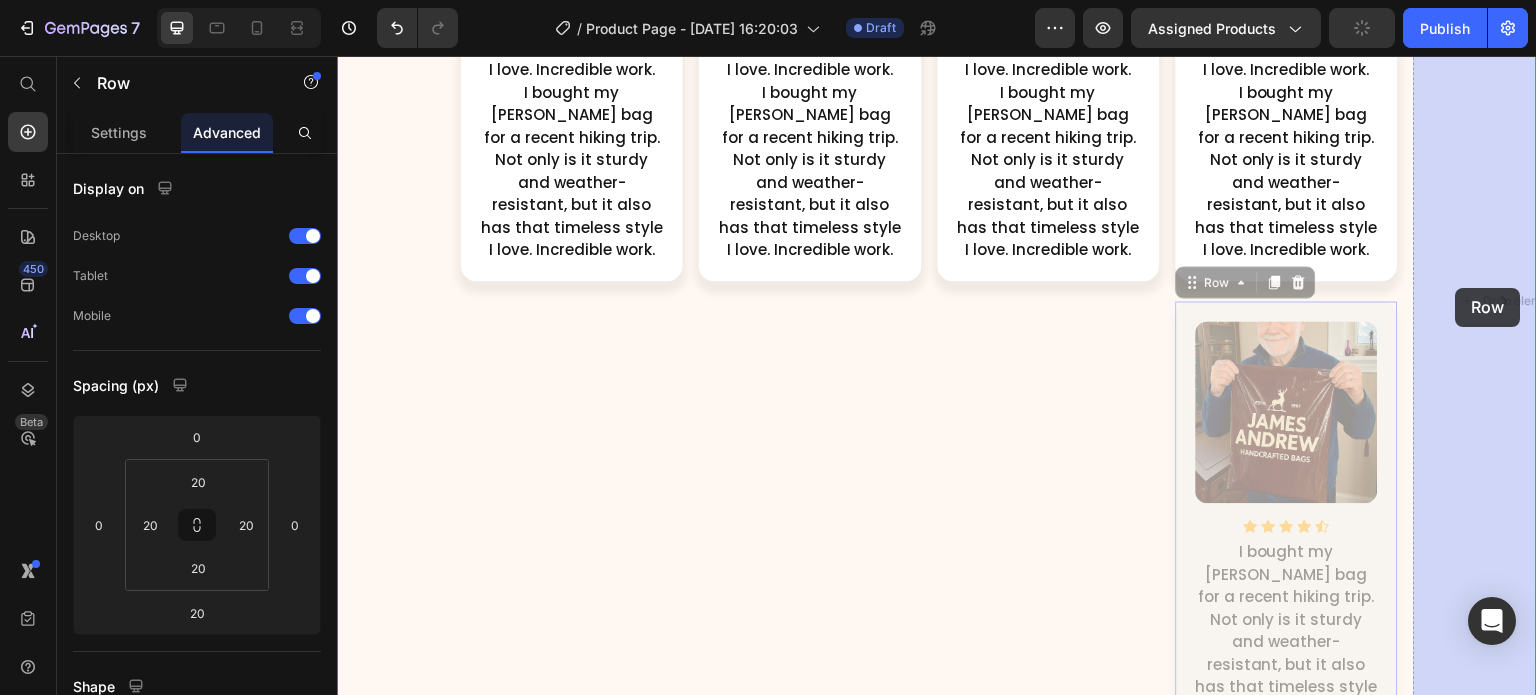 drag, startPoint x: 1195, startPoint y: 314, endPoint x: 1456, endPoint y: 288, distance: 262.2918 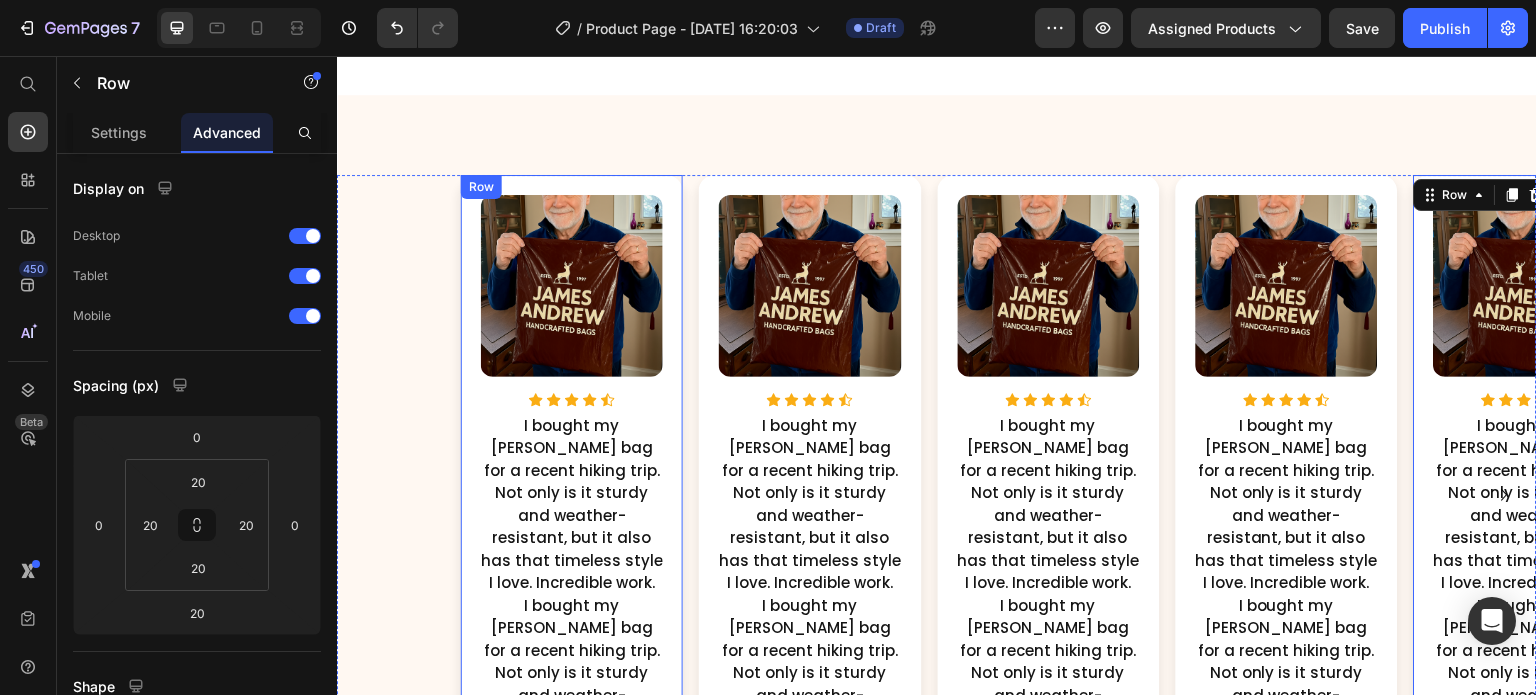 scroll, scrollTop: 1039, scrollLeft: 0, axis: vertical 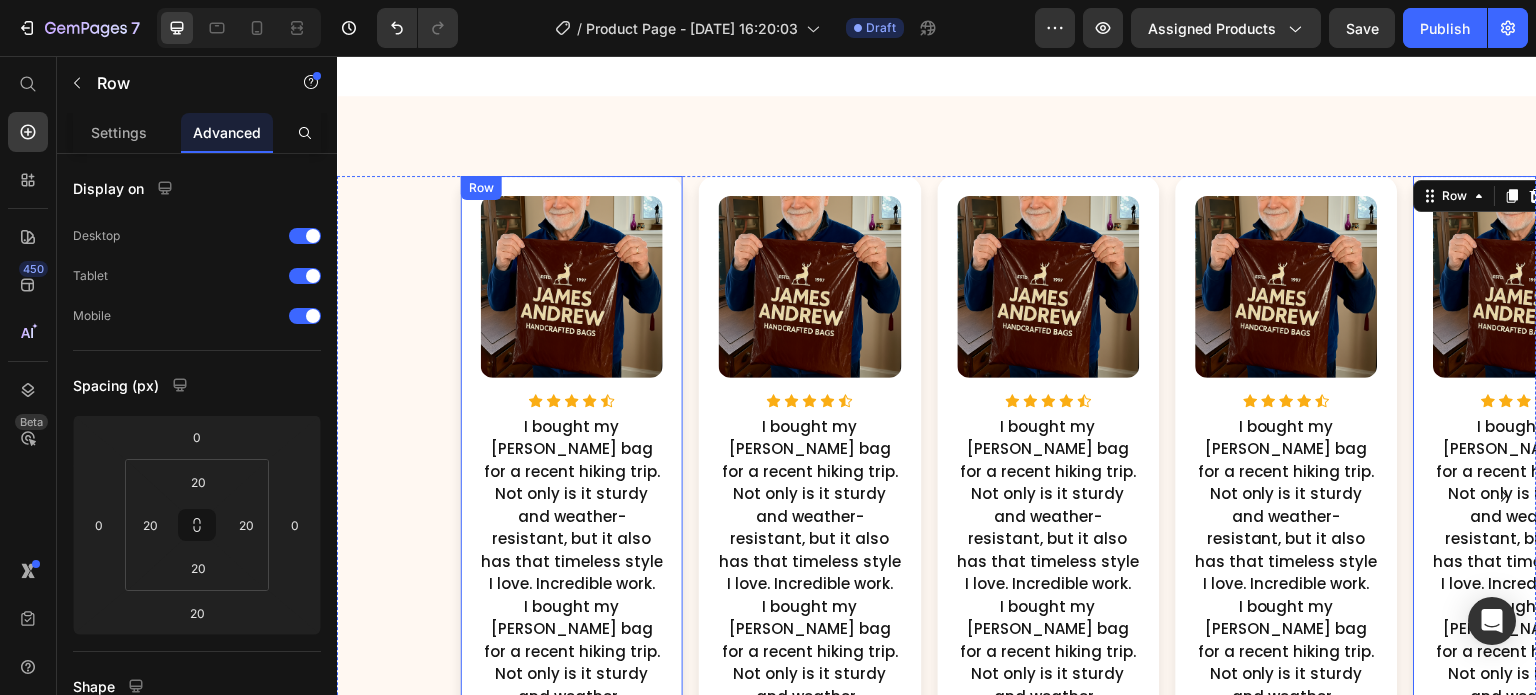 click on "Row" at bounding box center (481, 188) 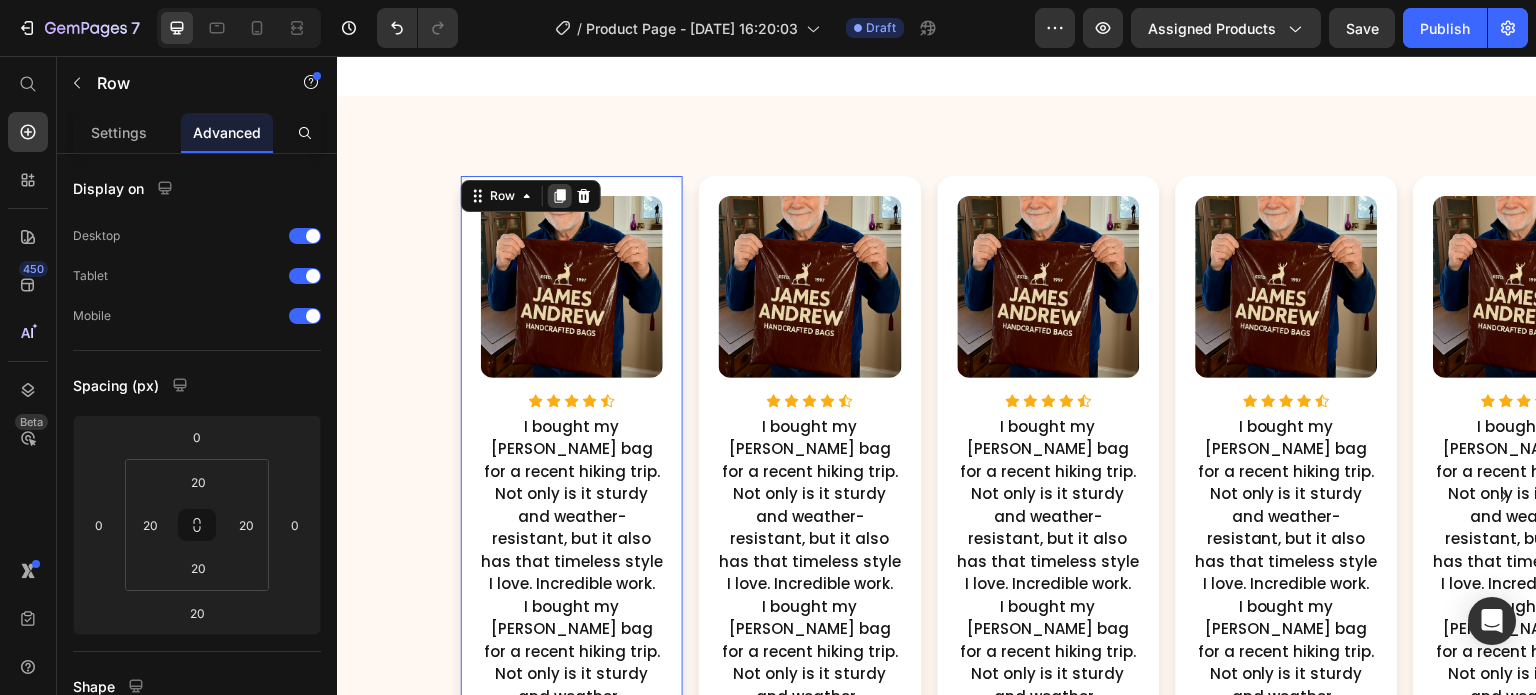 click 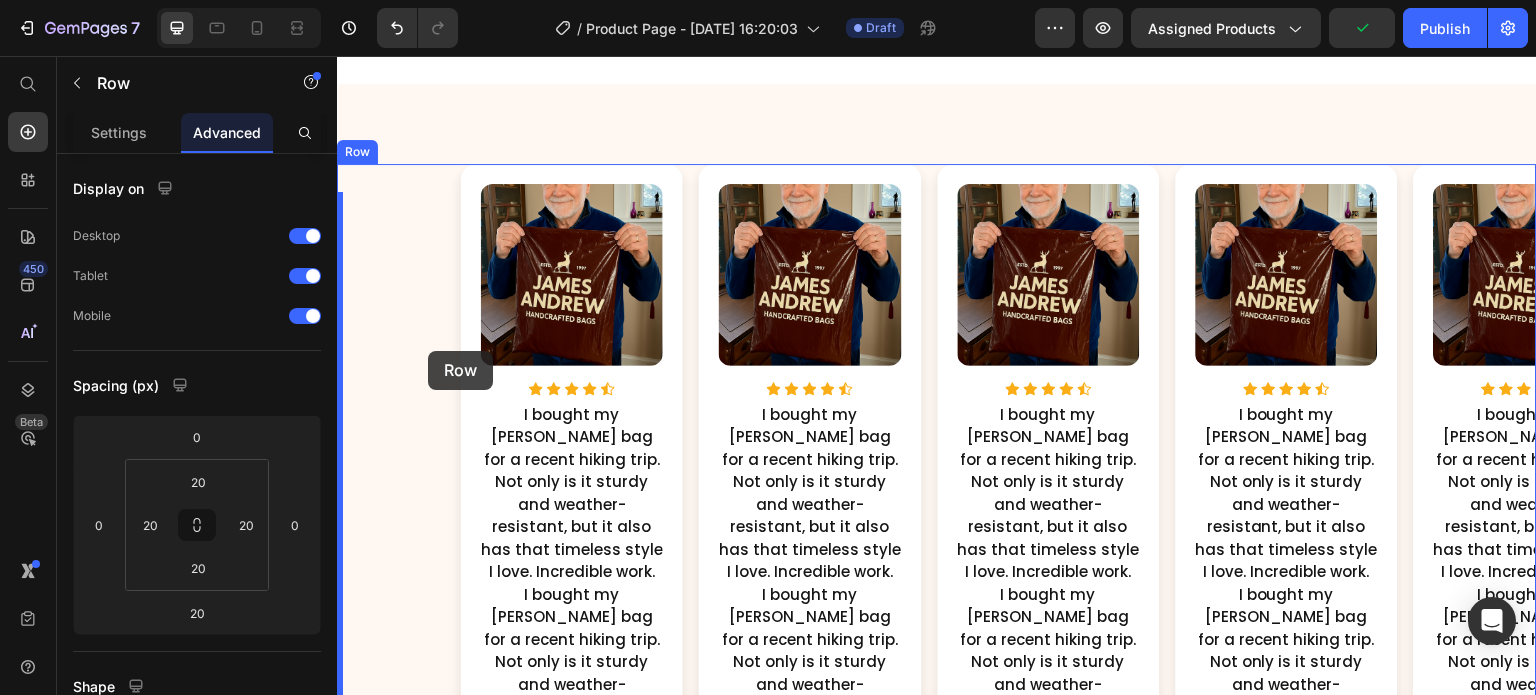 scroll, scrollTop: 1050, scrollLeft: 0, axis: vertical 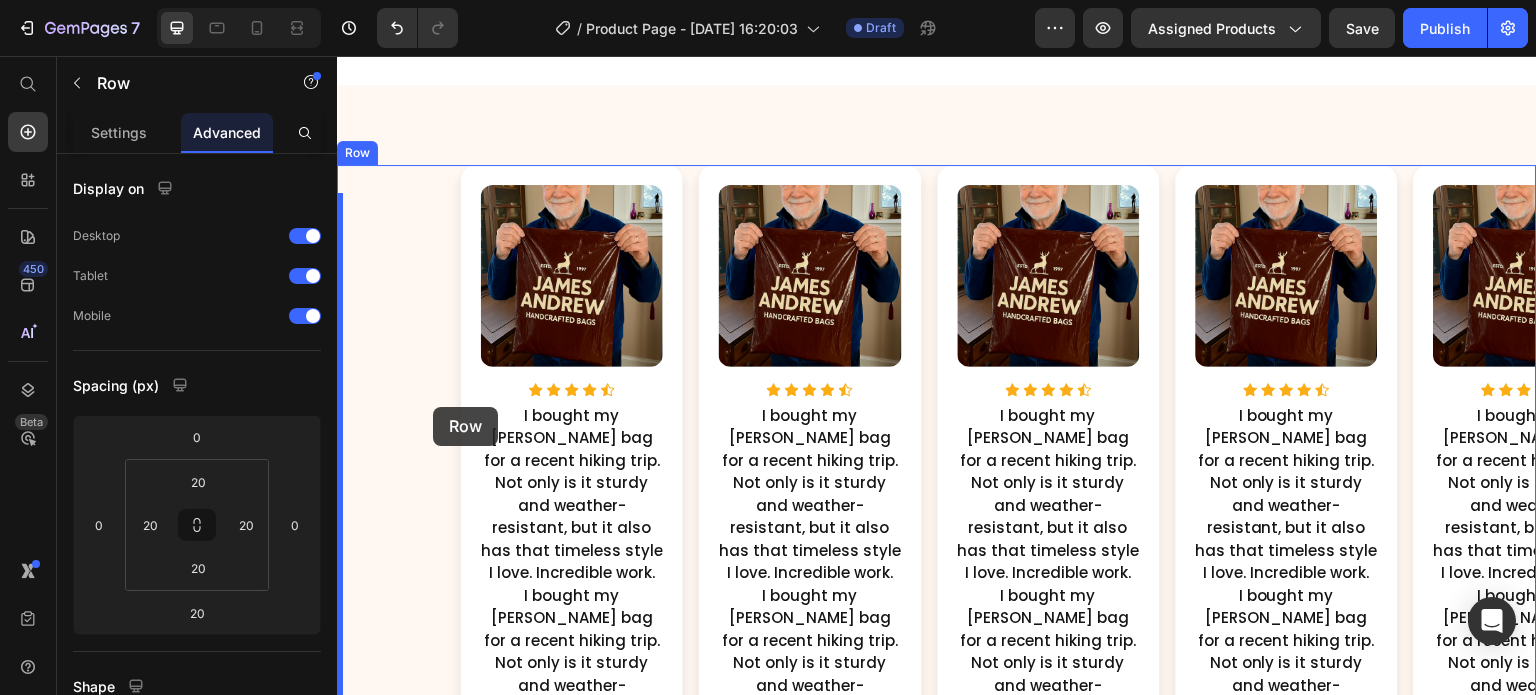 drag, startPoint x: 478, startPoint y: 348, endPoint x: 433, endPoint y: 407, distance: 74.20242 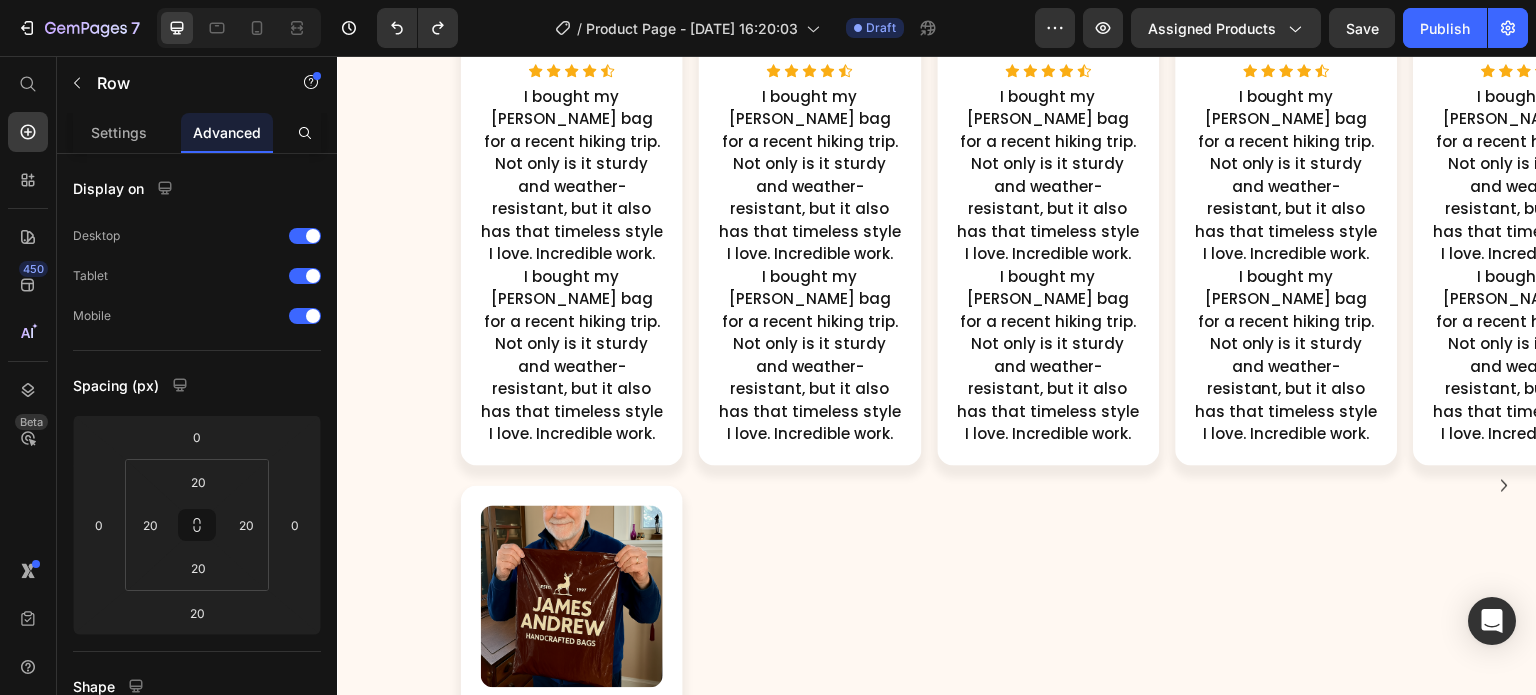 scroll, scrollTop: 1370, scrollLeft: 0, axis: vertical 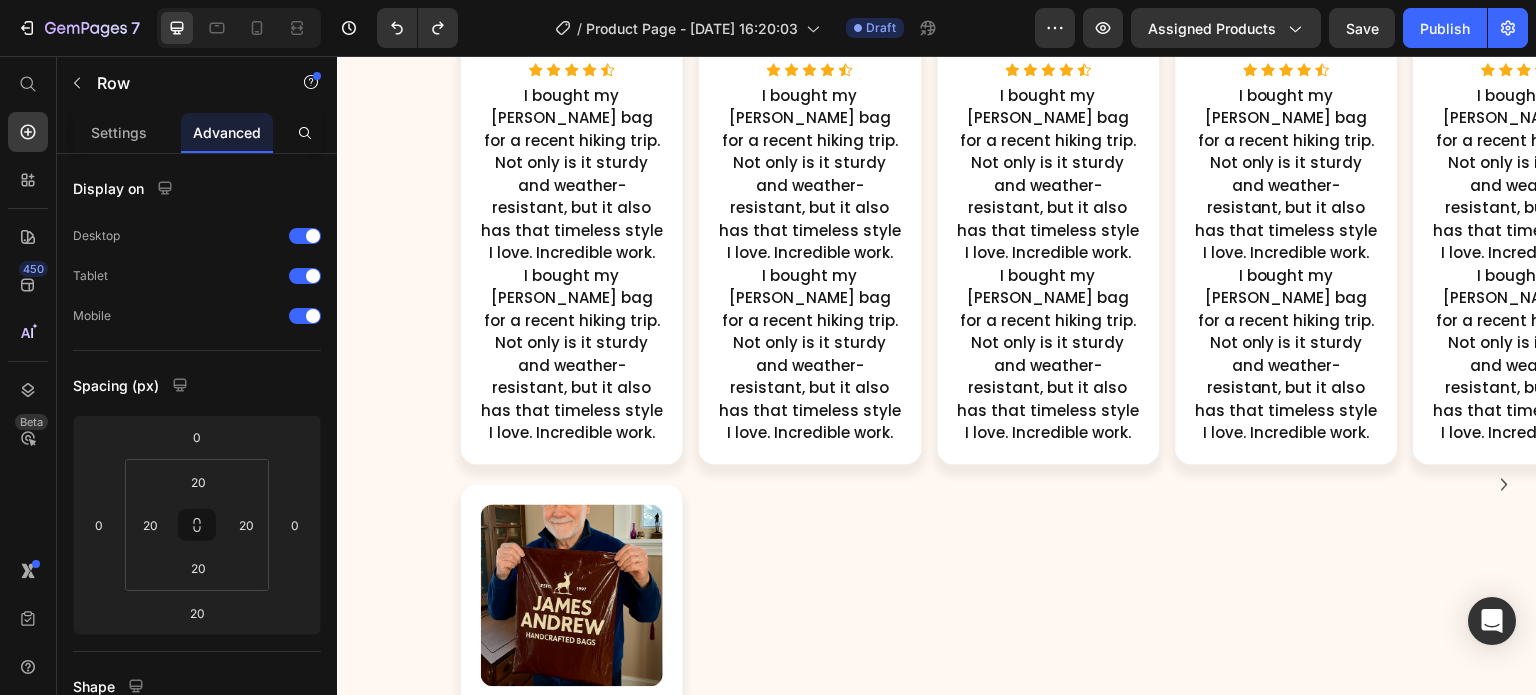 click on "Image                Icon                Icon                Icon                Icon
Icon Icon List Hoz I bought my [PERSON_NAME] bag for a recent hiking trip. Not only is it sturdy and weather-resistant, but it also has that timeless style I love. Incredible work. Text Block I bought my [PERSON_NAME] bag for a recent hiking trip. Not only is it sturdy and weather-resistant, but it also has that timeless style I love. Incredible work. Text Block Row" at bounding box center [572, 795] 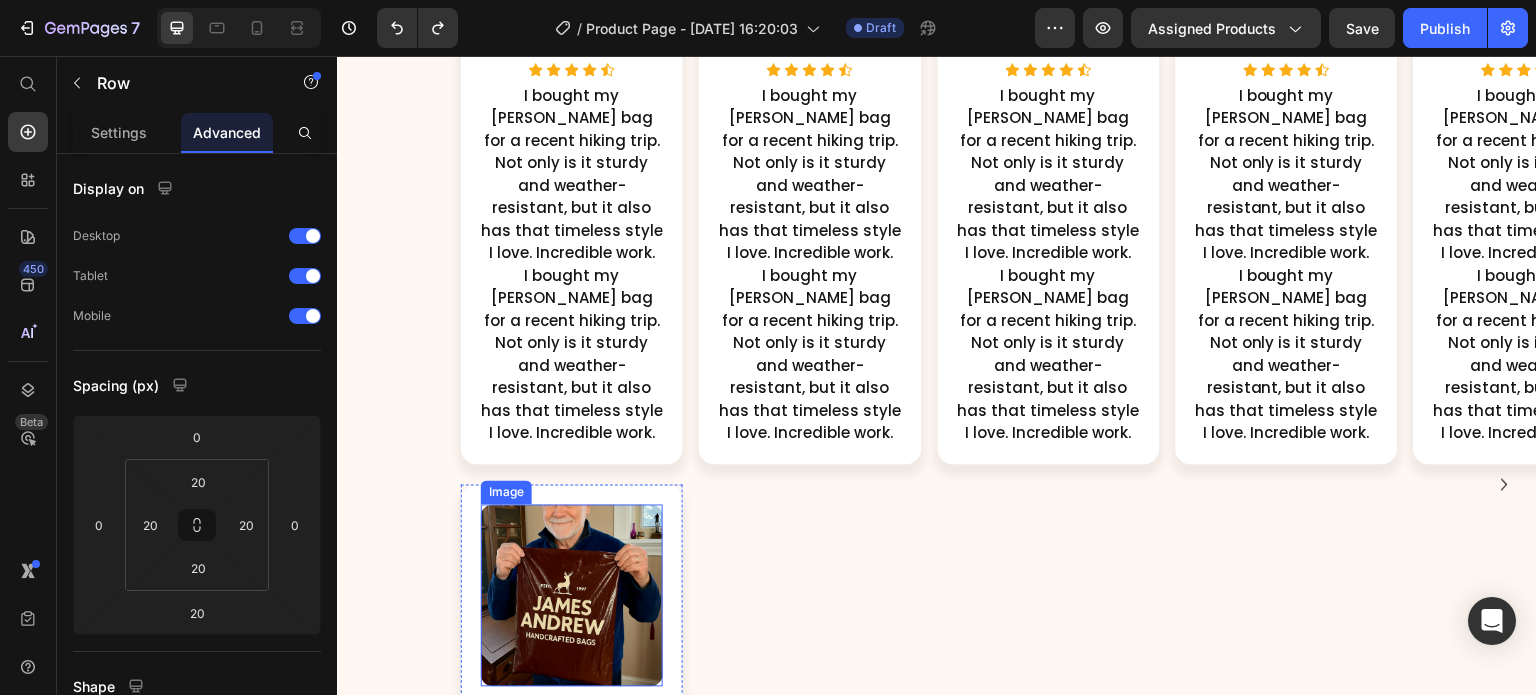 click on "Image" at bounding box center [506, 493] 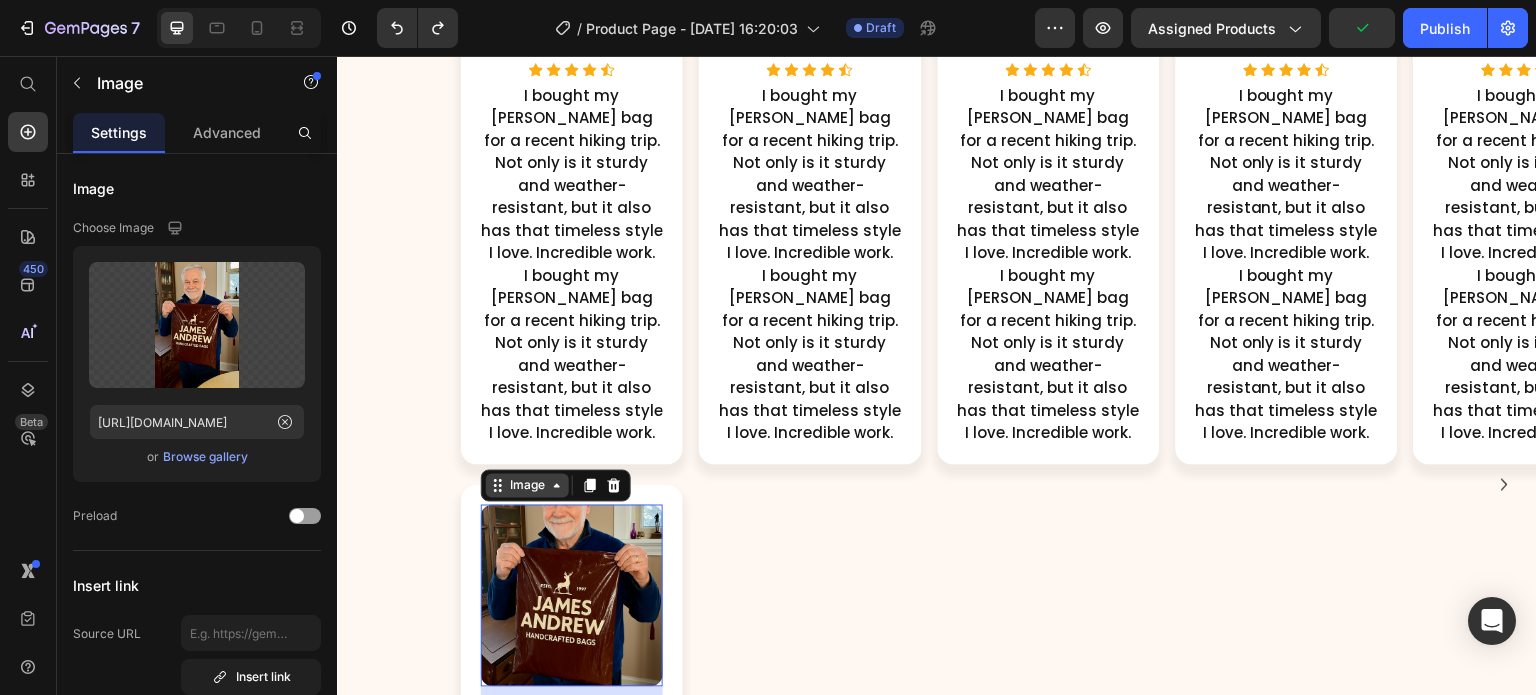 click on "Image" at bounding box center (527, 486) 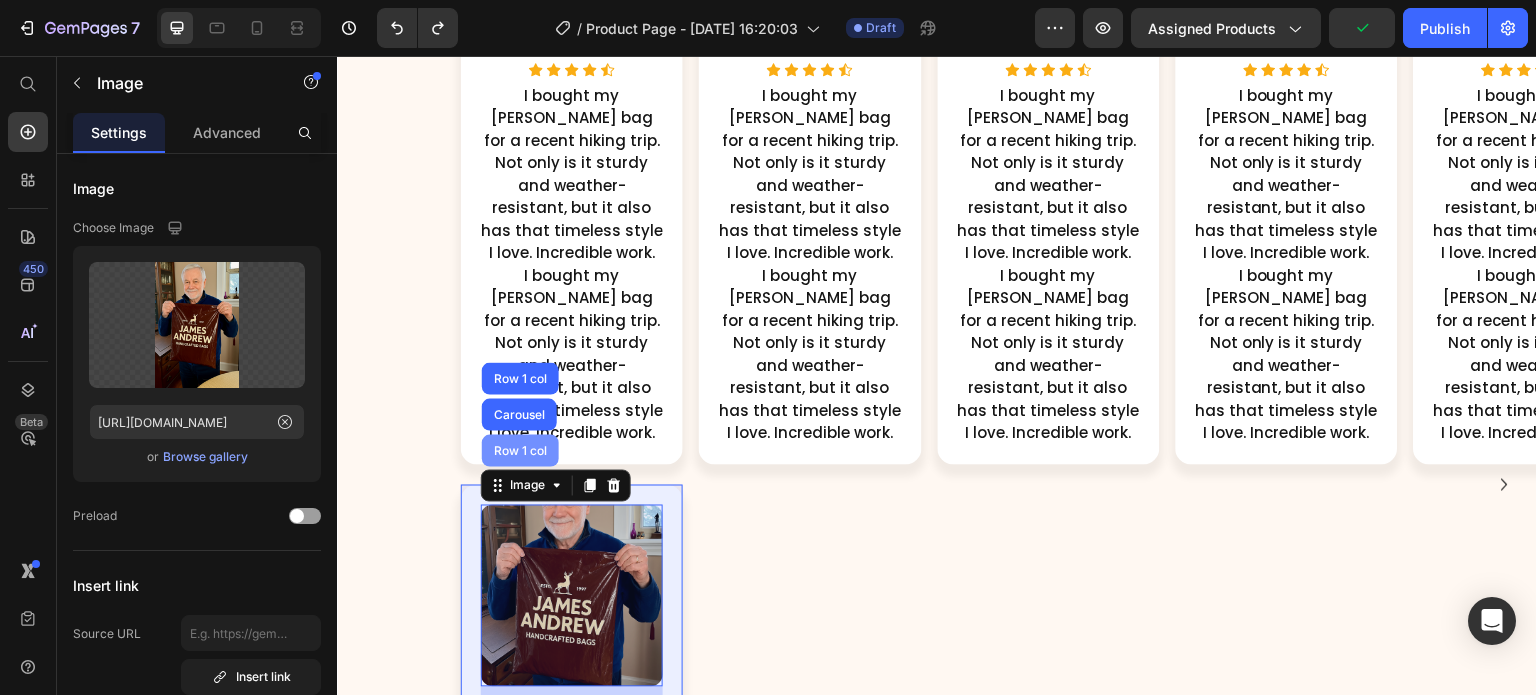 click on "Row 1 col" at bounding box center (520, 451) 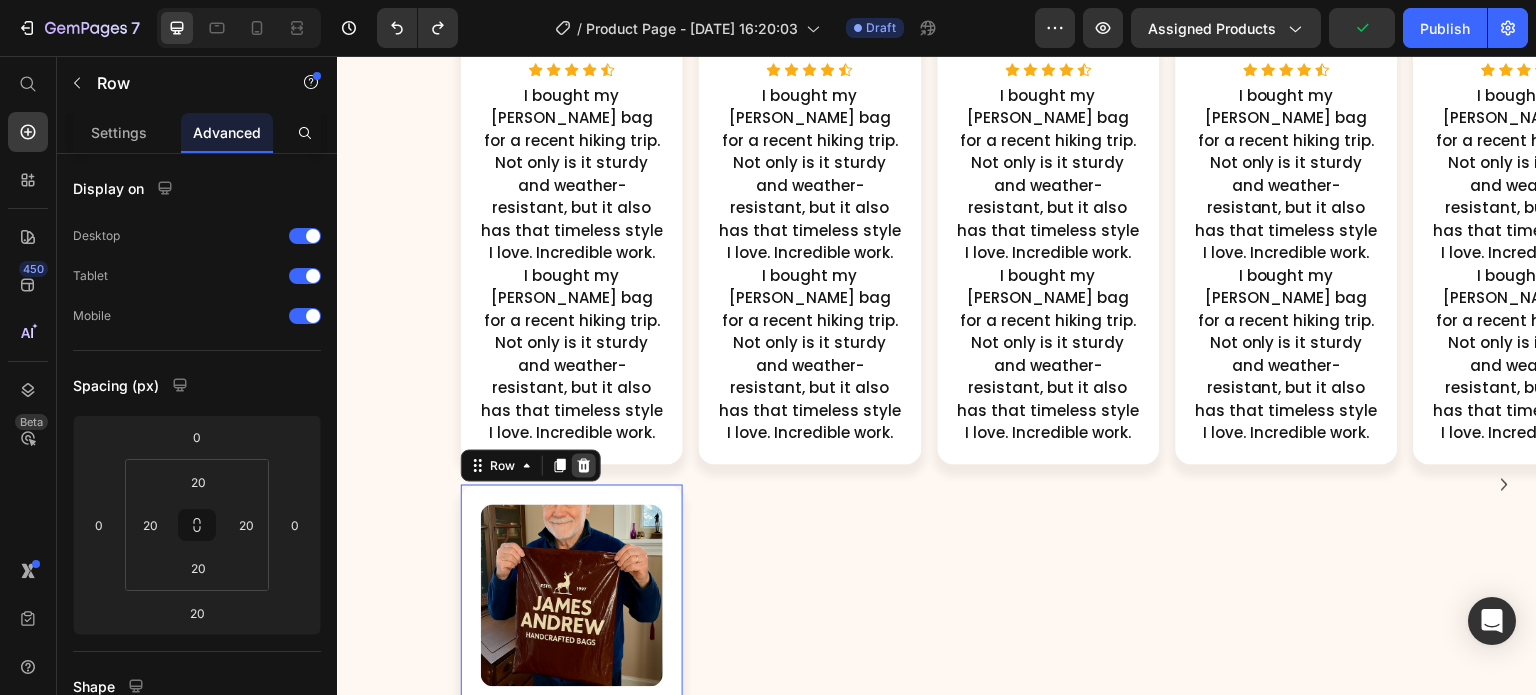 click 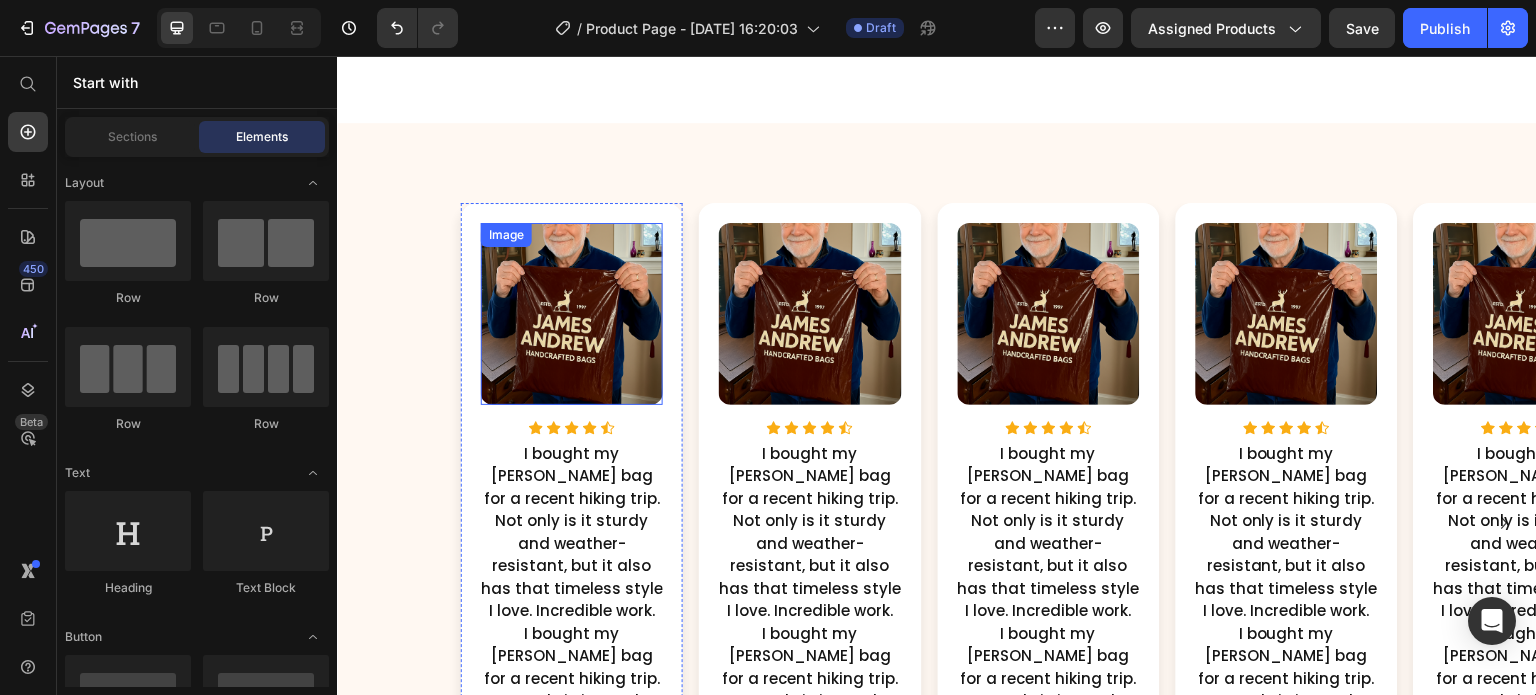 scroll, scrollTop: 1011, scrollLeft: 0, axis: vertical 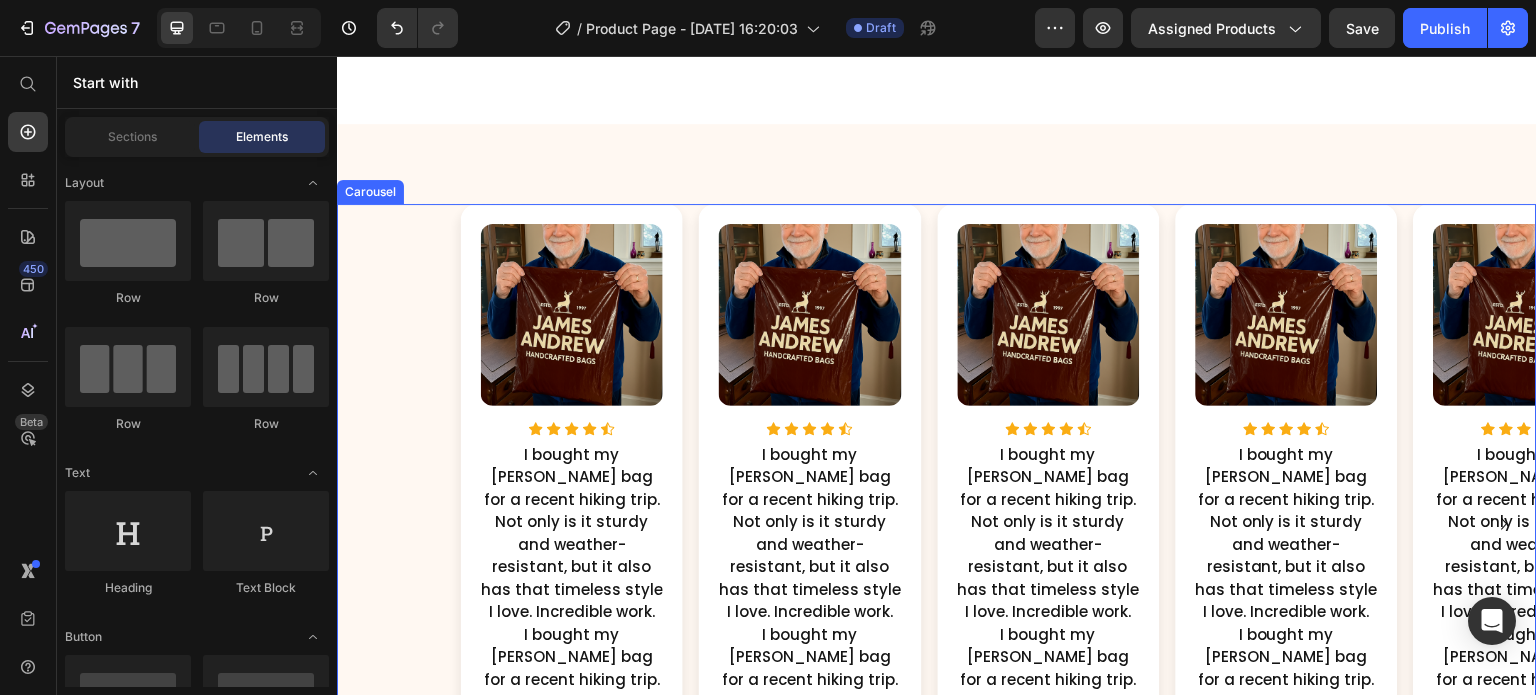 click on "Image                Icon                Icon                Icon                Icon
Icon Icon List Hoz I bought my [PERSON_NAME] bag for a recent hiking trip. Not only is it sturdy and weather-resistant, but it also has that timeless style I love. Incredible work. Text Block I bought my [PERSON_NAME] bag for a recent hiking trip. Not only is it sturdy and weather-resistant, but it also has that timeless style I love. Incredible work. Text Block Row Image                Icon                Icon                Icon                Icon
Icon Icon List Hoz I bought my [PERSON_NAME] bag for a recent hiking trip. Not only is it sturdy and weather-resistant, but it also has that timeless style I love. Incredible work. Text Block I bought my [PERSON_NAME] bag for a recent hiking trip. Not only is it sturdy and weather-resistant, but it also has that timeless style I love. Incredible work. Text Block Row Image                Icon                Icon                Icon                Icon" at bounding box center [937, 524] 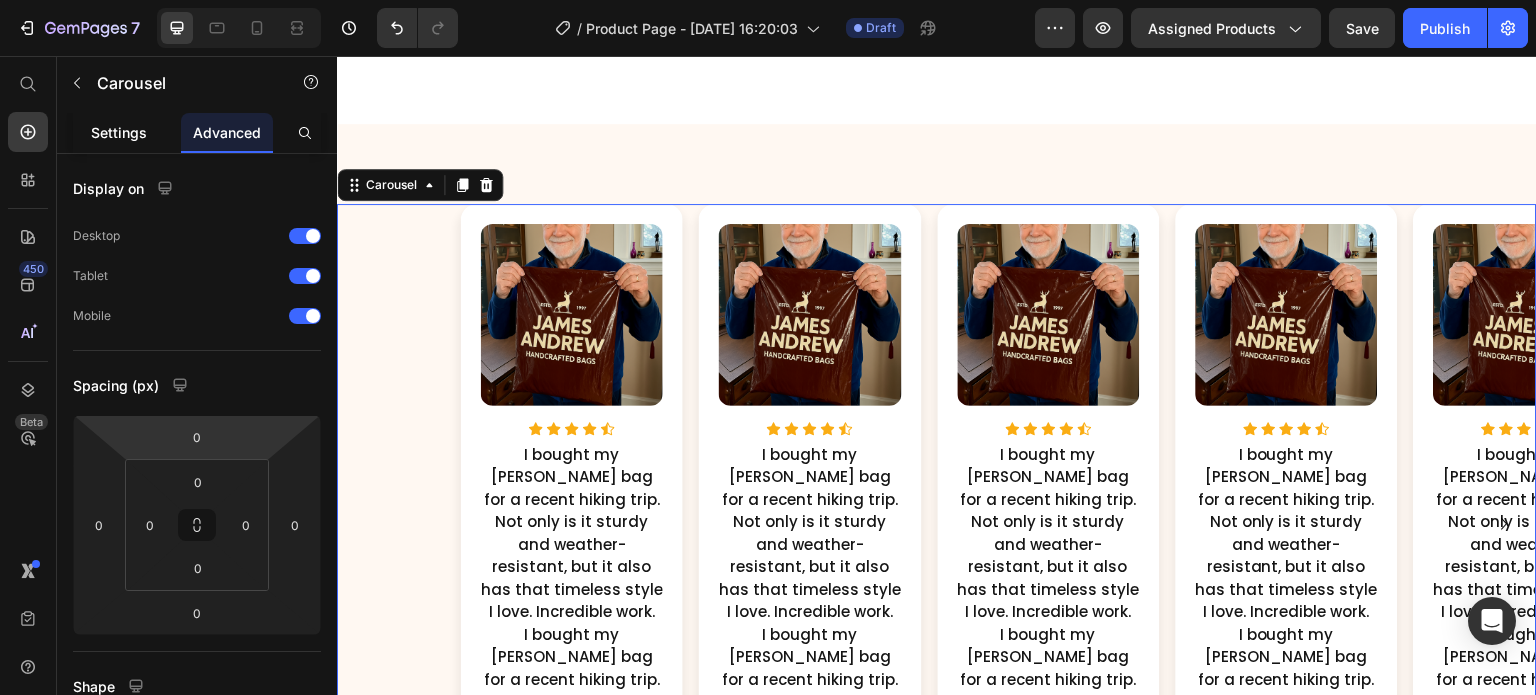 click on "Settings" at bounding box center [119, 132] 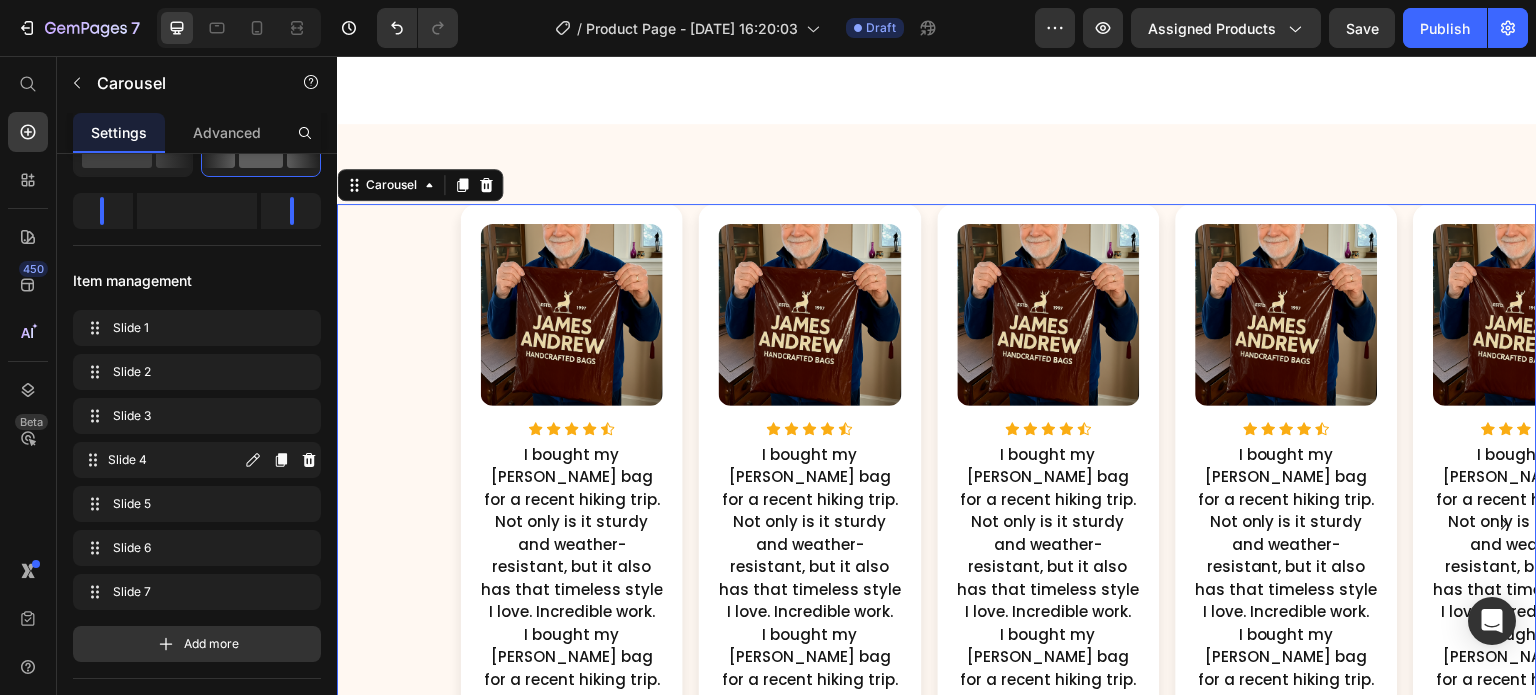 scroll, scrollTop: 264, scrollLeft: 0, axis: vertical 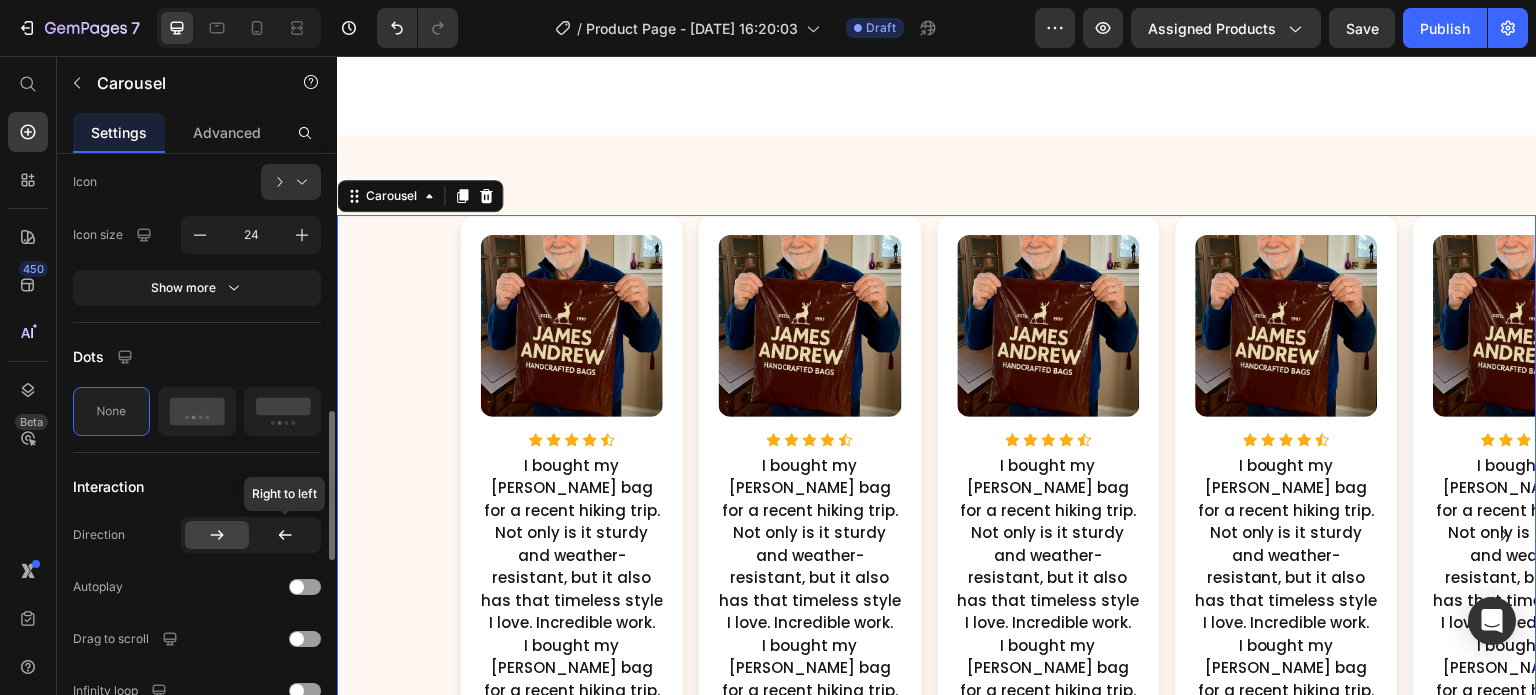 click 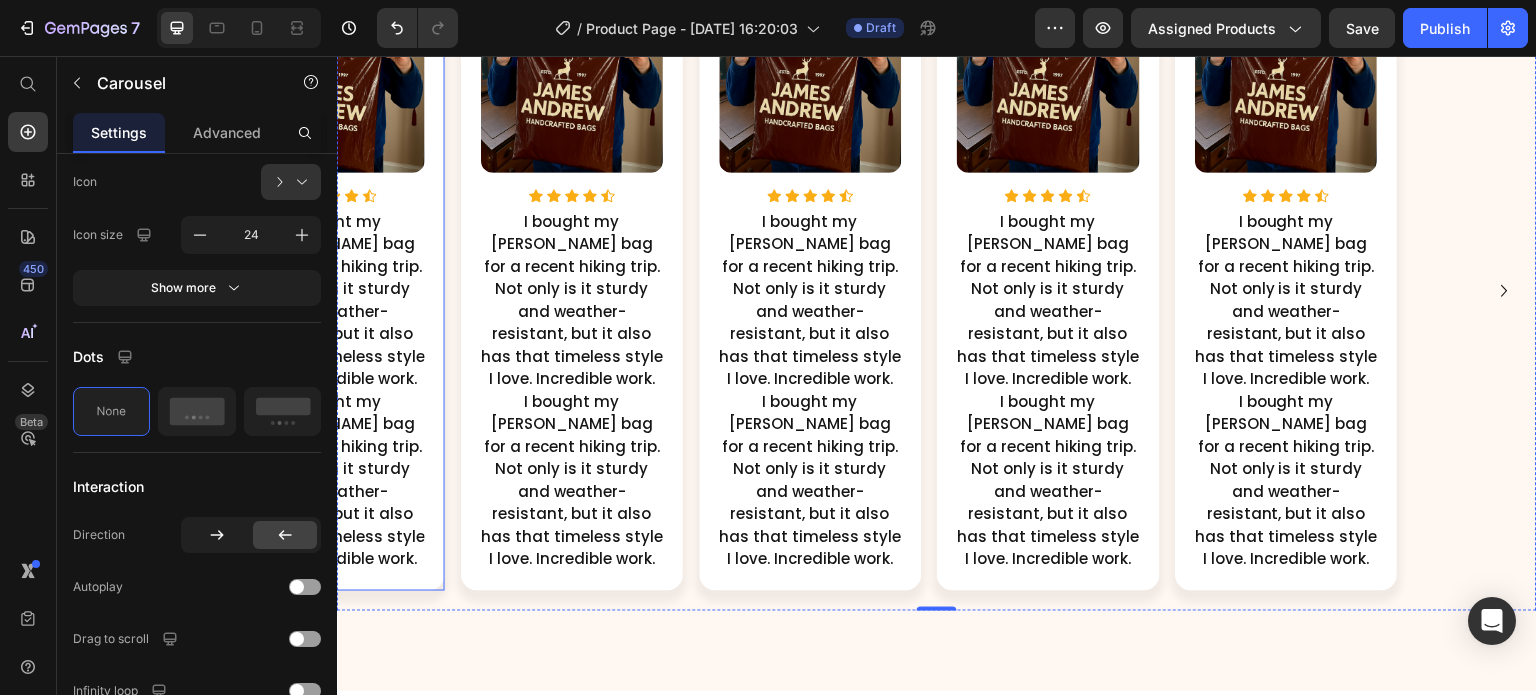 scroll, scrollTop: 1245, scrollLeft: 0, axis: vertical 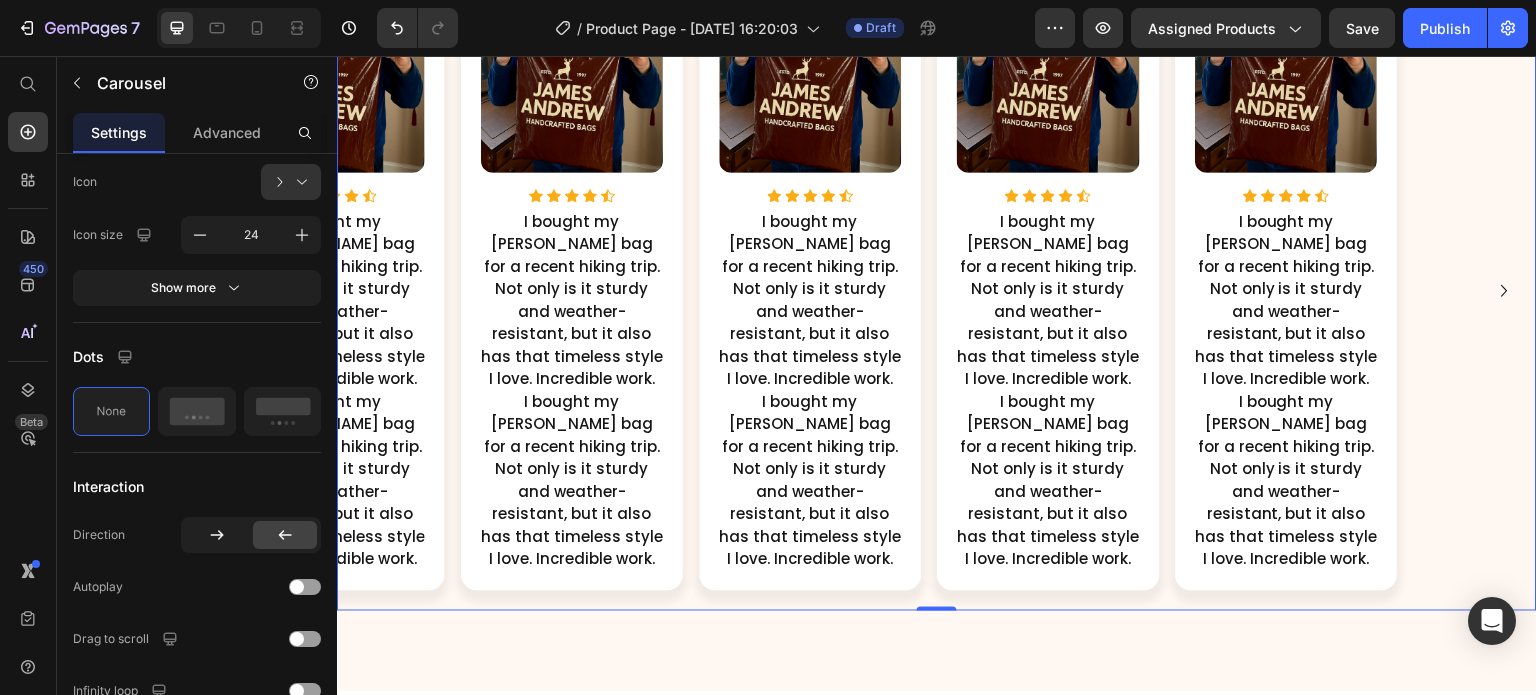 click 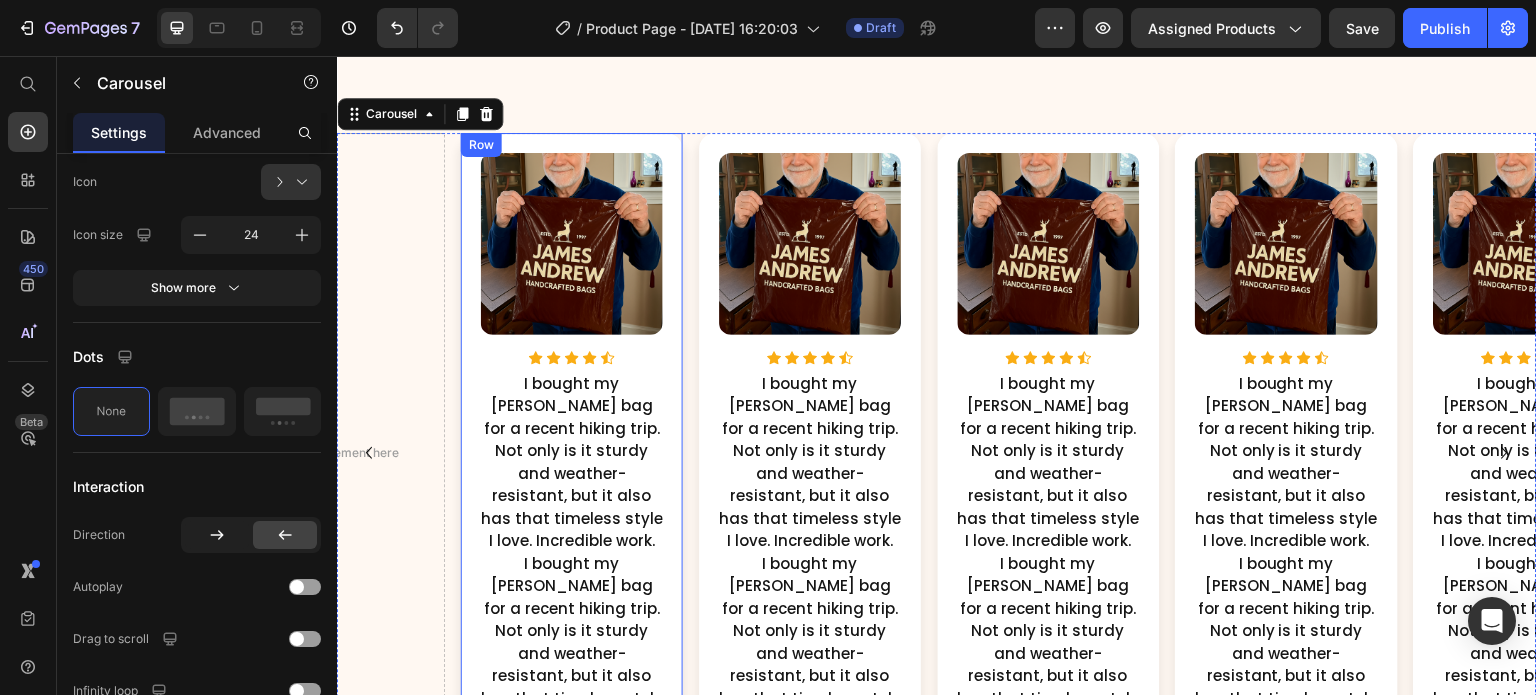 click on "Image                Icon                Icon                Icon                Icon
Icon Icon List Hoz I bought my [PERSON_NAME] bag for a recent hiking trip. Not only is it sturdy and weather-resistant, but it also has that timeless style I love. Incredible work. Text Block I bought my [PERSON_NAME] bag for a recent hiking trip. Not only is it sturdy and weather-resistant, but it also has that timeless style I love. Incredible work. Text Block Row" at bounding box center (572, 443) 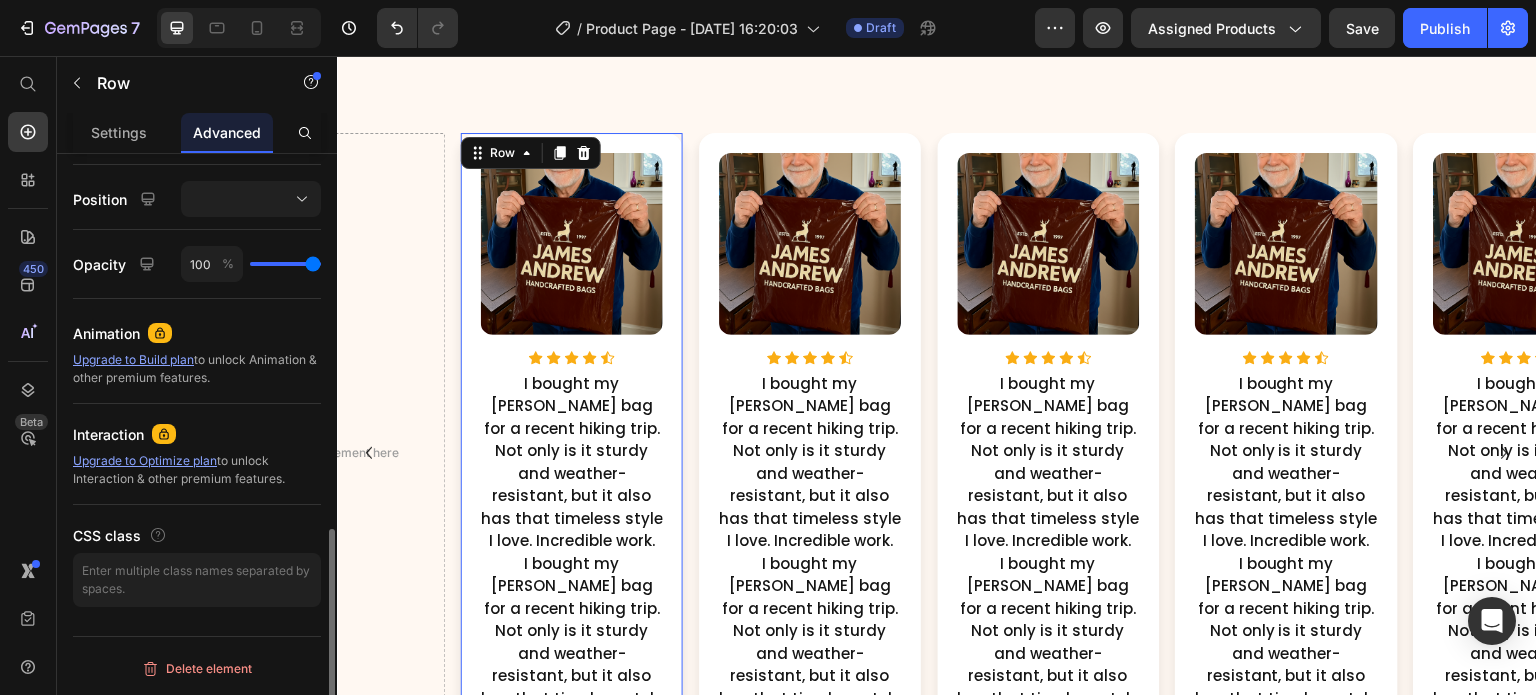 scroll, scrollTop: 1080, scrollLeft: 0, axis: vertical 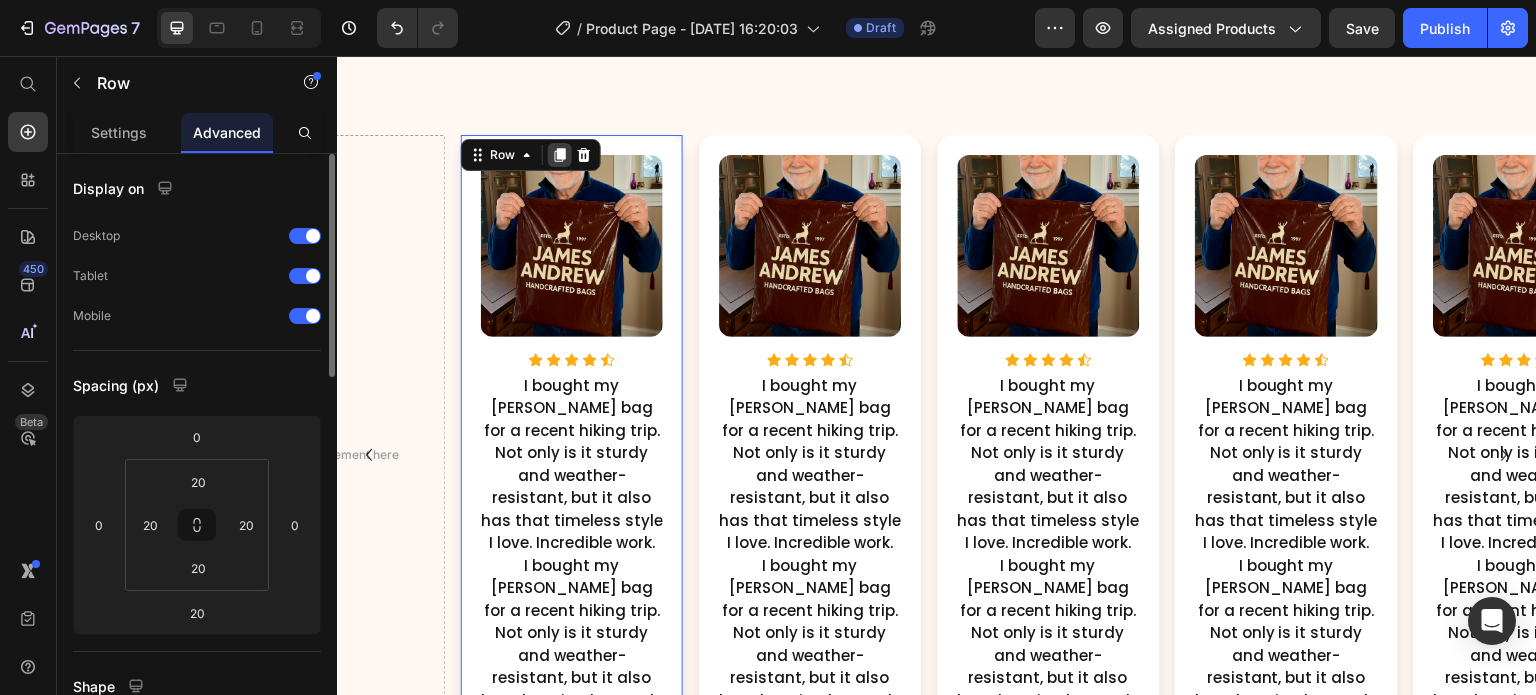 click 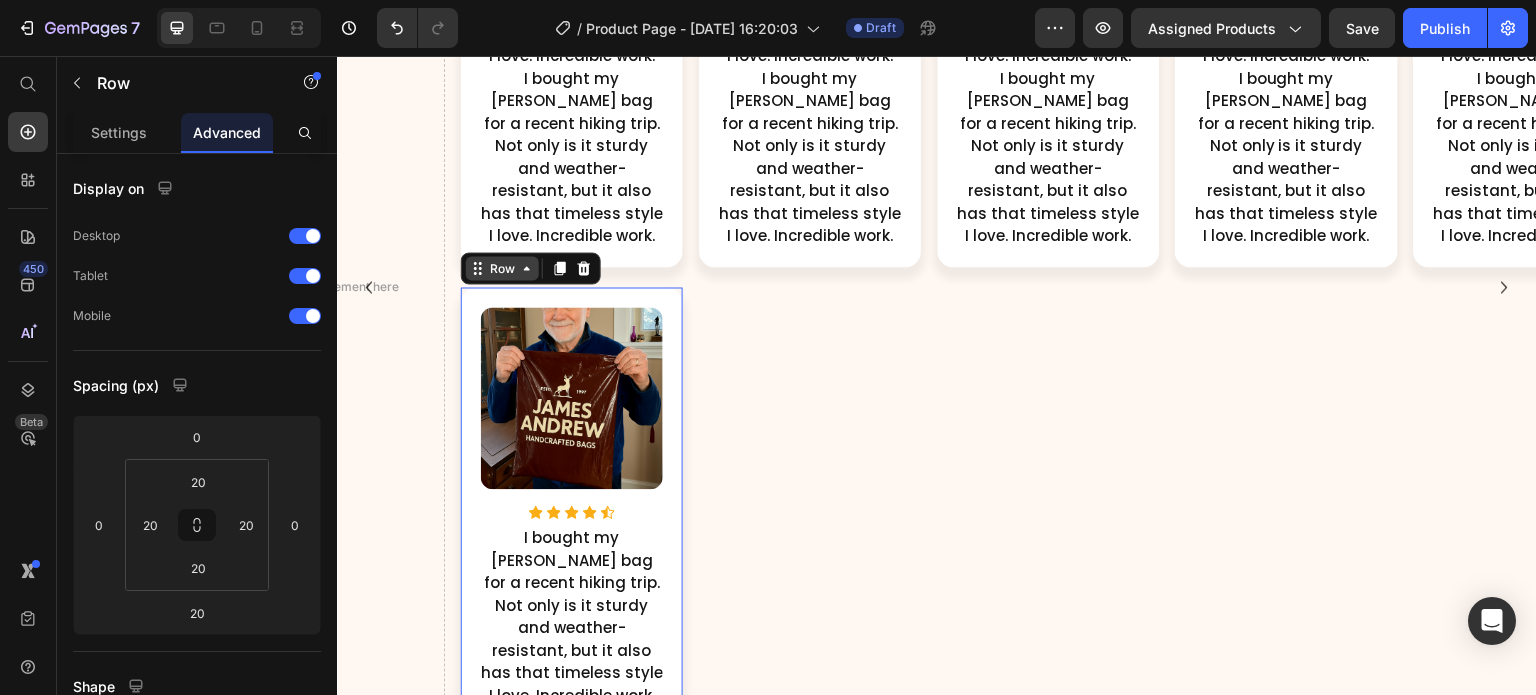 scroll, scrollTop: 1567, scrollLeft: 0, axis: vertical 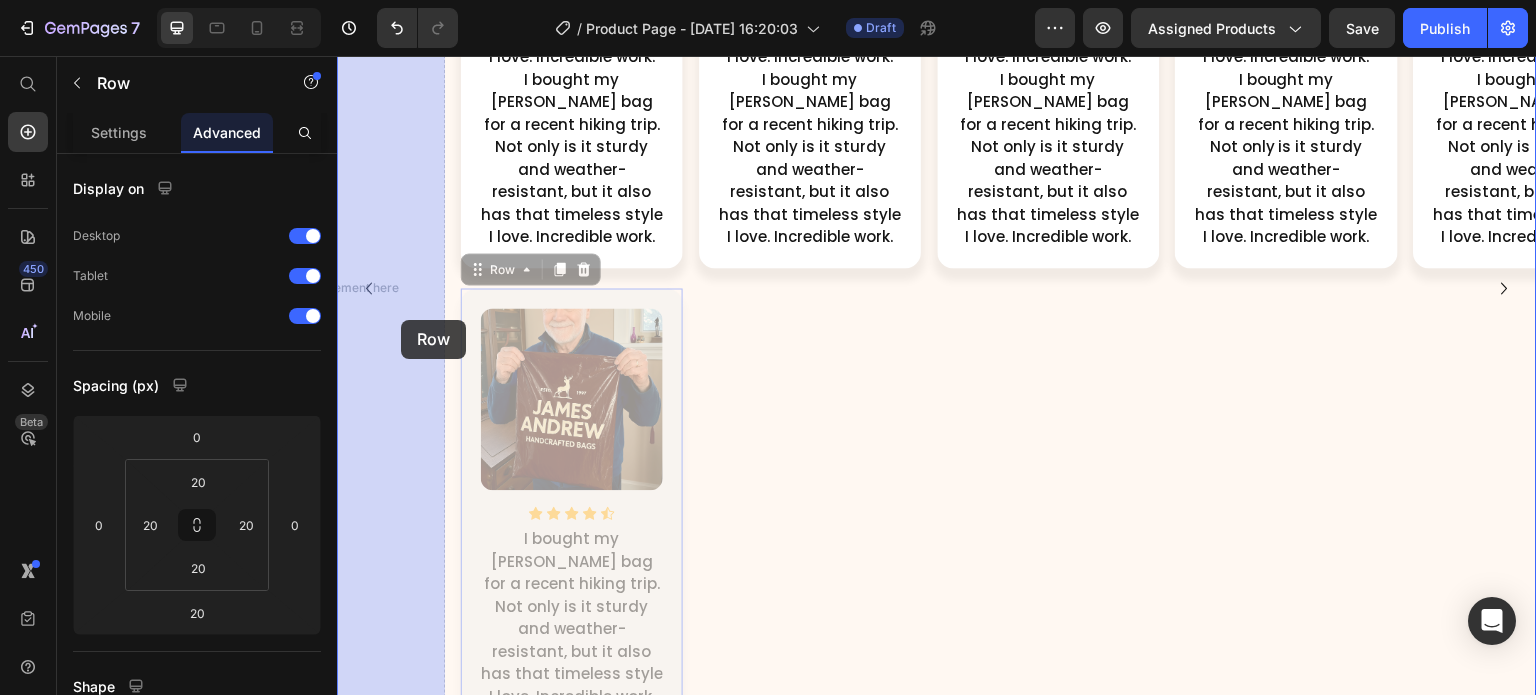 drag, startPoint x: 483, startPoint y: 300, endPoint x: 402, endPoint y: 320, distance: 83.43261 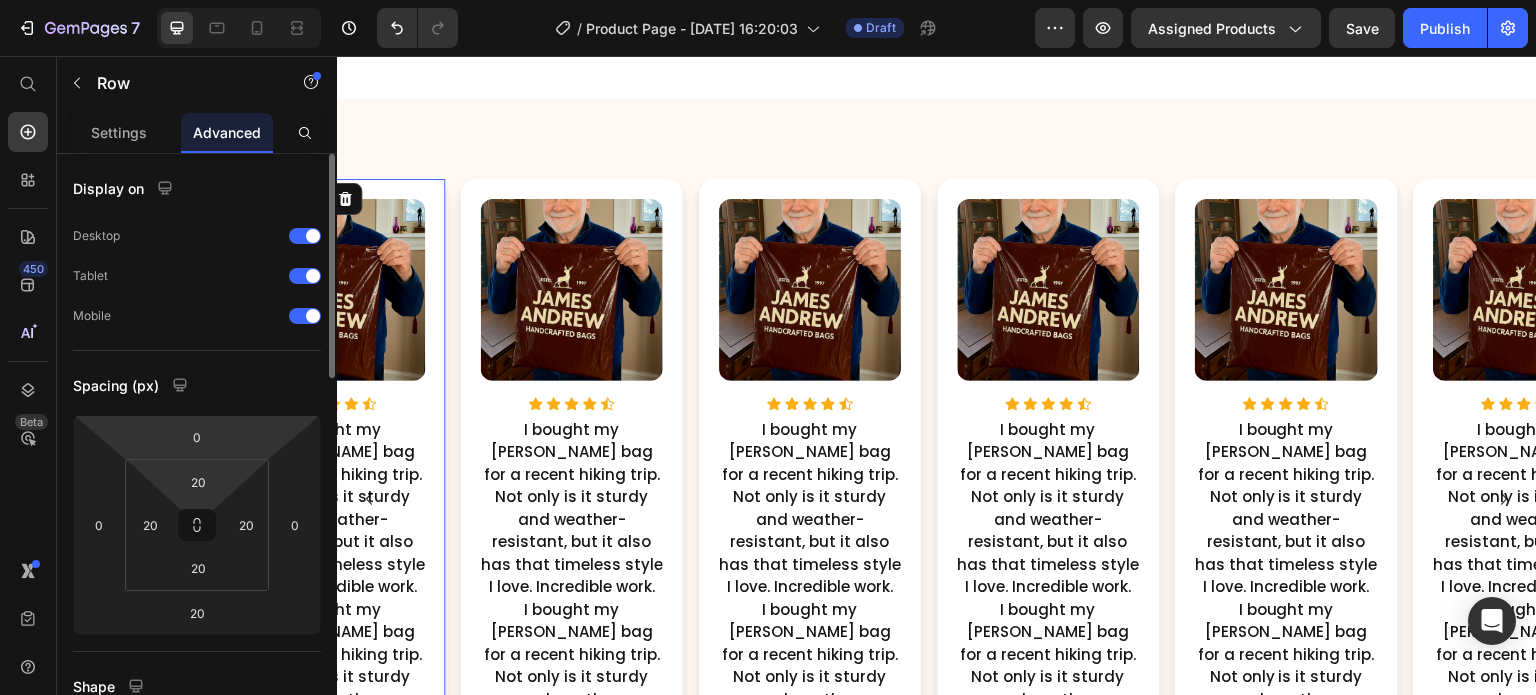 scroll, scrollTop: 1035, scrollLeft: 0, axis: vertical 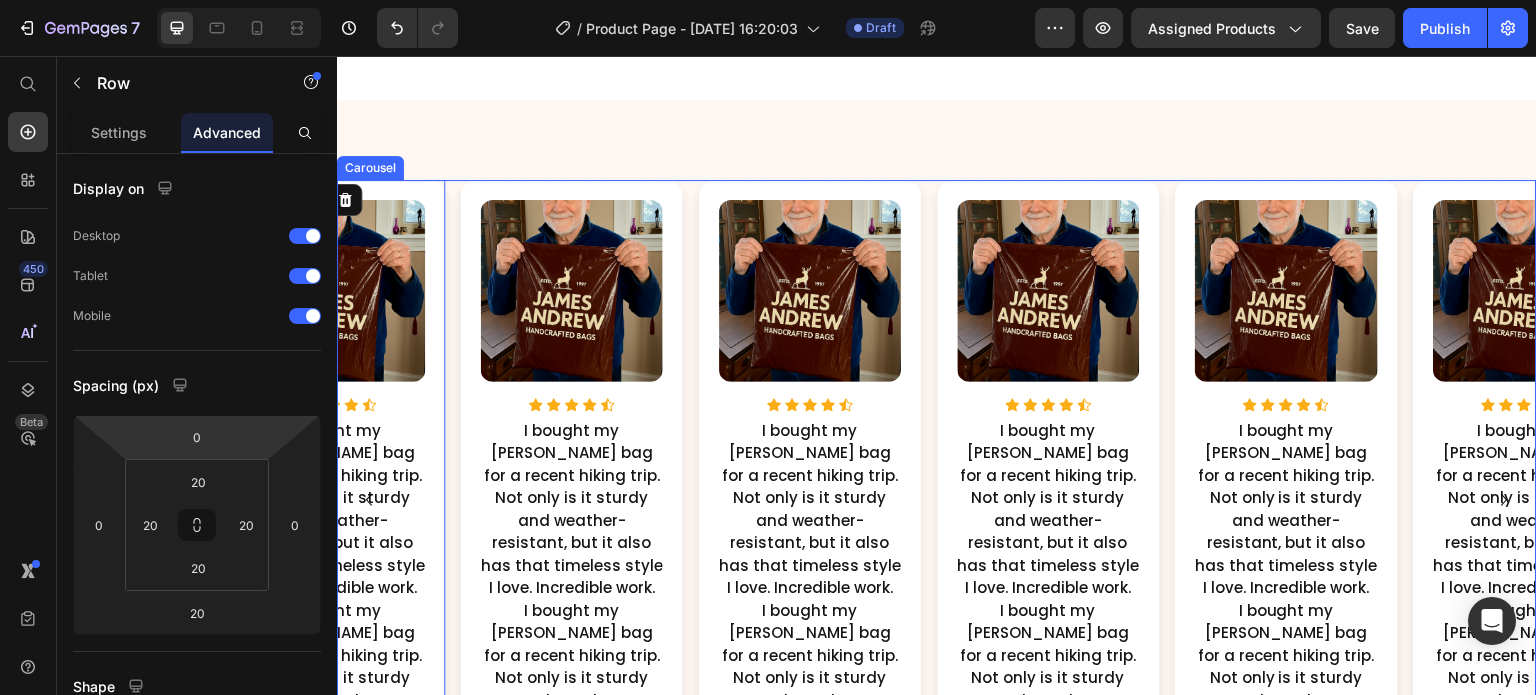 click on "Image                Icon                Icon                Icon                Icon
Icon Icon List Hoz I bought my [PERSON_NAME] bag for a recent hiking trip. Not only is it sturdy and weather-resistant, but it also has that timeless style I love. Incredible work. Text Block I bought my [PERSON_NAME] bag for a recent hiking trip. Not only is it sturdy and weather-resistant, but it also has that timeless style I love. Incredible work. Text Block Row Image                Icon                Icon                Icon                Icon
Icon Icon List Hoz I bought my [PERSON_NAME] bag for a recent hiking trip. Not only is it sturdy and weather-resistant, but it also has that timeless style I love. Incredible work. Text Block I bought my [PERSON_NAME] bag for a recent hiking trip. Not only is it sturdy and weather-resistant, but it also has that timeless style I love. Incredible work. Text Block Row Image                Icon                Icon                Icon                Icon" at bounding box center [937, 500] 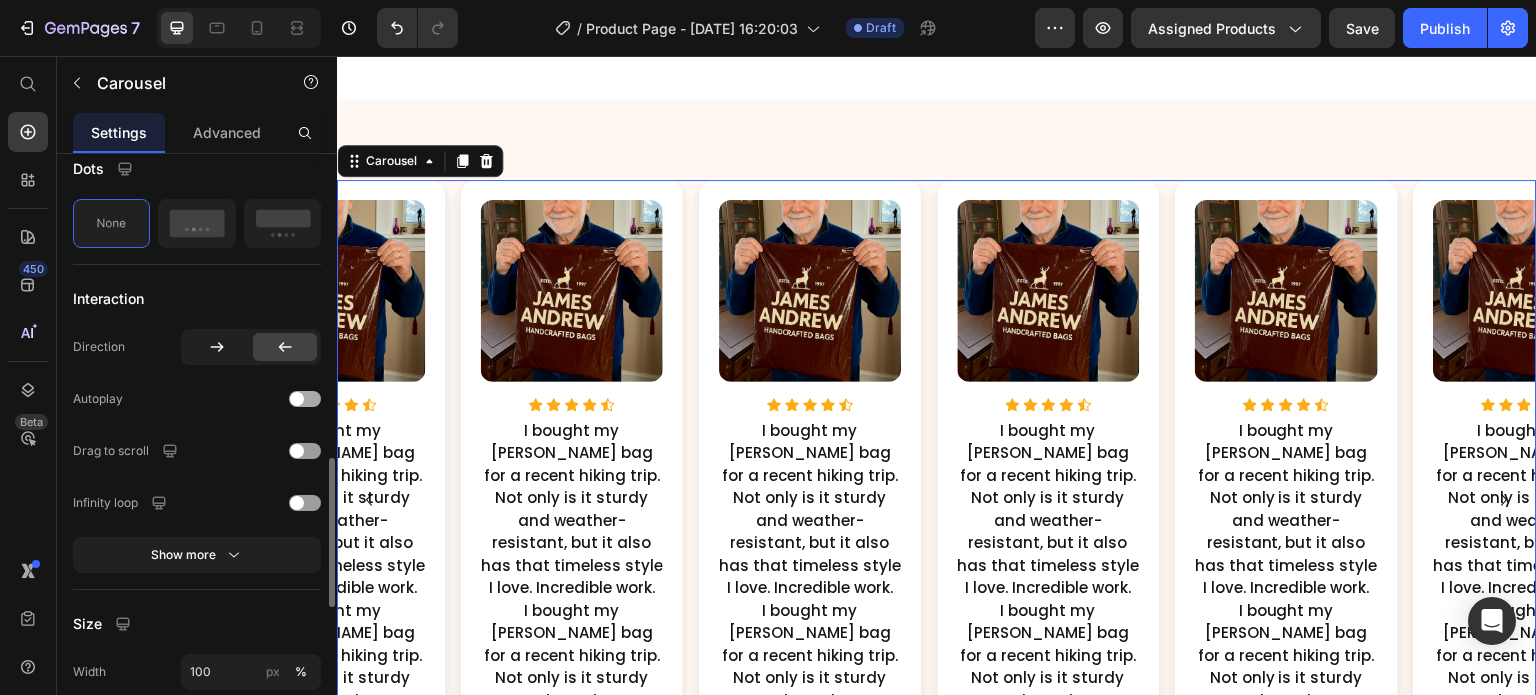 click at bounding box center [297, 399] 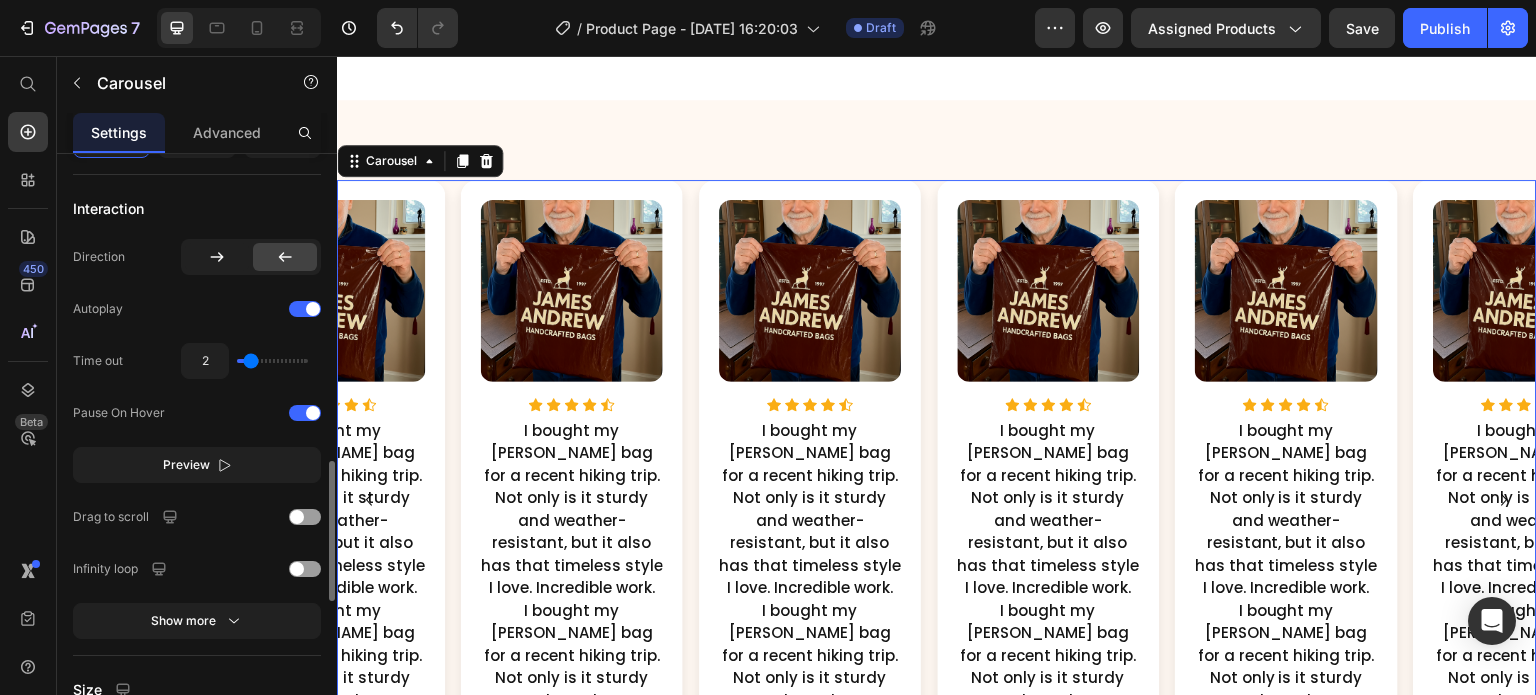 scroll, scrollTop: 1304, scrollLeft: 0, axis: vertical 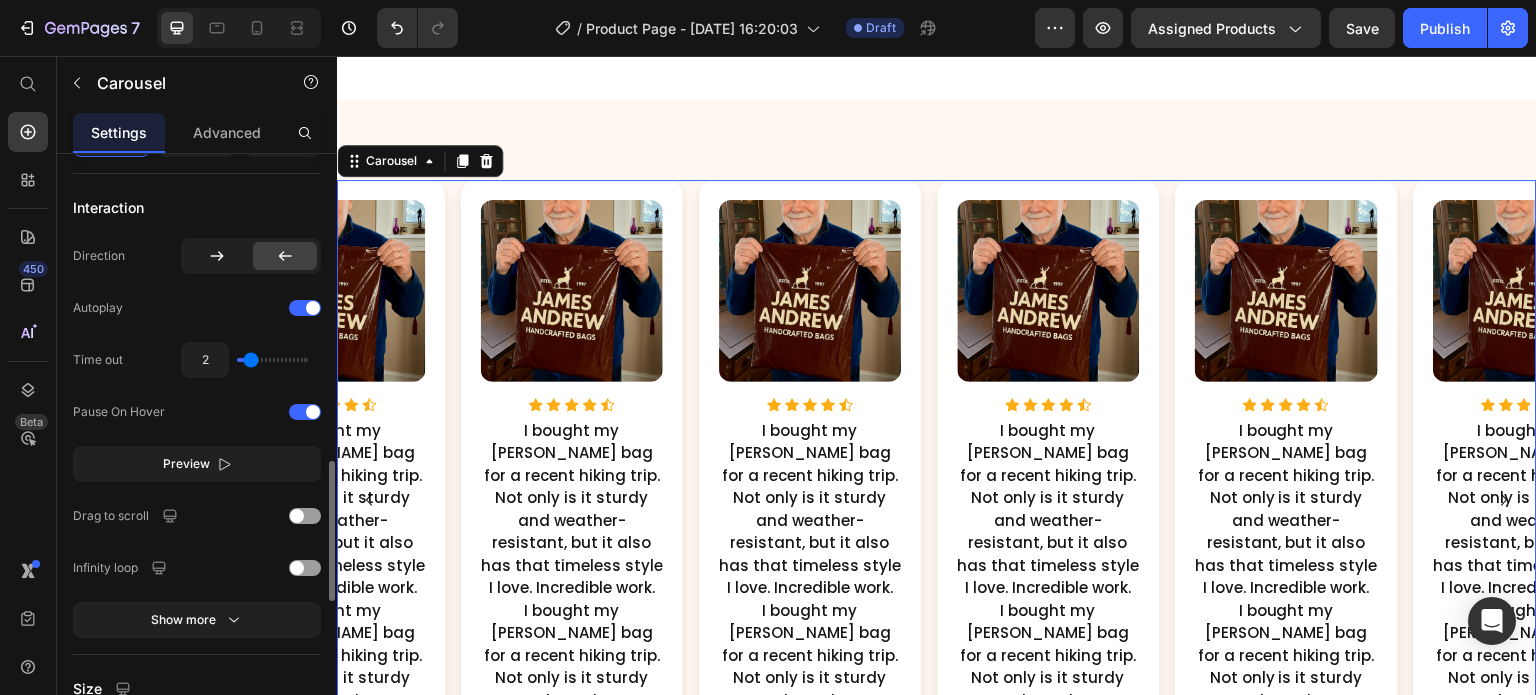 type on "1" 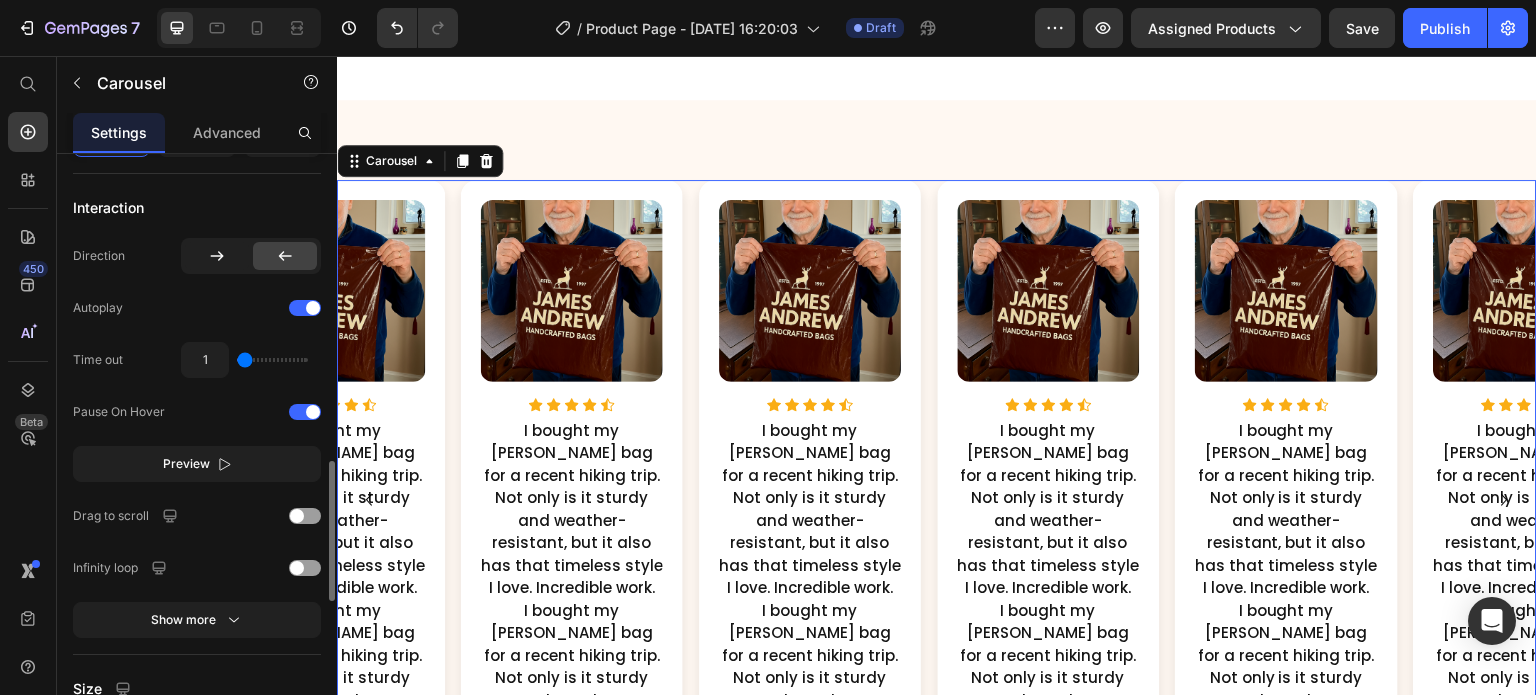 type on "1" 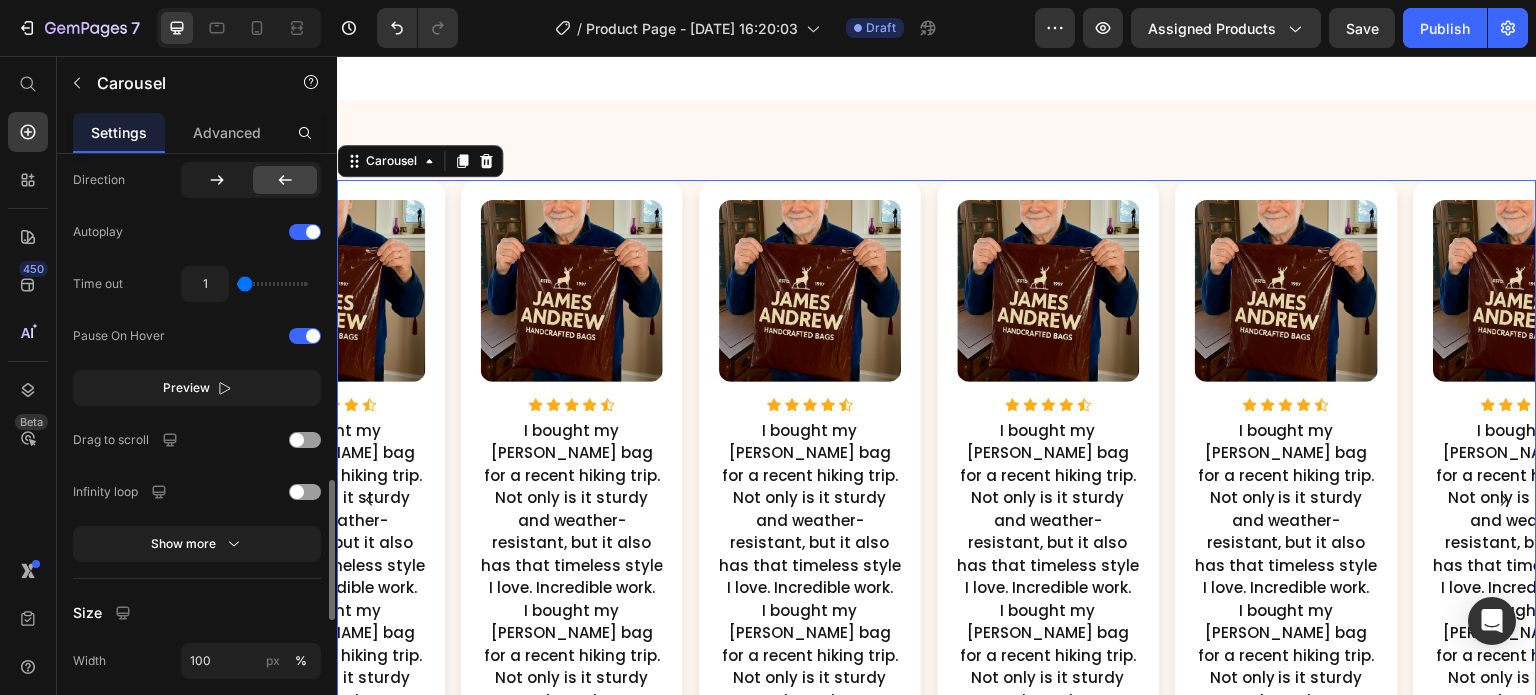 scroll, scrollTop: 1381, scrollLeft: 0, axis: vertical 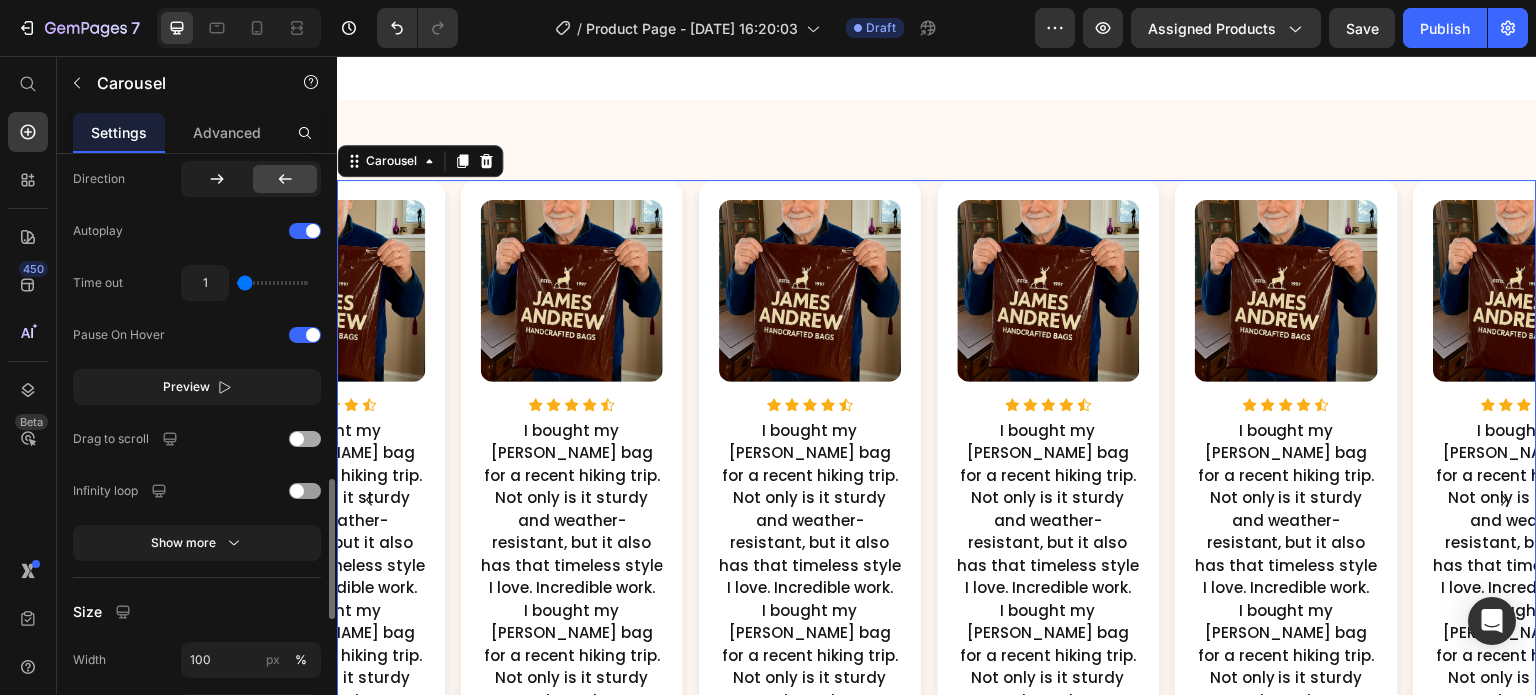 drag, startPoint x: 206, startPoint y: 385, endPoint x: 220, endPoint y: 425, distance: 42.379242 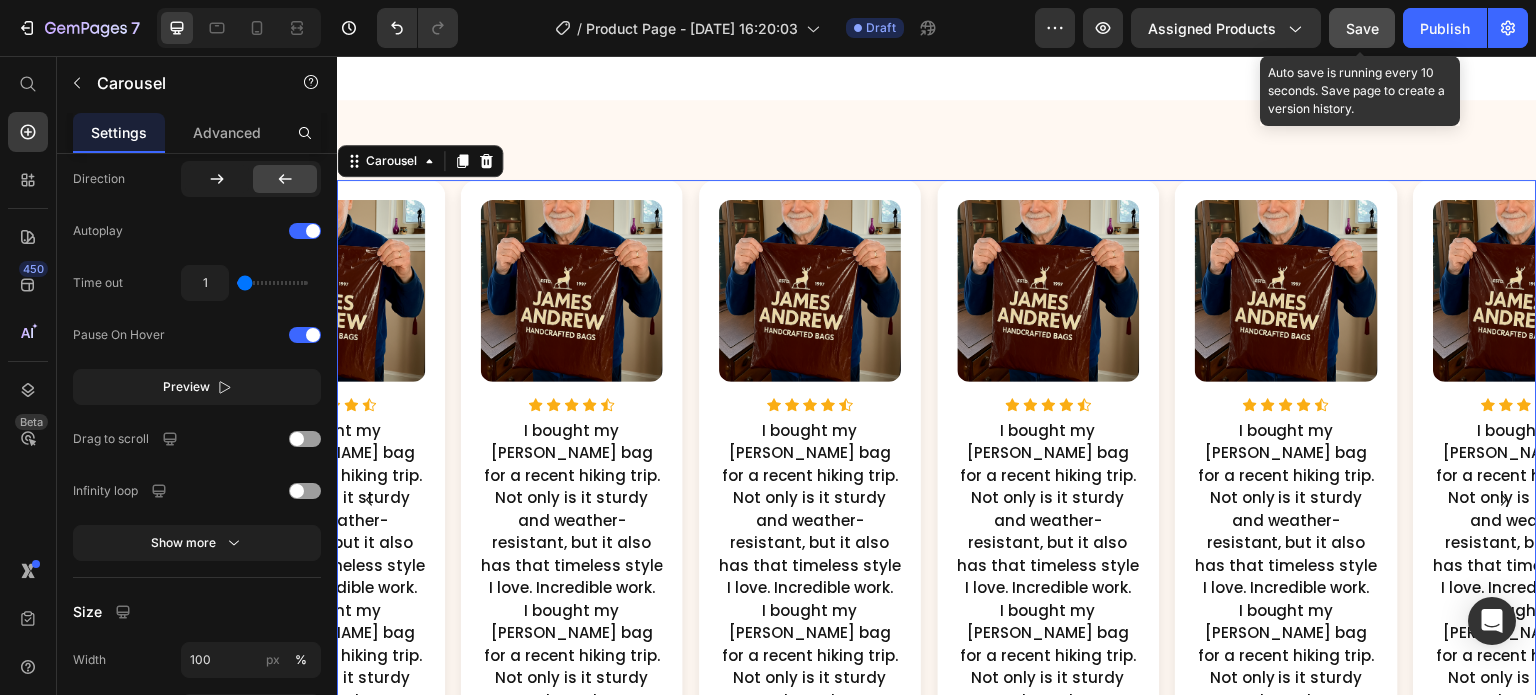 click on "Save" at bounding box center [1362, 28] 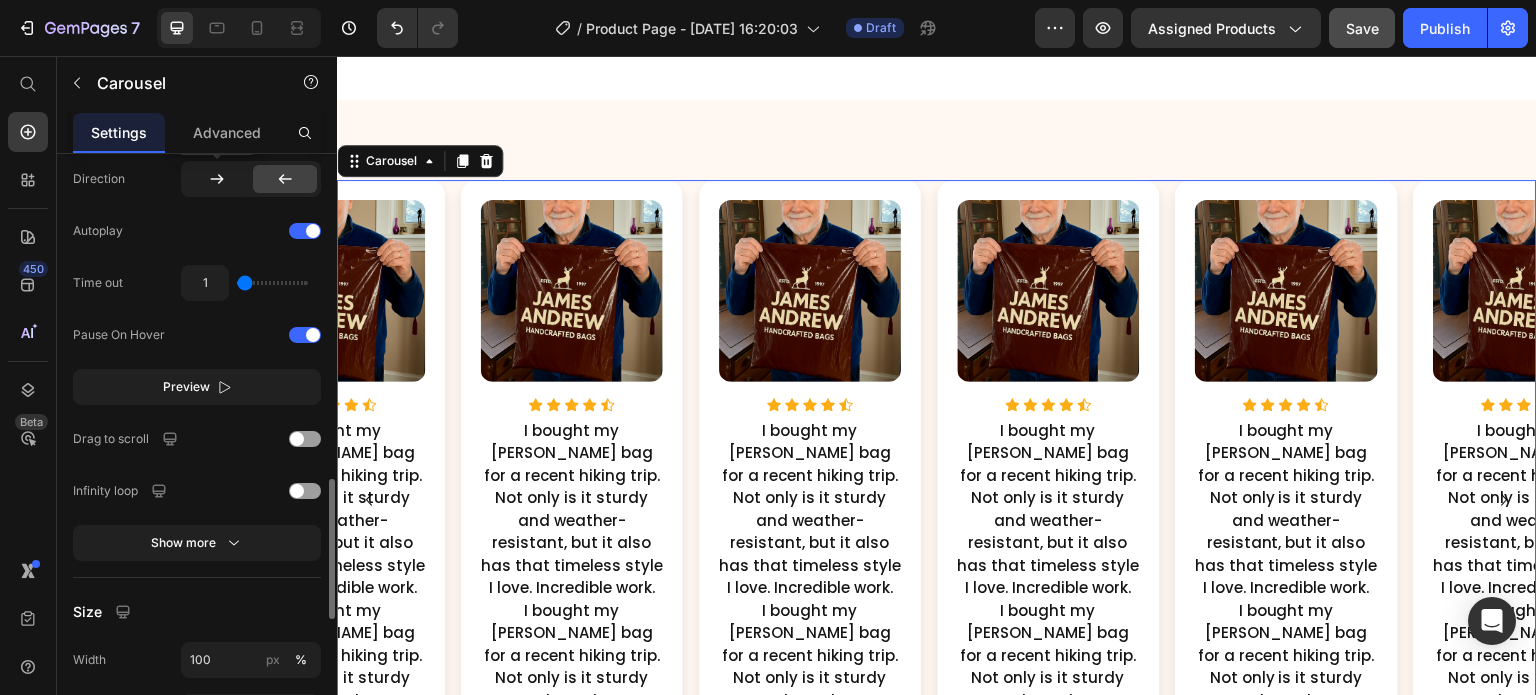 click 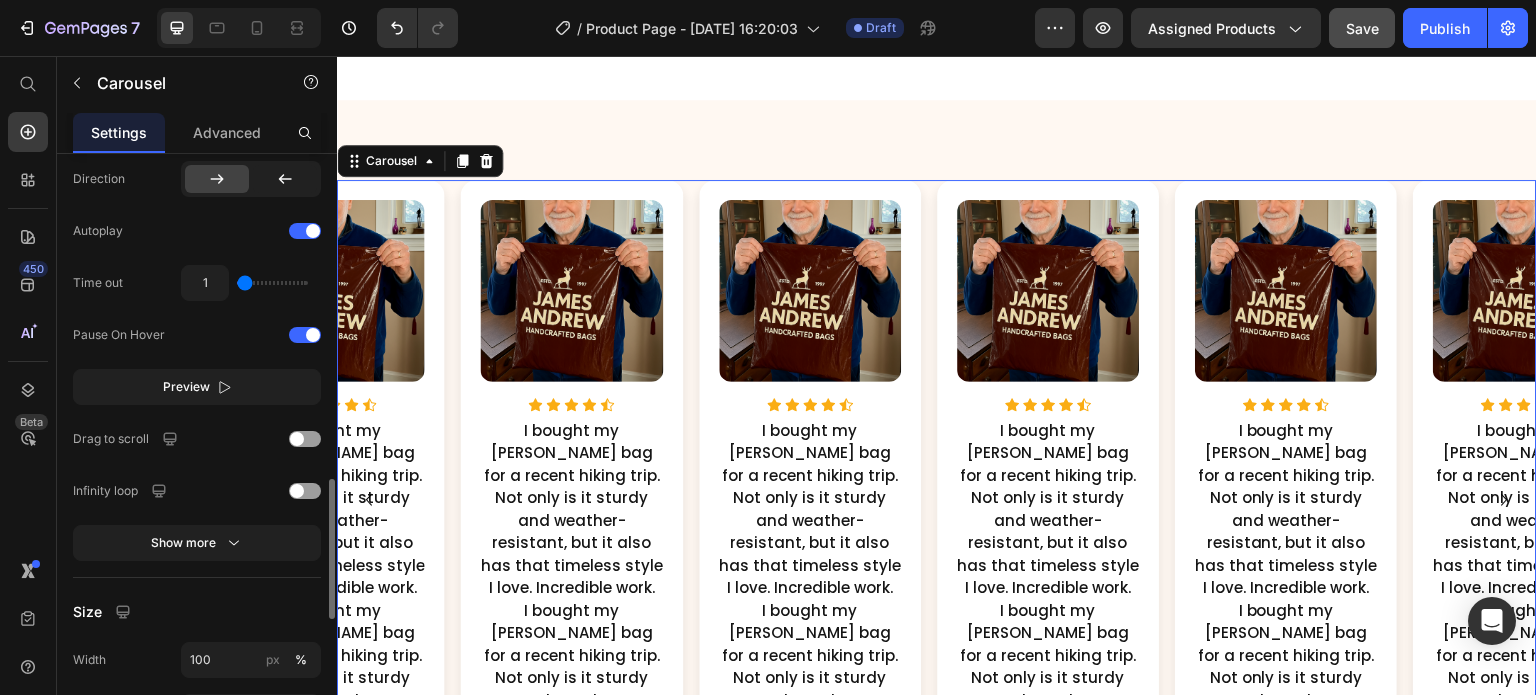 type on "1.1" 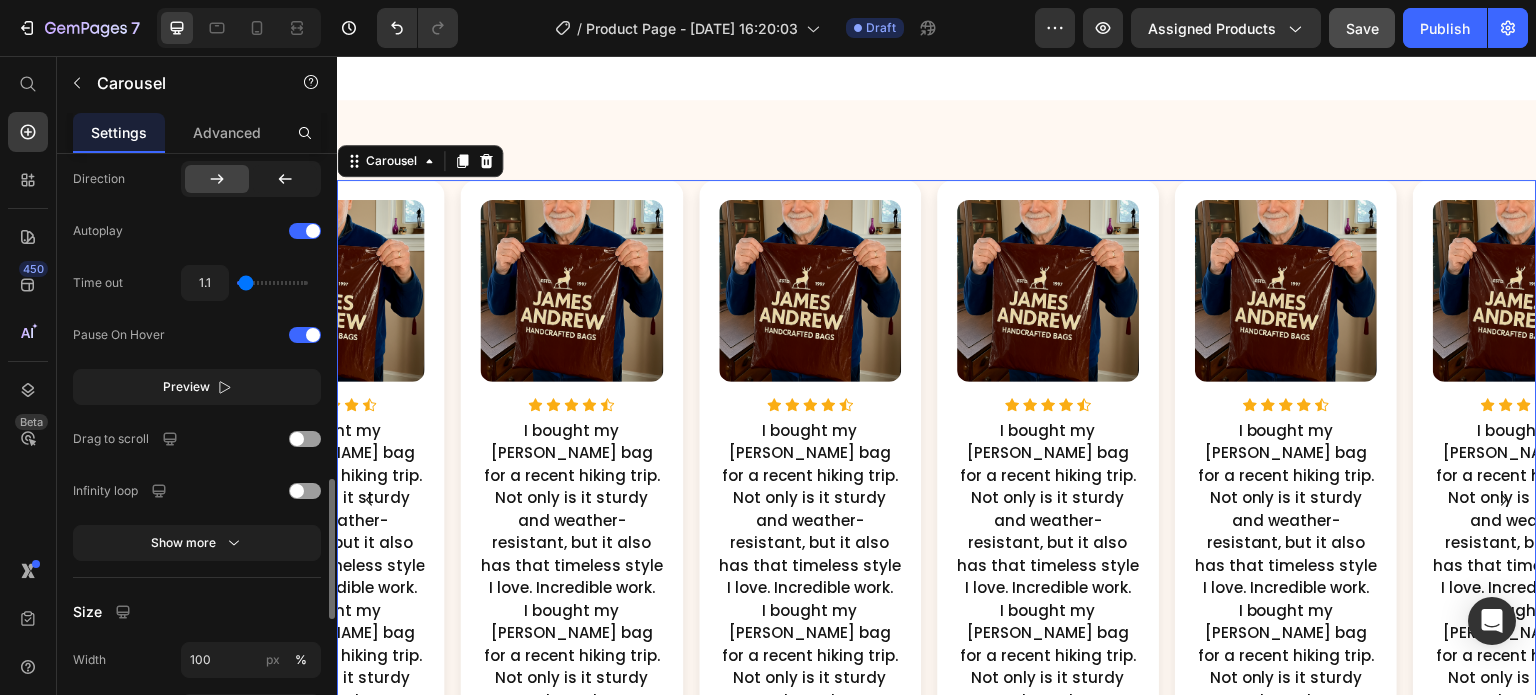 type on "1.4" 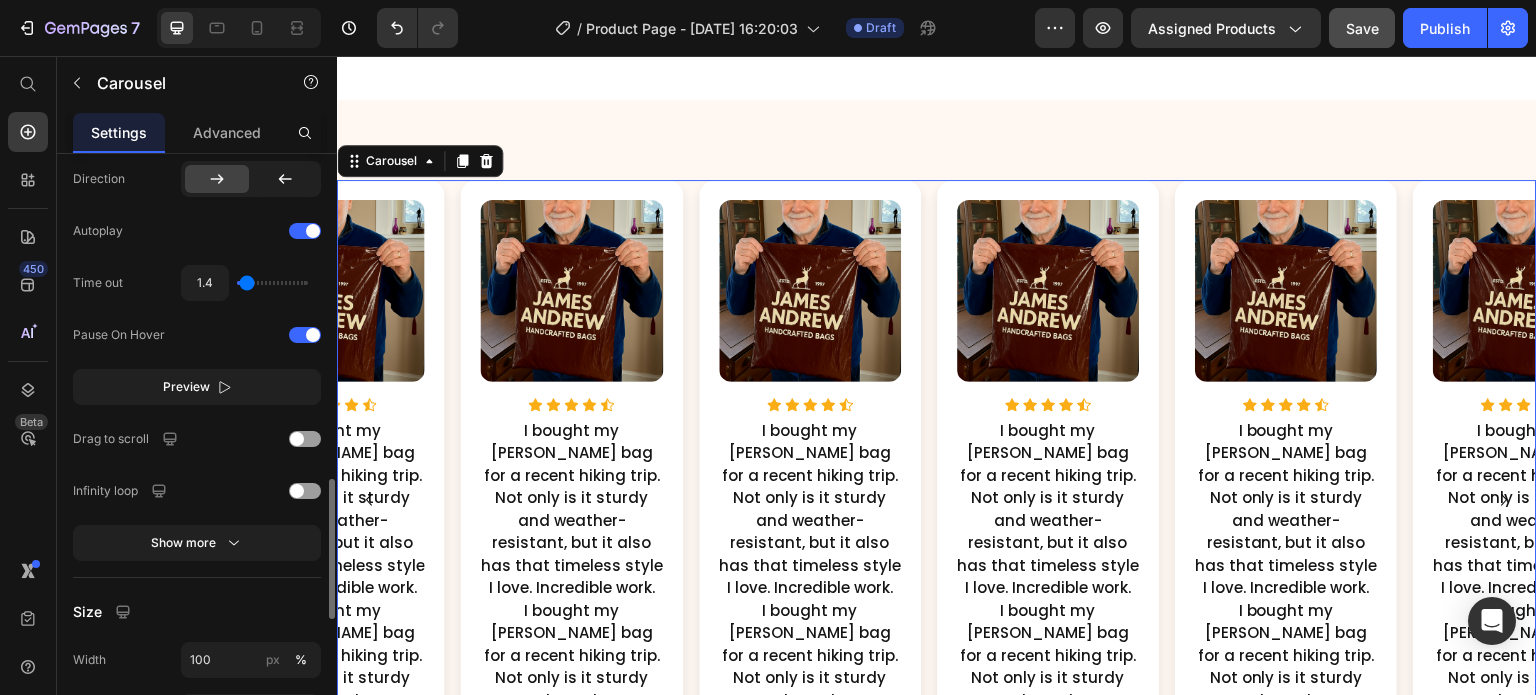type on "1.9" 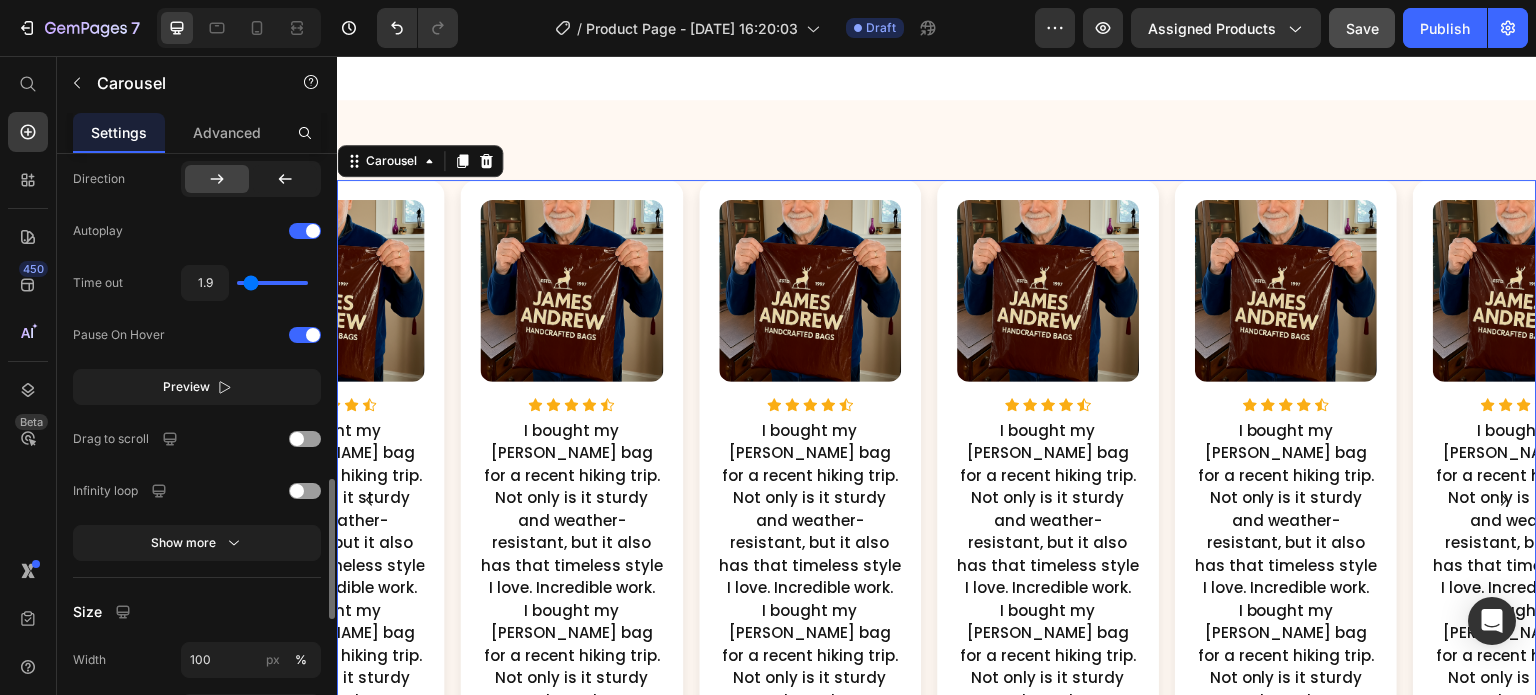 type on "2.3" 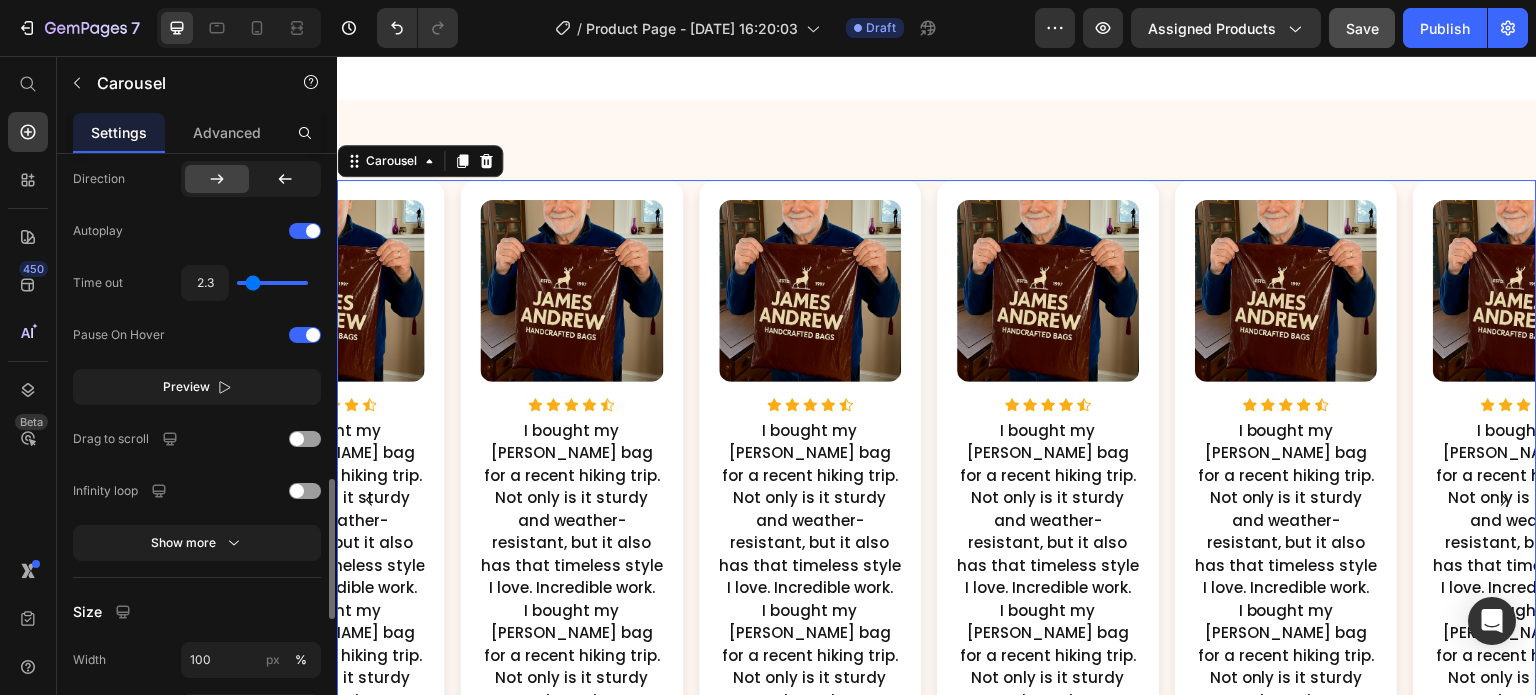 type on "2.8" 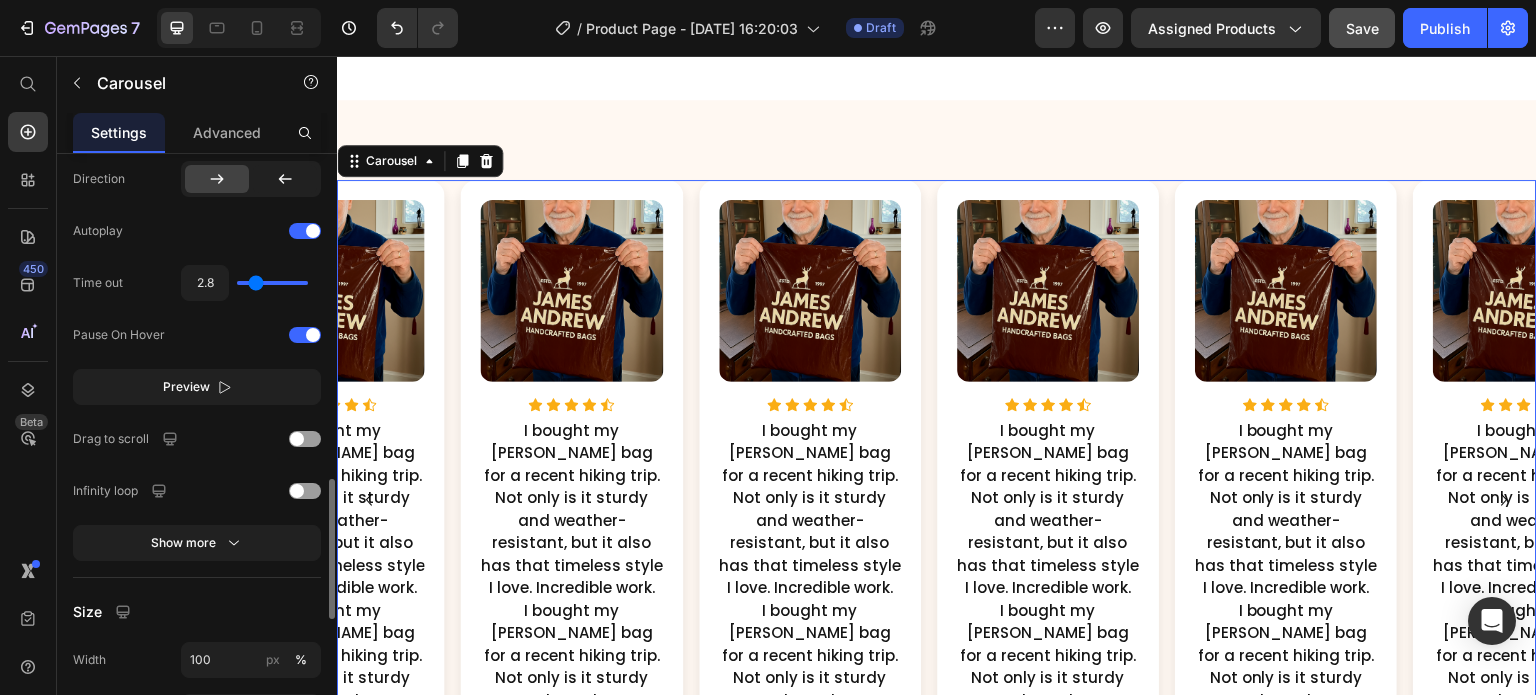 type on "3.2" 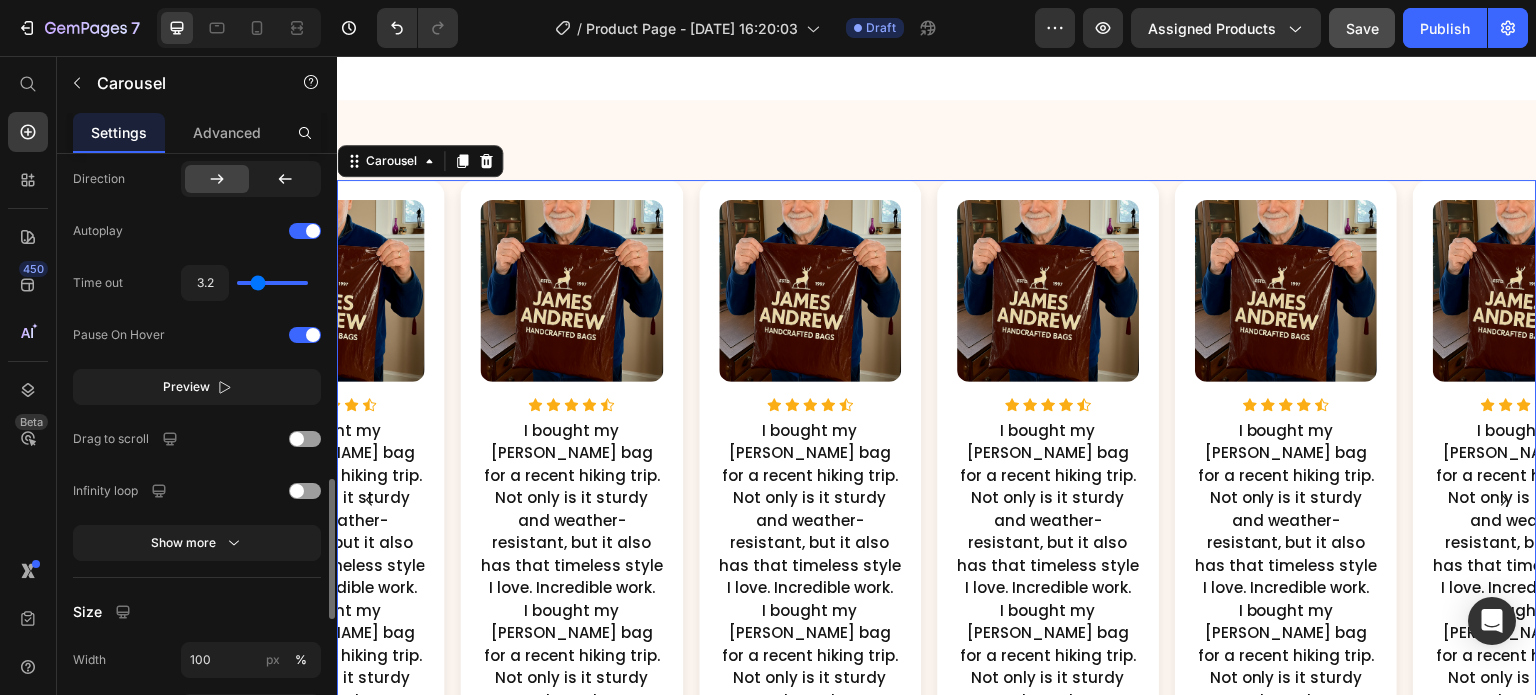 type on "3.8" 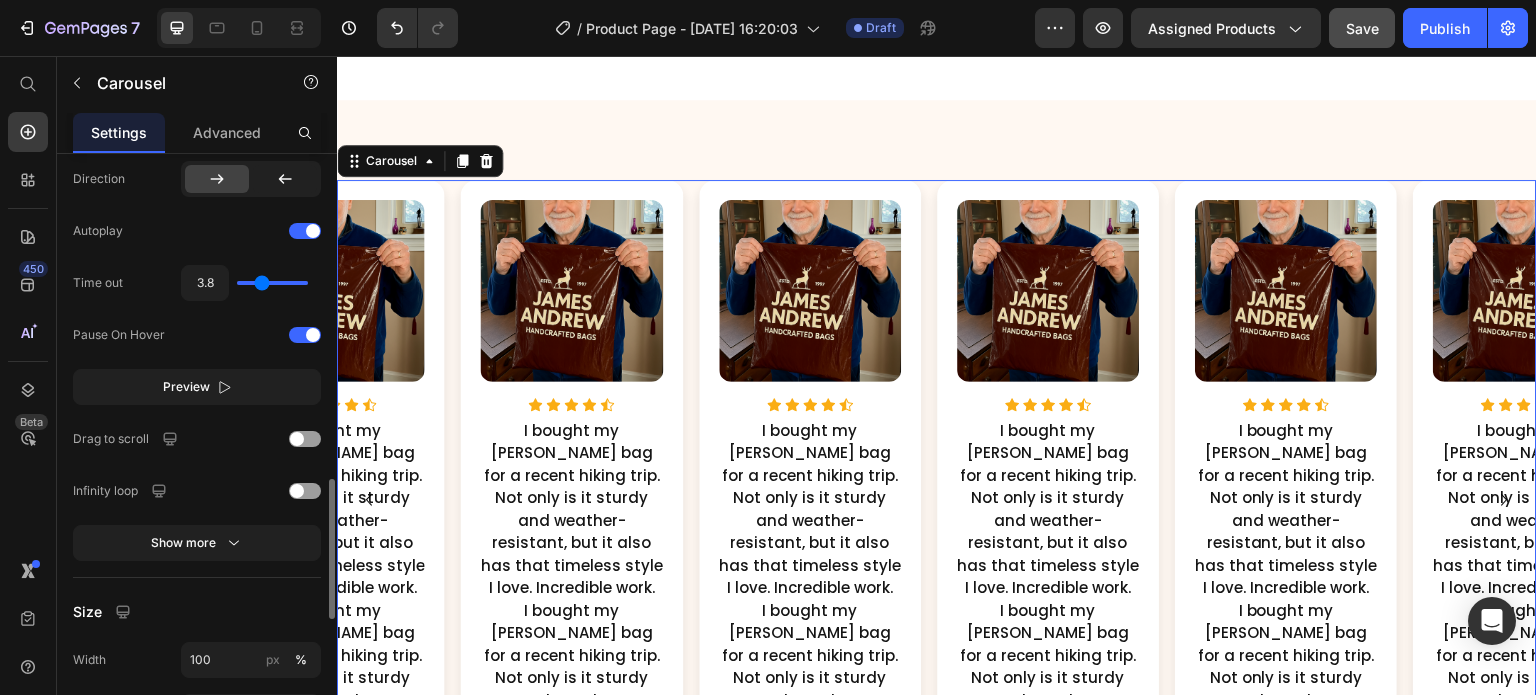 type on "4.5" 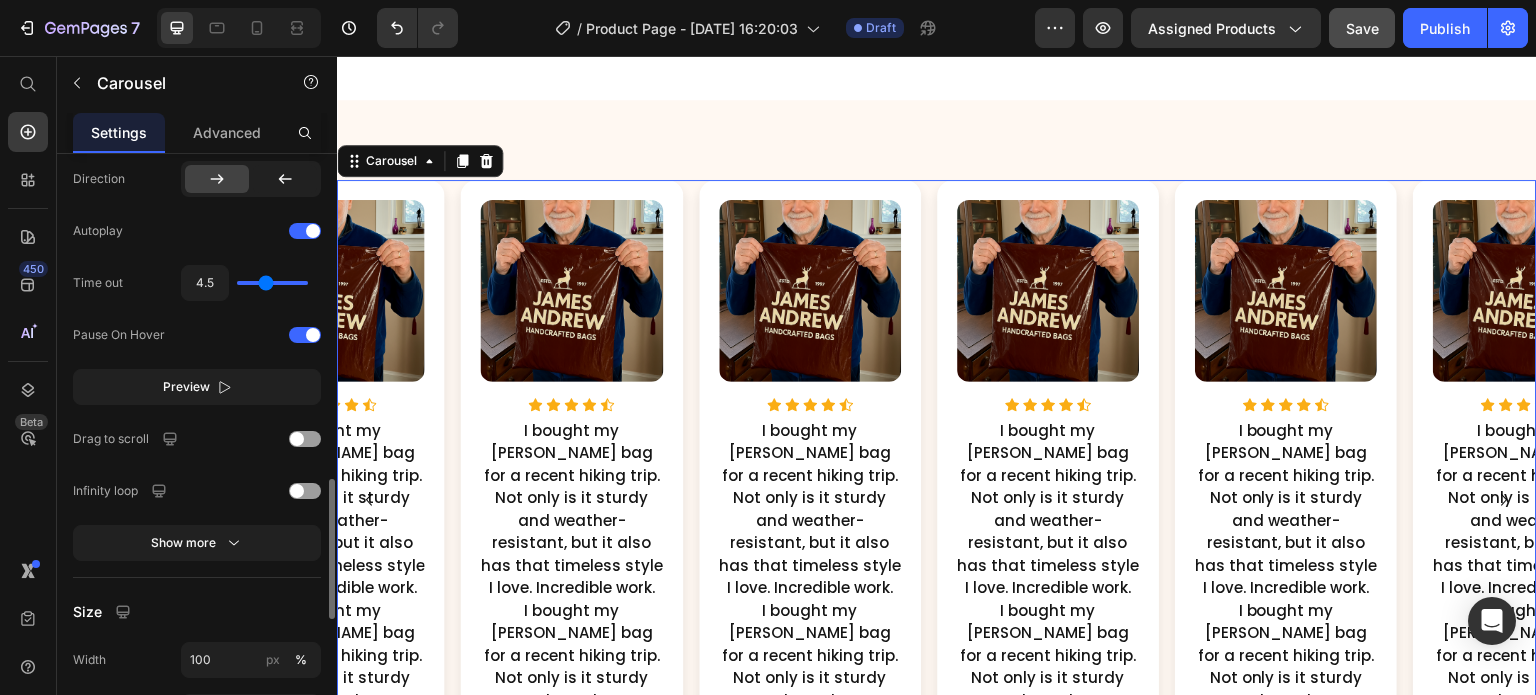 type on "4.9" 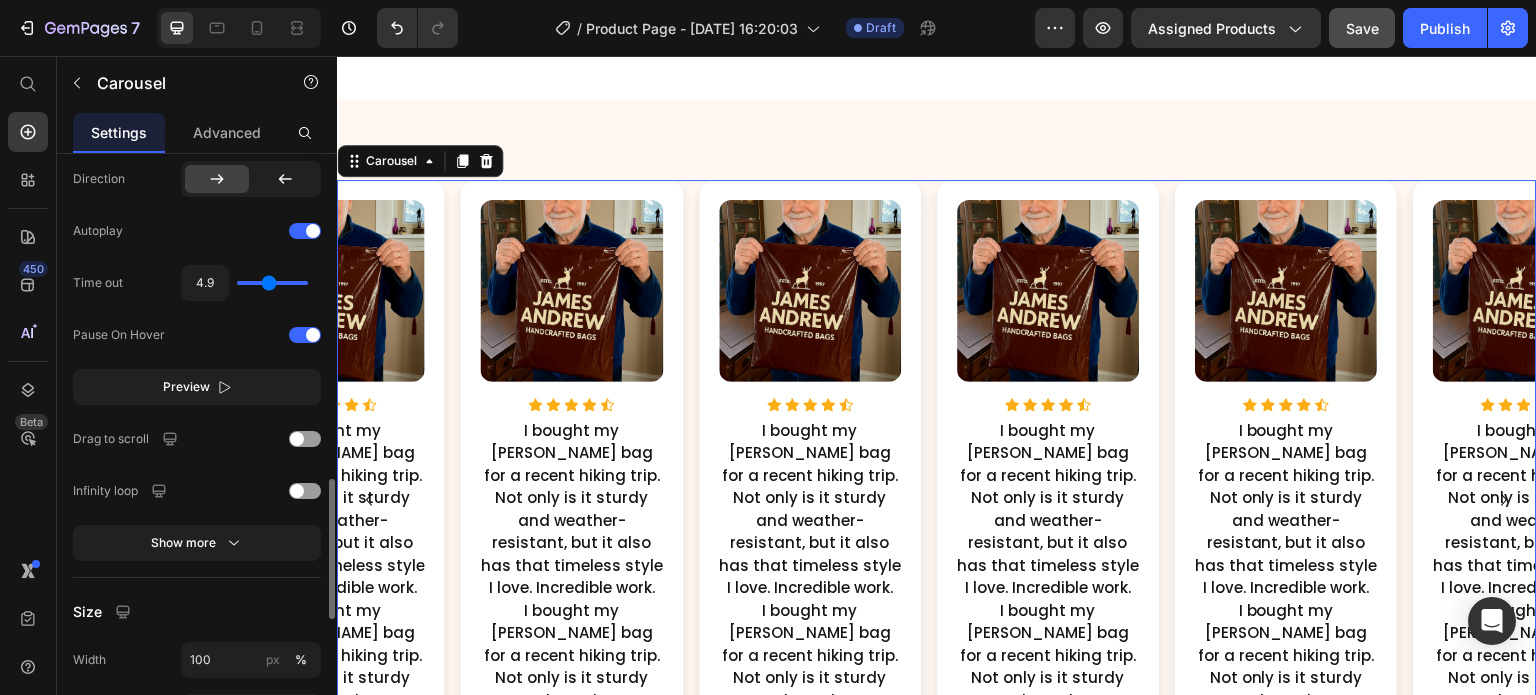 type on "5.2" 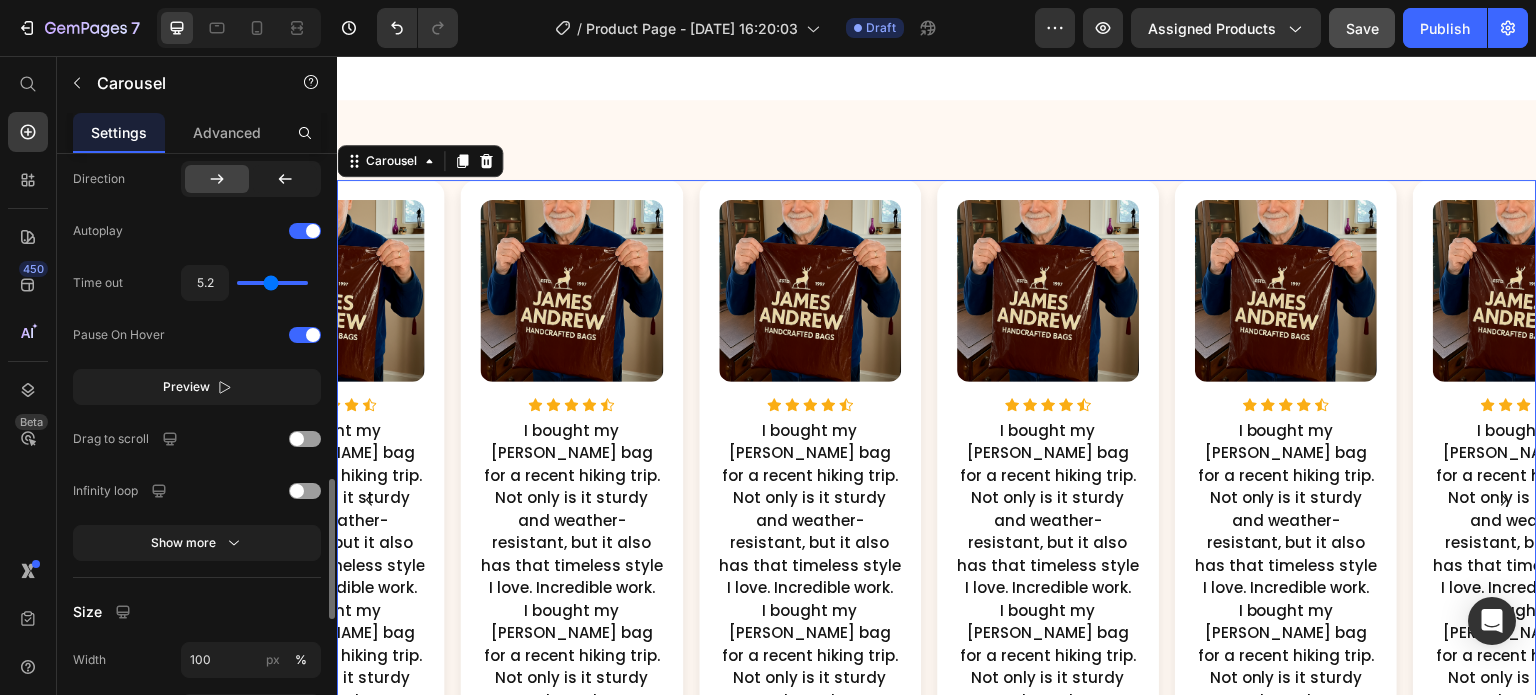 type on "5.8" 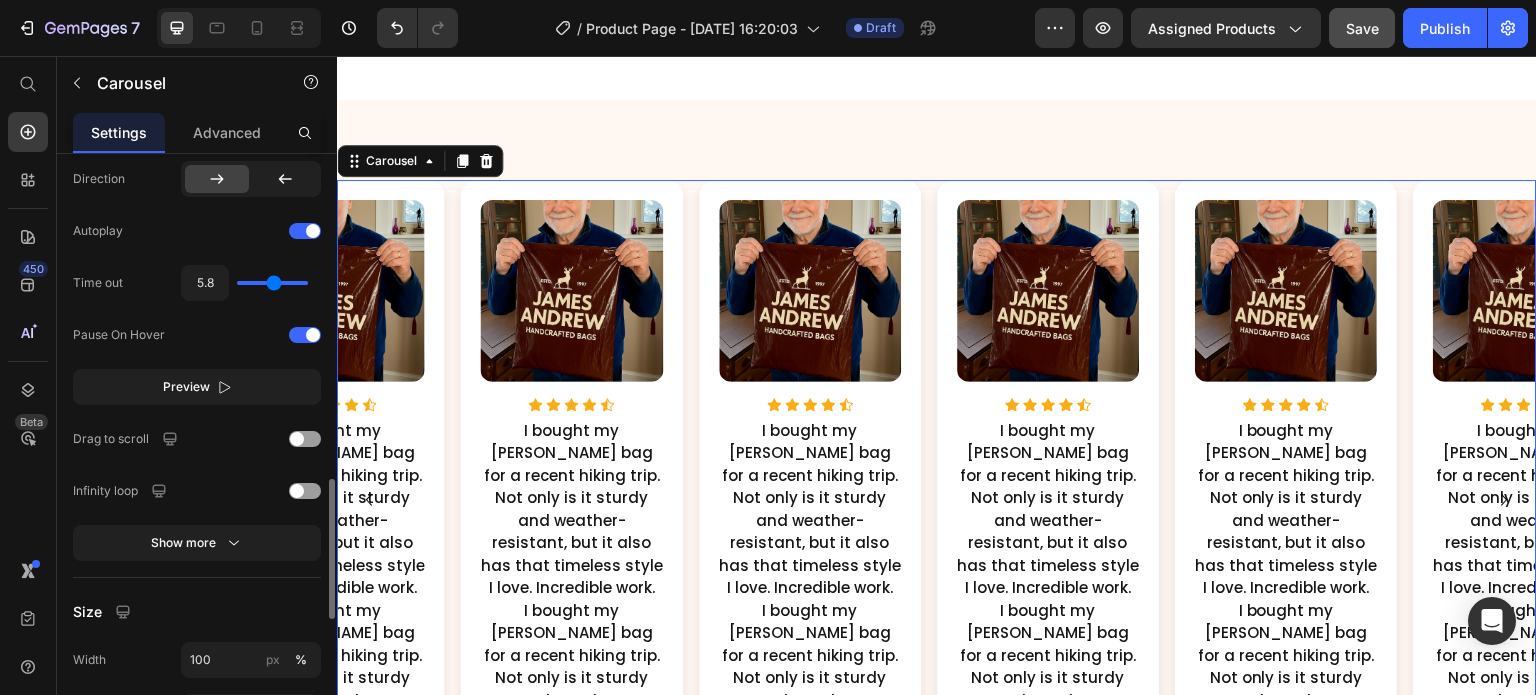 type on "6.1" 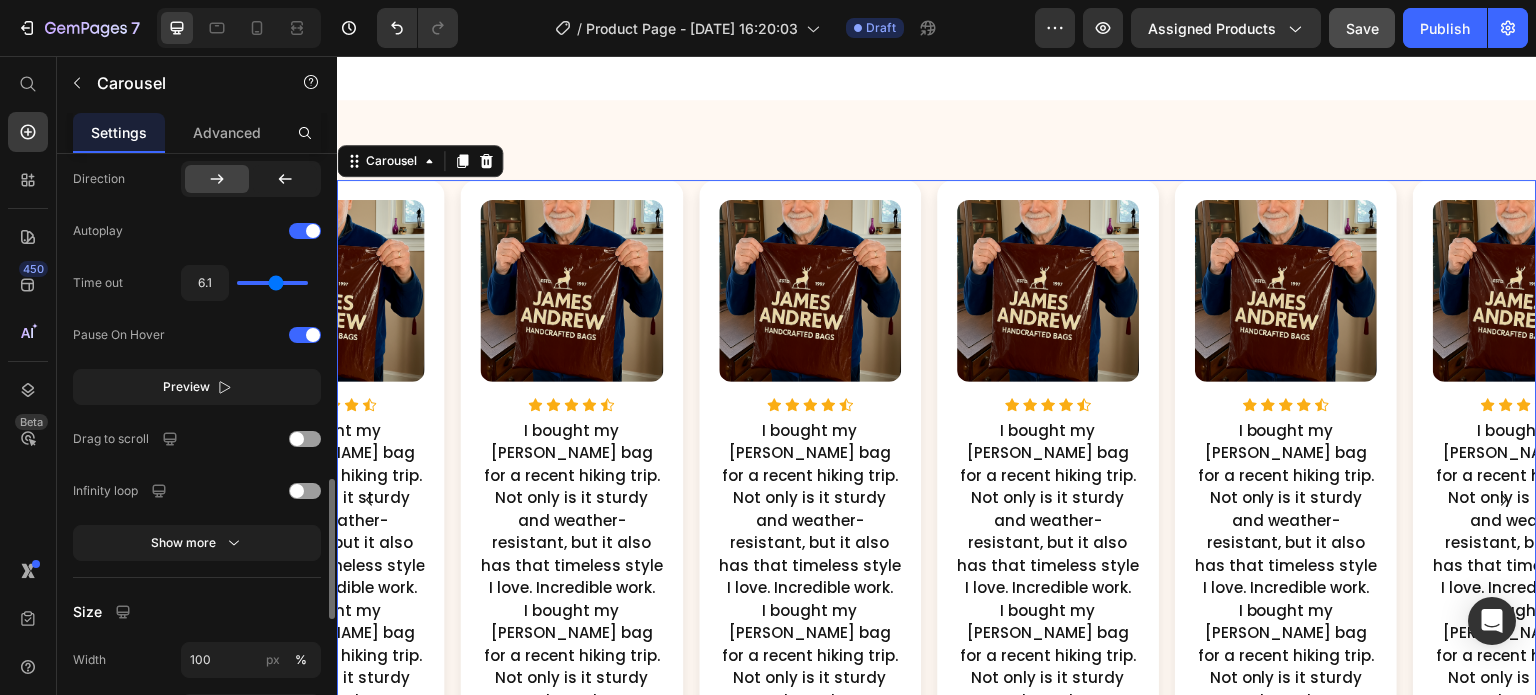 type on "6.2" 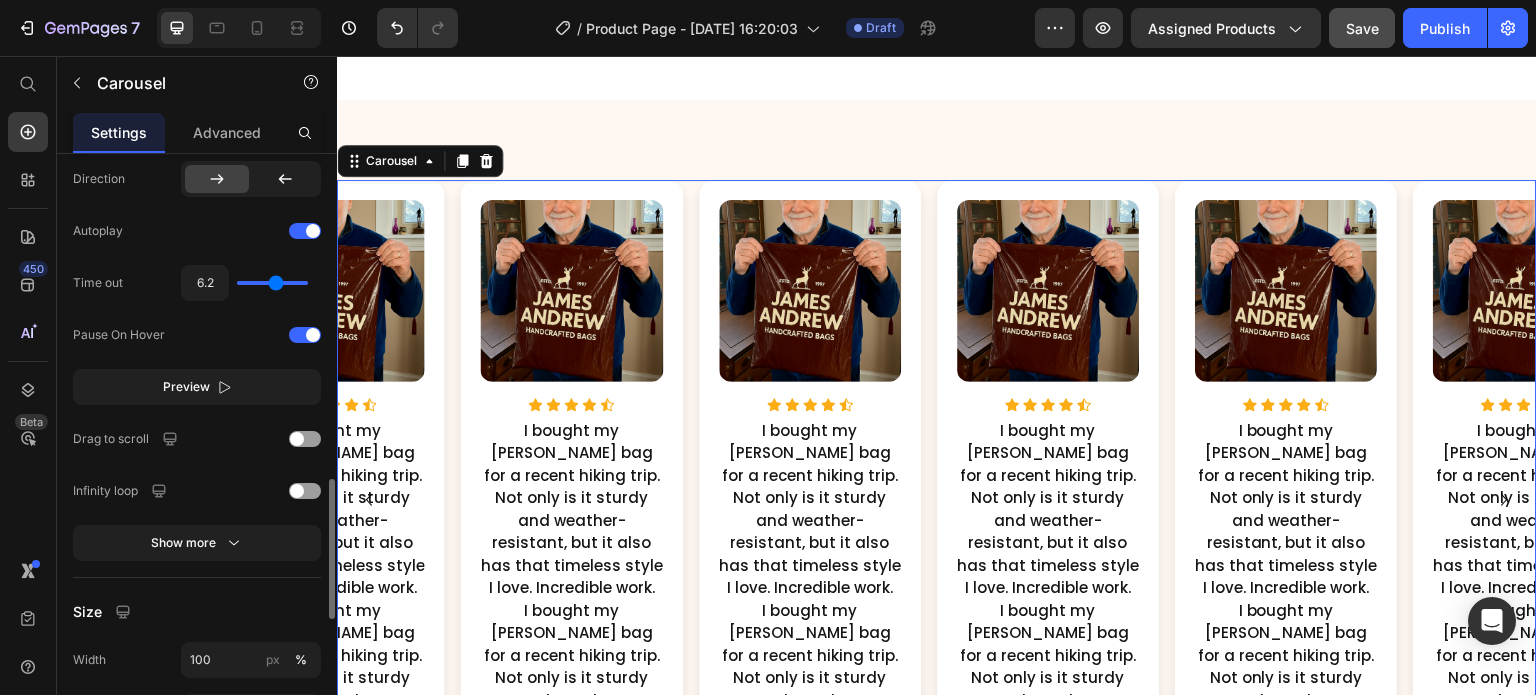 type on "6.2" 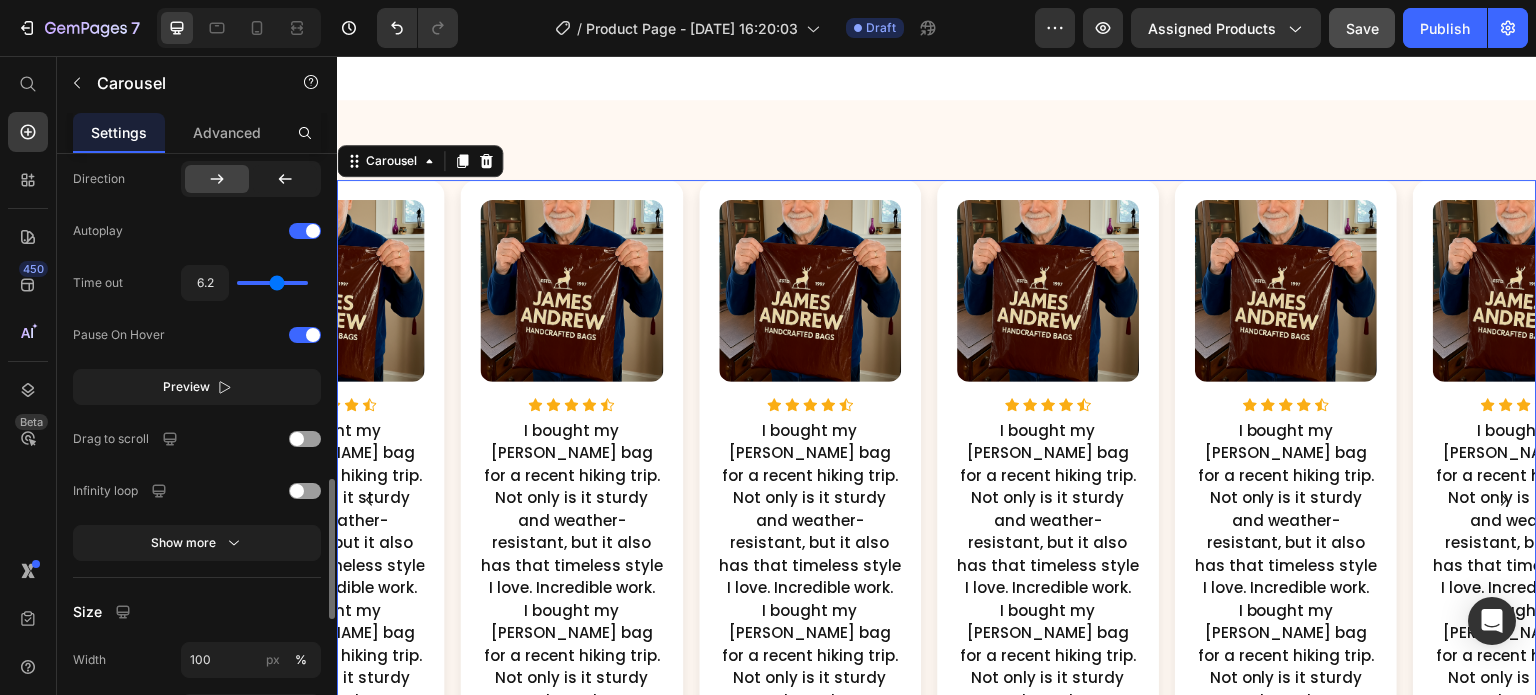 type on "6.3" 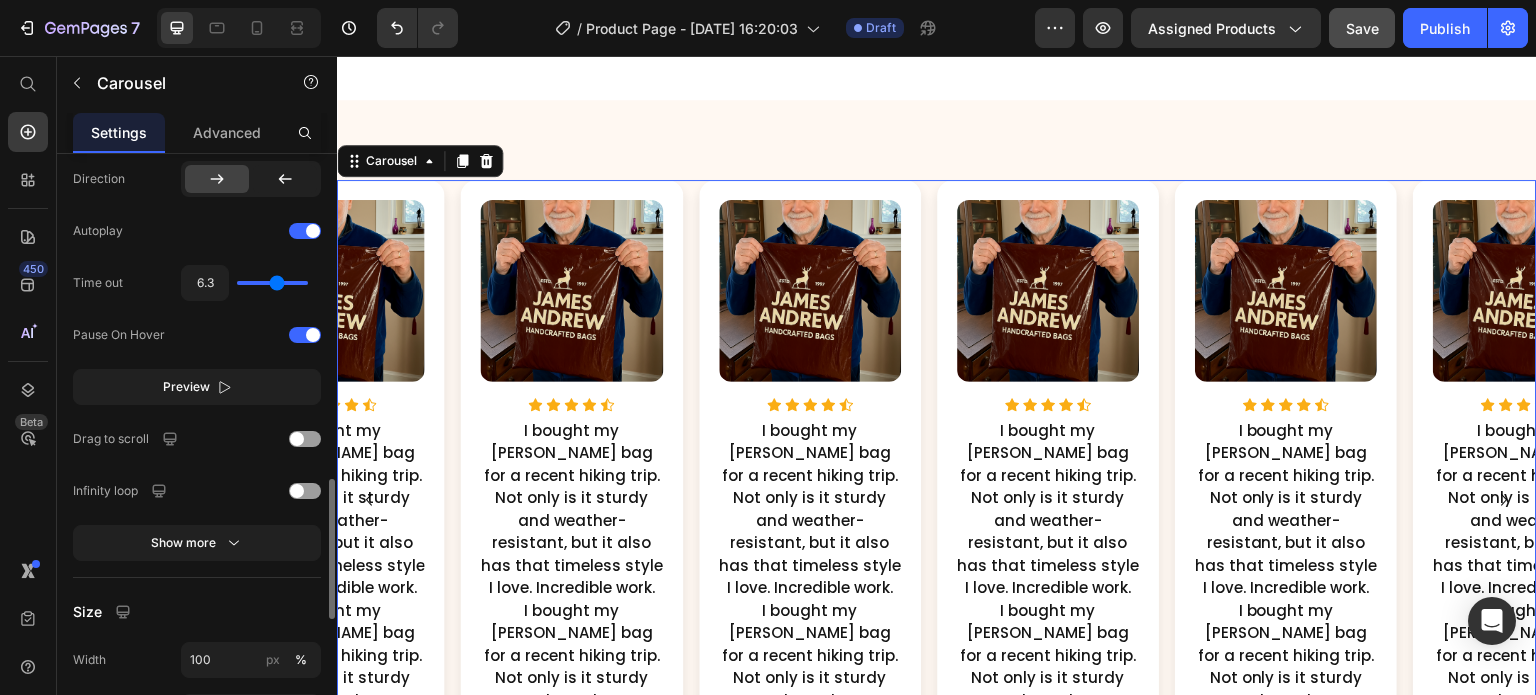 type on "6.5" 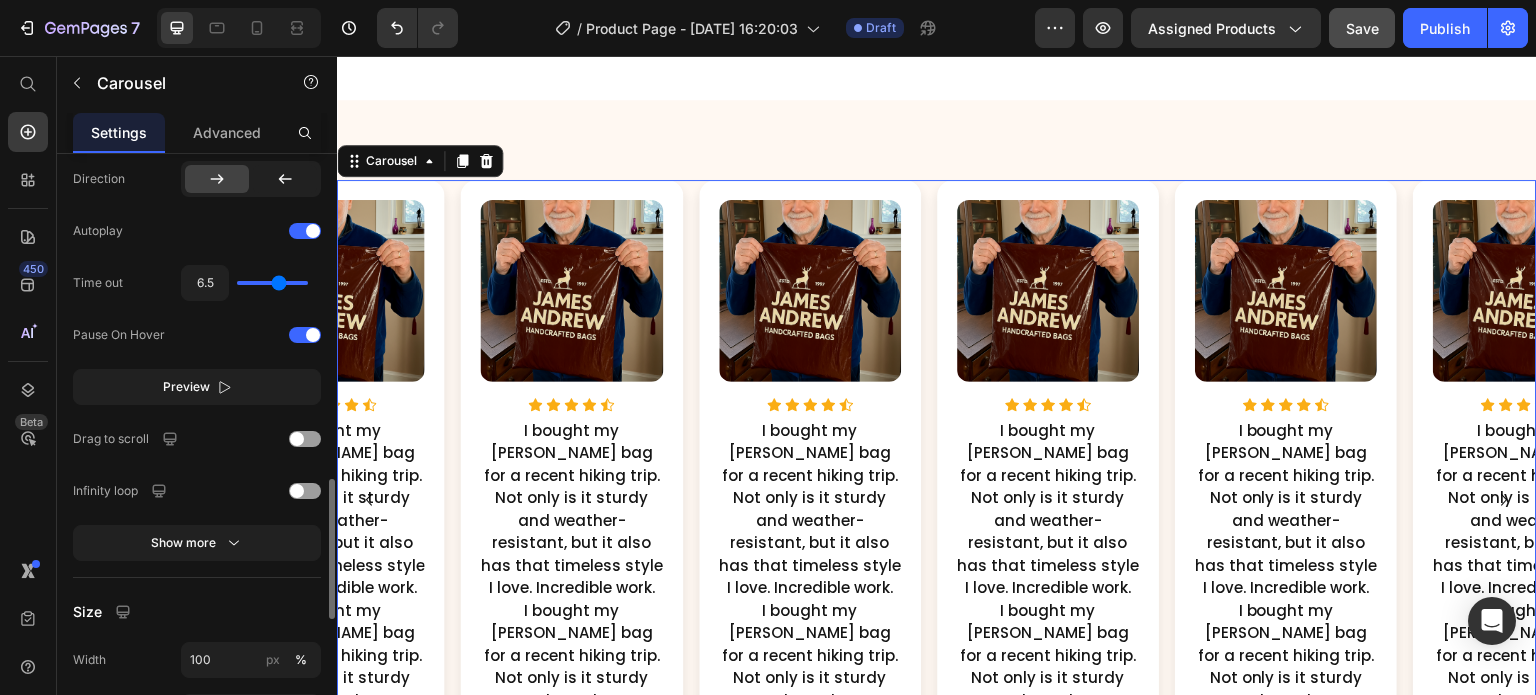 type on "6.6" 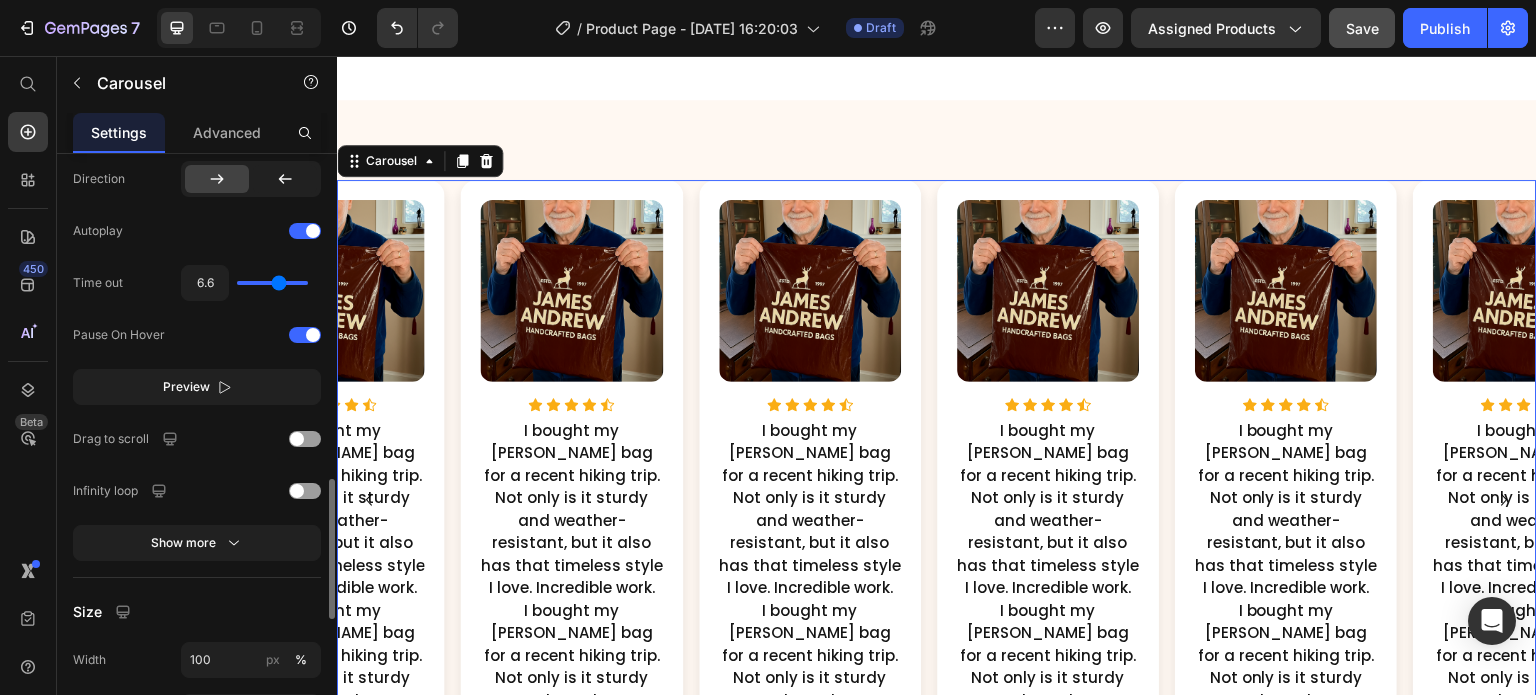 type on "6.7" 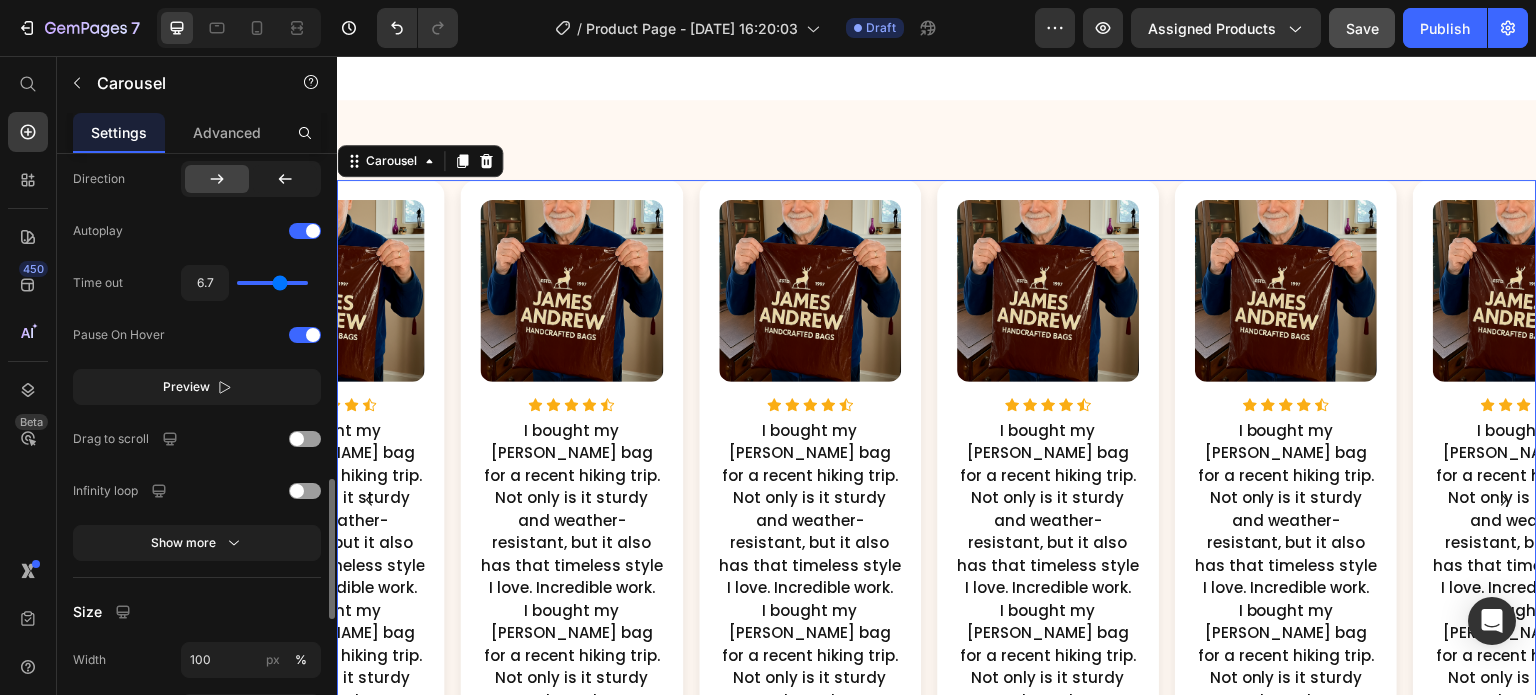 type on "6.9" 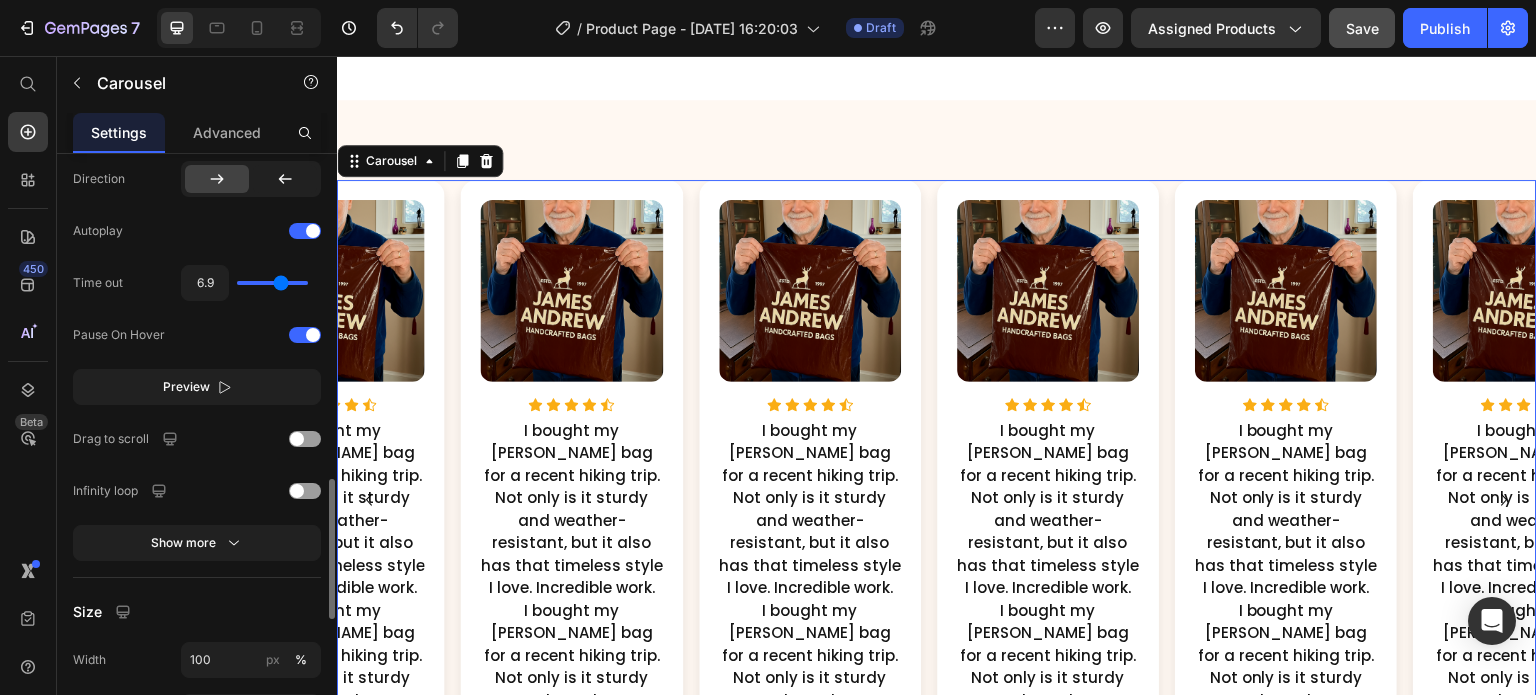 type on "7" 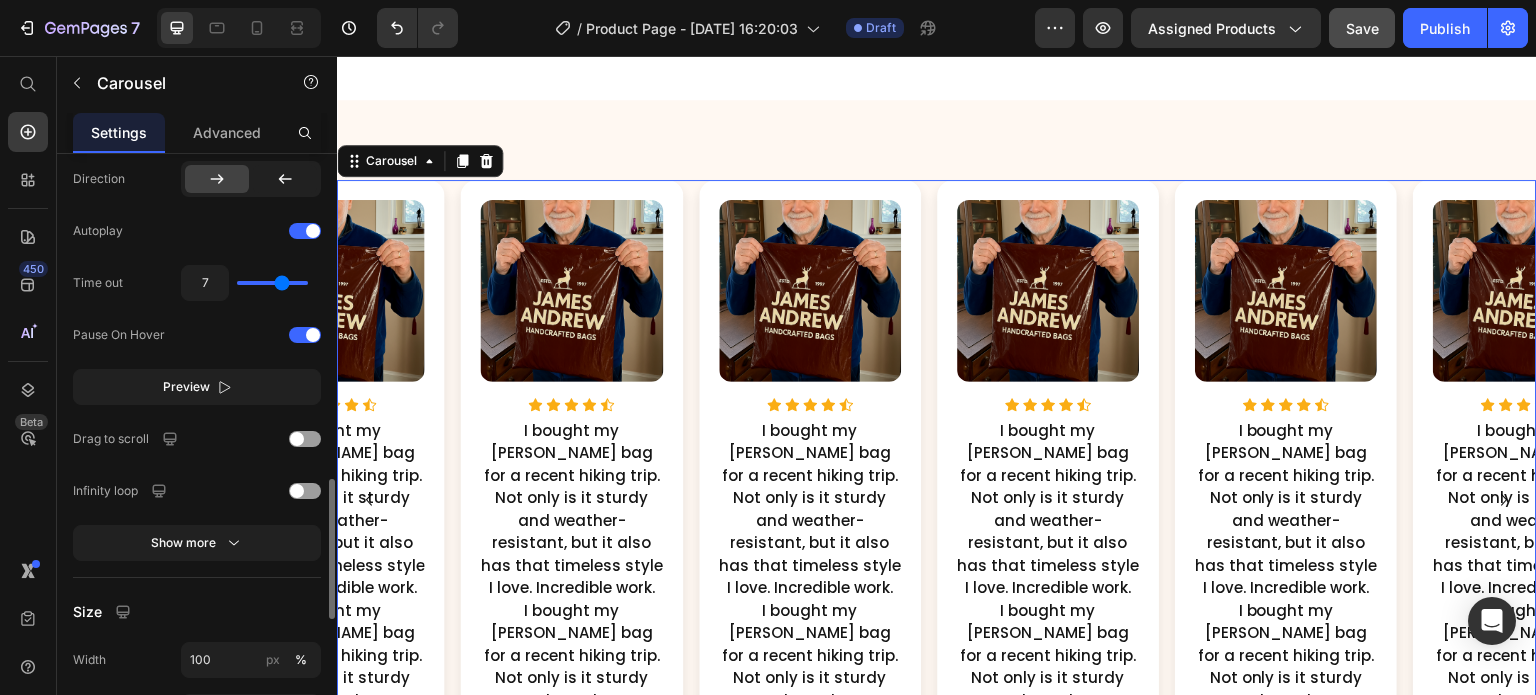 type on "7.1" 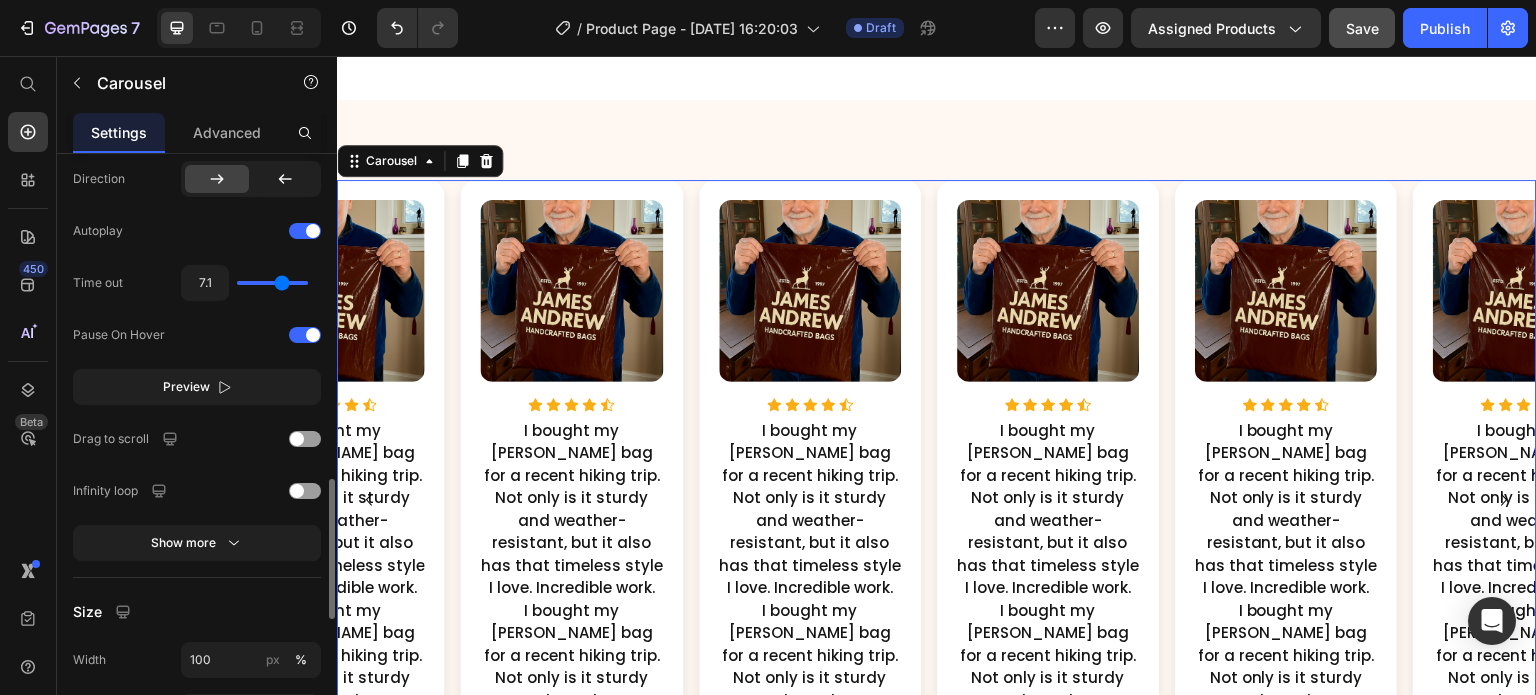 type on "7.4" 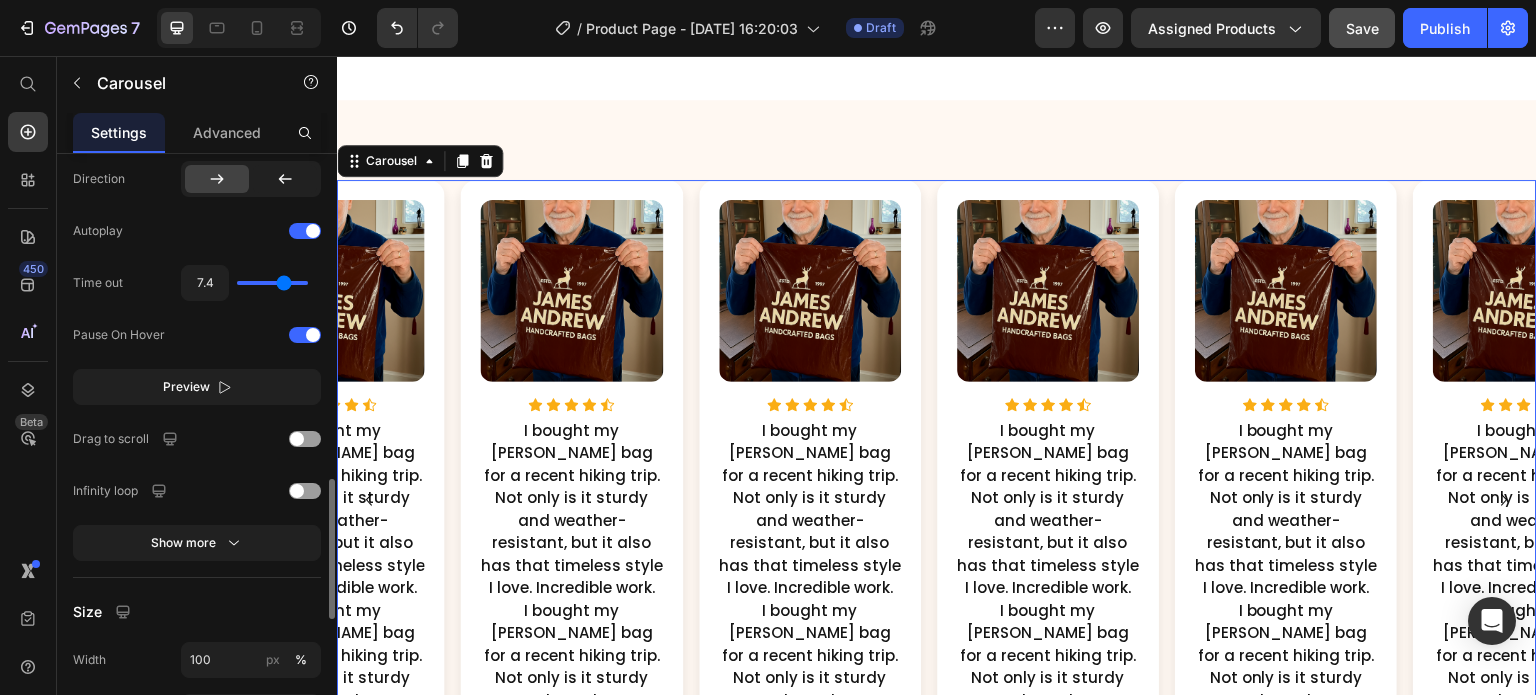 type on "7.9" 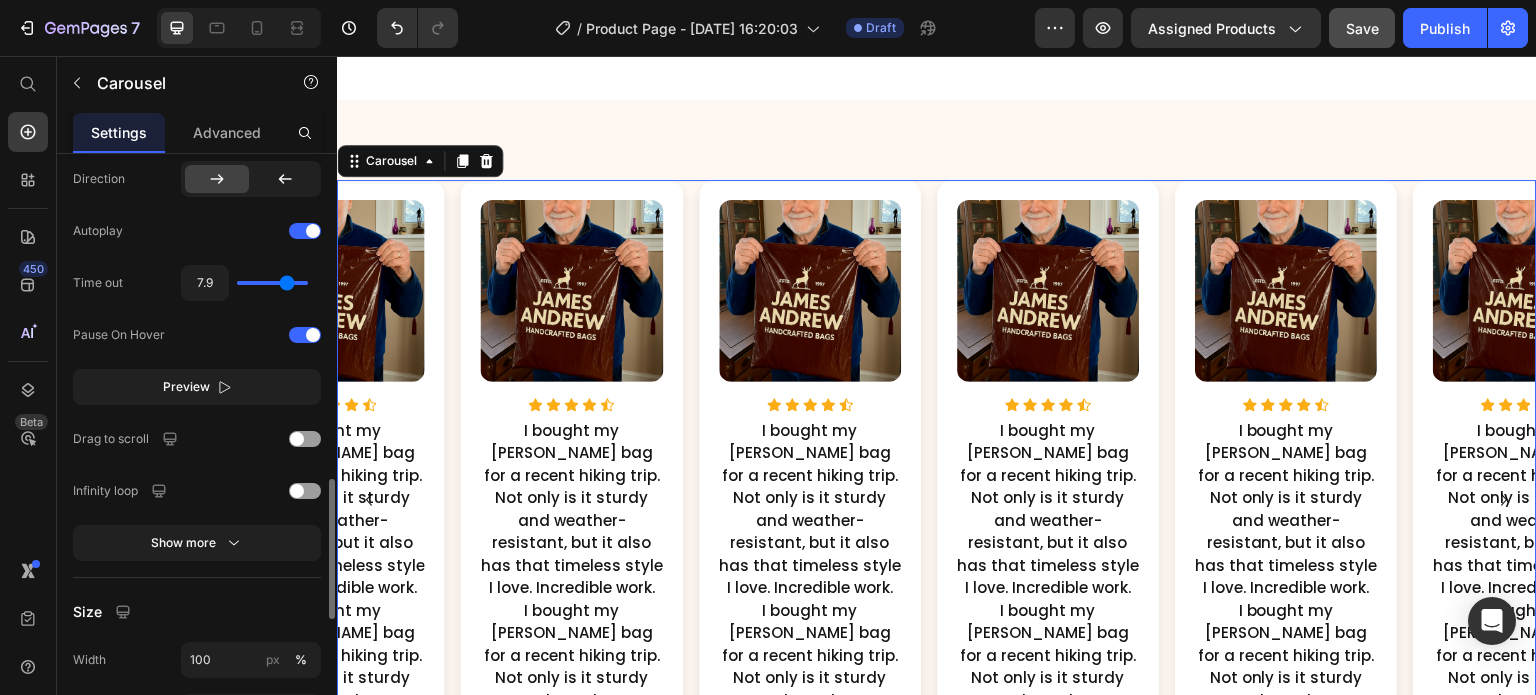 type on "8" 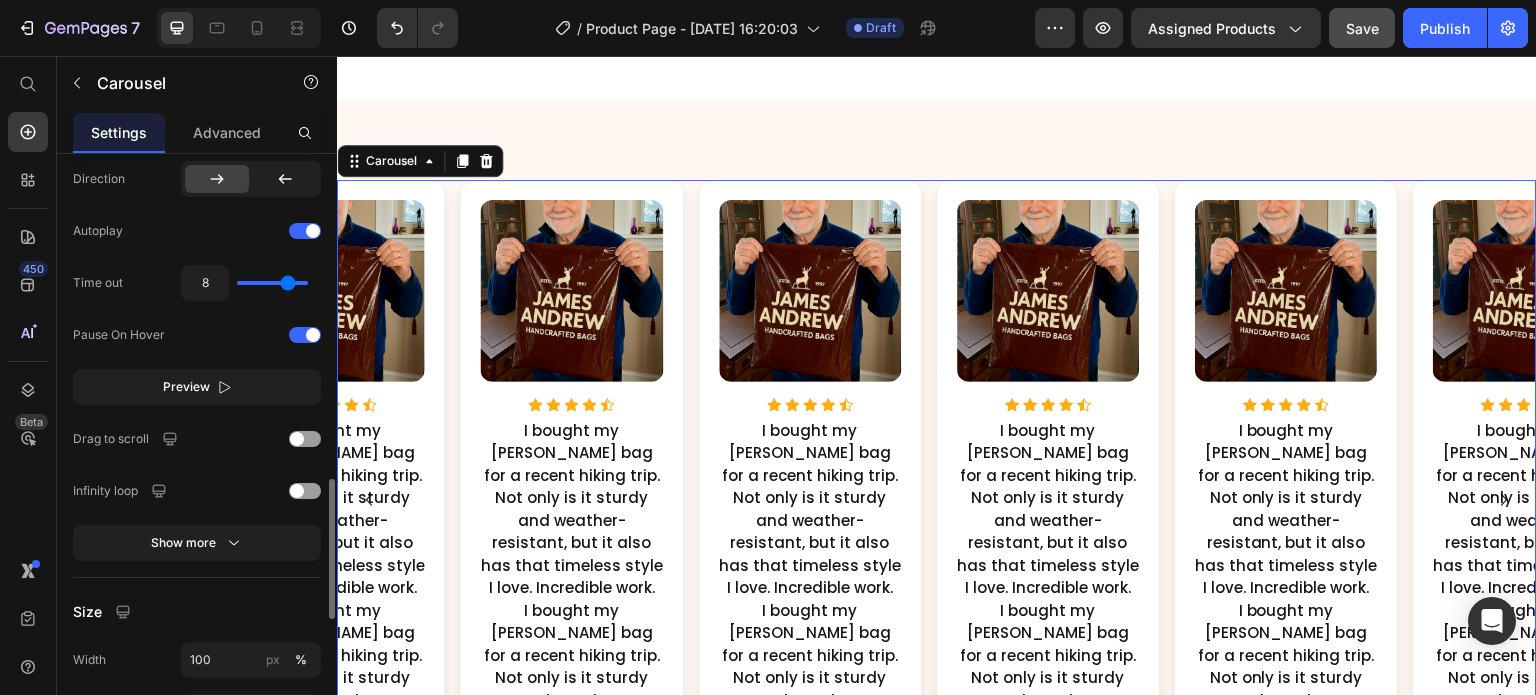 type on "8.3" 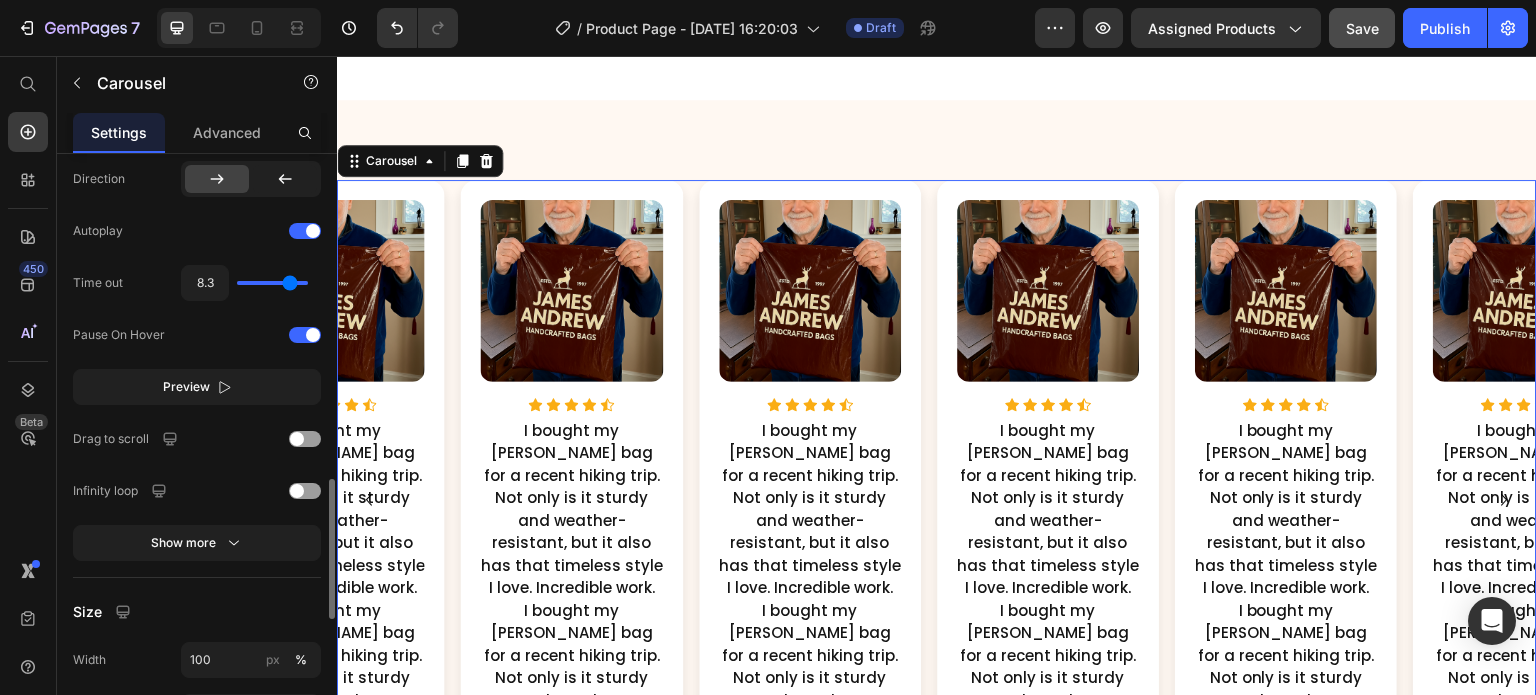 type on "8.4" 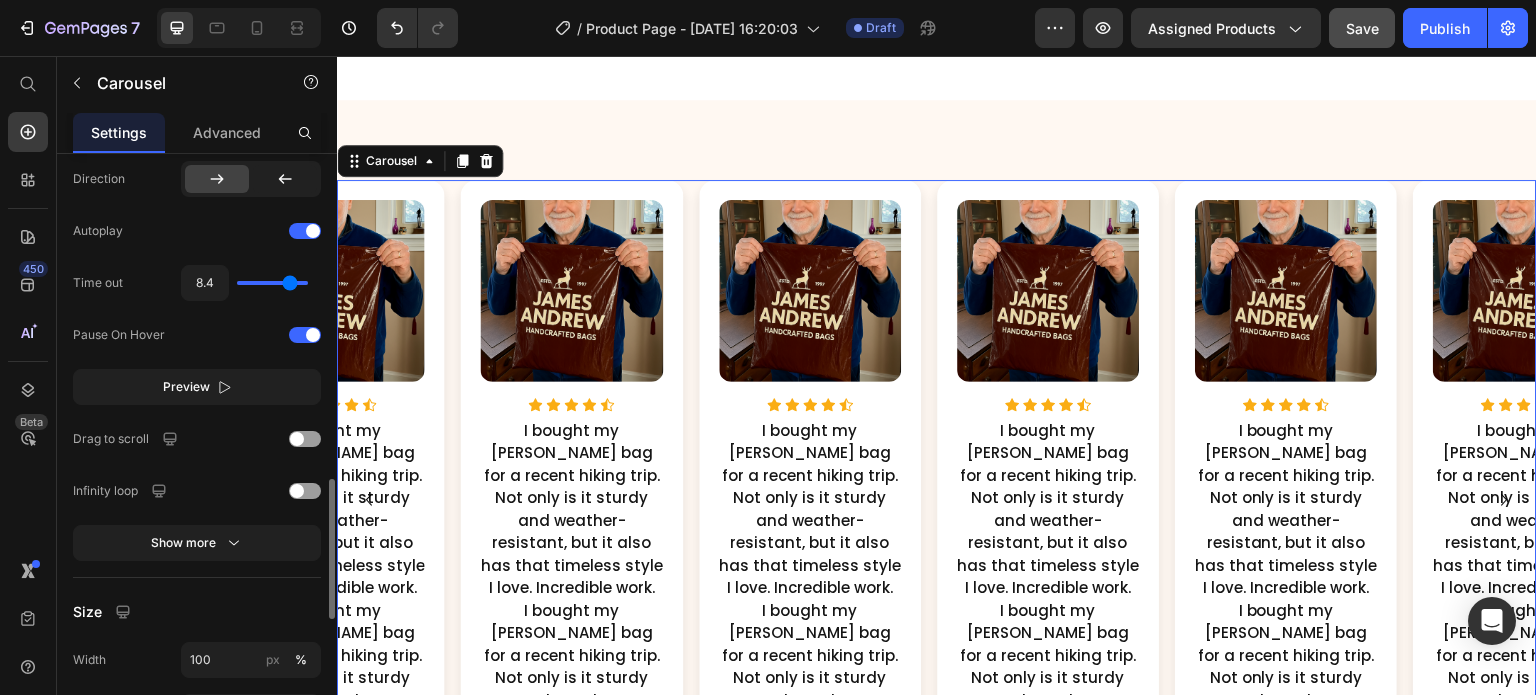 type on "8.7" 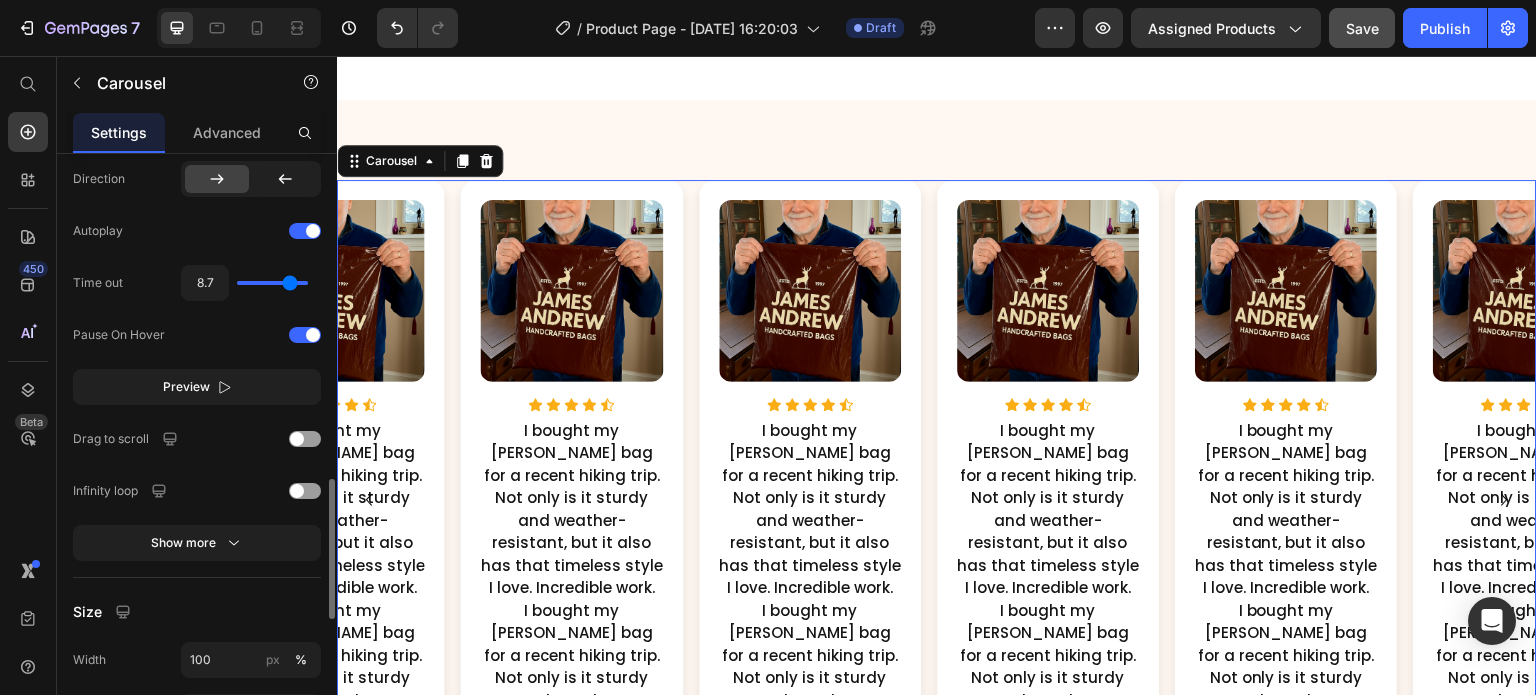 type on "8.7" 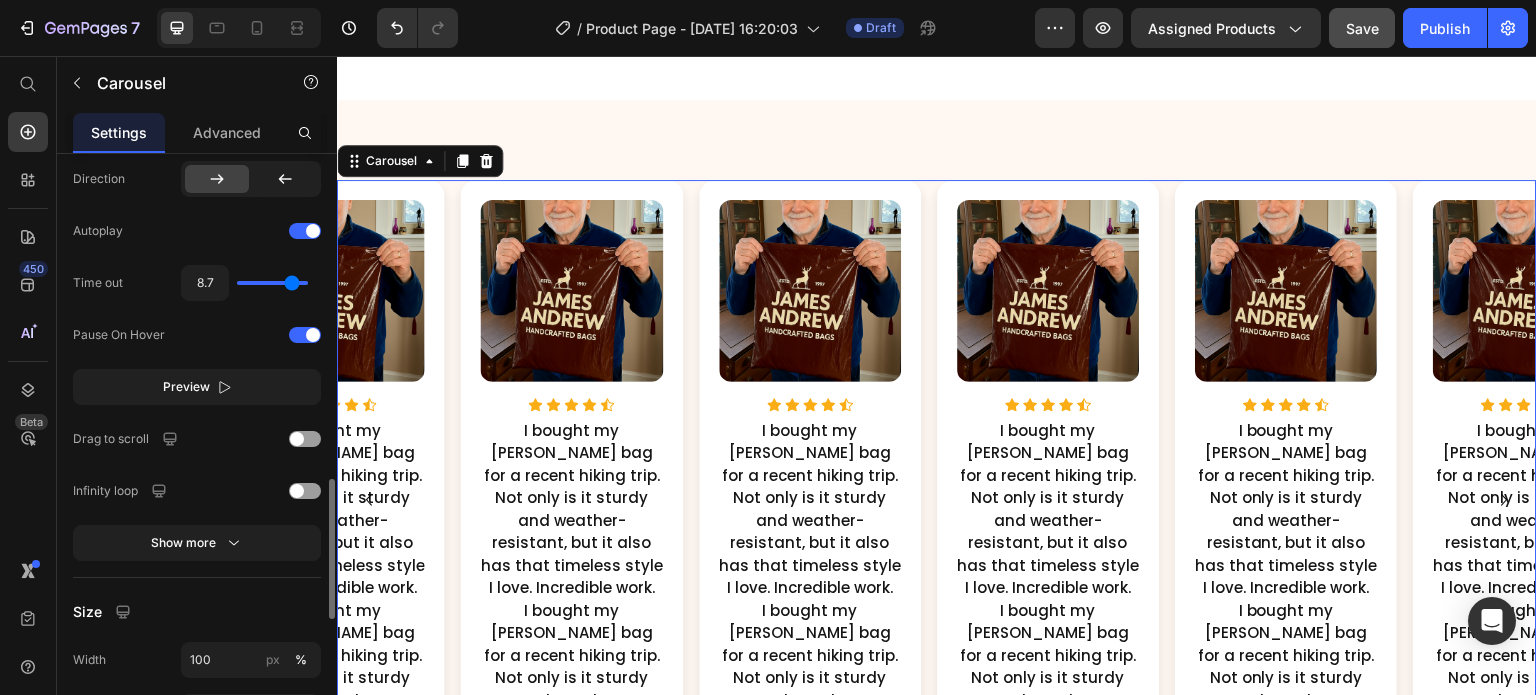 type on "8.8" 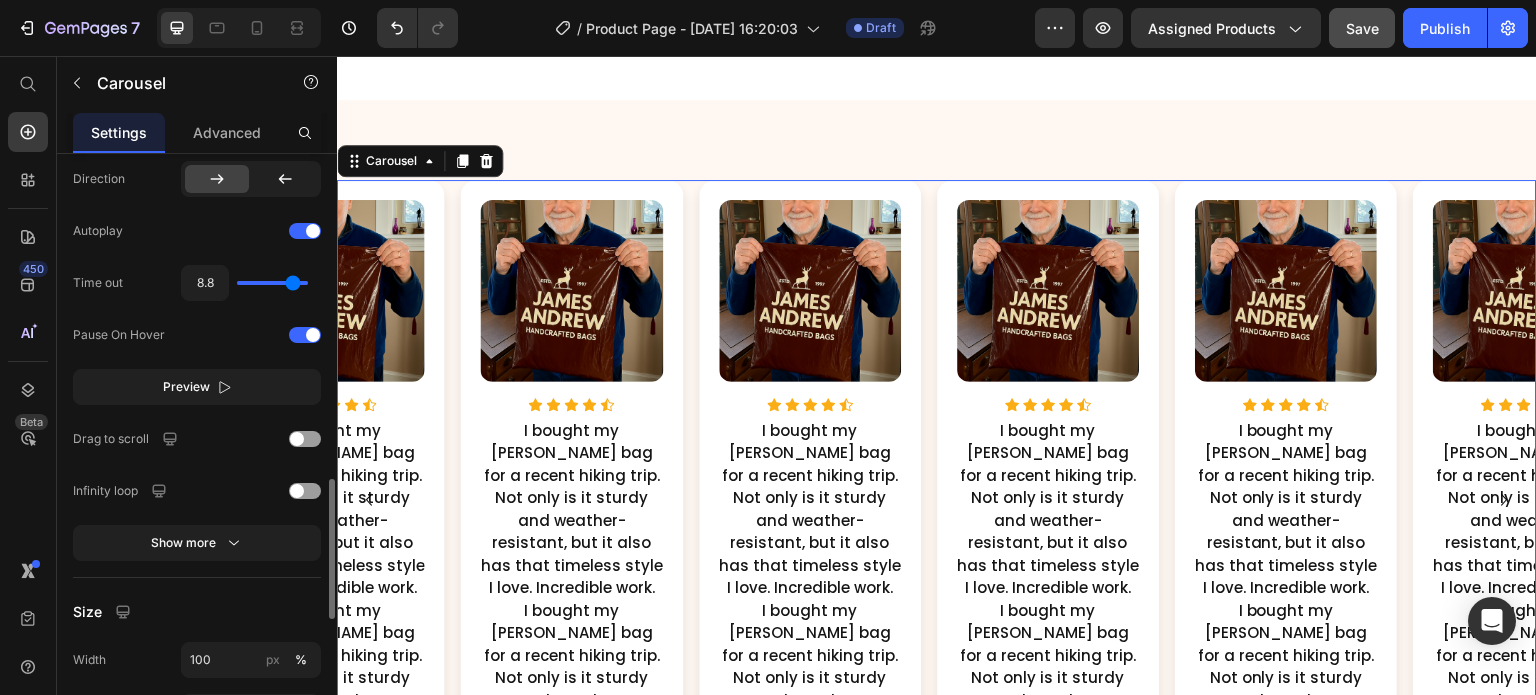 type on "9.1" 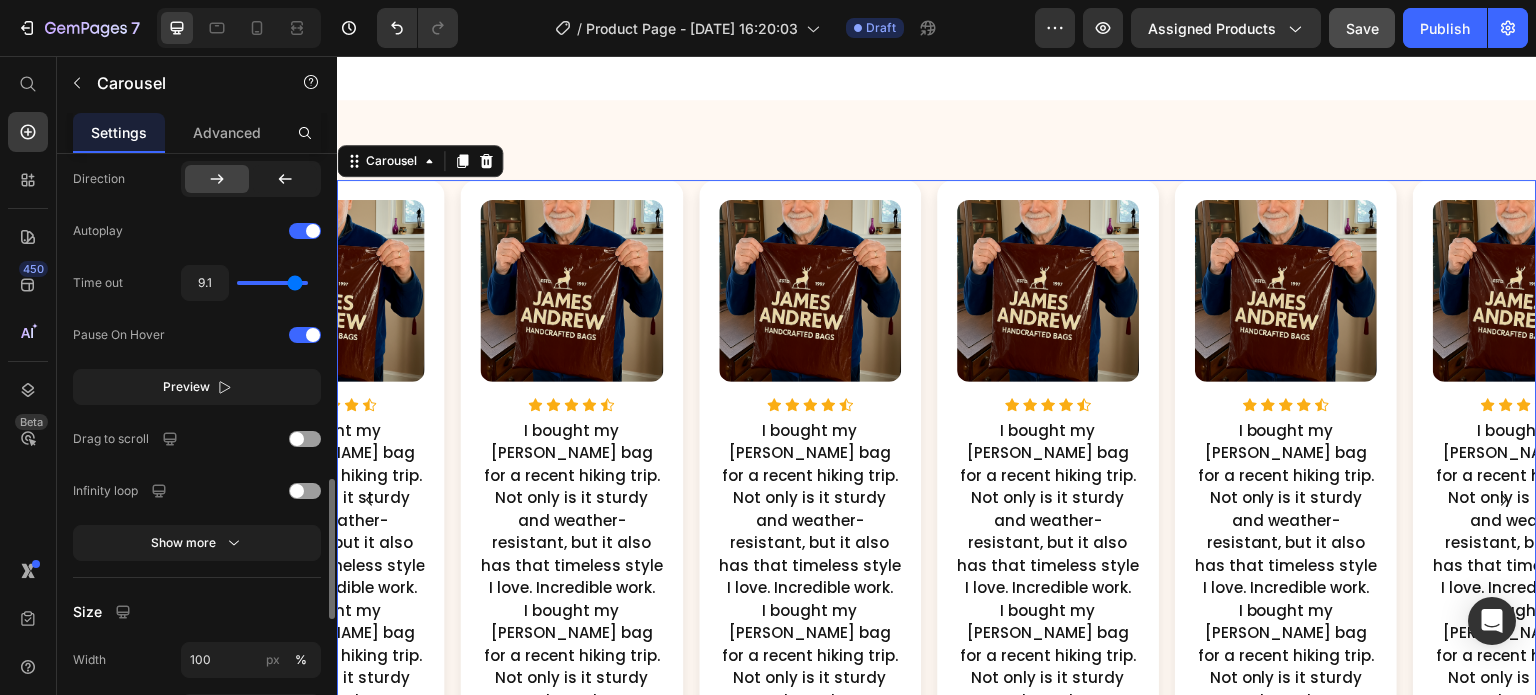 type on "9.2" 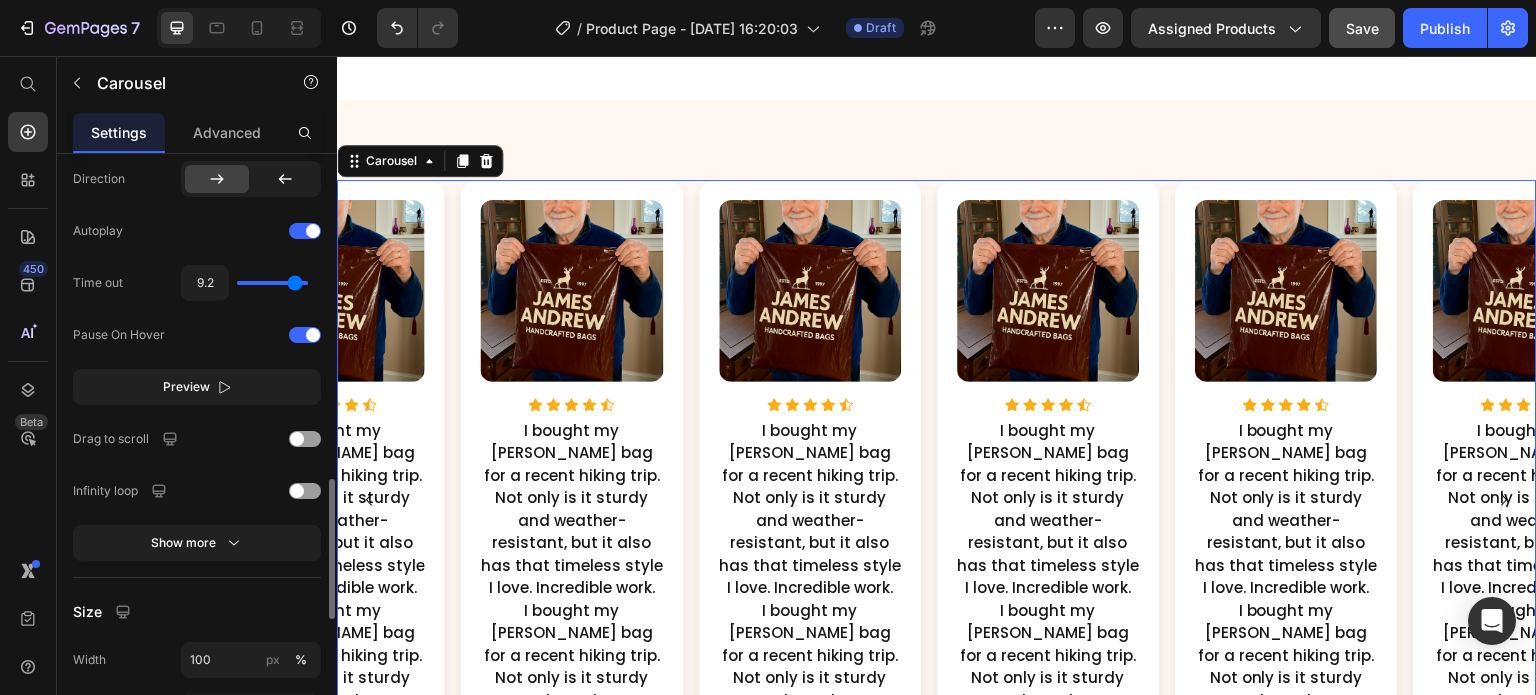 type on "9.3" 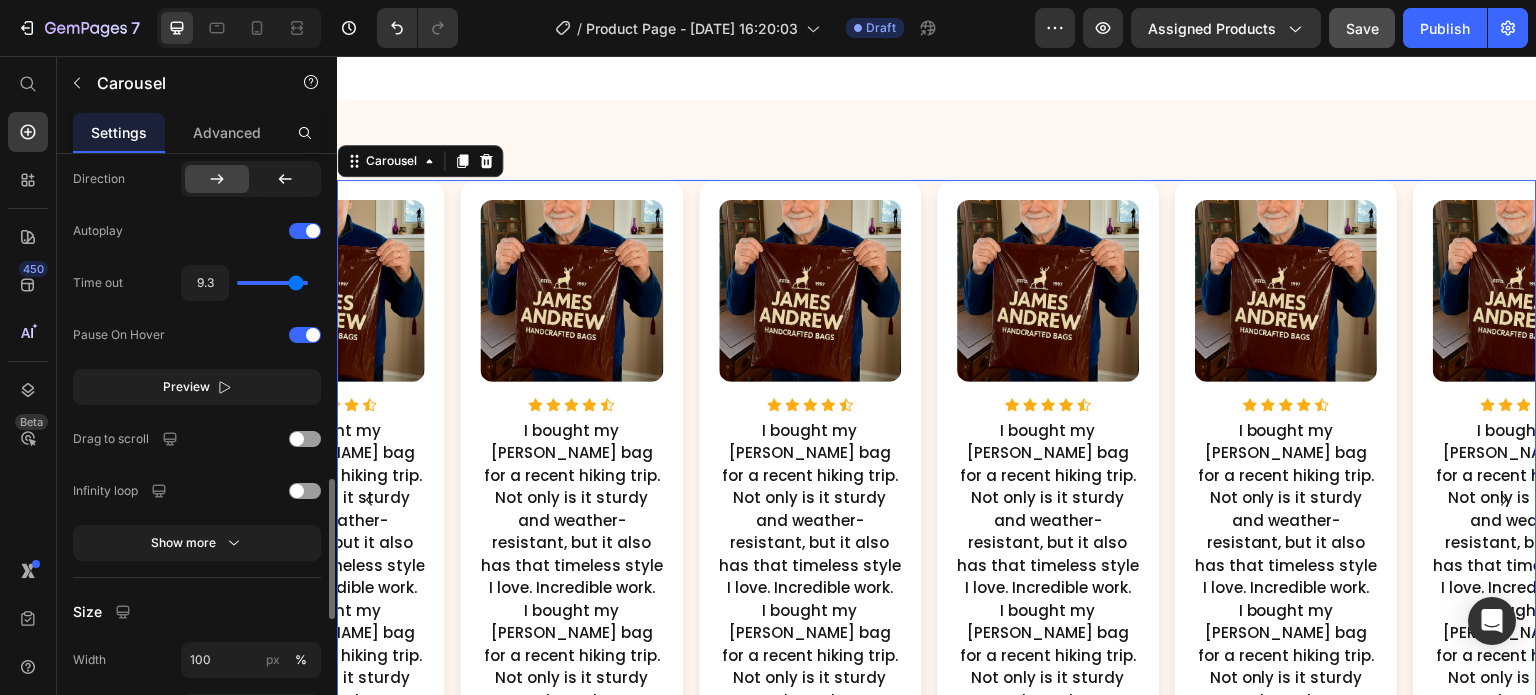 type on "9.6" 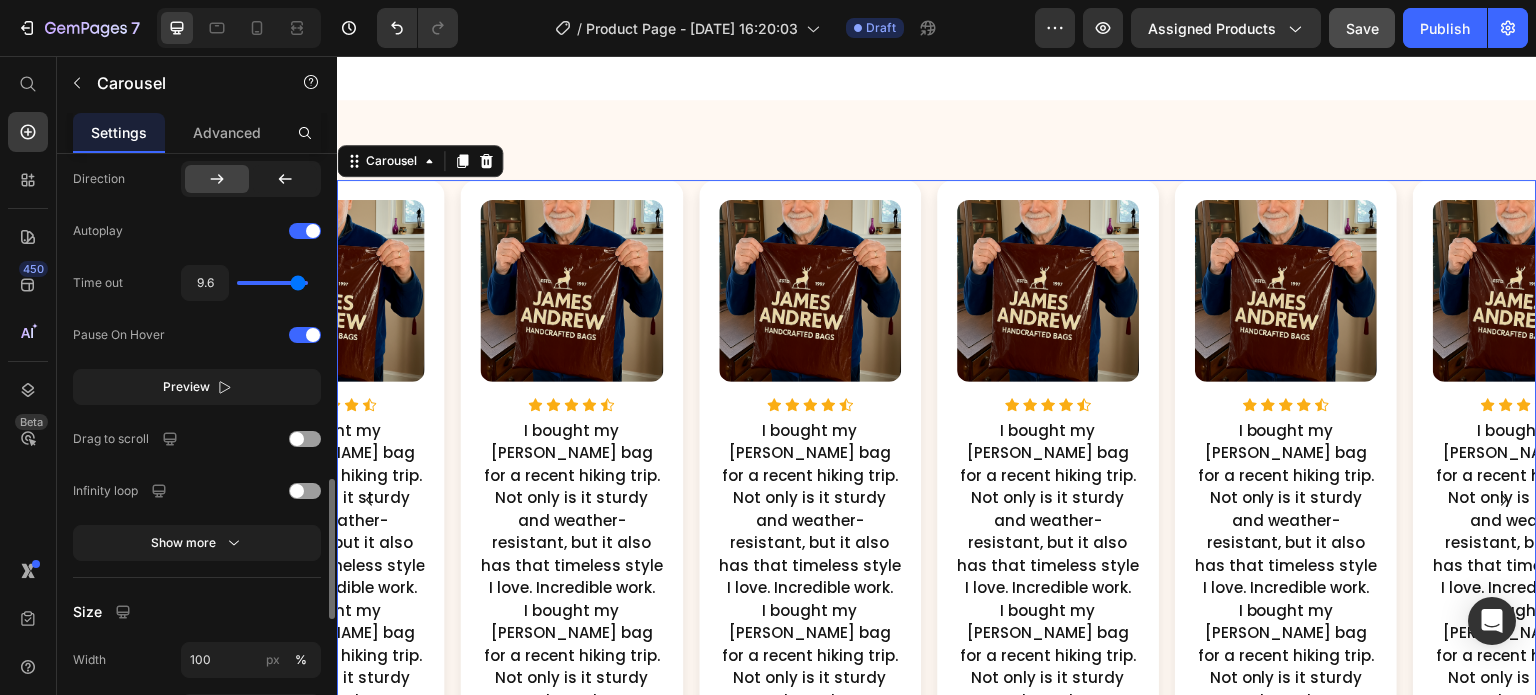 type on "9.9" 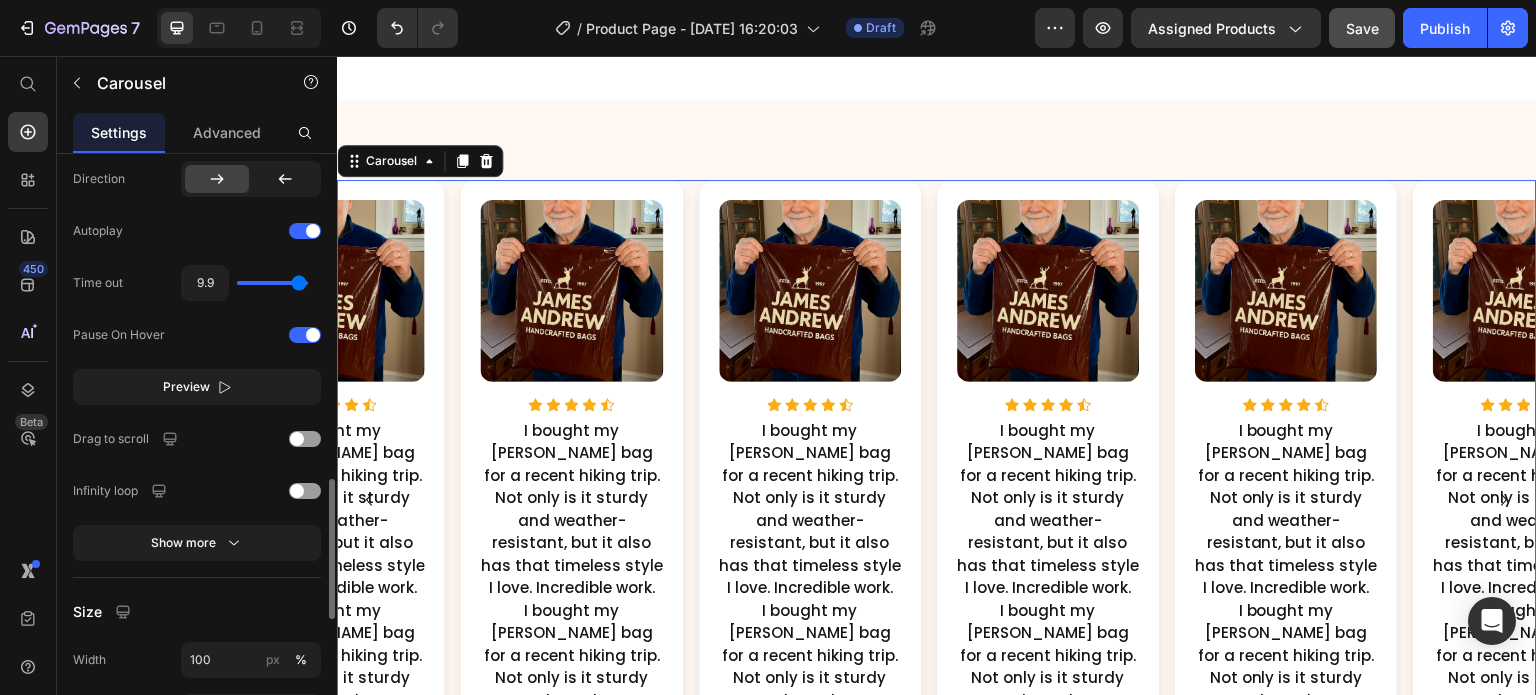 type on "10" 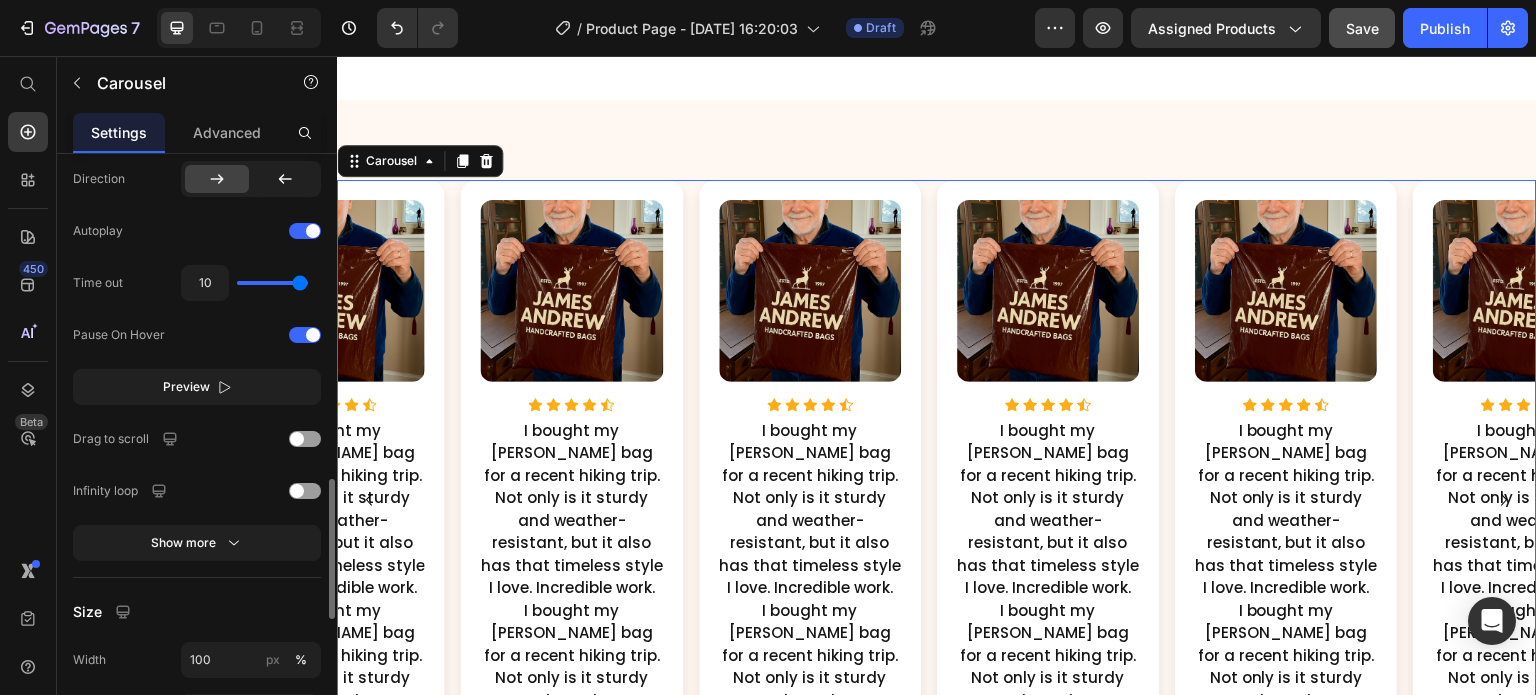 type on "9.3" 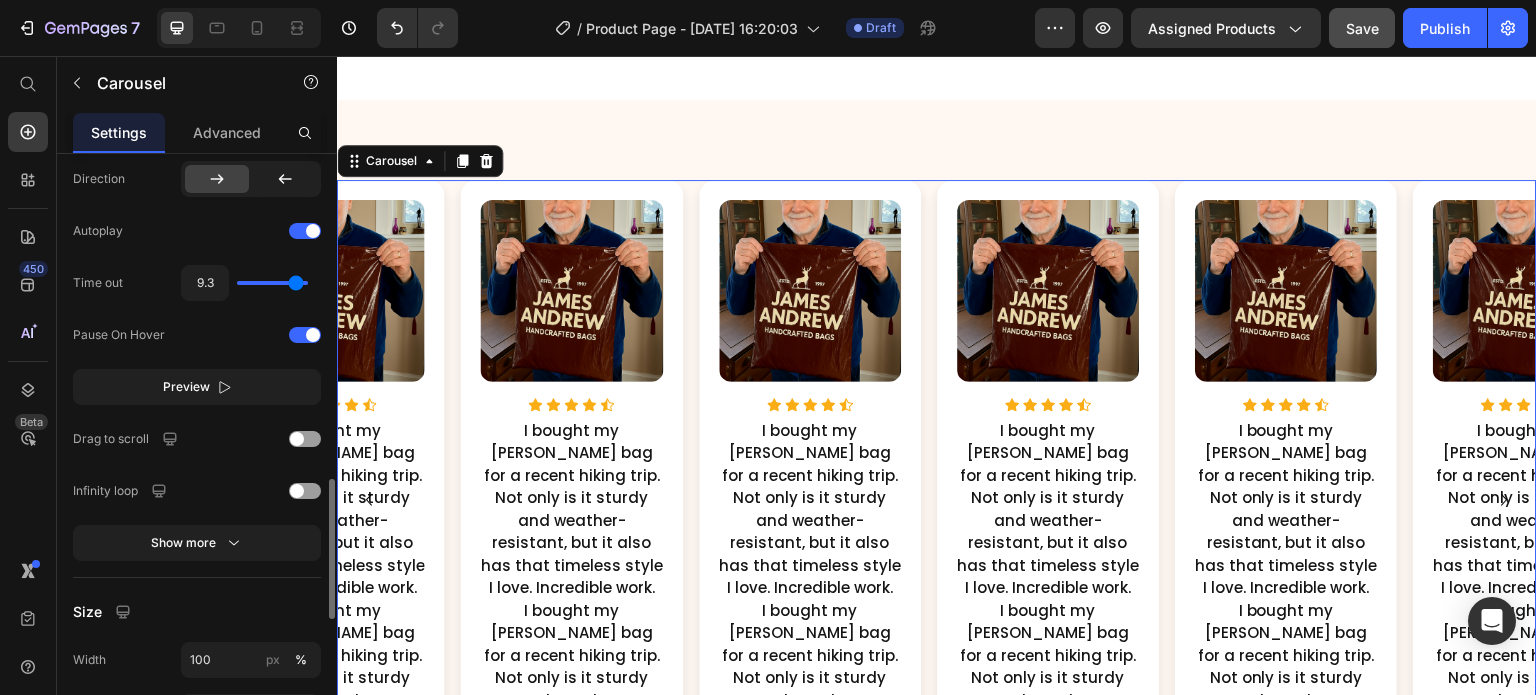 type on "8.7" 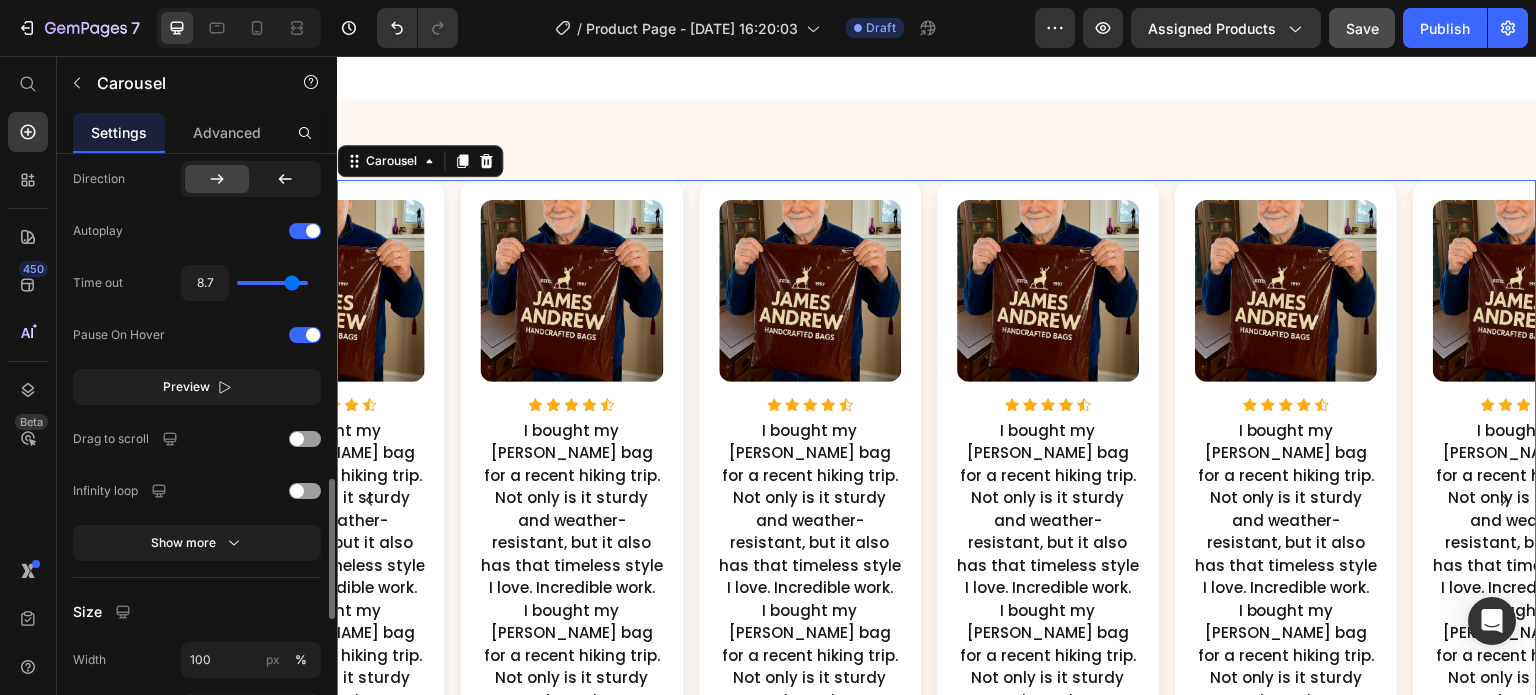 type on "7.5" 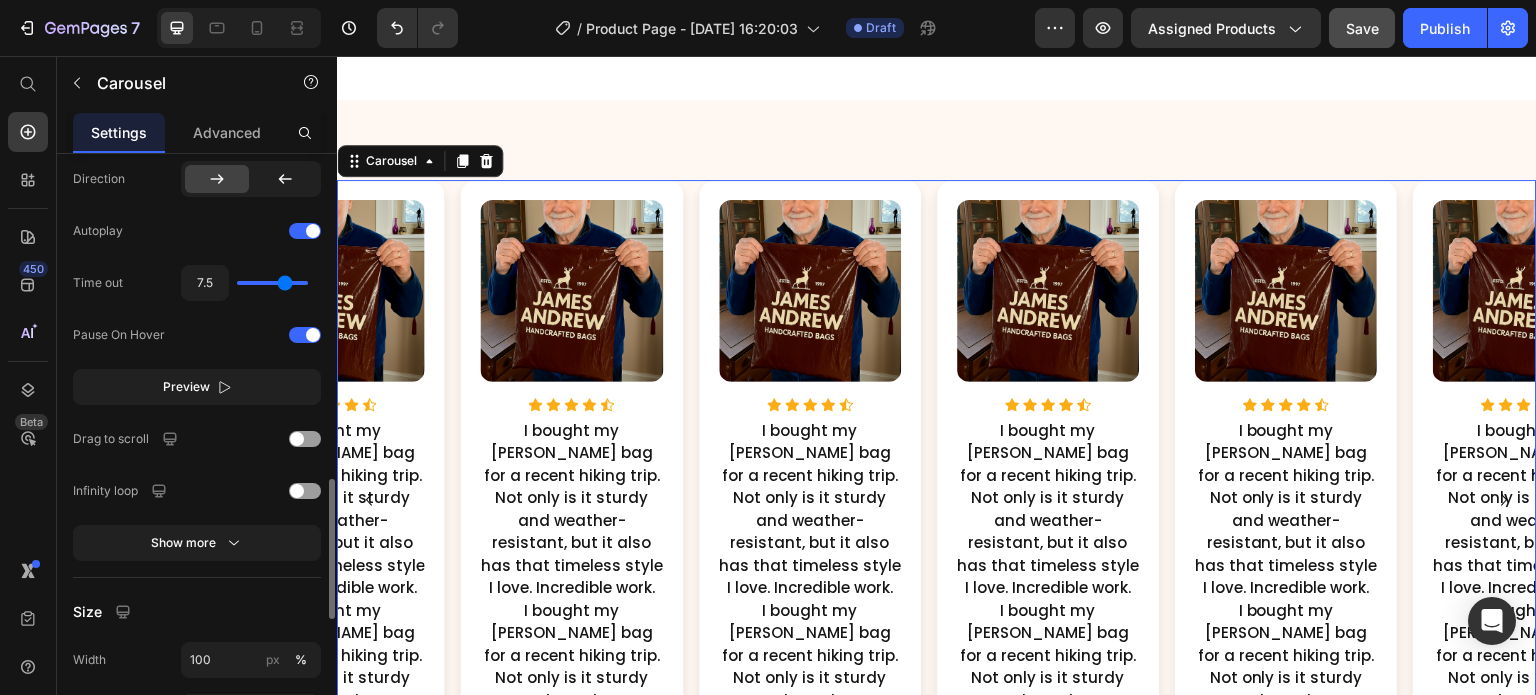 type on "6.9" 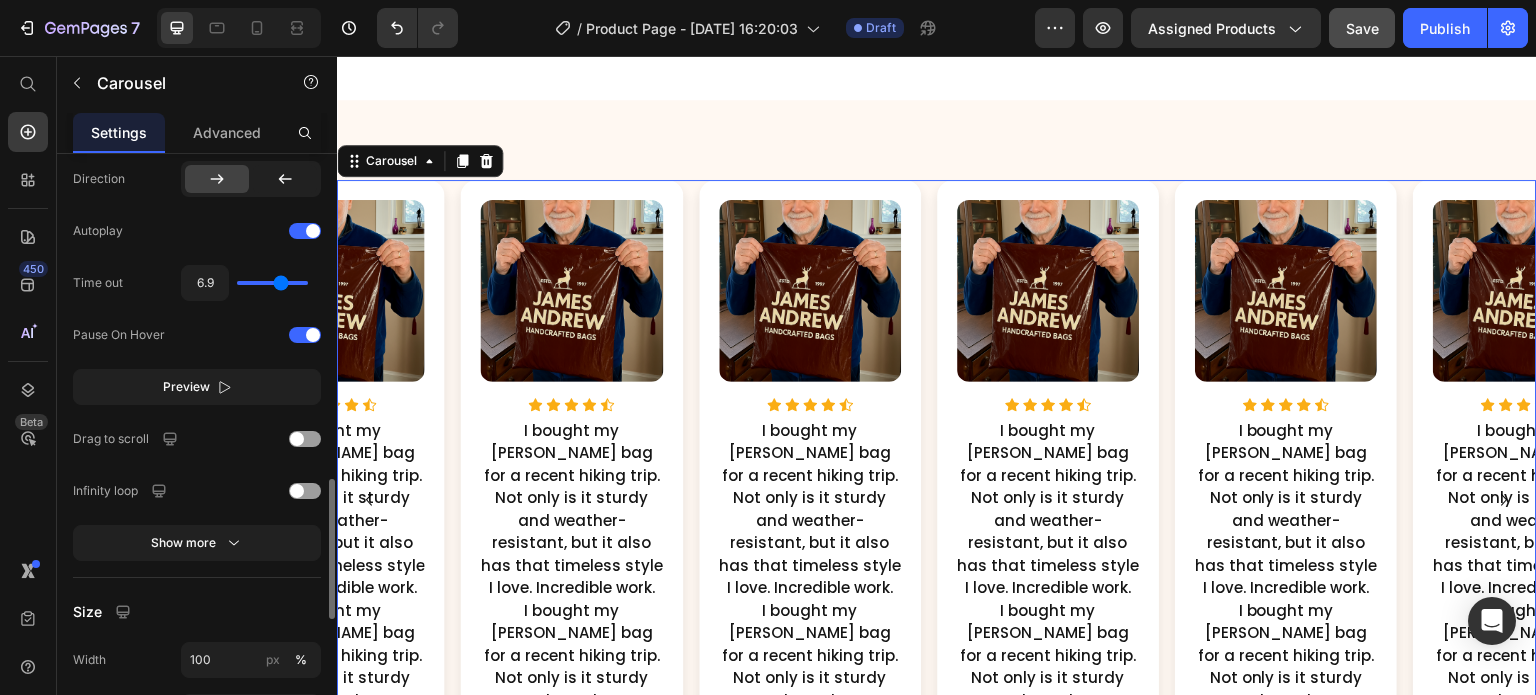 type on "6.6" 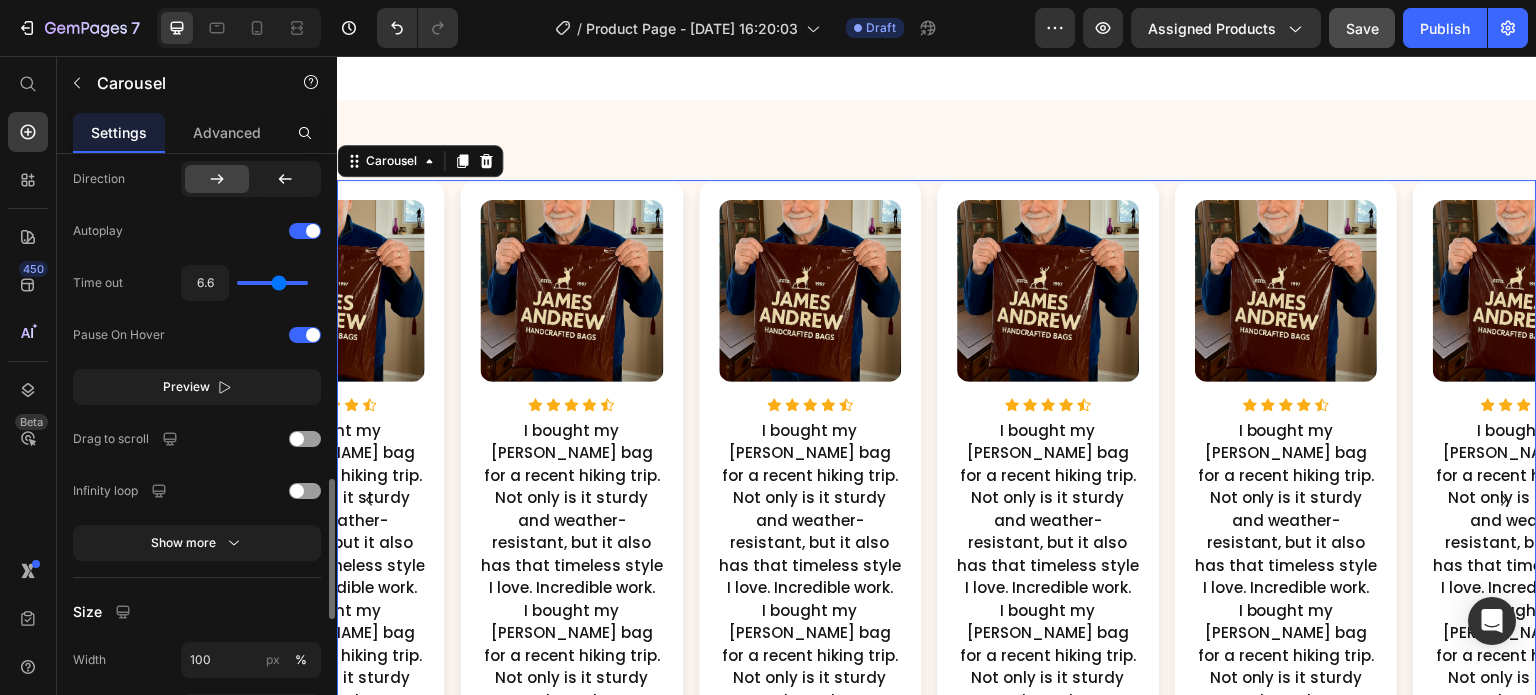 type on "6.1" 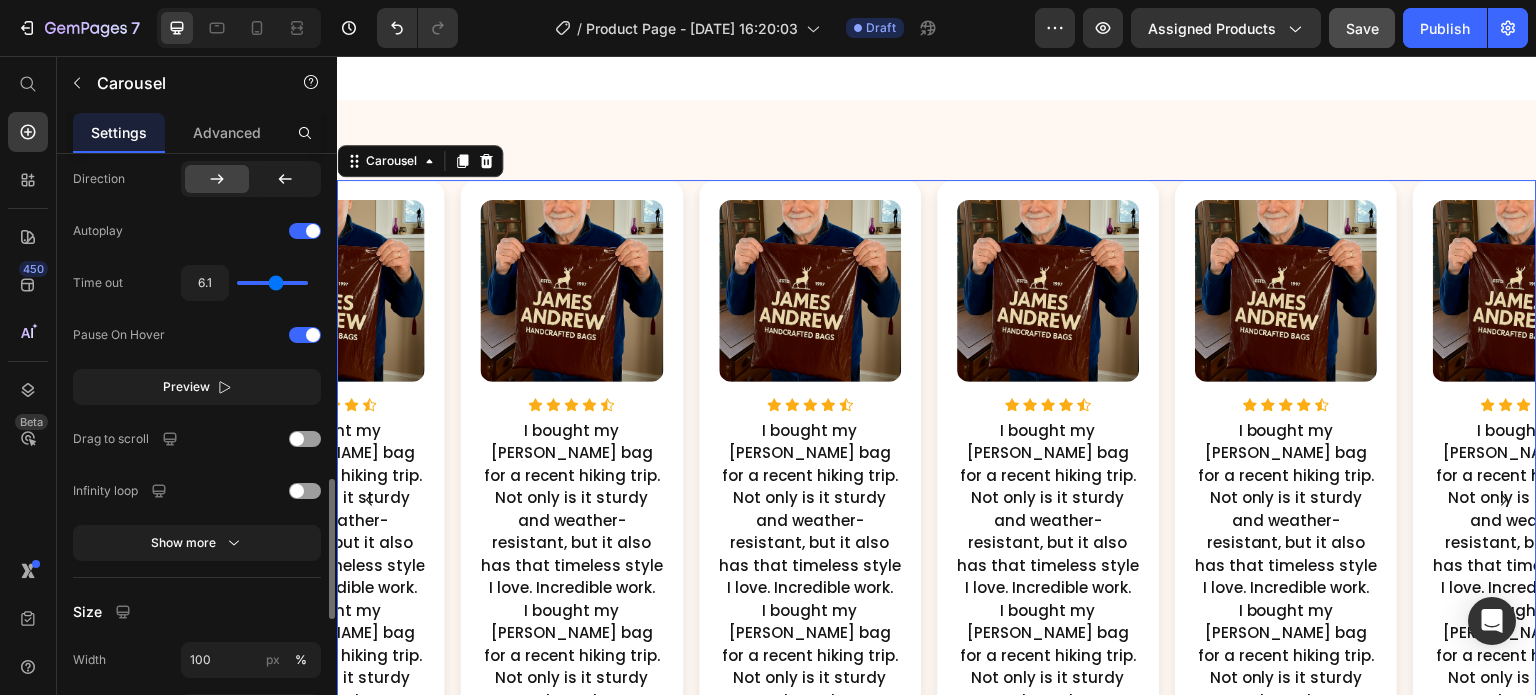 type on "5.7" 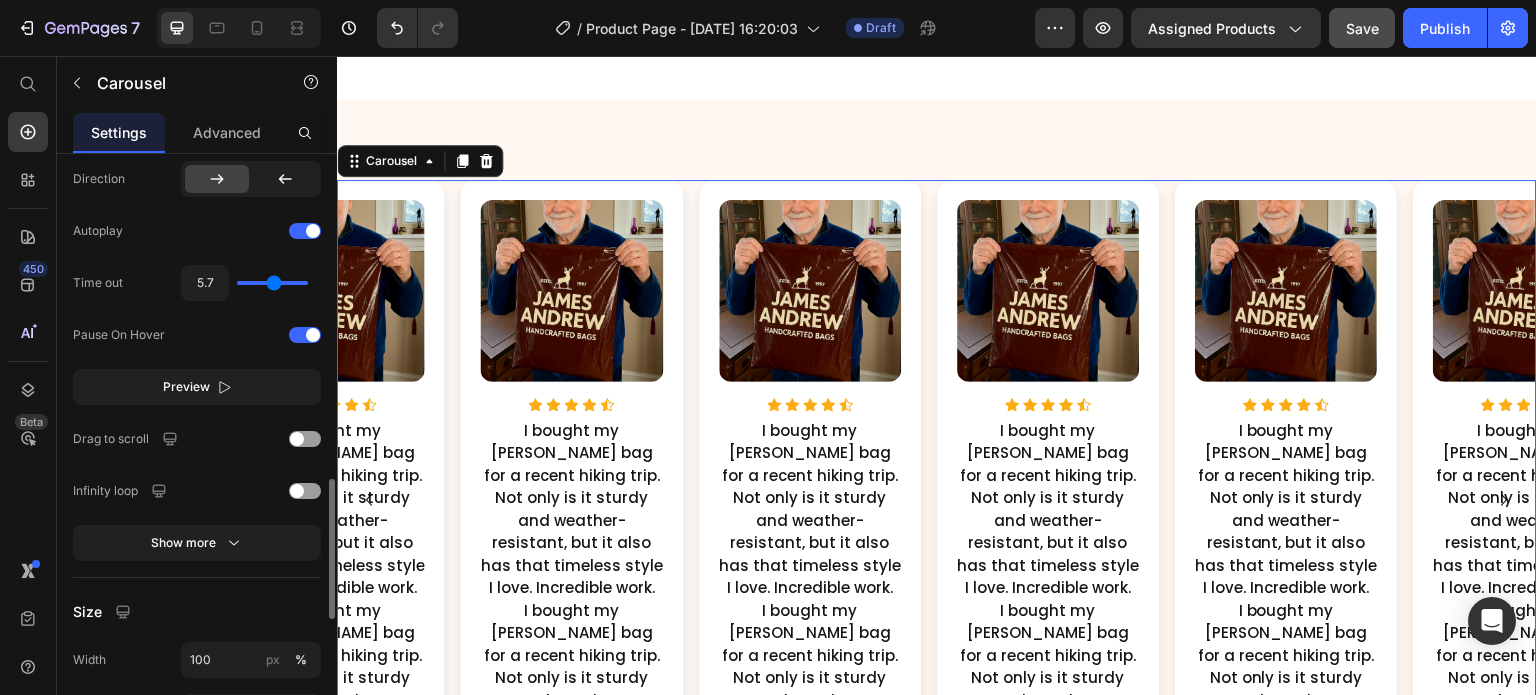 type on "5.4" 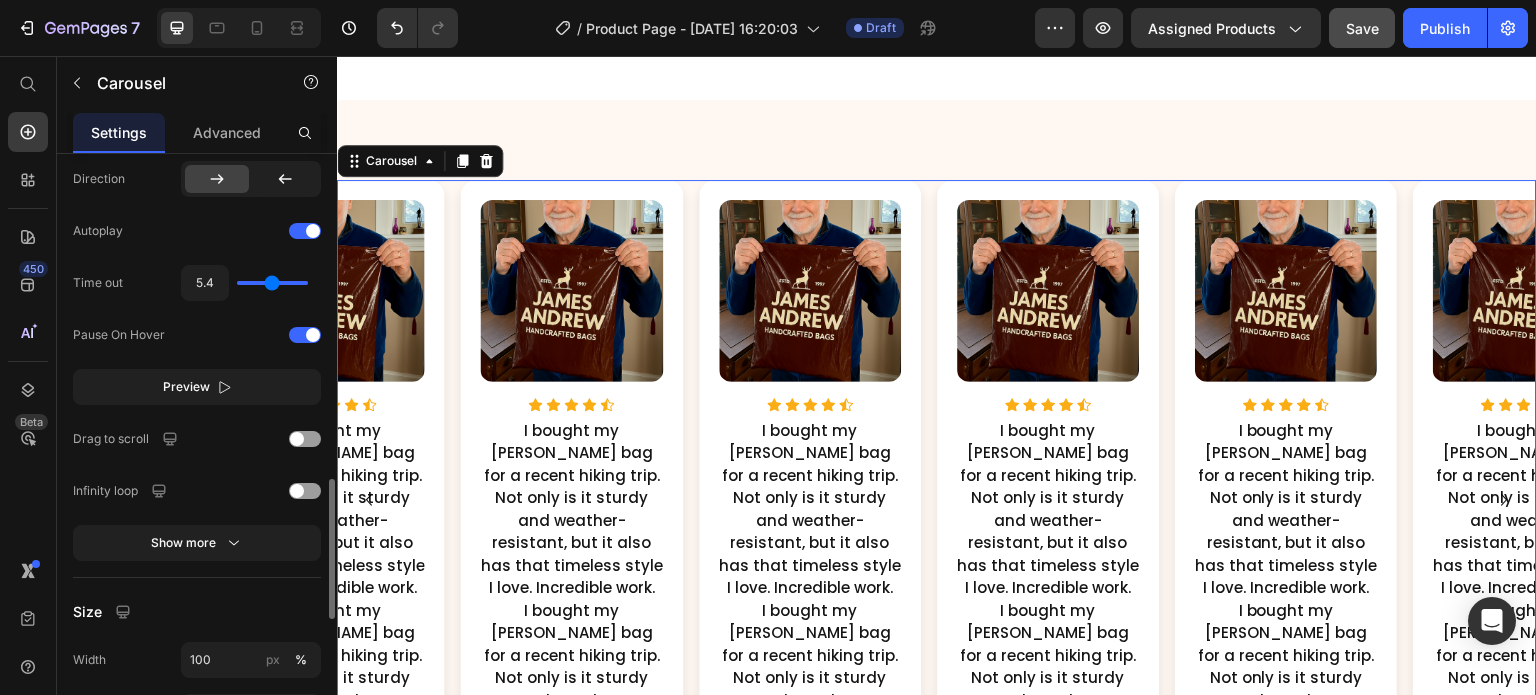 type on "5.3" 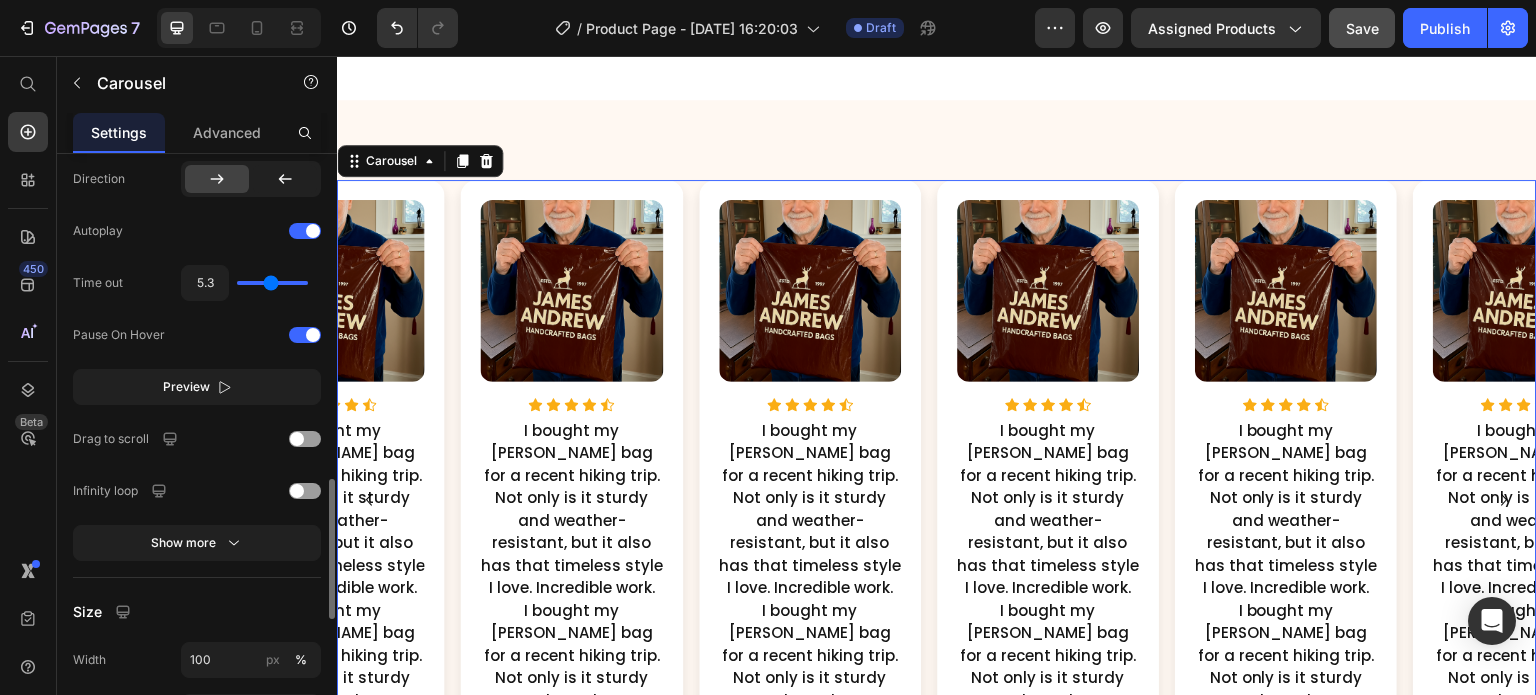 type on "5.2" 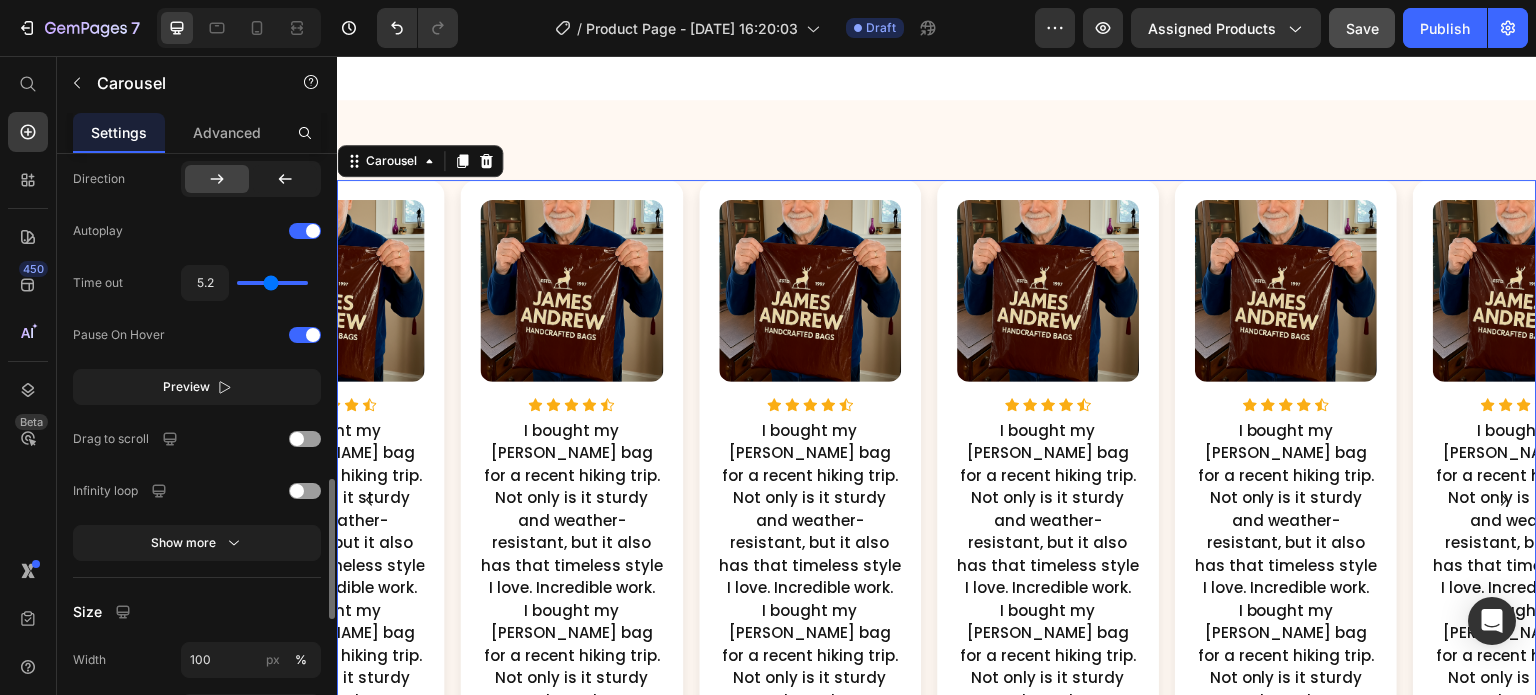 type on "4.9" 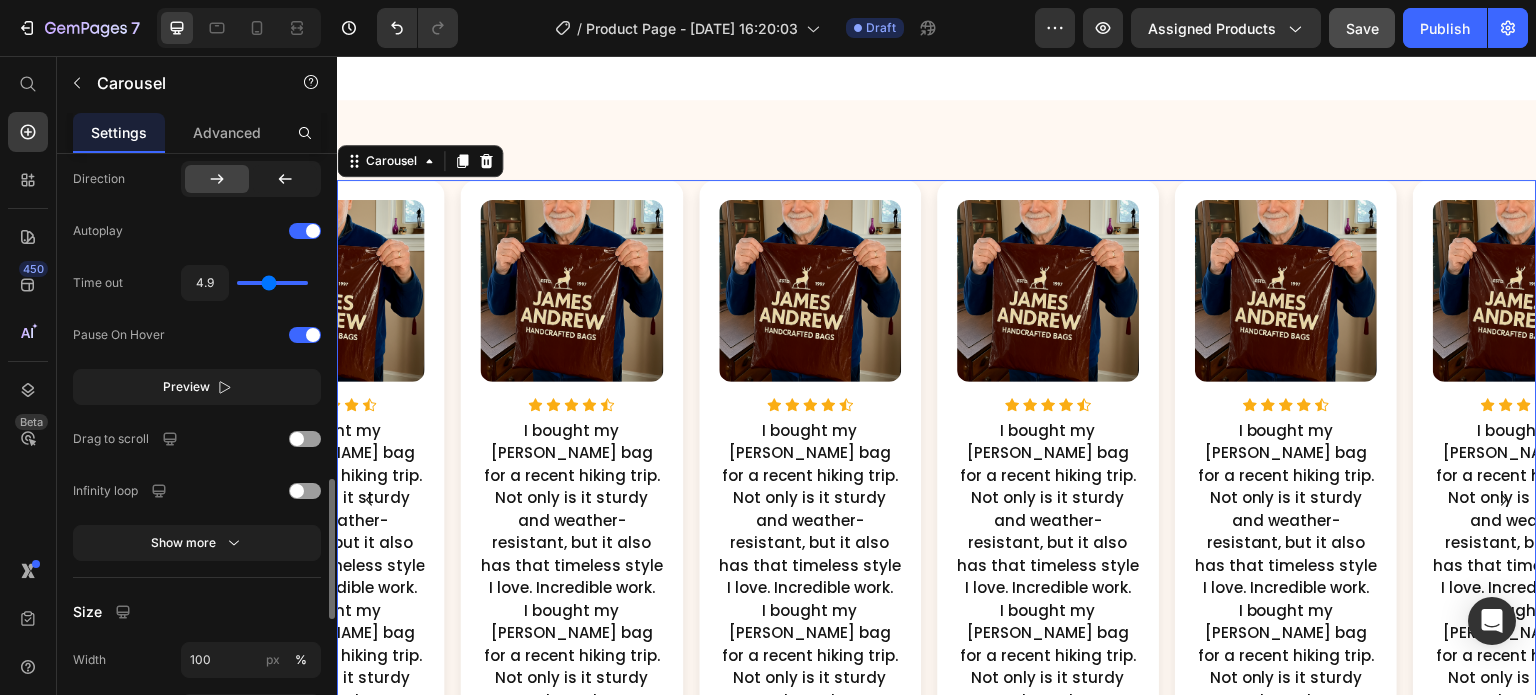 type on "4.8" 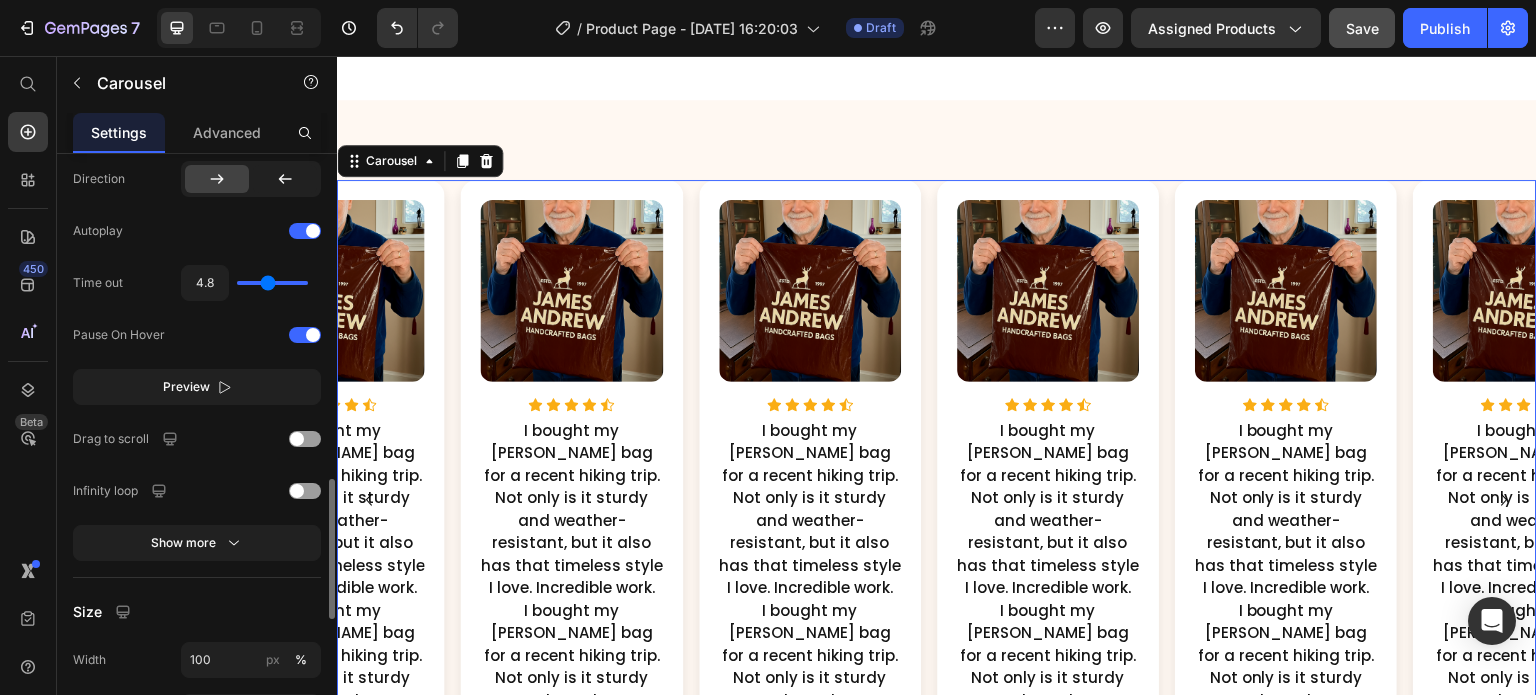 type on "4.6" 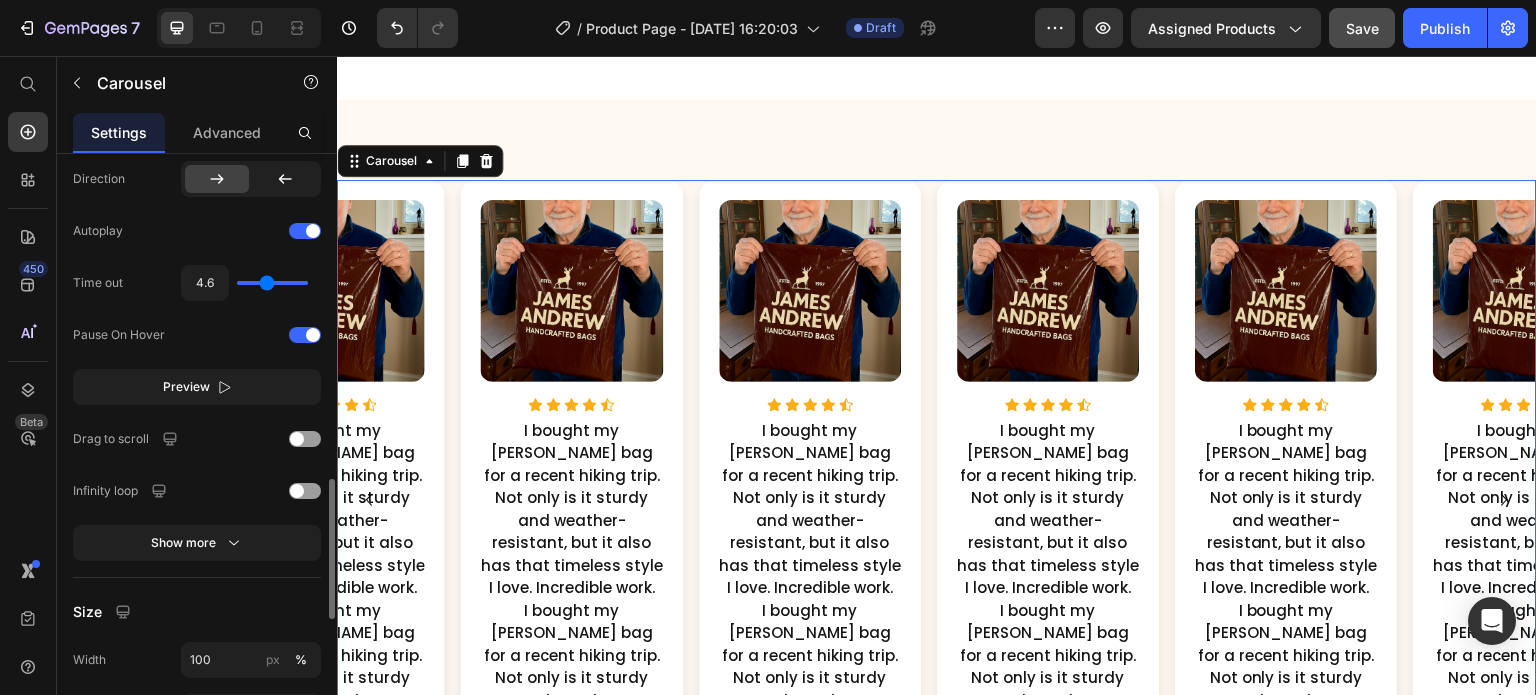 type on "4.5" 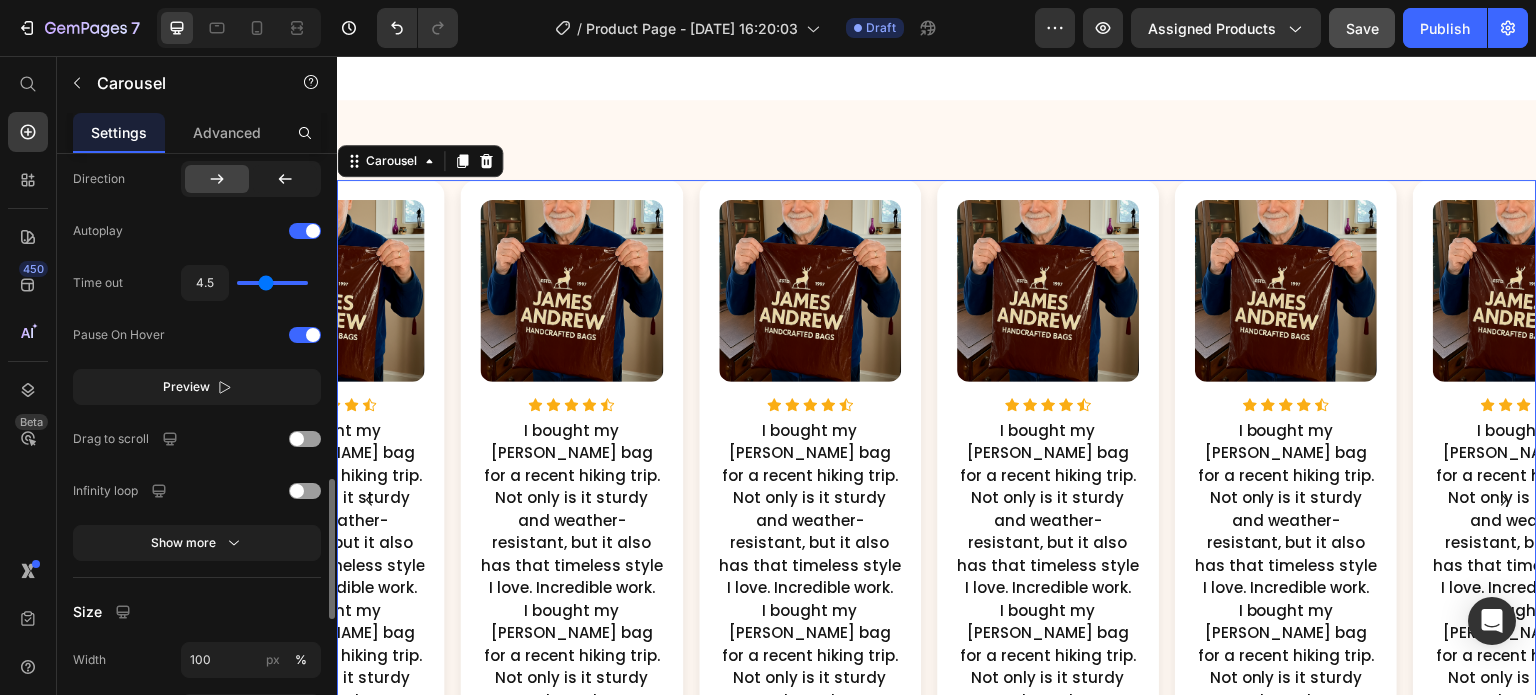 type on "4.4" 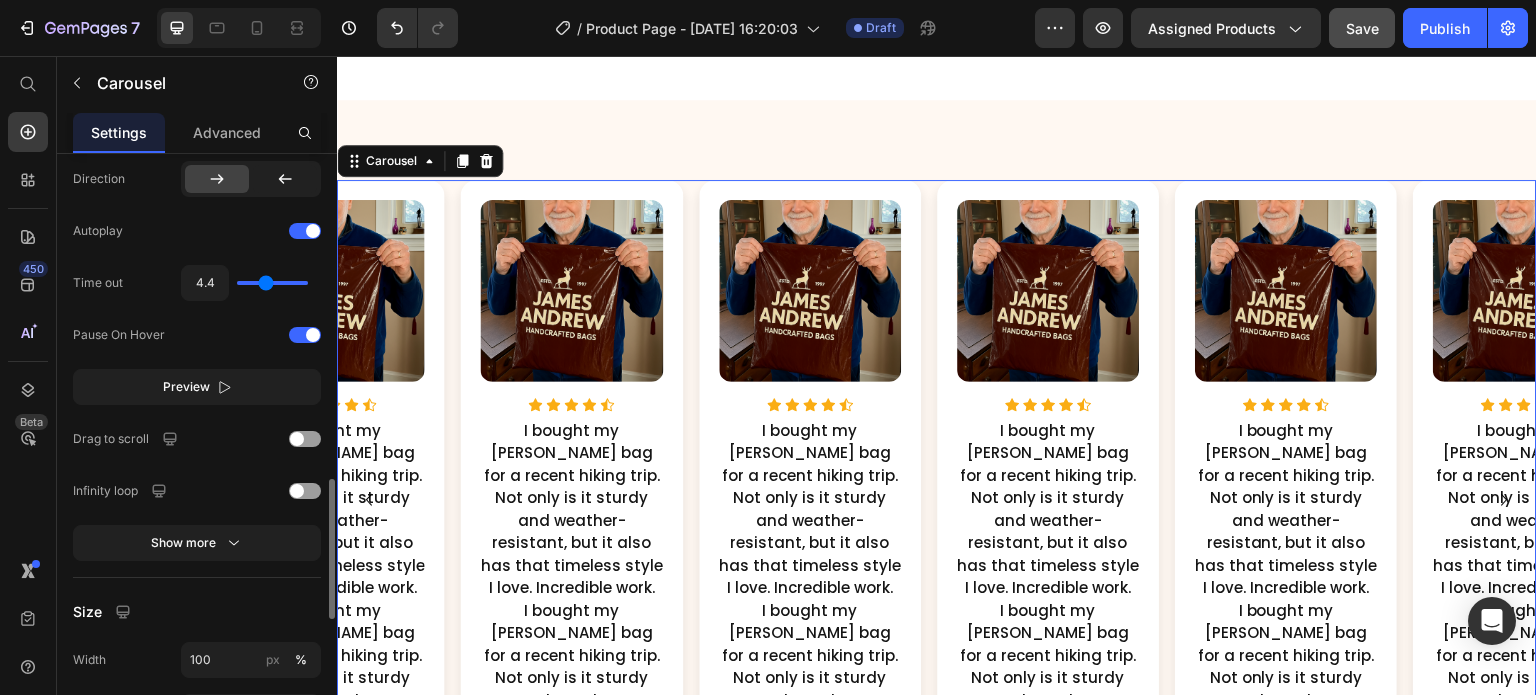 type on "4.1" 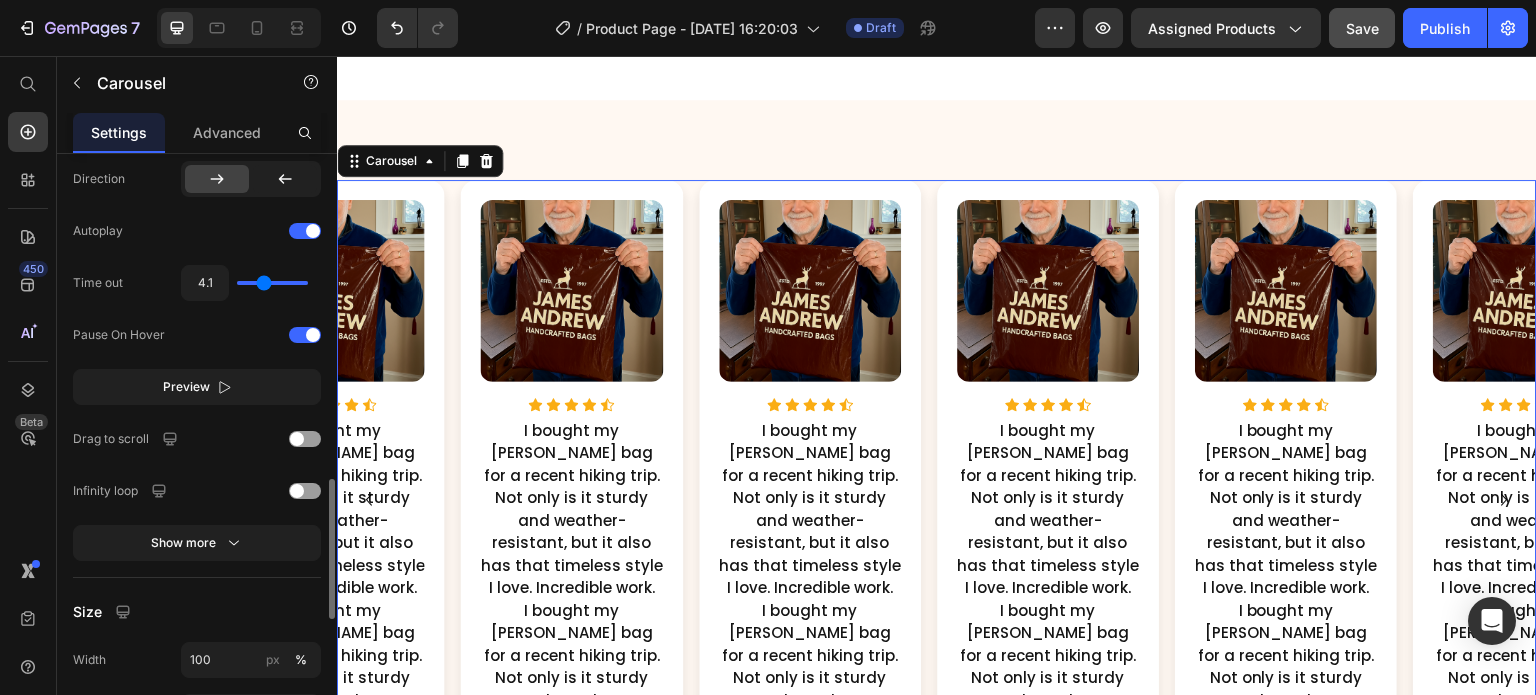 type on "4" 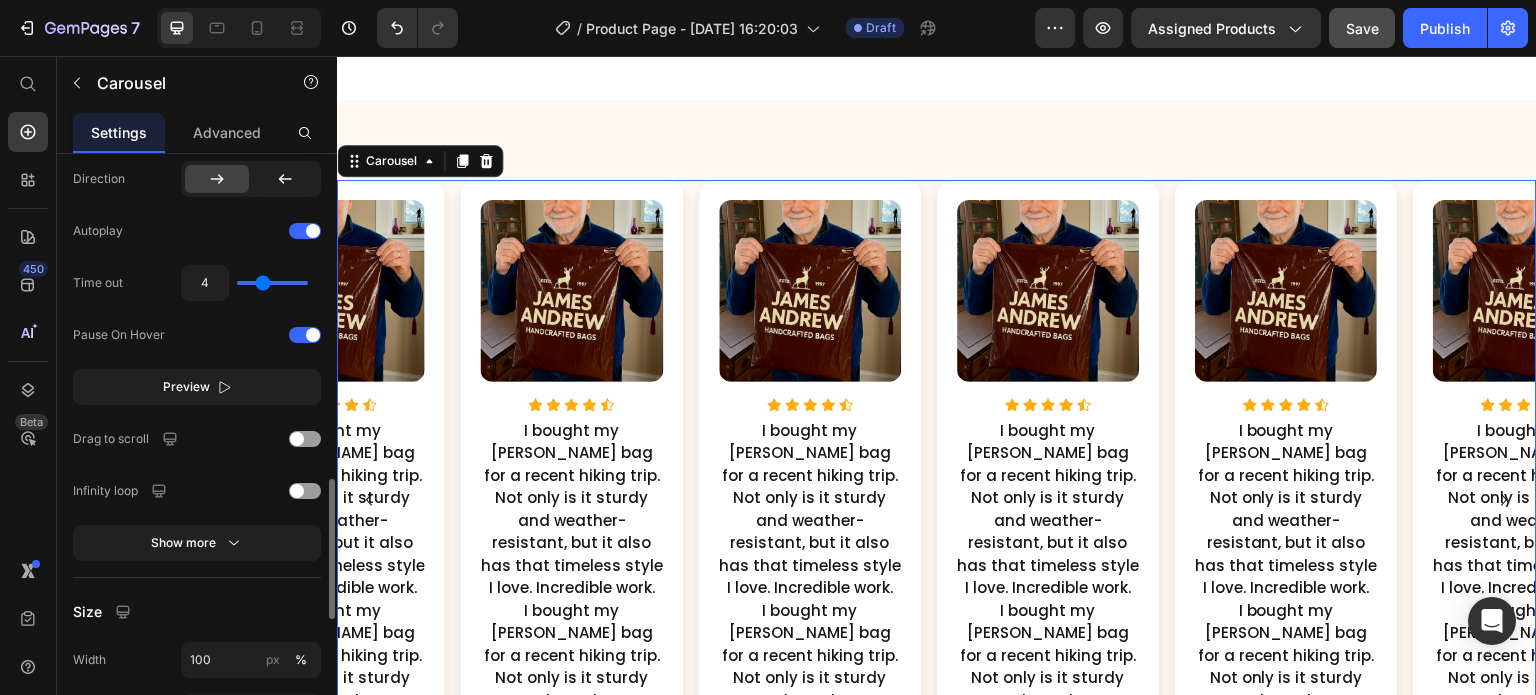 type on "3.8" 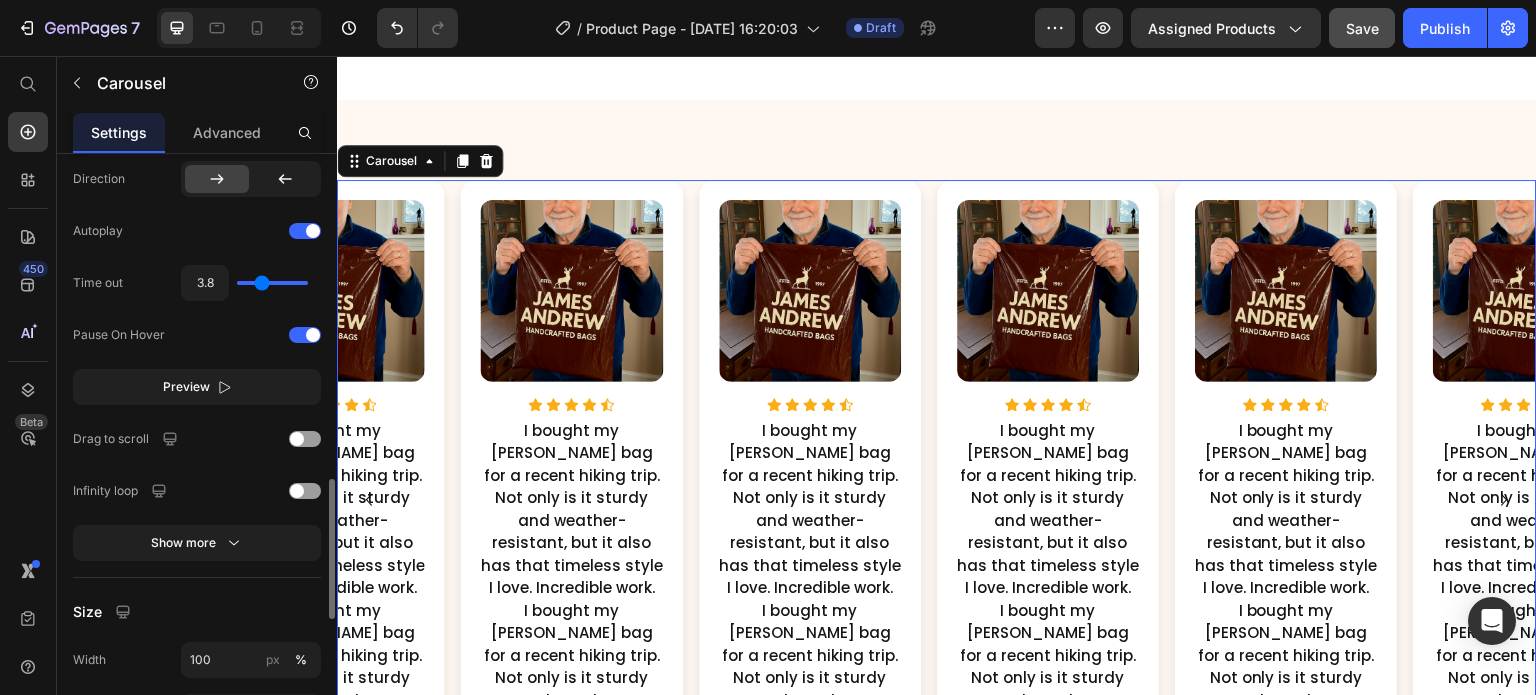 type on "3.6" 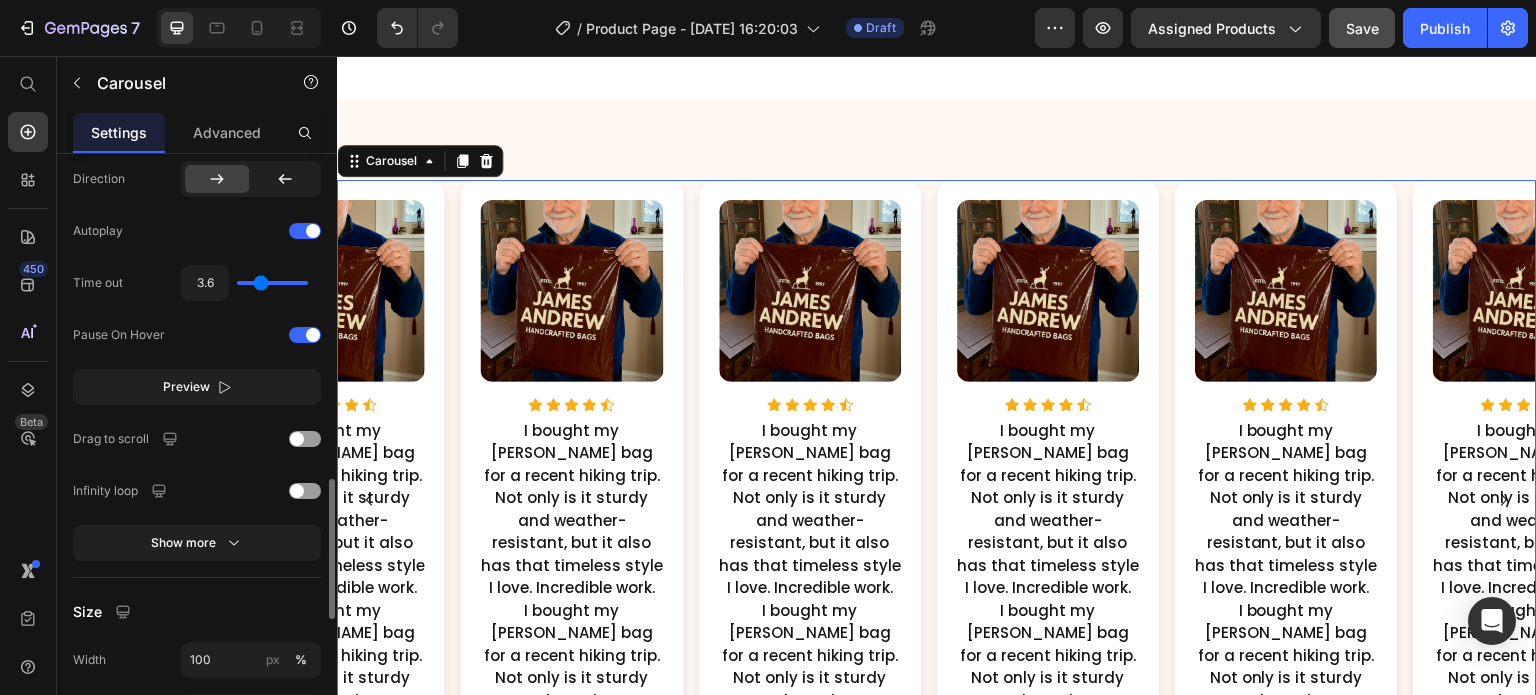 type on "3.5" 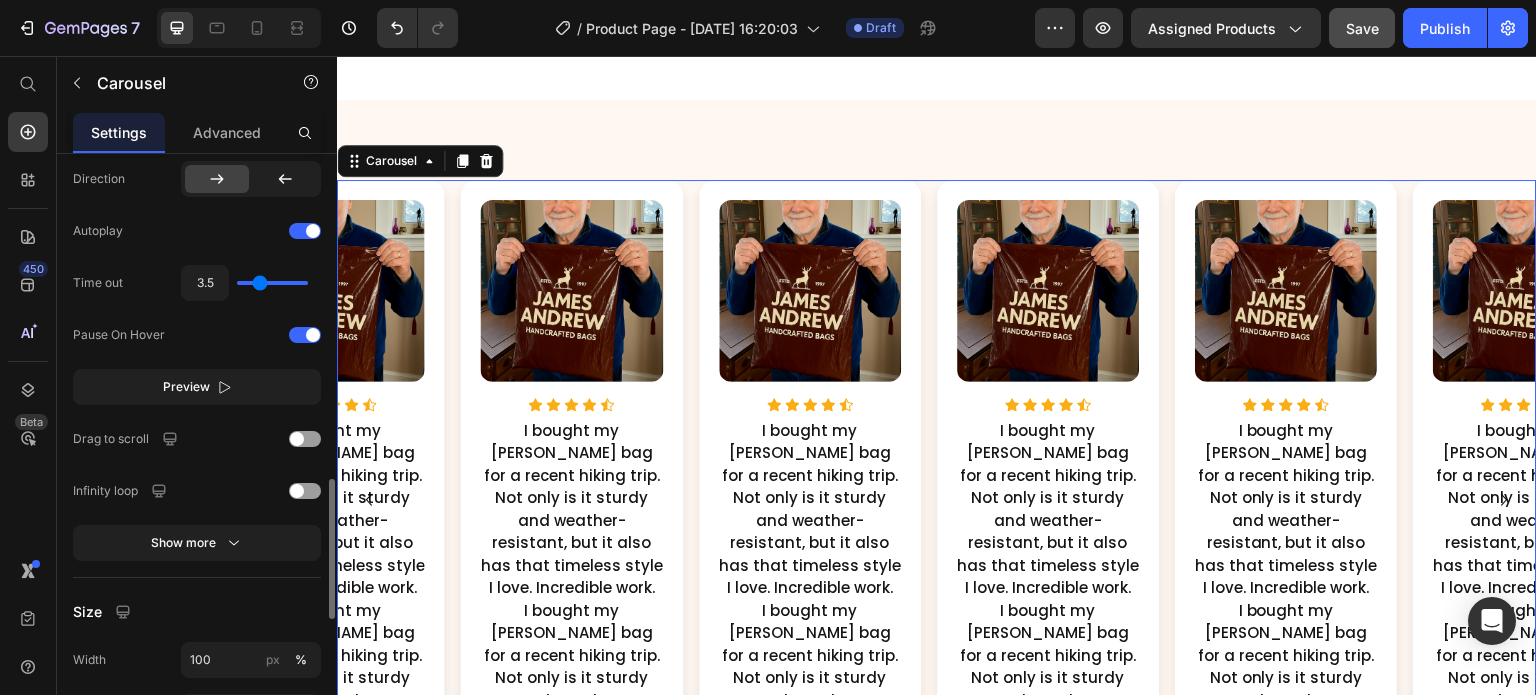 type on "3.3" 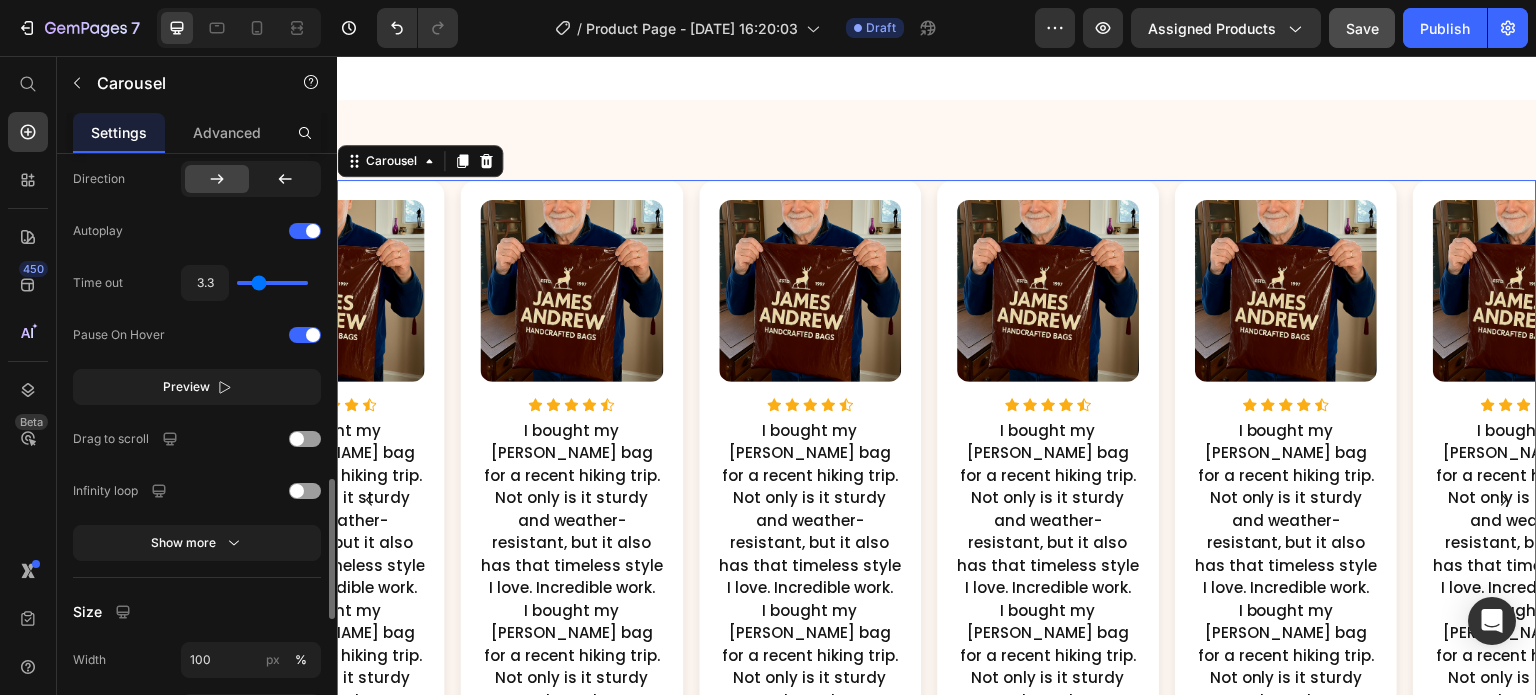 type on "3.2" 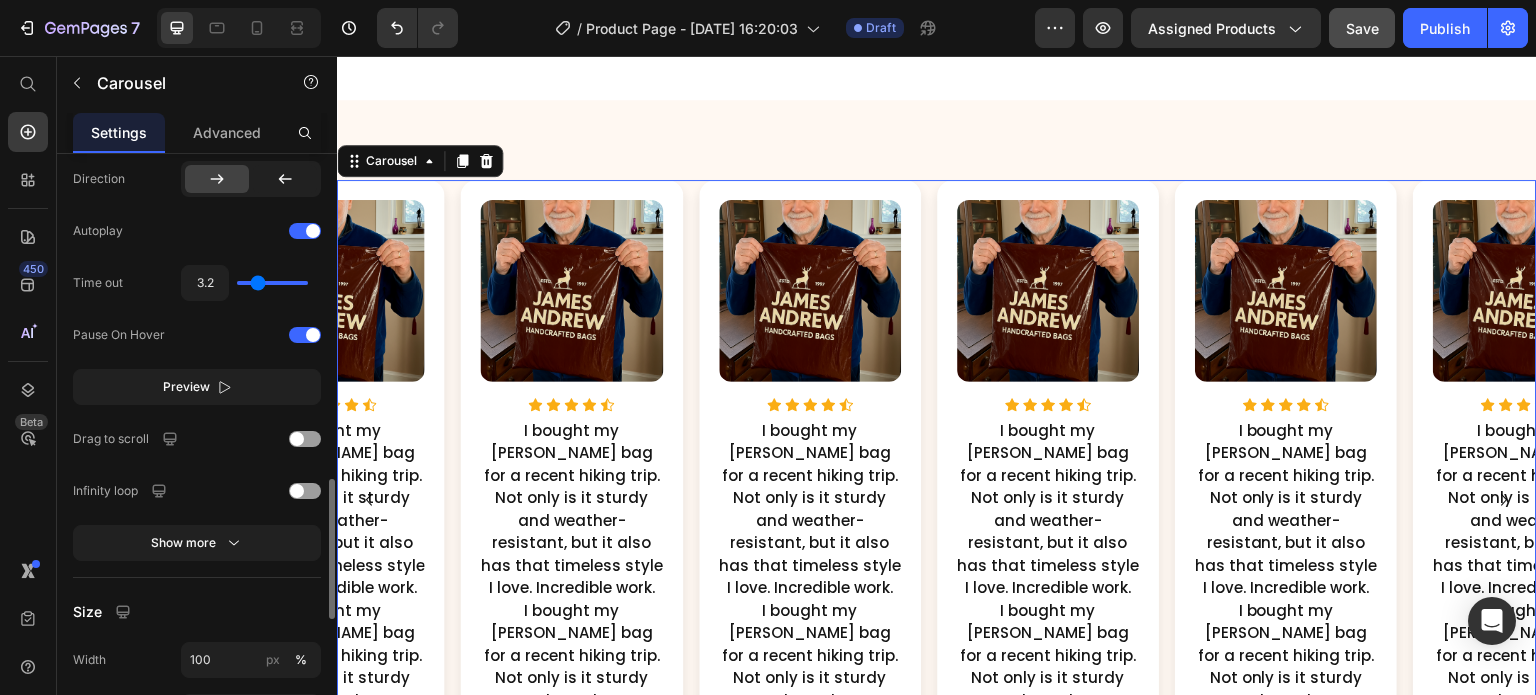 type on "3.1" 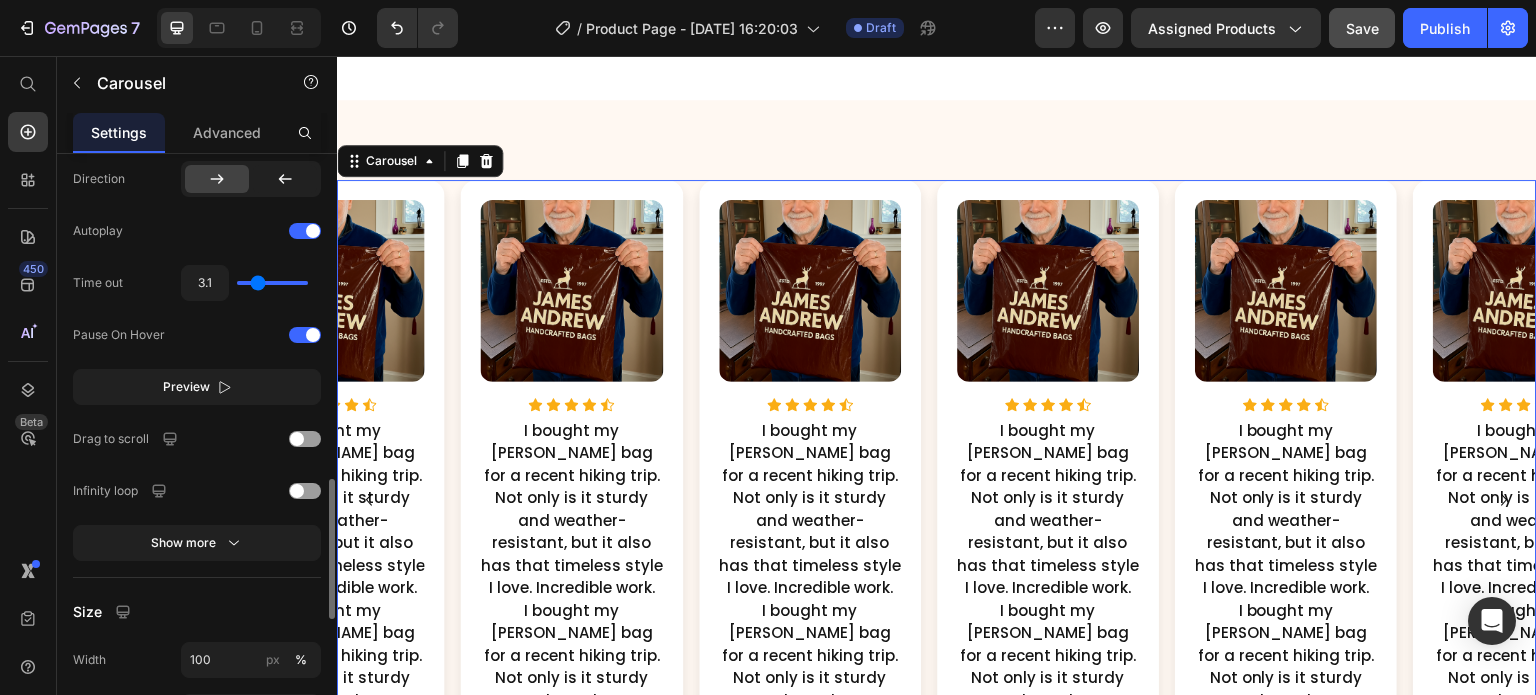 type on "2.9" 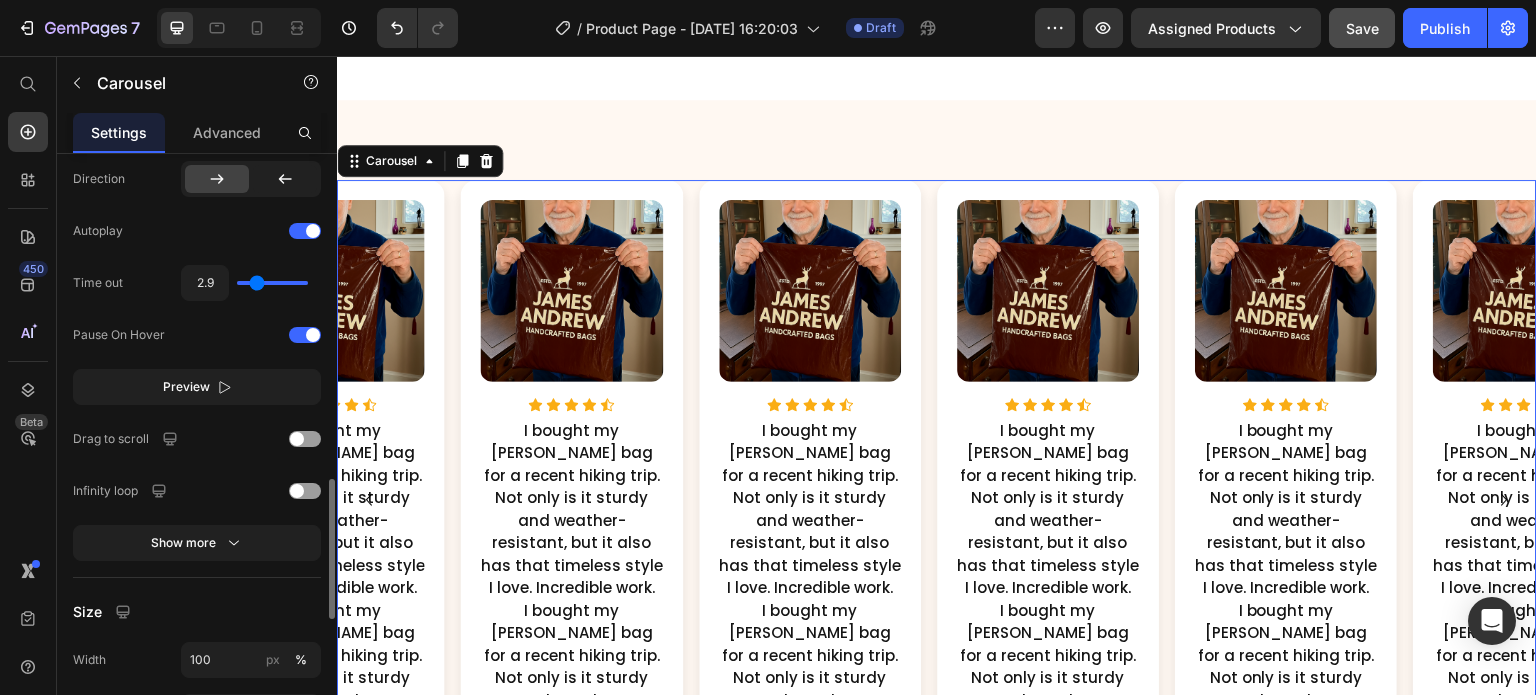 type on "2.8" 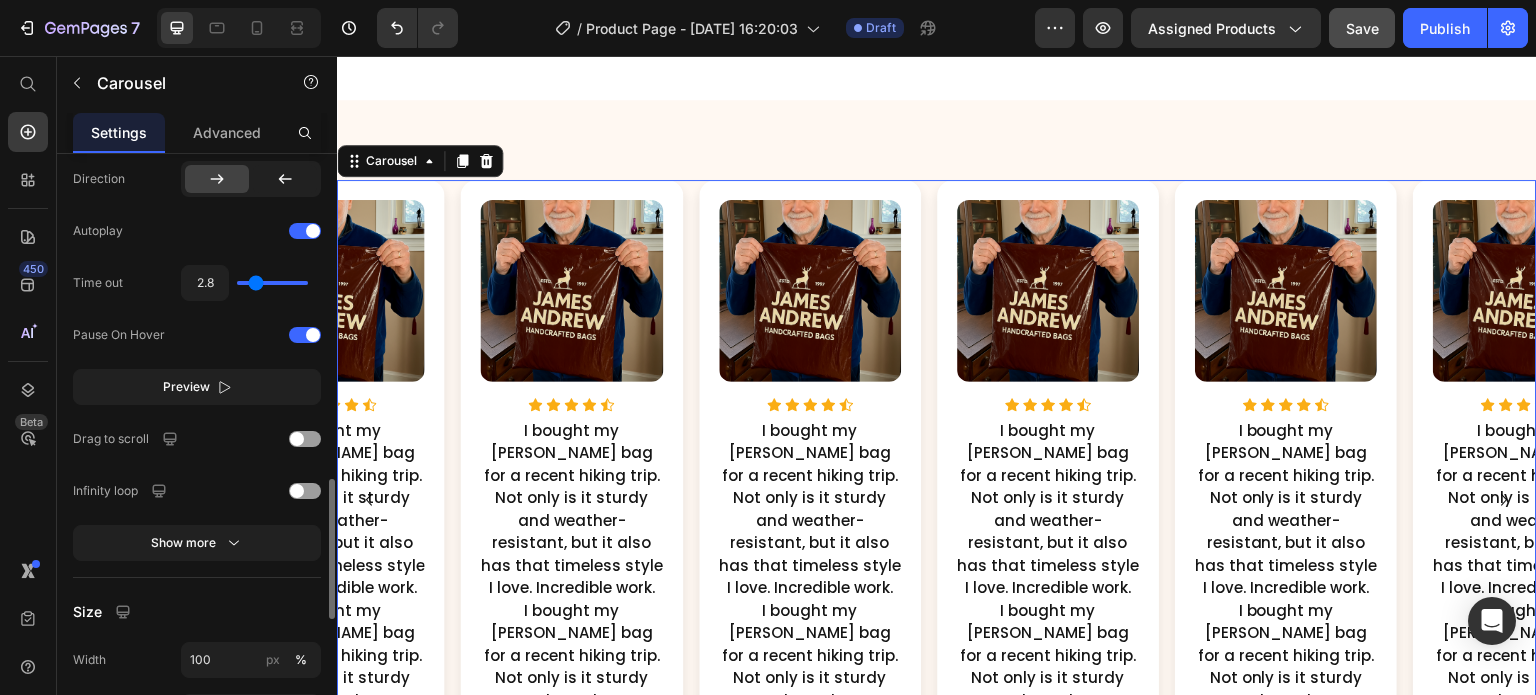 type on "2.7" 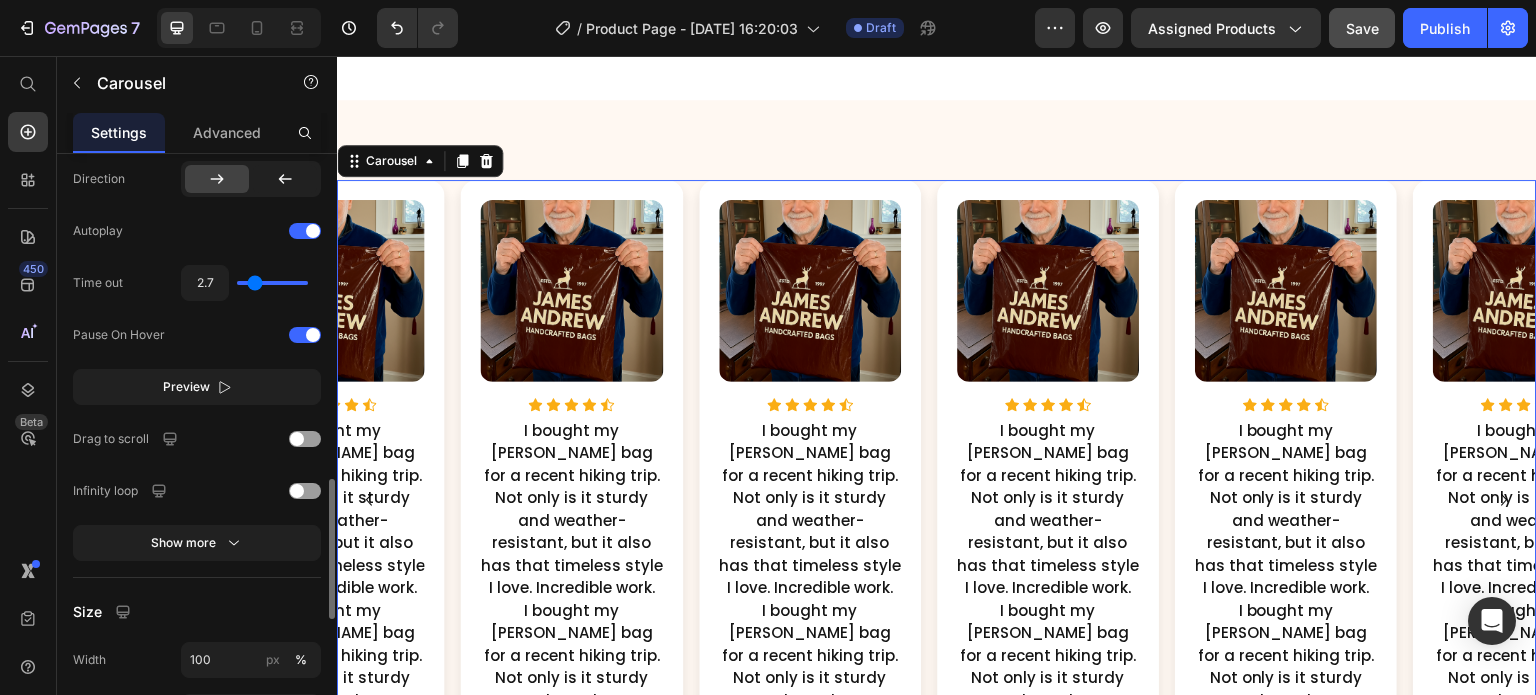 type on "2.5" 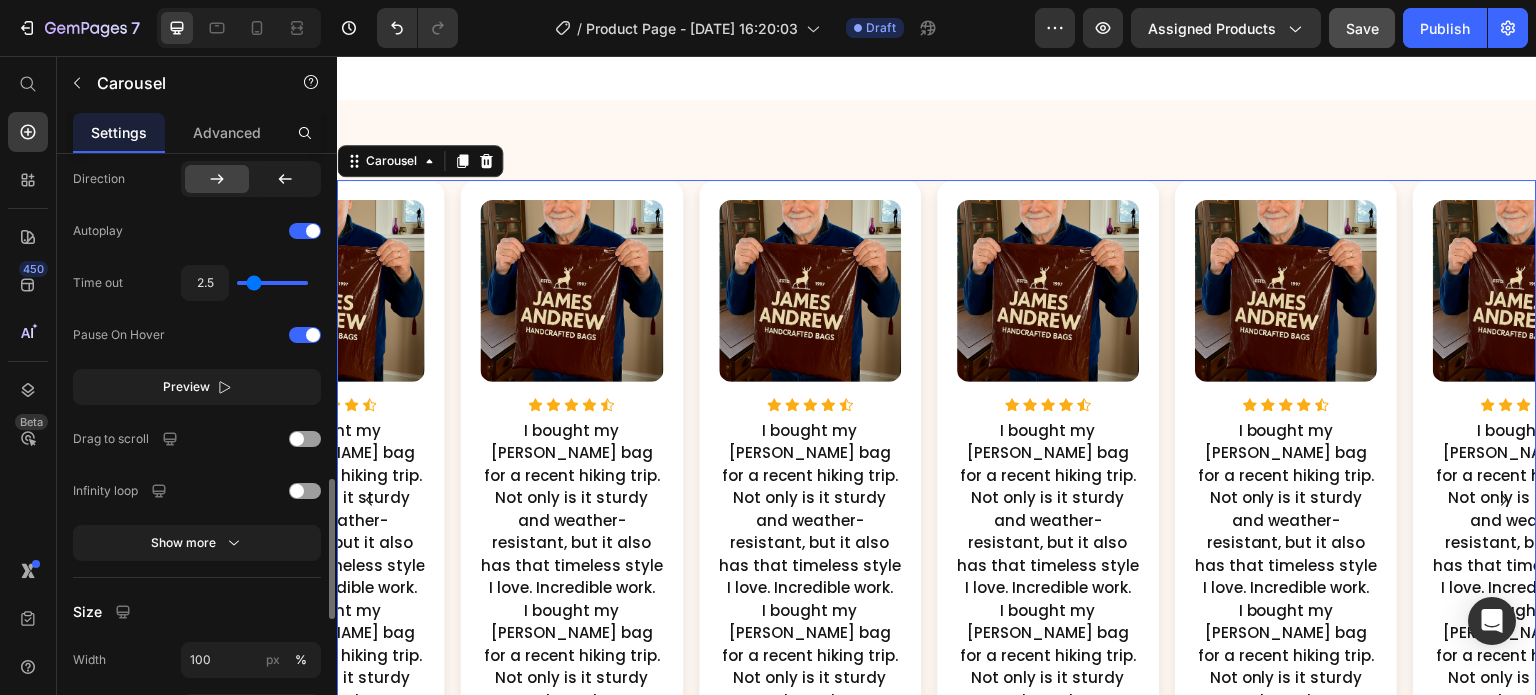 type on "2.4" 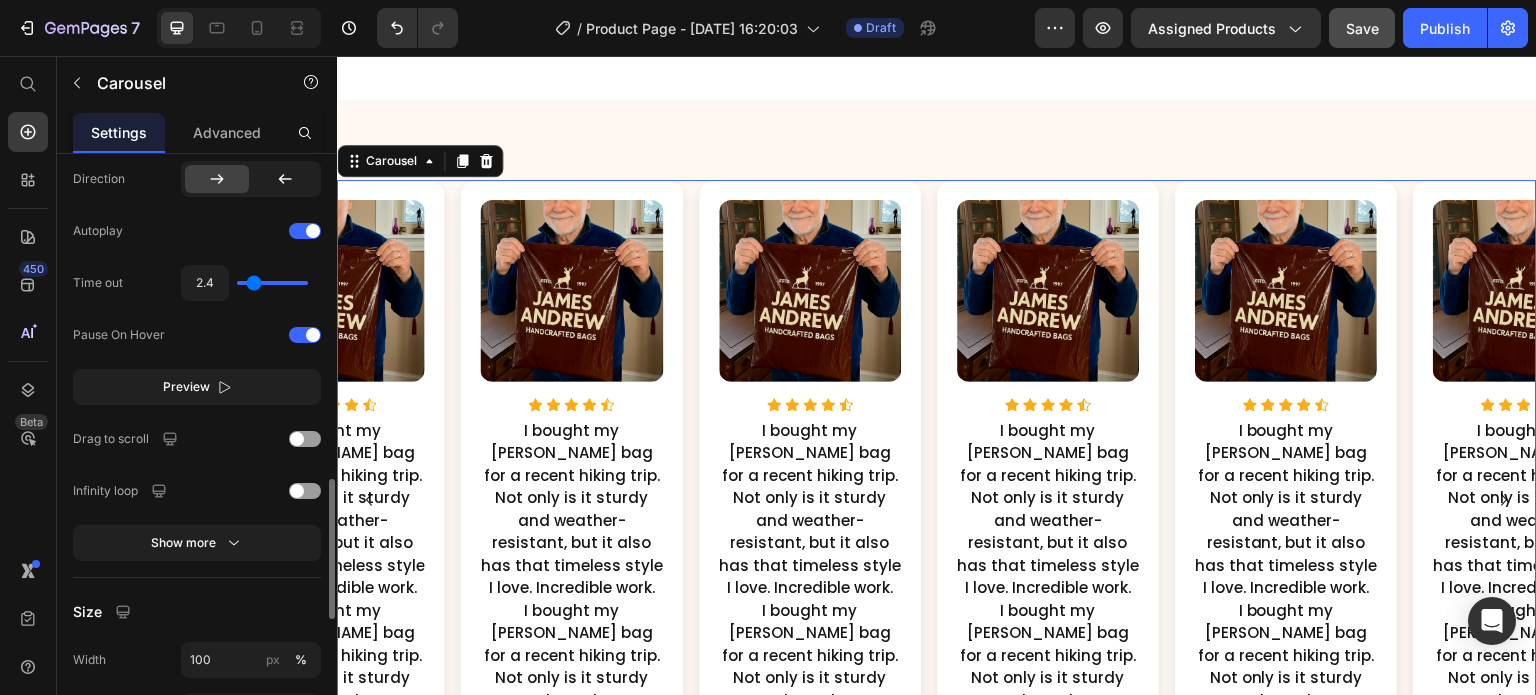 type on "2.3" 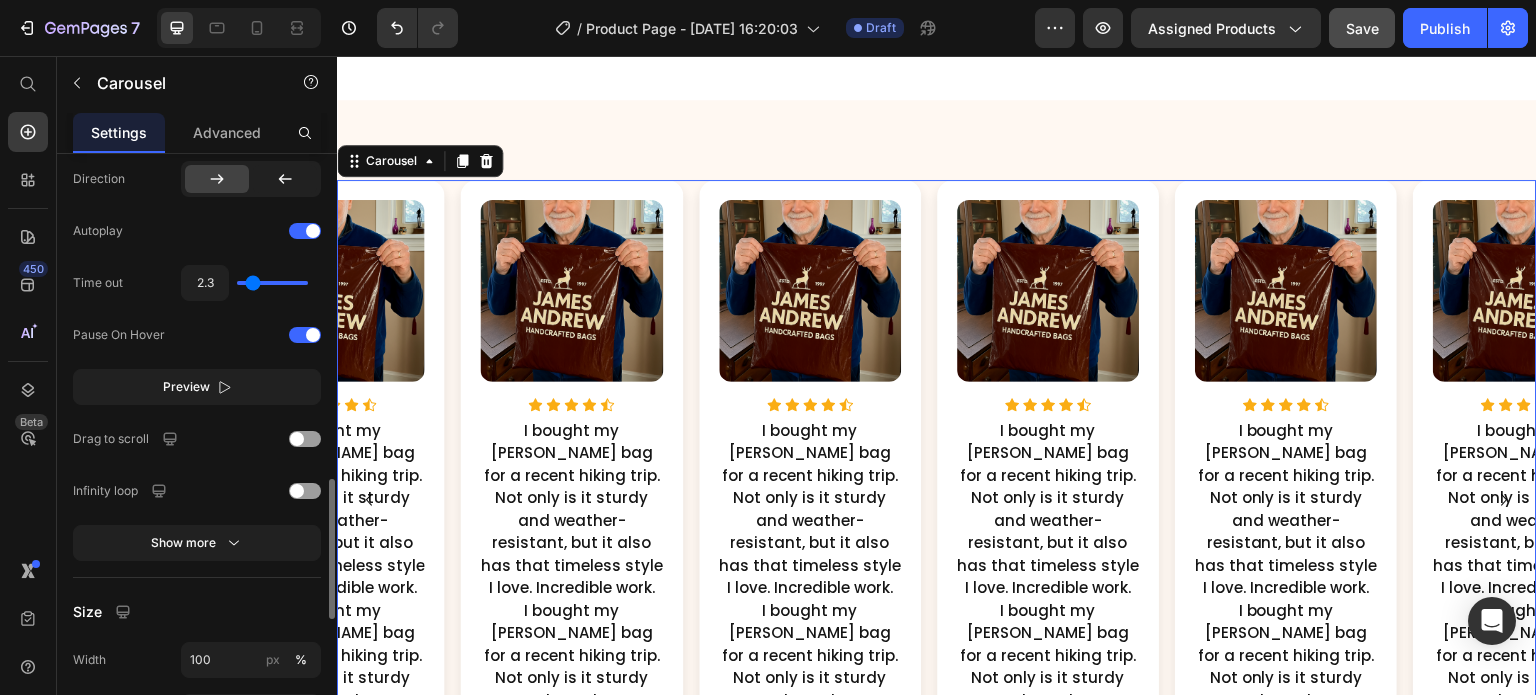 type on "2.1" 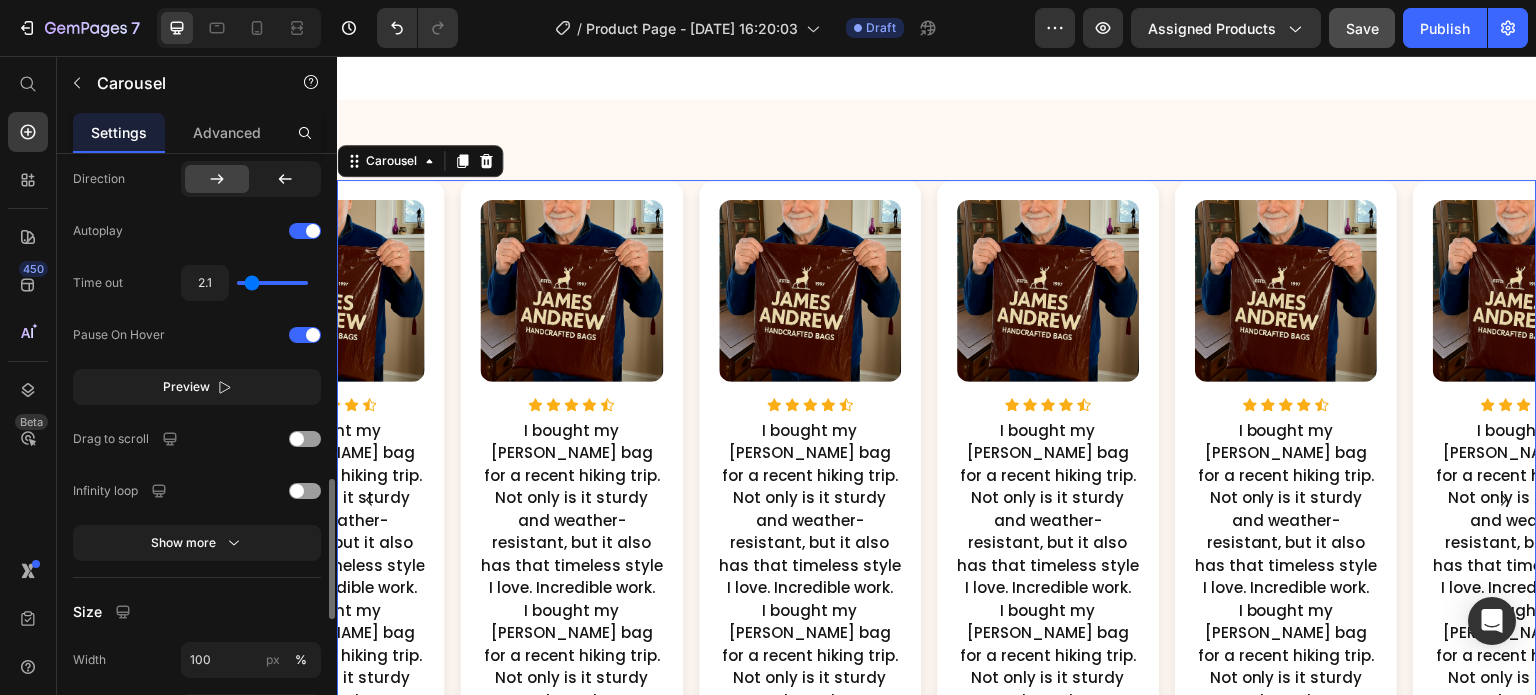 type on "2" 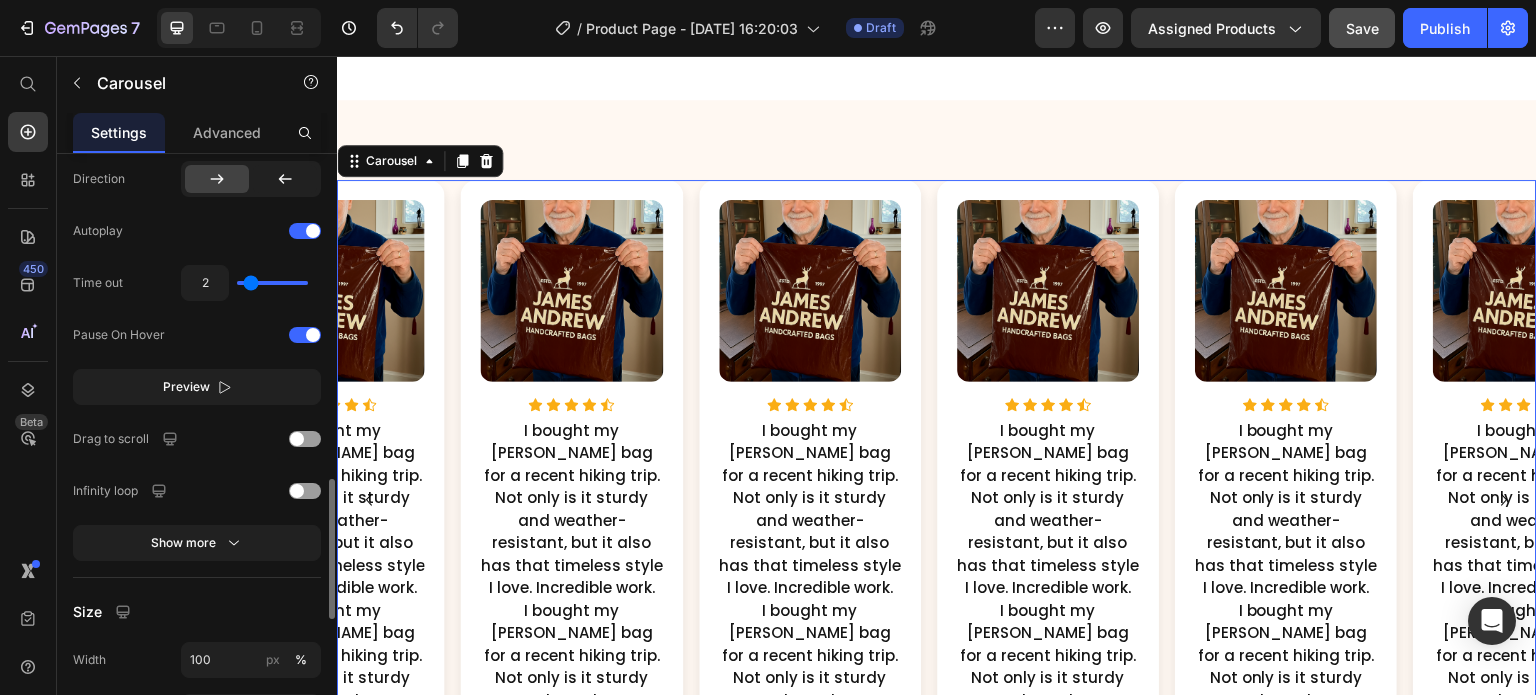 type on "1.9" 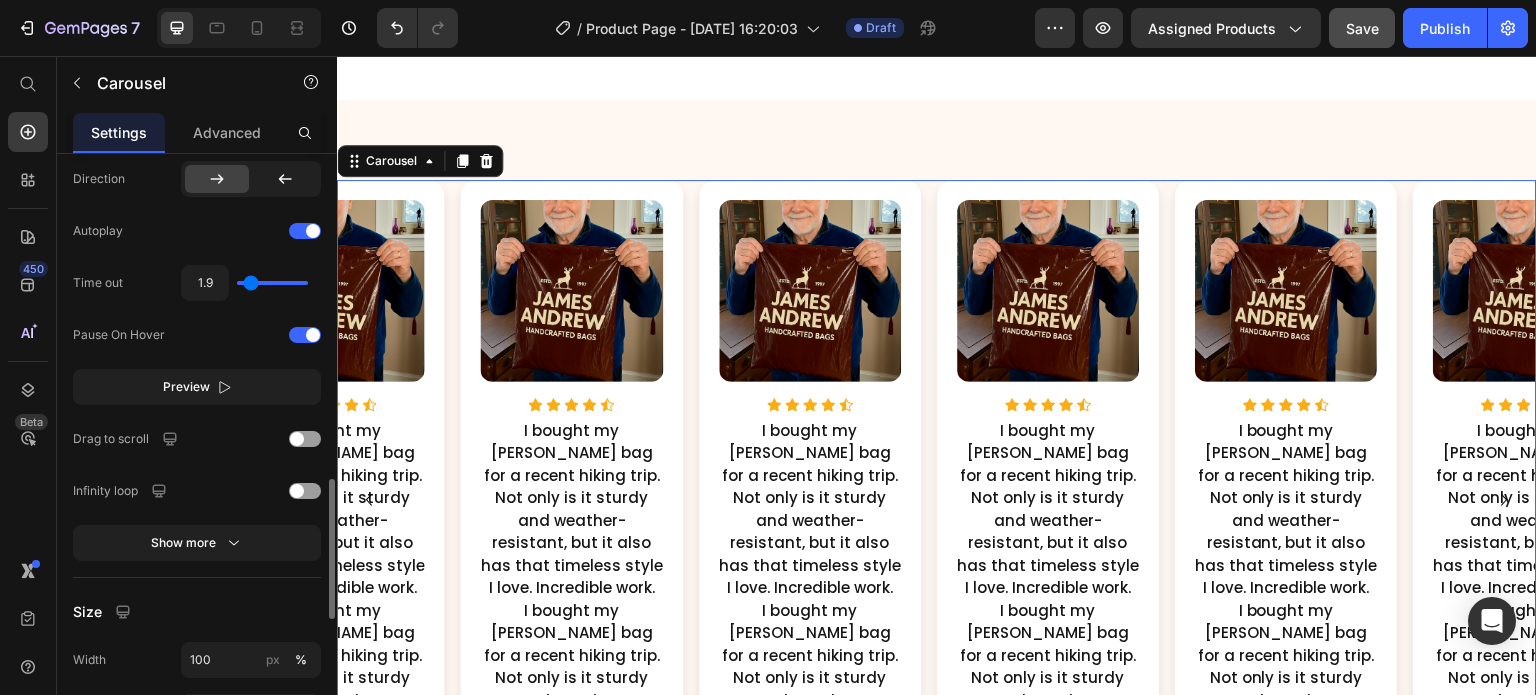 type on "1.8" 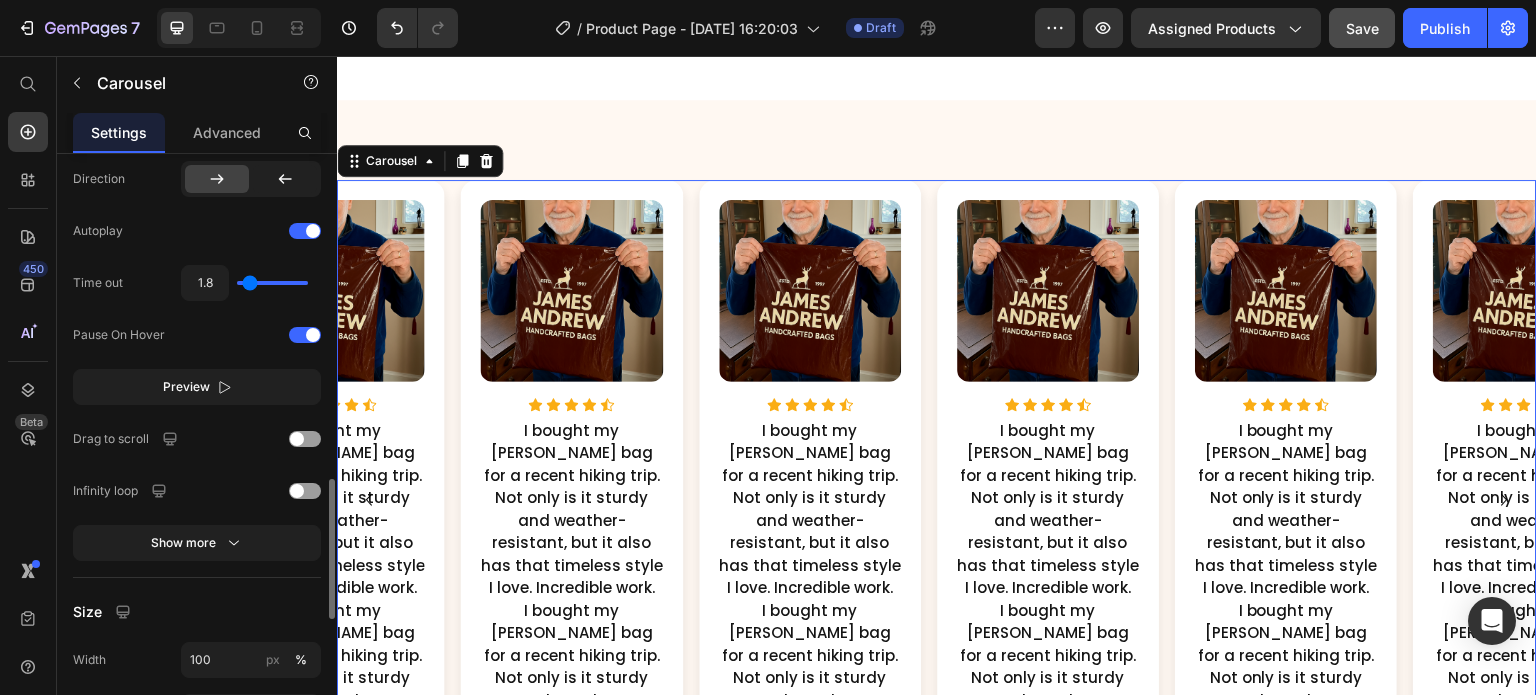 type on "1.6" 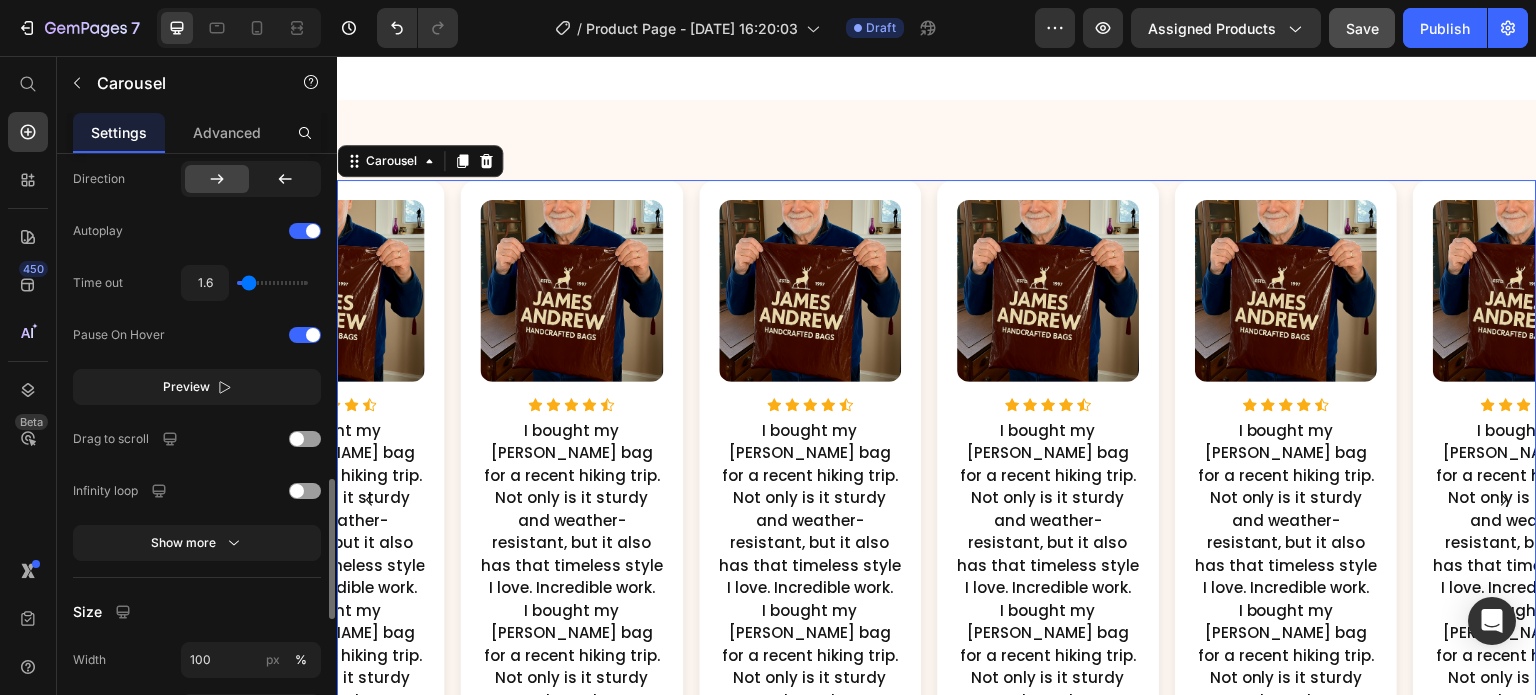 type on "1.8" 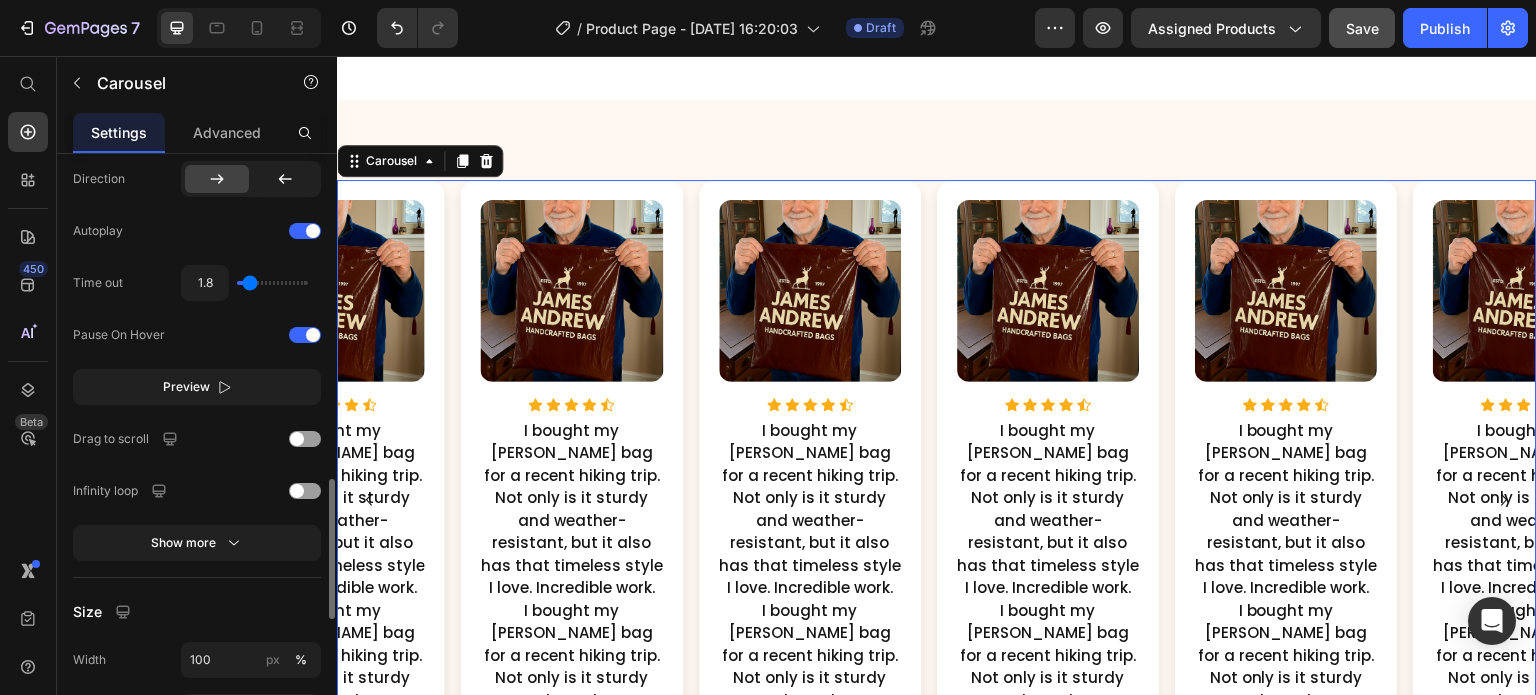 type on "1.9" 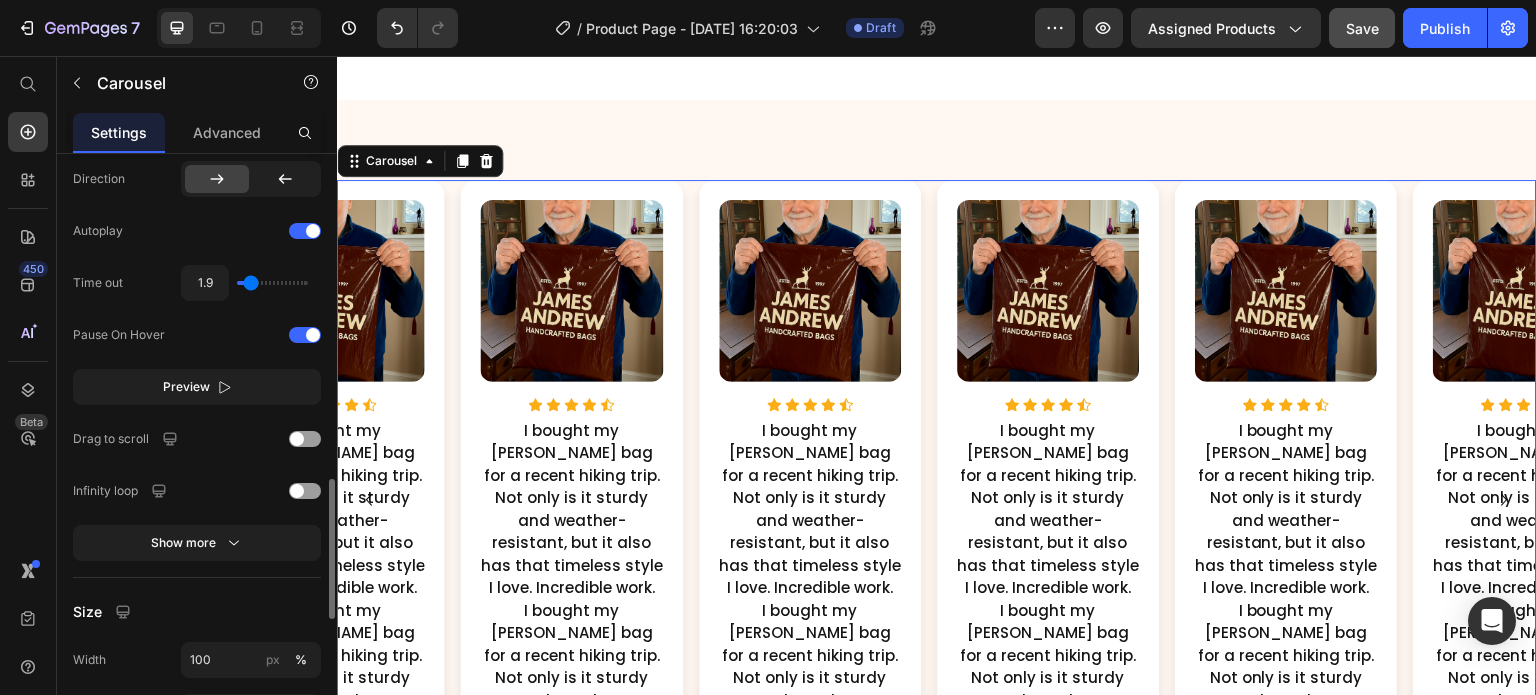 type on "2" 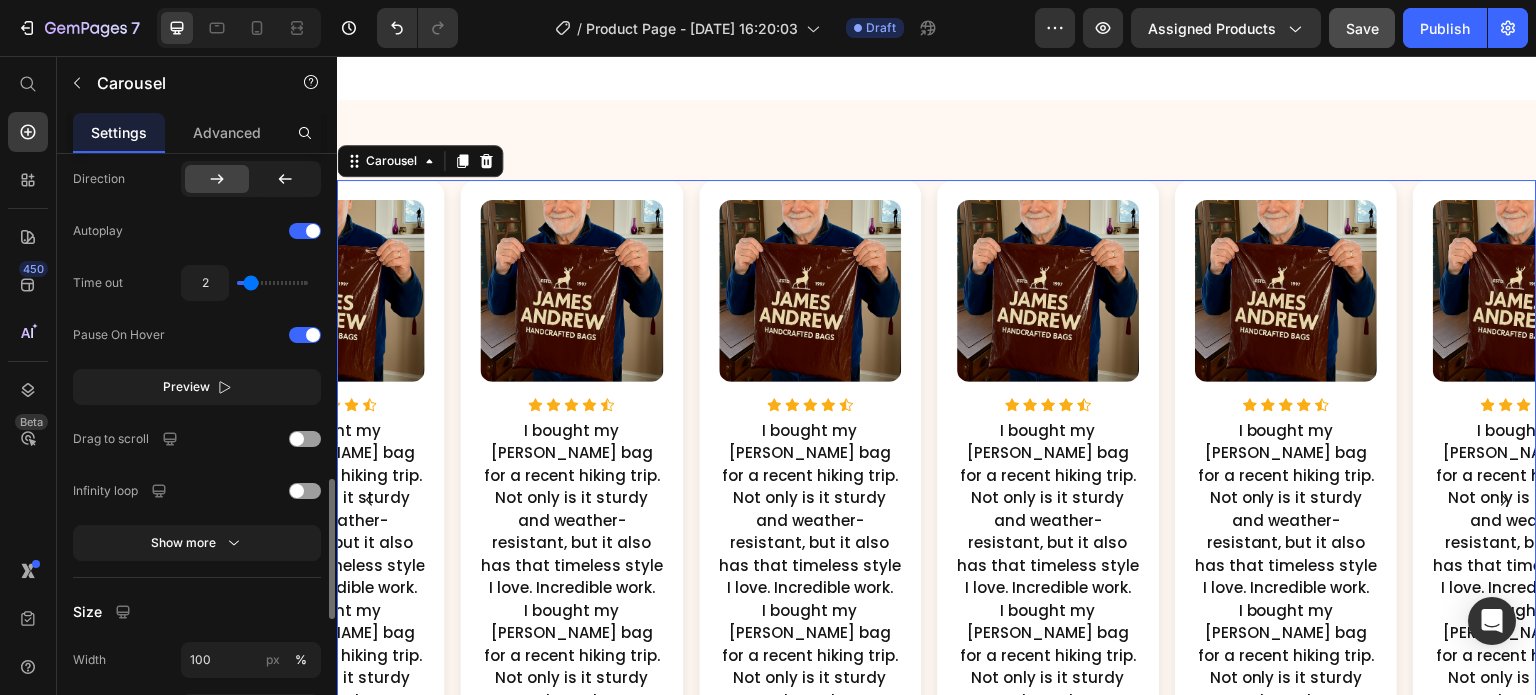 type on "2.1" 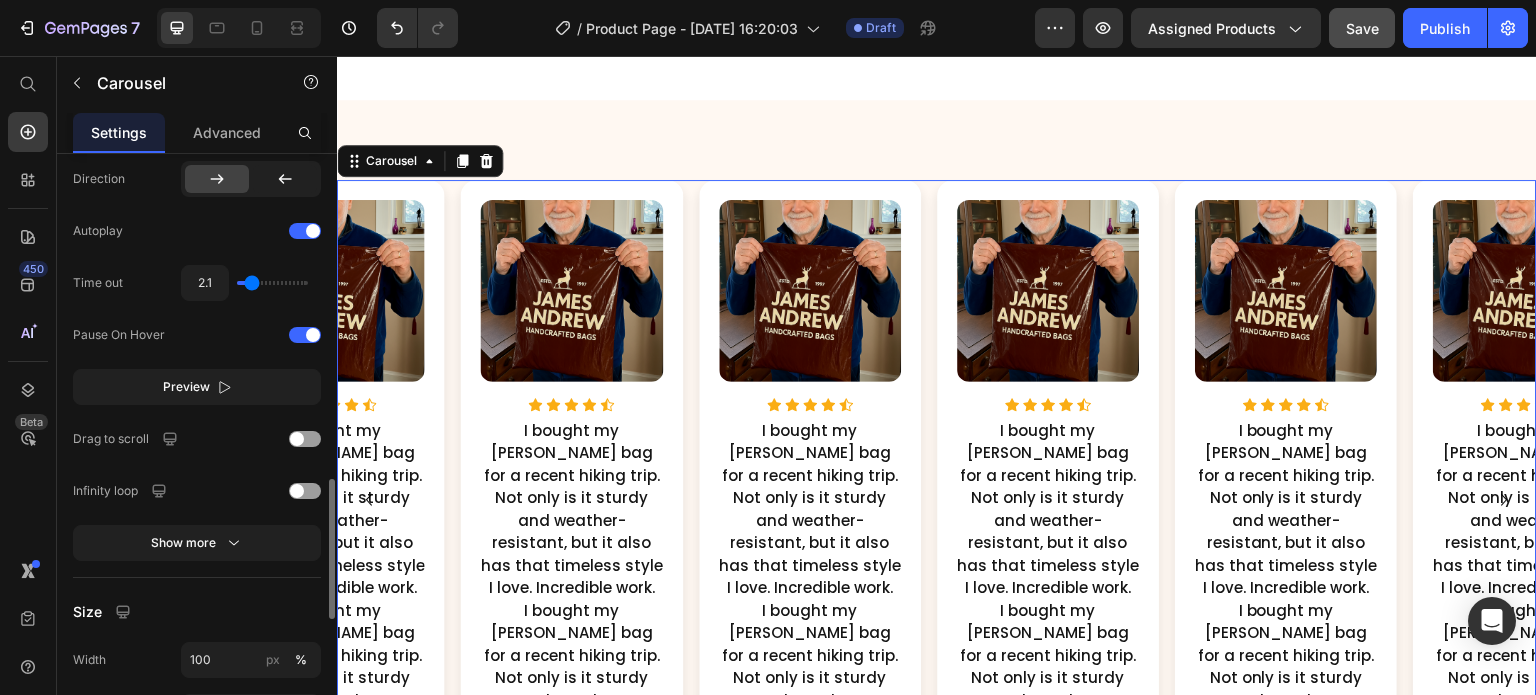 type on "1.8" 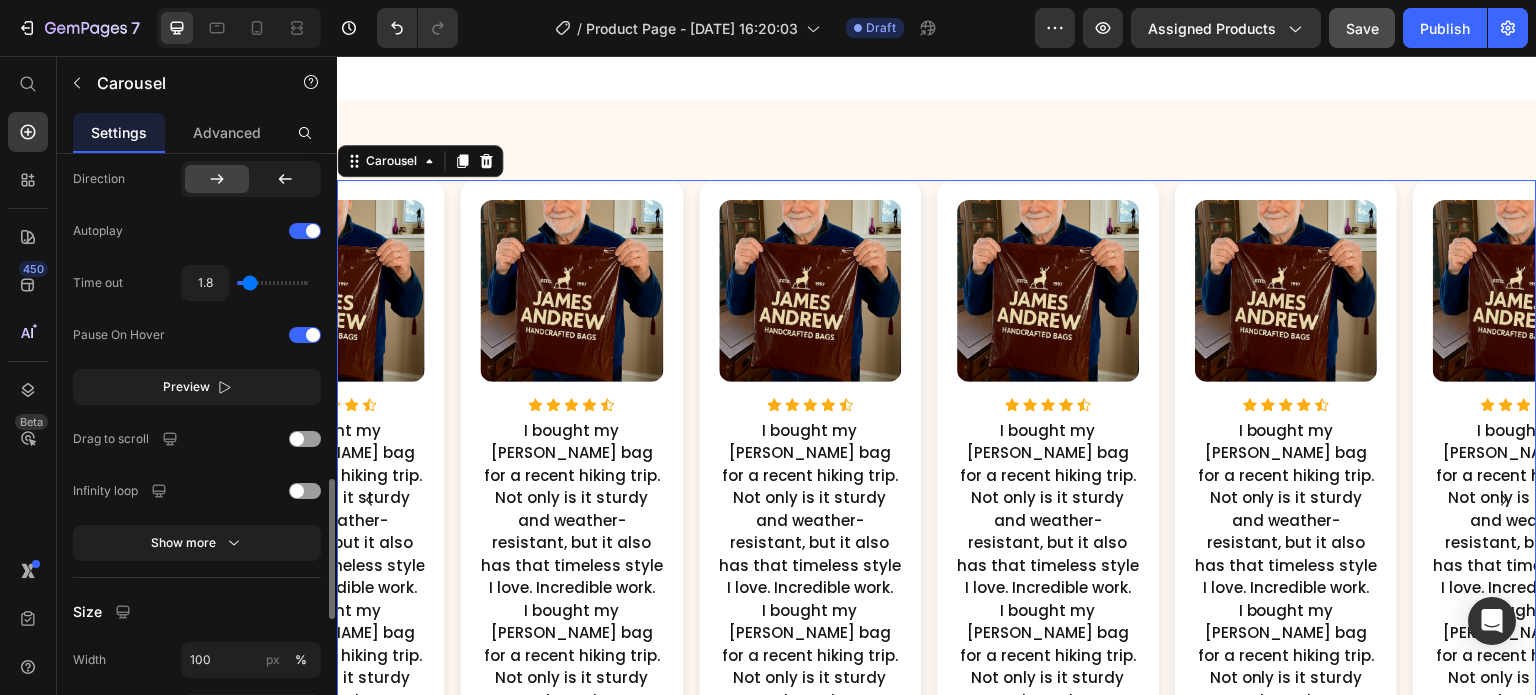 type on "1.8" 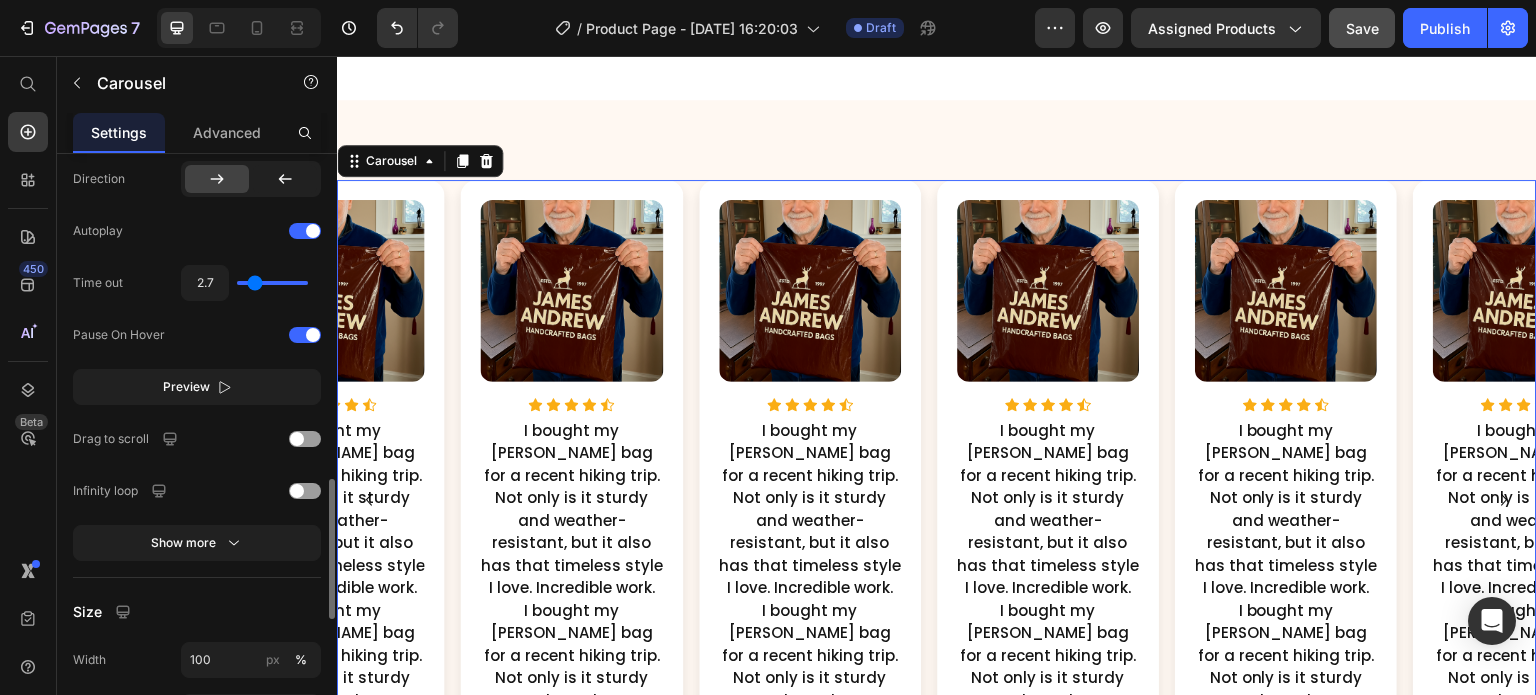 type on "2.7" 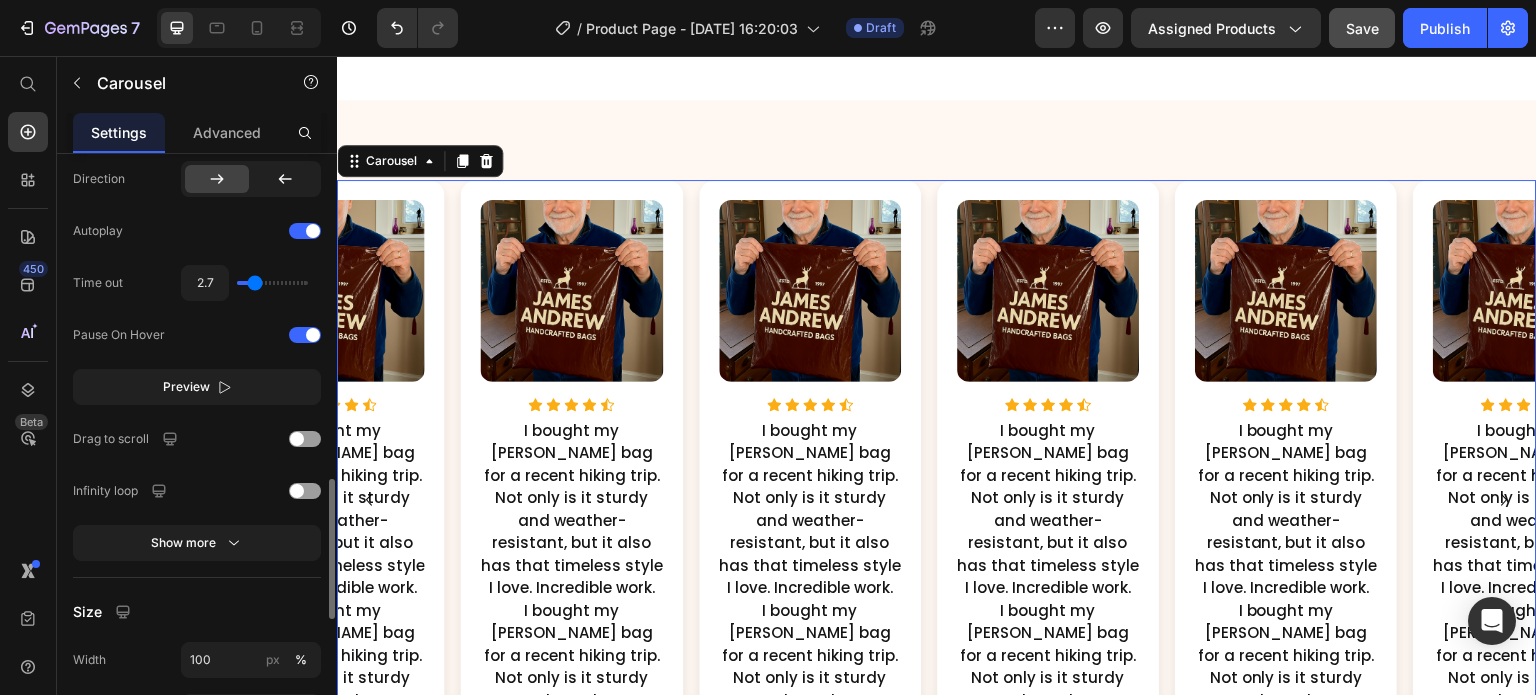 type on "1.8" 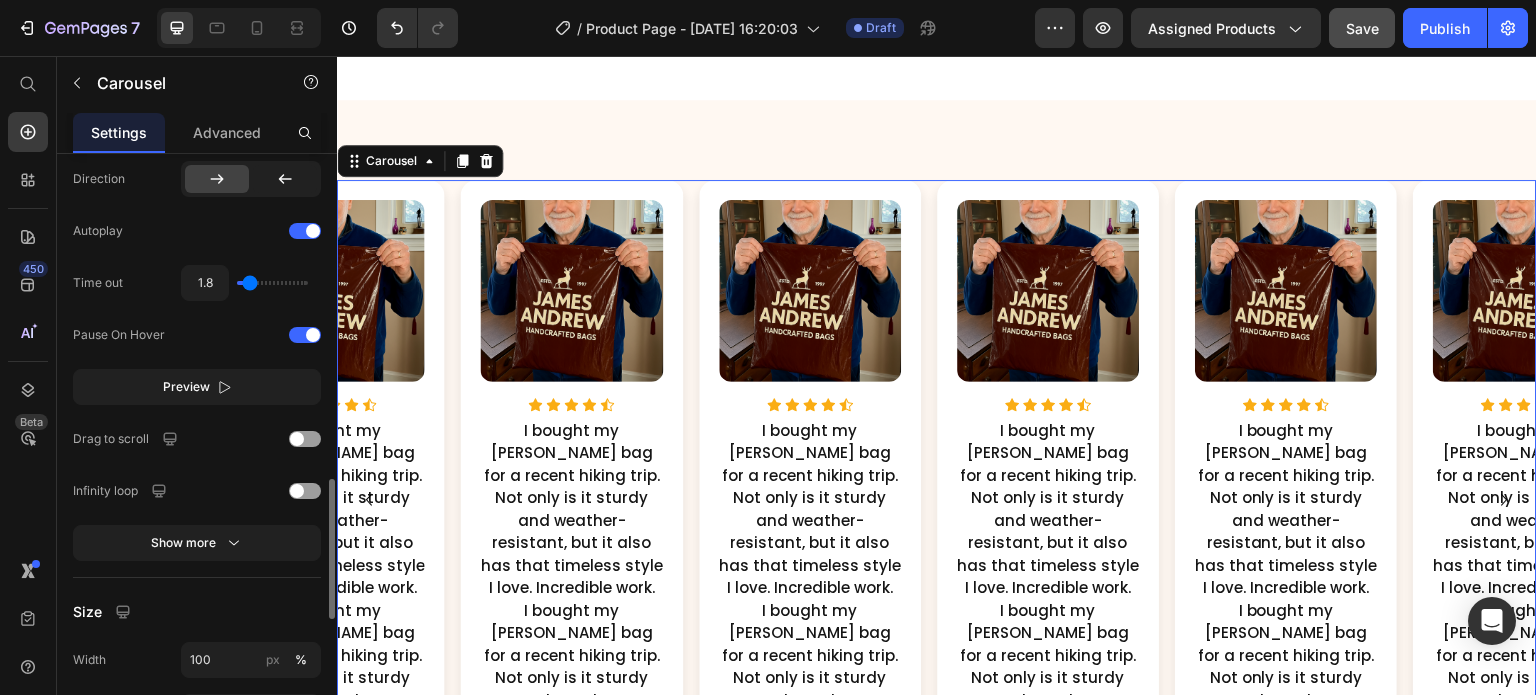 type on "1.6" 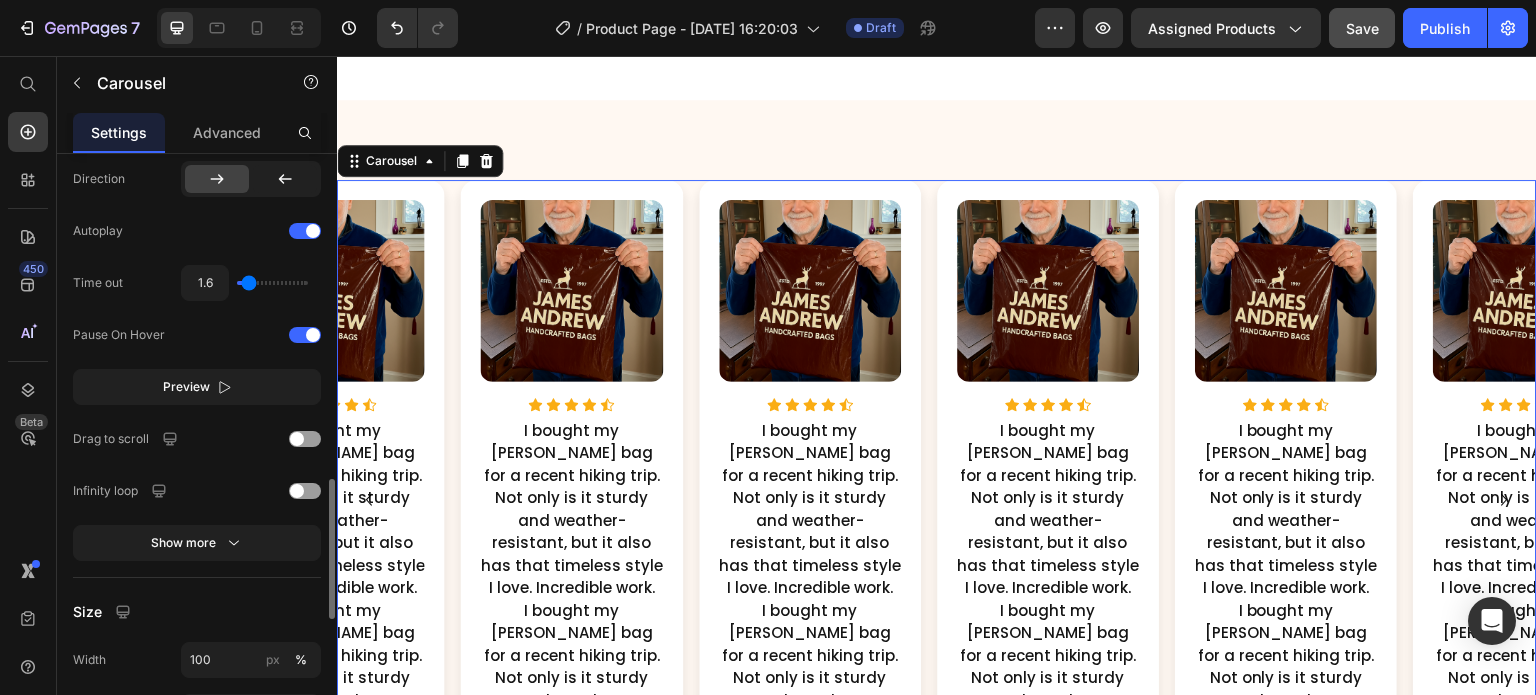 type on "1.5" 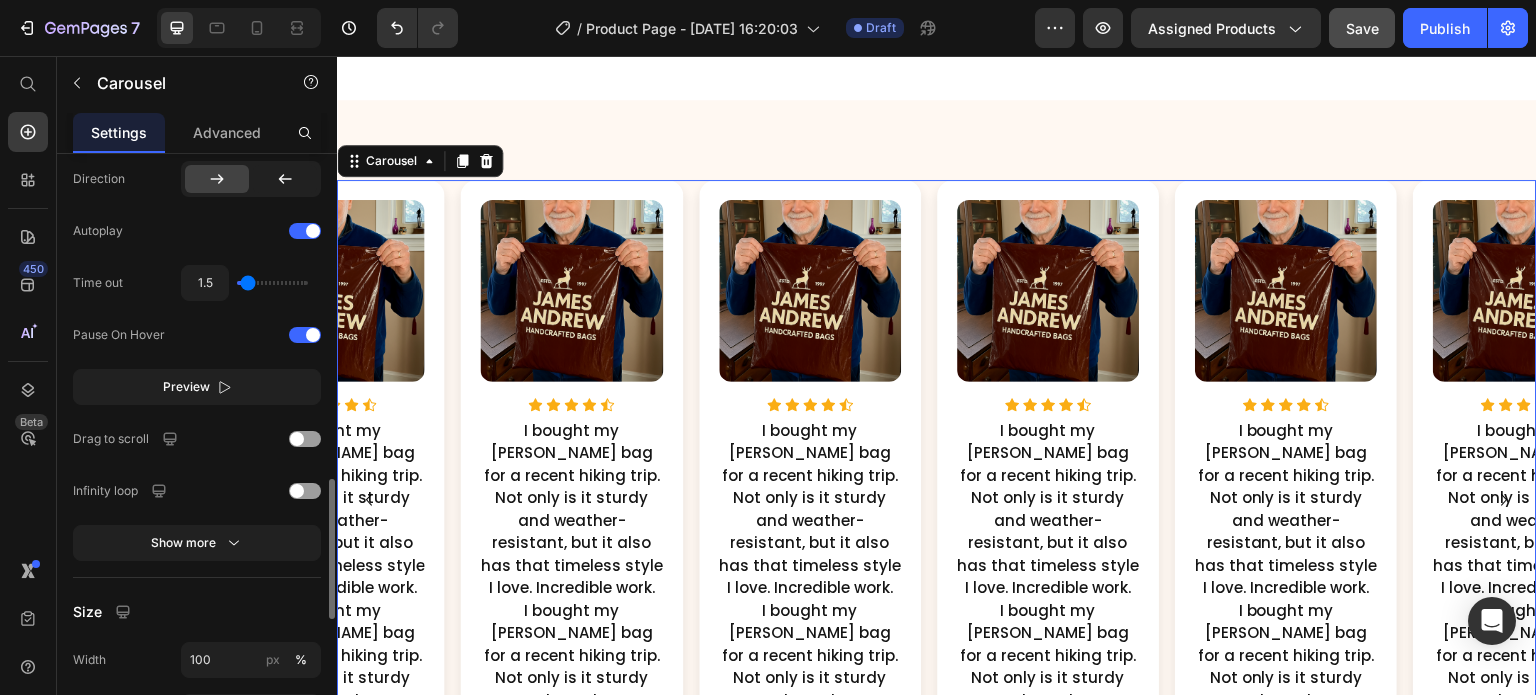 type on "1.9" 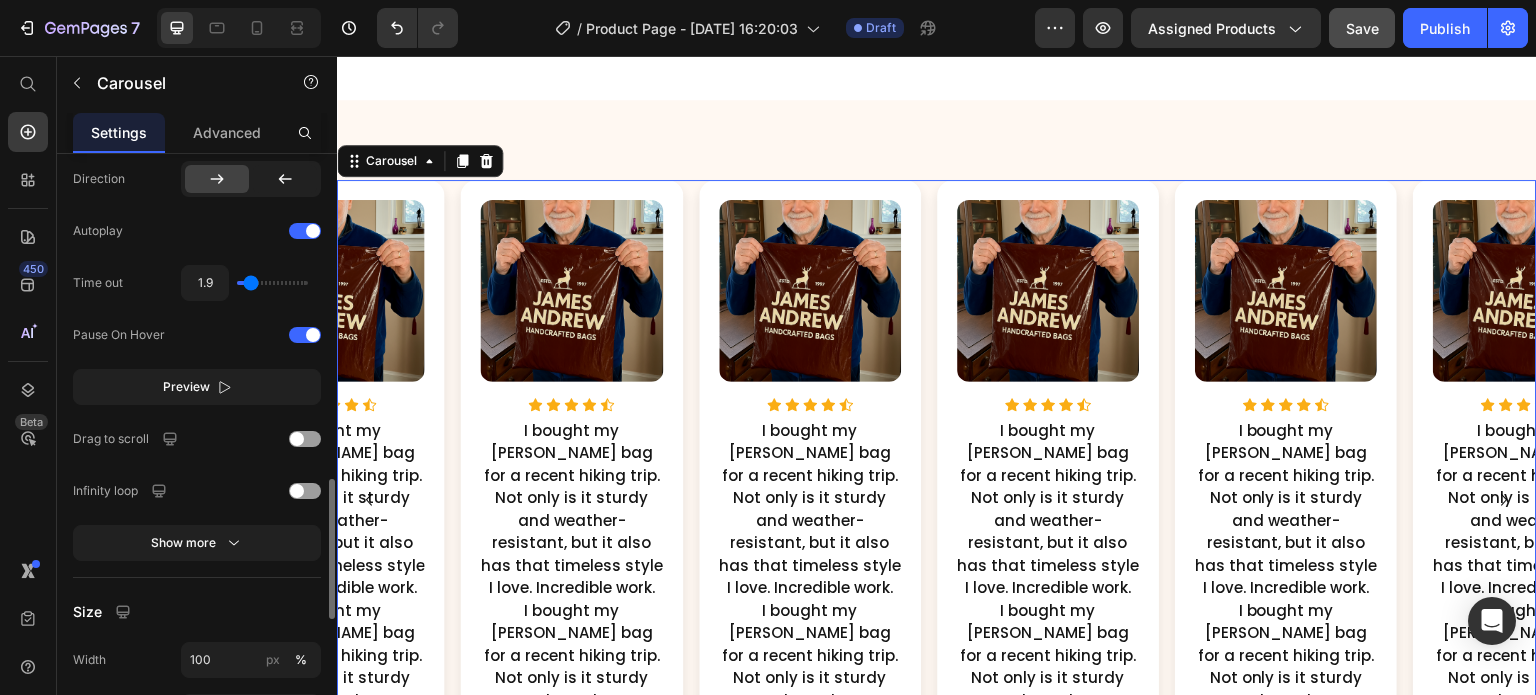 type on "2" 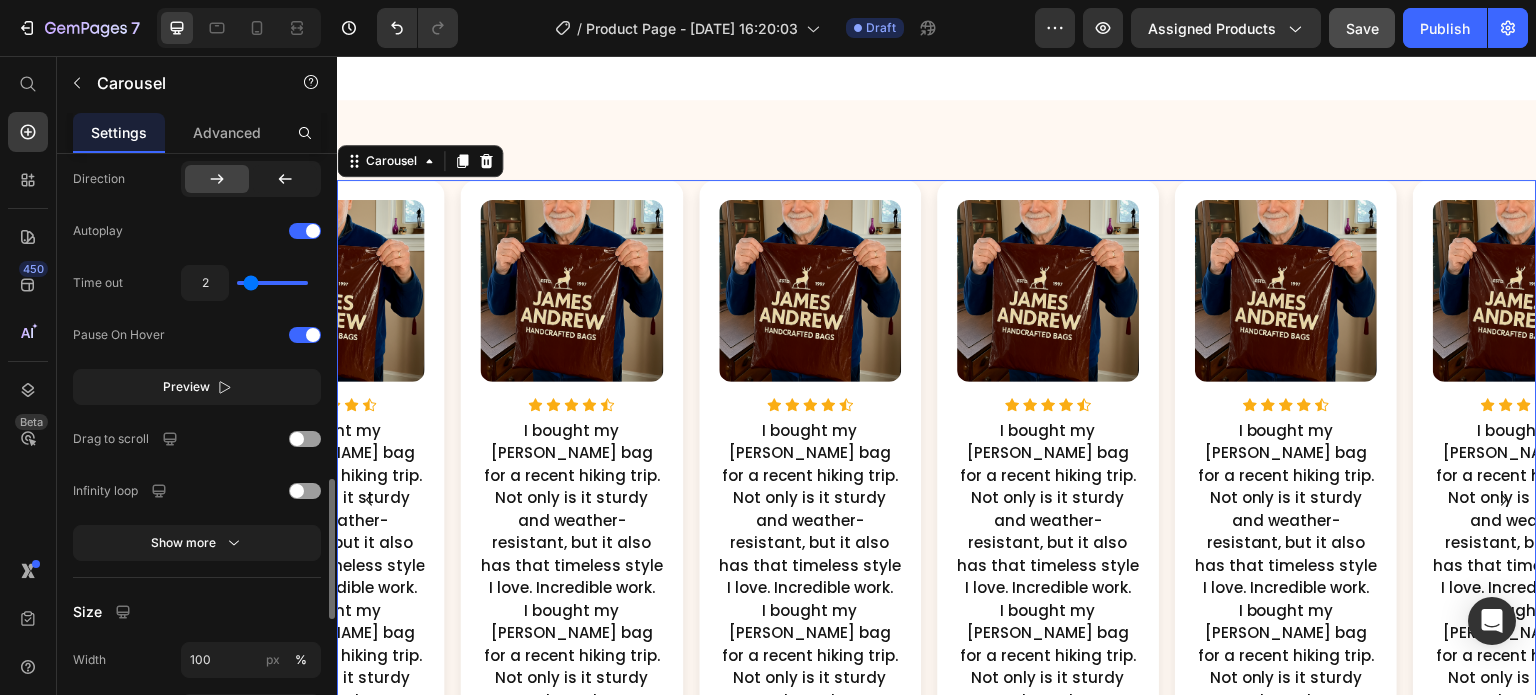 type on "2" 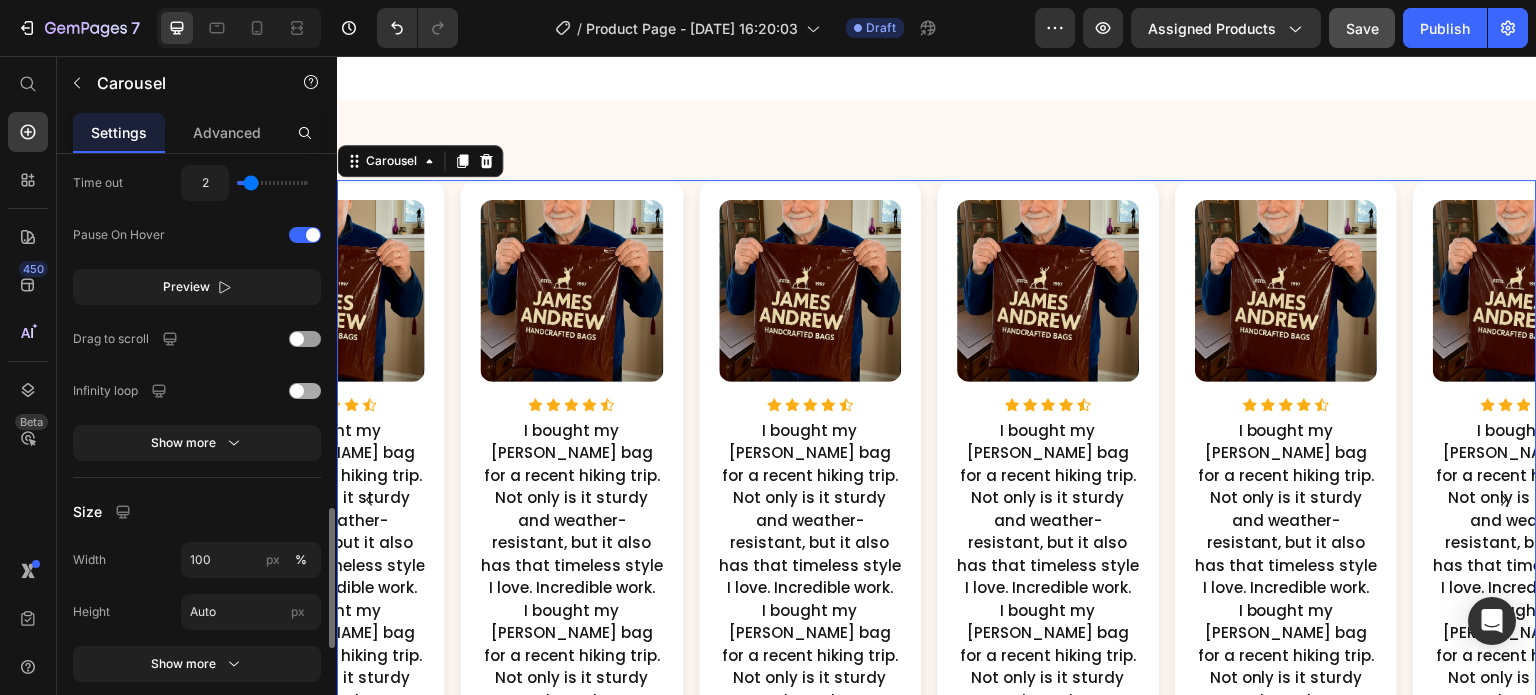 scroll, scrollTop: 1486, scrollLeft: 0, axis: vertical 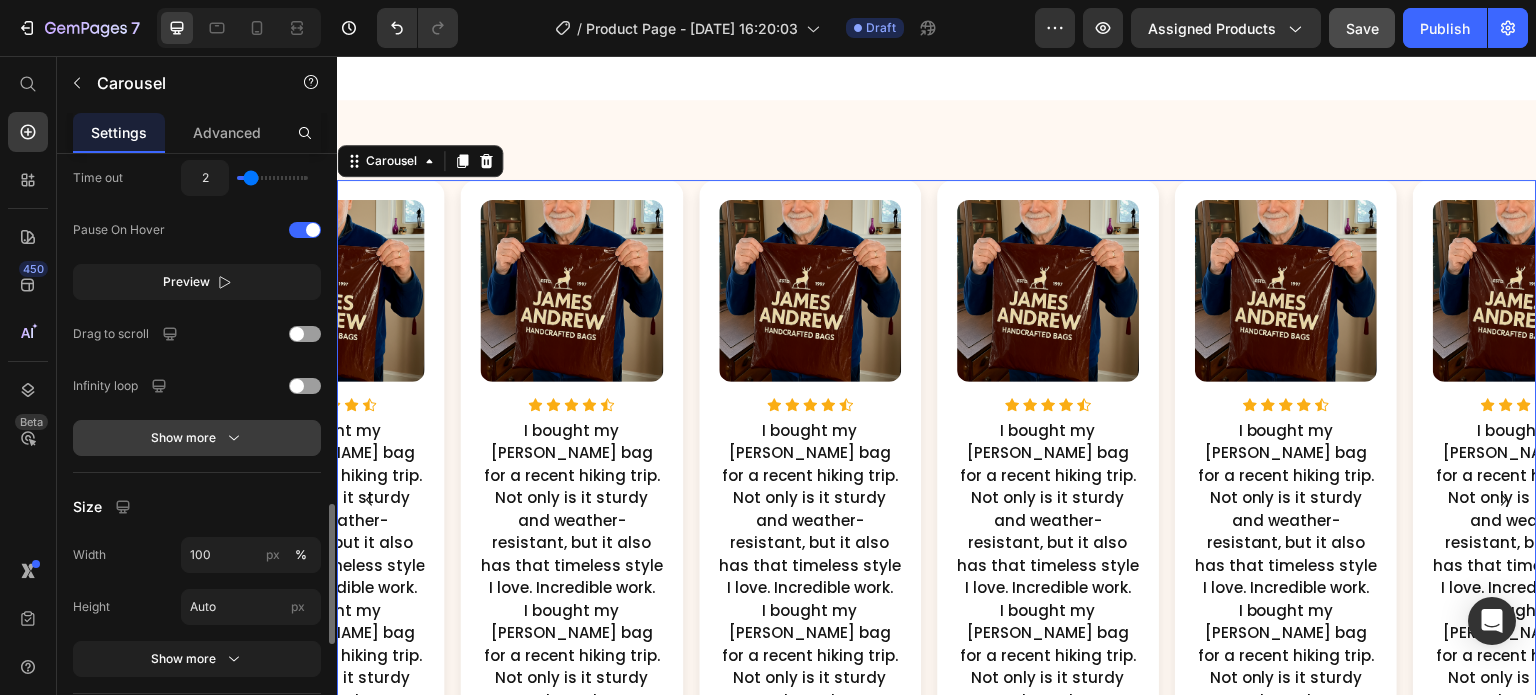 click 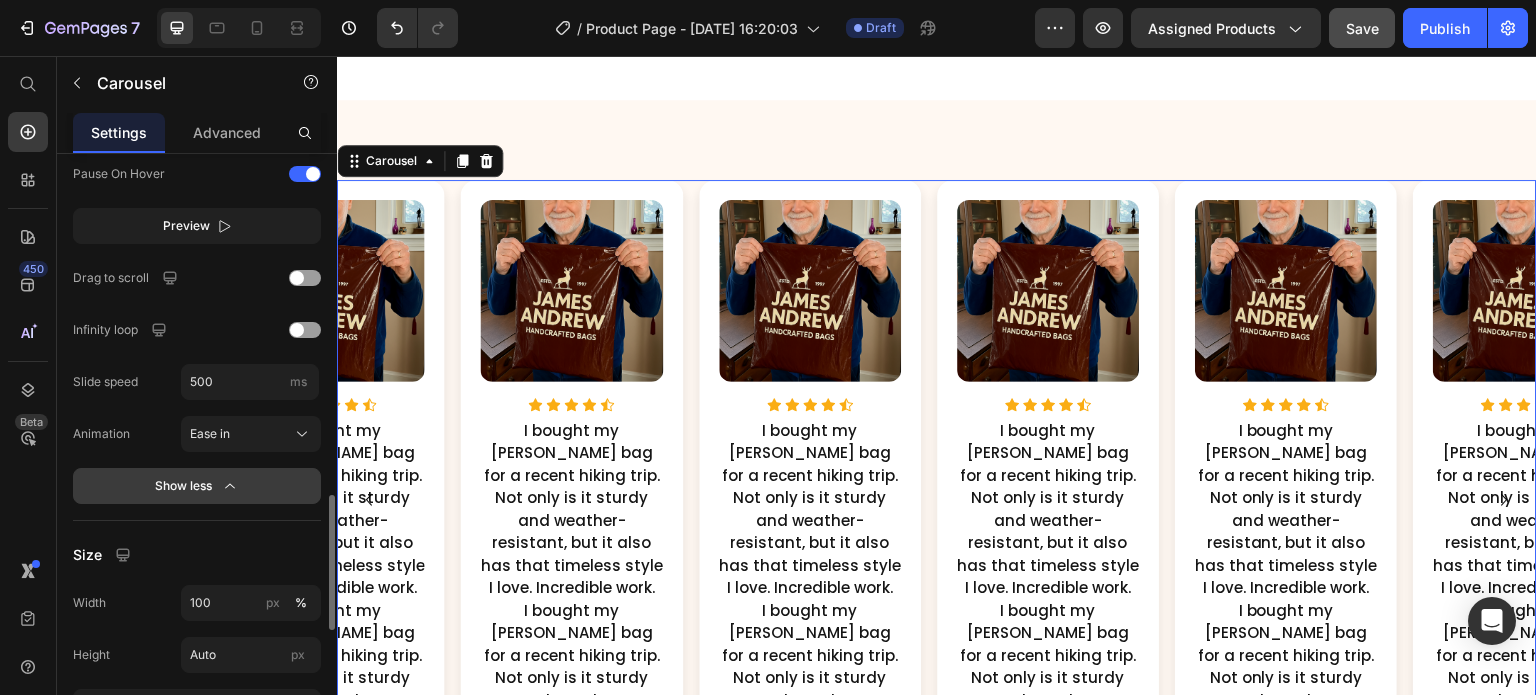 scroll, scrollTop: 1545, scrollLeft: 0, axis: vertical 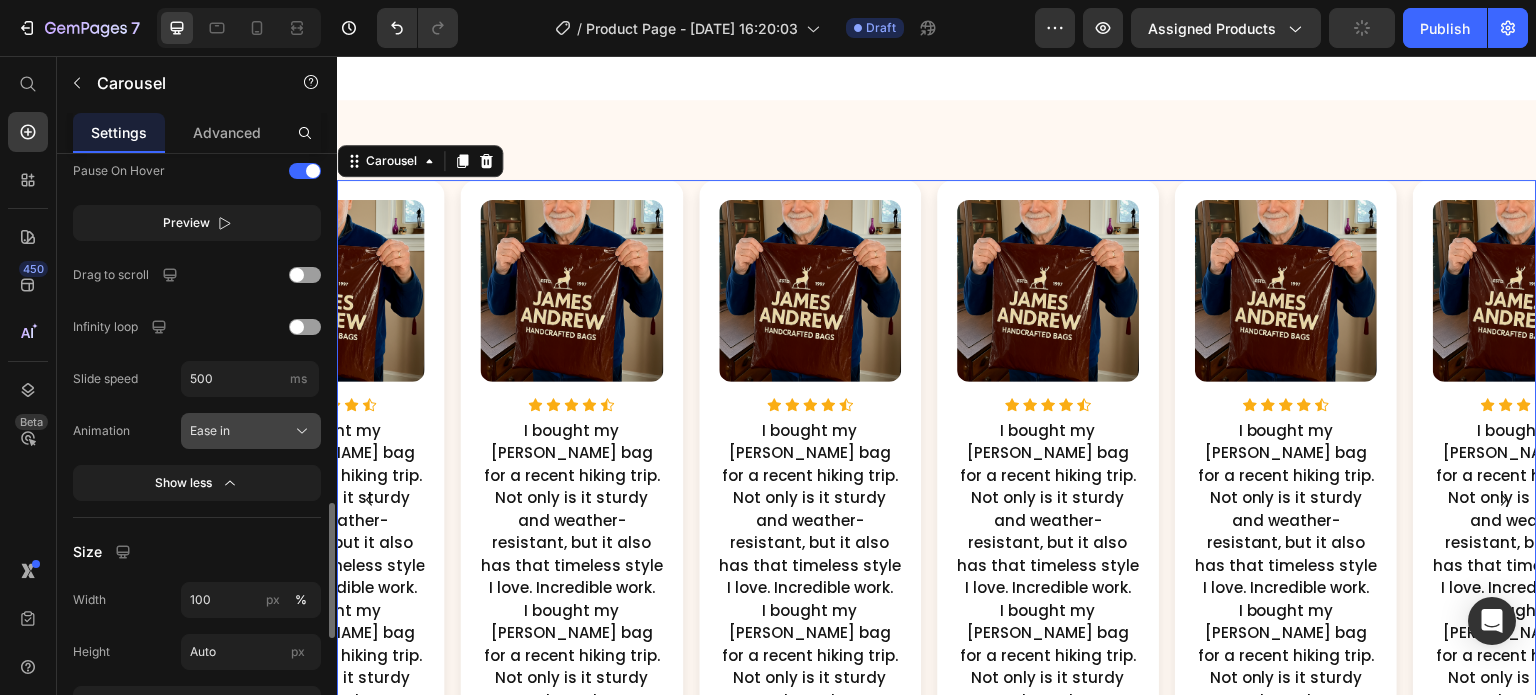click on "Ease in" 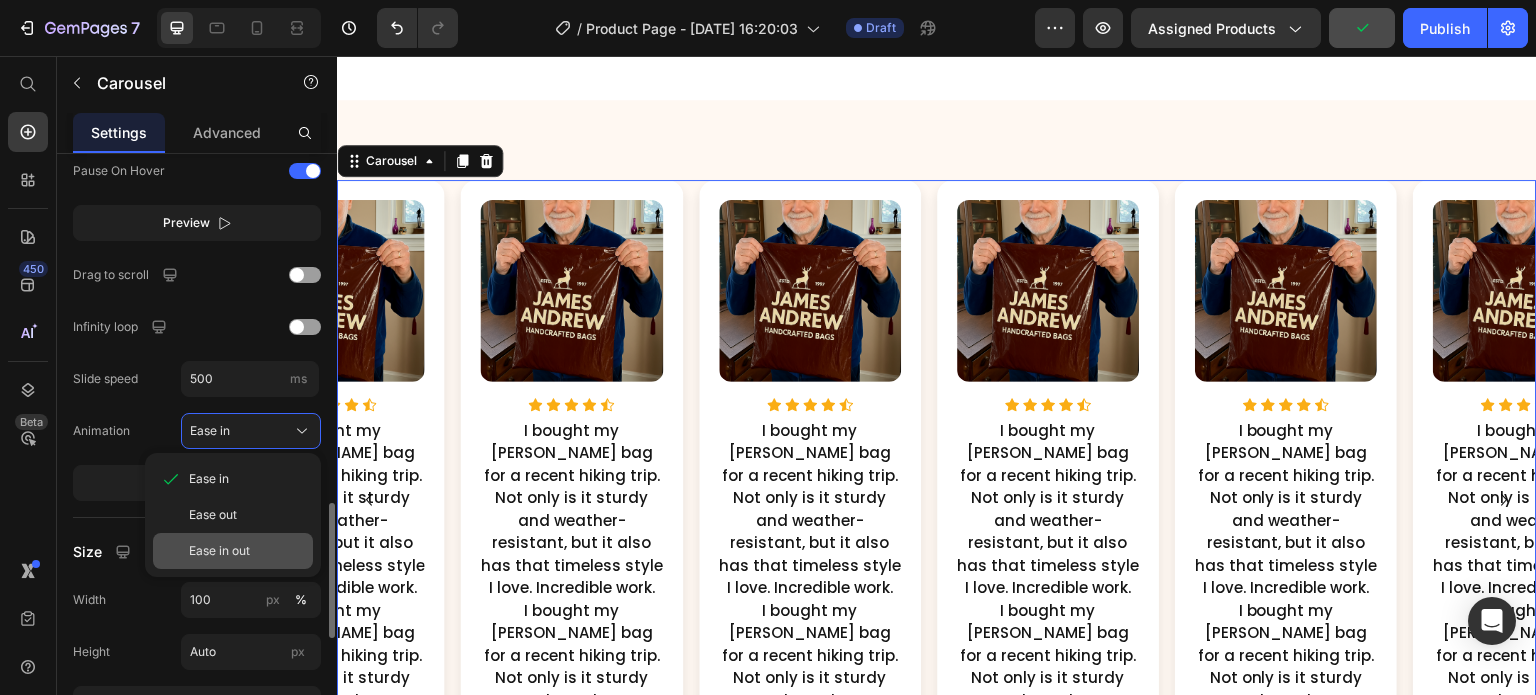 click on "Ease in out" at bounding box center [219, 551] 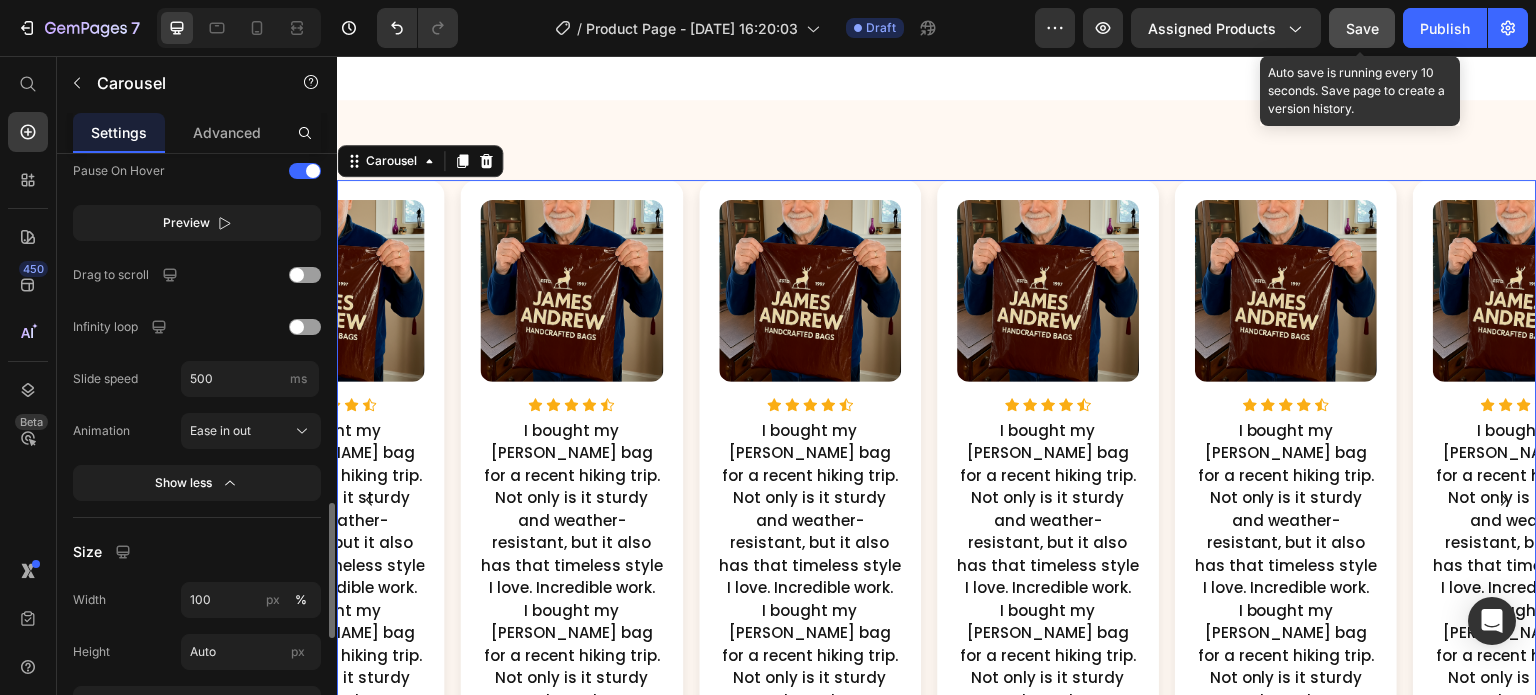 click on "Save" at bounding box center (1362, 28) 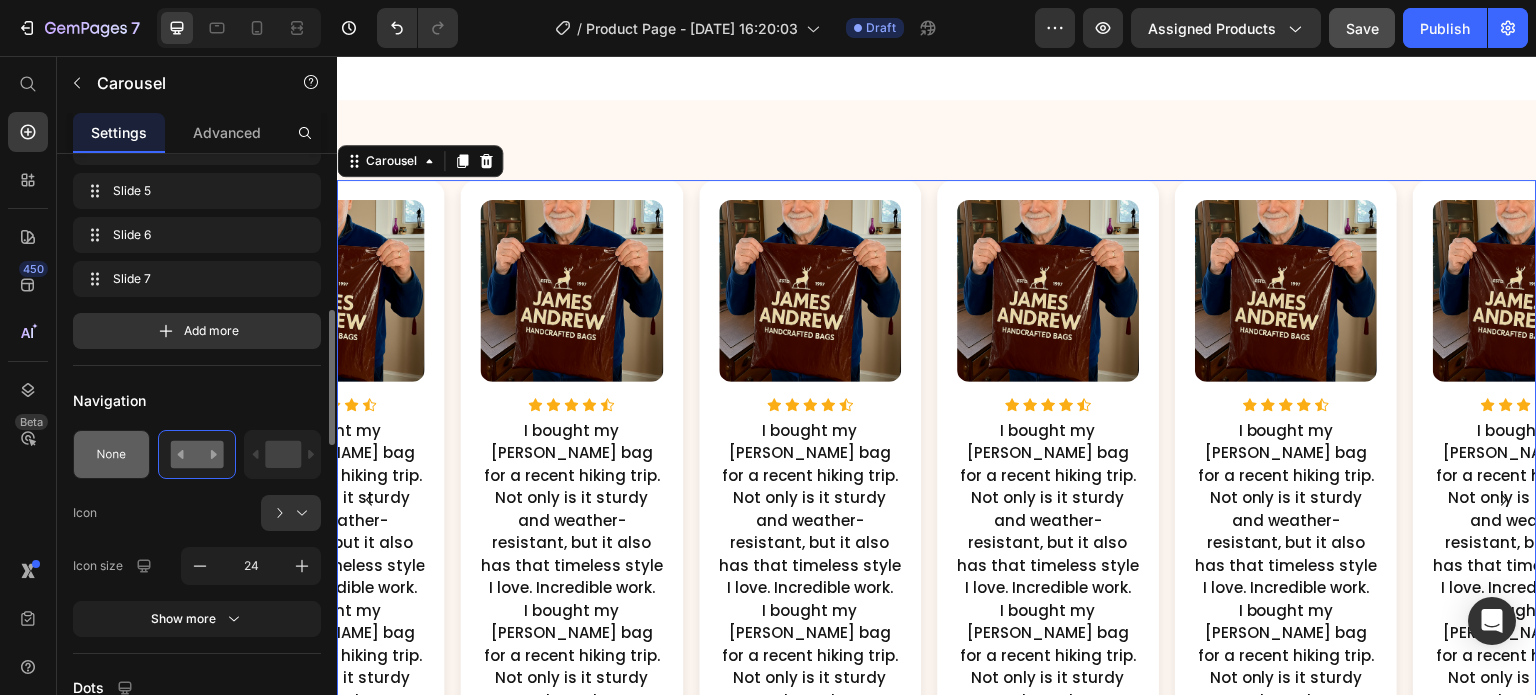 scroll, scrollTop: 693, scrollLeft: 0, axis: vertical 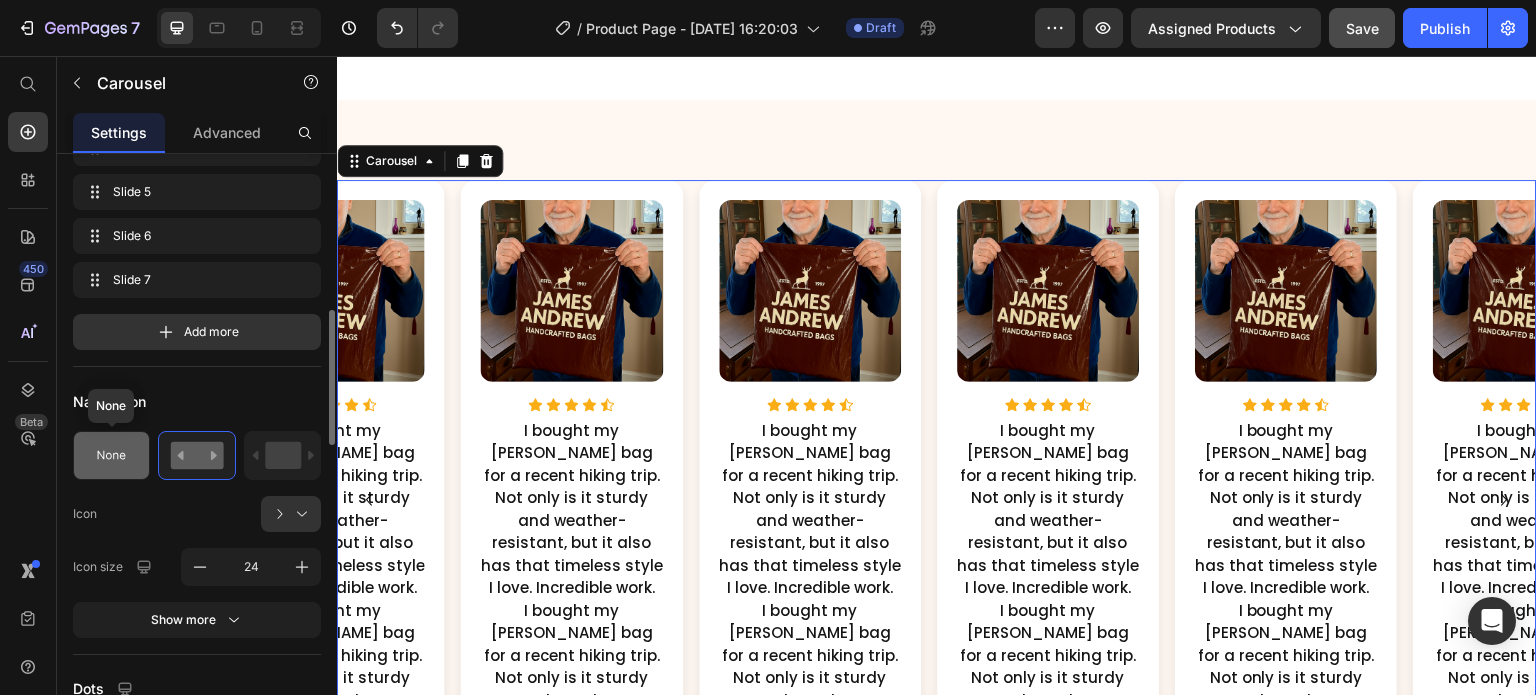 click 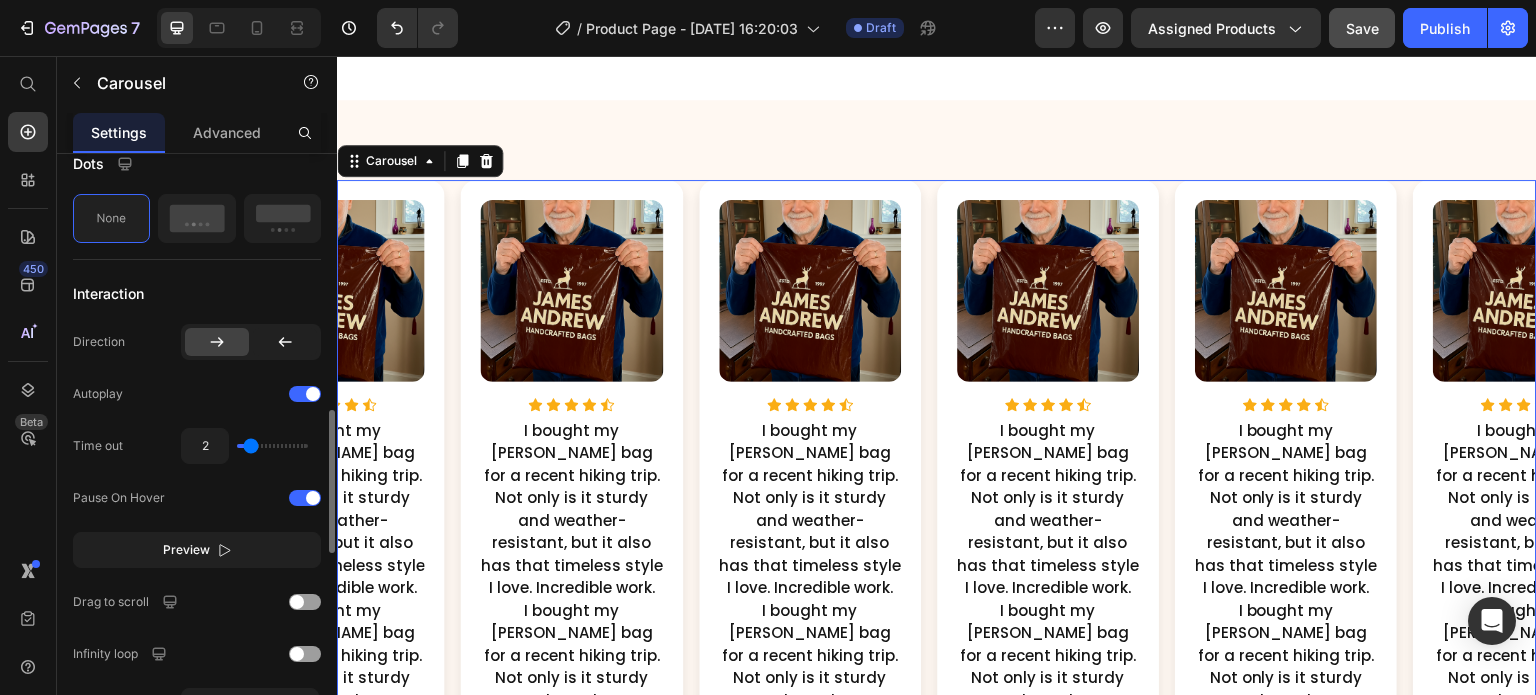 scroll, scrollTop: 1061, scrollLeft: 0, axis: vertical 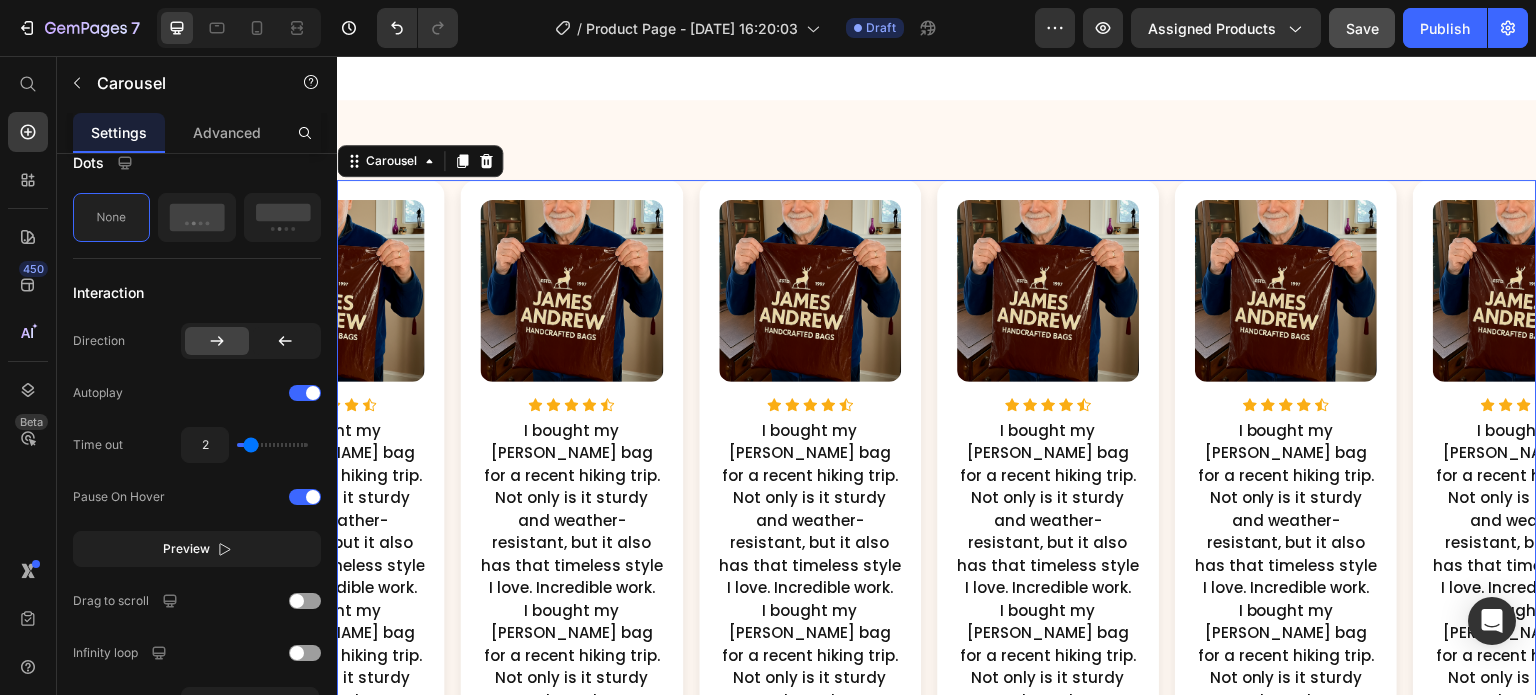 type on "2.9" 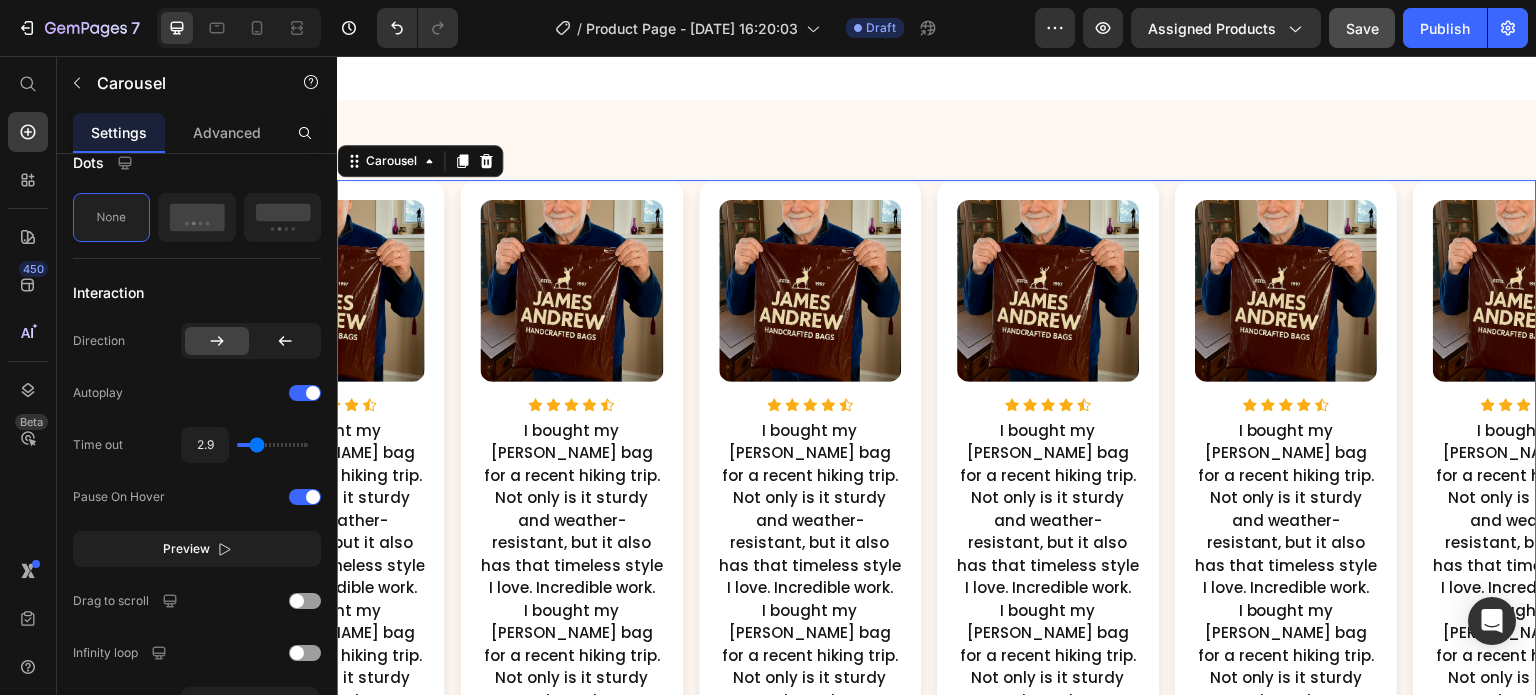 type on "3.1" 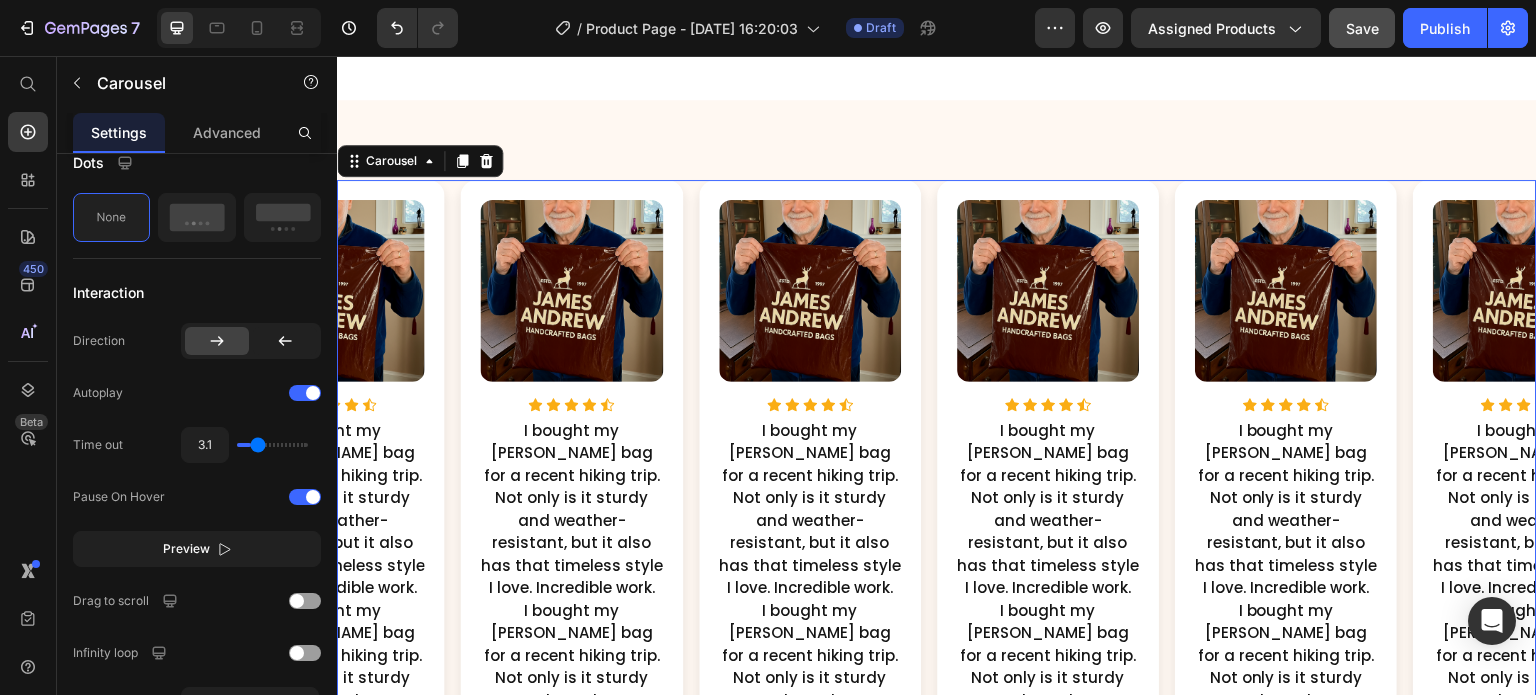 type on "3.8" 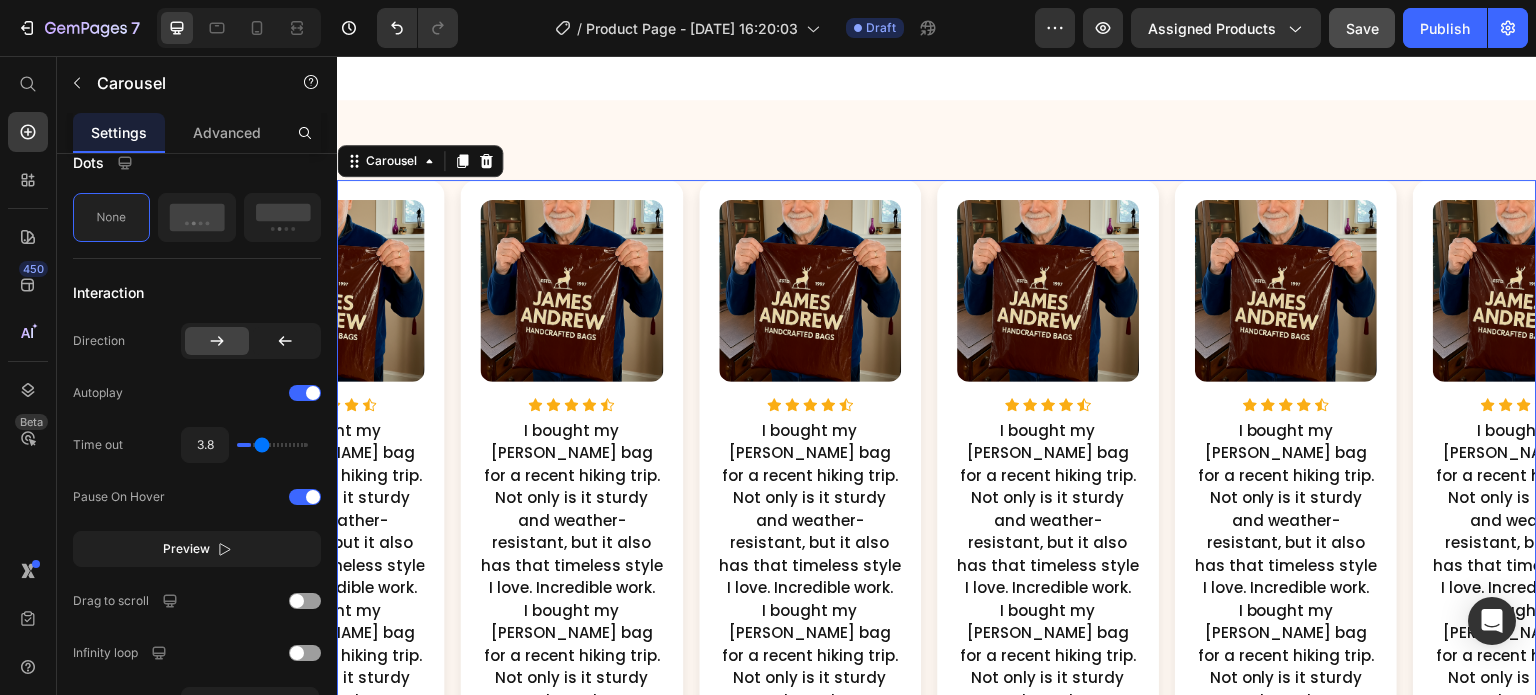 type on "4.2" 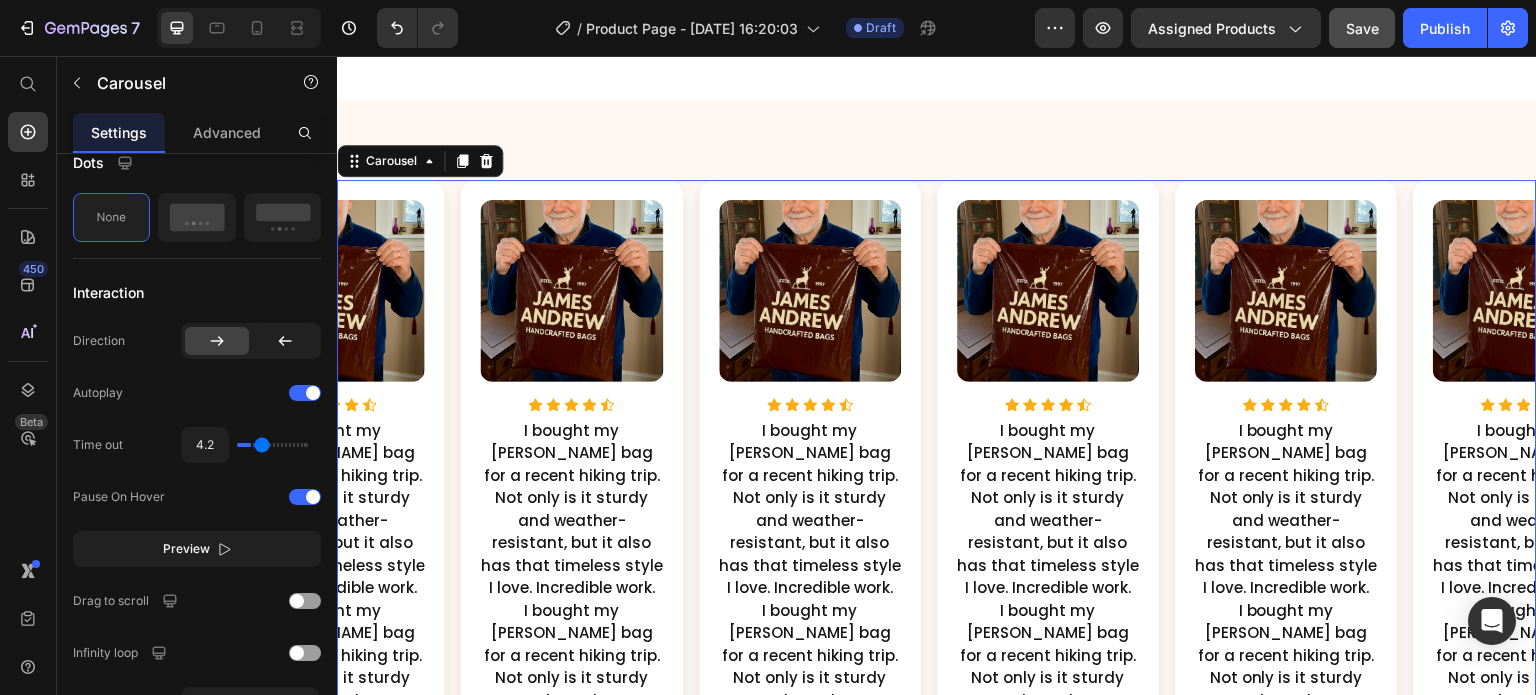 type on "4.2" 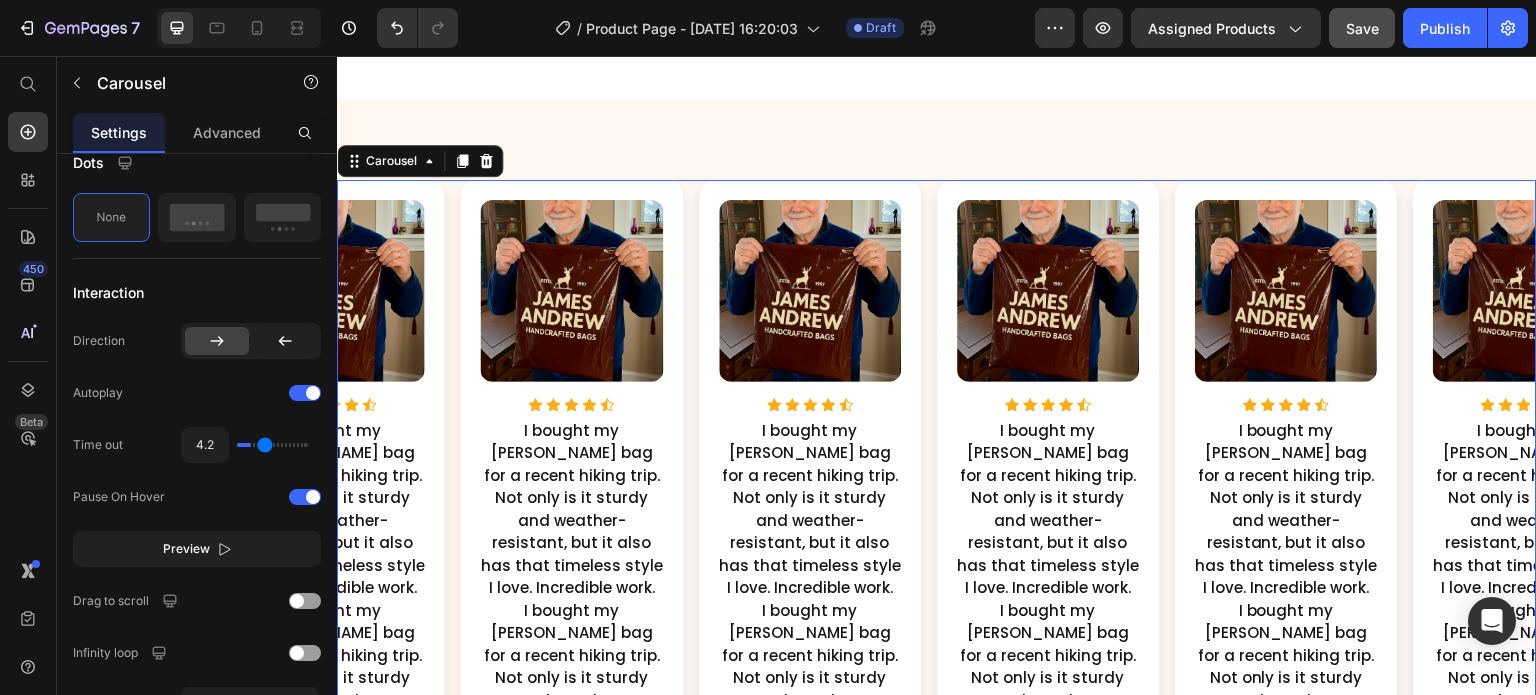 type on "4.6" 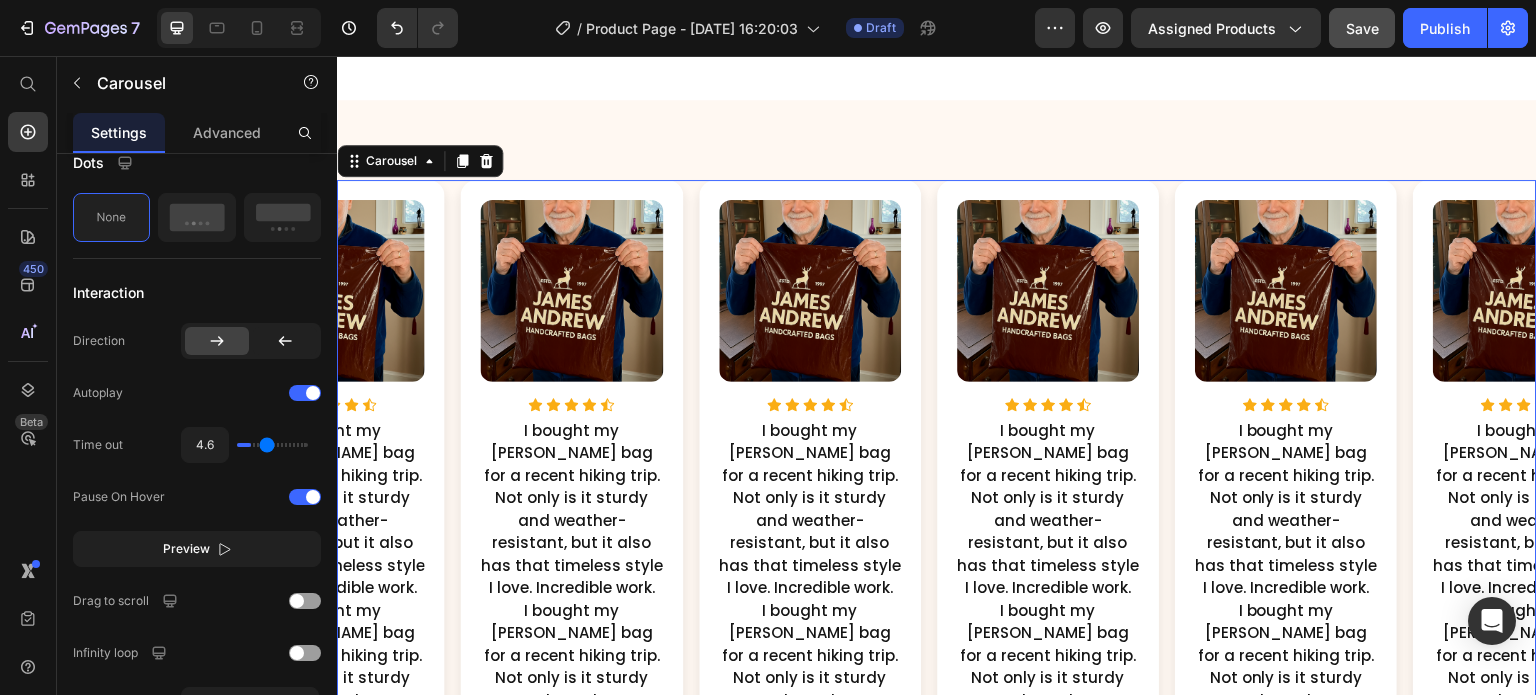 type on "5.3" 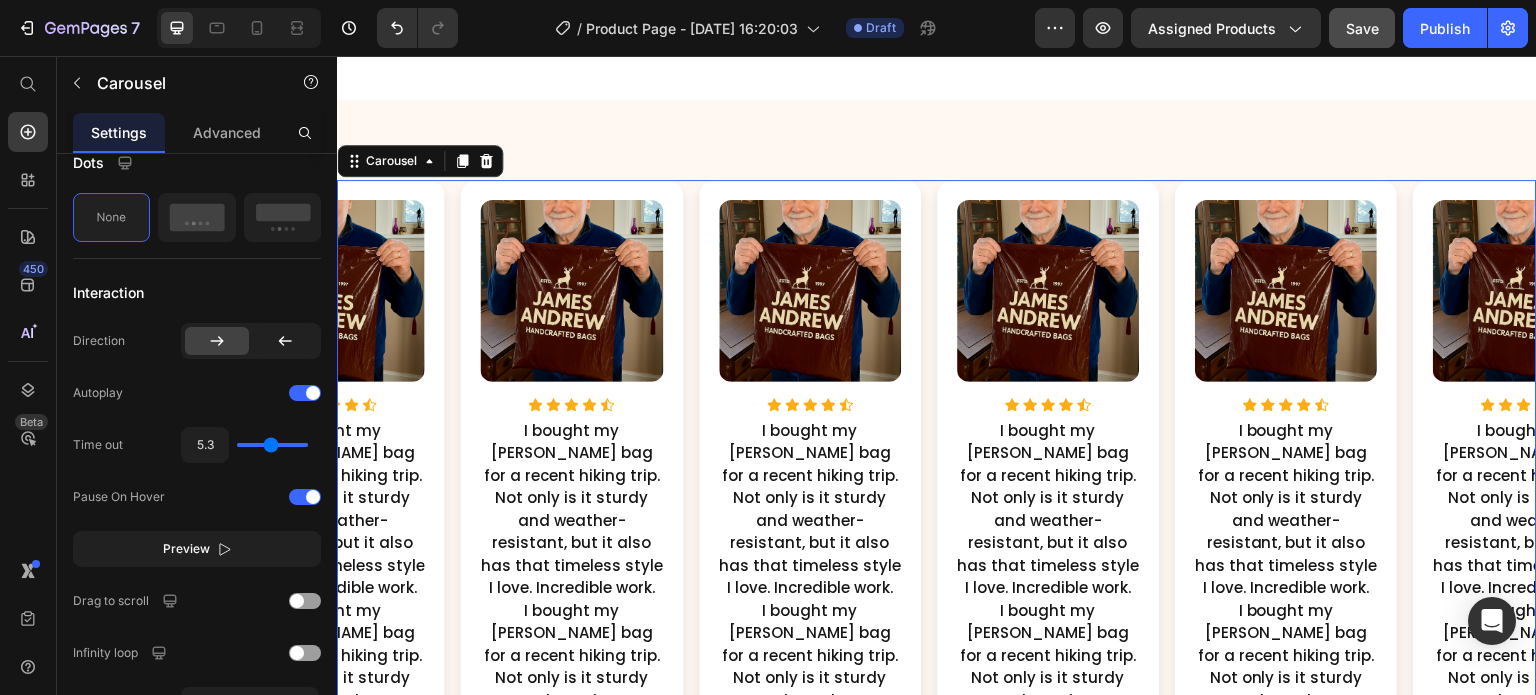 type on "5.7" 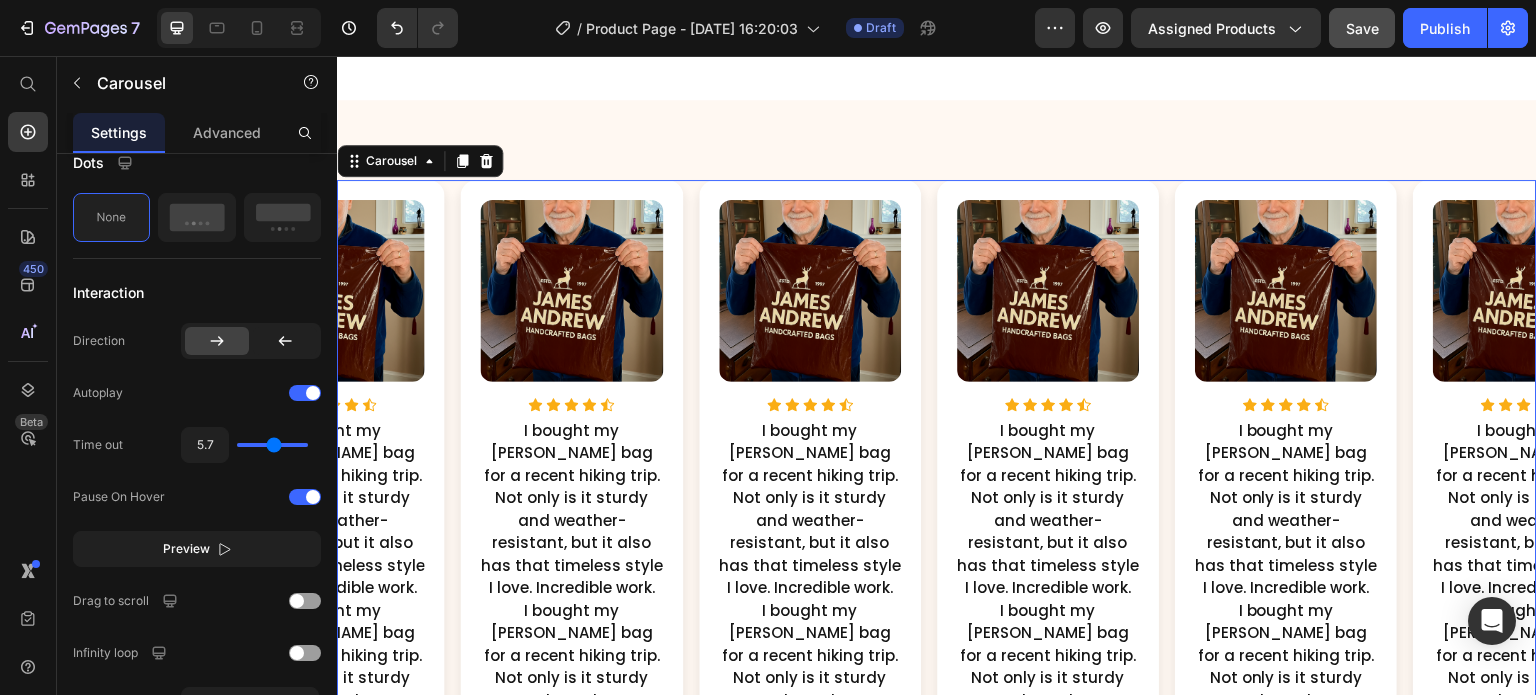type on "6.5" 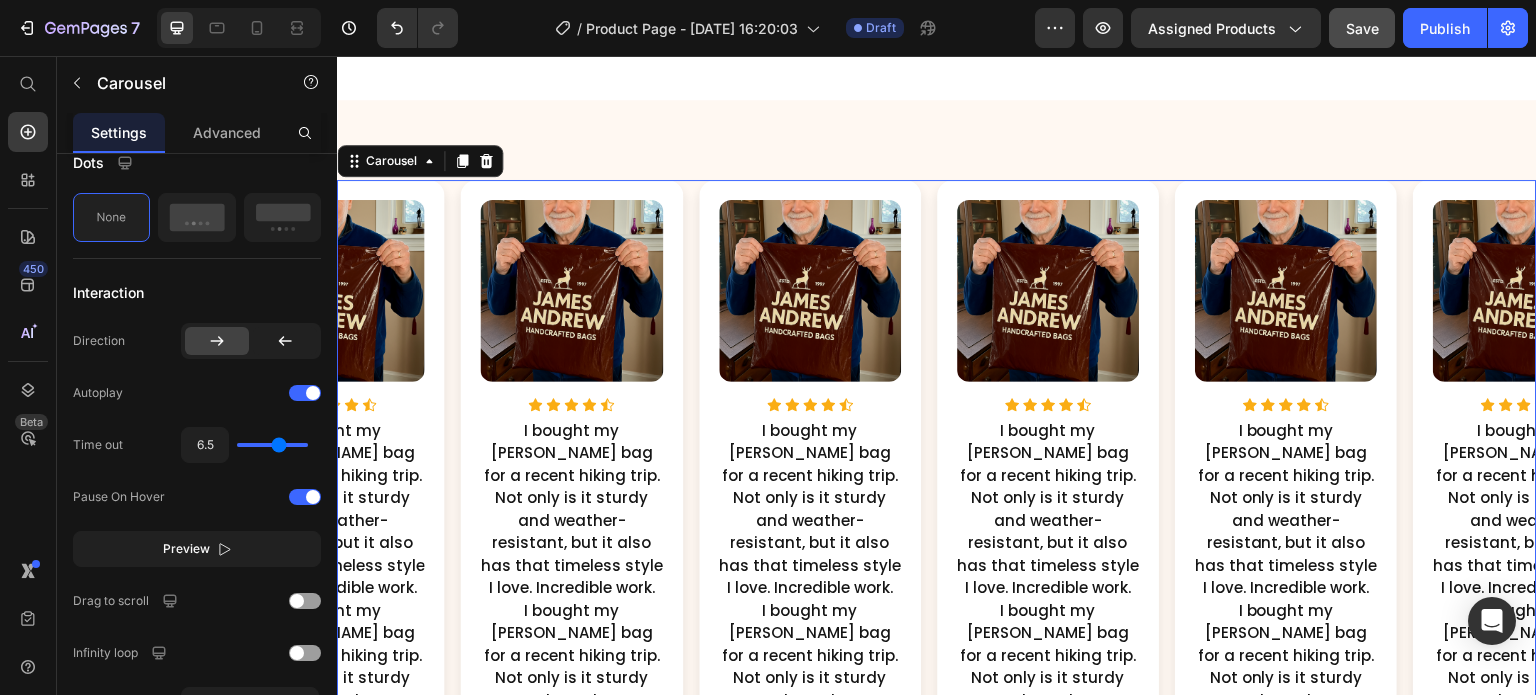 type on "7.1" 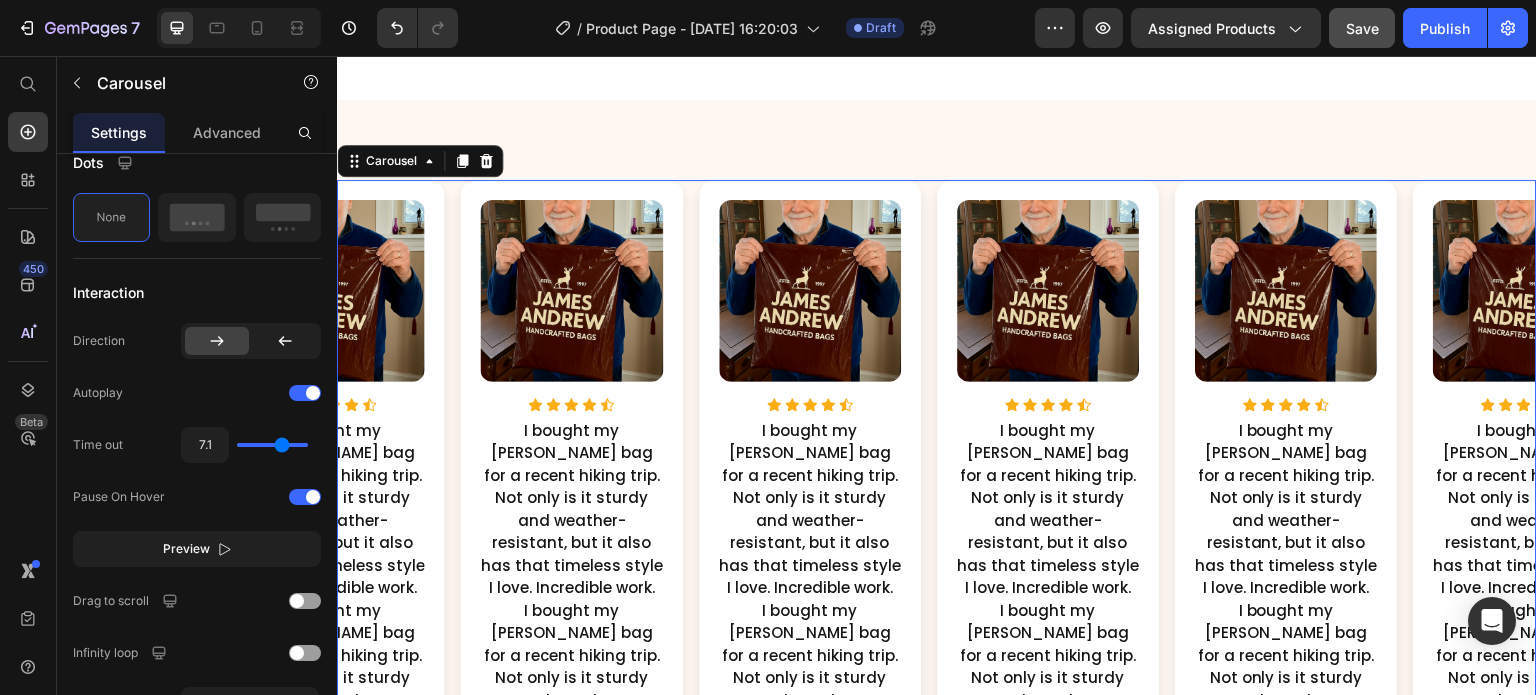 type on "8.2" 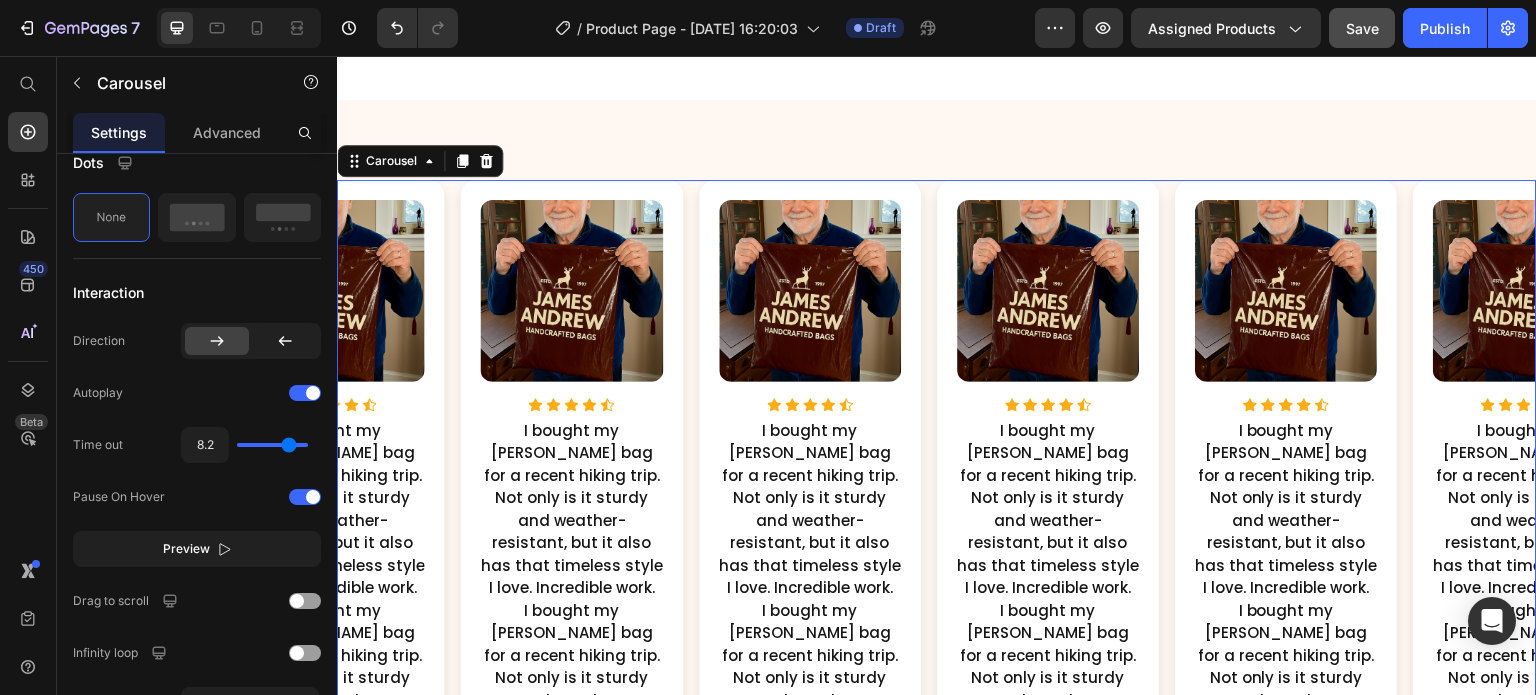 type on "9.1" 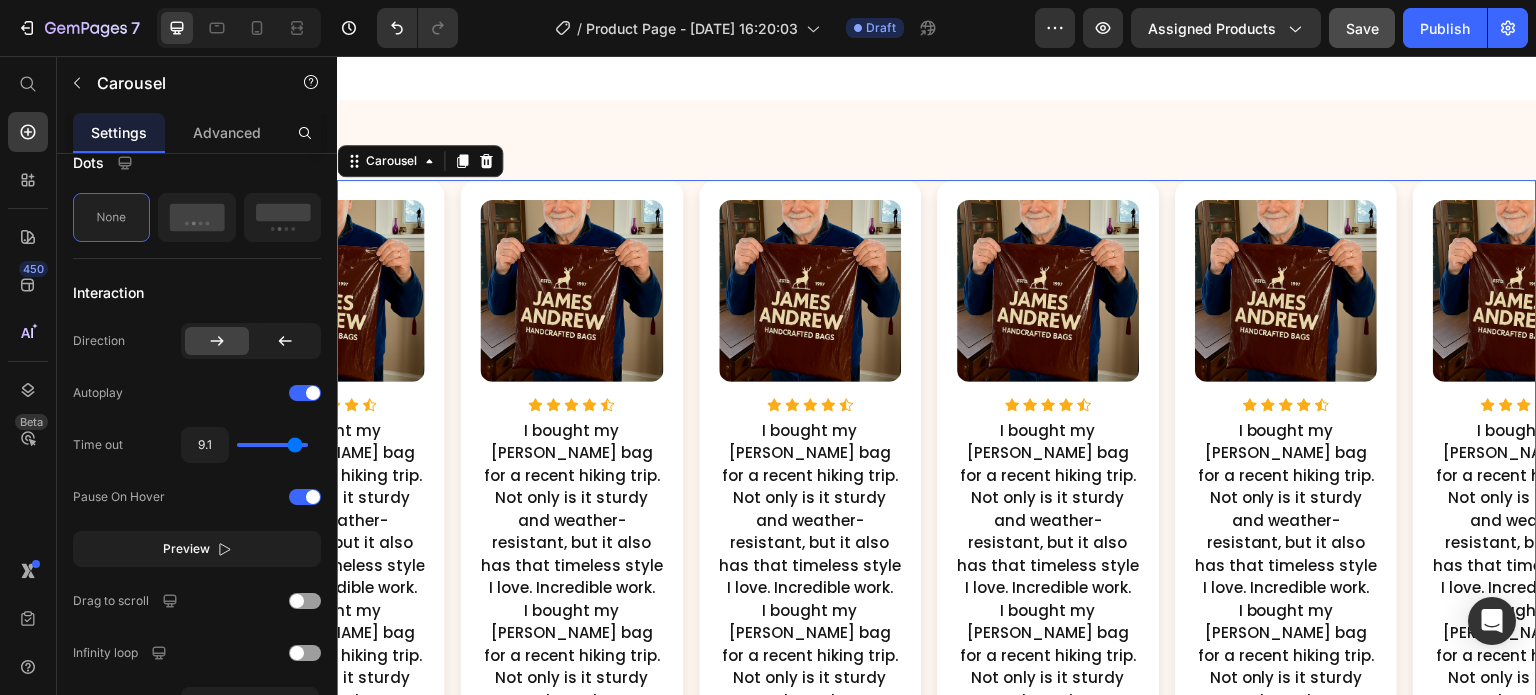 type on "10" 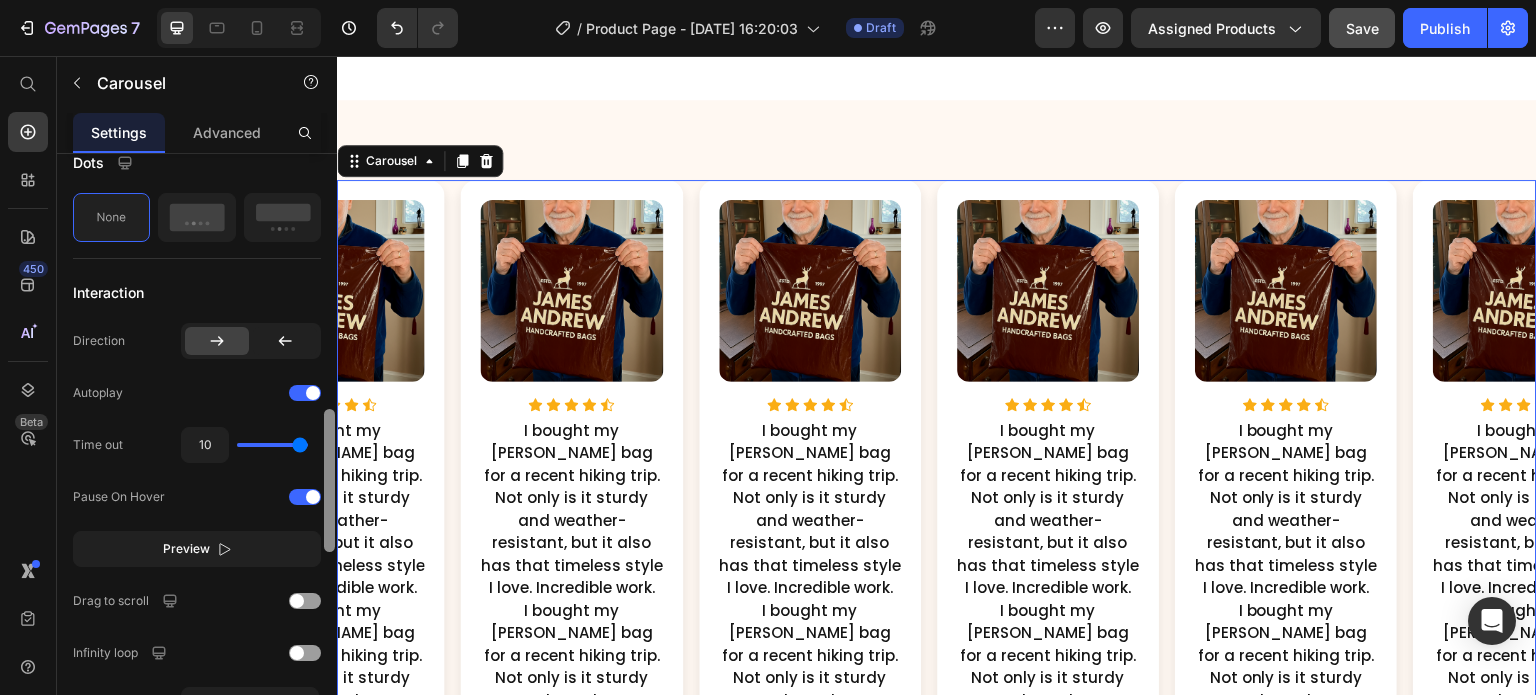 drag, startPoint x: 255, startPoint y: 443, endPoint x: 325, endPoint y: 440, distance: 70.064255 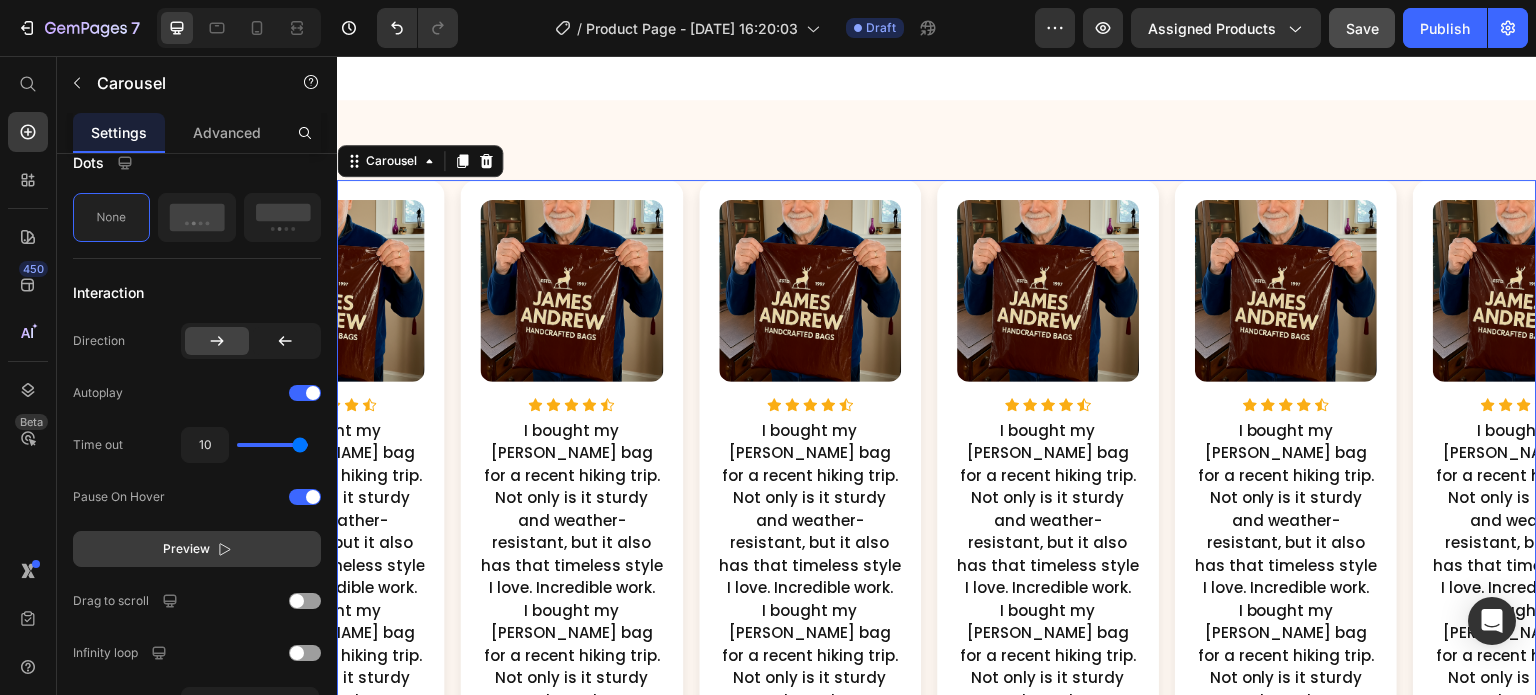 click 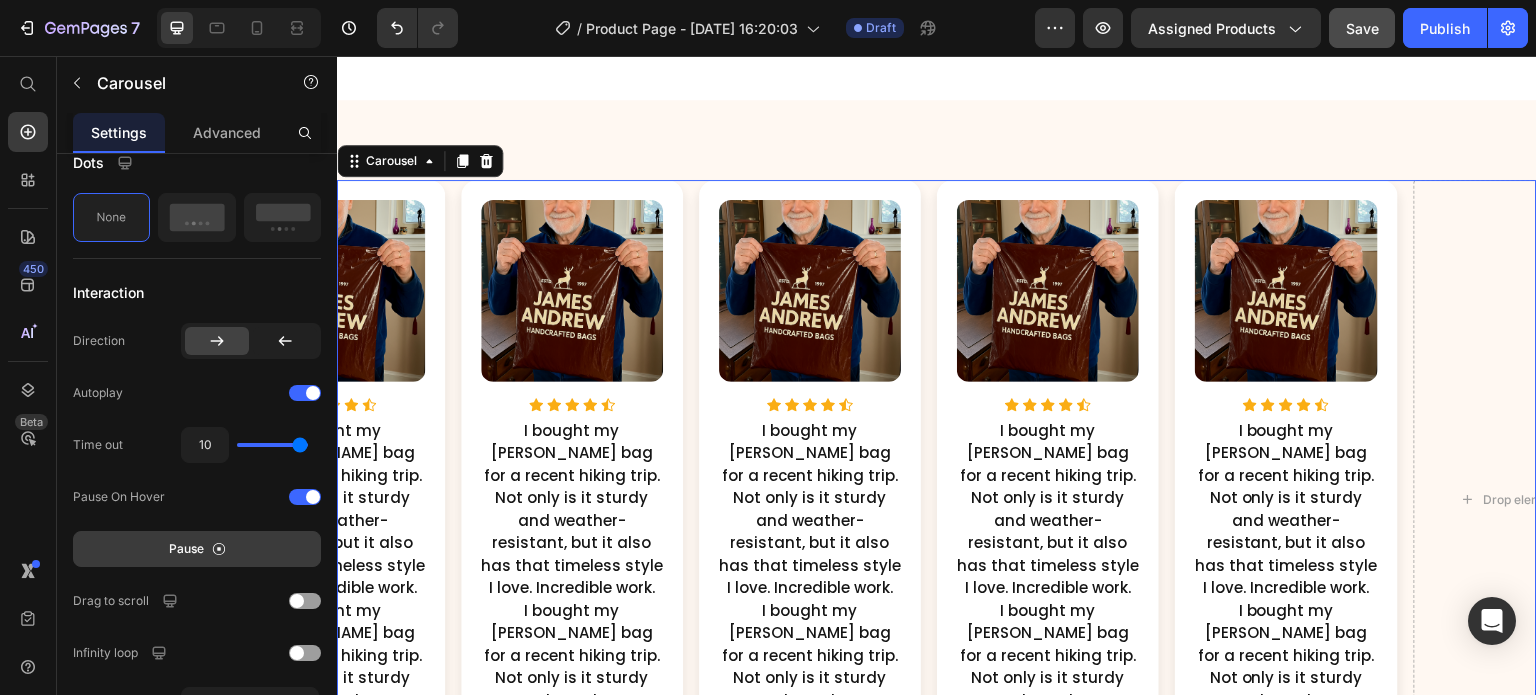 type on "9.5" 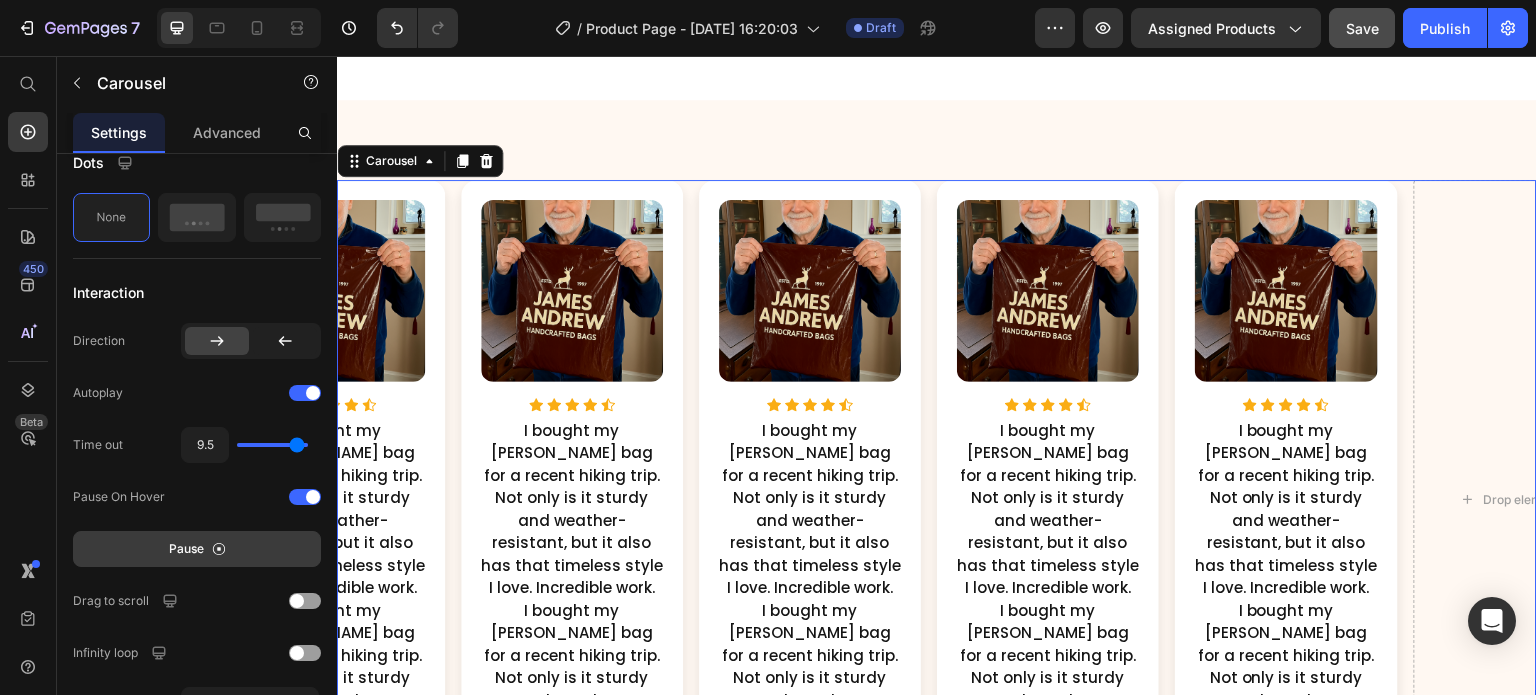 type on "8.6" 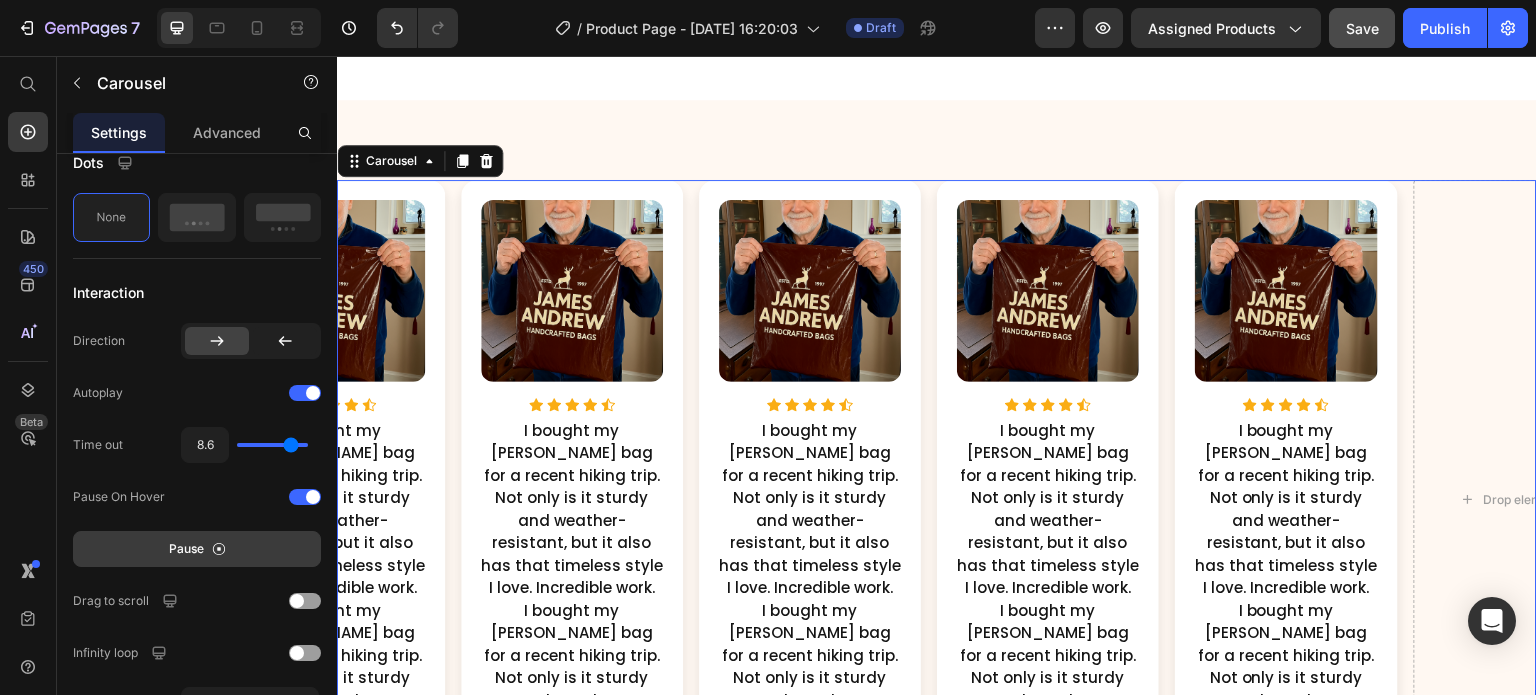 type 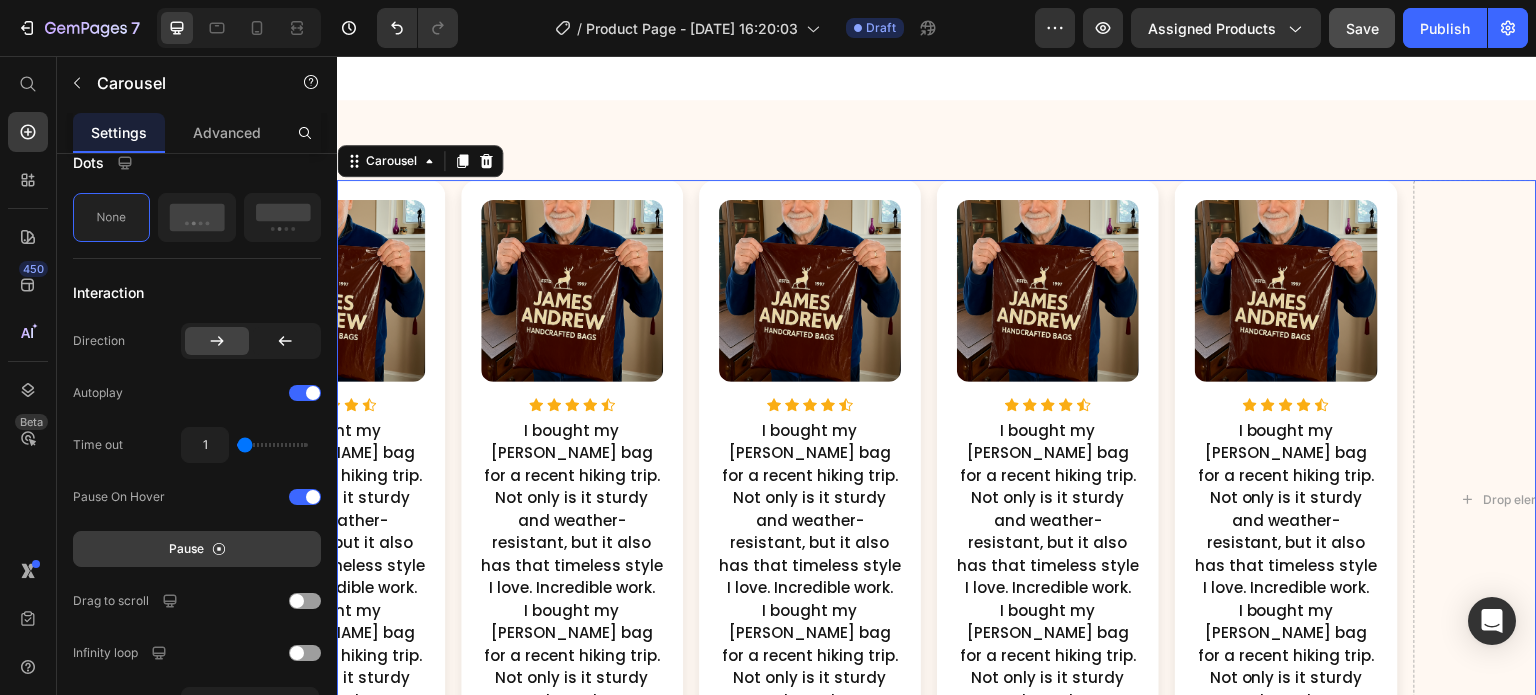 drag, startPoint x: 297, startPoint y: 435, endPoint x: 169, endPoint y: 441, distance: 128.14055 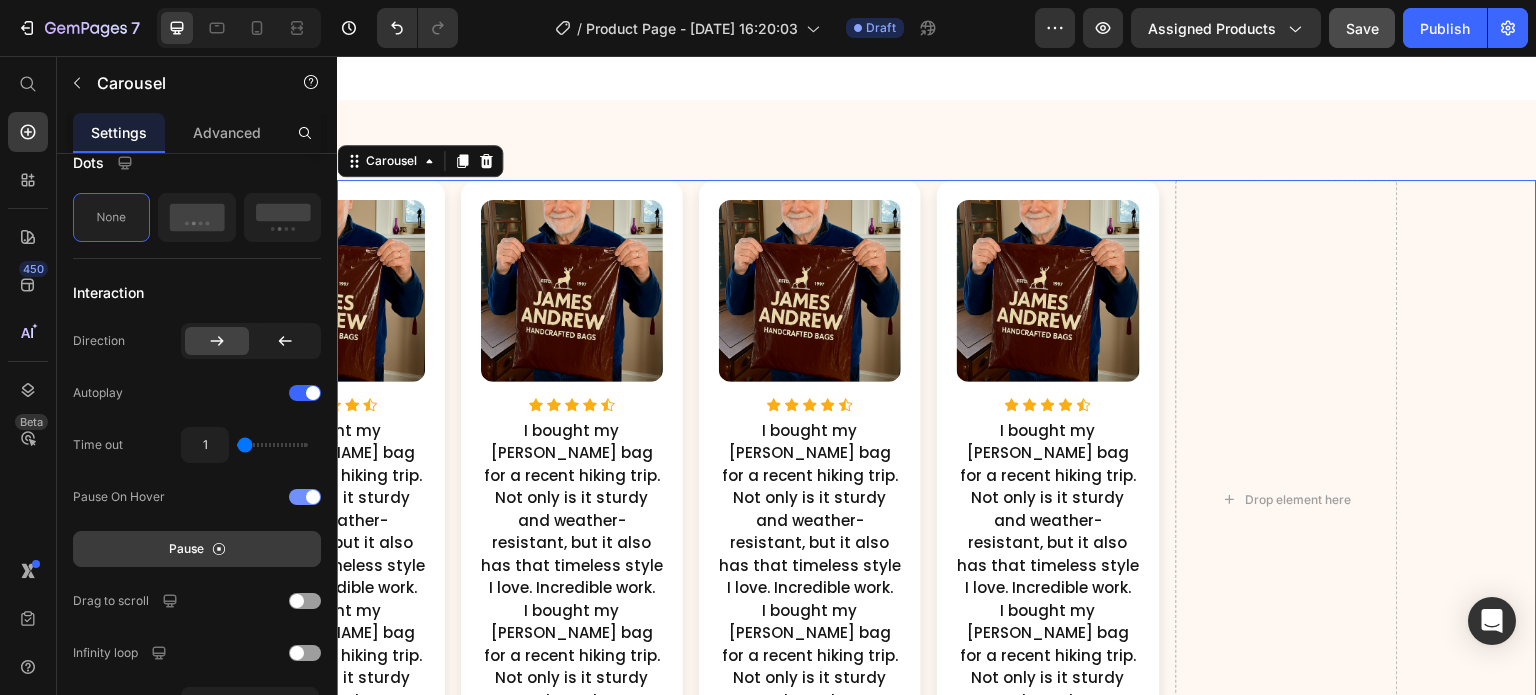 click at bounding box center (305, 497) 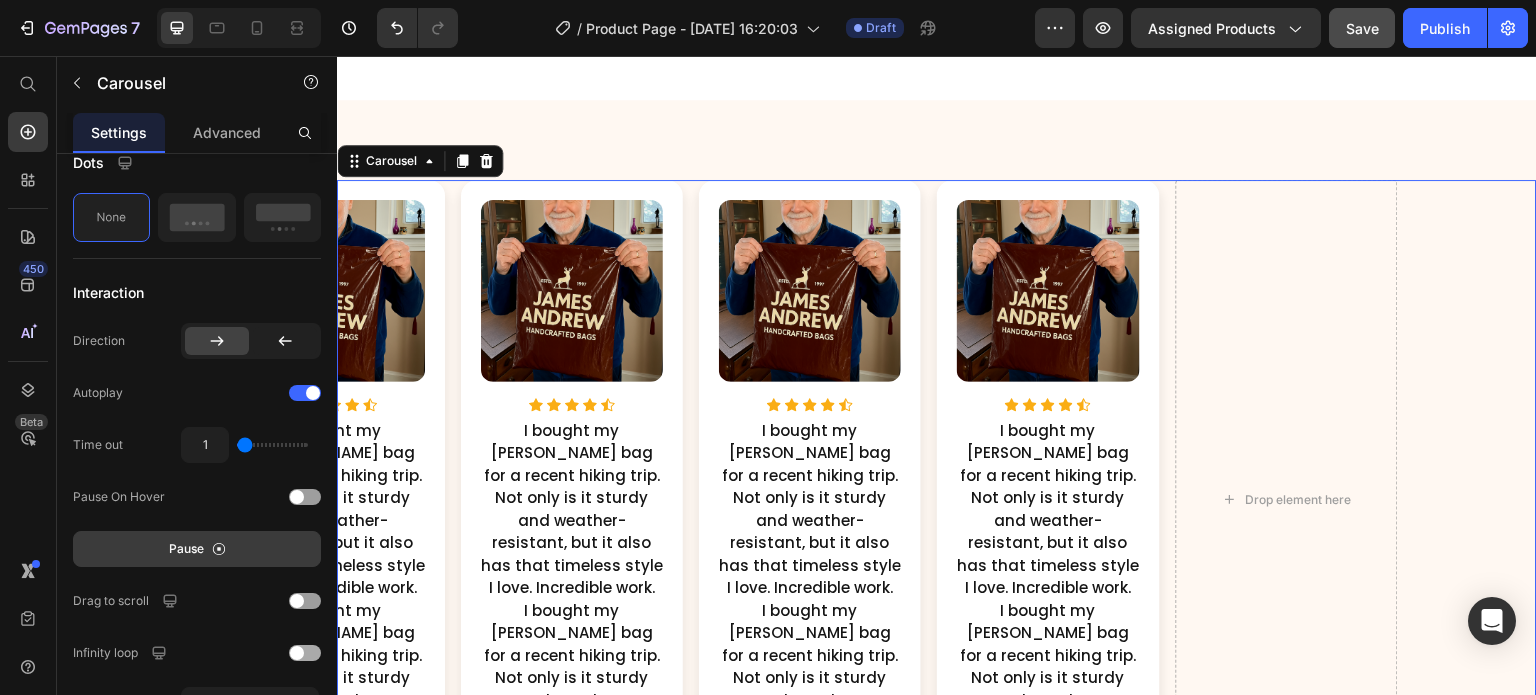 click at bounding box center (297, 653) 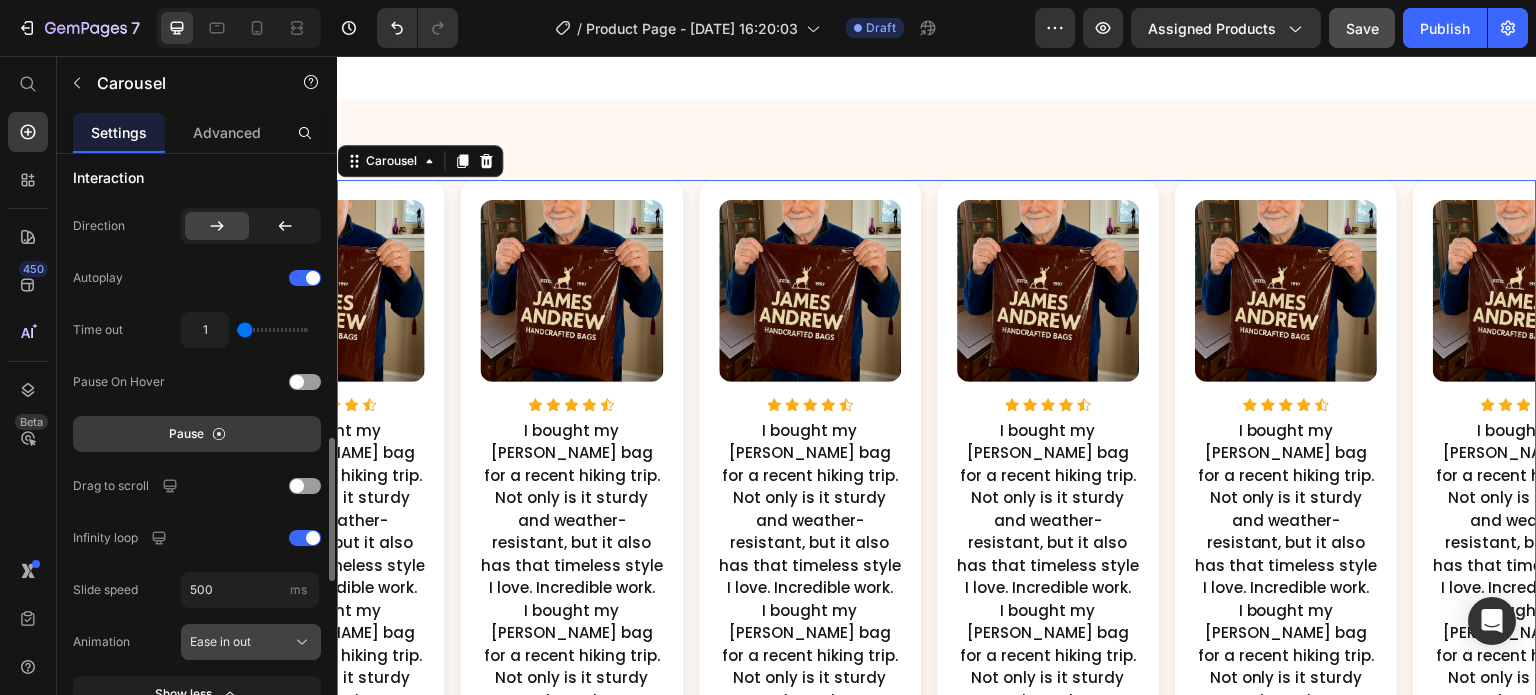 scroll, scrollTop: 1177, scrollLeft: 0, axis: vertical 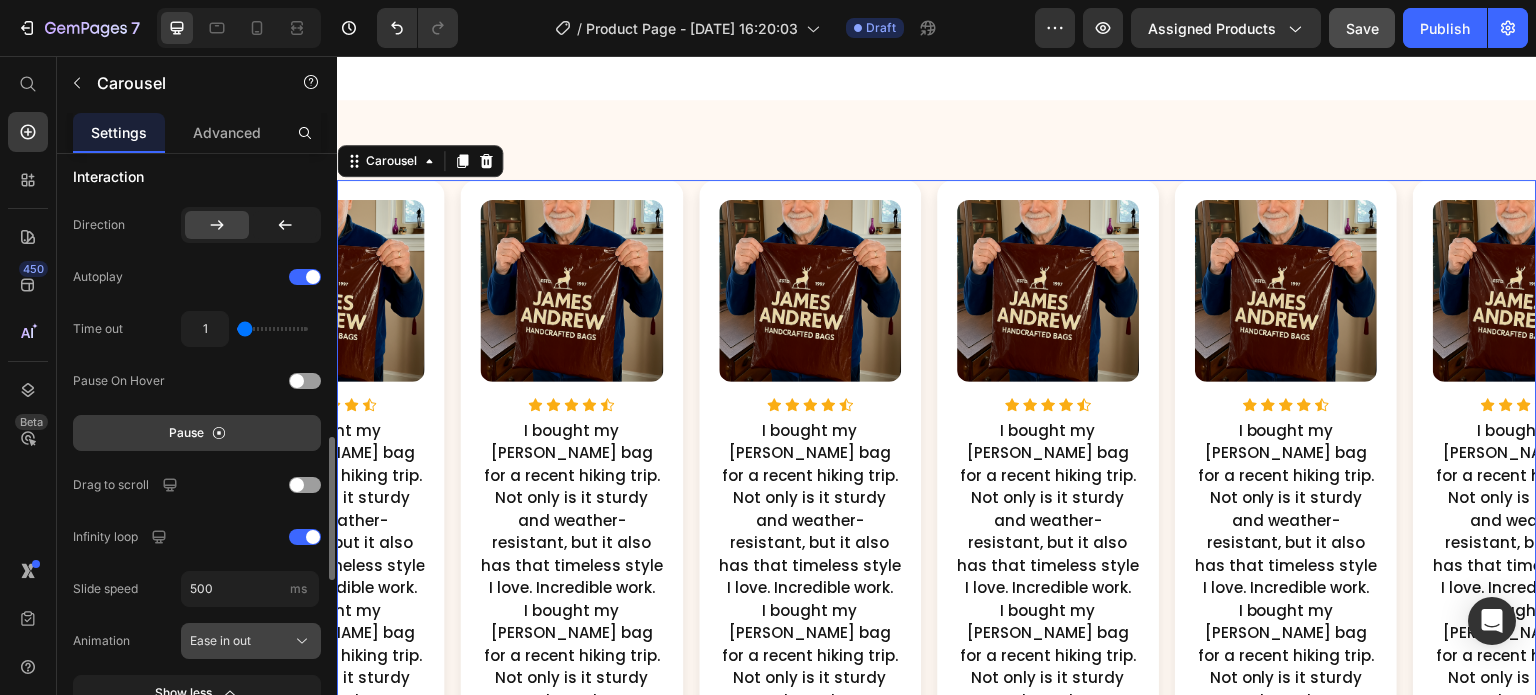 click on "Ease in out" at bounding box center [220, 641] 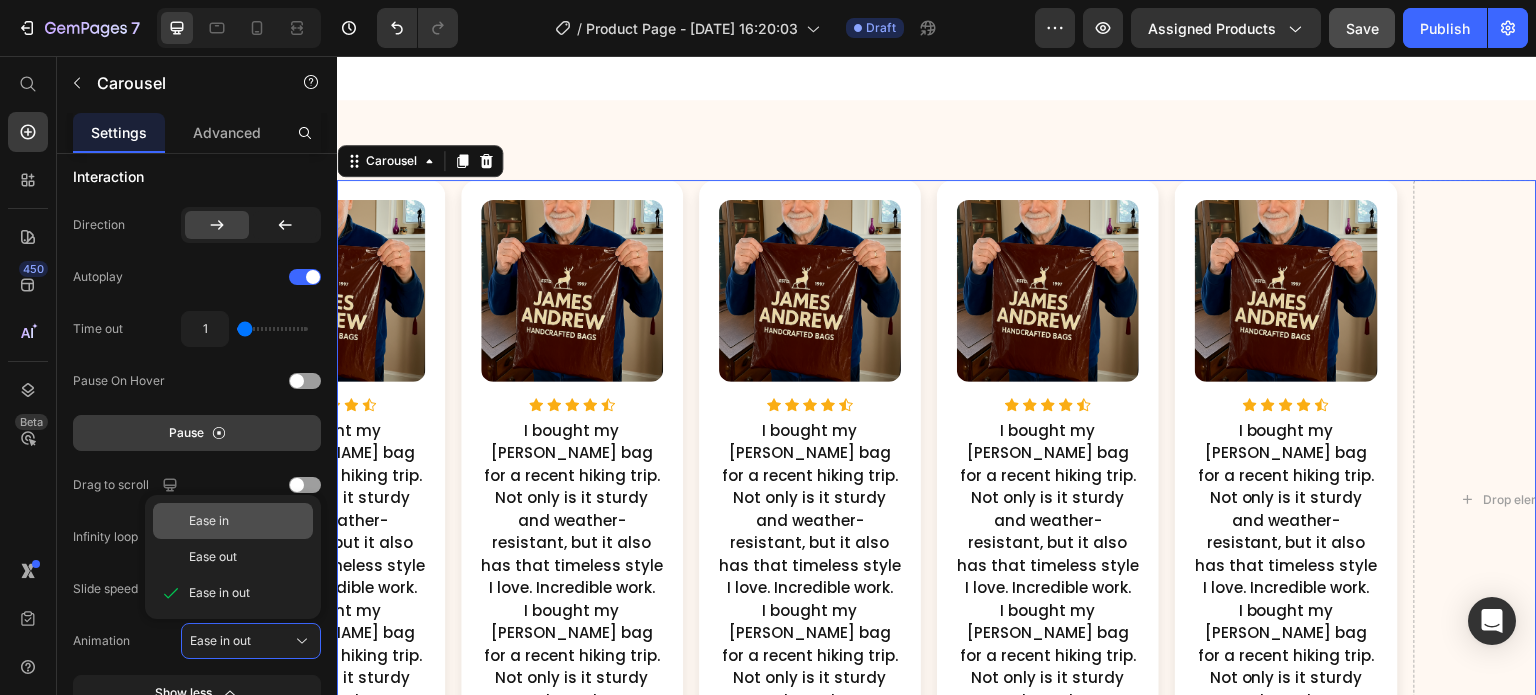 click on "Ease in" at bounding box center [209, 521] 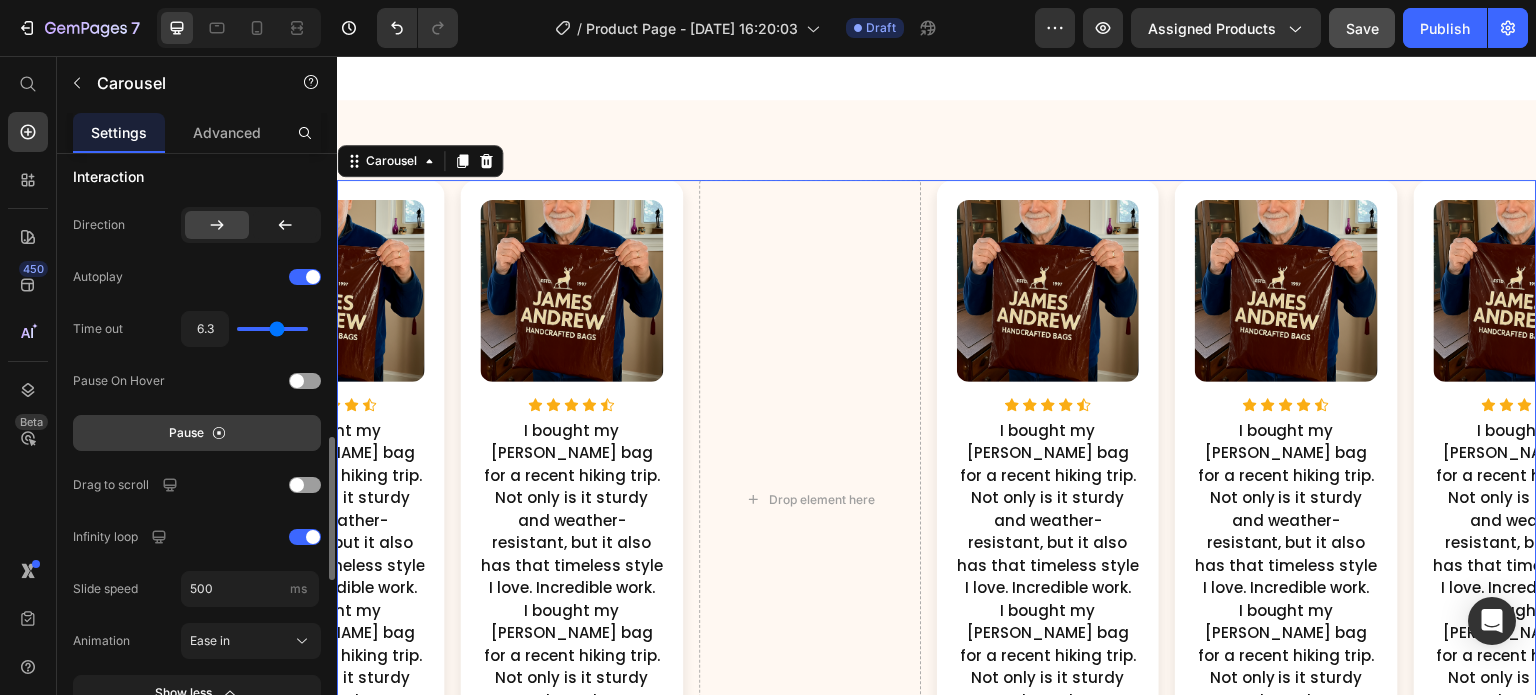 drag, startPoint x: 243, startPoint y: 326, endPoint x: 277, endPoint y: 326, distance: 34 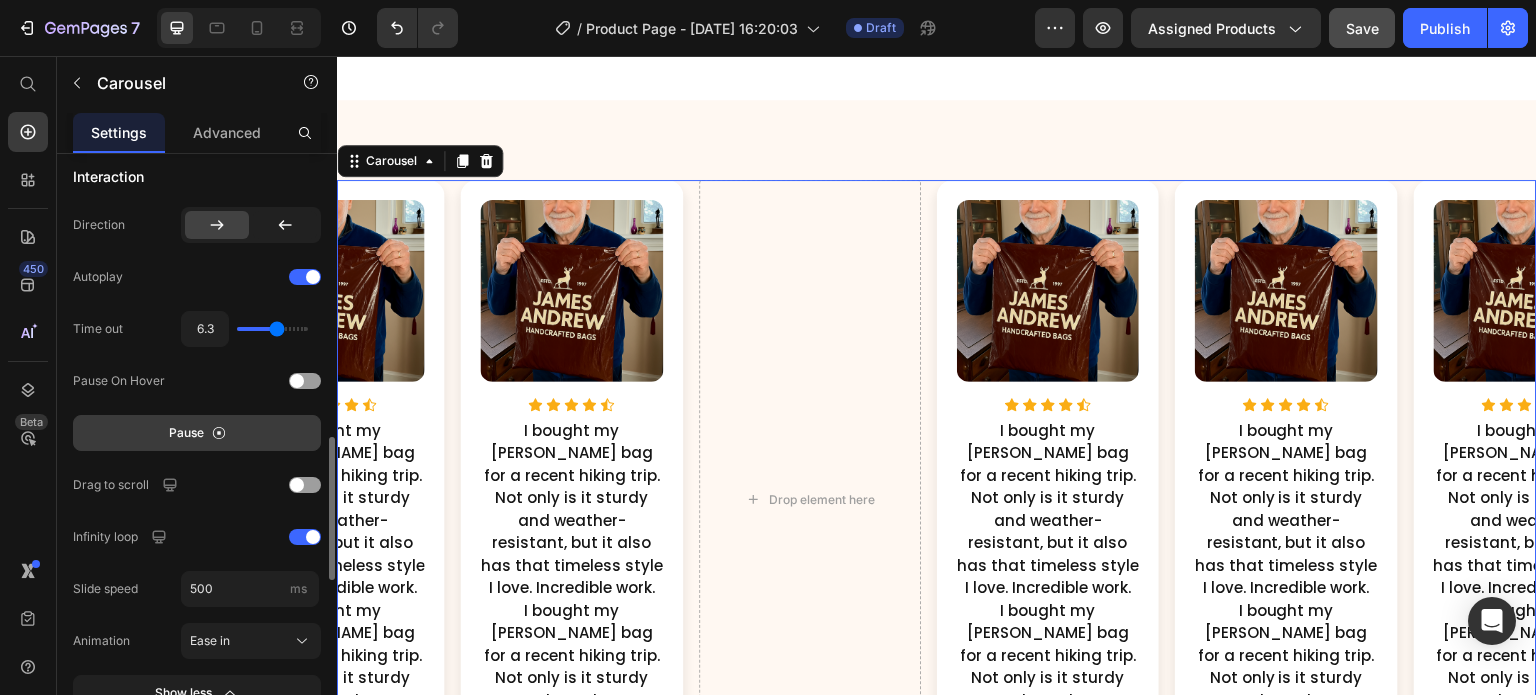 click on "Interaction Direction
Autoplay Time out 6.3 Pause On Hover Pause Drag to scroll Infinity loop Slide speed 500 ms Animation Ease in Show less" 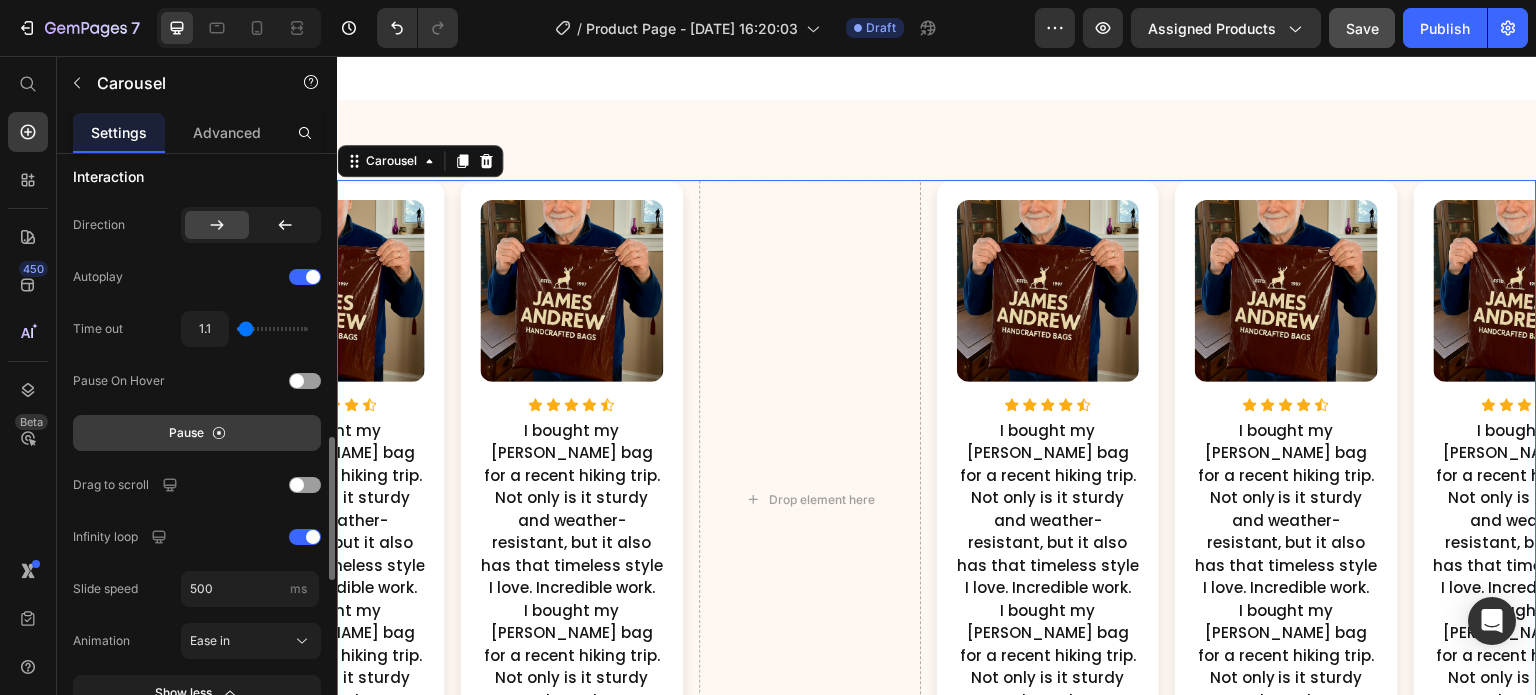 drag, startPoint x: 274, startPoint y: 322, endPoint x: 245, endPoint y: 325, distance: 29.15476 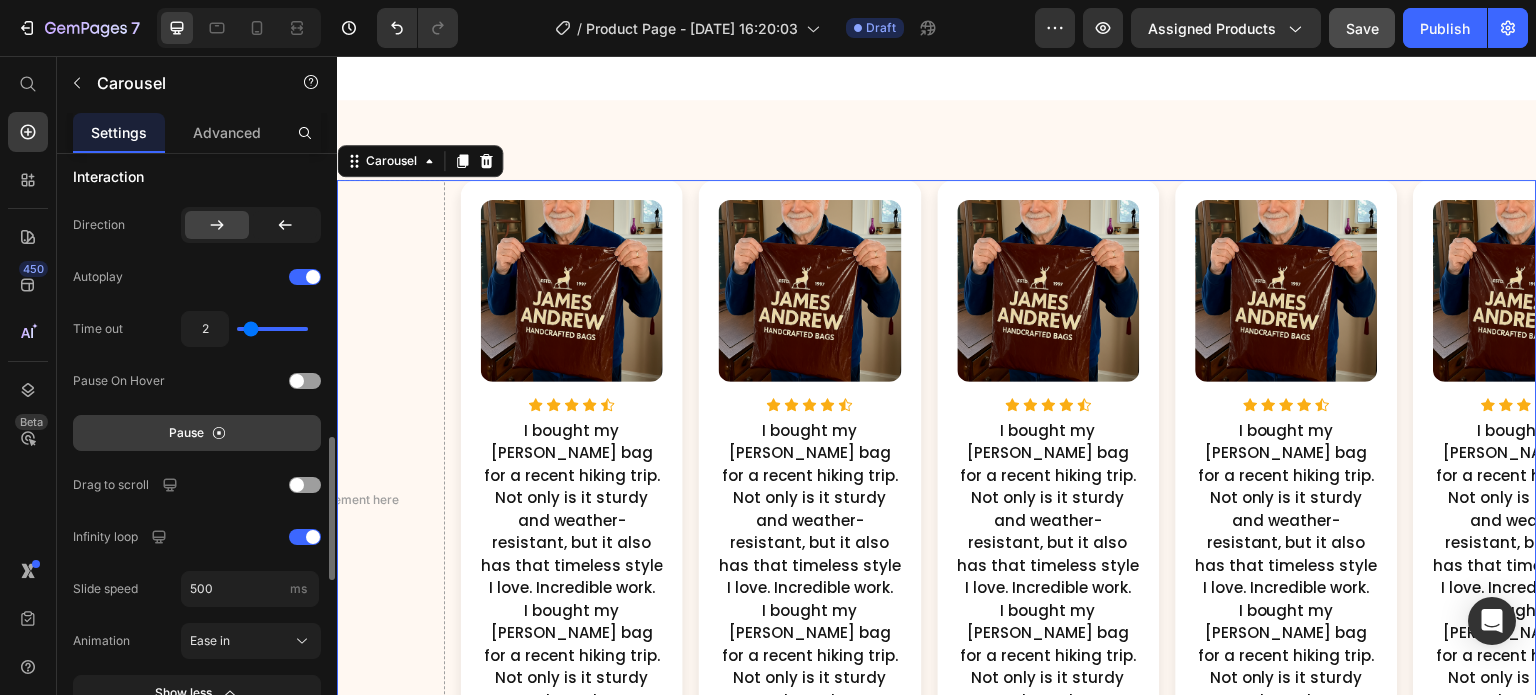 click at bounding box center [272, 329] 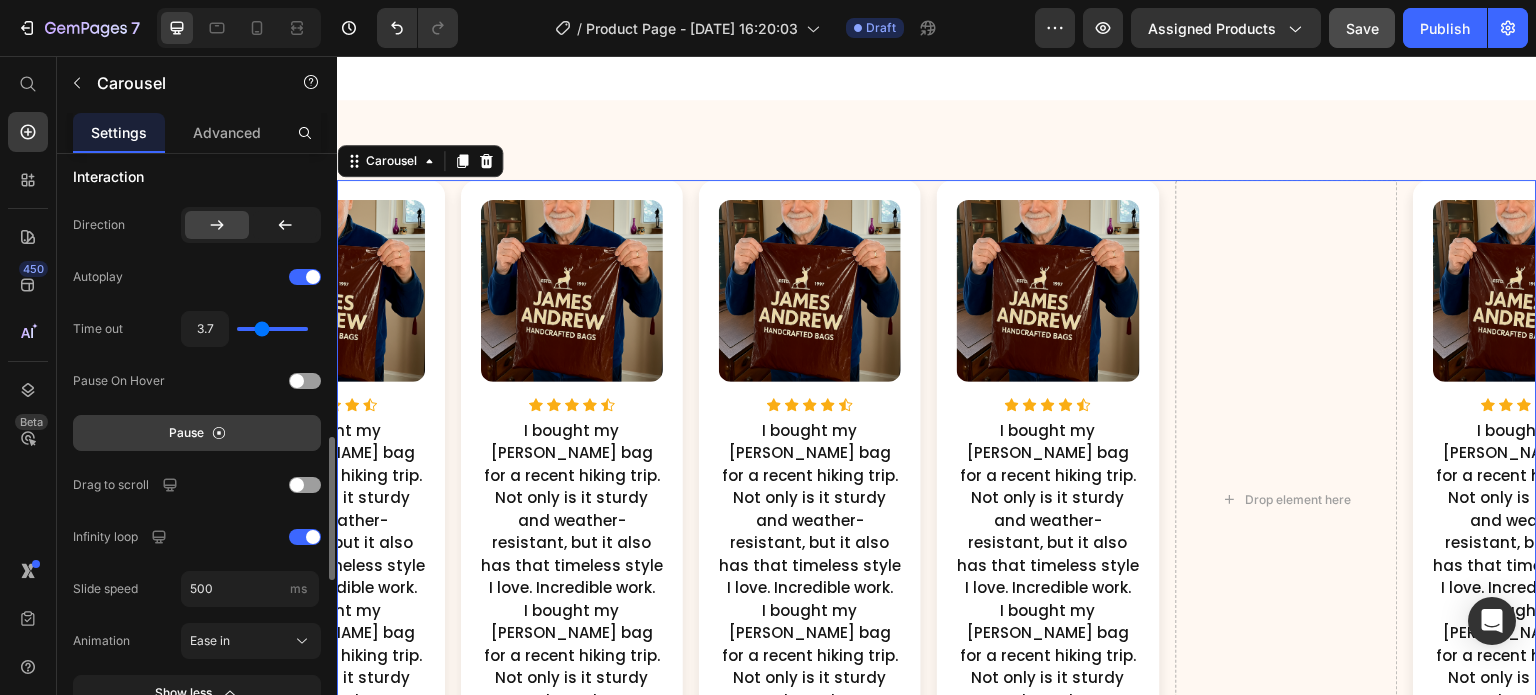 click at bounding box center [272, 329] 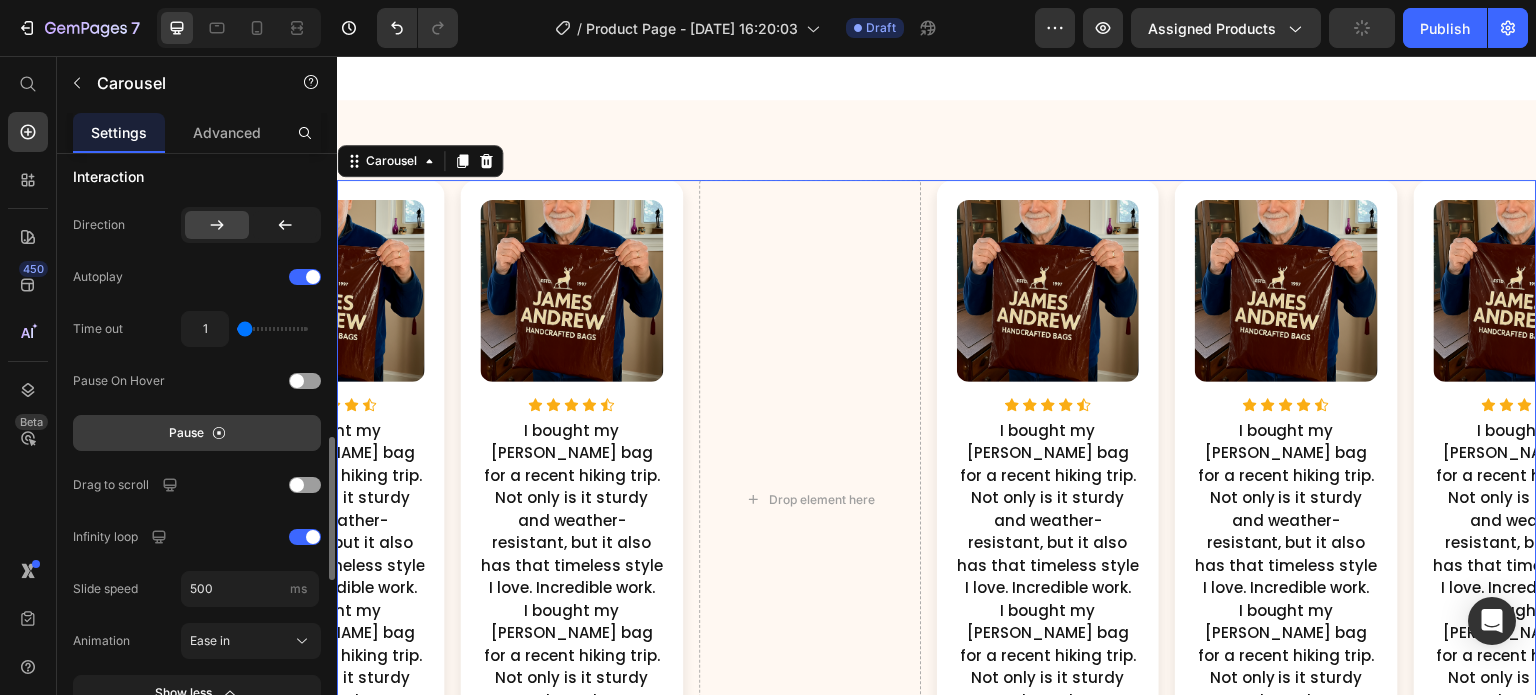 click at bounding box center [272, 329] 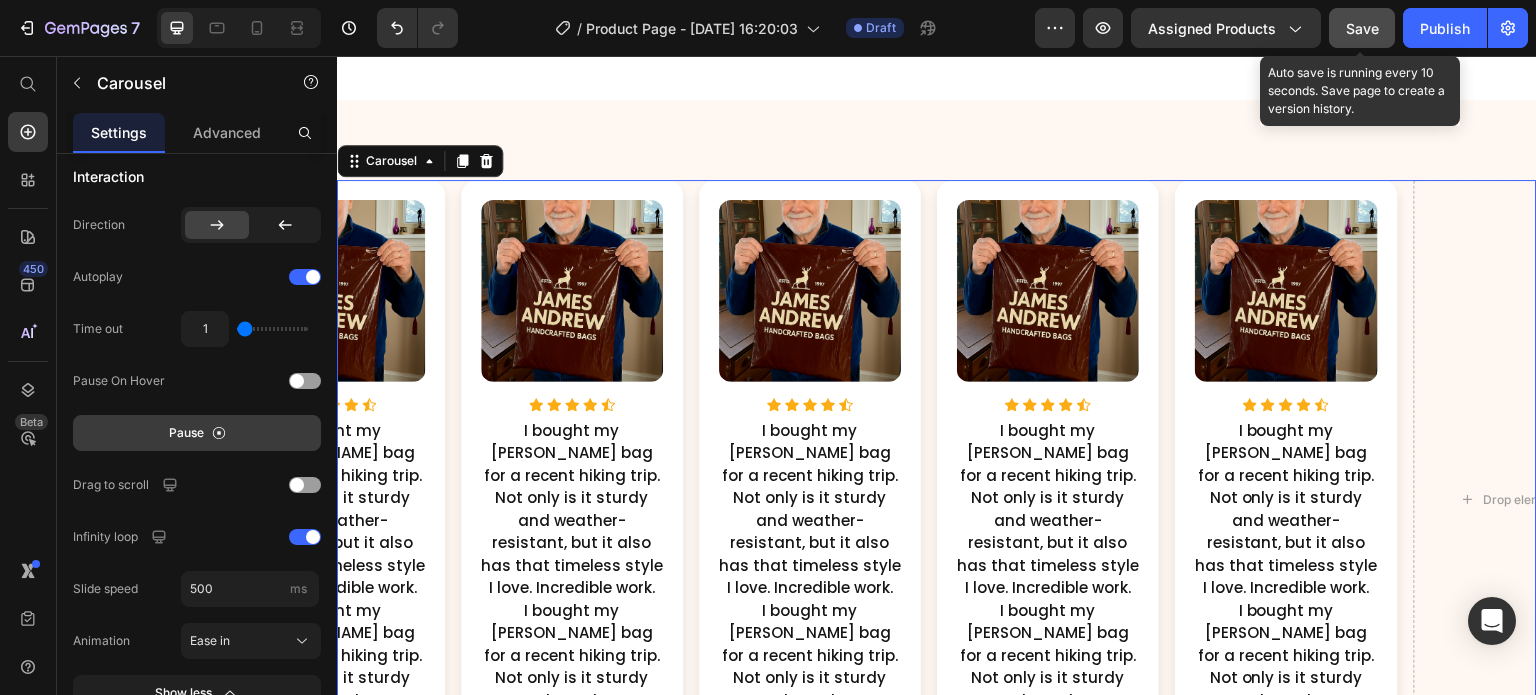 click on "Save" at bounding box center (1362, 28) 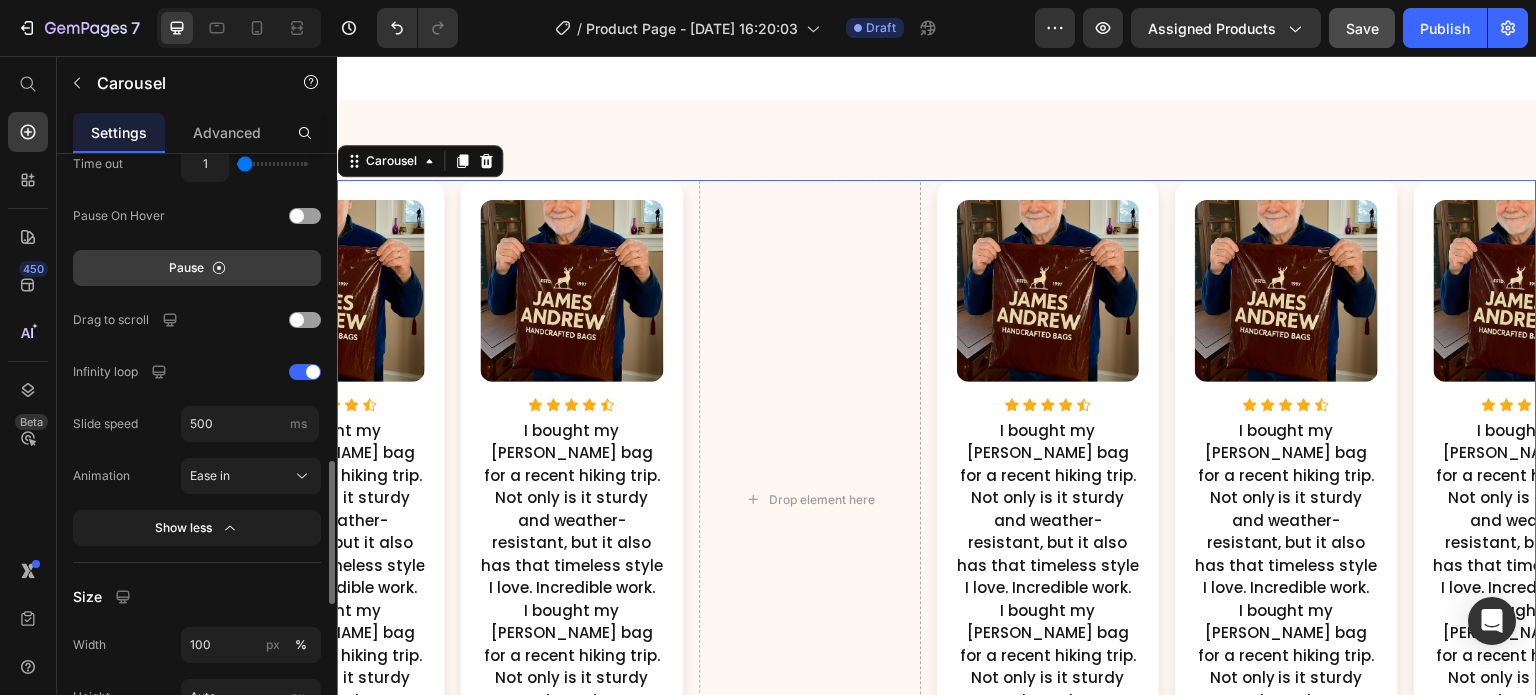 scroll, scrollTop: 1326, scrollLeft: 0, axis: vertical 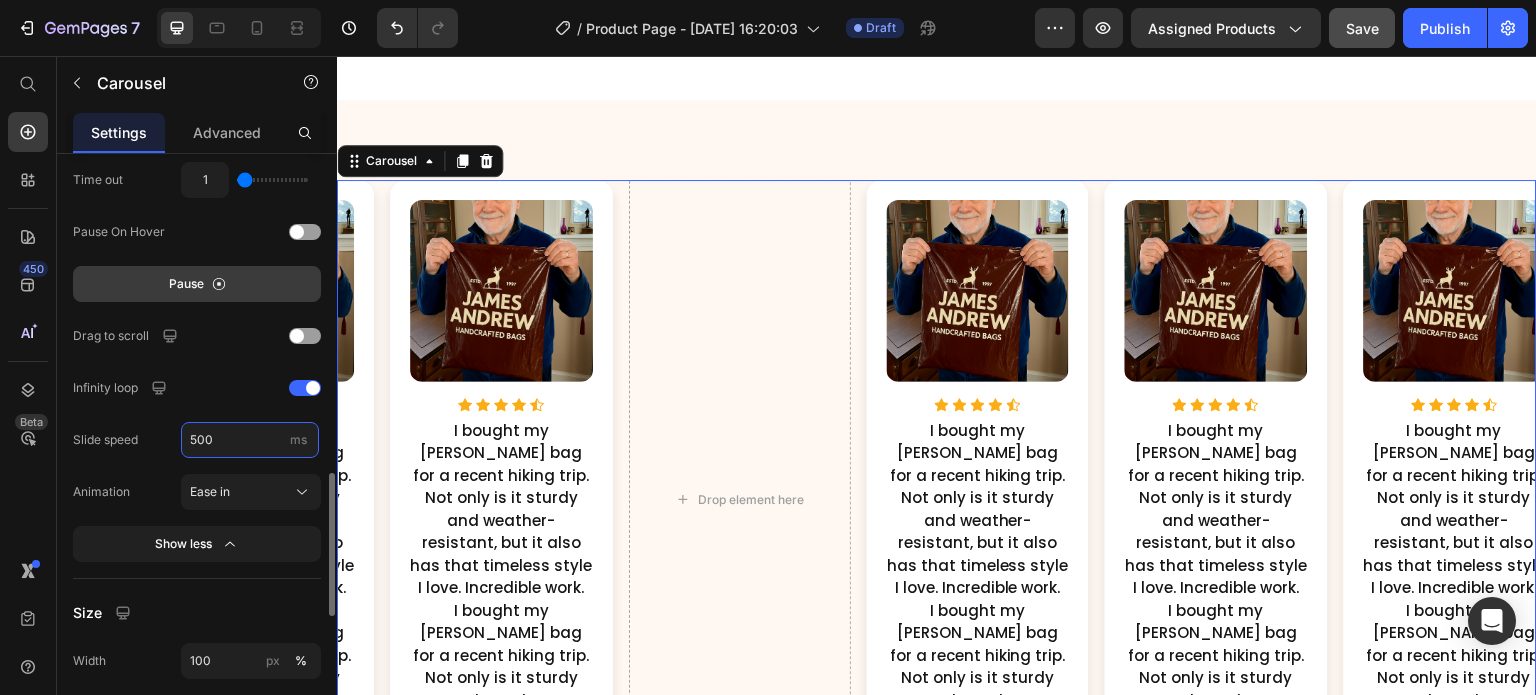 click on "500" at bounding box center [250, 440] 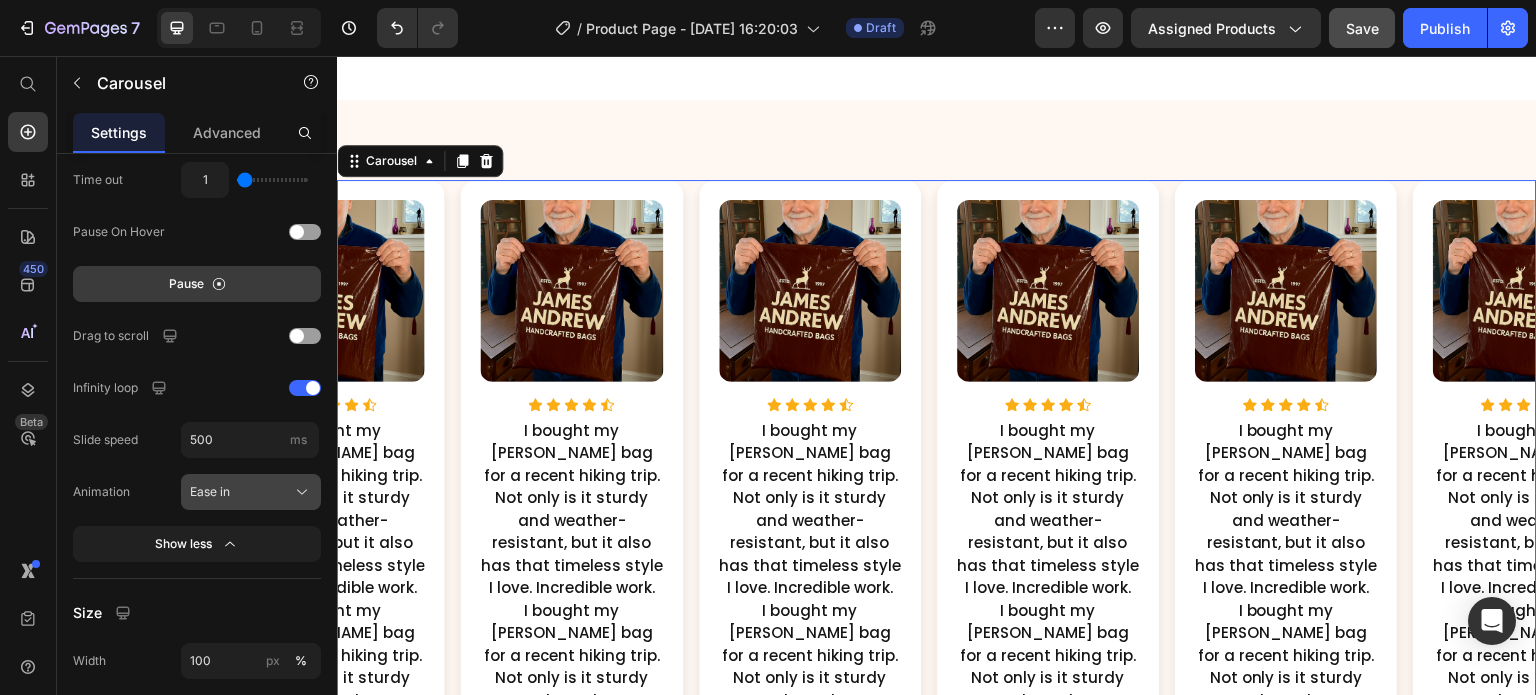 click on "Ease in" 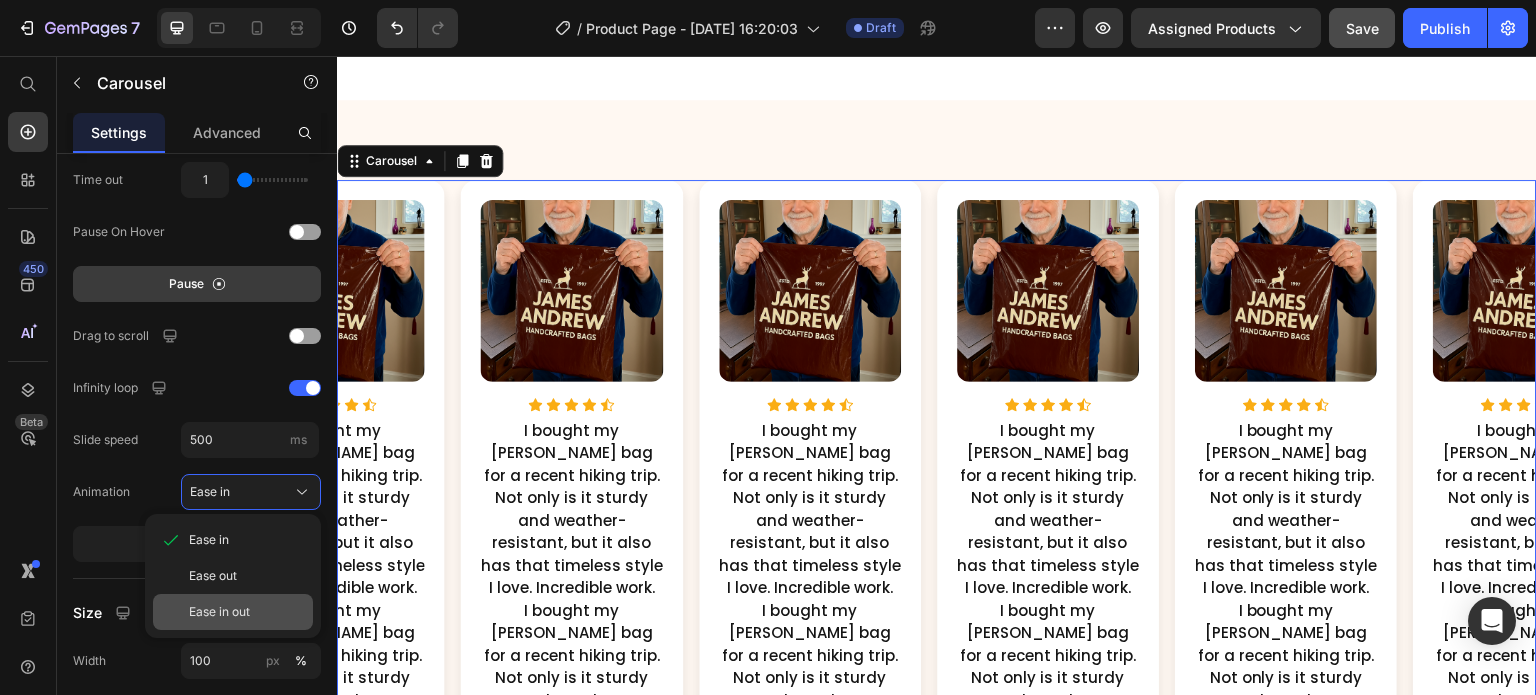 click on "Ease in out" at bounding box center [219, 612] 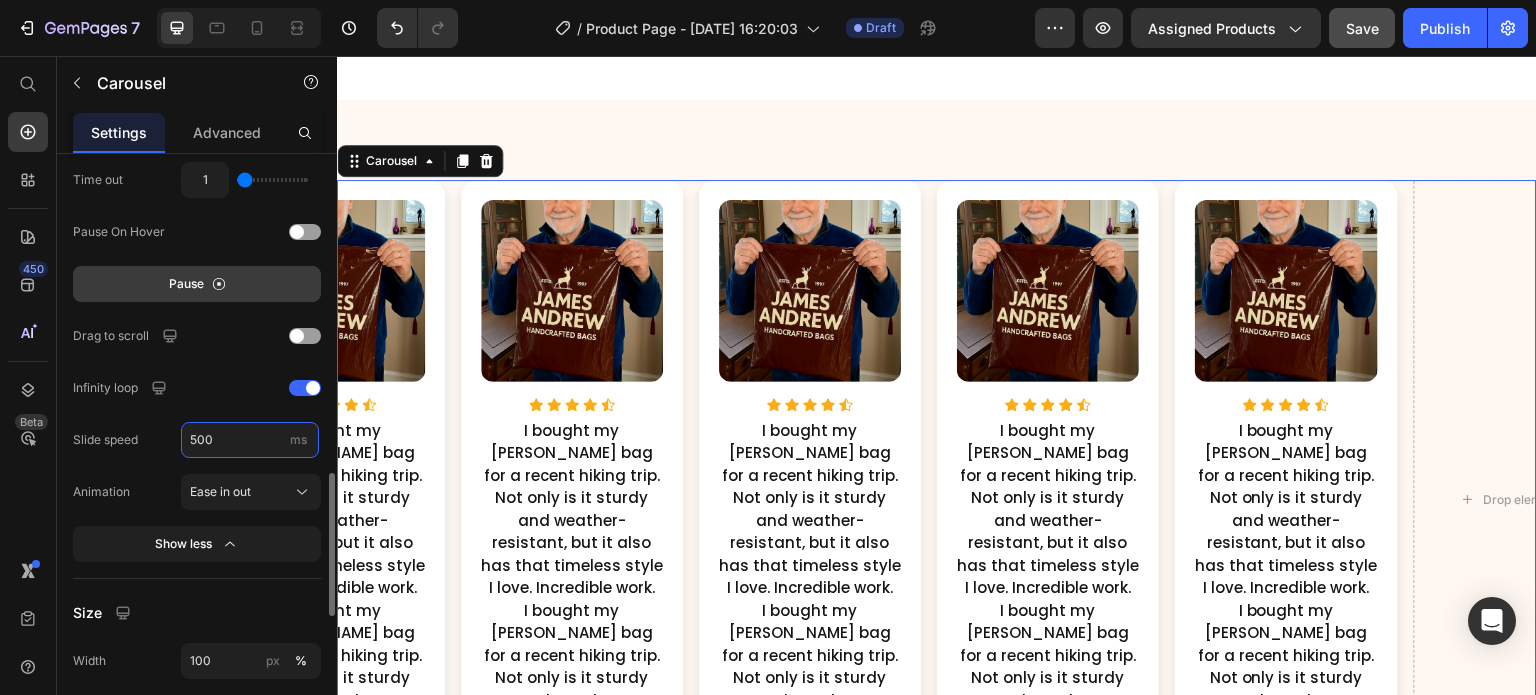click on "500" at bounding box center [250, 440] 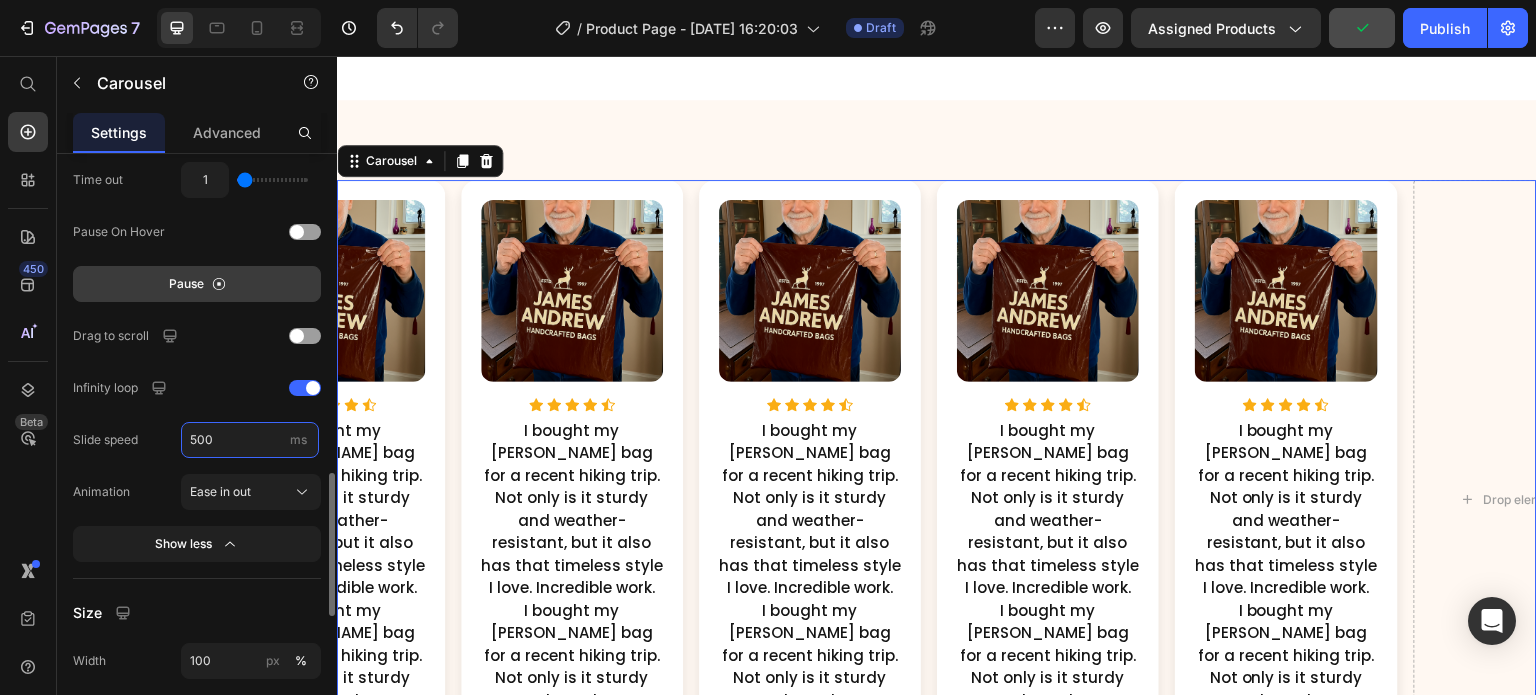 click on "500" at bounding box center (250, 440) 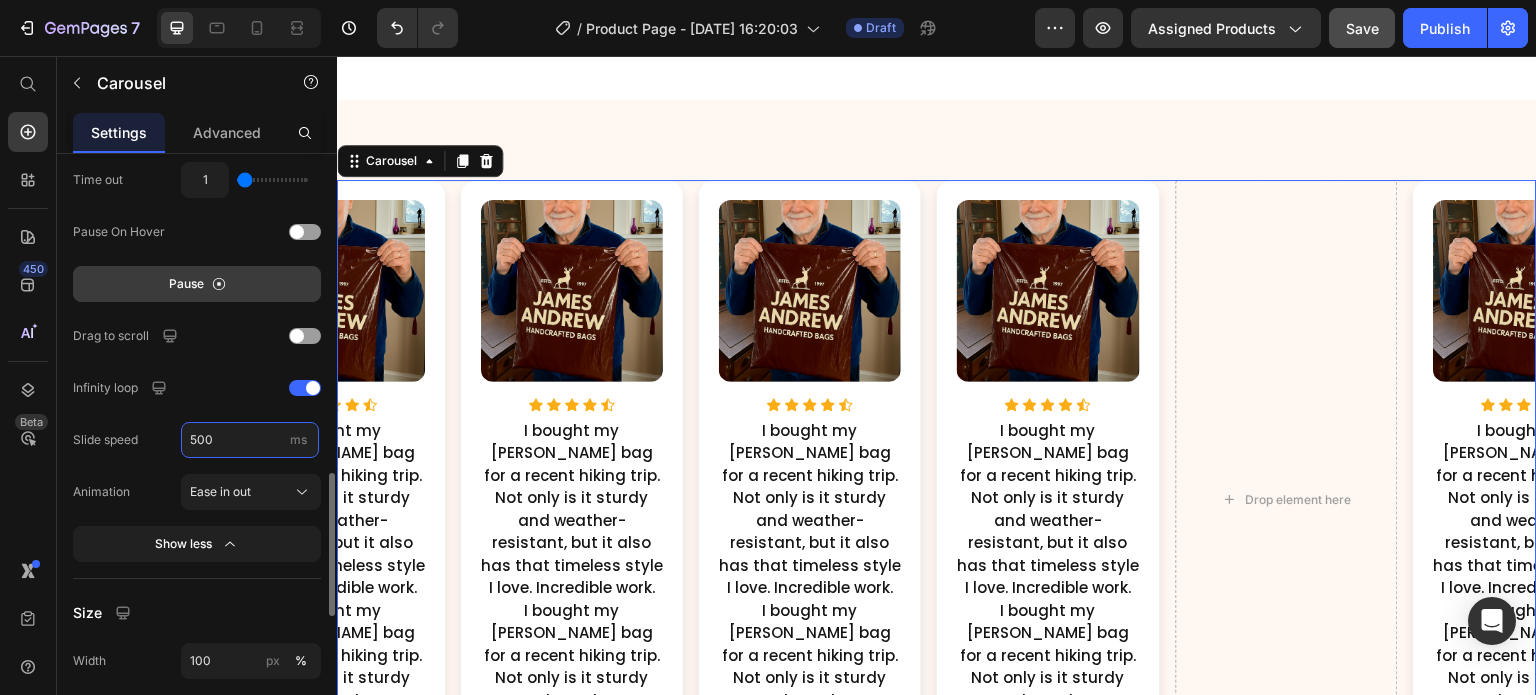 click on "500" at bounding box center (250, 440) 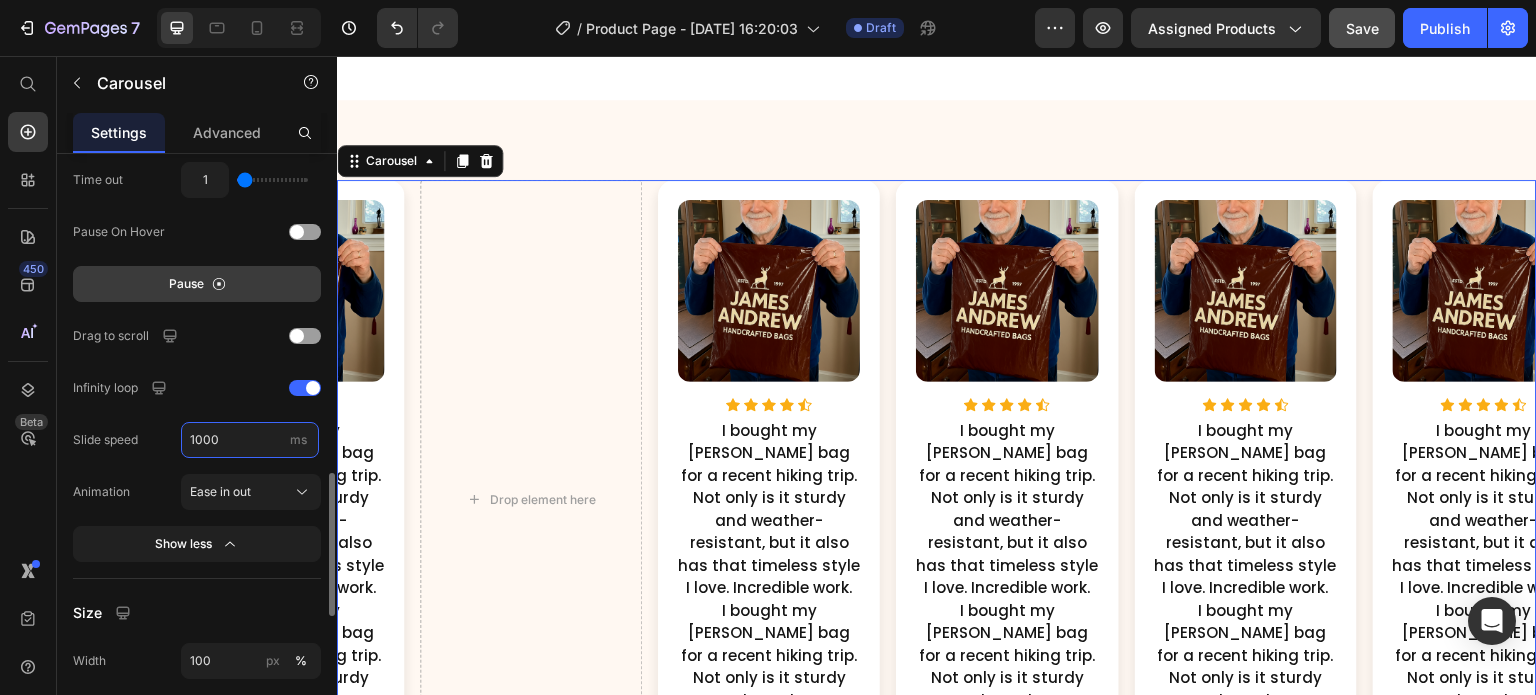 click on "1000" at bounding box center (250, 440) 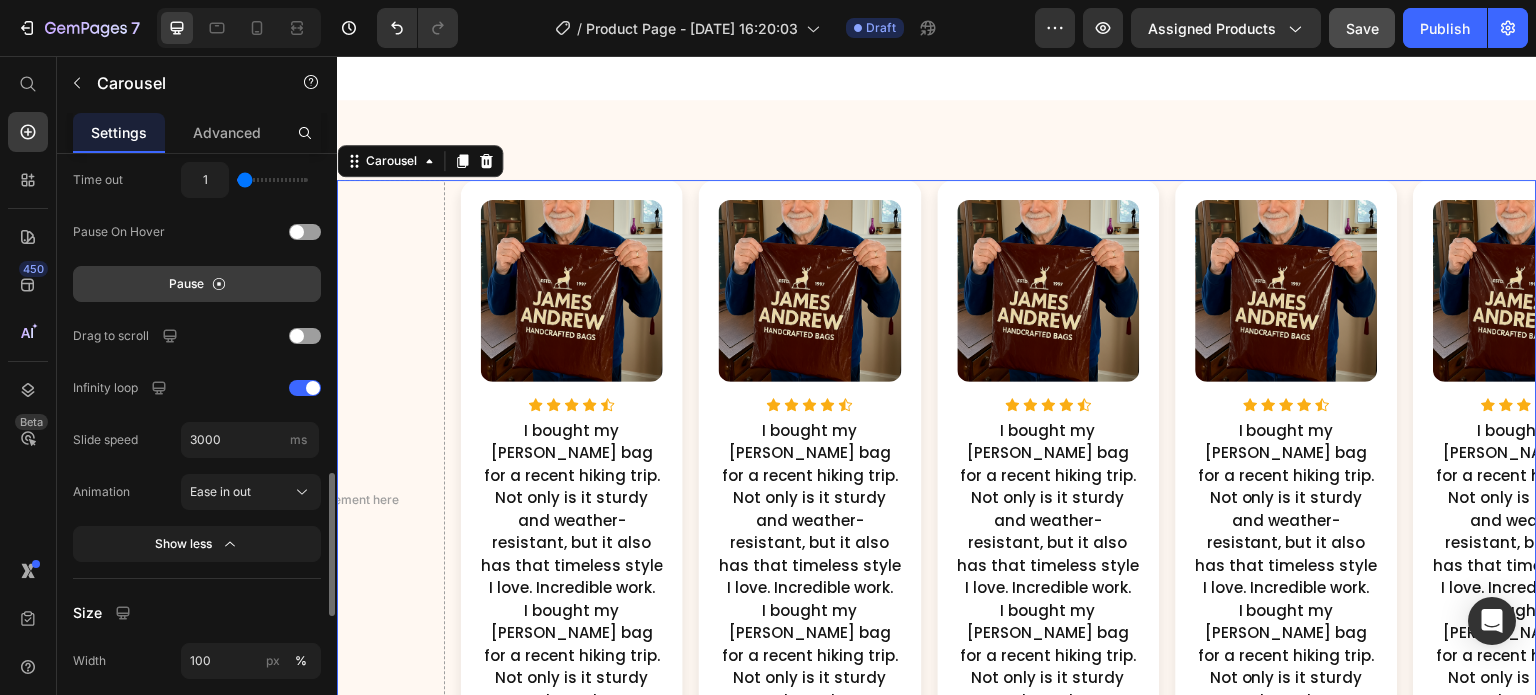 click on "Slide speed 3000 ms" 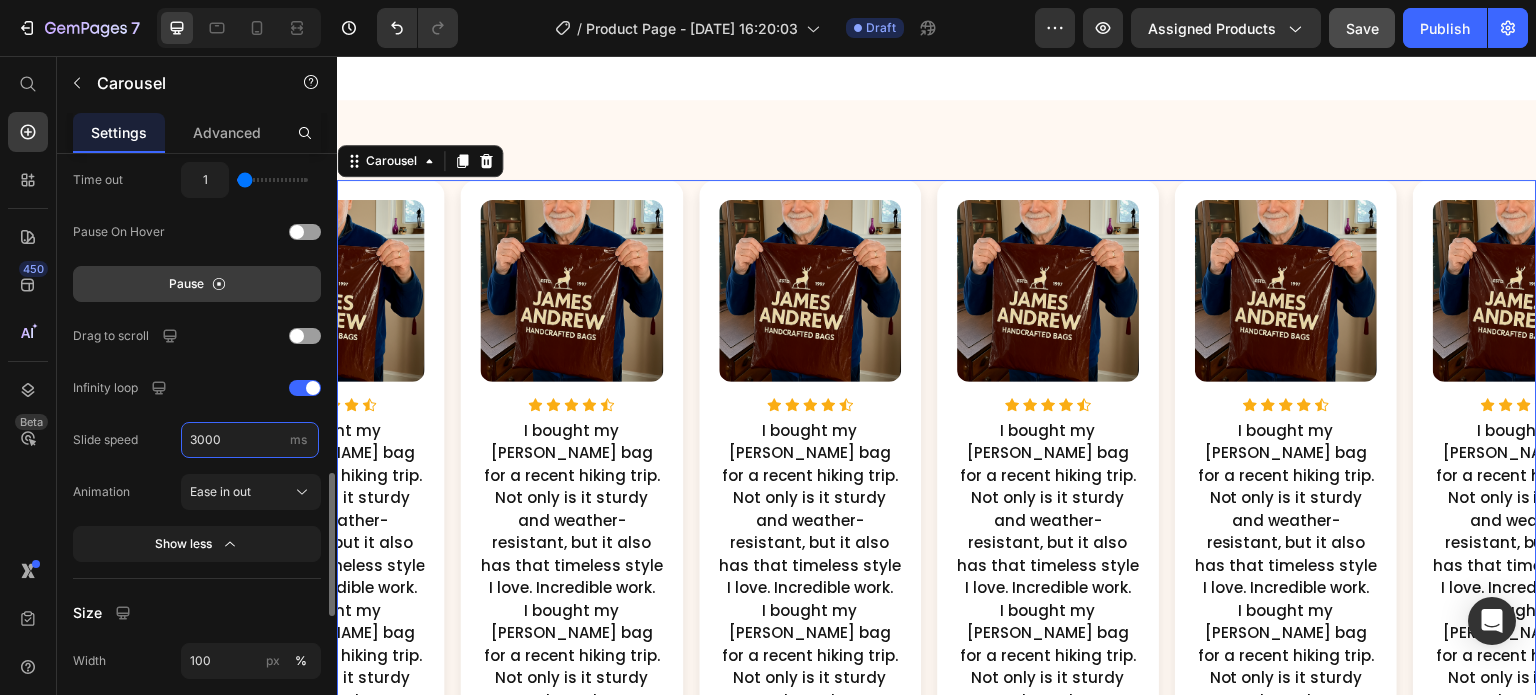 click on "3000" at bounding box center (250, 440) 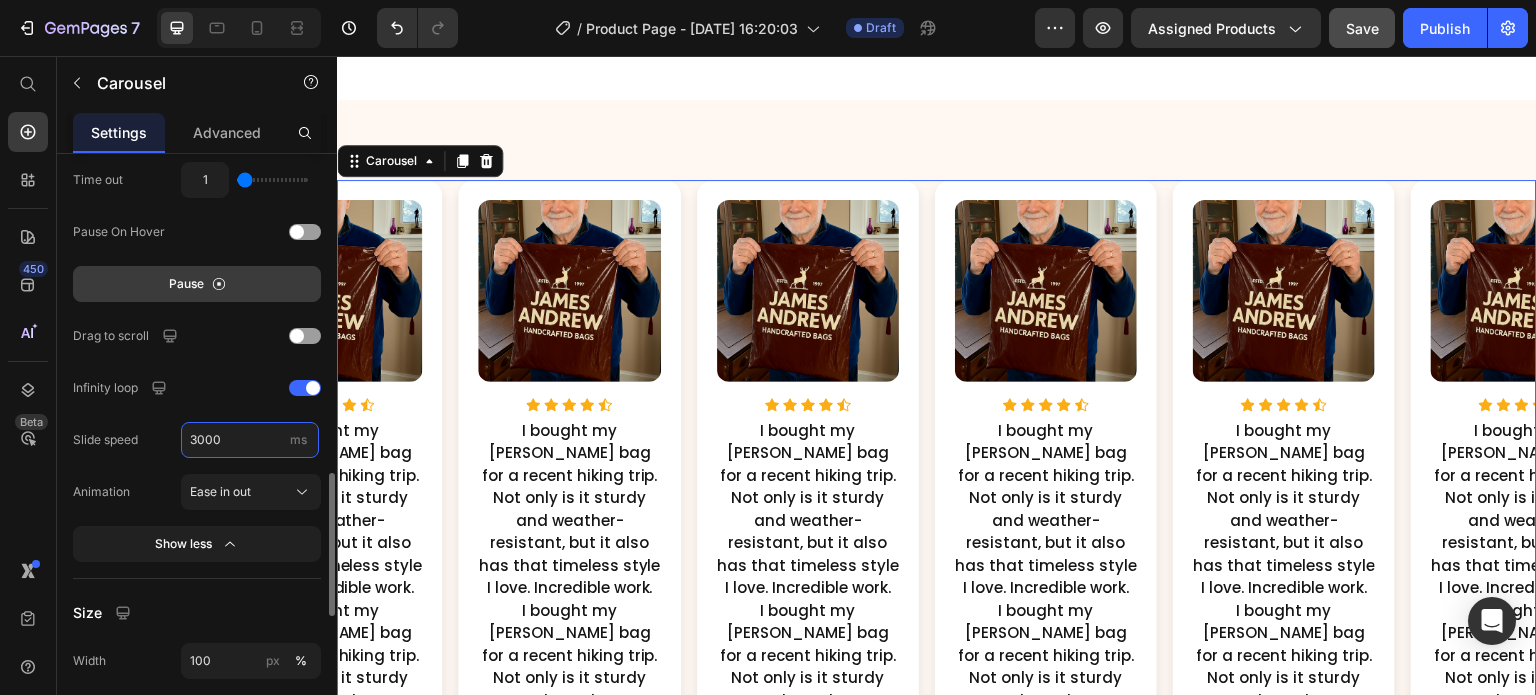 click on "3000" at bounding box center (250, 440) 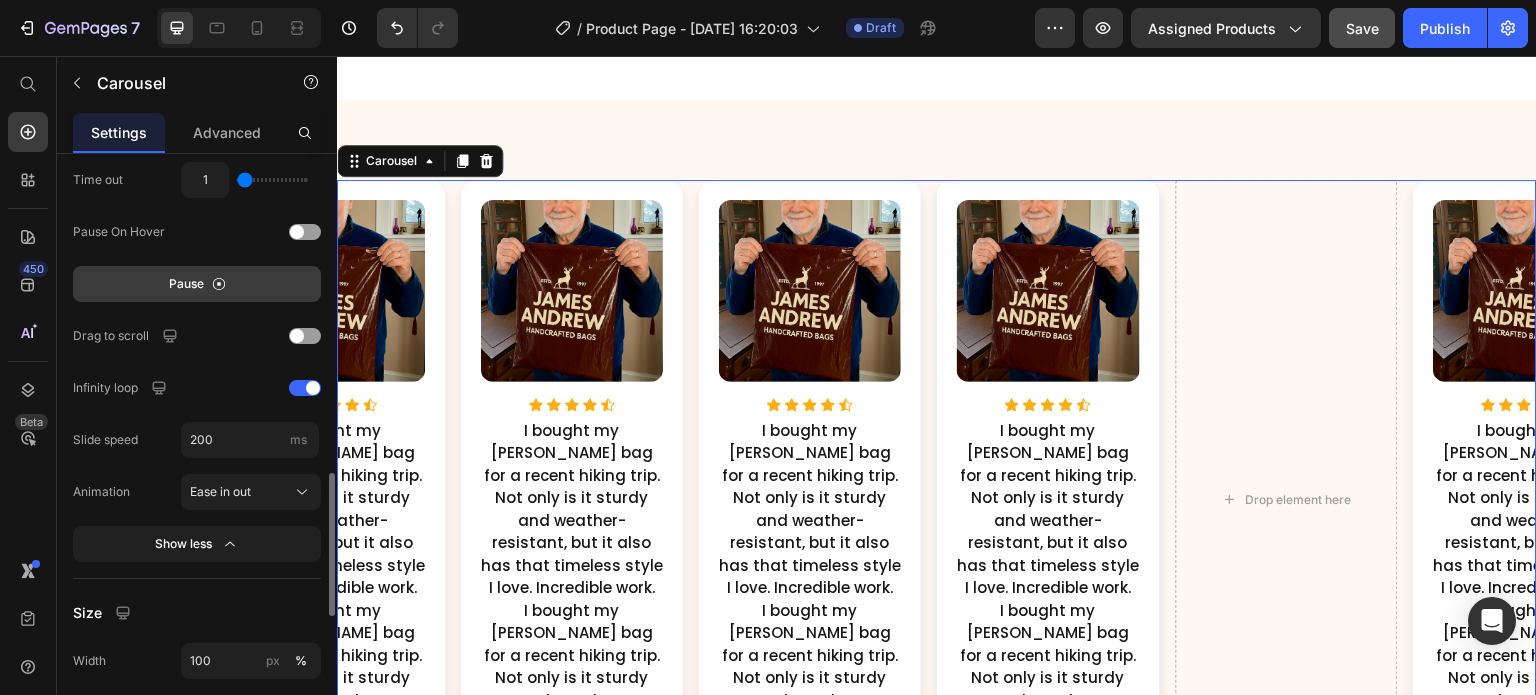 click on "Slide speed 200 ms" 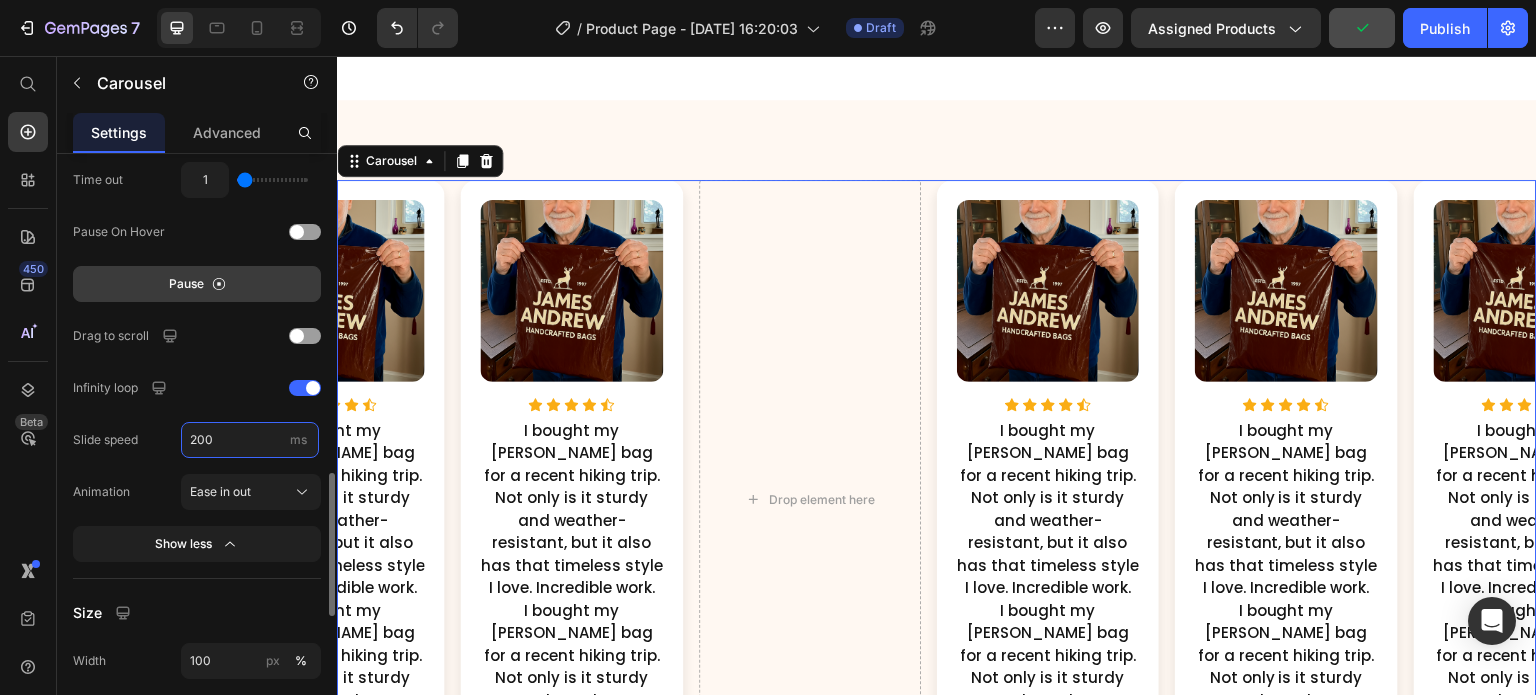click on "200" at bounding box center (250, 440) 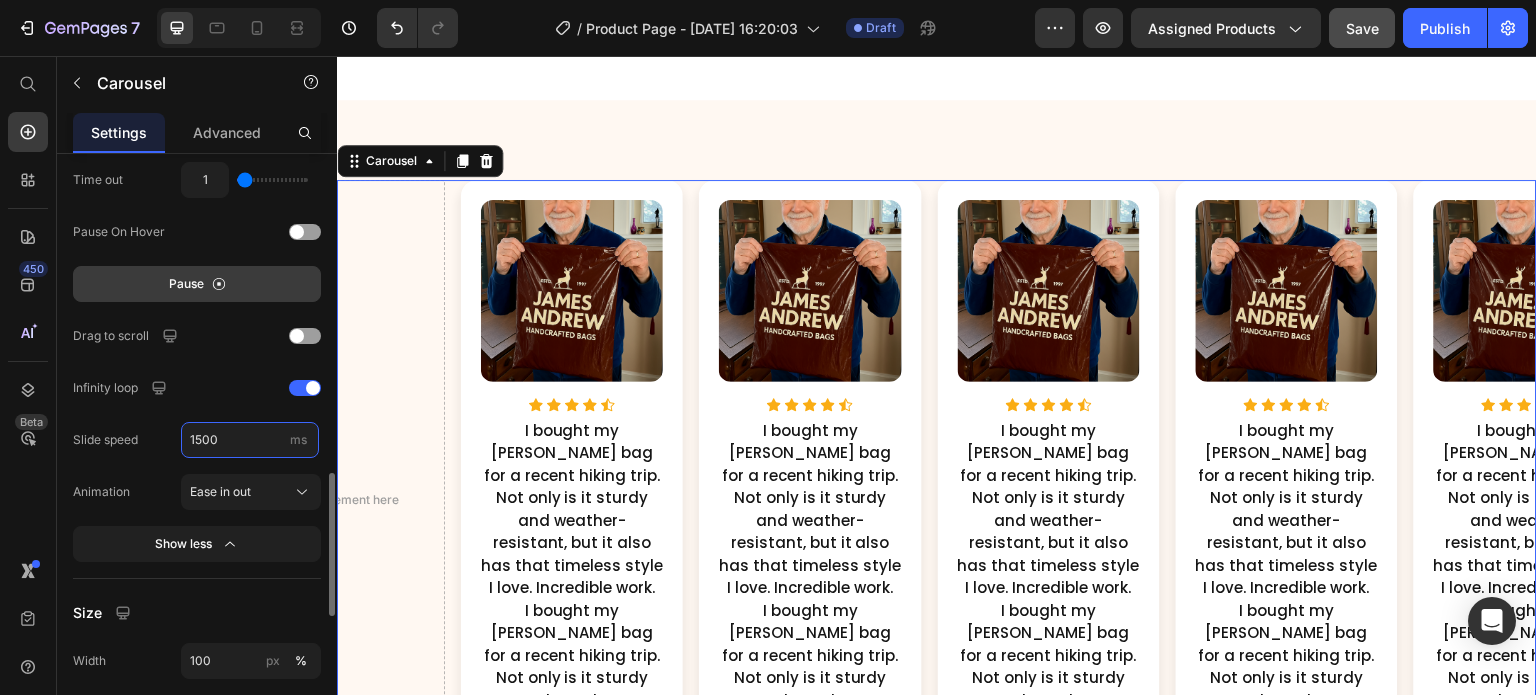 click on "1500" at bounding box center [250, 440] 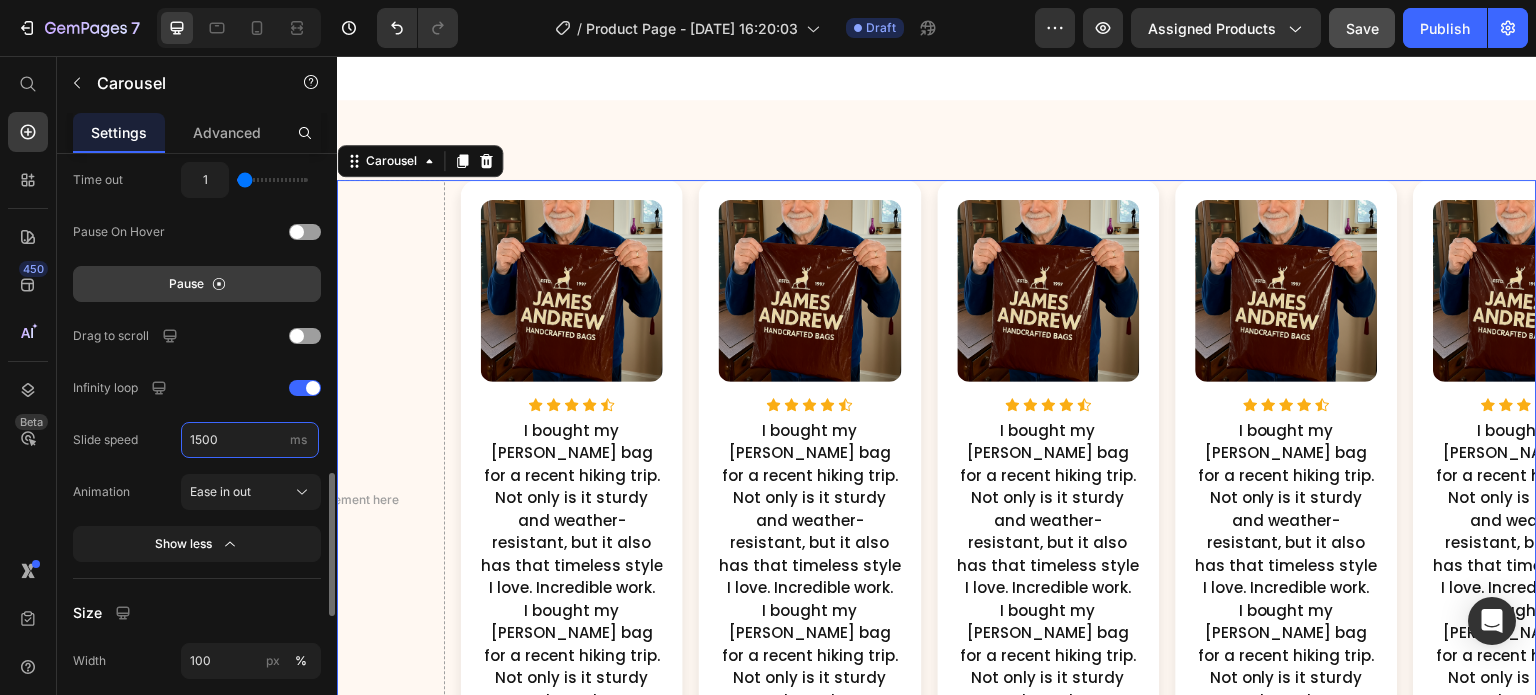 click on "1500" at bounding box center [250, 440] 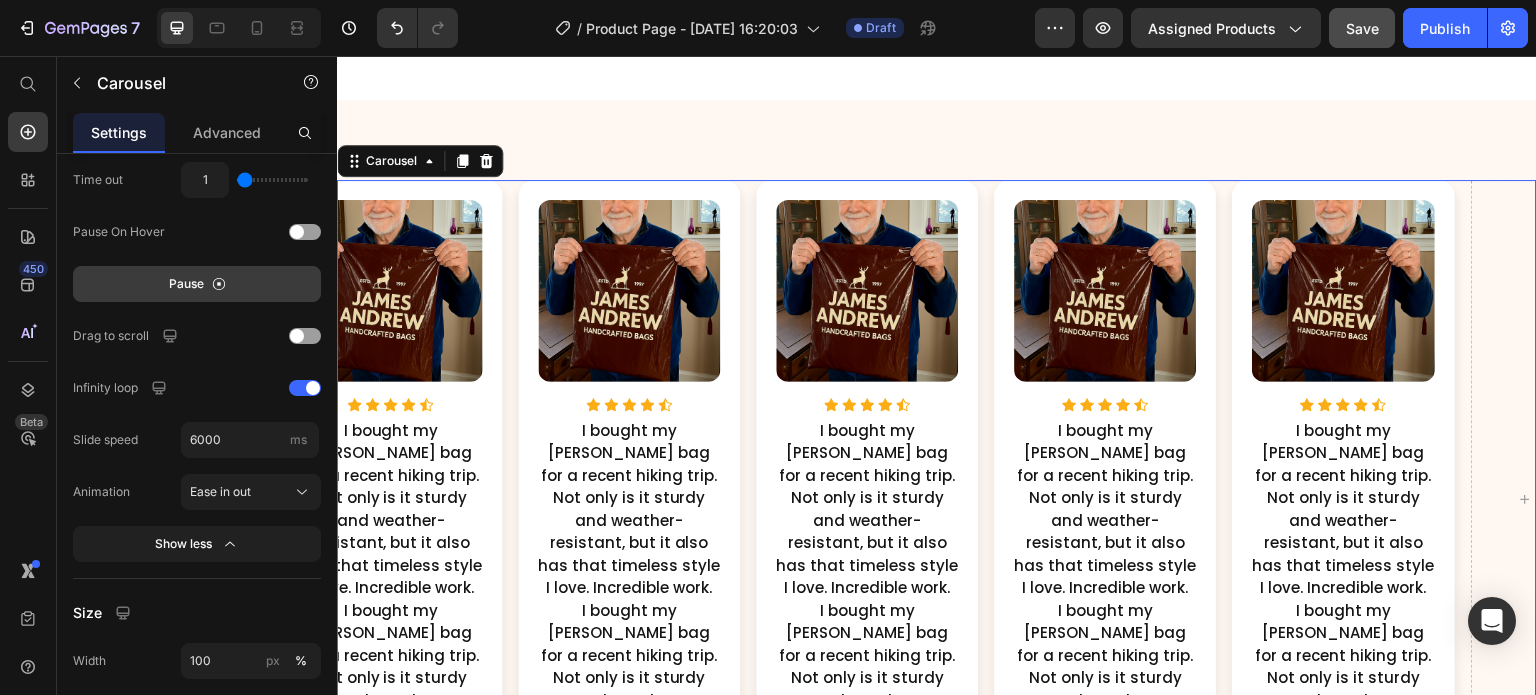 click 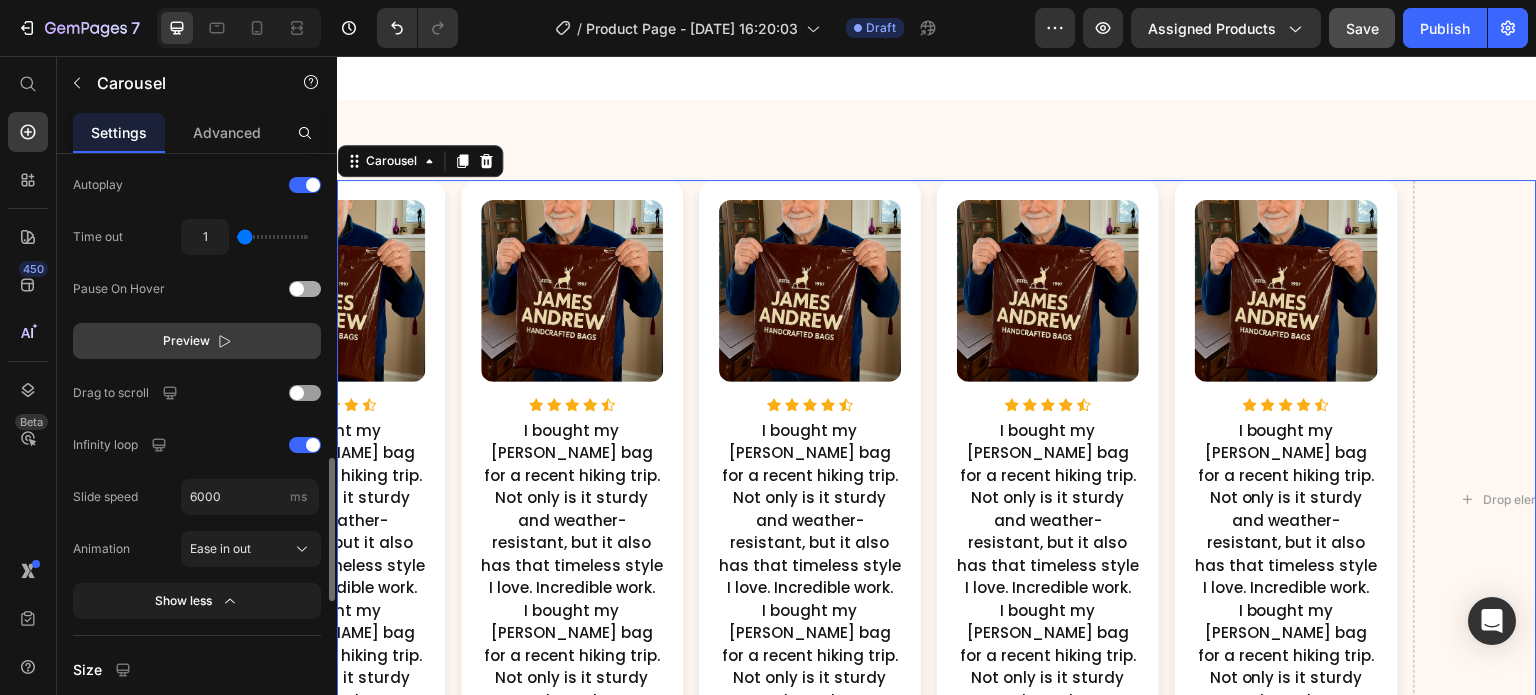 scroll, scrollTop: 1268, scrollLeft: 0, axis: vertical 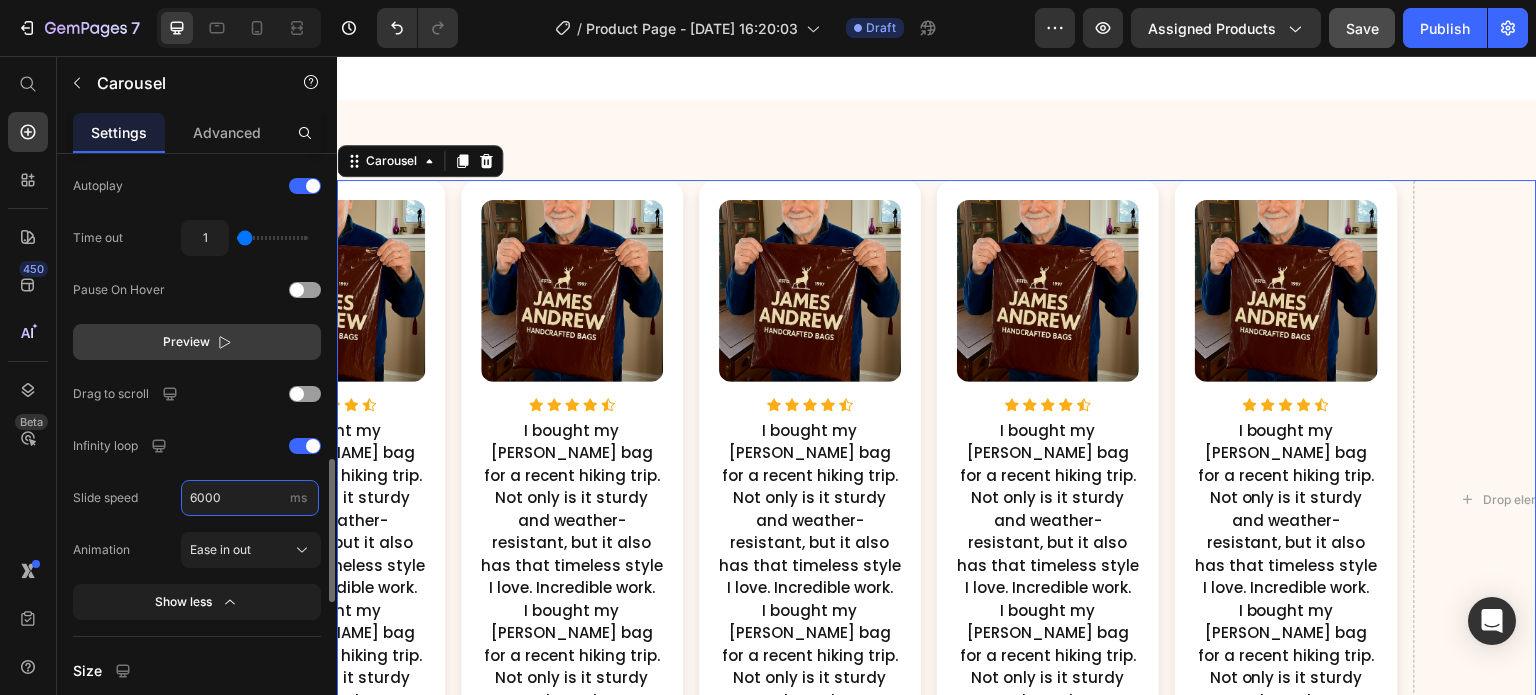 click on "6000" at bounding box center [250, 498] 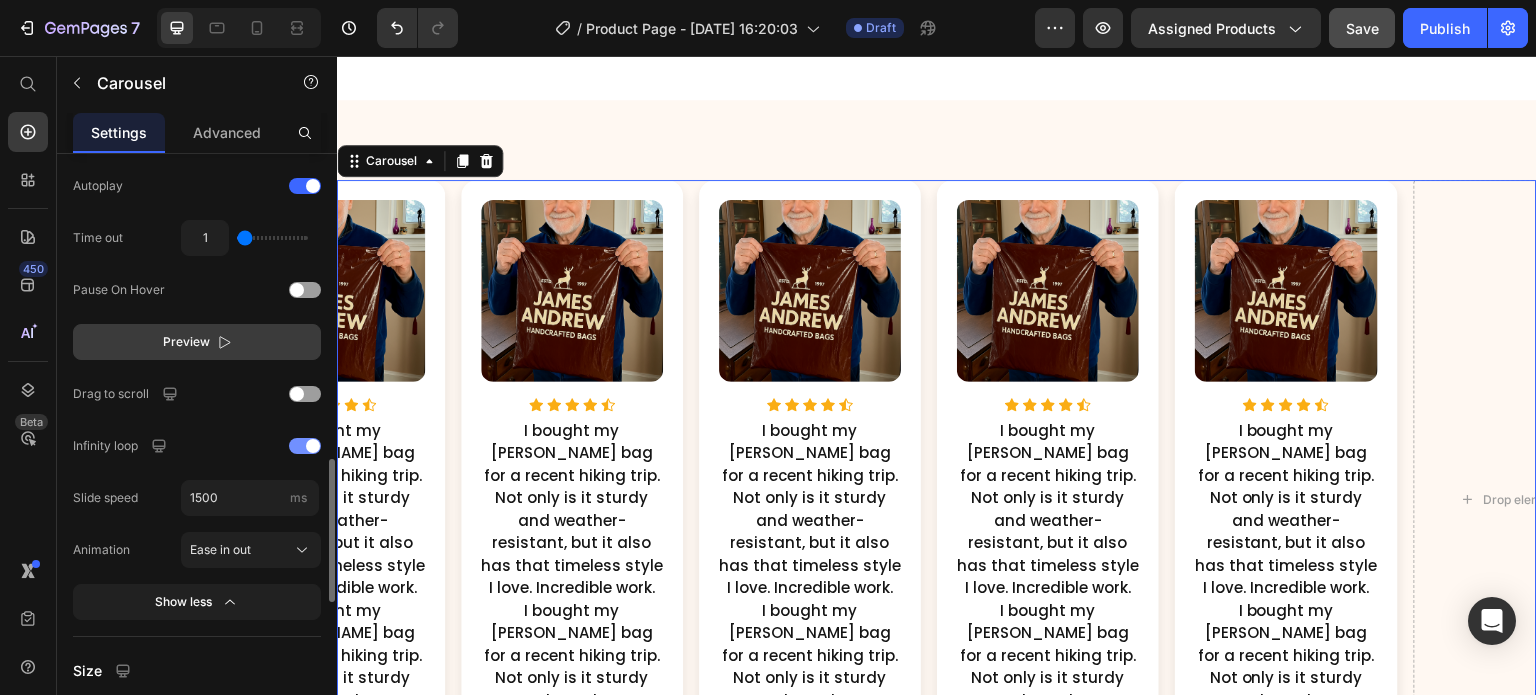 click on "Infinity loop" 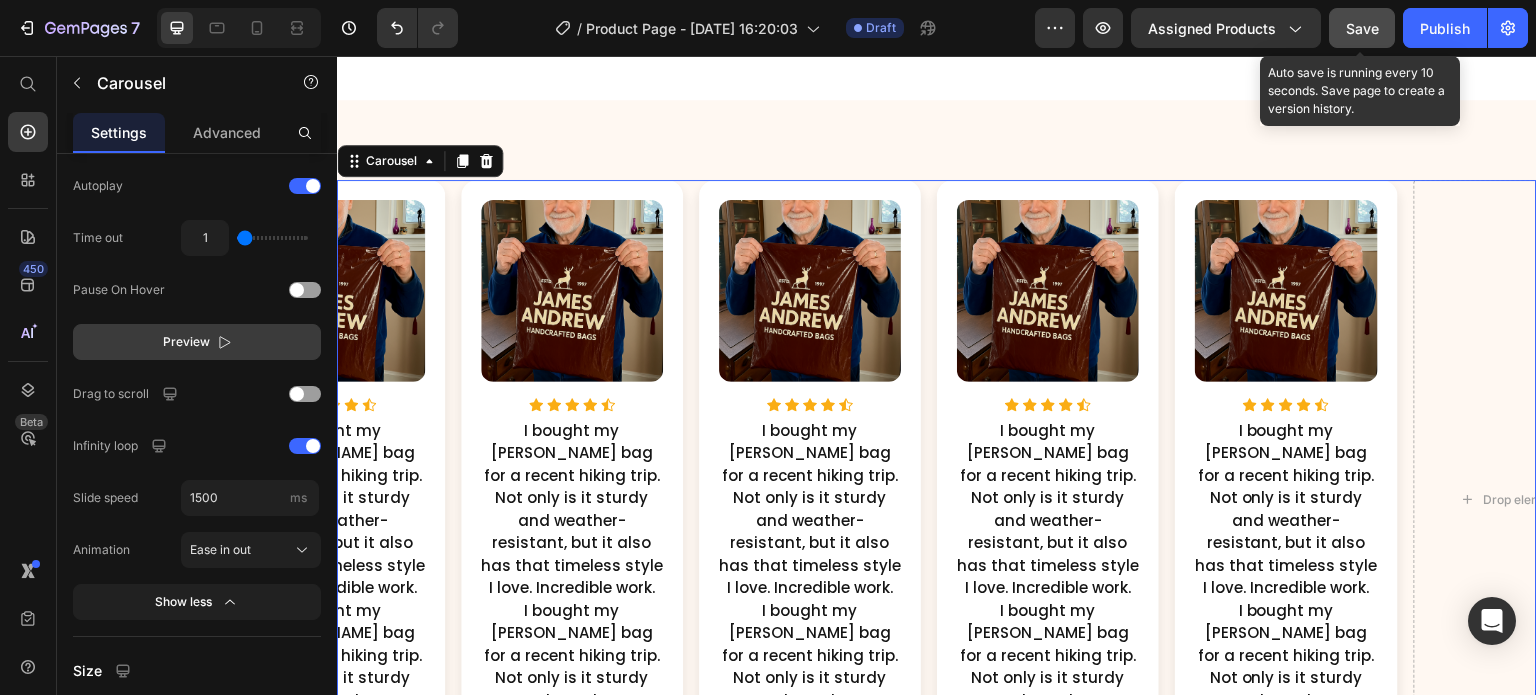 click on "Save" at bounding box center (1362, 28) 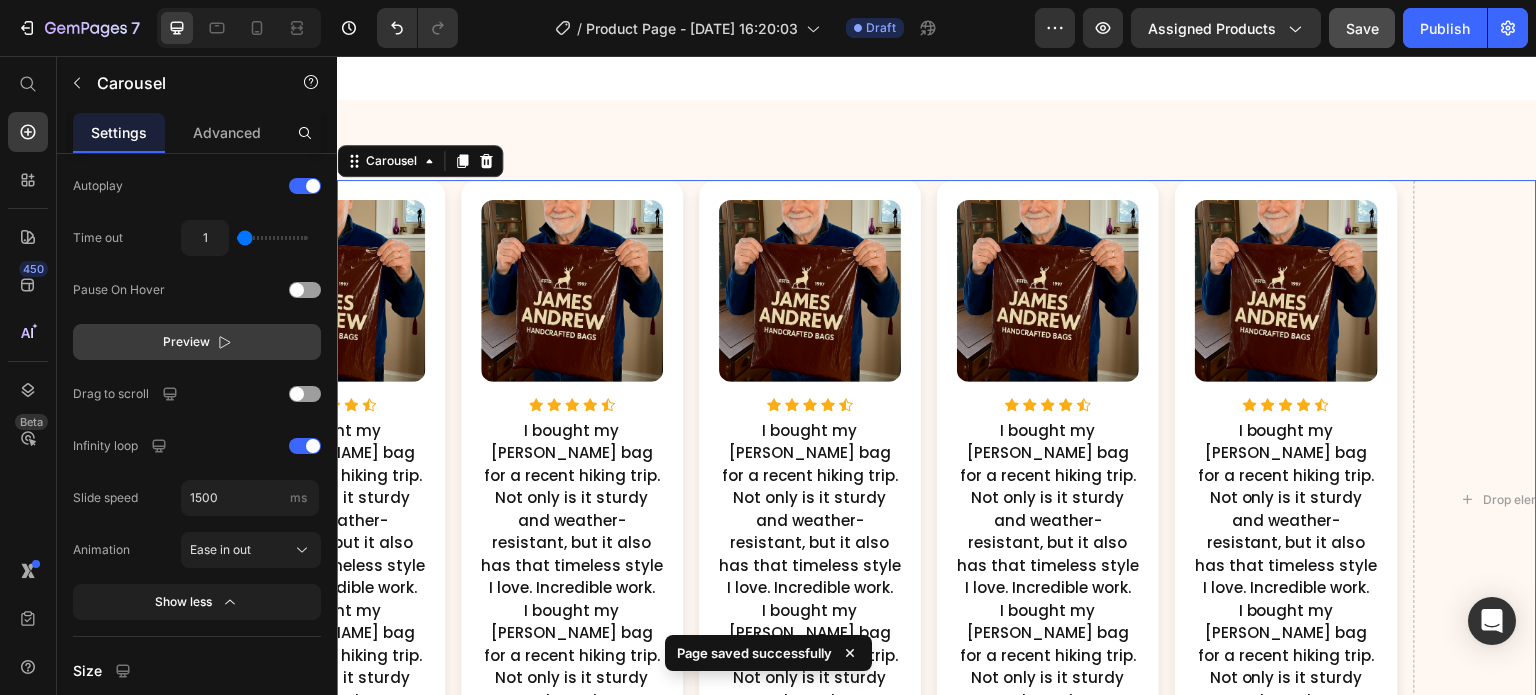 click on "Preview" 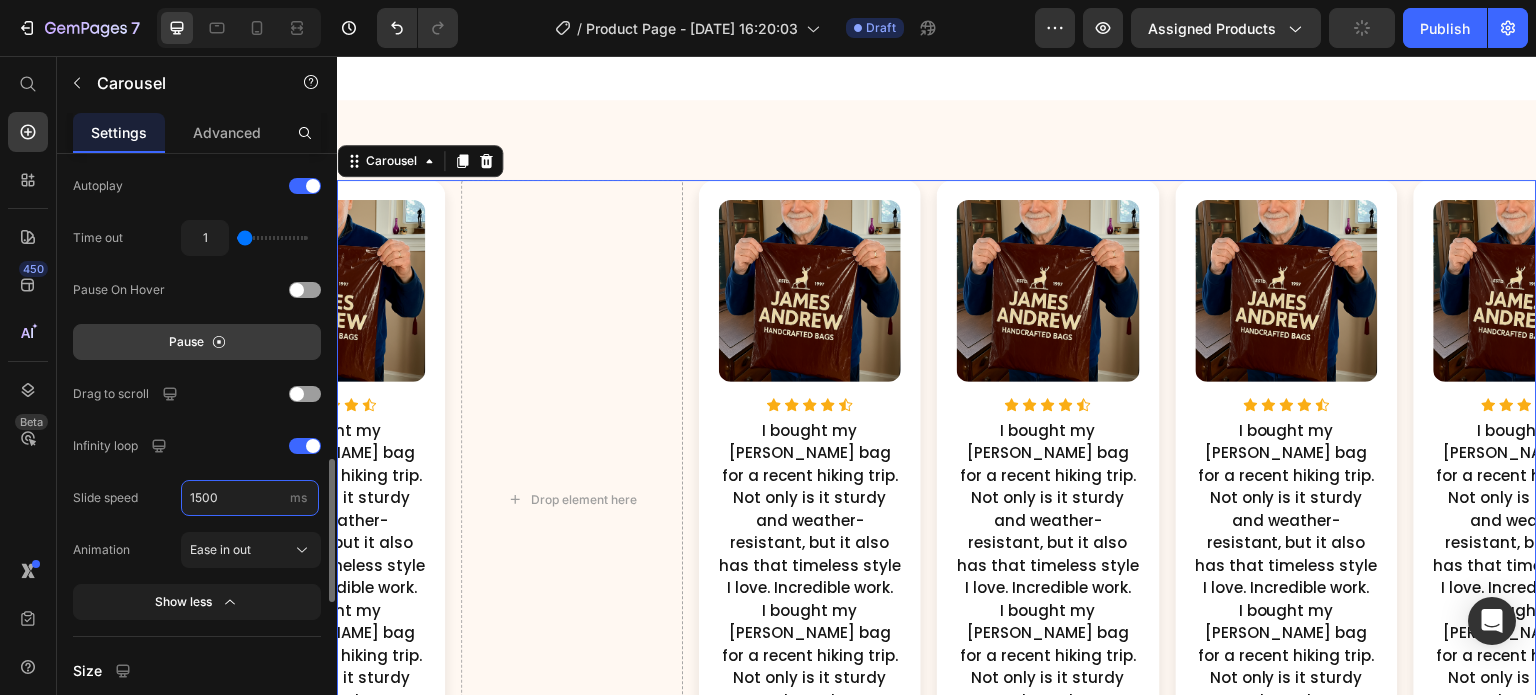 click on "1500" at bounding box center [250, 498] 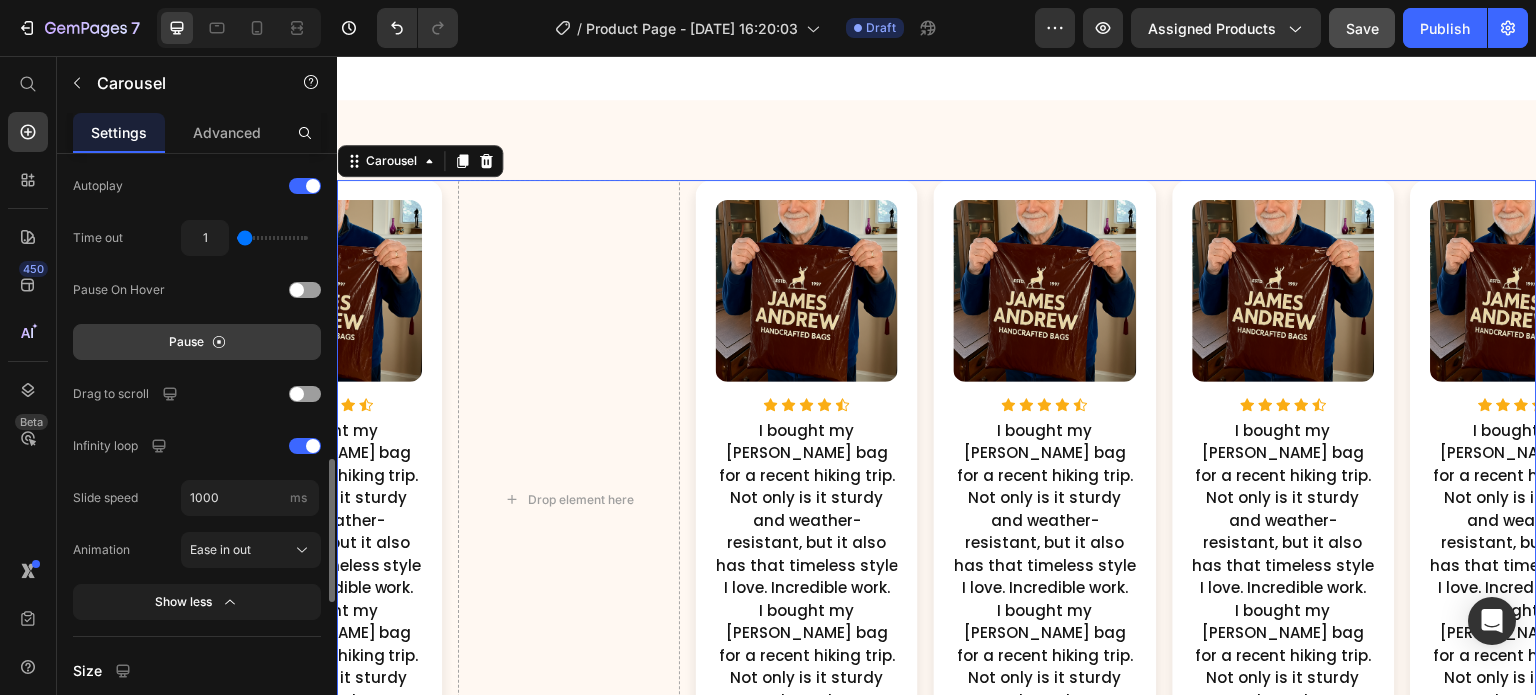click on "Slide speed 1000 ms" 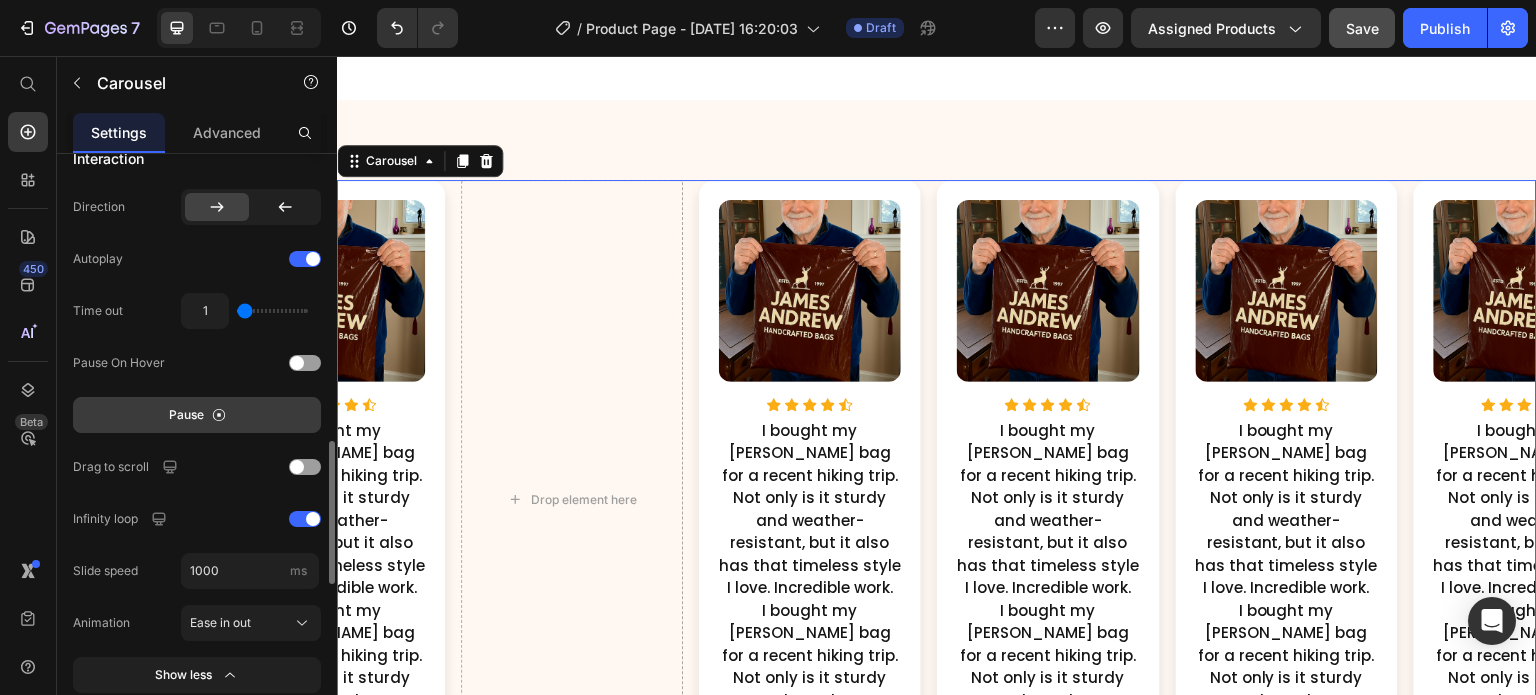 scroll, scrollTop: 1194, scrollLeft: 0, axis: vertical 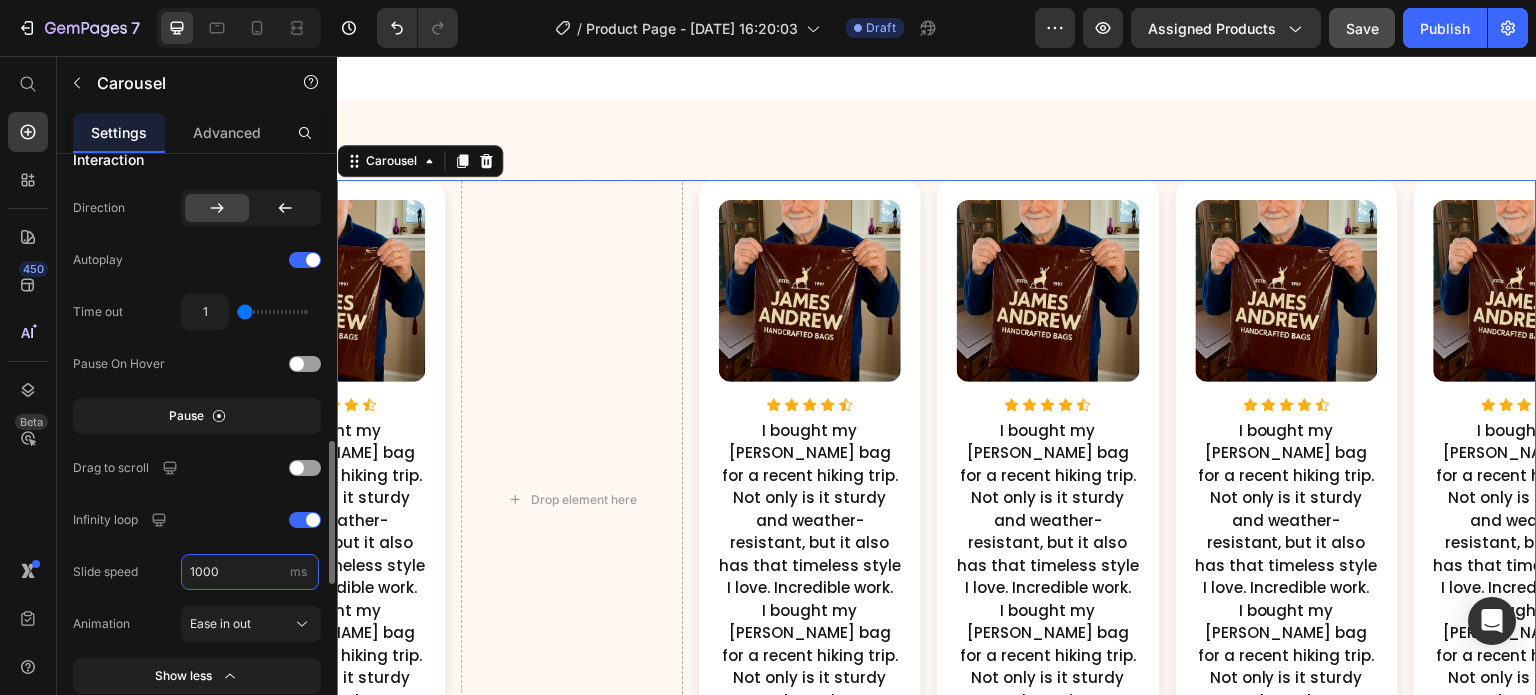 click on "1000" at bounding box center [250, 572] 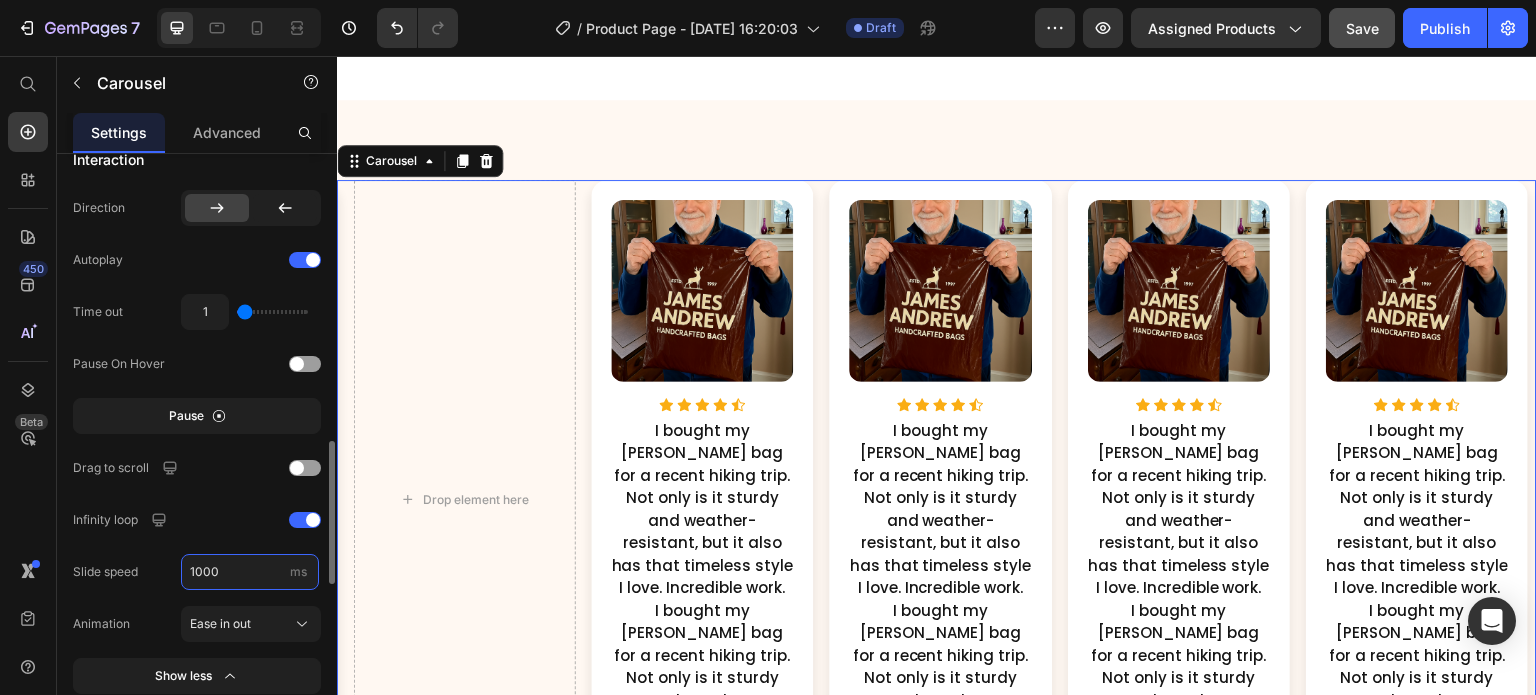 click on "1000" at bounding box center (250, 572) 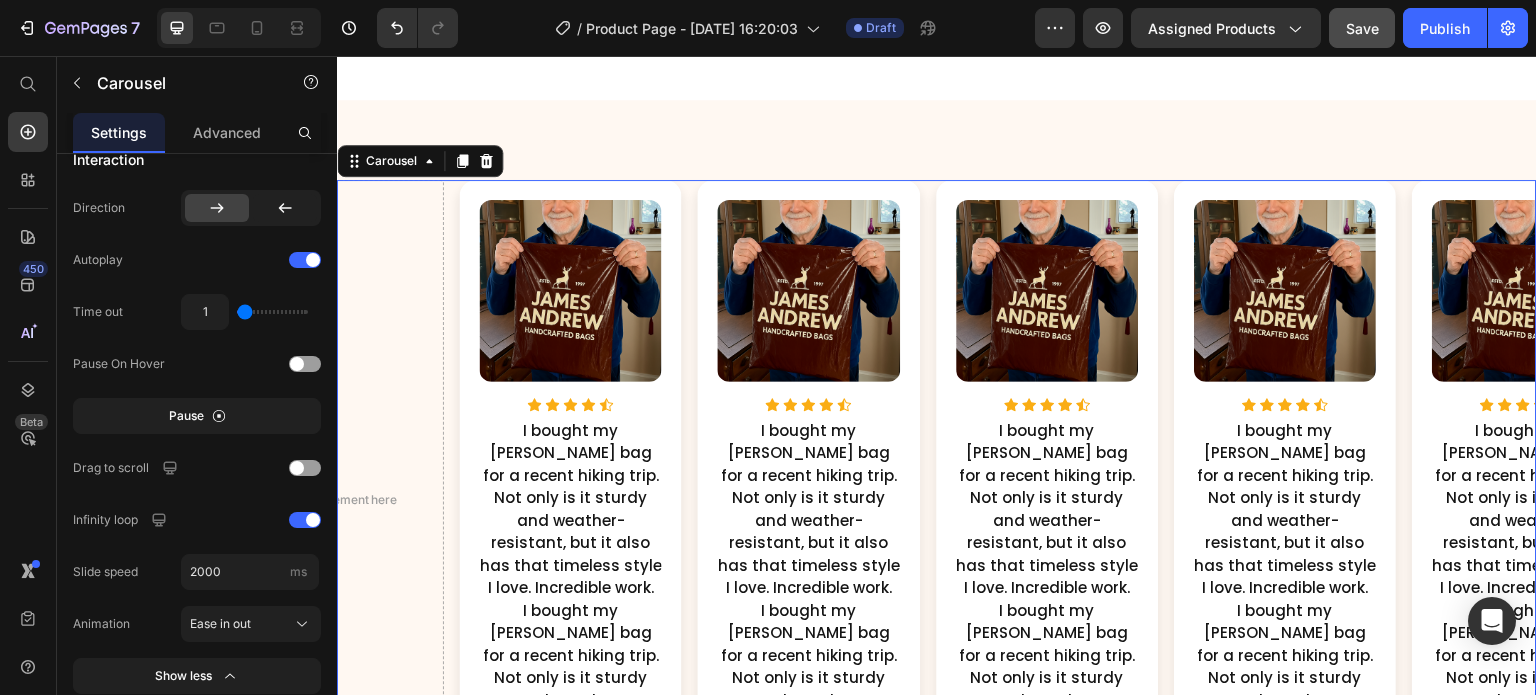click on "Slide speed 2000 ms" 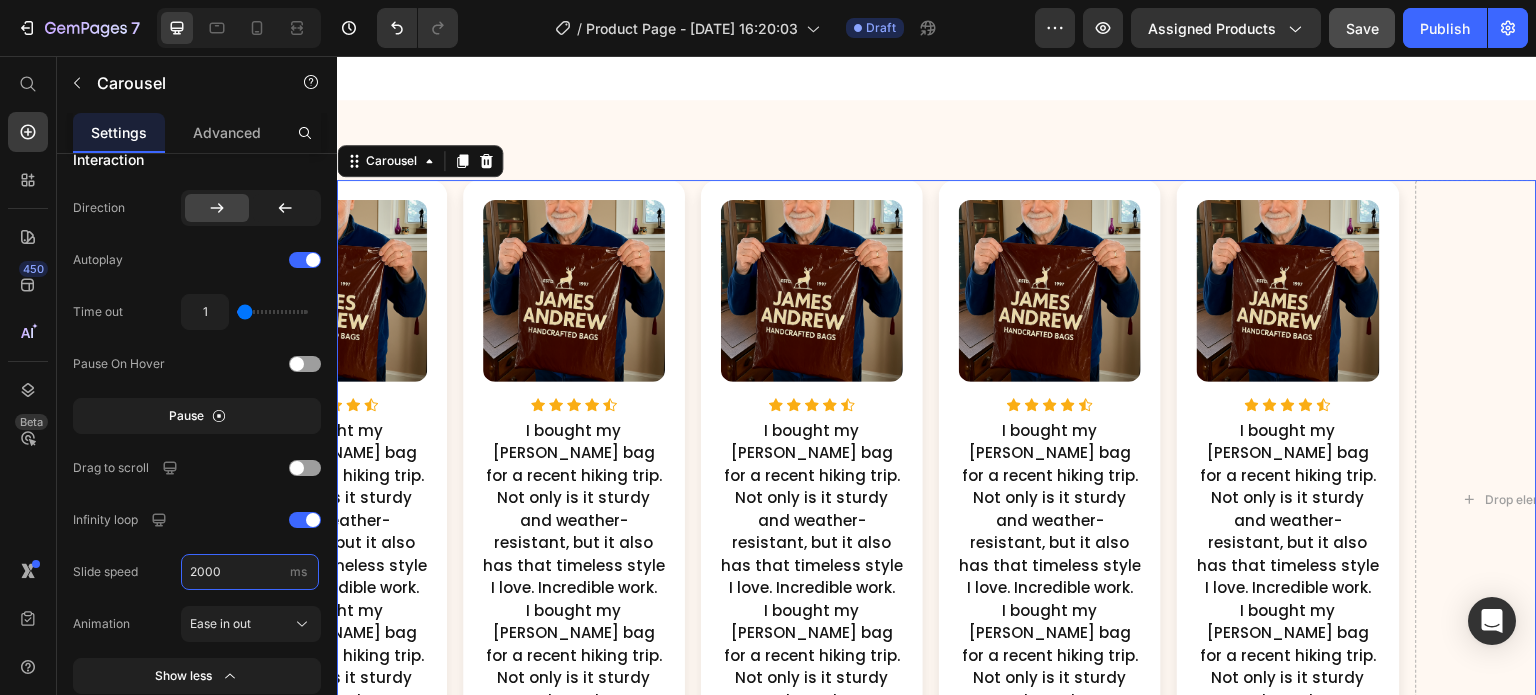 click on "2000" at bounding box center (250, 572) 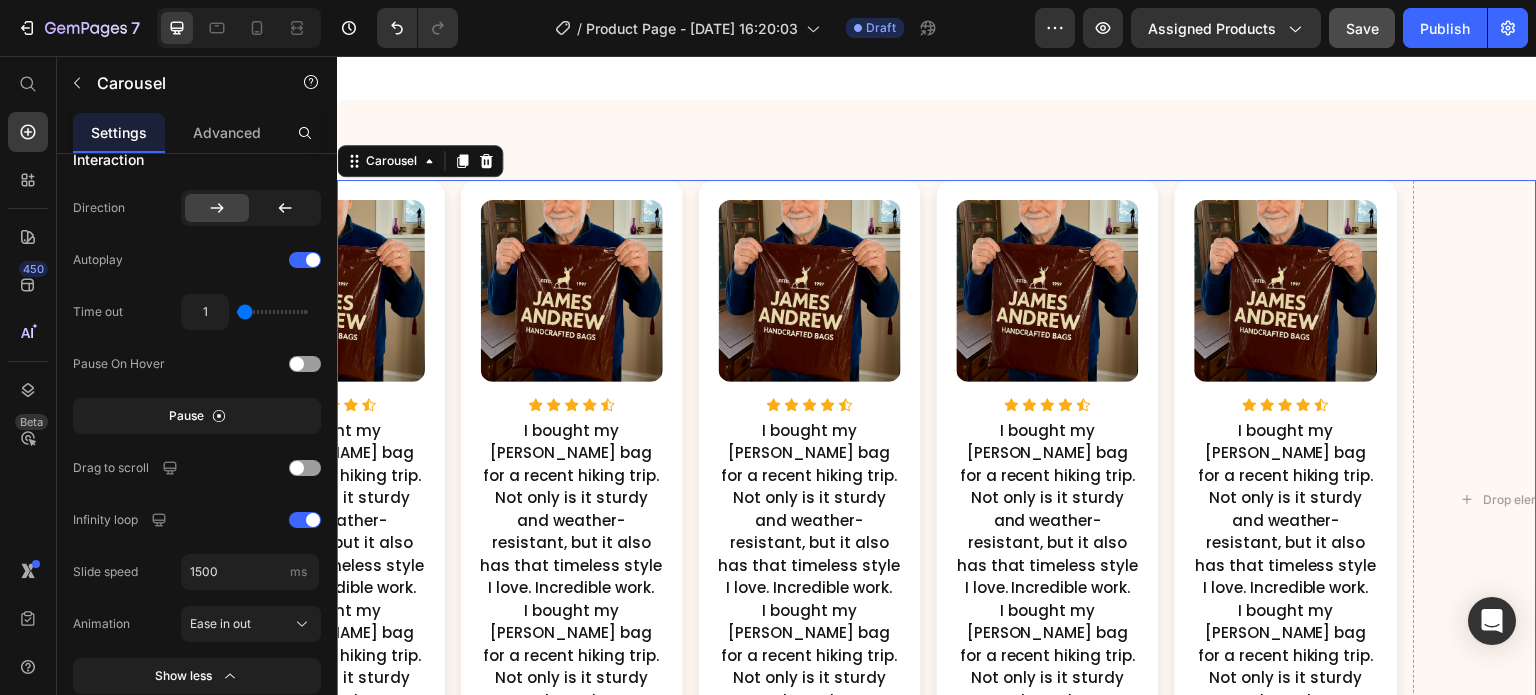 click on "Slide speed 1500 ms" 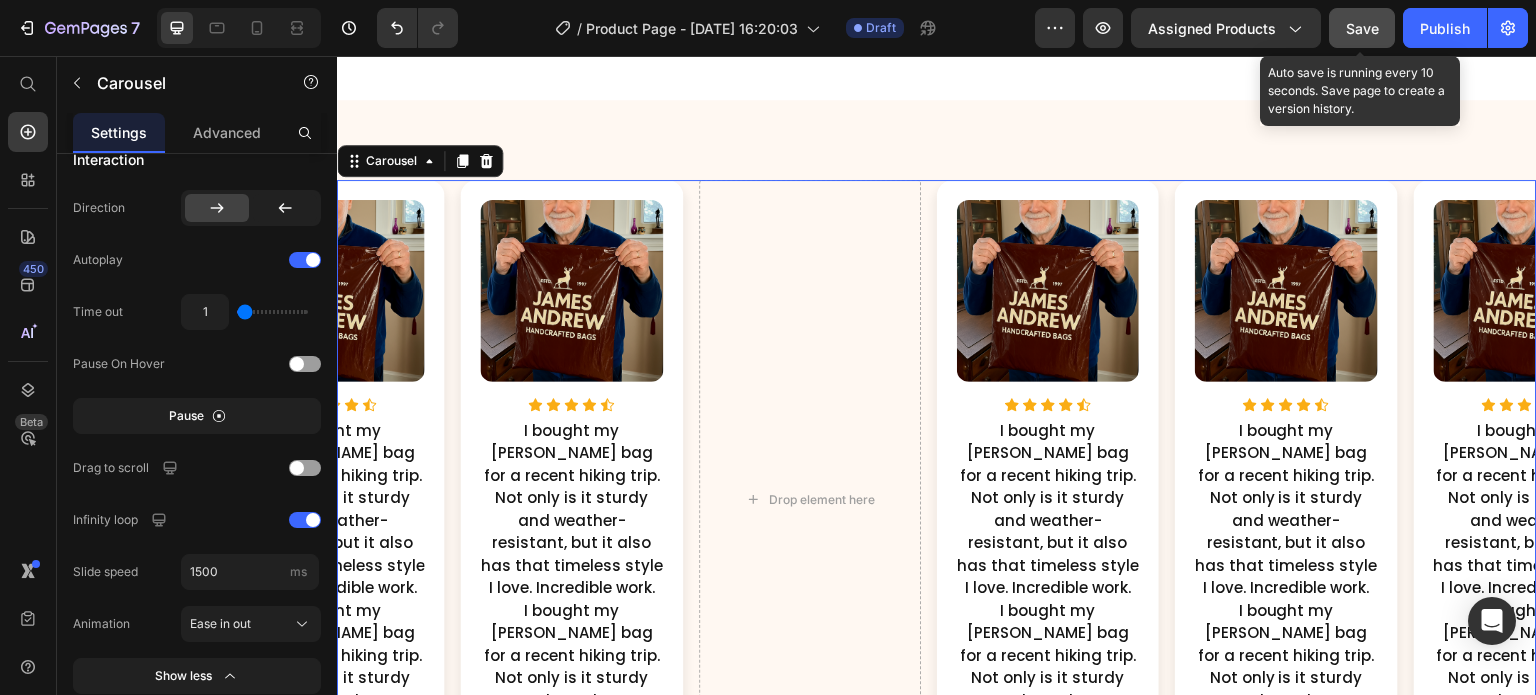 click on "Save" at bounding box center [1362, 28] 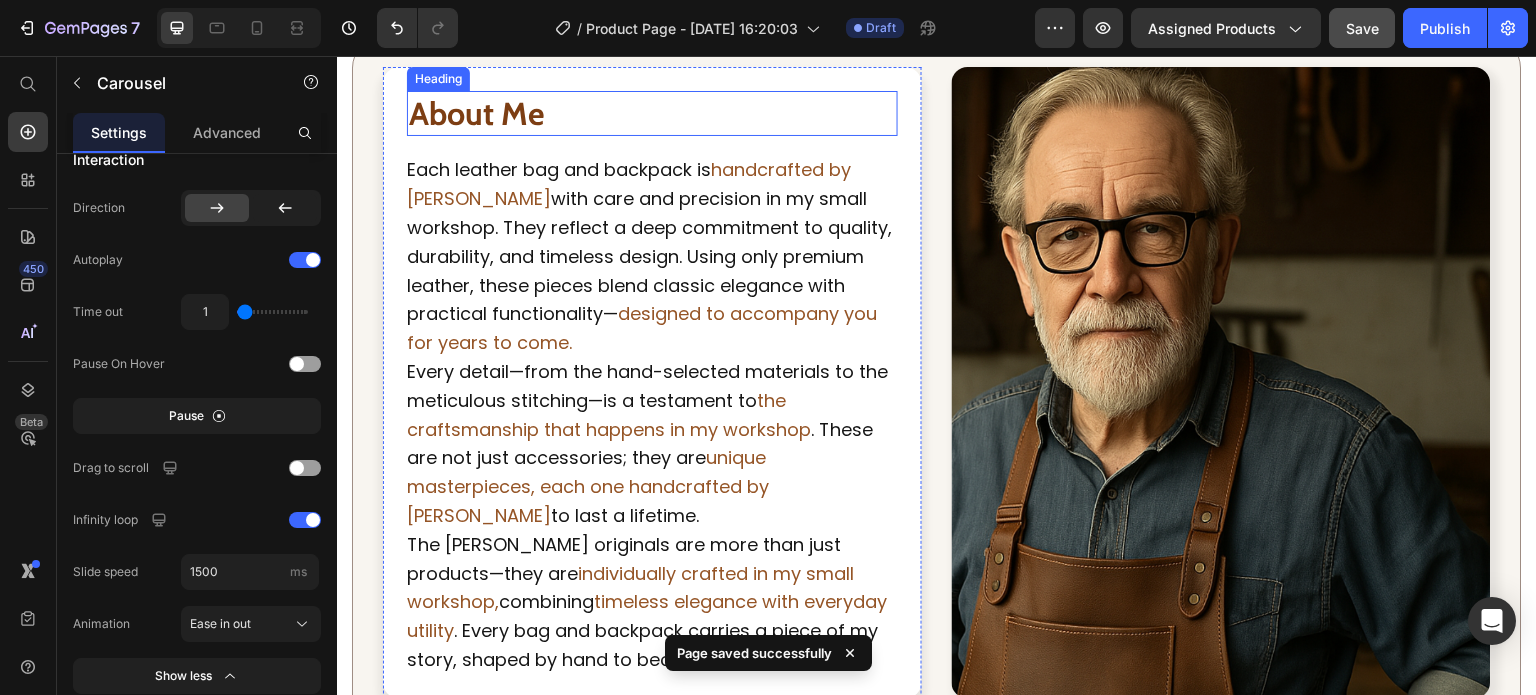 scroll, scrollTop: 1166, scrollLeft: 0, axis: vertical 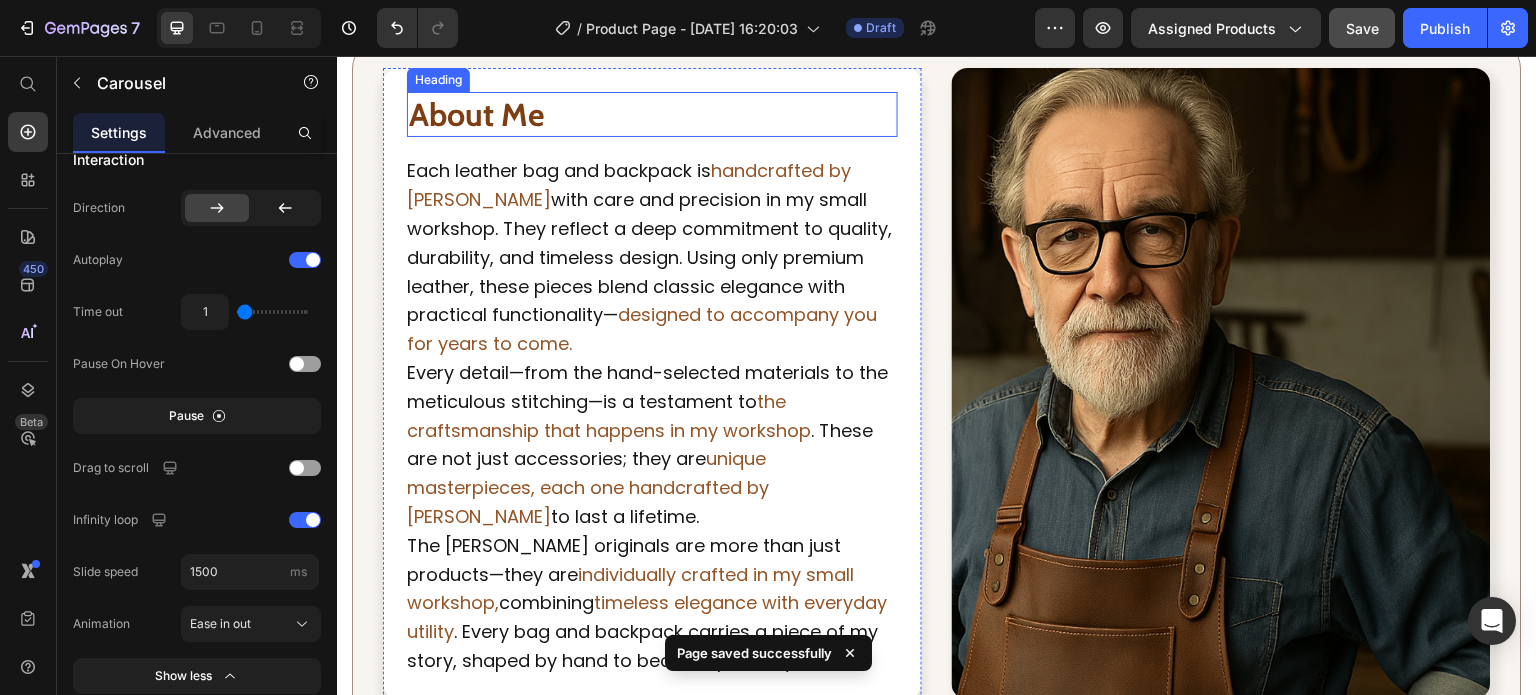 click on "About Me" at bounding box center [652, 115] 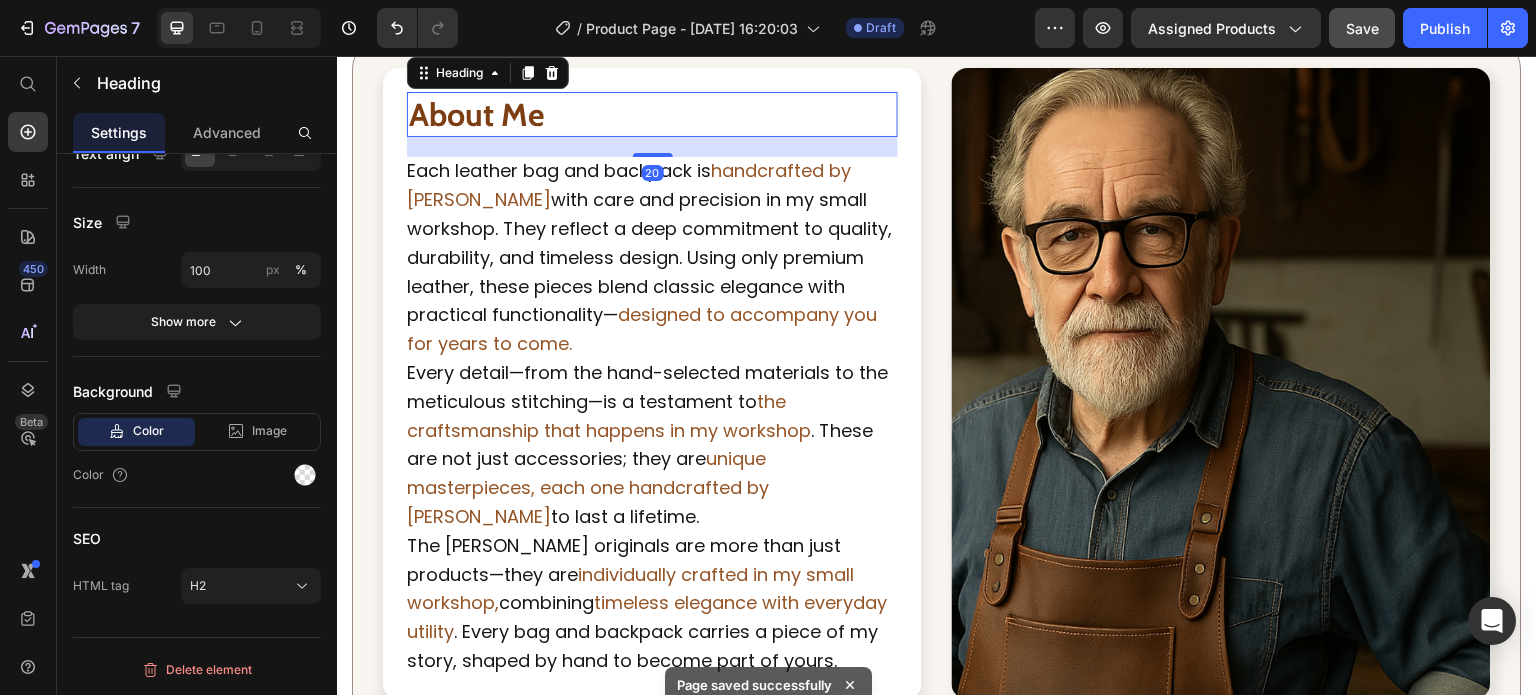 scroll, scrollTop: 0, scrollLeft: 0, axis: both 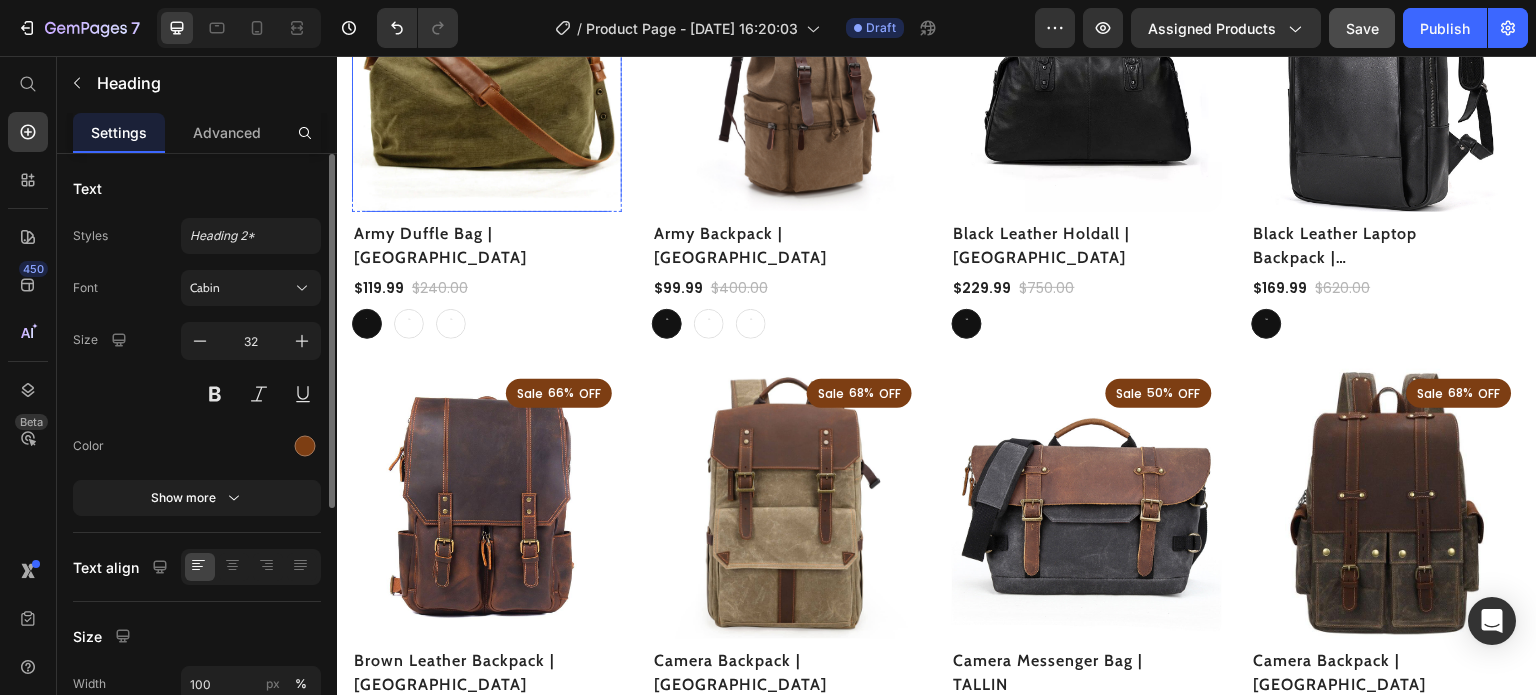 click at bounding box center (487, 77) 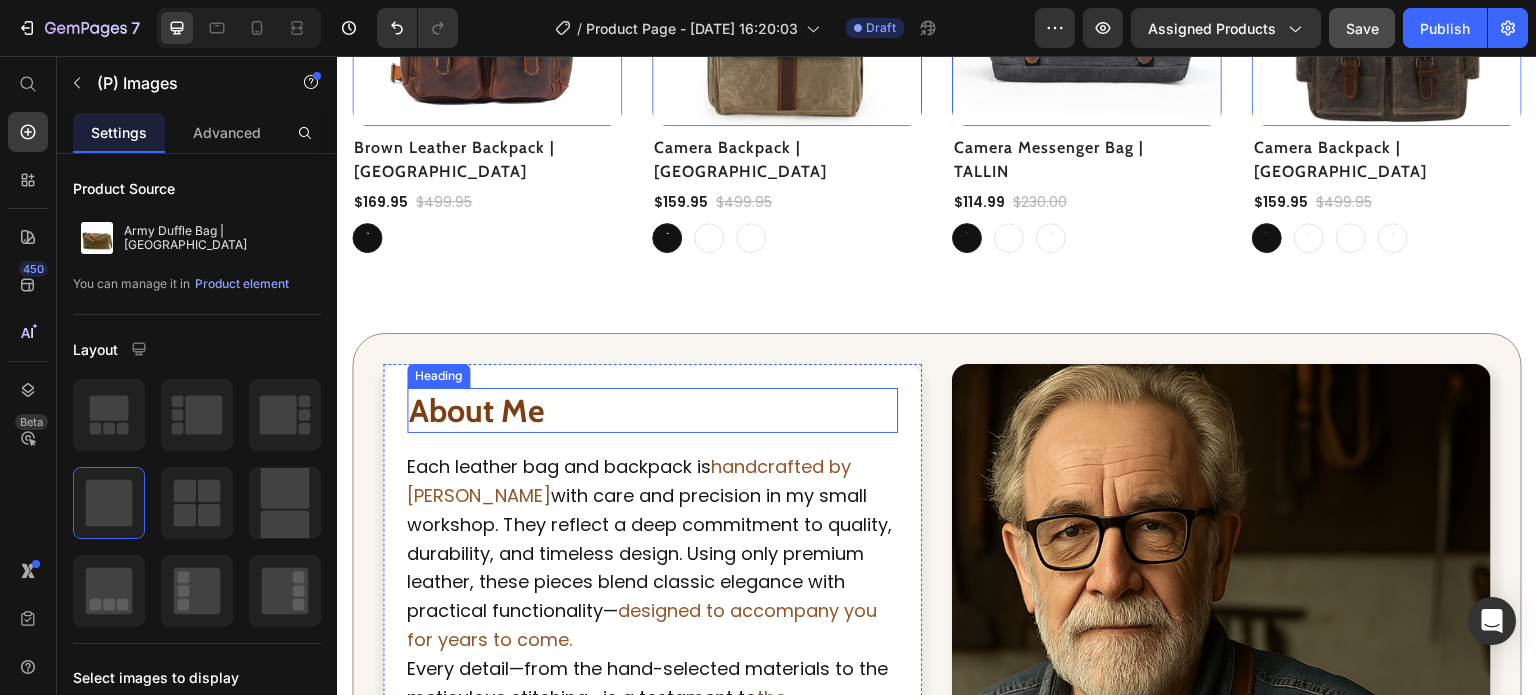scroll, scrollTop: 1793, scrollLeft: 0, axis: vertical 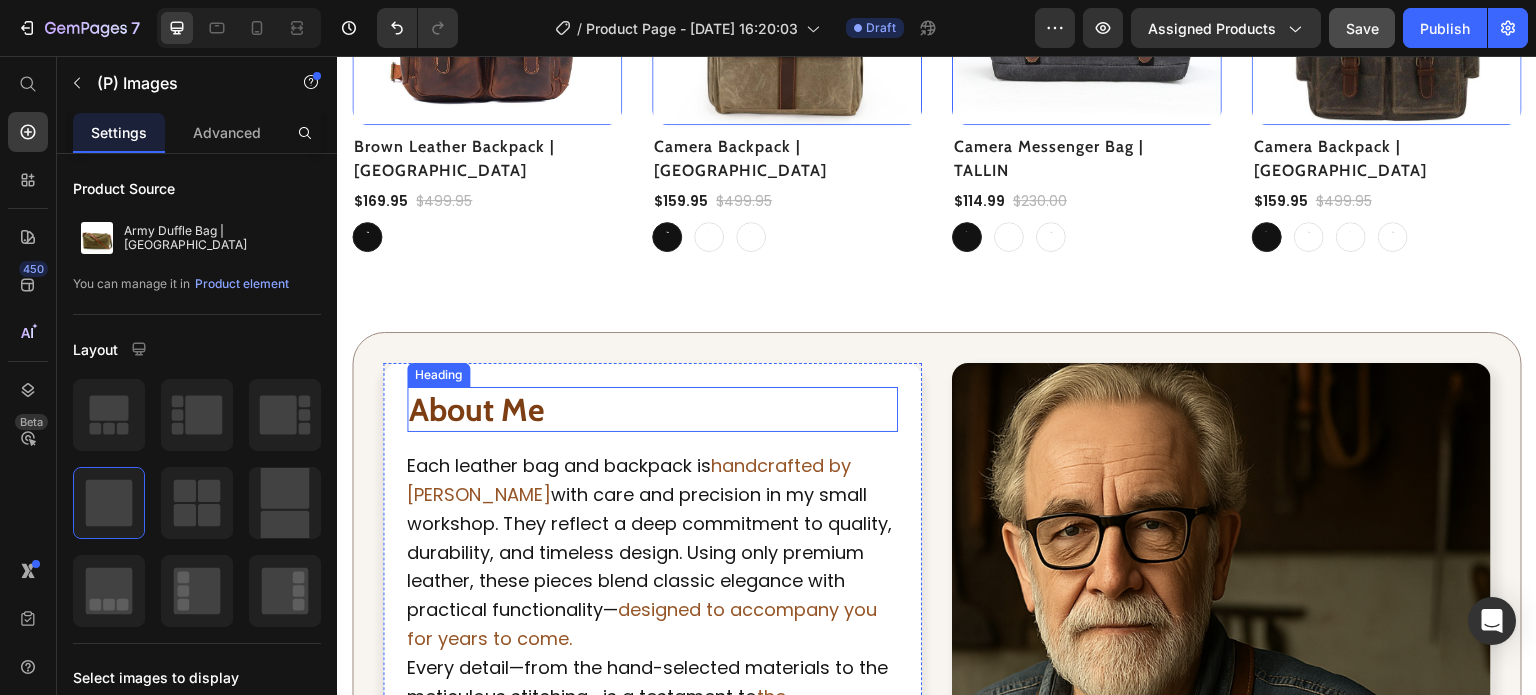 click on "About Me" at bounding box center (476, 409) 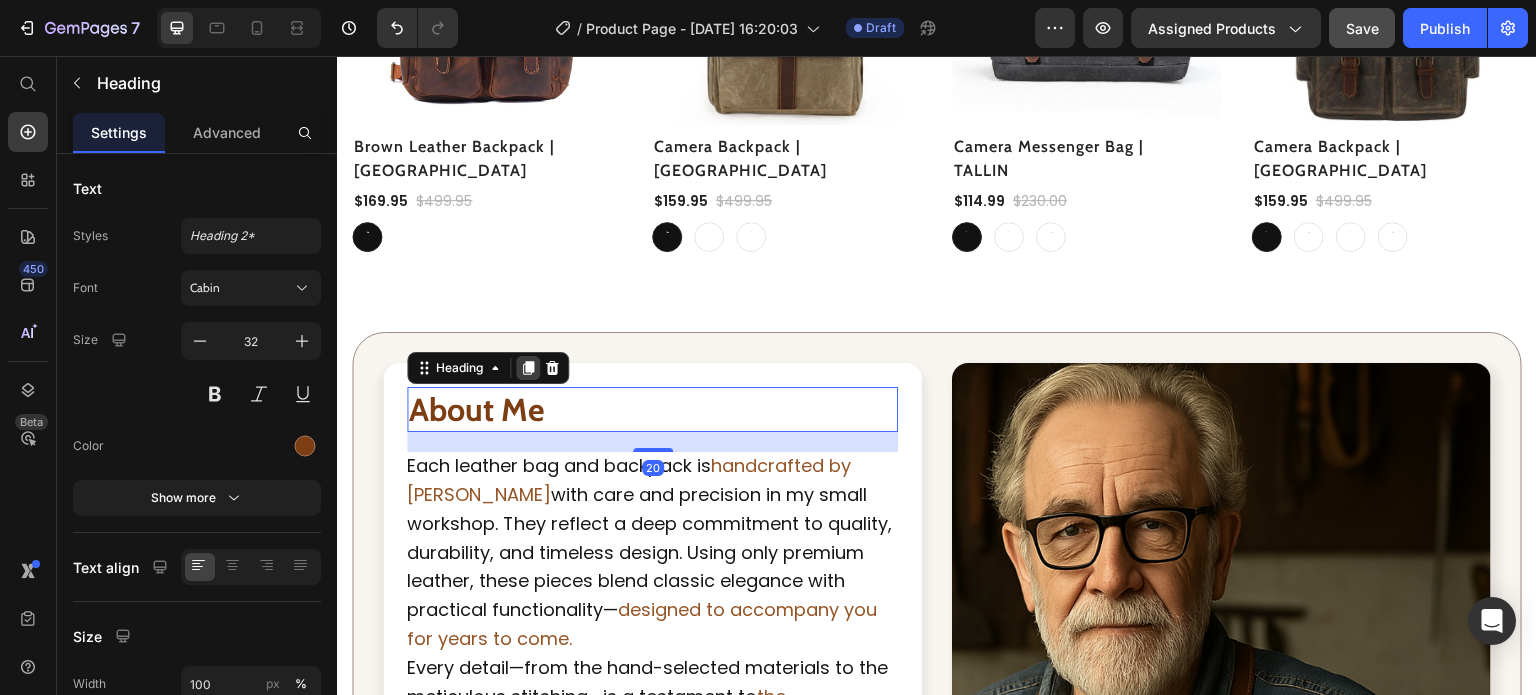 click 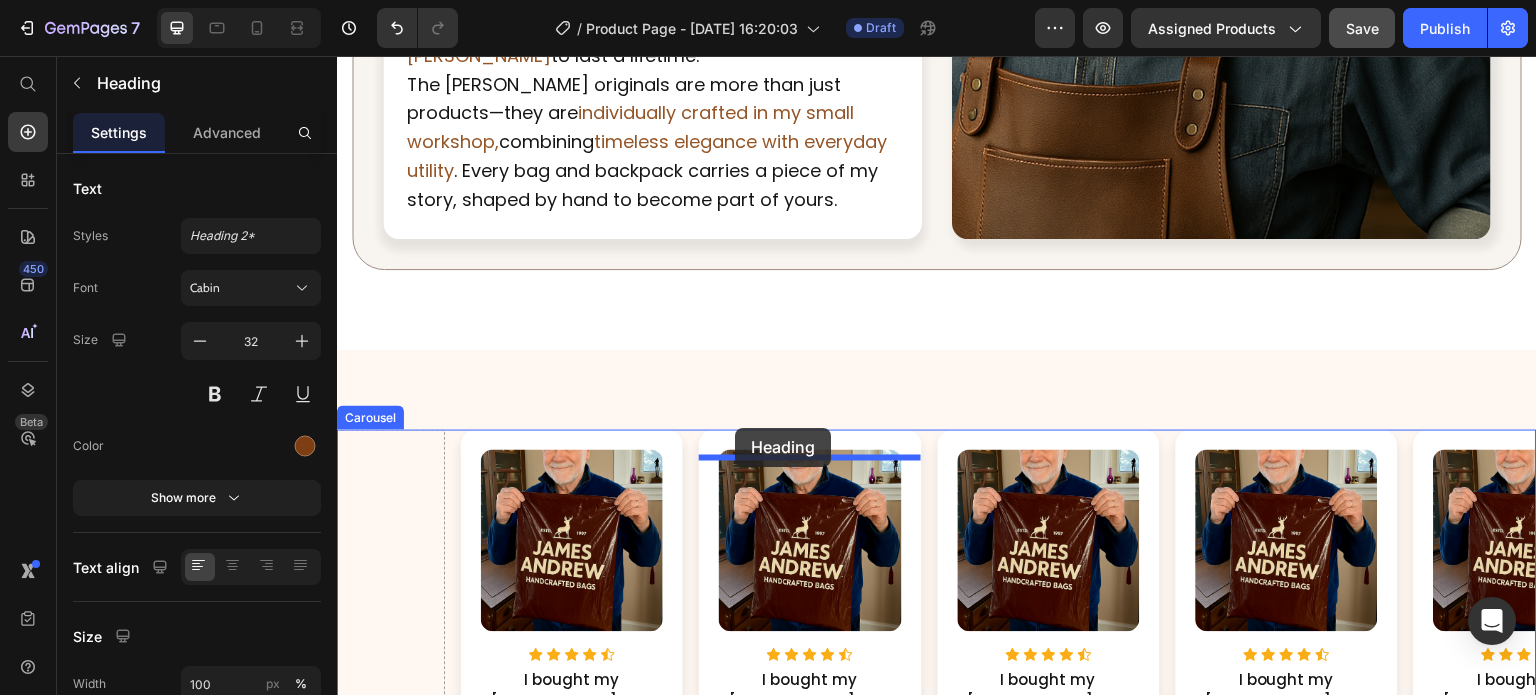 scroll, scrollTop: 2608, scrollLeft: 0, axis: vertical 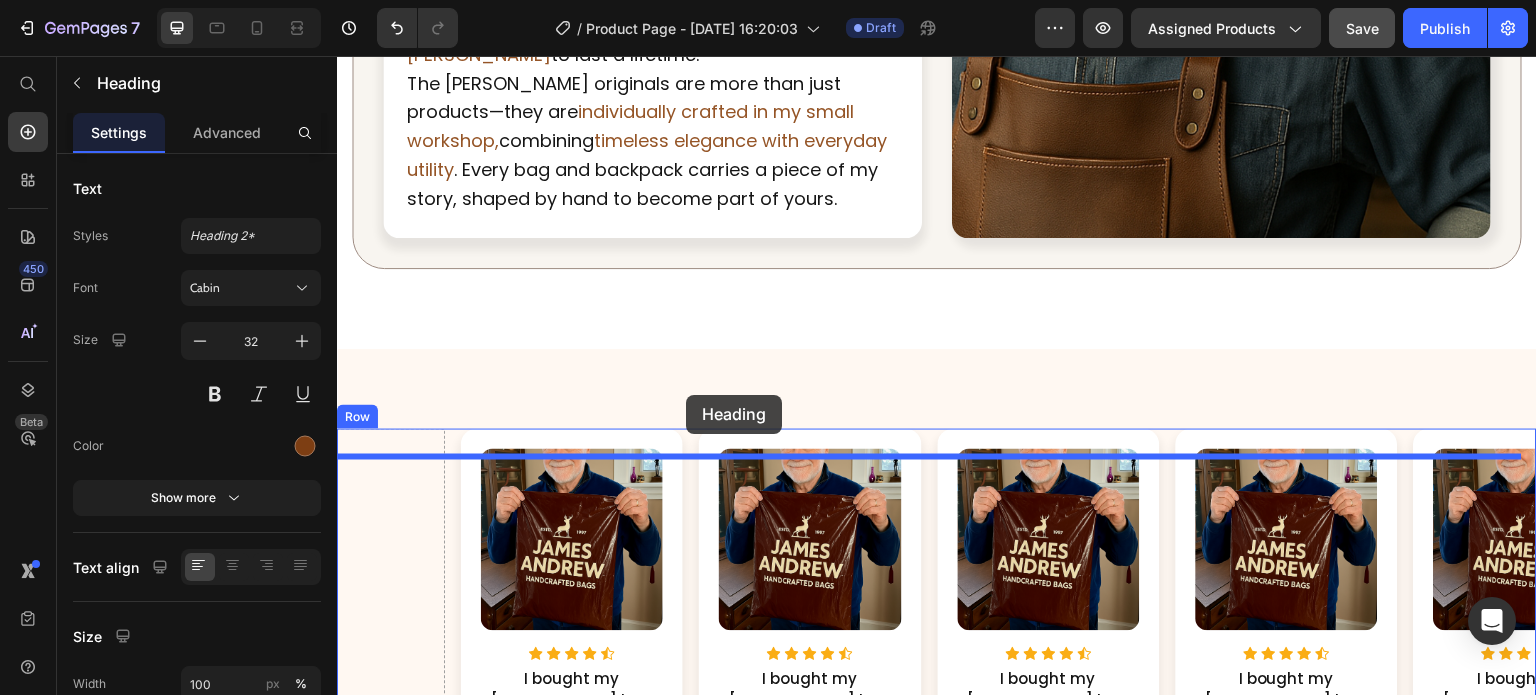 drag, startPoint x: 436, startPoint y: 428, endPoint x: 686, endPoint y: 395, distance: 252.1686 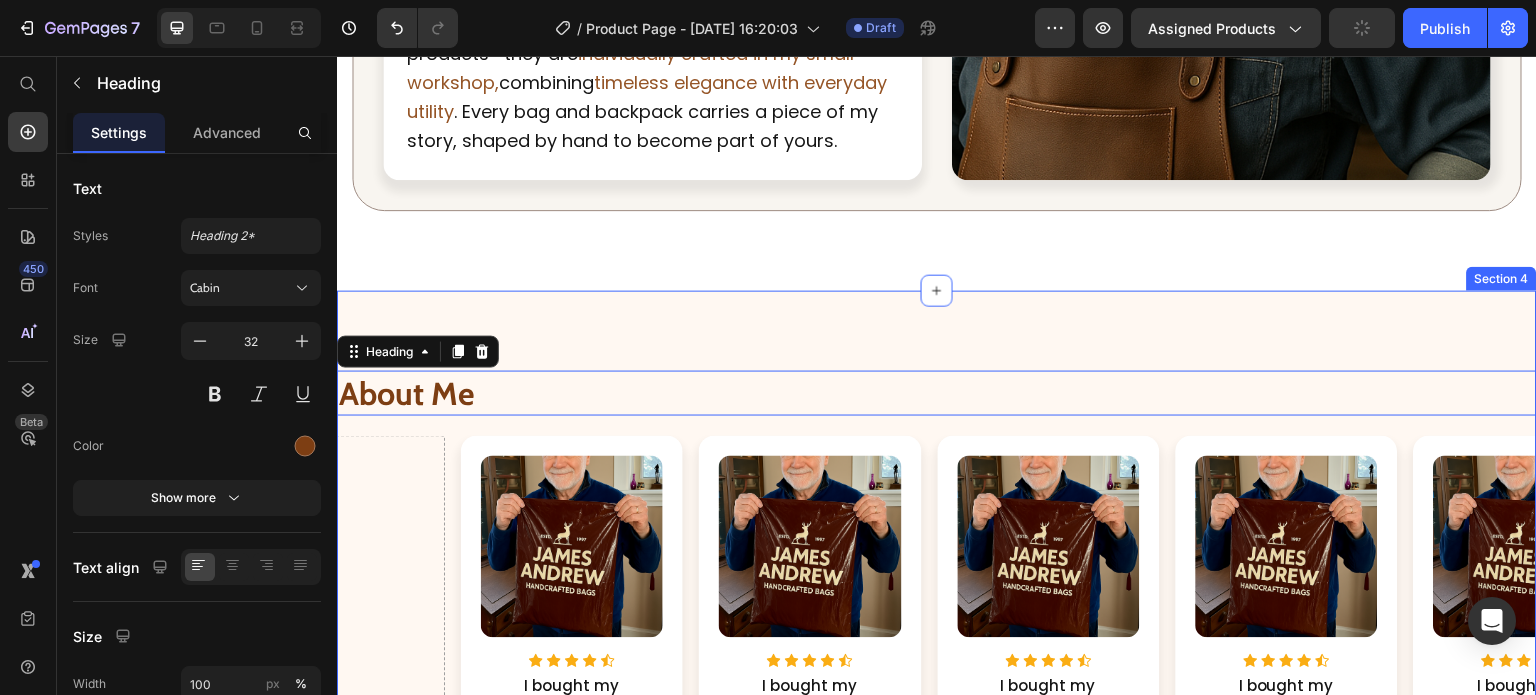 scroll, scrollTop: 2543, scrollLeft: 0, axis: vertical 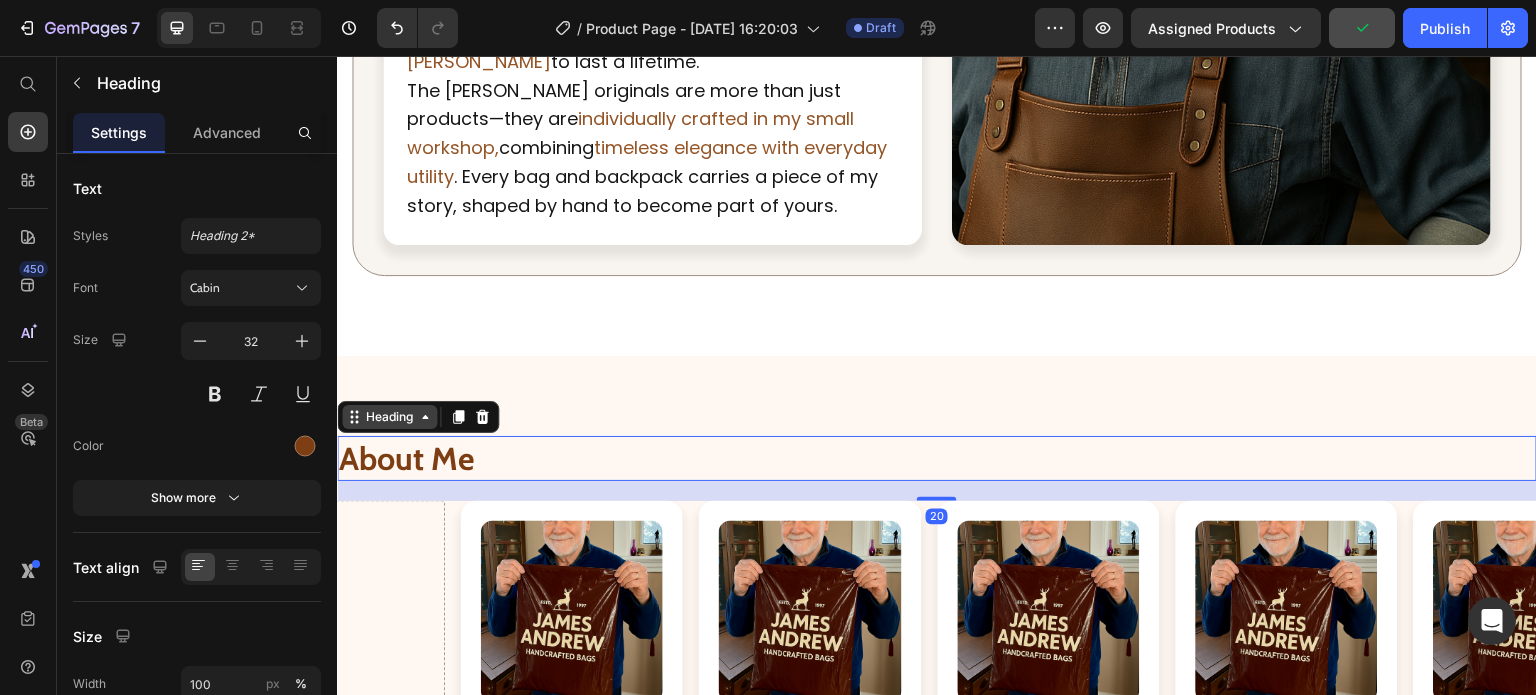 click on "Heading" at bounding box center [389, 417] 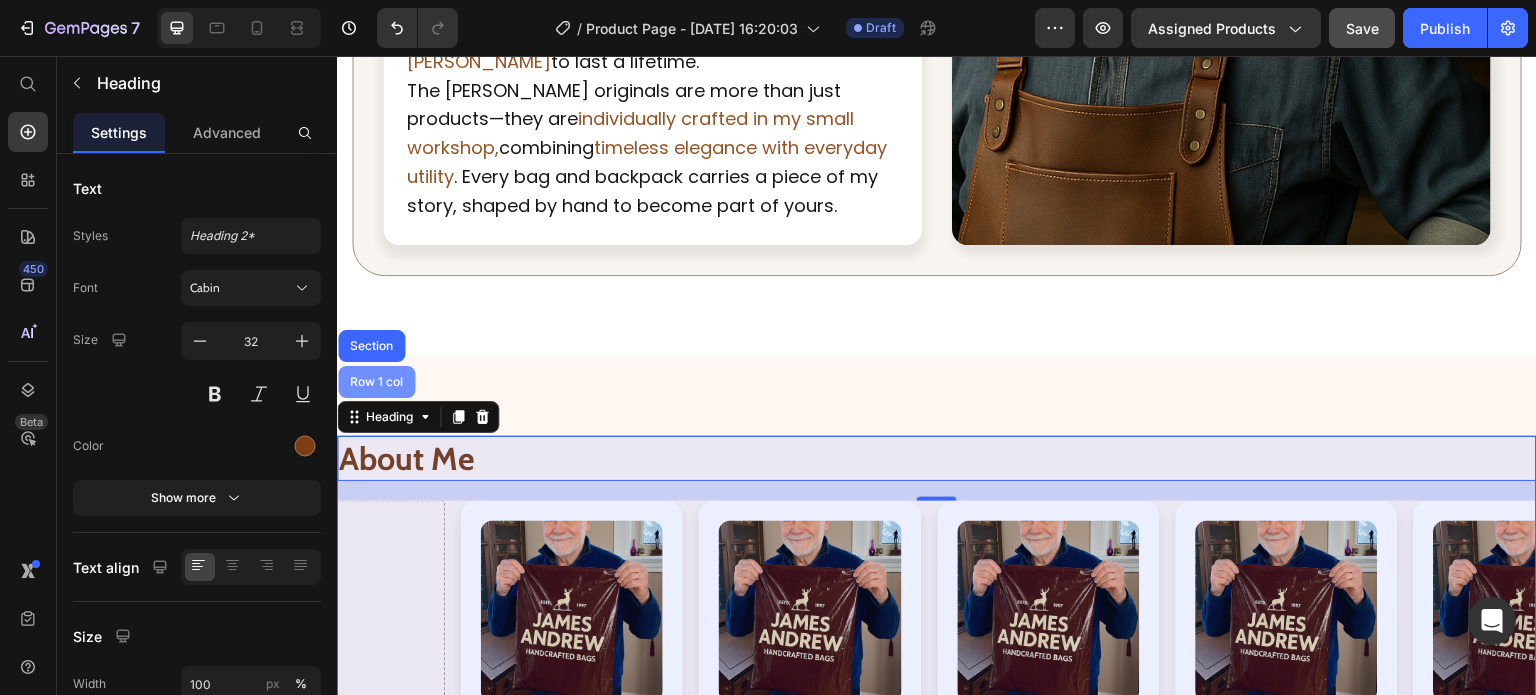 click on "Row 1 col" at bounding box center (376, 382) 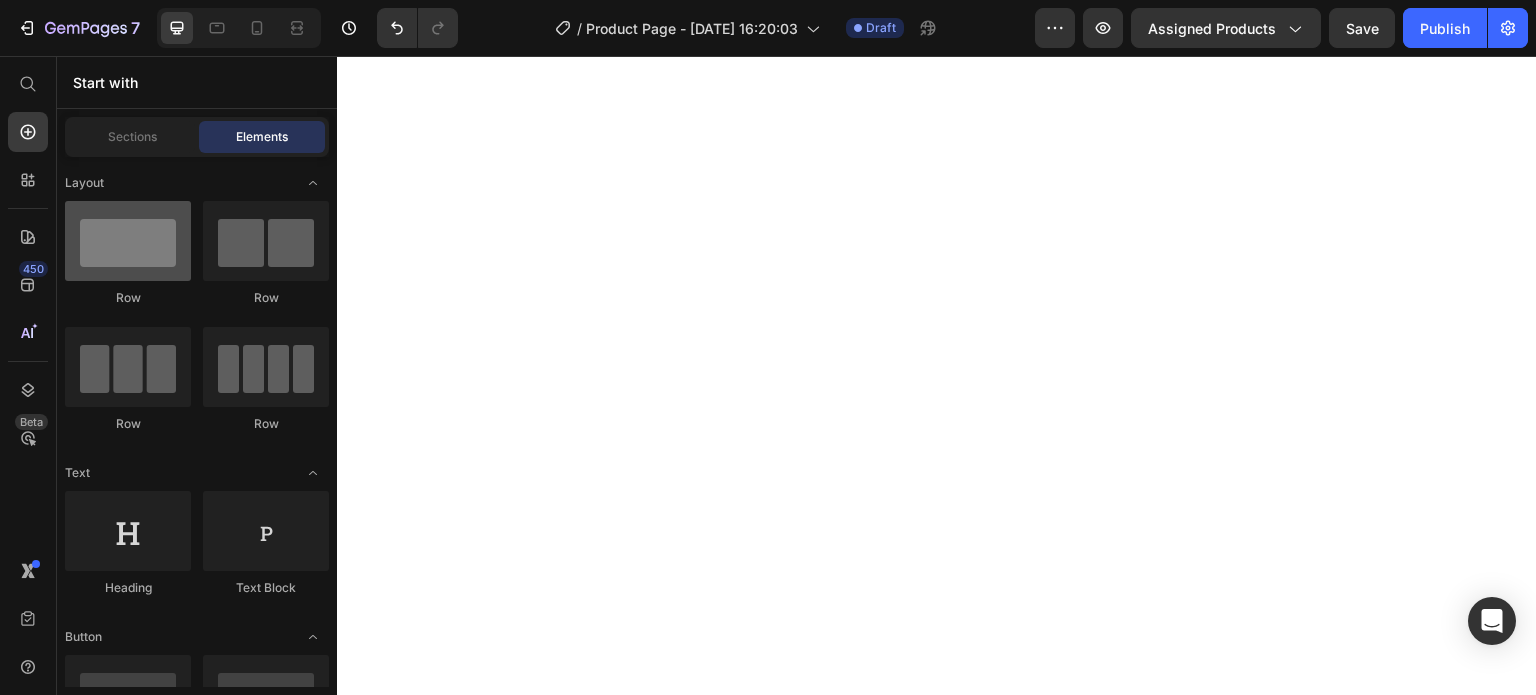 scroll, scrollTop: 0, scrollLeft: 0, axis: both 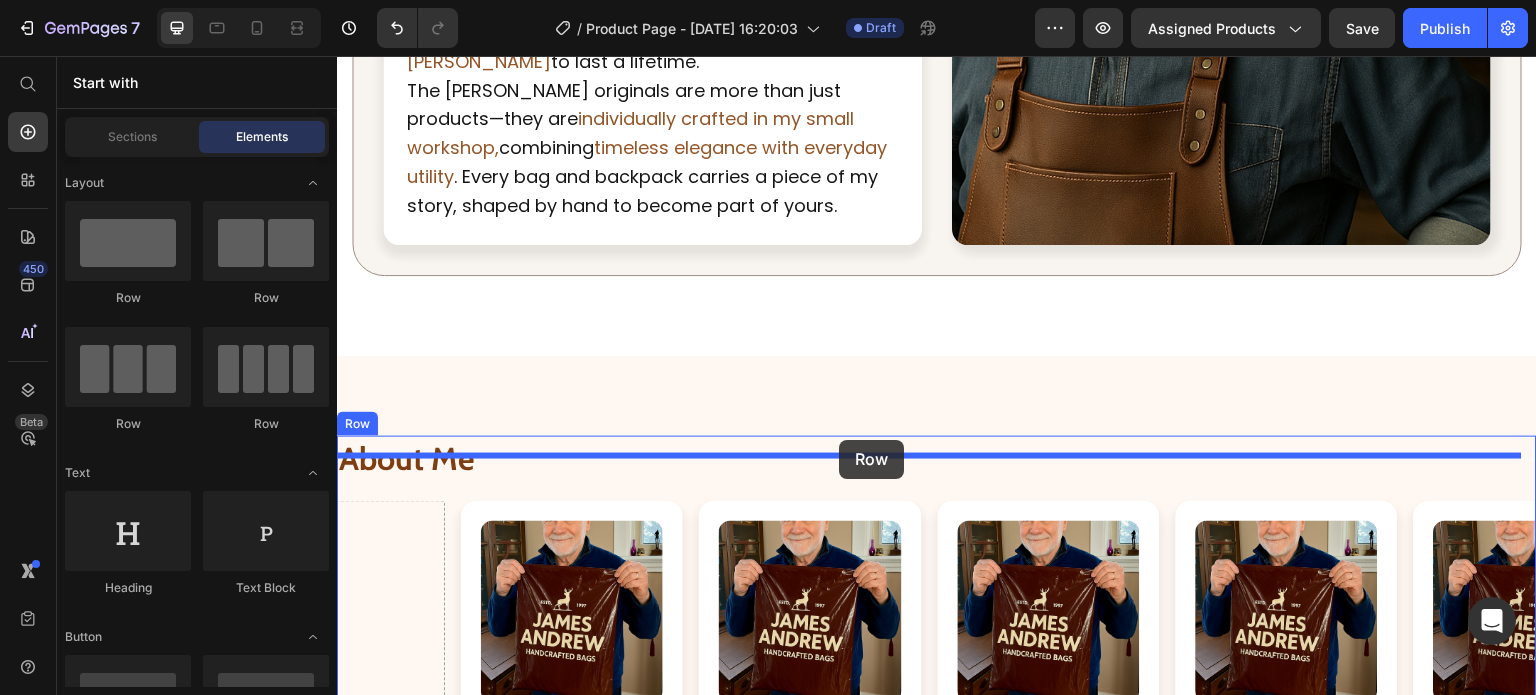 drag, startPoint x: 931, startPoint y: 481, endPoint x: 839, endPoint y: 440, distance: 100.72239 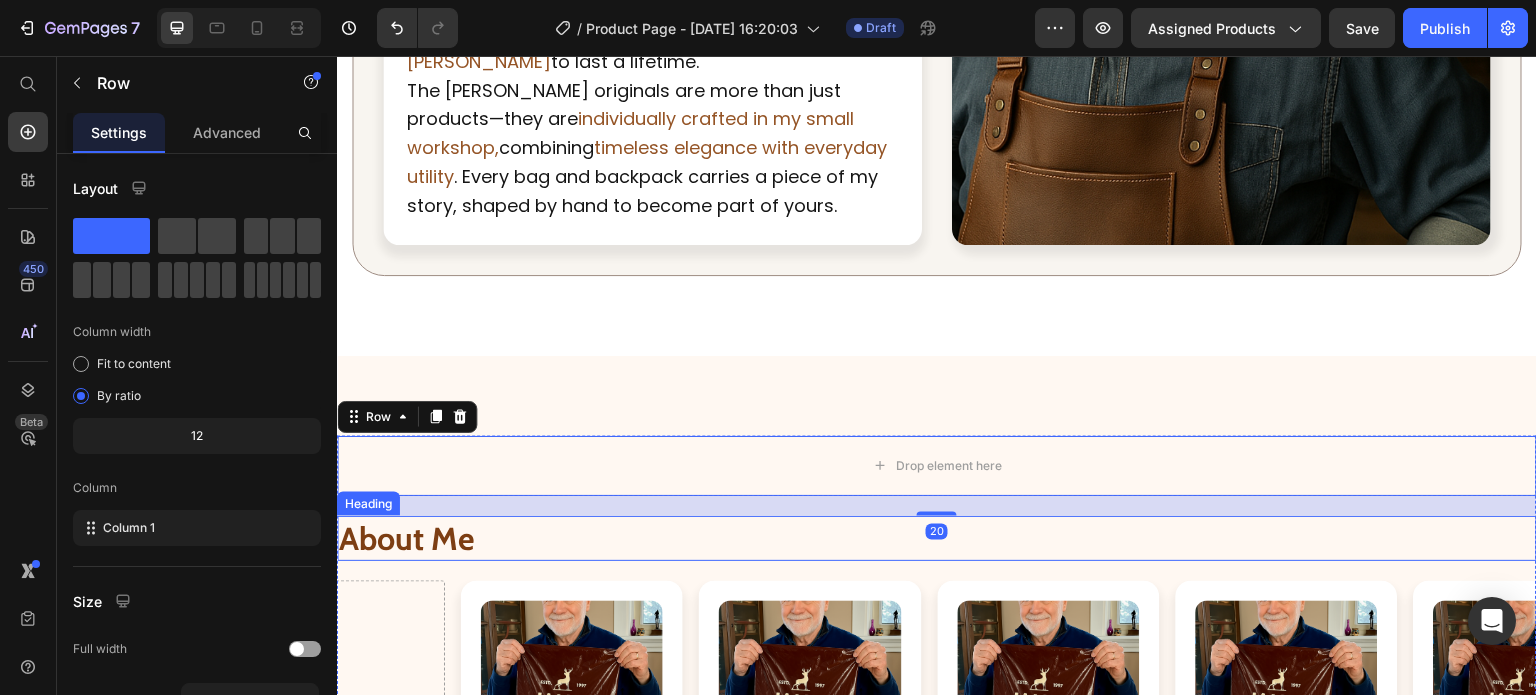 click on "About Me" at bounding box center (406, 538) 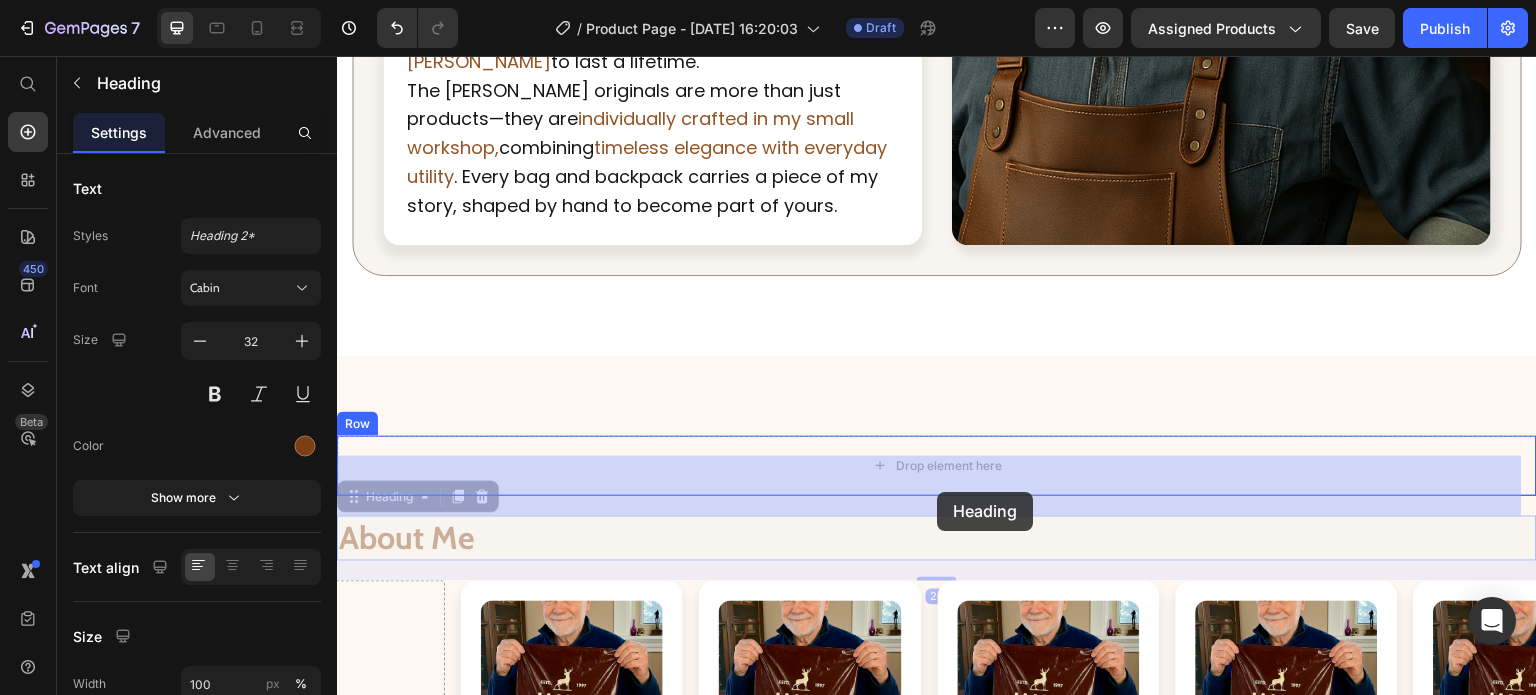 drag, startPoint x: 362, startPoint y: 516, endPoint x: 945, endPoint y: 500, distance: 583.2195 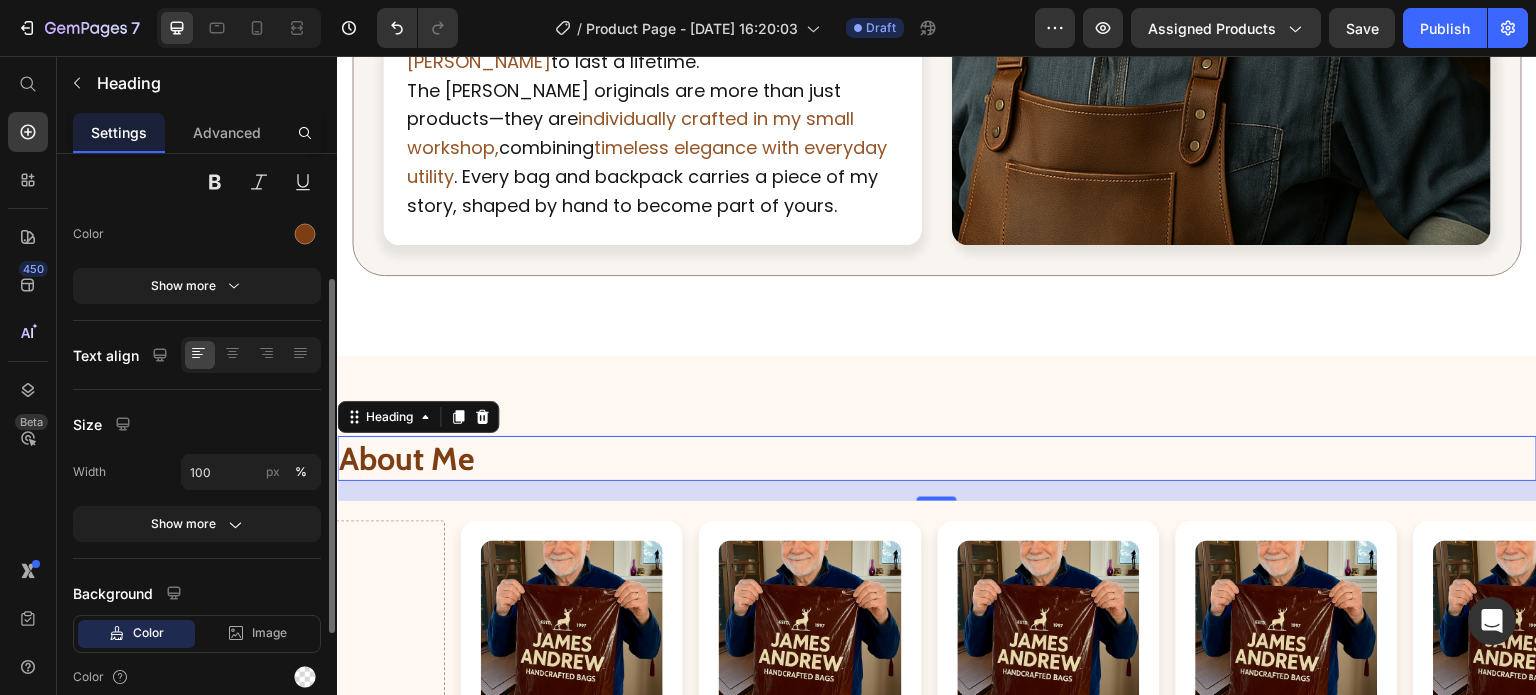 scroll, scrollTop: 214, scrollLeft: 0, axis: vertical 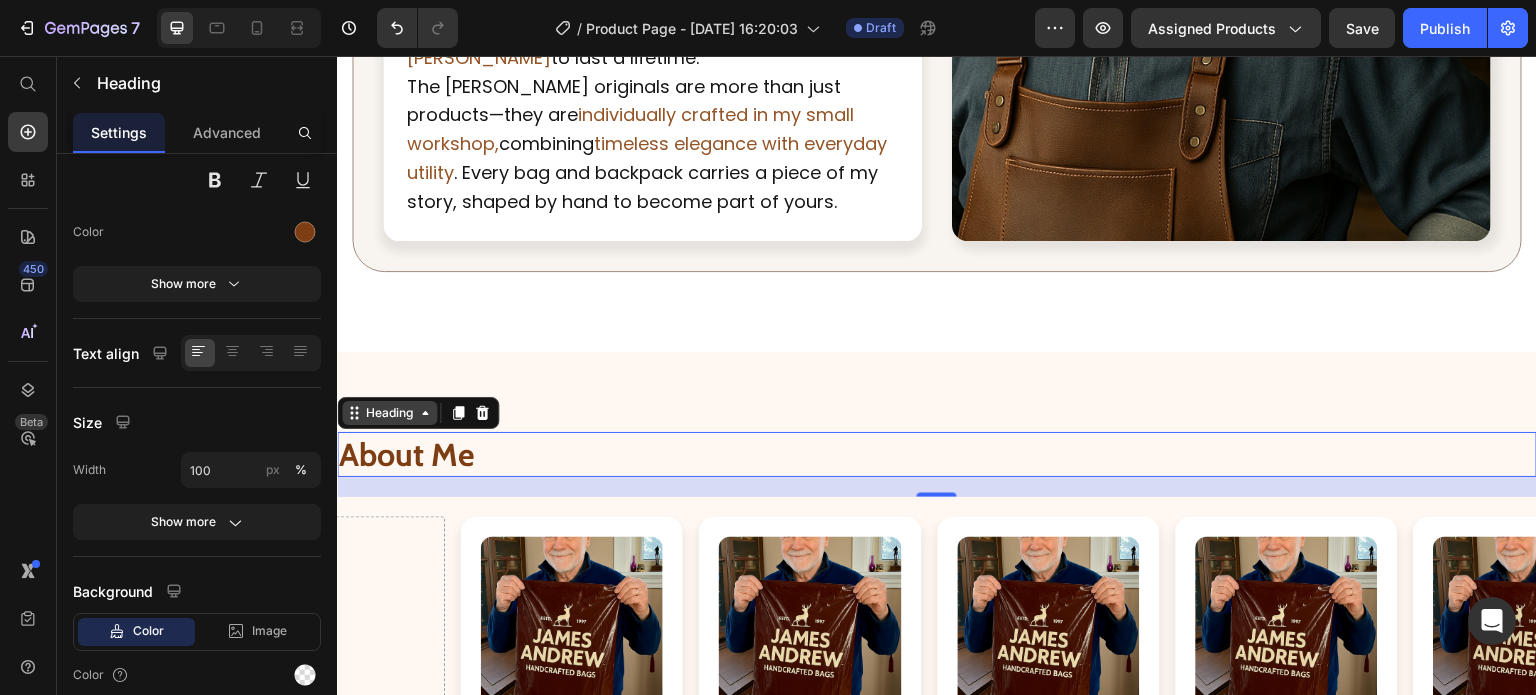 click on "Heading" at bounding box center [389, 413] 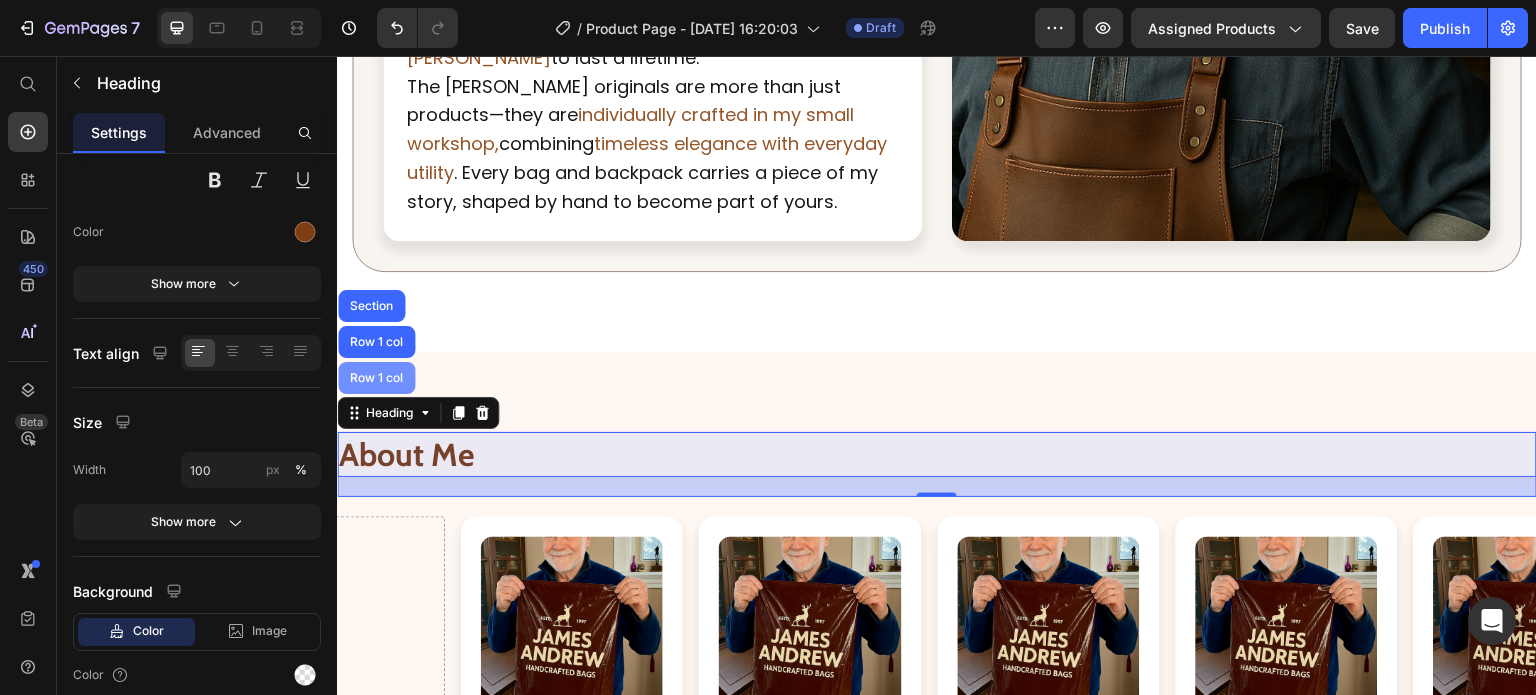 click on "Row 1 col" at bounding box center [376, 378] 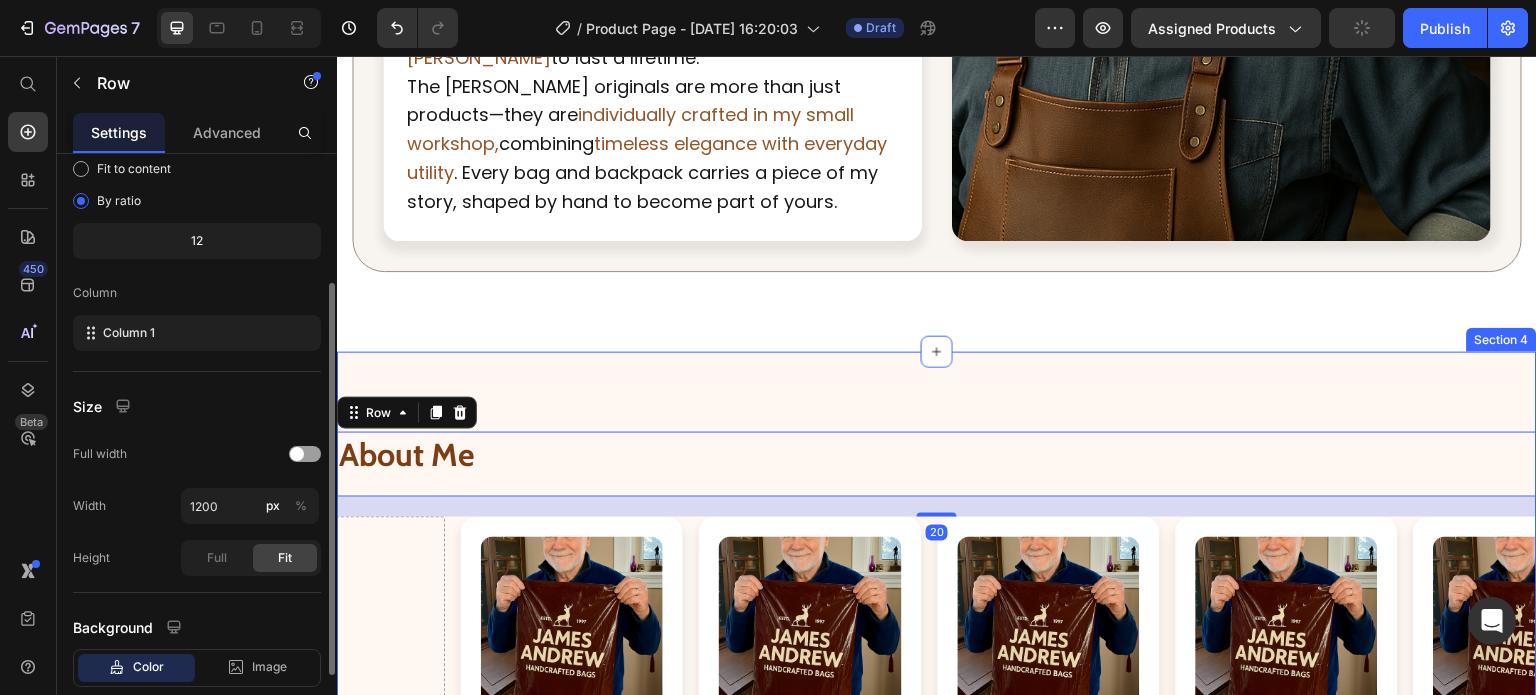 scroll, scrollTop: 196, scrollLeft: 0, axis: vertical 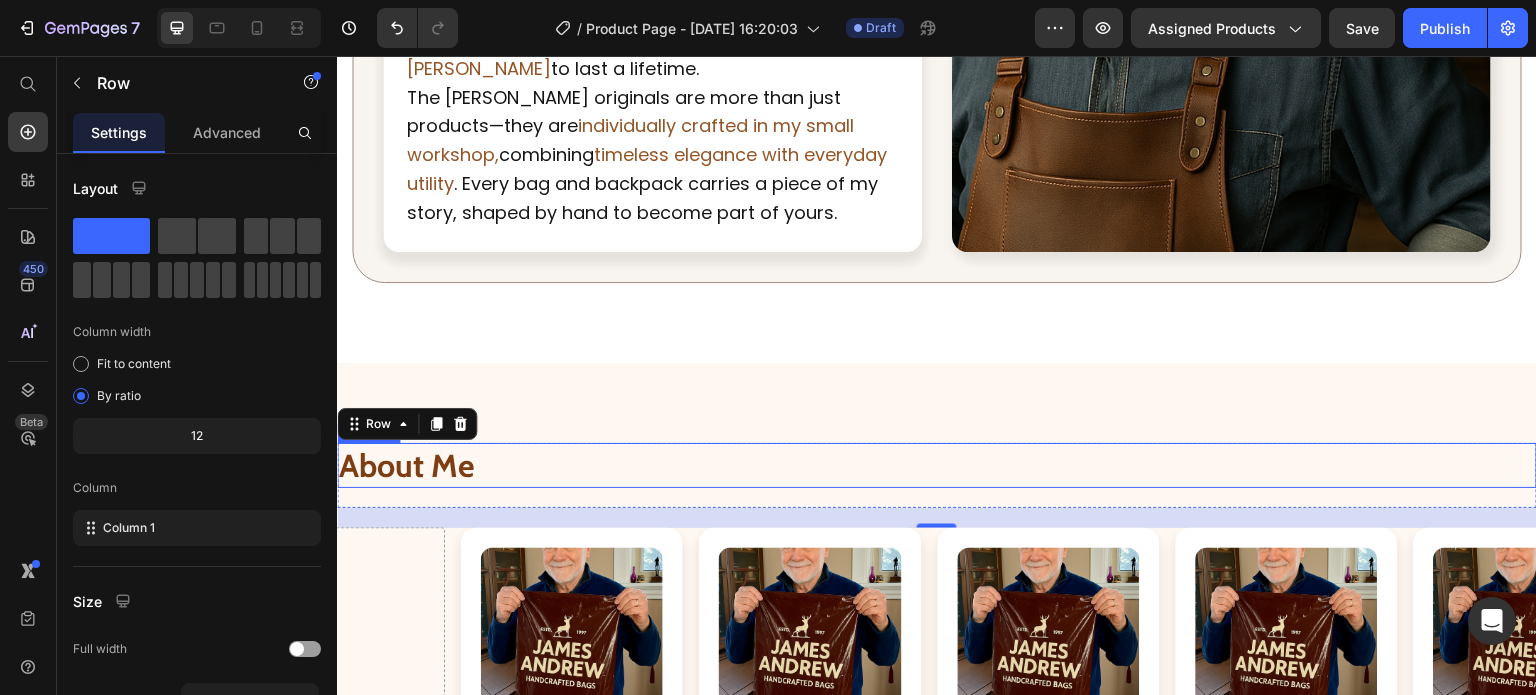 click on "About Me" at bounding box center (406, 465) 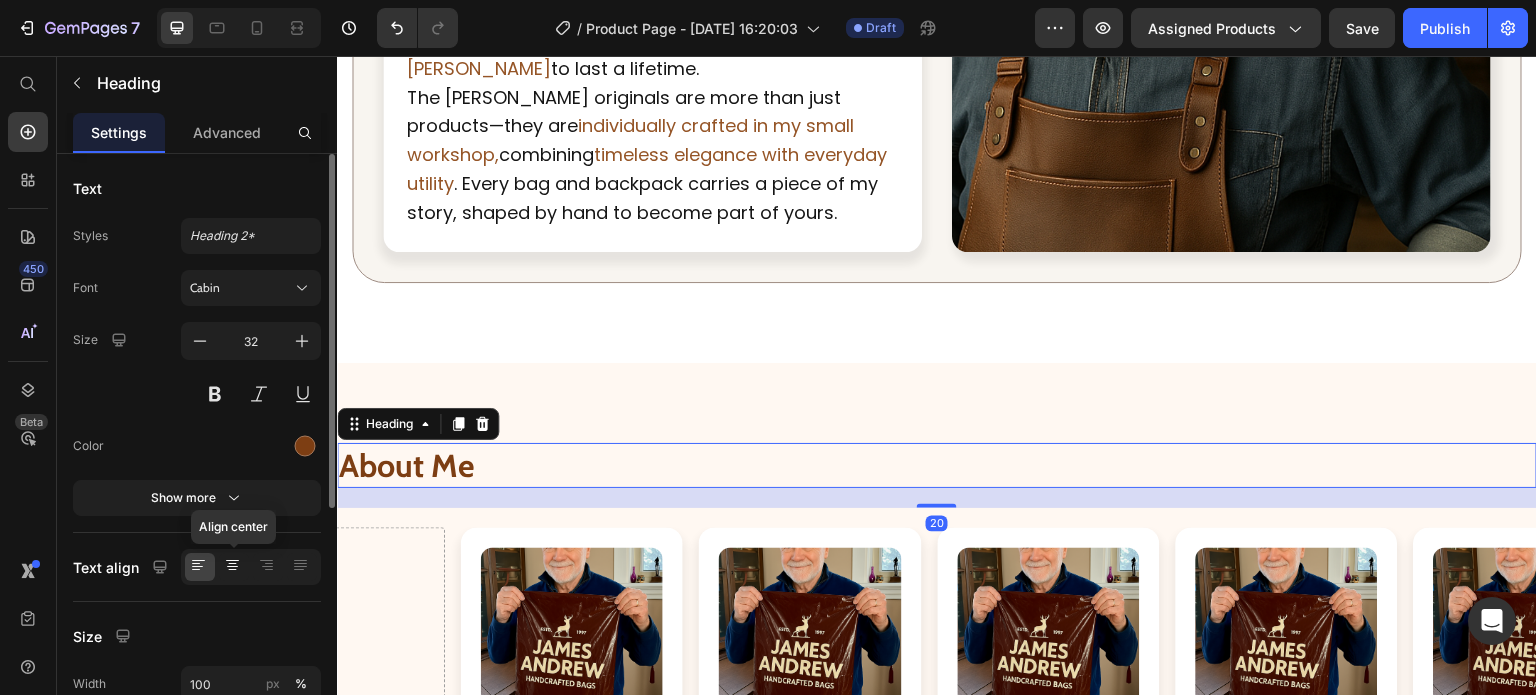 click 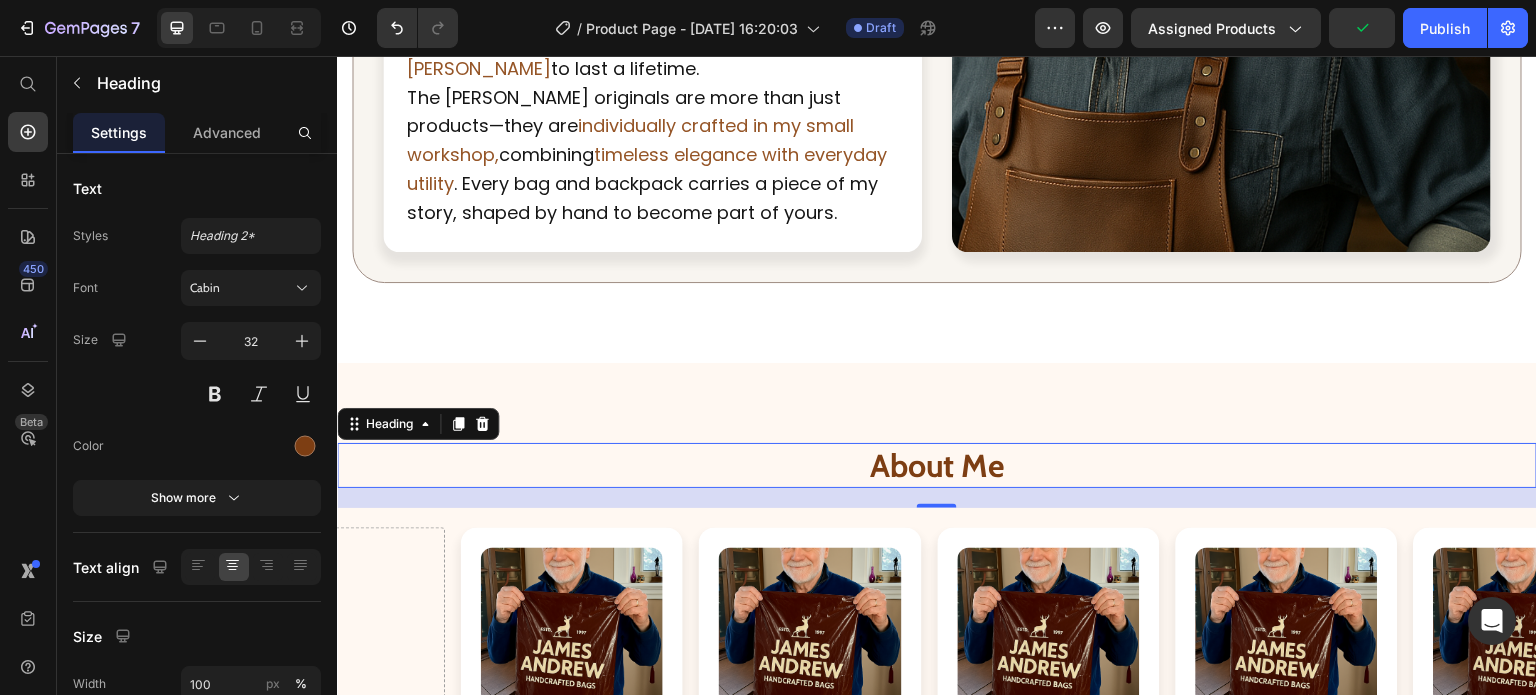 click on "About Me" at bounding box center [937, 465] 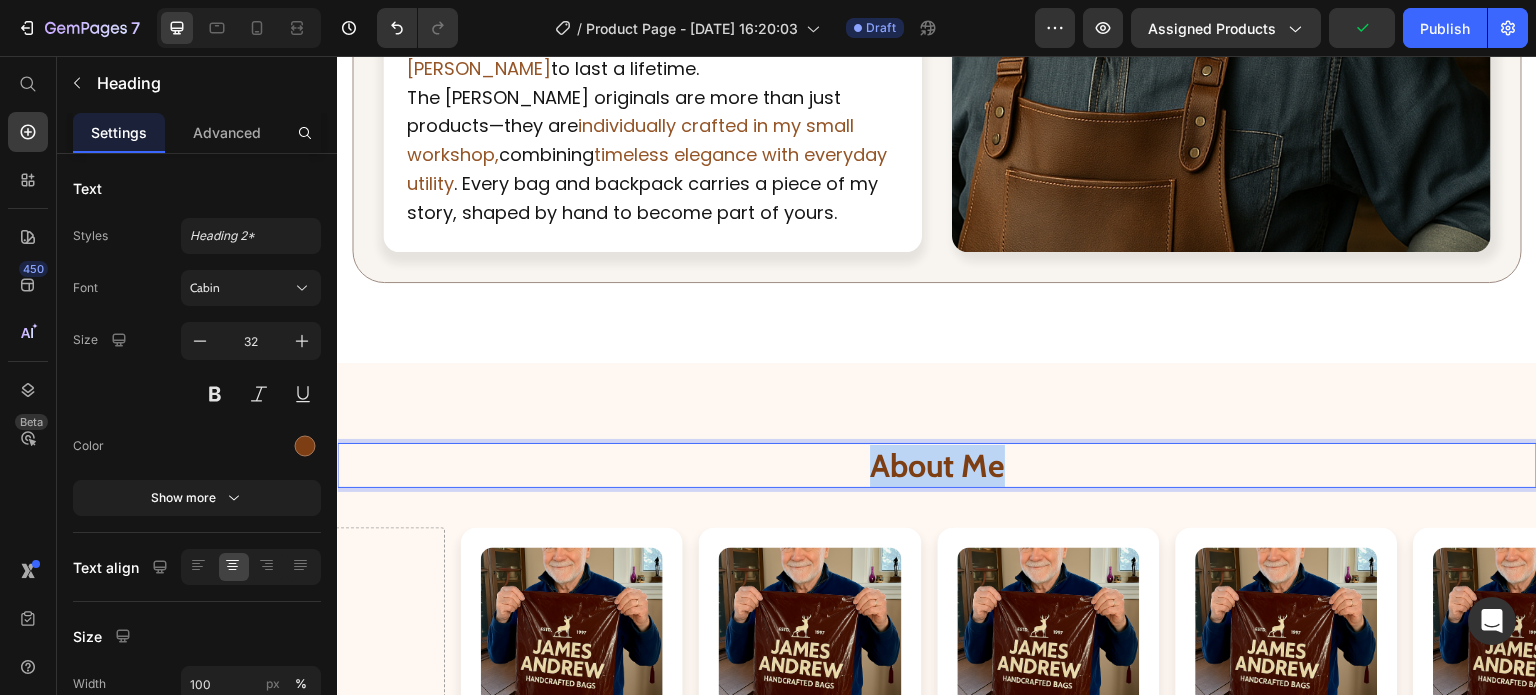 click on "About Me" at bounding box center [937, 465] 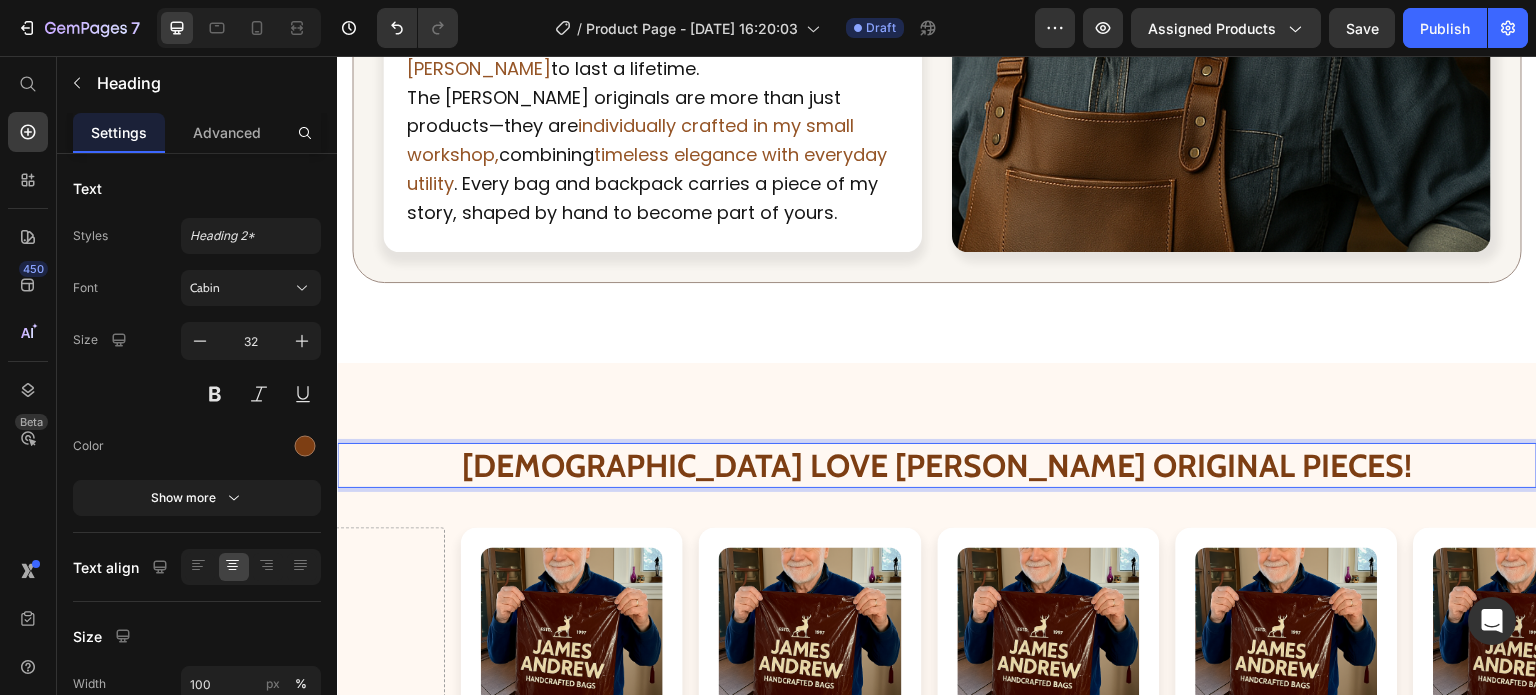 click on "AMERICANS LOVE JAMES ANDREW'S ORIGINAL PIECES!" at bounding box center [937, 465] 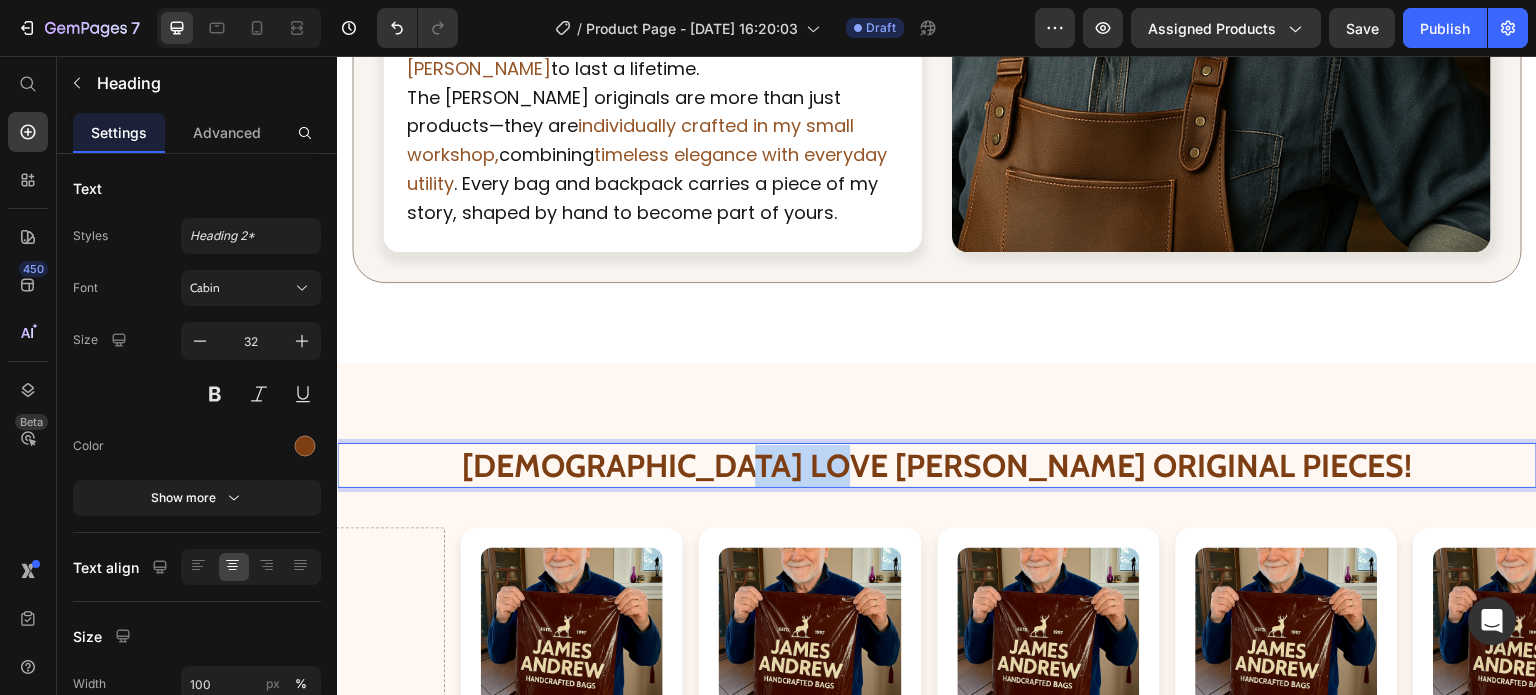 click on "AMERICANS LOVE JAMES ANDREW'S ORIGINAL PIECES!" at bounding box center (937, 465) 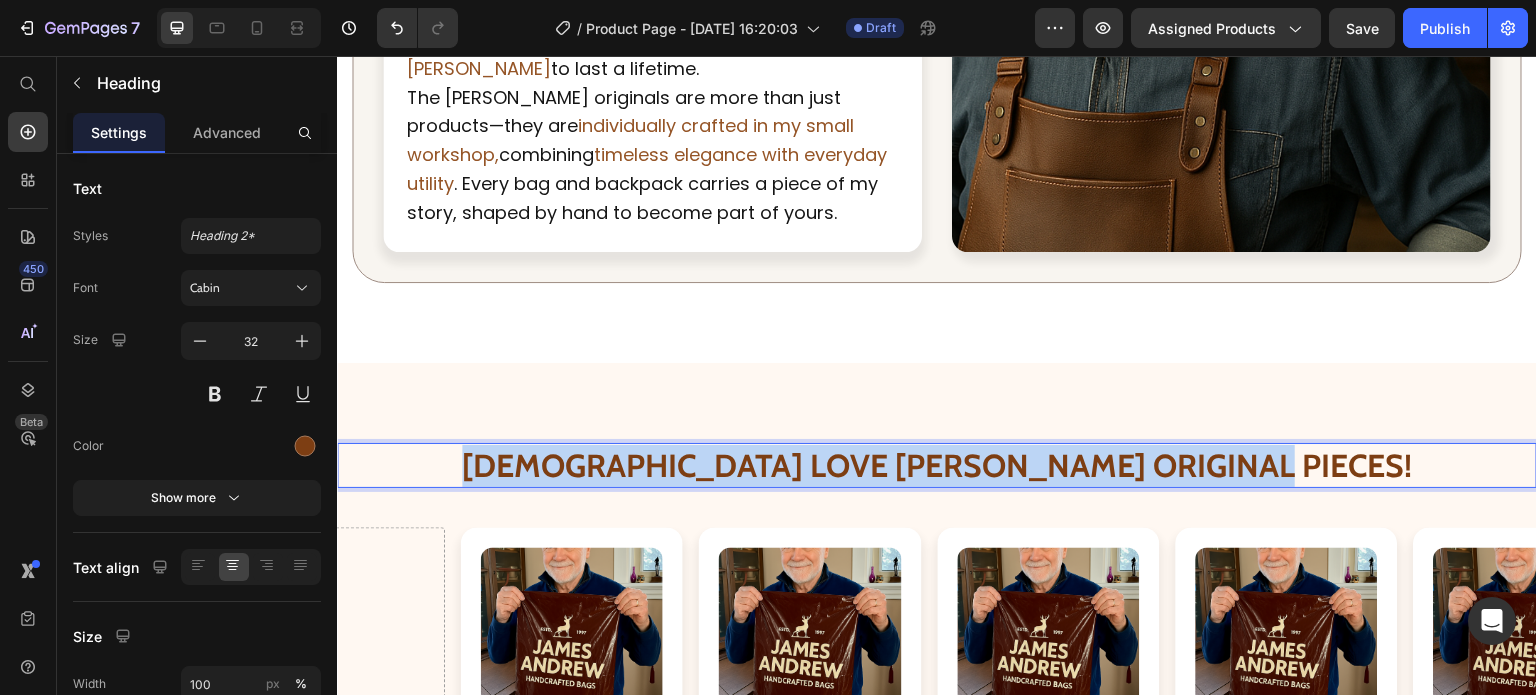 click on "AMERICANS LOVE JAMES ANDREW'S ORIGINAL PIECES!" at bounding box center [937, 465] 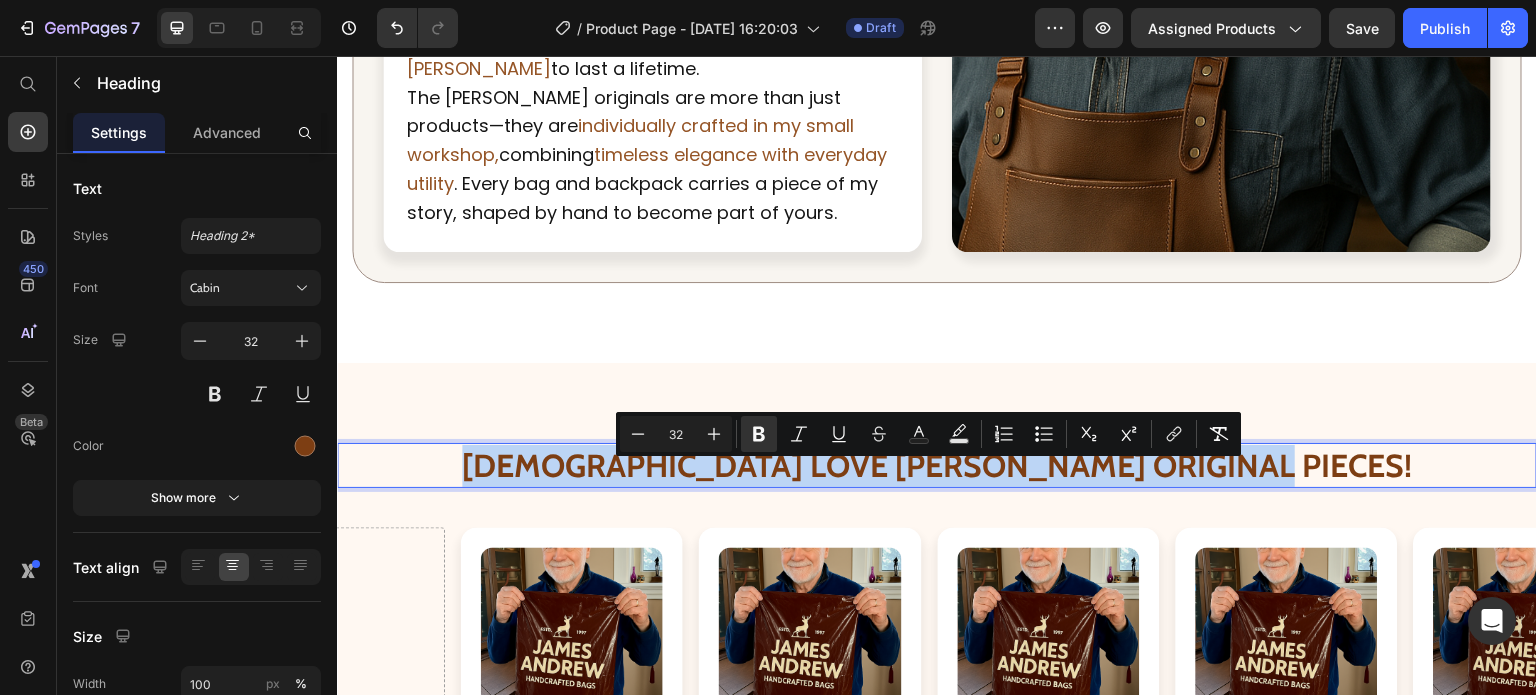 copy on "AMERICANS LOVE JAMES ANDREW'S ORIGINAL PIECES!" 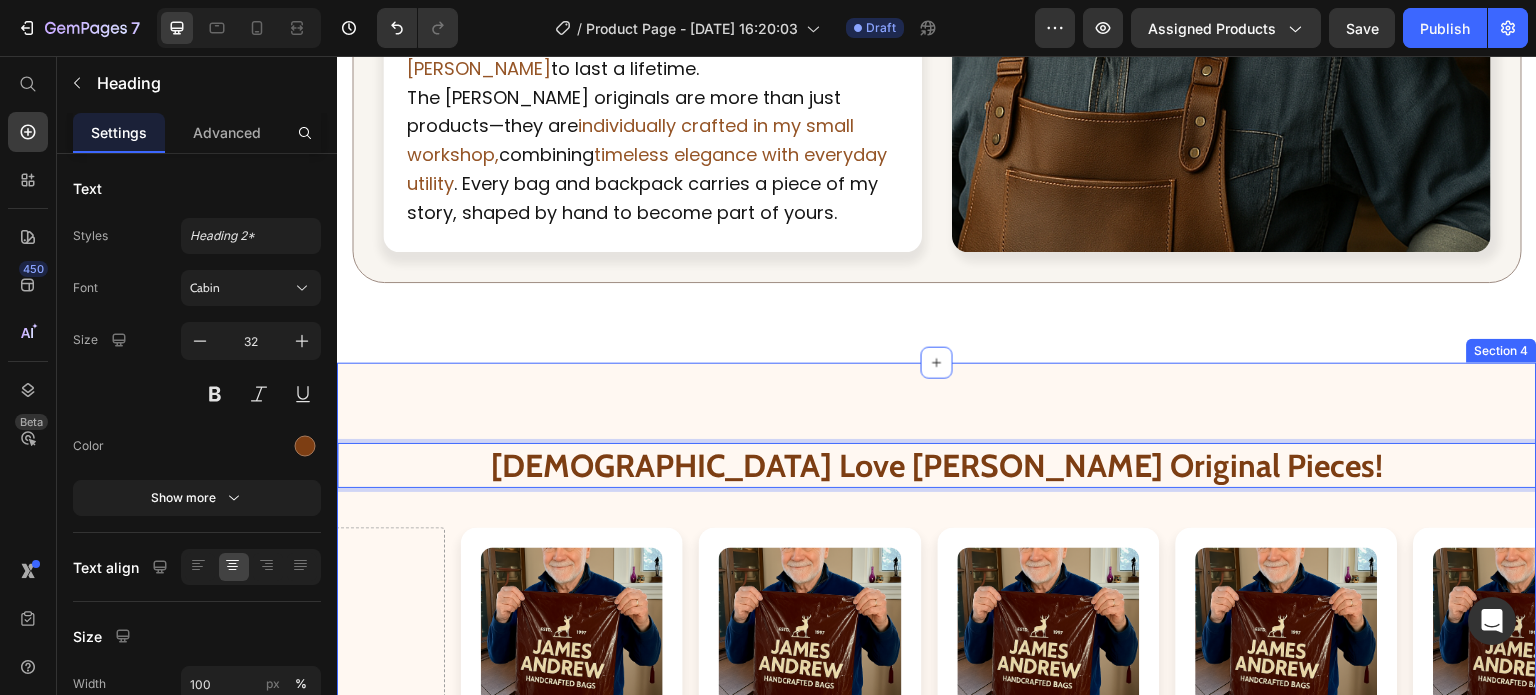 click on "Americans Love James Andrew's Original Pieces! Heading   20 Row Image                Icon                Icon                Icon                Icon
Icon Icon List Hoz I bought my James Andrew bag for a recent hiking trip. Not only is it sturdy and weather-resistant, but it also has that timeless style I love. Incredible work. Text Block I bought my James Andrew bag for a recent hiking trip. Not only is it sturdy and weather-resistant, but it also has that timeless style I love. Incredible work. Text Block Row Image                Icon                Icon                Icon                Icon
Icon Icon List Hoz I bought my James Andrew bag for a recent hiking trip. Not only is it sturdy and weather-resistant, but it also has that timeless style I love. Incredible work. Text Block I bought my James Andrew bag for a recent hiking trip. Not only is it sturdy and weather-resistant, but it also has that timeless style I love. Incredible work. Text Block Row Image" at bounding box center [937, 806] 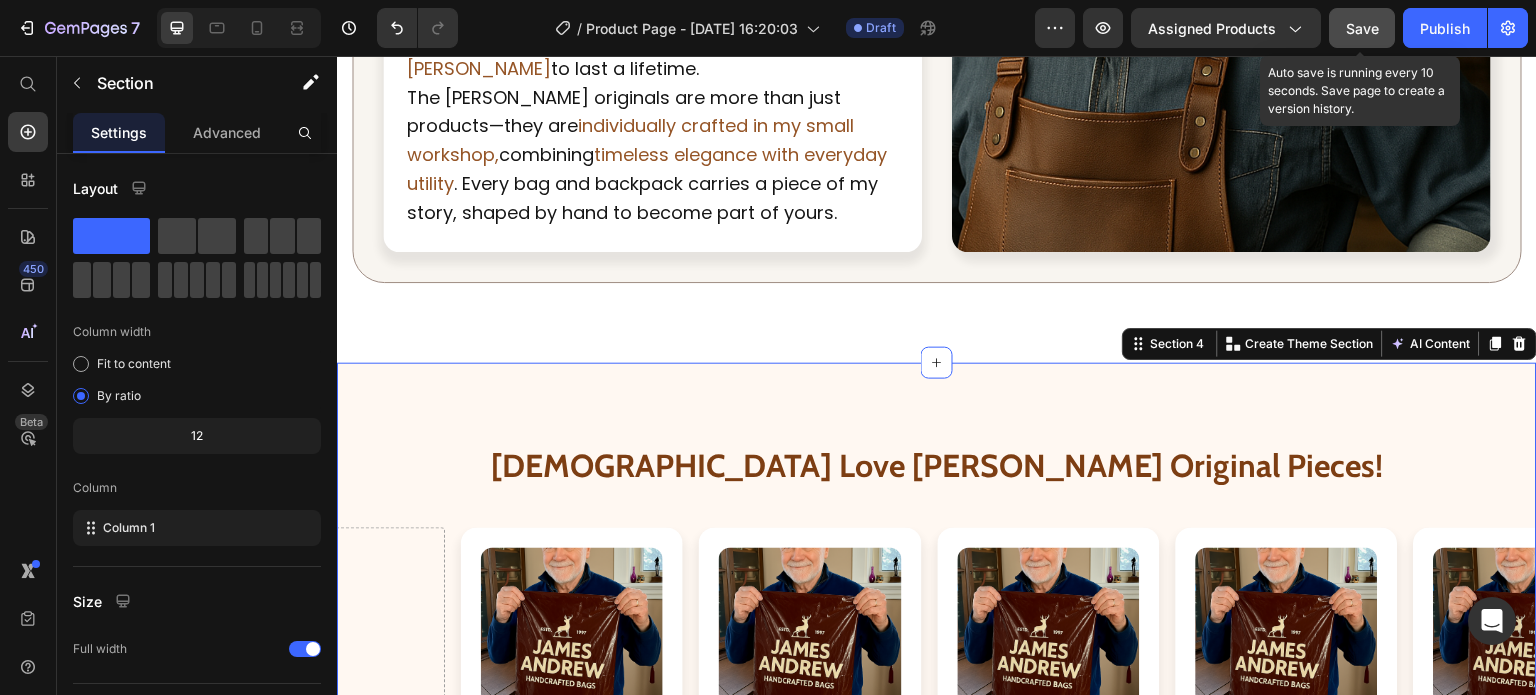 click on "Save" at bounding box center (1362, 28) 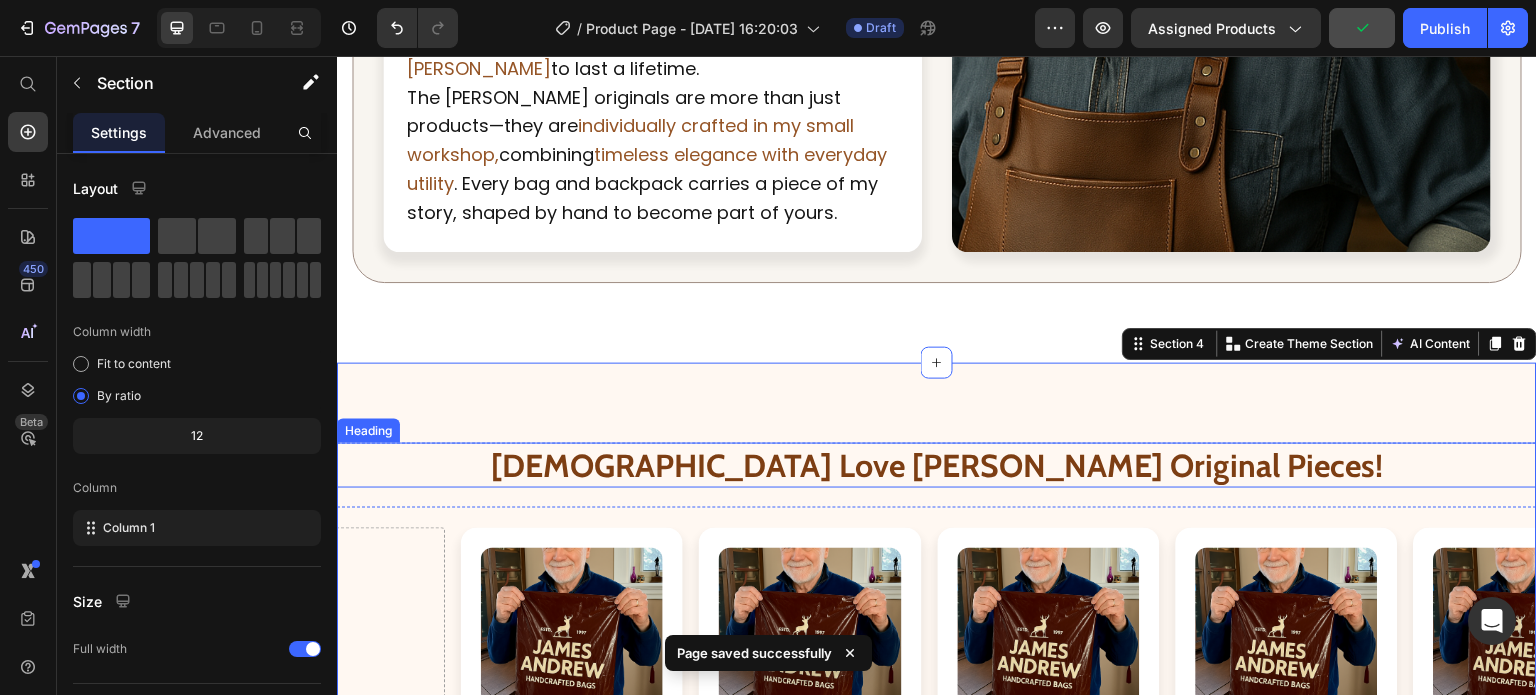 click on "⁠⁠⁠⁠⁠⁠⁠ Americans Love James Andrew's Original Pieces!" at bounding box center (937, 466) 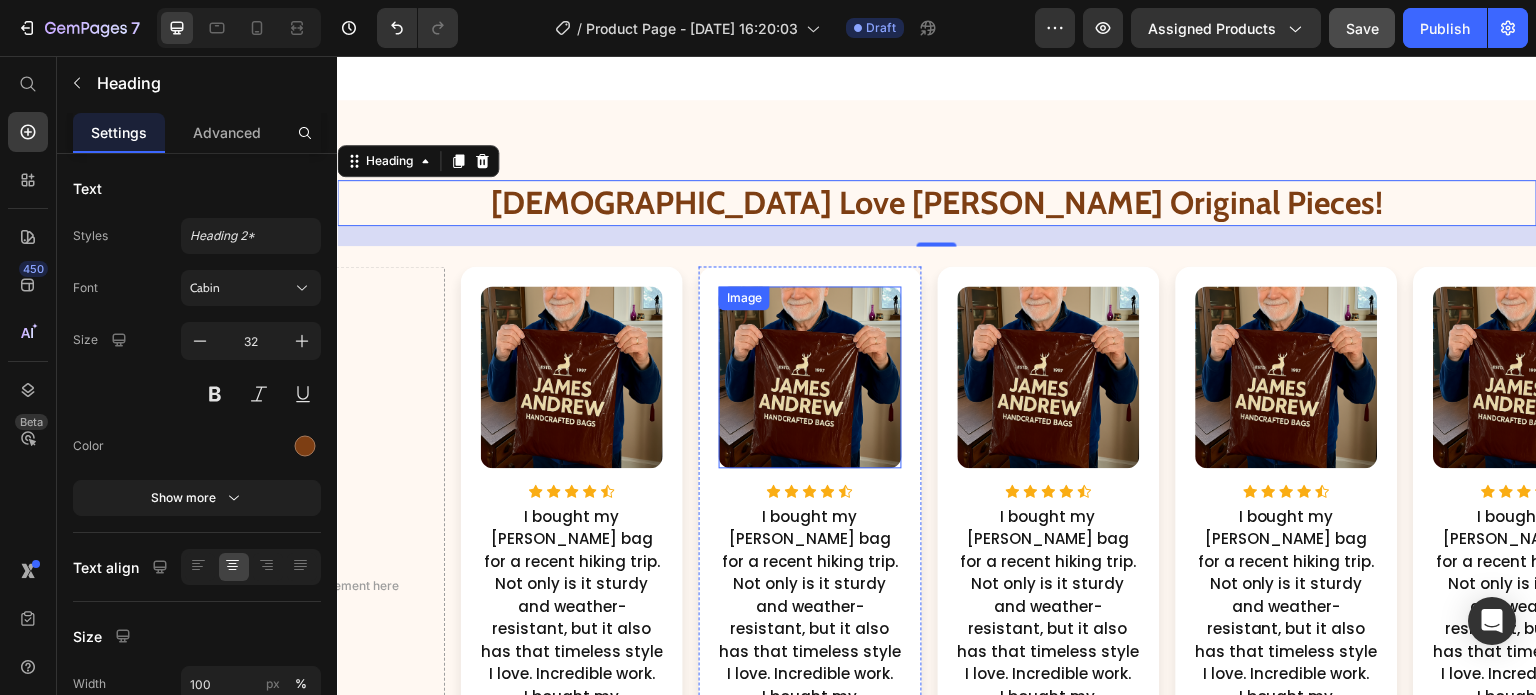 scroll, scrollTop: 2841, scrollLeft: 0, axis: vertical 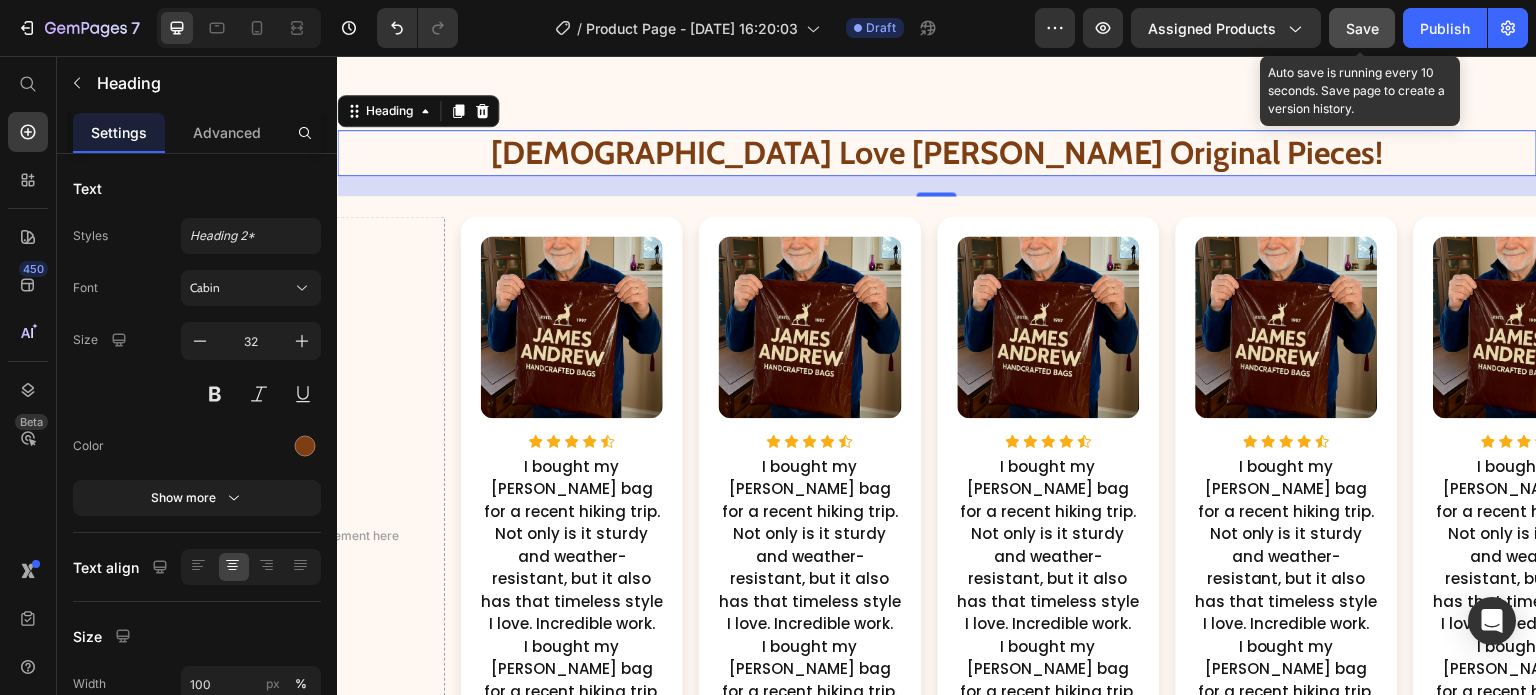 click on "Save" at bounding box center (1362, 28) 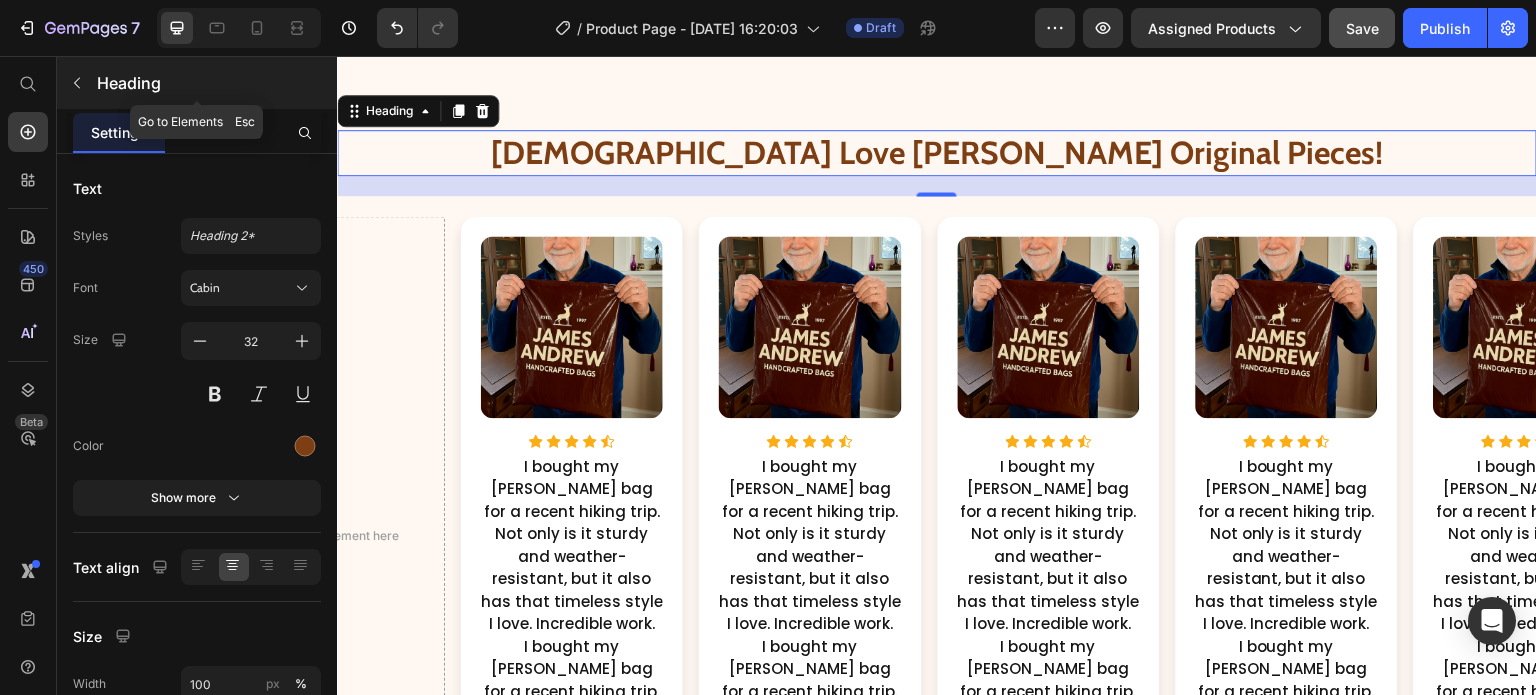 click 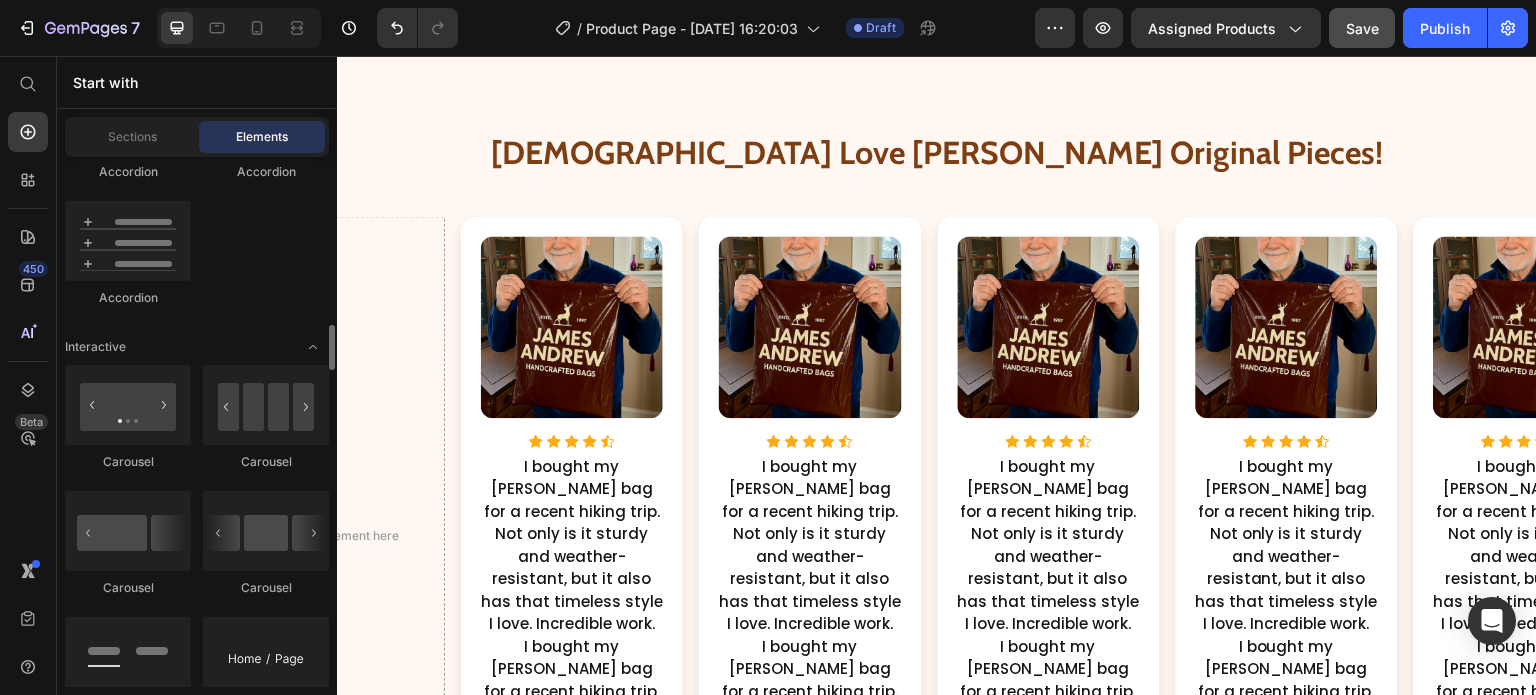 scroll, scrollTop: 1961, scrollLeft: 0, axis: vertical 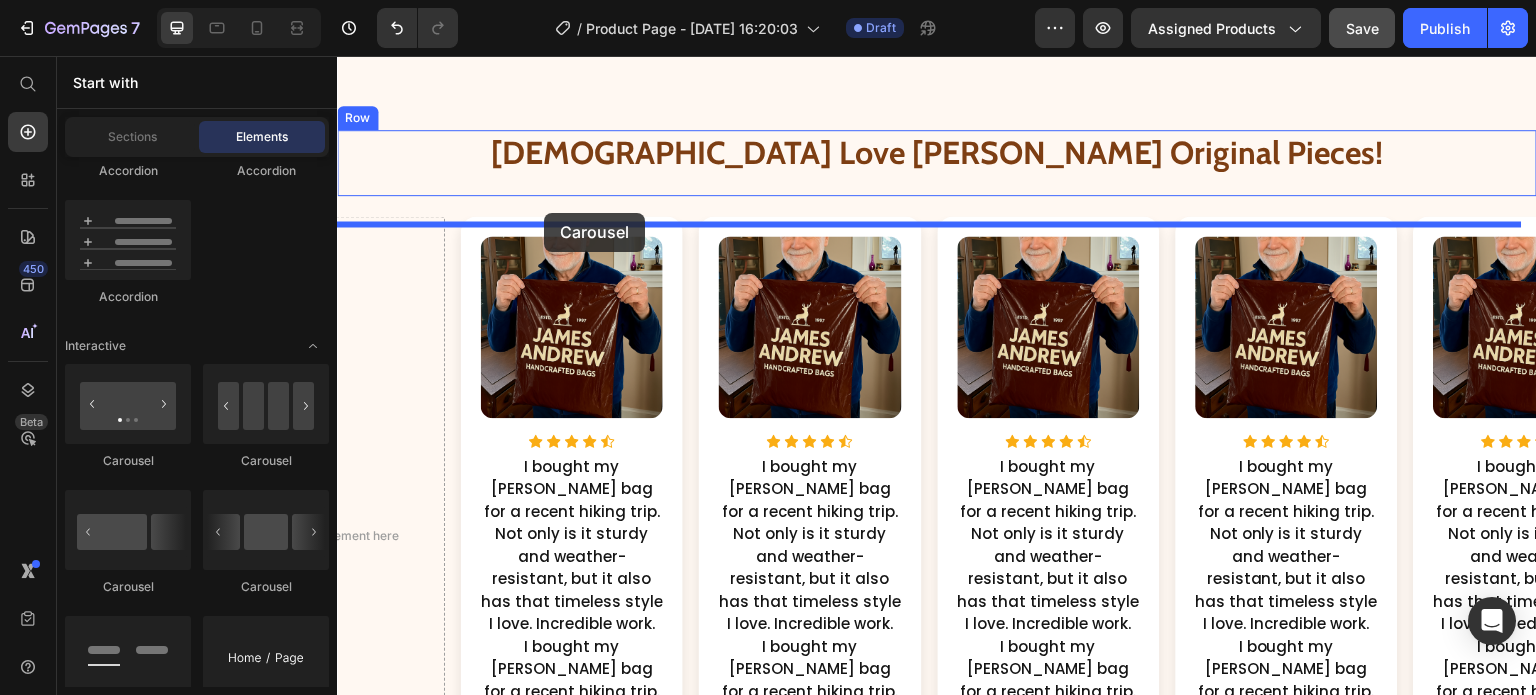 drag, startPoint x: 565, startPoint y: 445, endPoint x: 544, endPoint y: 213, distance: 232.94849 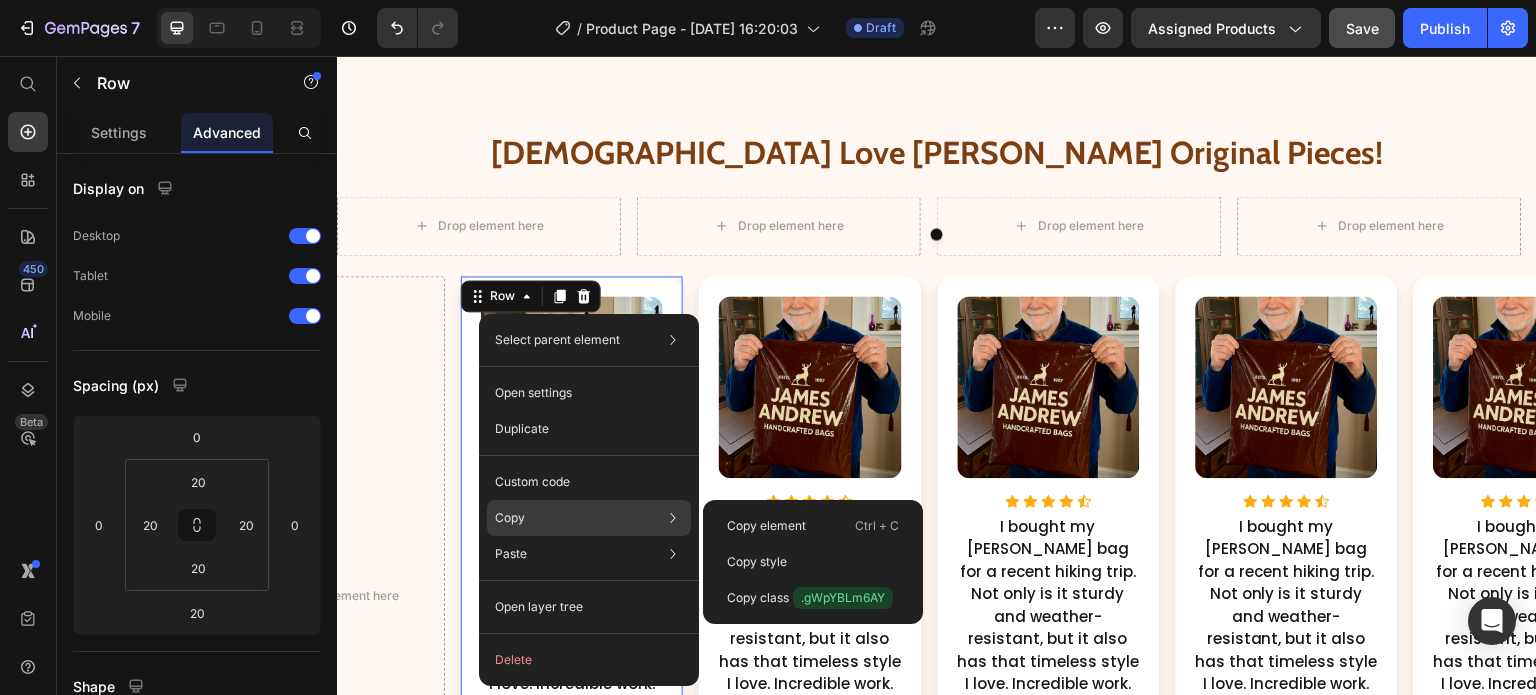 click on "Copy" at bounding box center [510, 518] 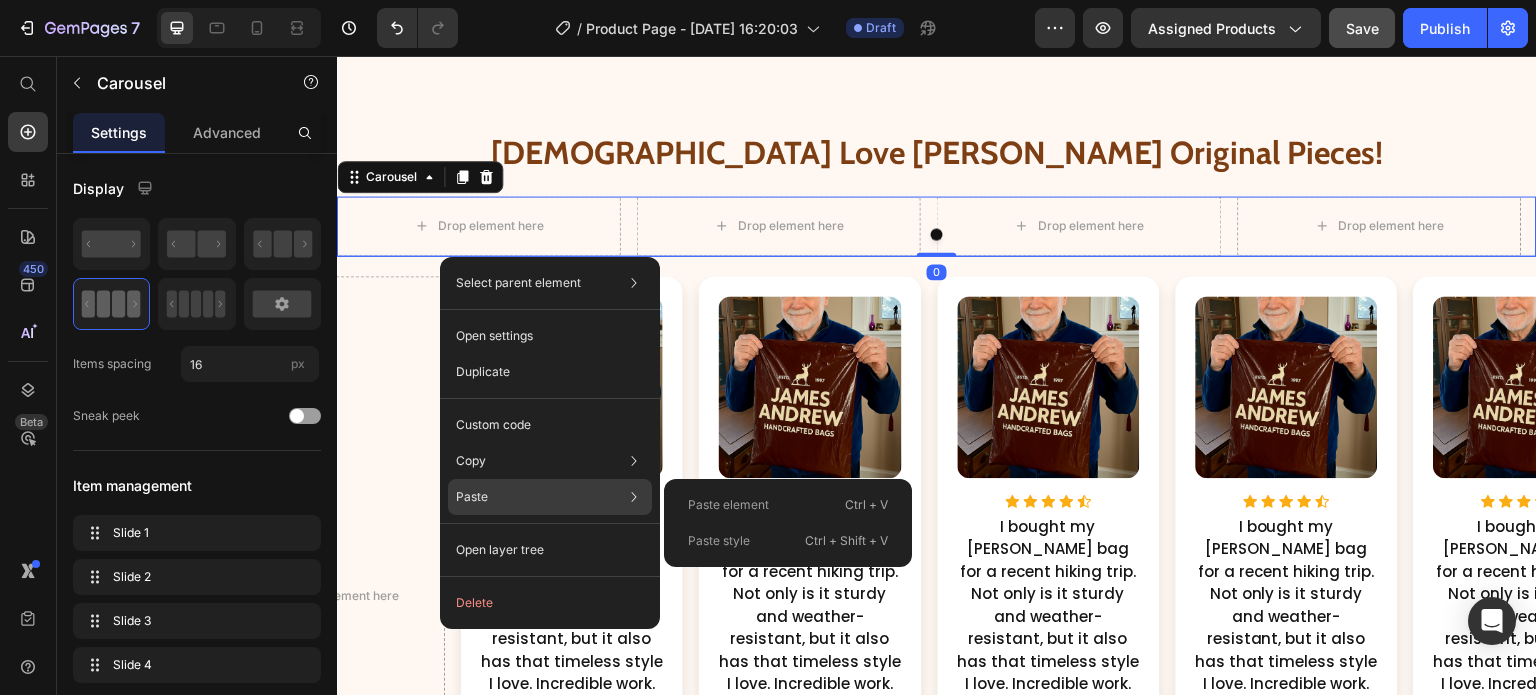 click on "Paste Paste element  Ctrl + V Paste style  Ctrl + Shift + V" 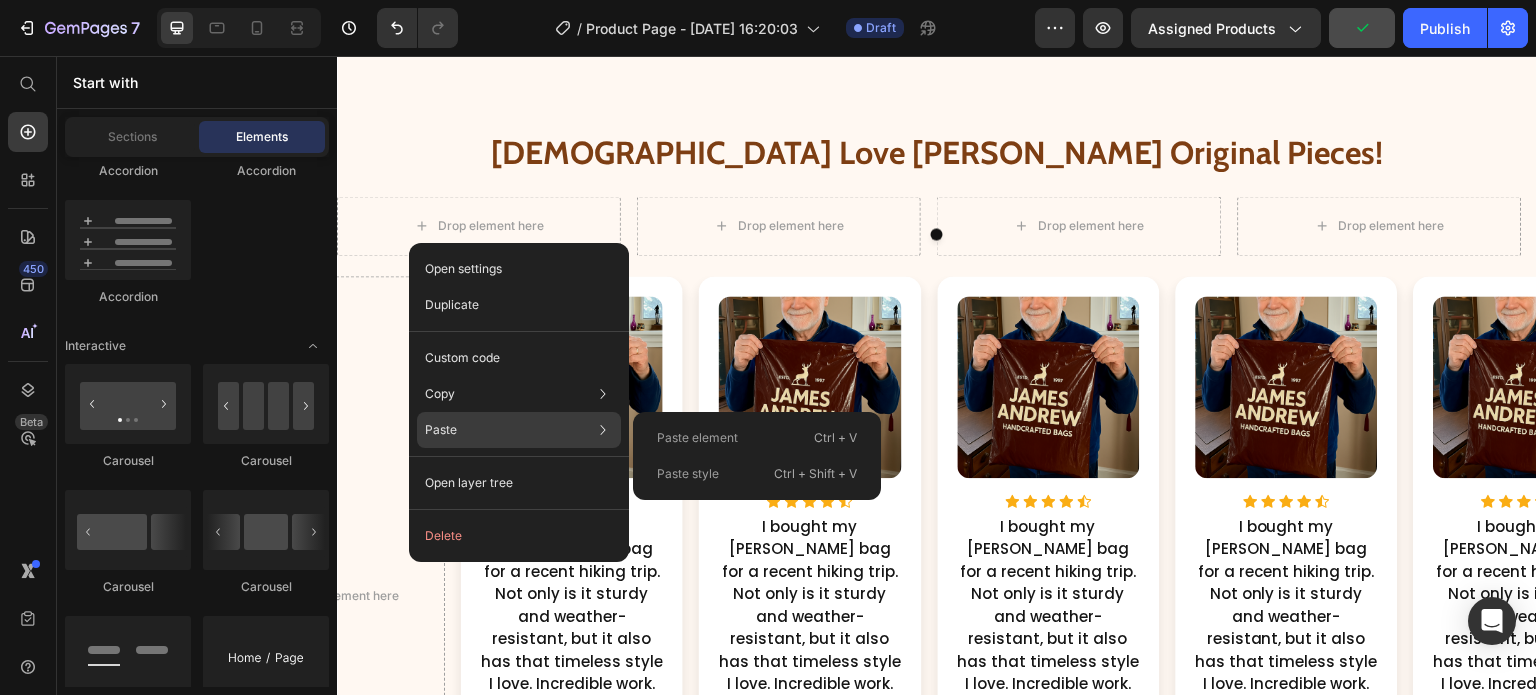 click on "Paste" at bounding box center (441, 430) 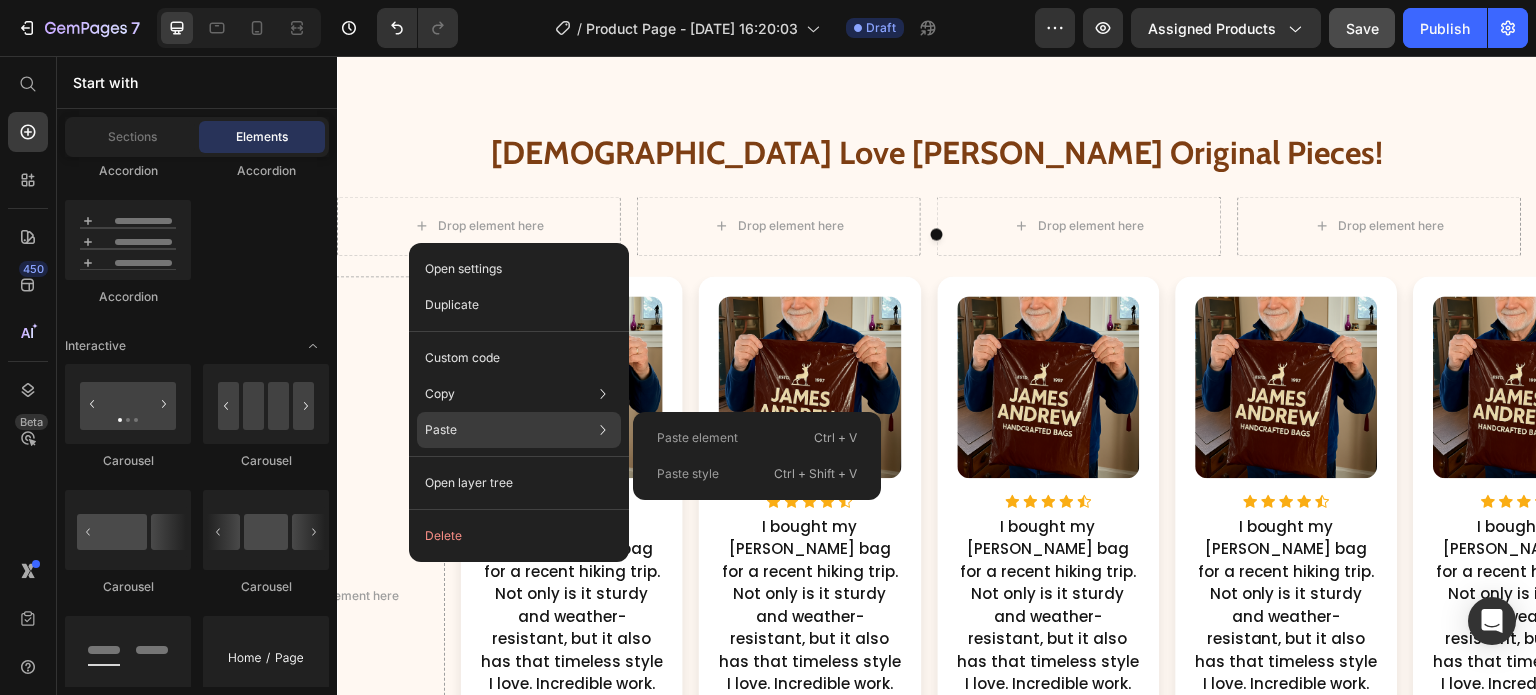 click on "Paste element" at bounding box center (697, 438) 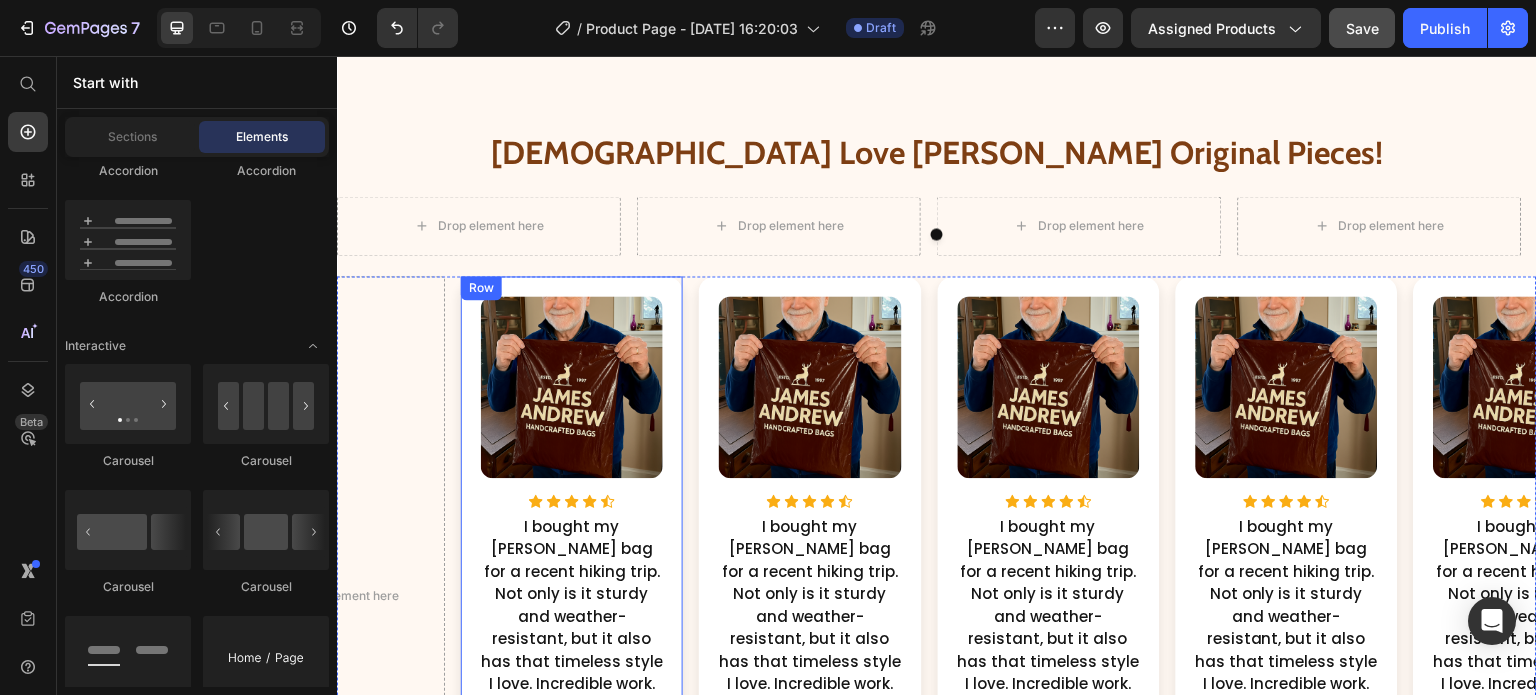 click on "Row" at bounding box center [481, 288] 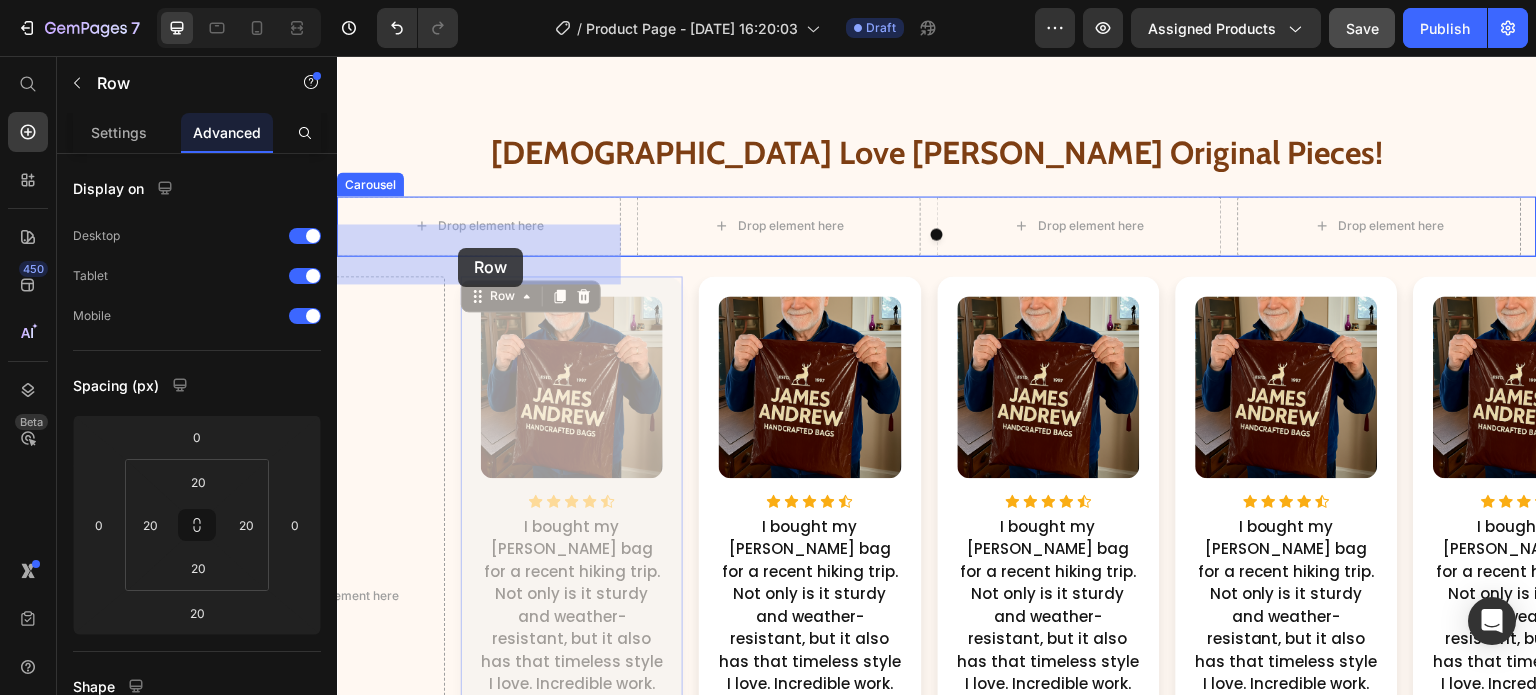 drag, startPoint x: 484, startPoint y: 327, endPoint x: 458, endPoint y: 248, distance: 83.1685 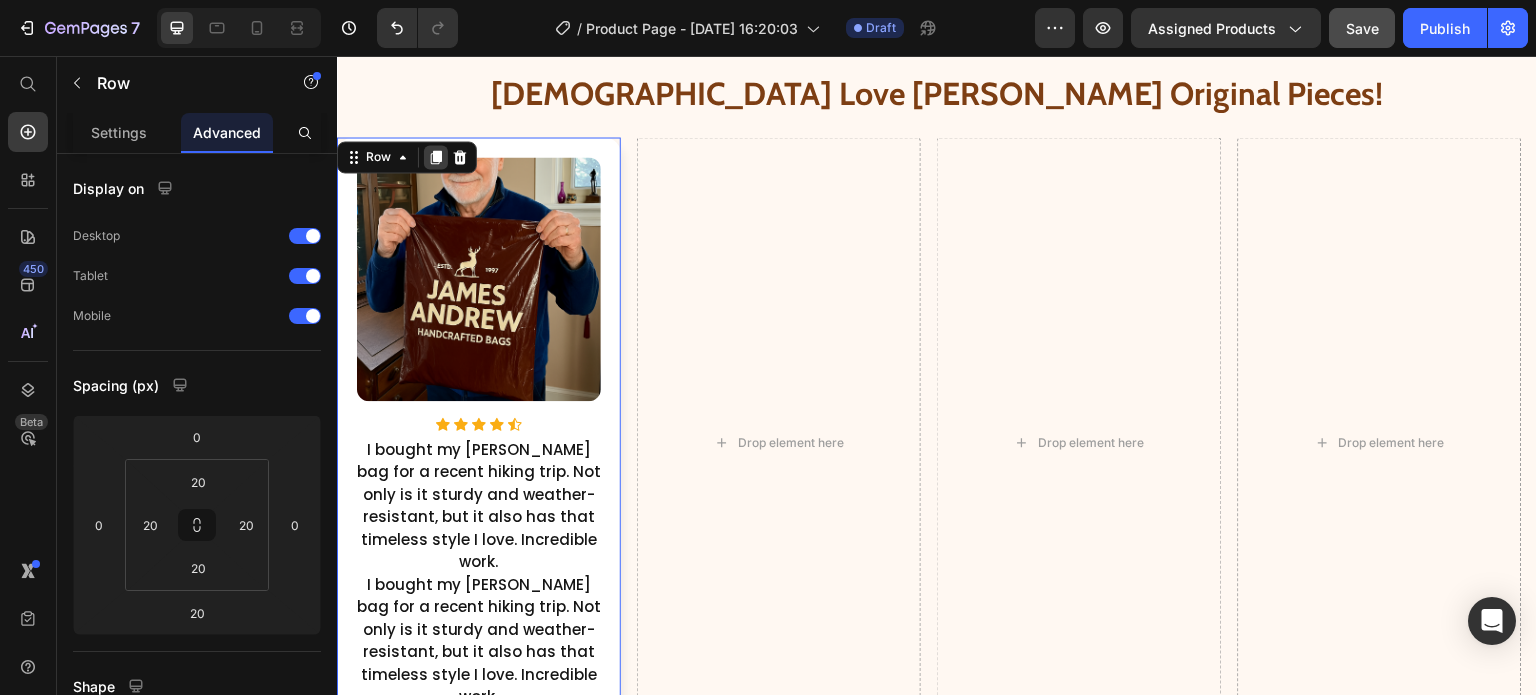 scroll, scrollTop: 2900, scrollLeft: 0, axis: vertical 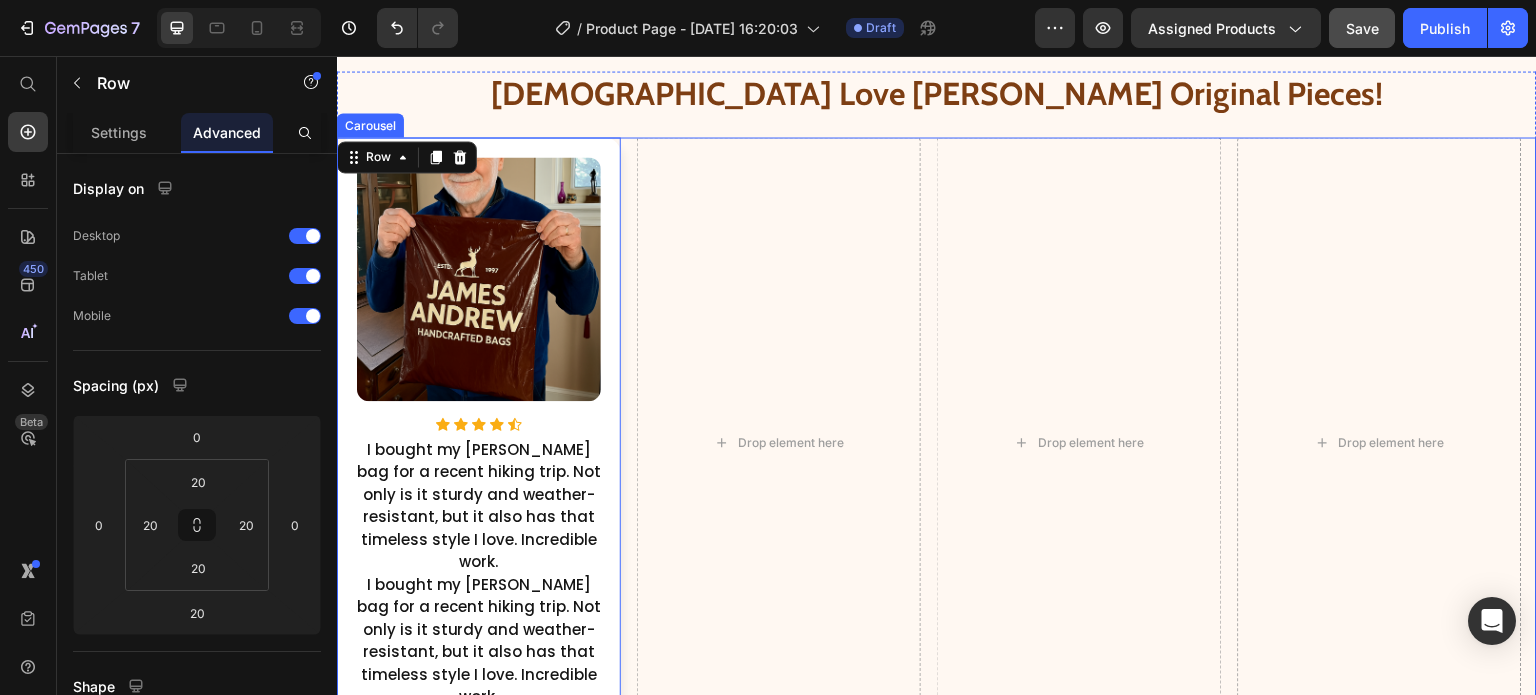 click on "Image                Icon                Icon                Icon                Icon
Icon Icon List Hoz I bought my James Andrew bag for a recent hiking trip. Not only is it sturdy and weather-resistant, but it also has that timeless style I love. Incredible work. Text Block I bought my James Andrew bag for a recent hiking trip. Not only is it sturdy and weather-resistant, but it also has that timeless style I love. Incredible work. Text Block Row   20
Drop element here
Drop element here
Drop element here" at bounding box center (937, 443) 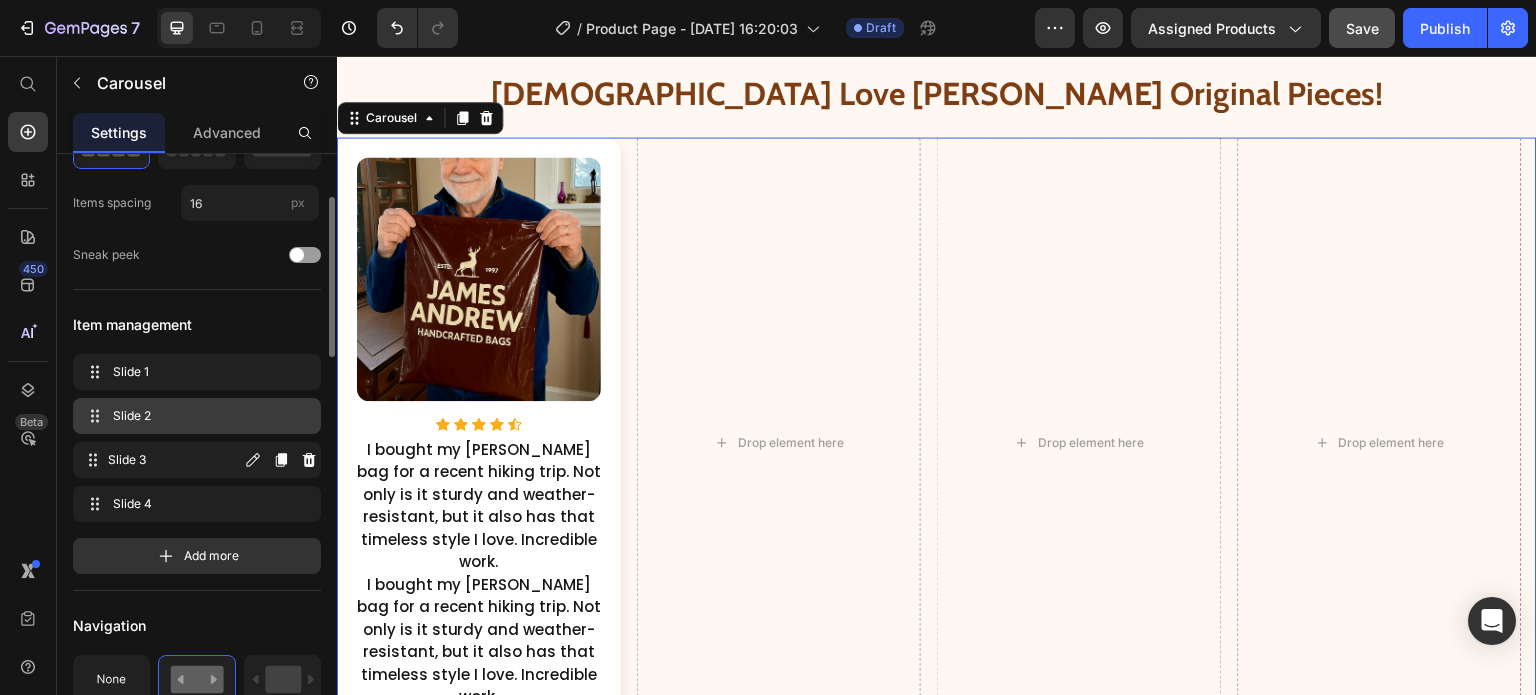 scroll, scrollTop: 162, scrollLeft: 0, axis: vertical 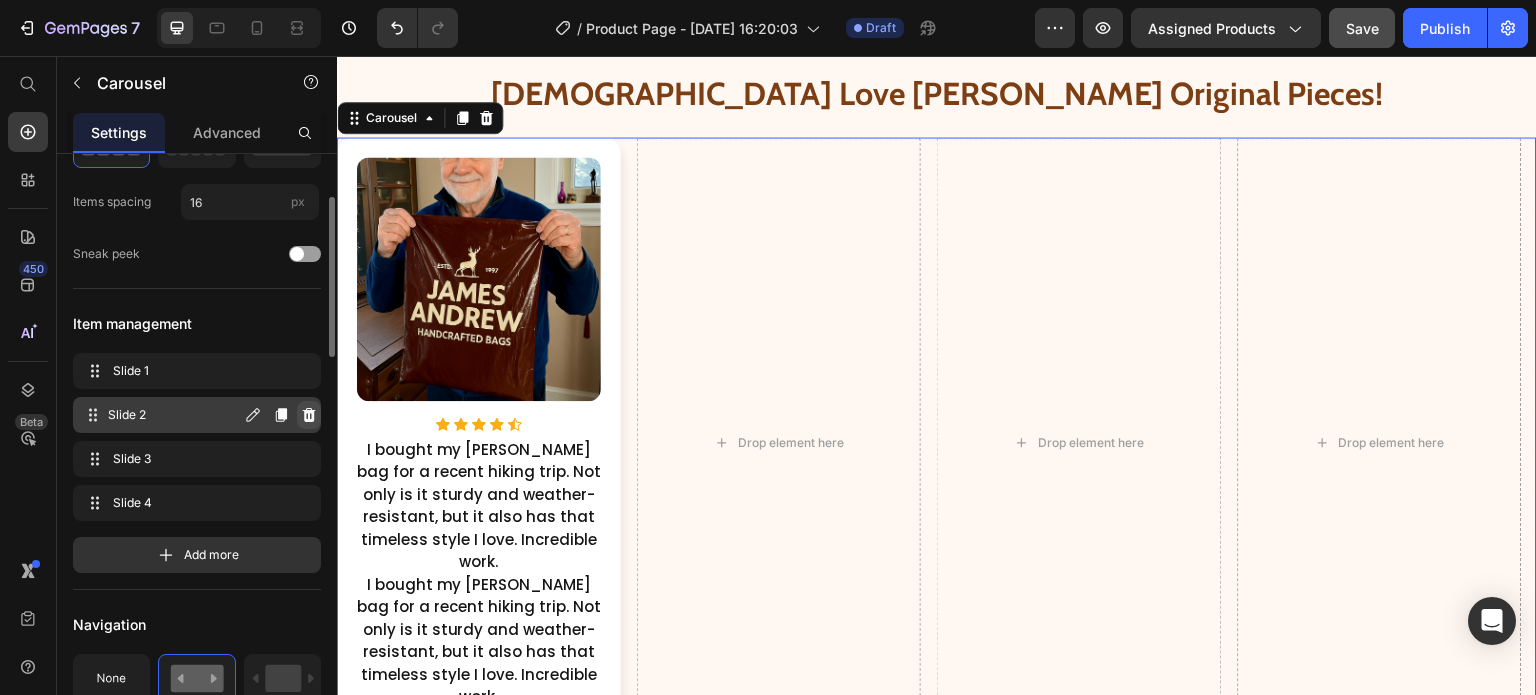 click 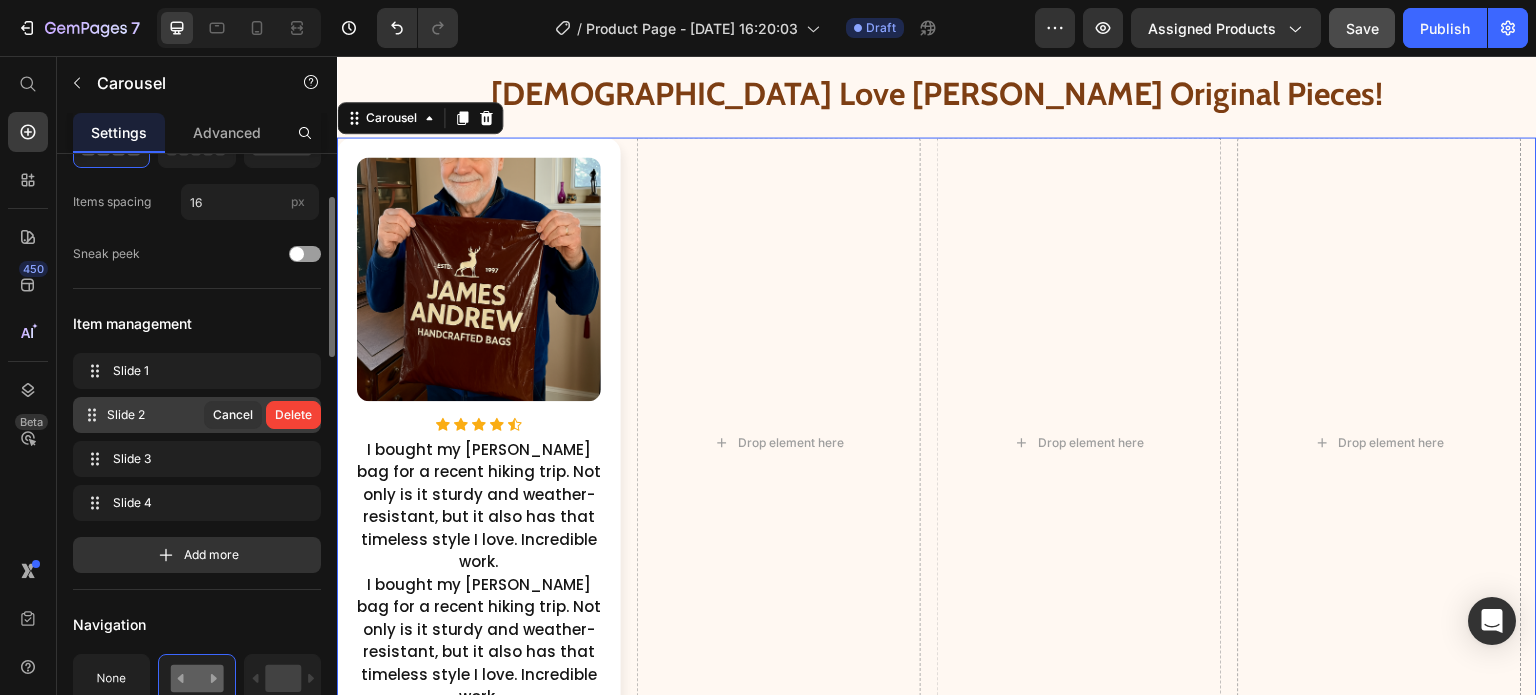 click on "Delete" at bounding box center [293, 415] 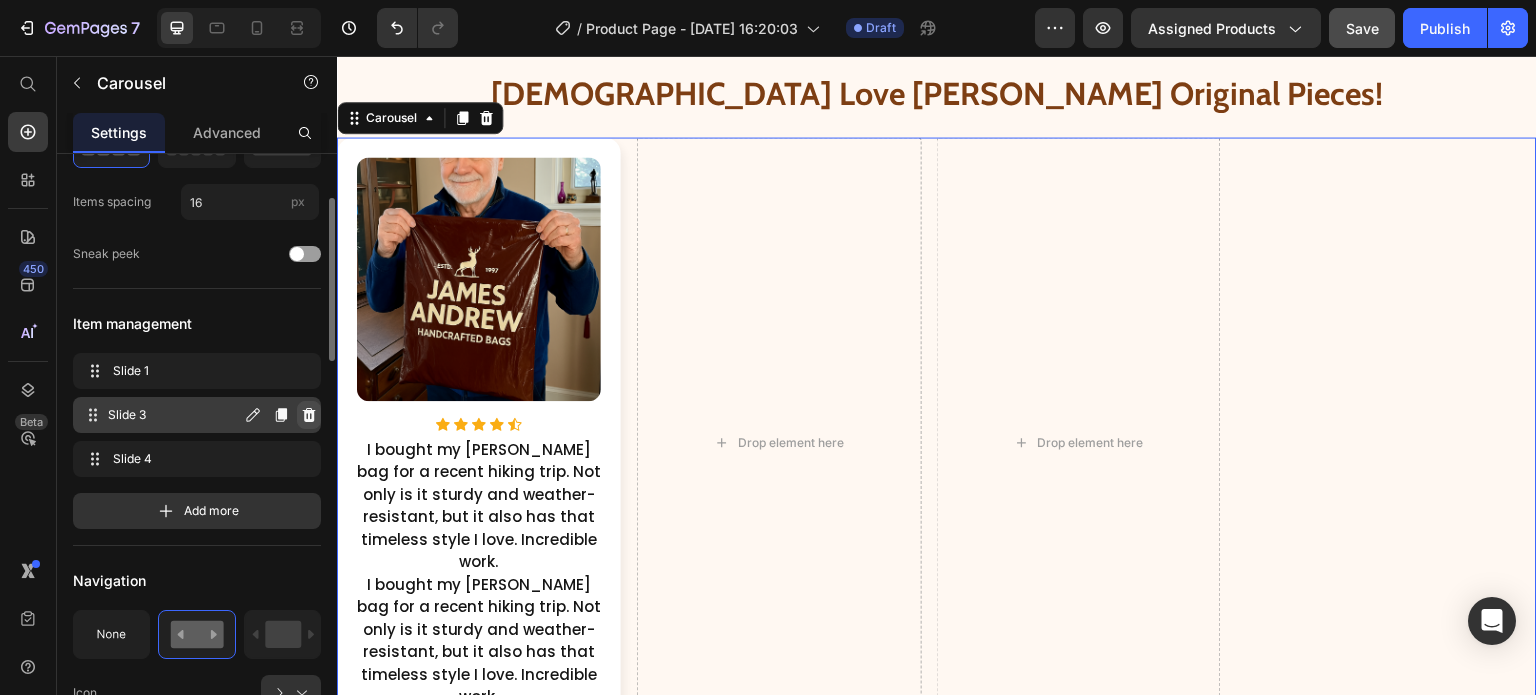 click 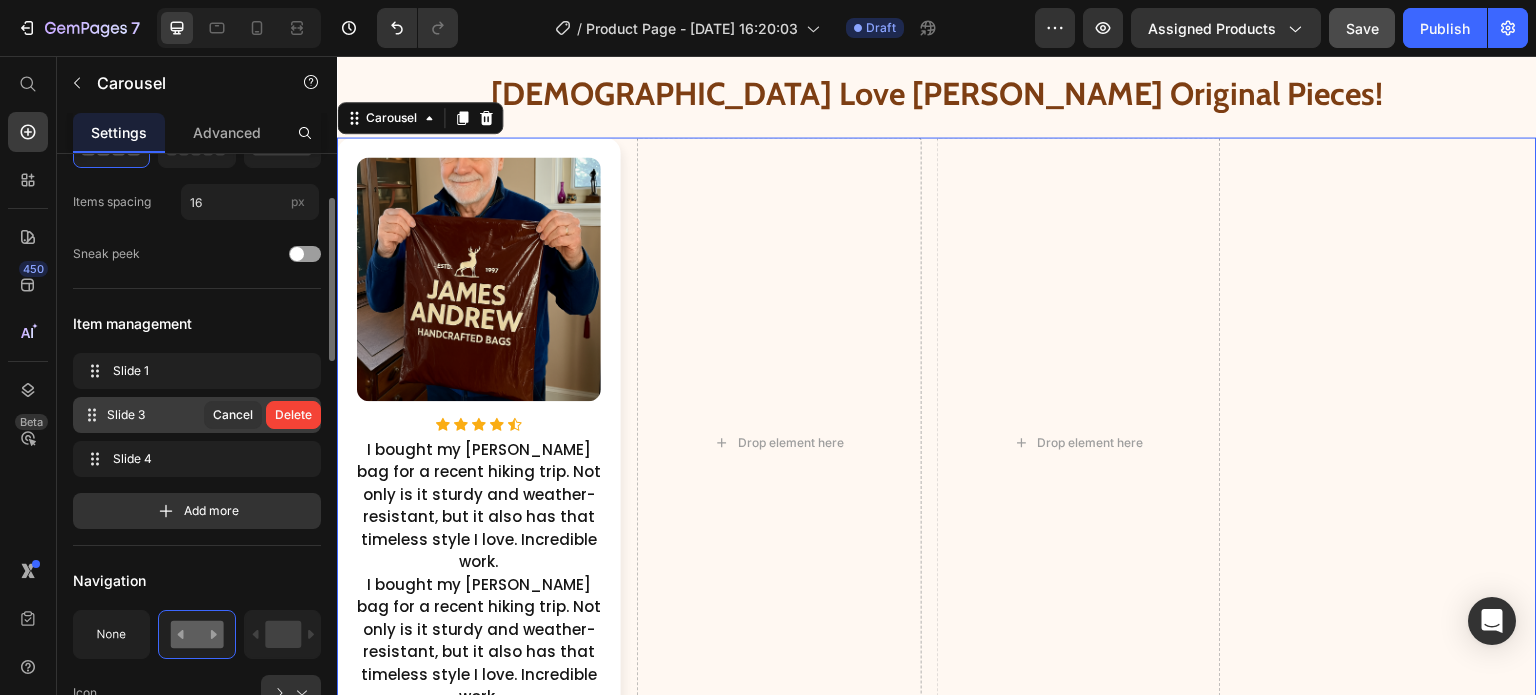 click on "Delete" at bounding box center (293, 415) 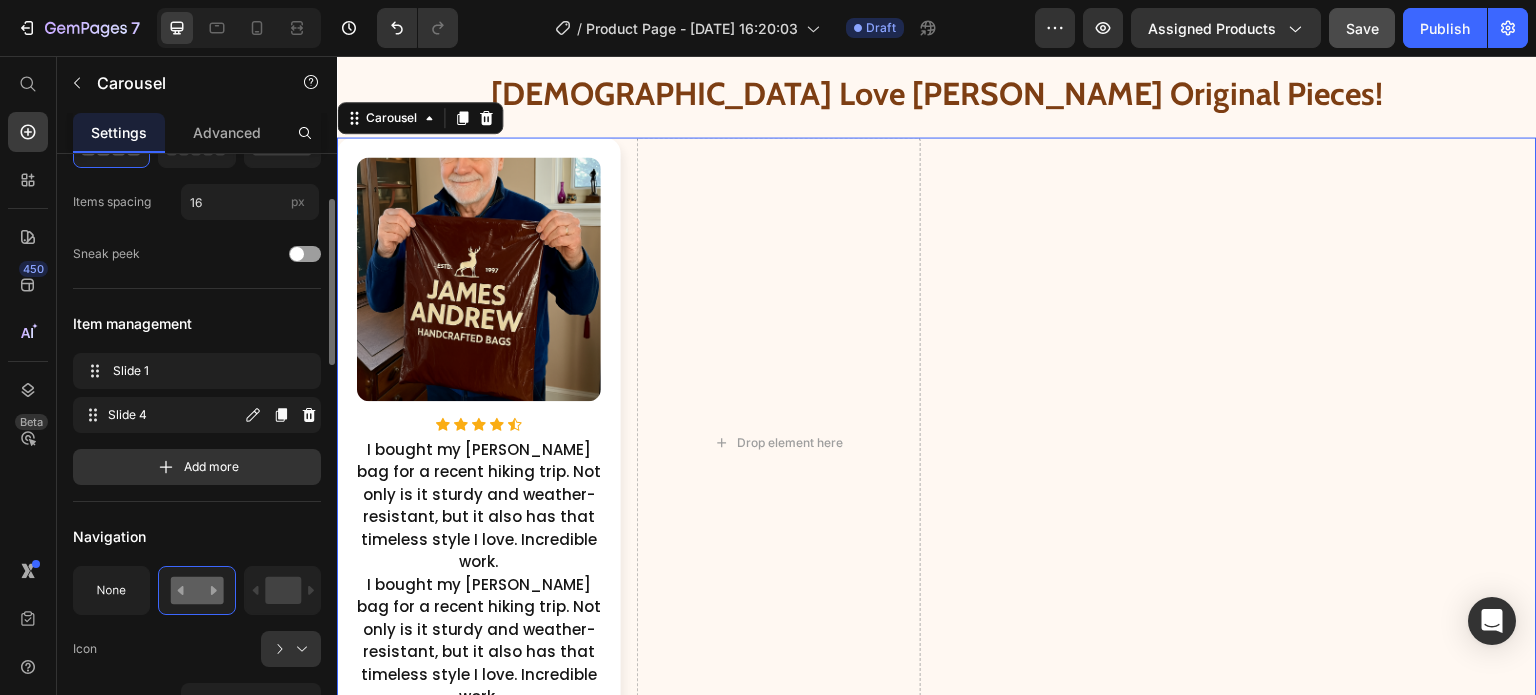 click 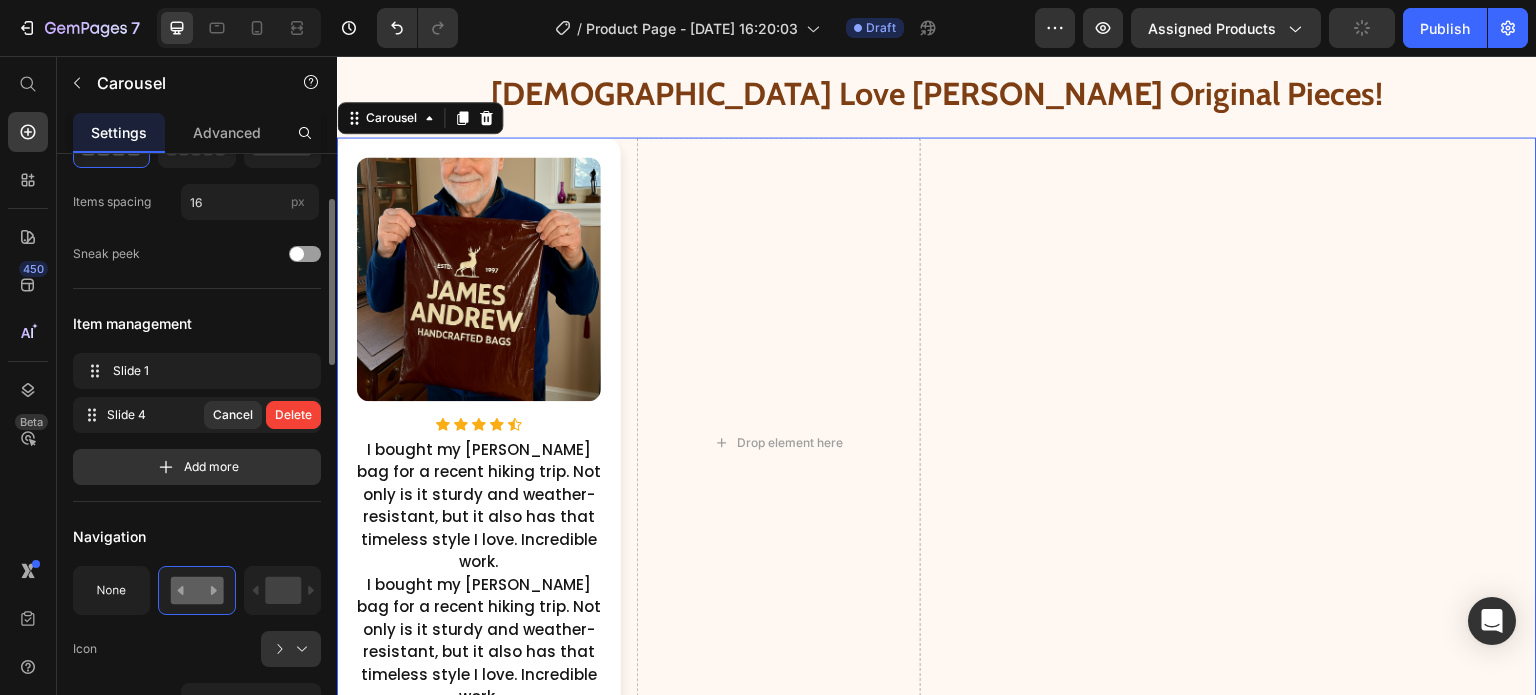 click on "Delete" at bounding box center [293, 415] 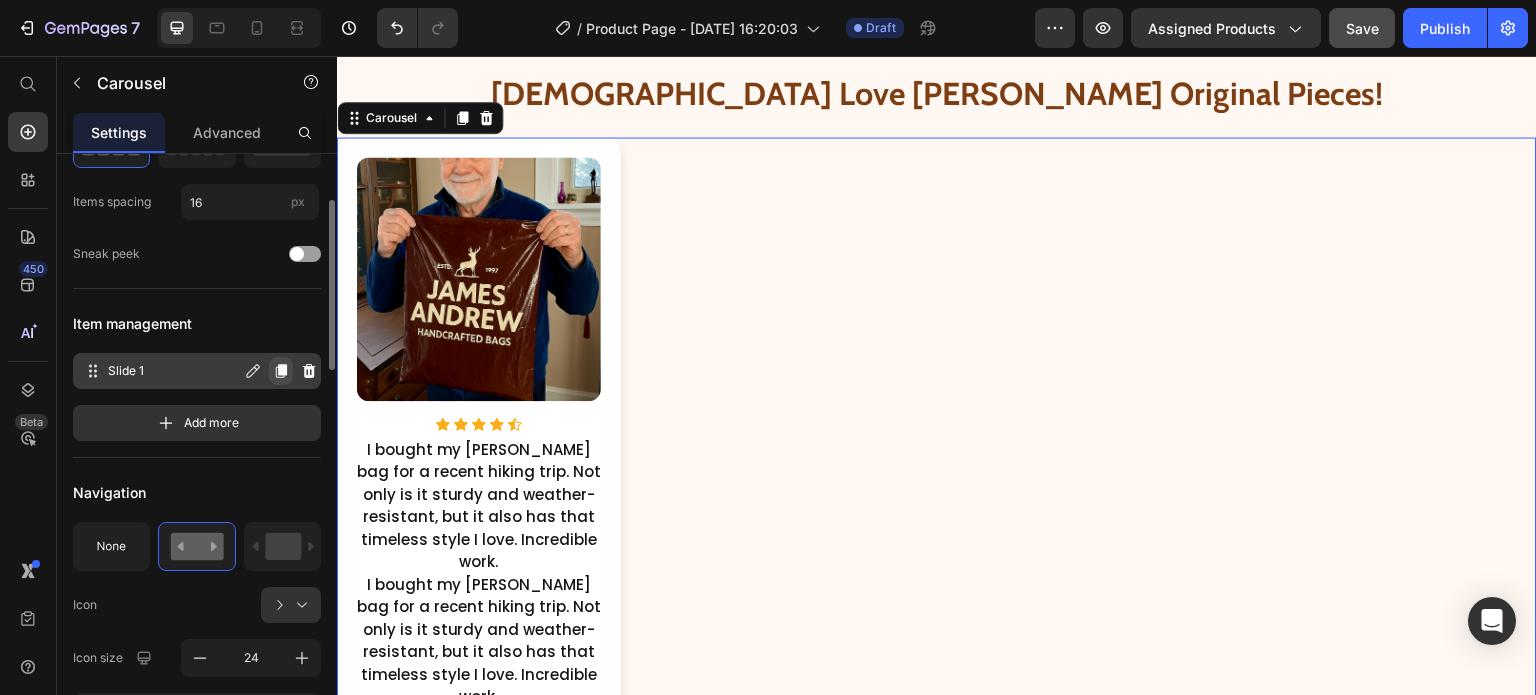 click 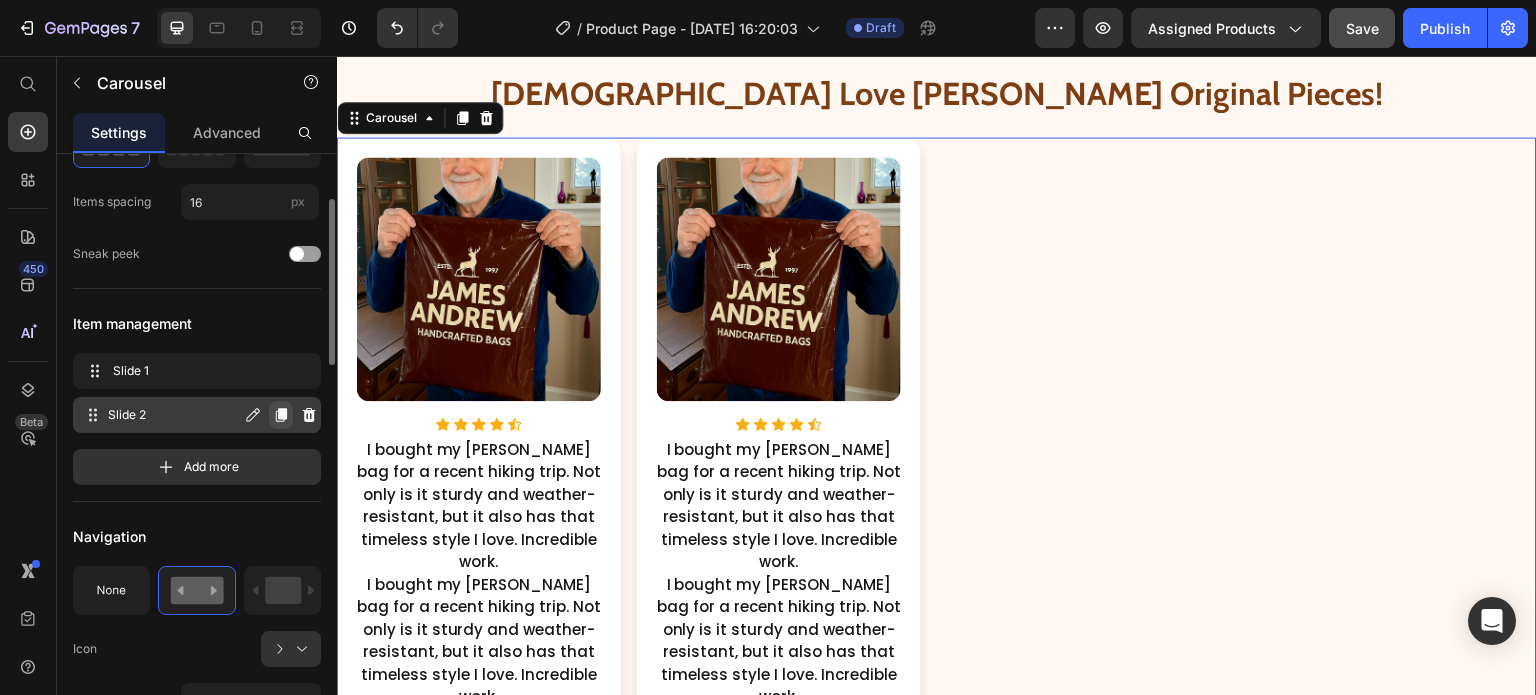 click 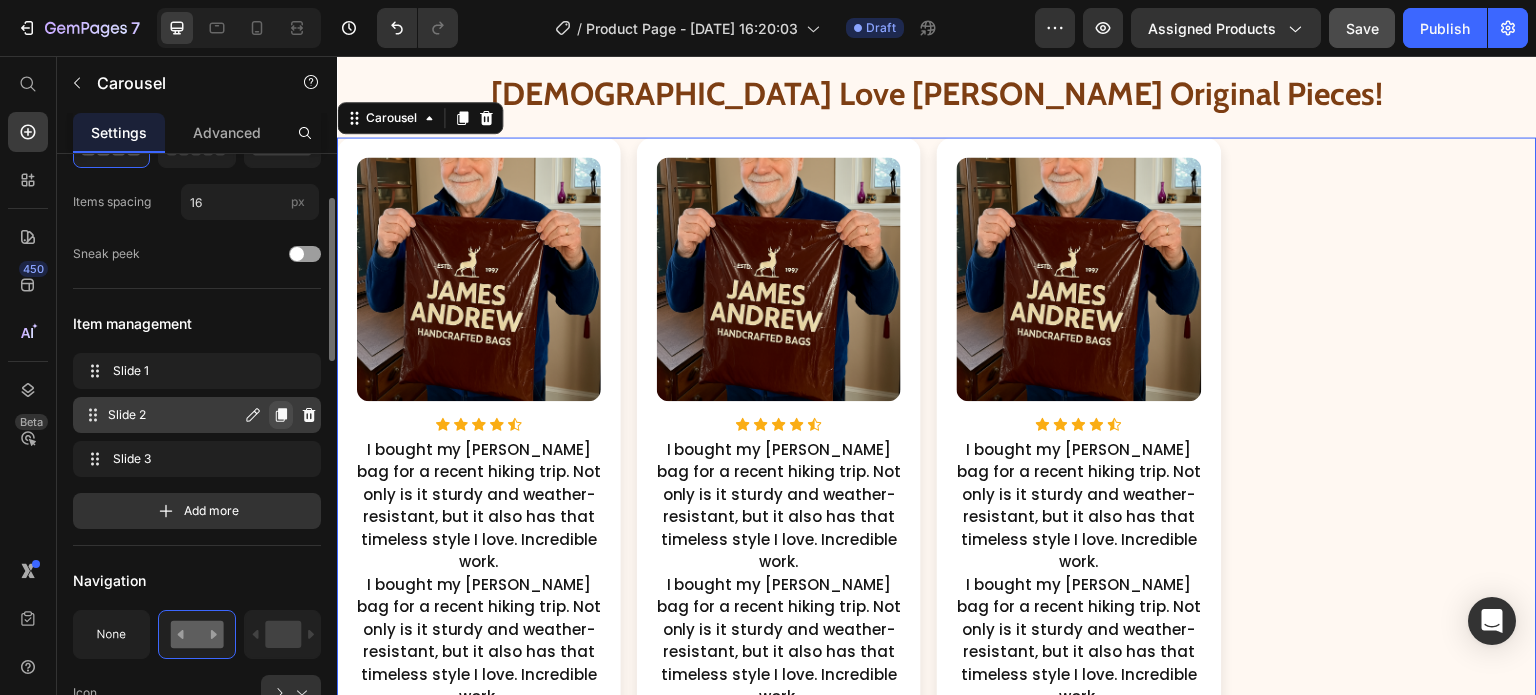 click 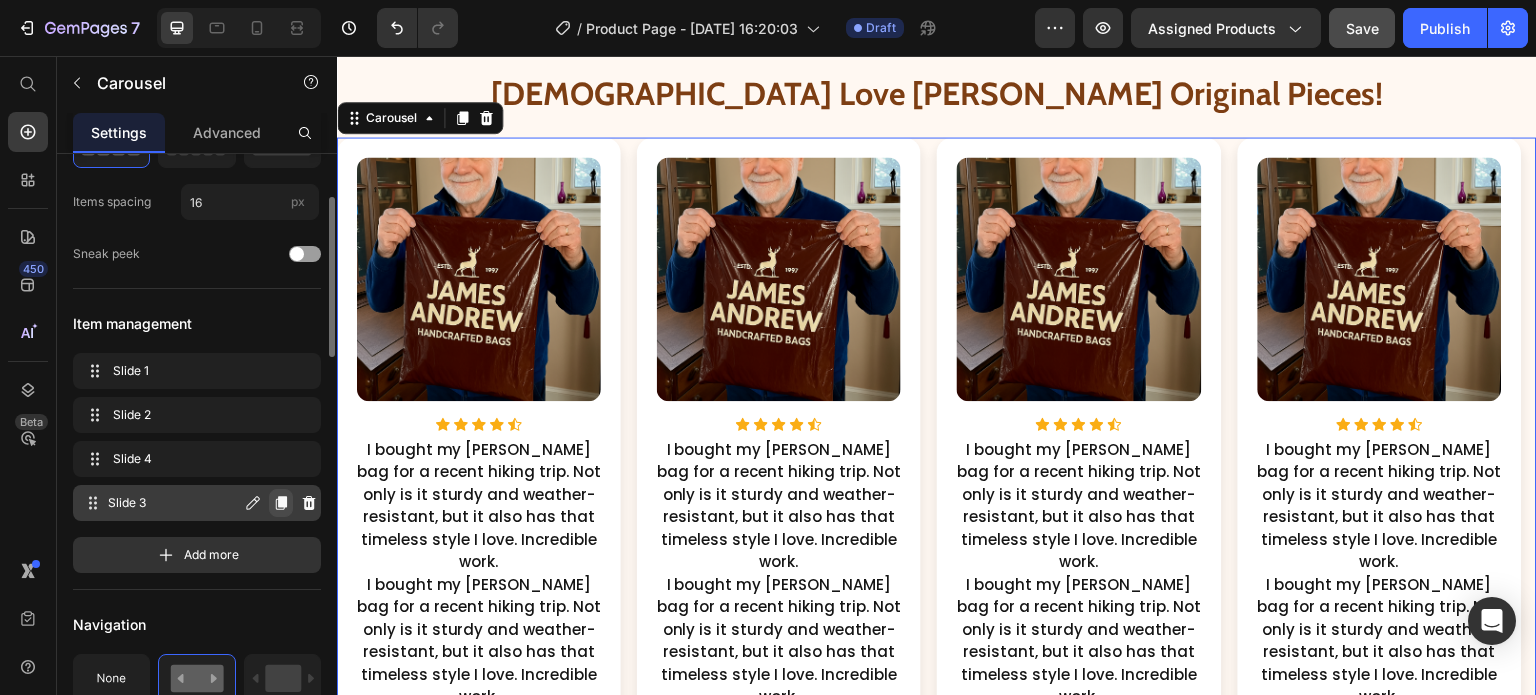 click 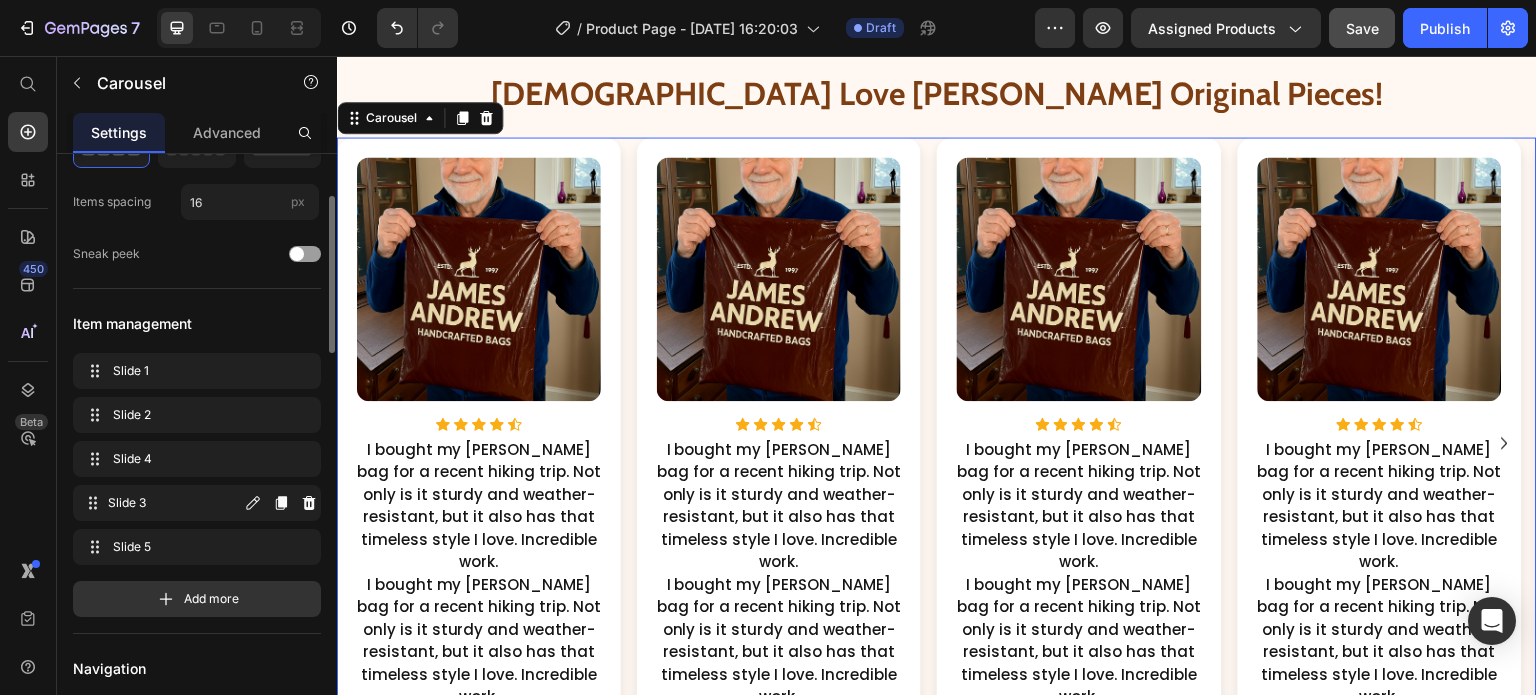 click 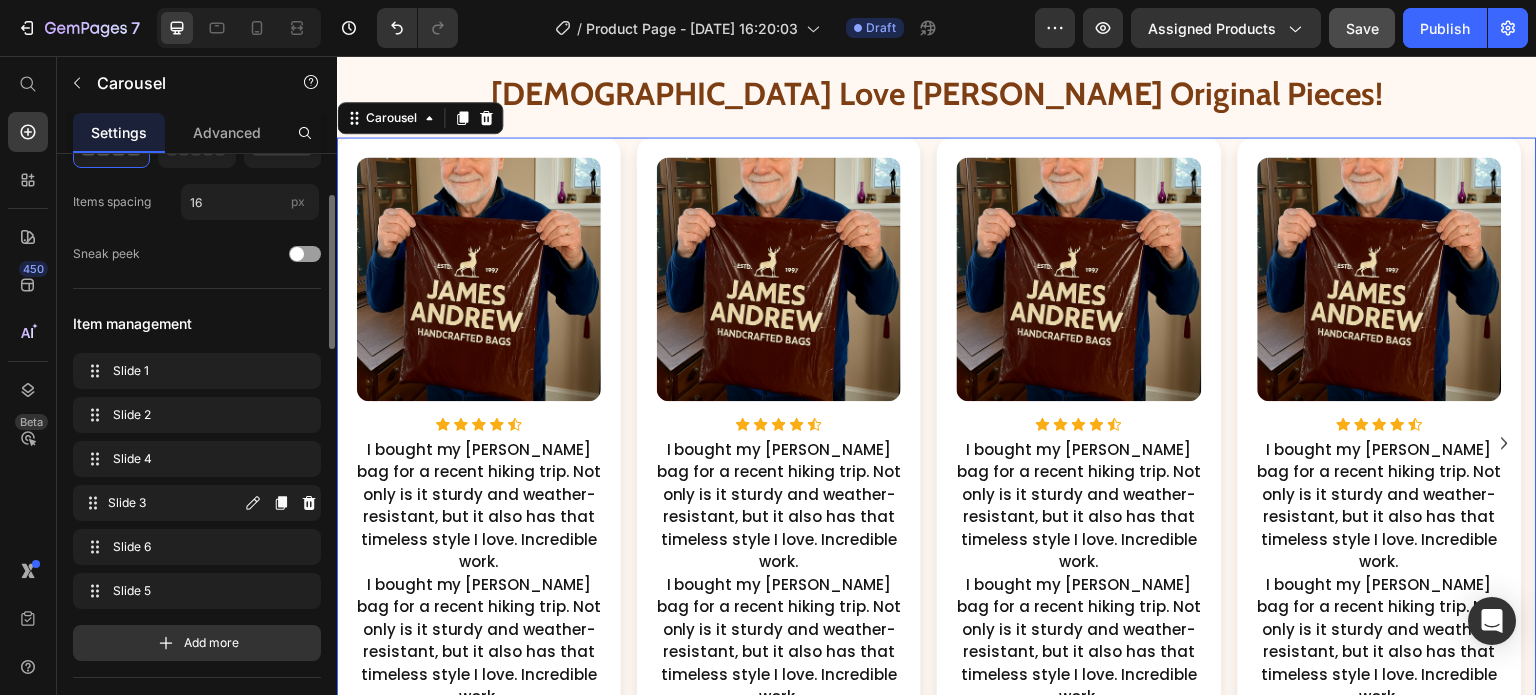click 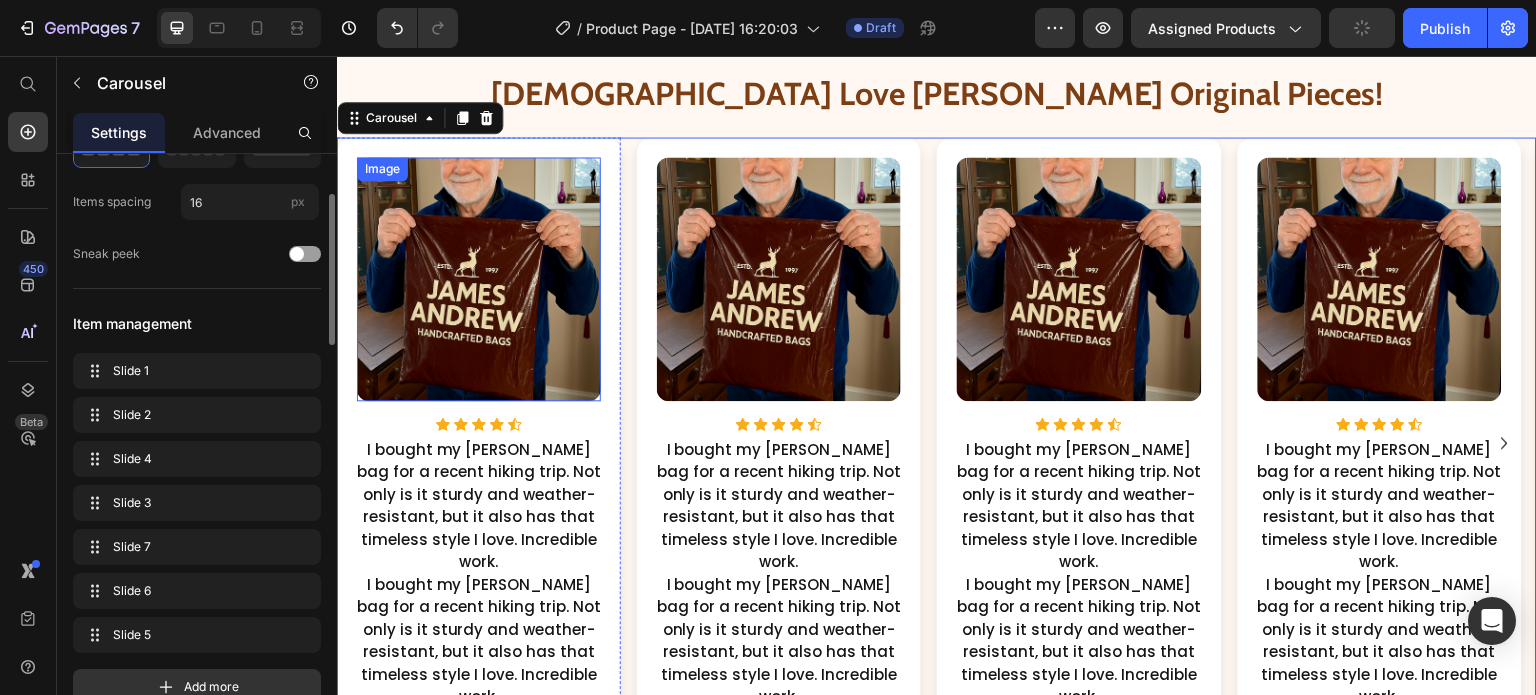 click on "Image                Icon                Icon                Icon                Icon
Icon Icon List Hoz I bought my [PERSON_NAME] bag for a recent hiking trip. Not only is it sturdy and weather-resistant, but it also has that timeless style I love. Incredible work. Text Block I bought my [PERSON_NAME] bag for a recent hiking trip. Not only is it sturdy and weather-resistant, but it also has that timeless style I love. Incredible work. Text Block Row Image                Icon                Icon                Icon                Icon
Icon Icon List Hoz I bought my [PERSON_NAME] bag for a recent hiking trip. Not only is it sturdy and weather-resistant, but it also has that timeless style I love. Incredible work. Text Block I bought my [PERSON_NAME] bag for a recent hiking trip. Not only is it sturdy and weather-resistant, but it also has that timeless style I love. Incredible work. Text Block Row Image                Icon                Icon                Icon                Icon" at bounding box center [937, 443] 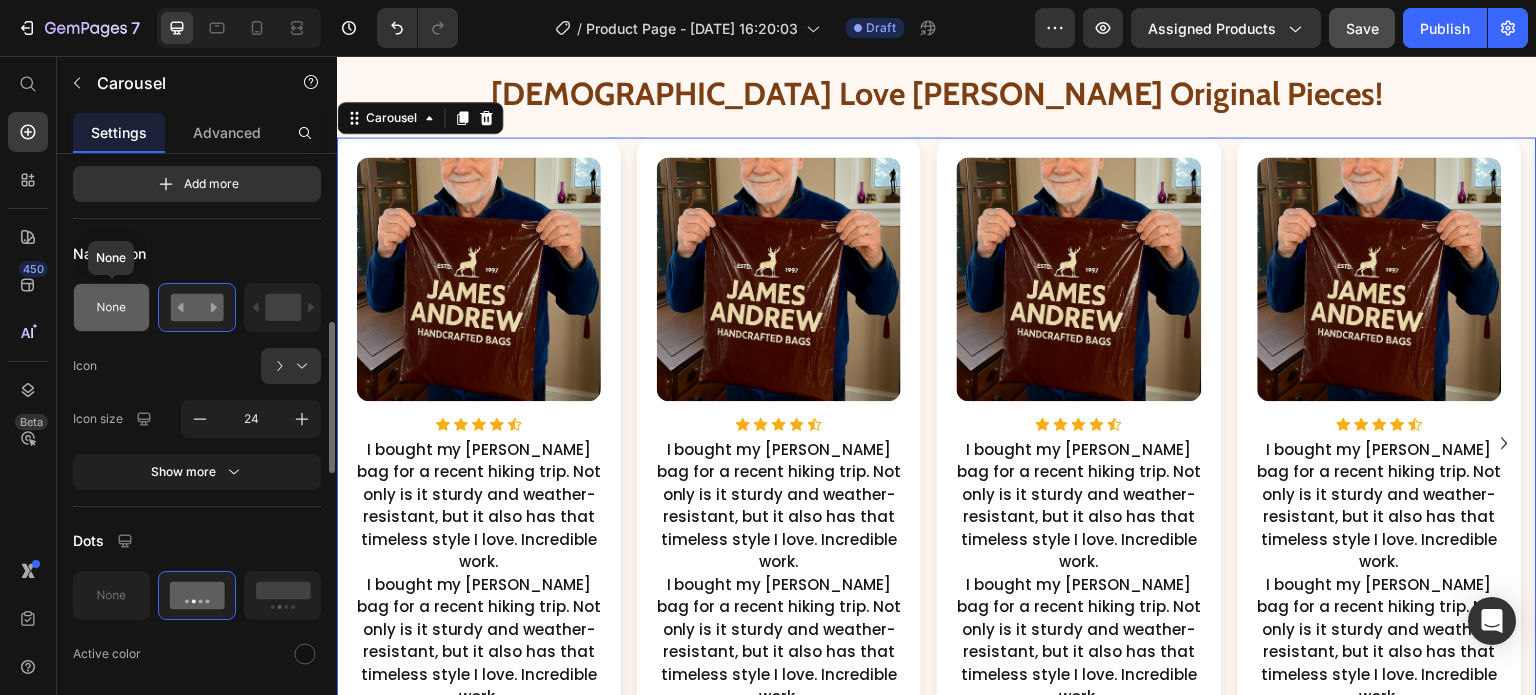 click 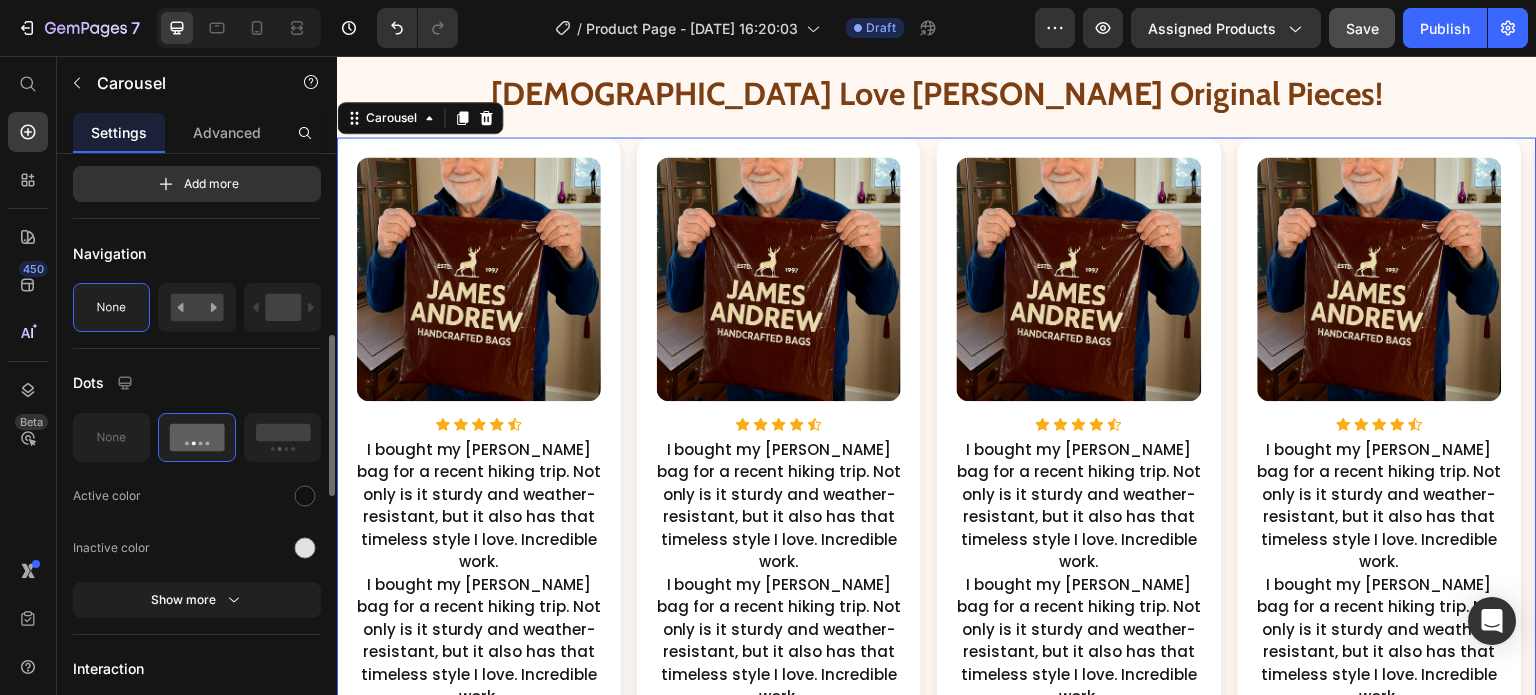 scroll, scrollTop: 666, scrollLeft: 0, axis: vertical 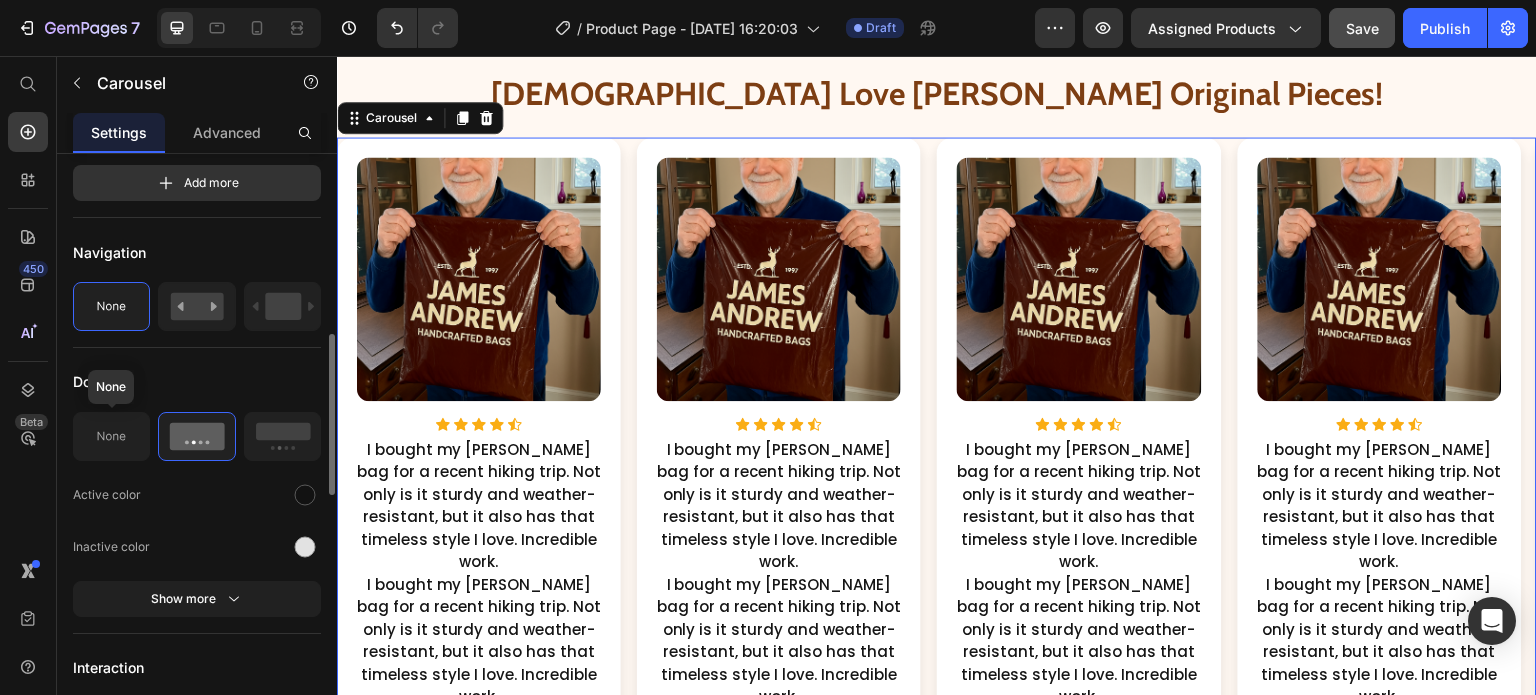 click 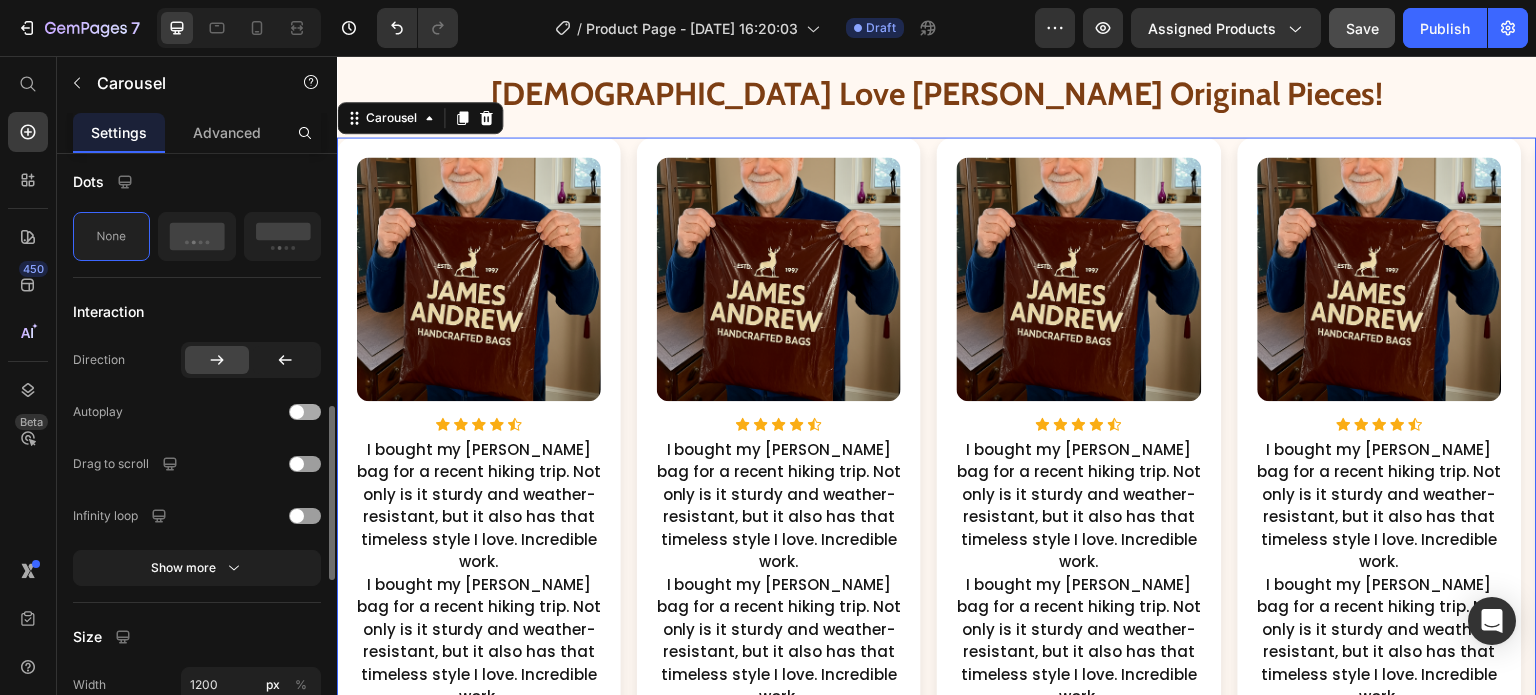 scroll, scrollTop: 865, scrollLeft: 0, axis: vertical 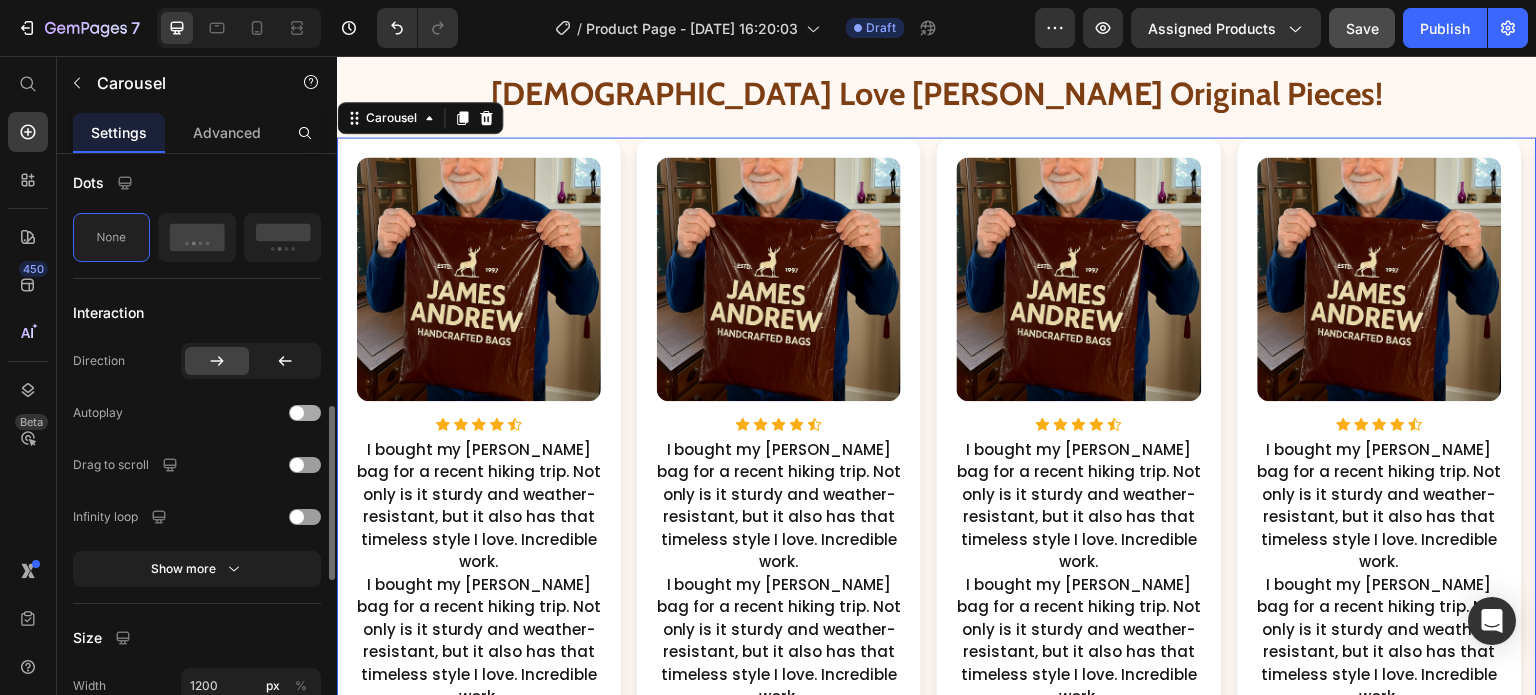 click at bounding box center (305, 413) 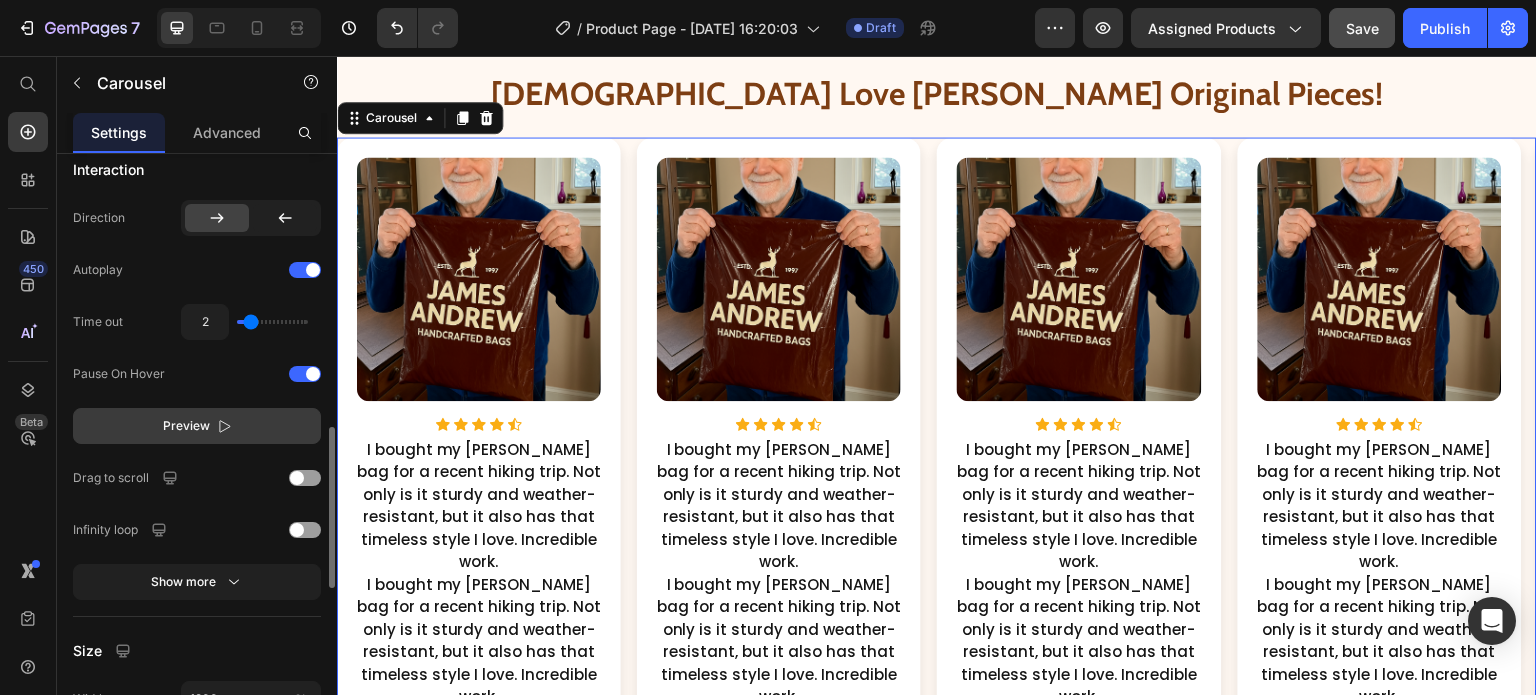 scroll, scrollTop: 1008, scrollLeft: 0, axis: vertical 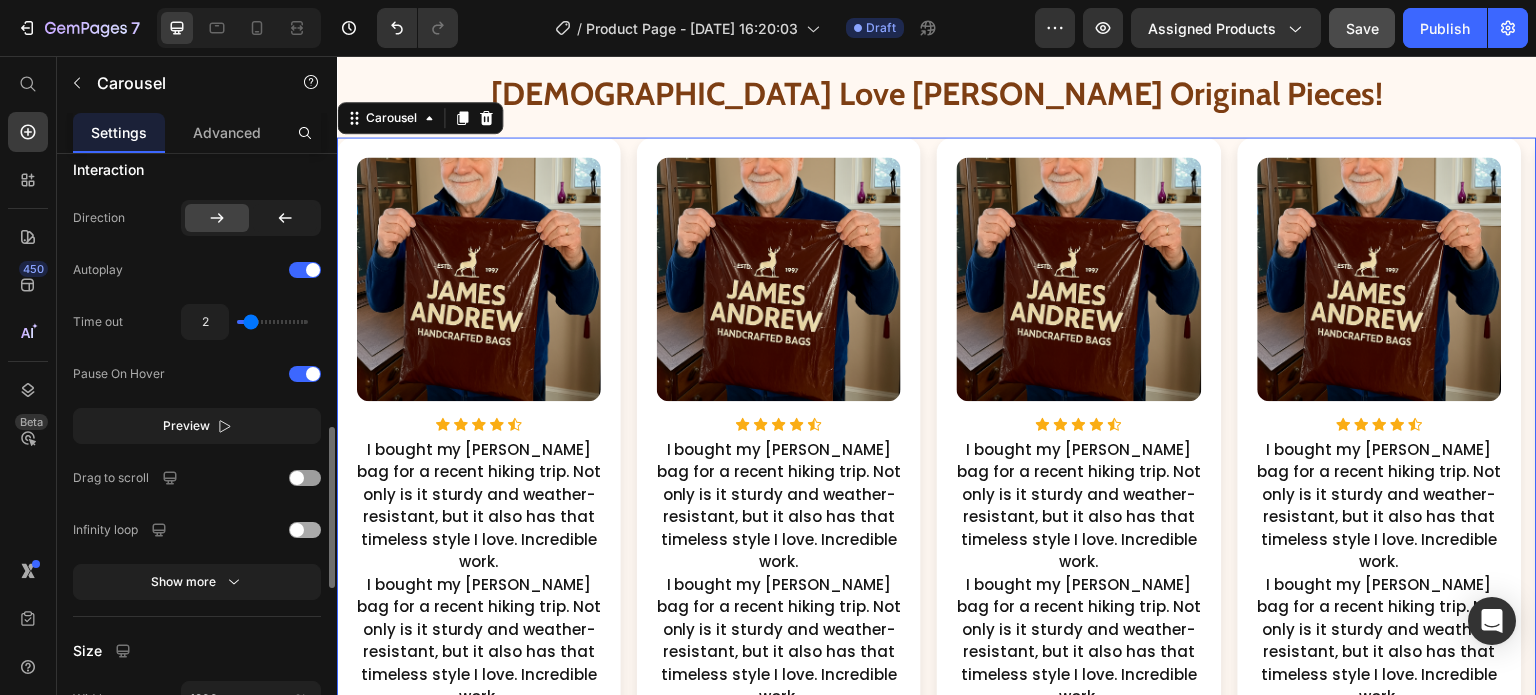 click at bounding box center (297, 530) 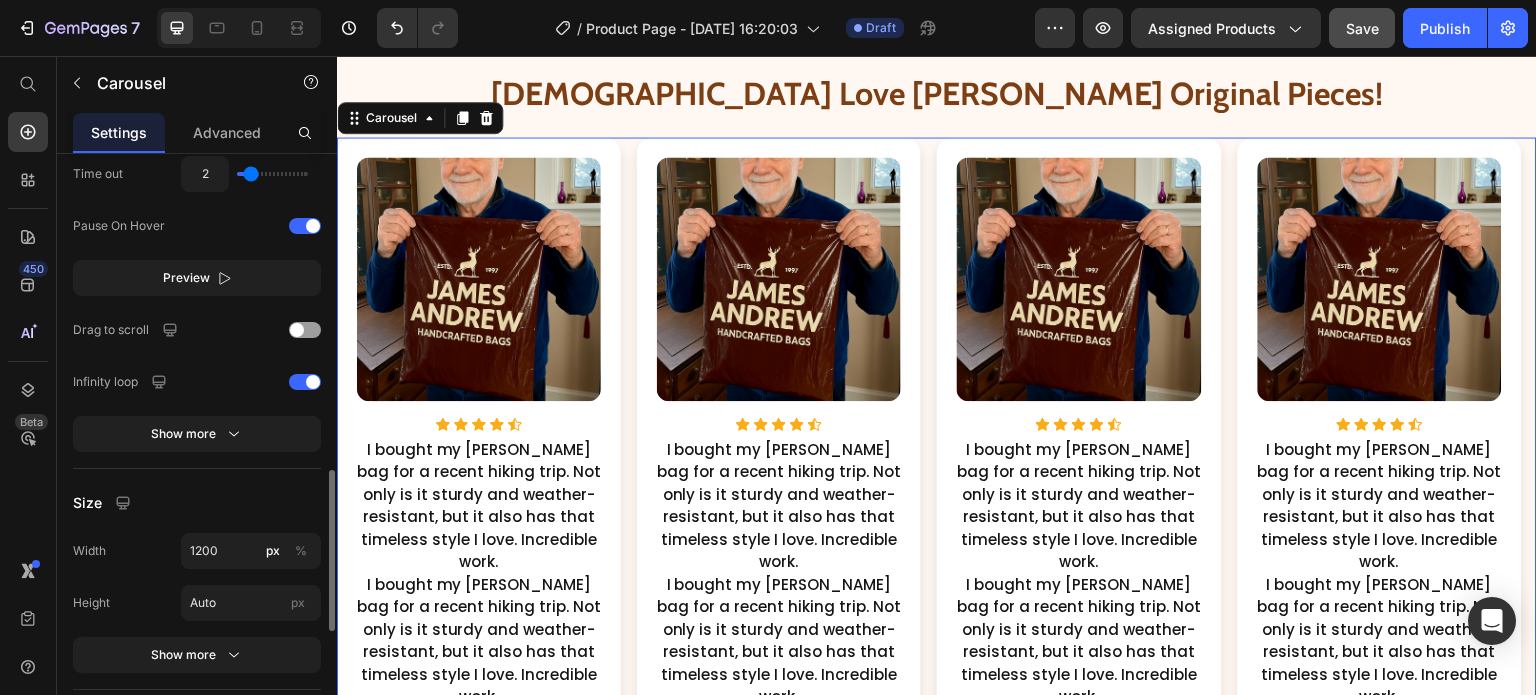 scroll, scrollTop: 1159, scrollLeft: 0, axis: vertical 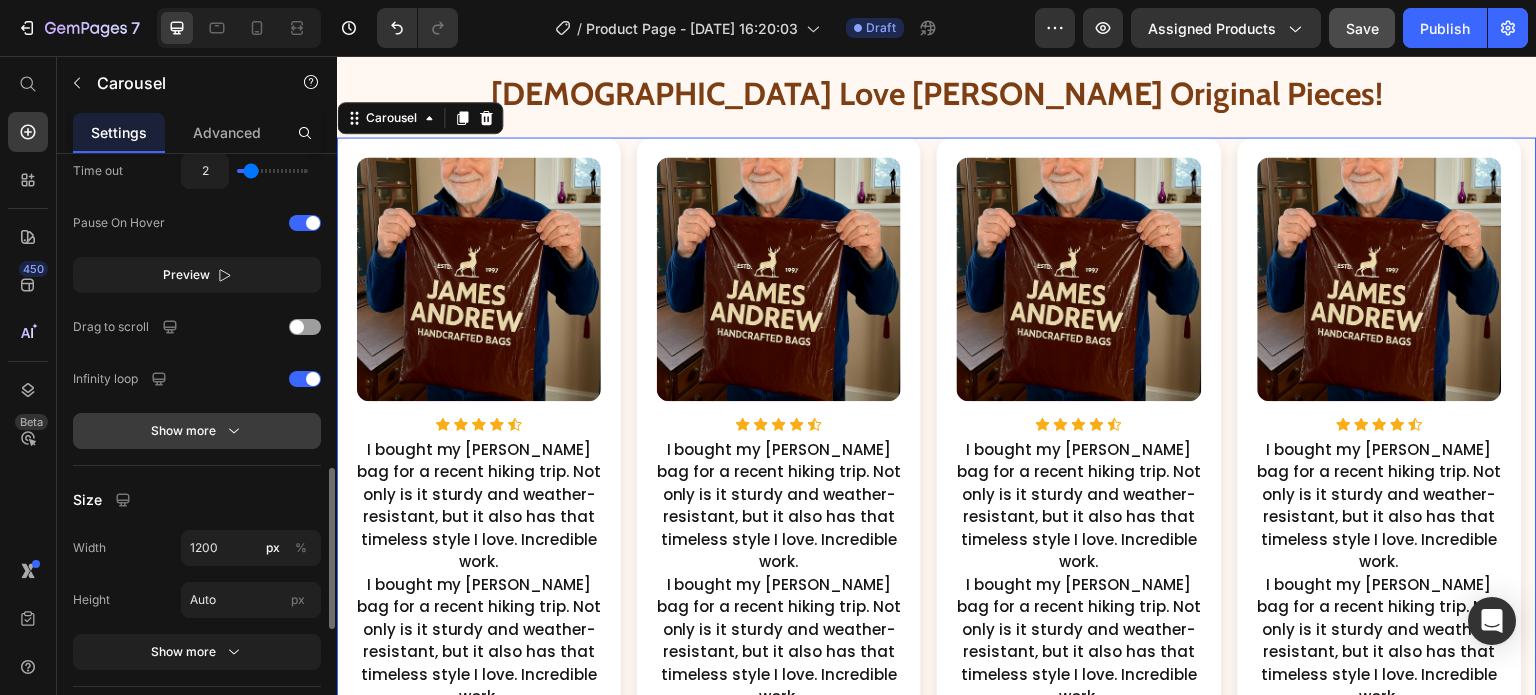 click on "Show more" at bounding box center [197, 431] 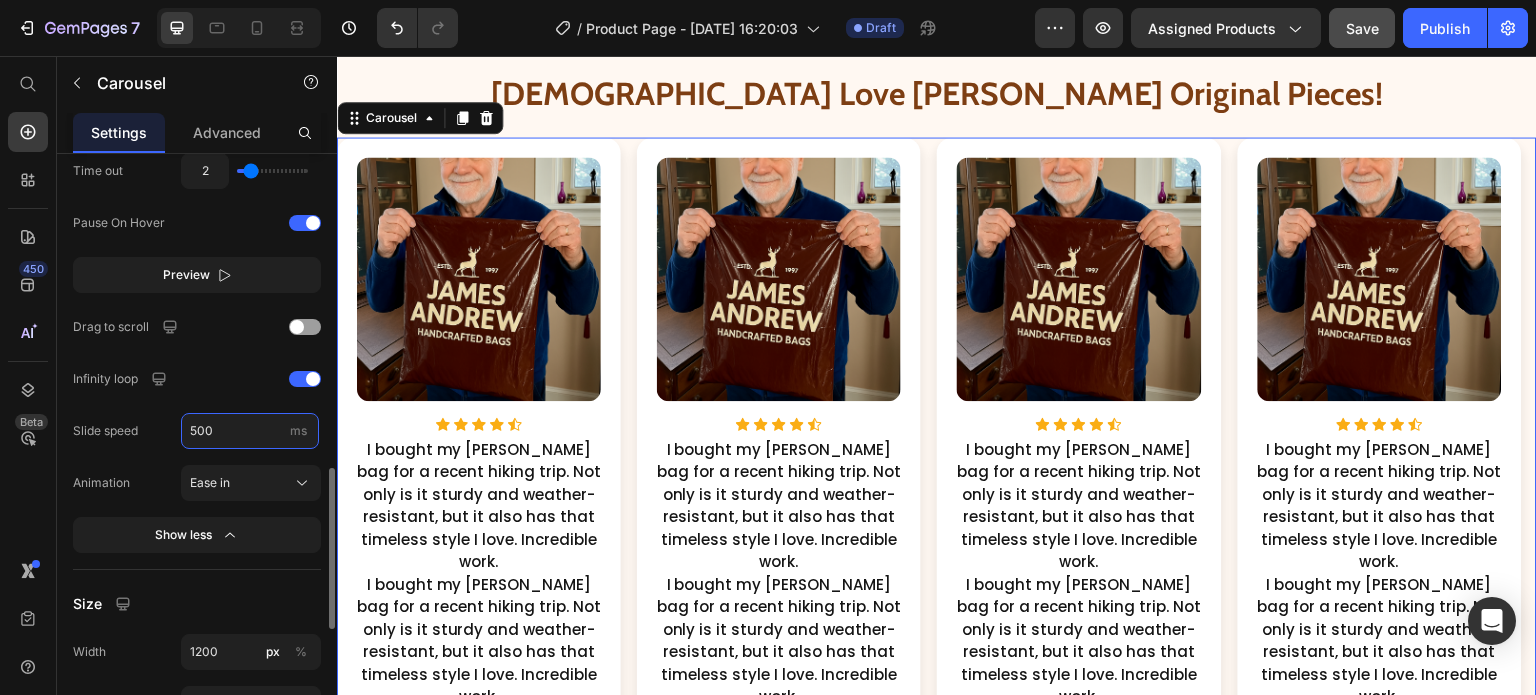 click on "500" at bounding box center (250, 431) 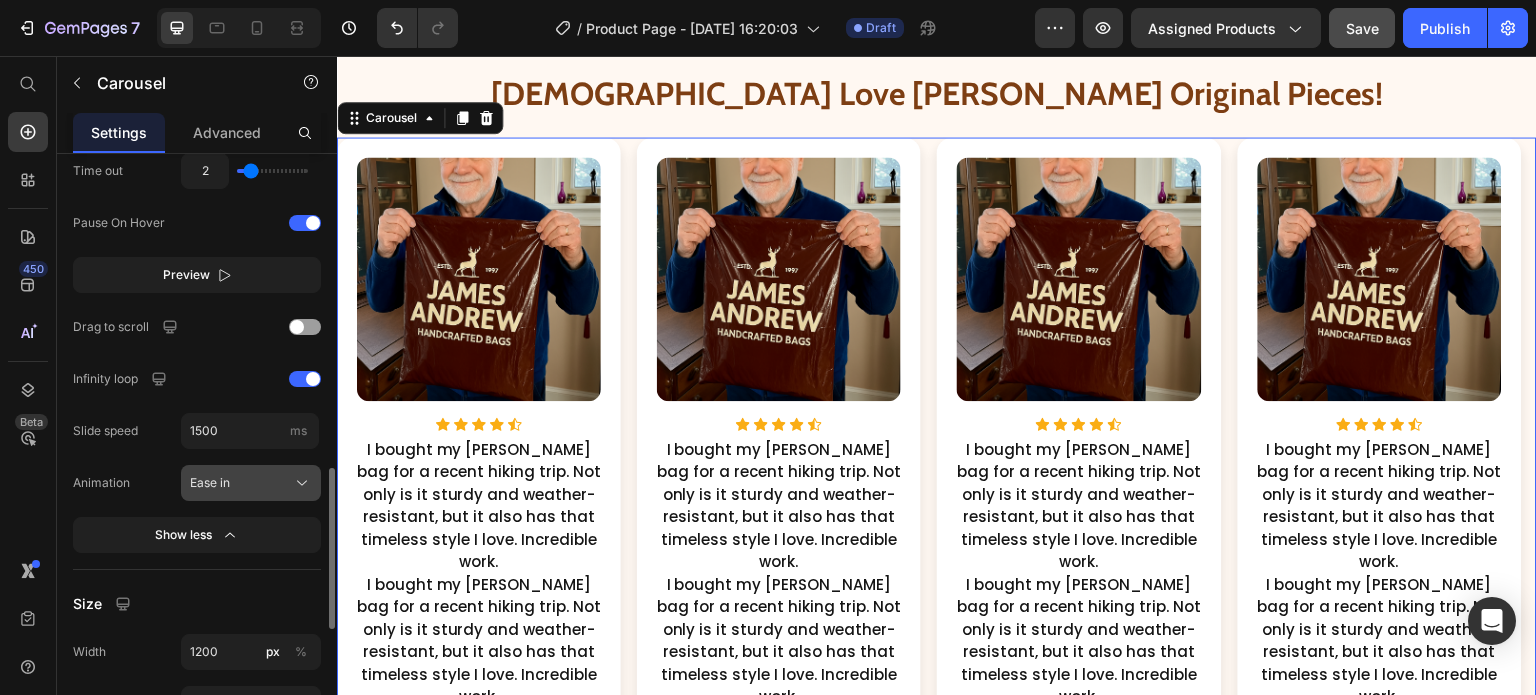 click on "Ease in" at bounding box center (210, 483) 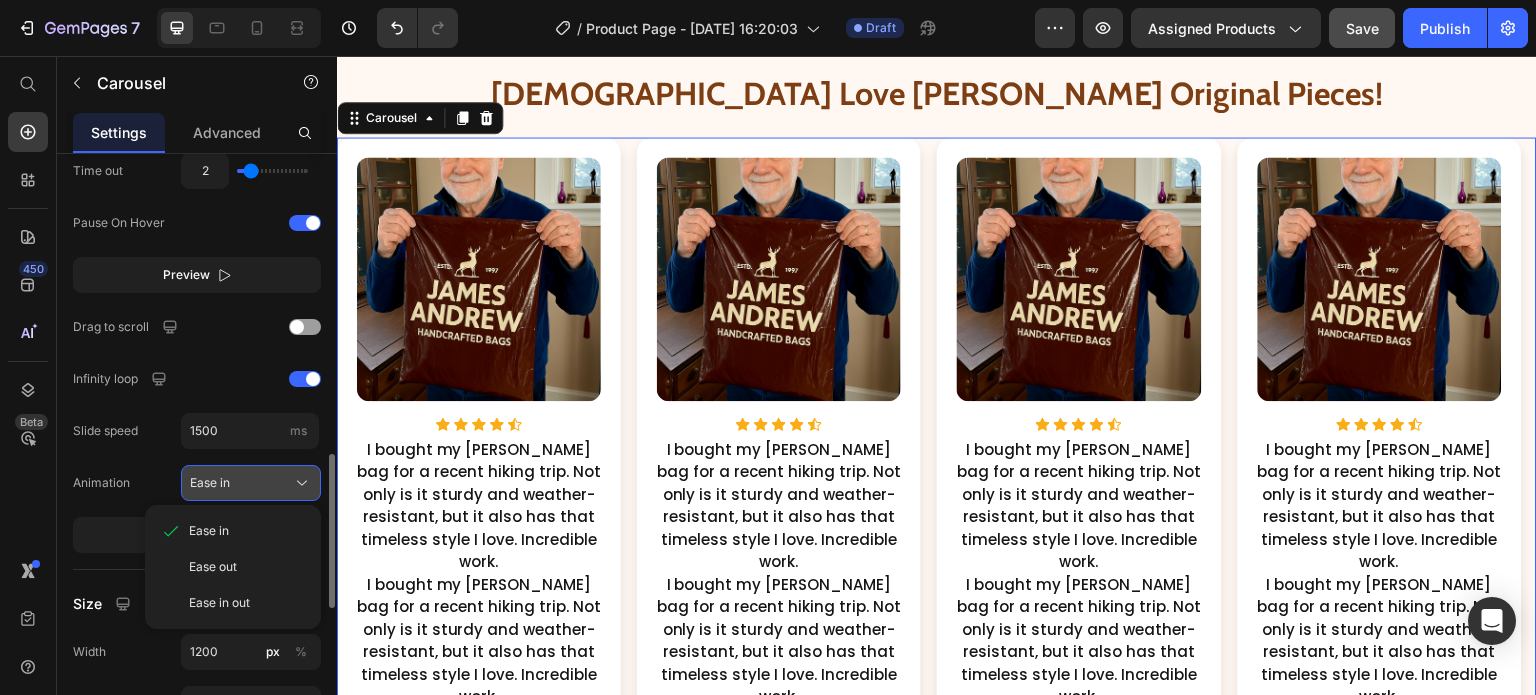 type on "1500" 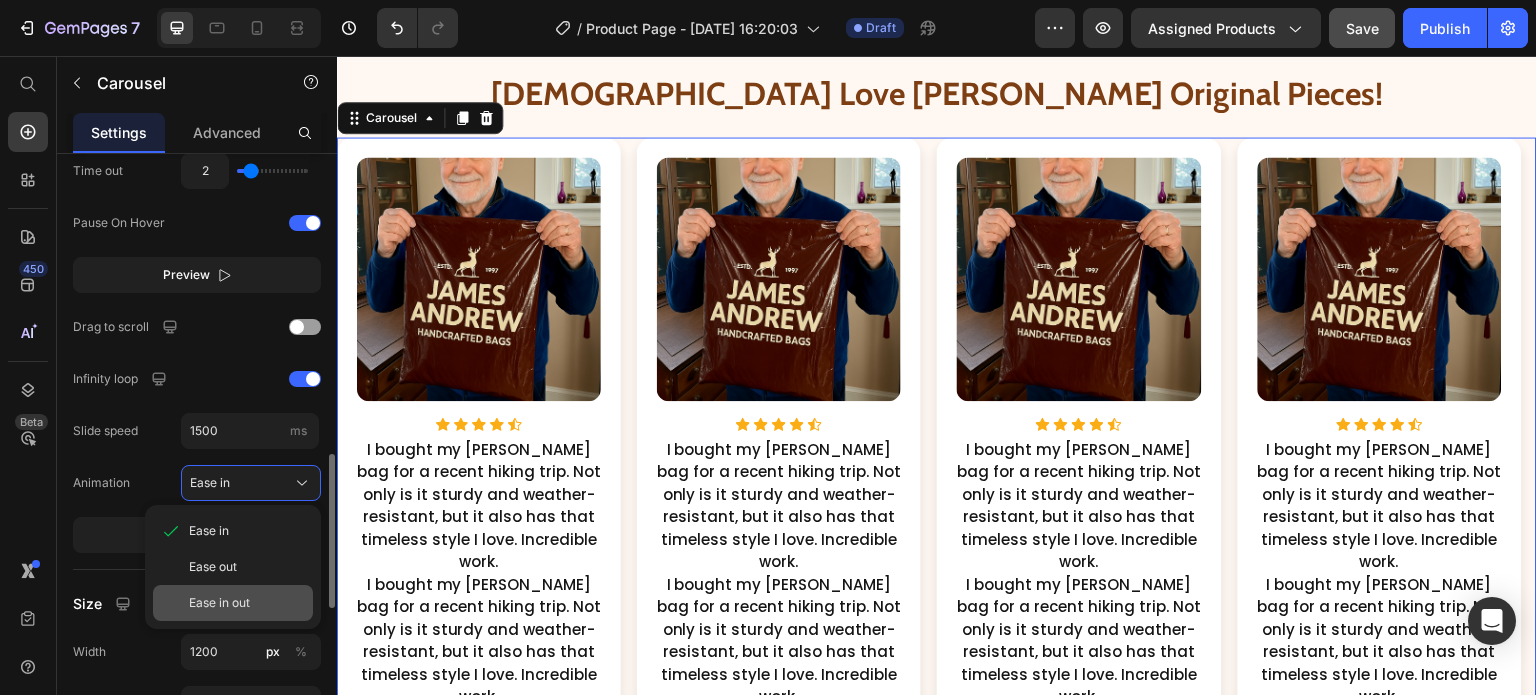 click on "Ease in out" 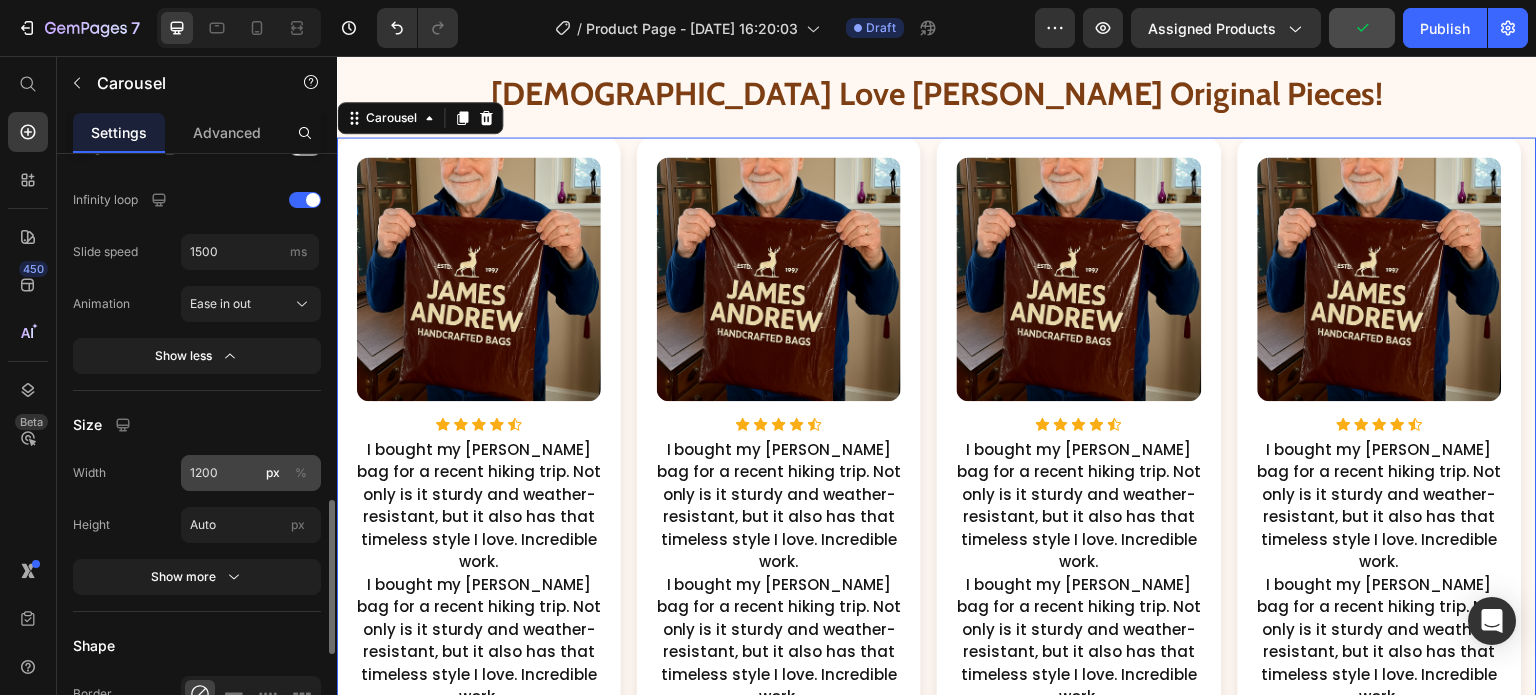 scroll, scrollTop: 1339, scrollLeft: 0, axis: vertical 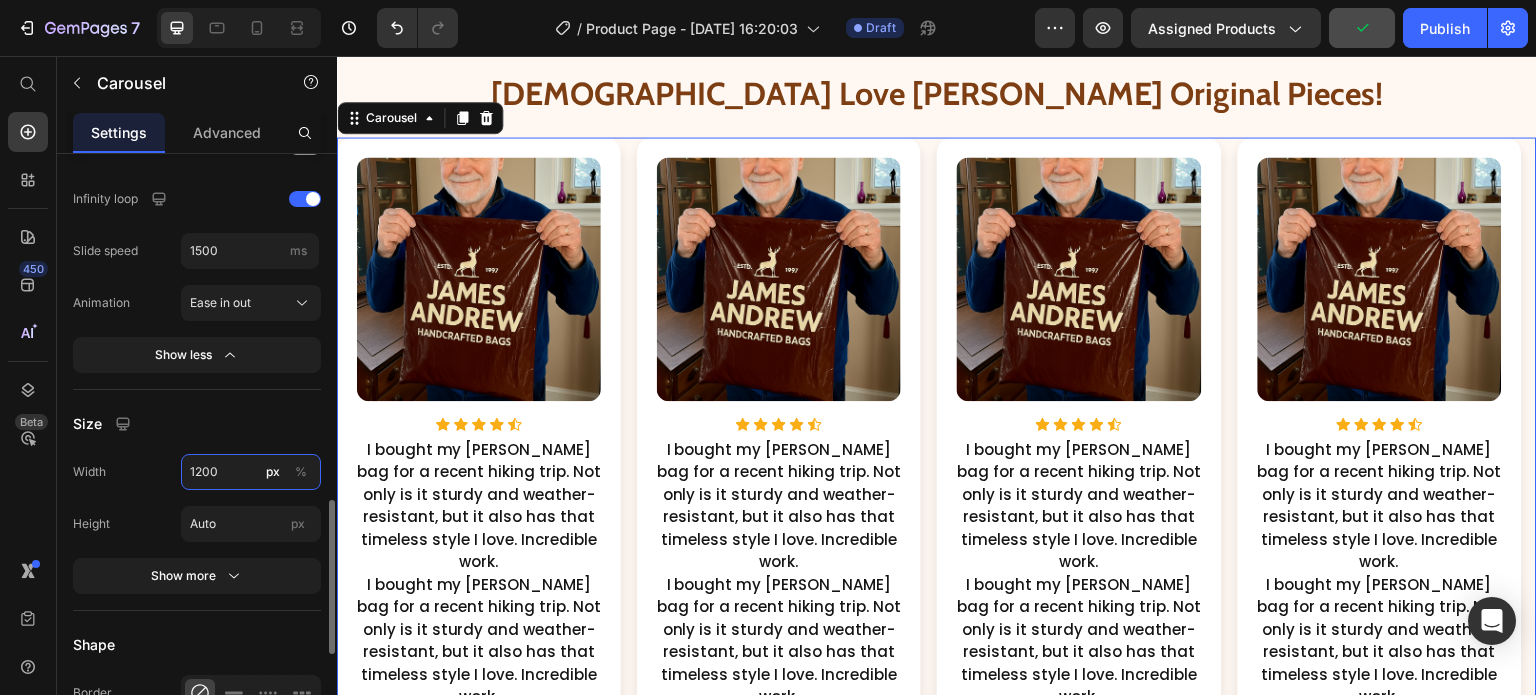 click on "1200" at bounding box center [251, 472] 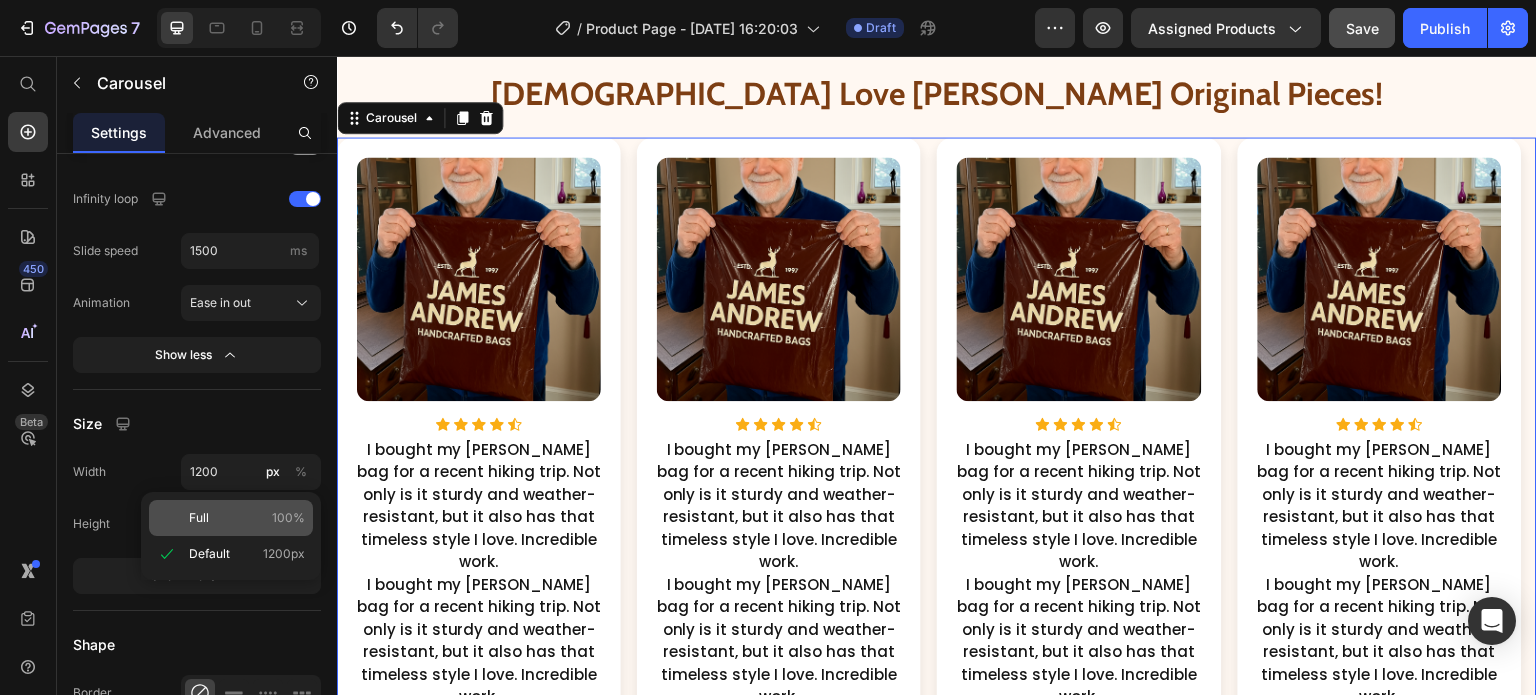 click on "Full 100%" at bounding box center [247, 518] 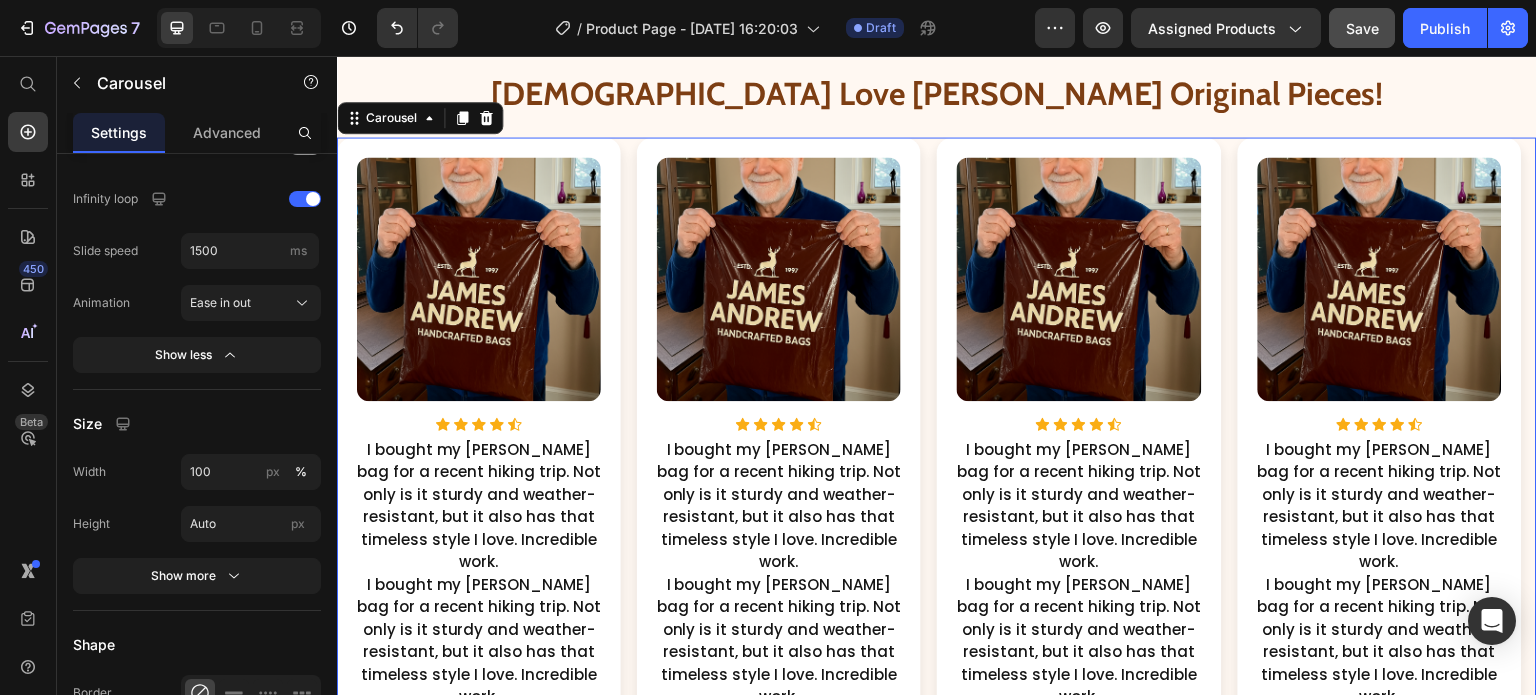 click on "Image                Icon                Icon                Icon                Icon
Icon Icon List Hoz I bought my [PERSON_NAME] bag for a recent hiking trip. Not only is it sturdy and weather-resistant, but it also has that timeless style I love. Incredible work. Text Block I bought my [PERSON_NAME] bag for a recent hiking trip. Not only is it sturdy and weather-resistant, but it also has that timeless style I love. Incredible work. Text Block Row Image                Icon                Icon                Icon                Icon
Icon Icon List Hoz I bought my [PERSON_NAME] bag for a recent hiking trip. Not only is it sturdy and weather-resistant, but it also has that timeless style I love. Incredible work. Text Block I bought my [PERSON_NAME] bag for a recent hiking trip. Not only is it sturdy and weather-resistant, but it also has that timeless style I love. Incredible work. Text Block Row Image                Icon                Icon                Icon                Icon" at bounding box center [937, 443] 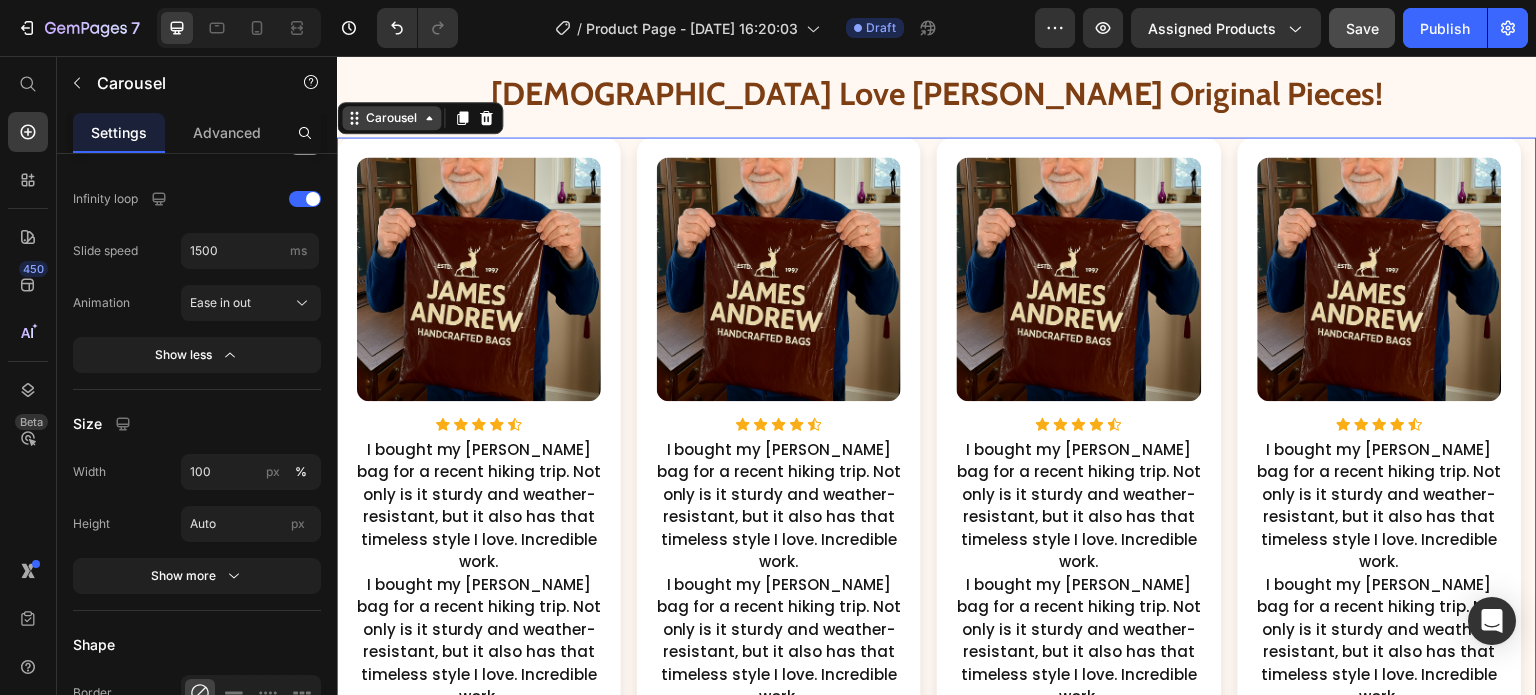 click on "Carousel" at bounding box center [391, 118] 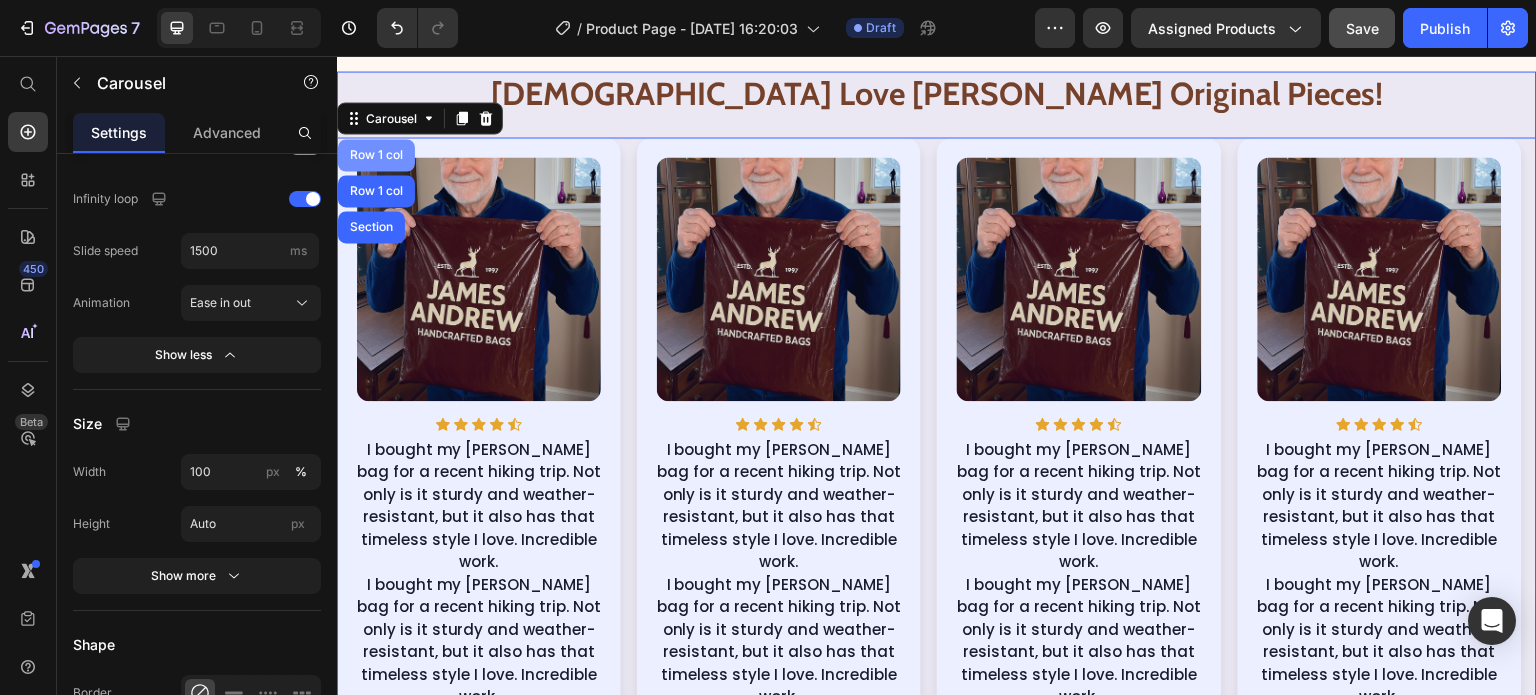 click on "Row 1 col" at bounding box center (376, 155) 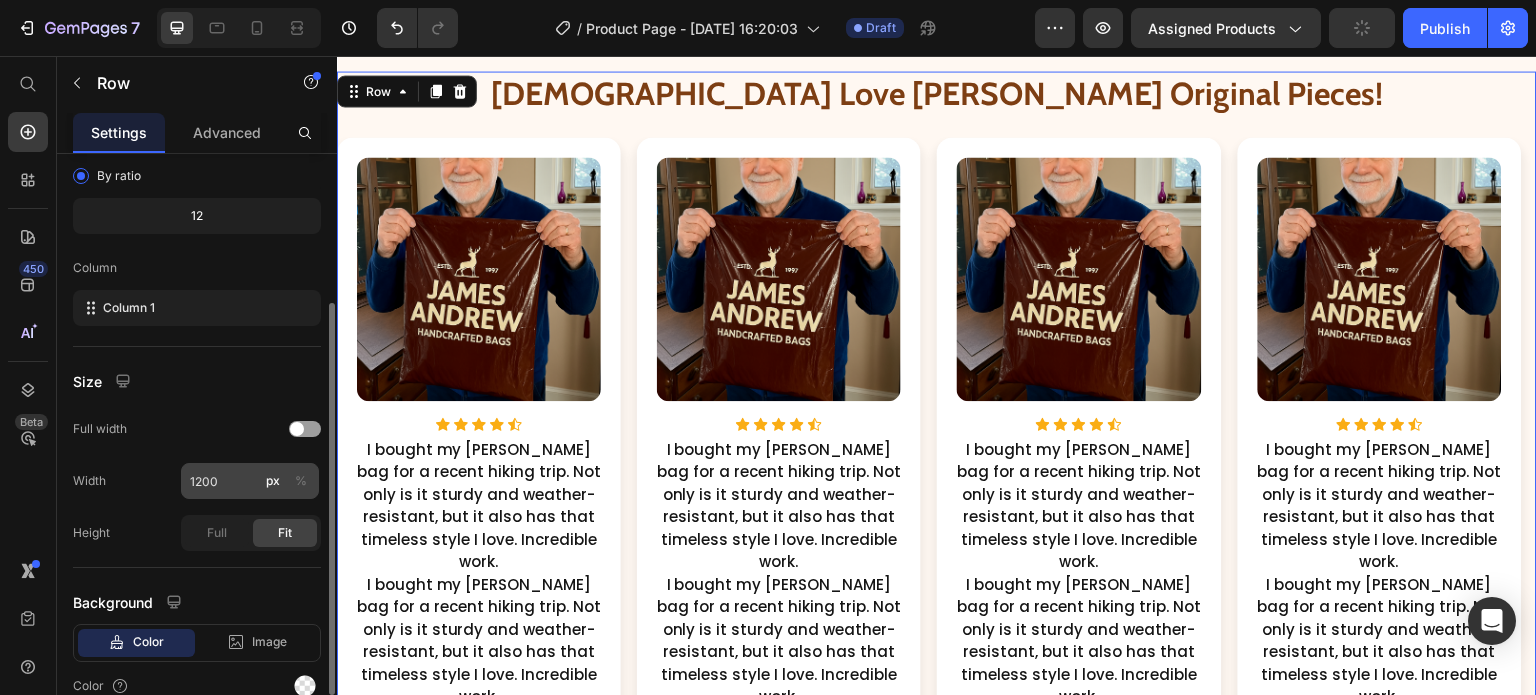 scroll, scrollTop: 224, scrollLeft: 0, axis: vertical 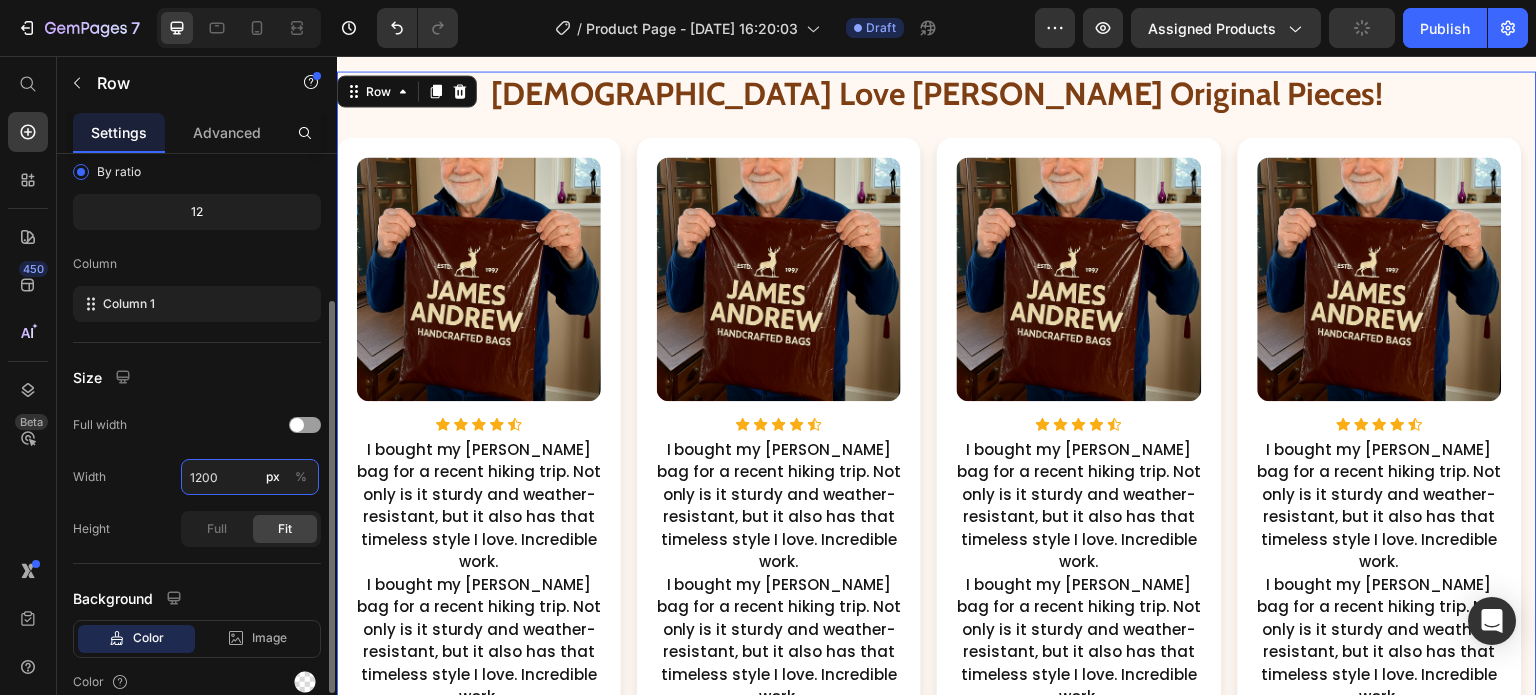 click on "1200" at bounding box center [250, 477] 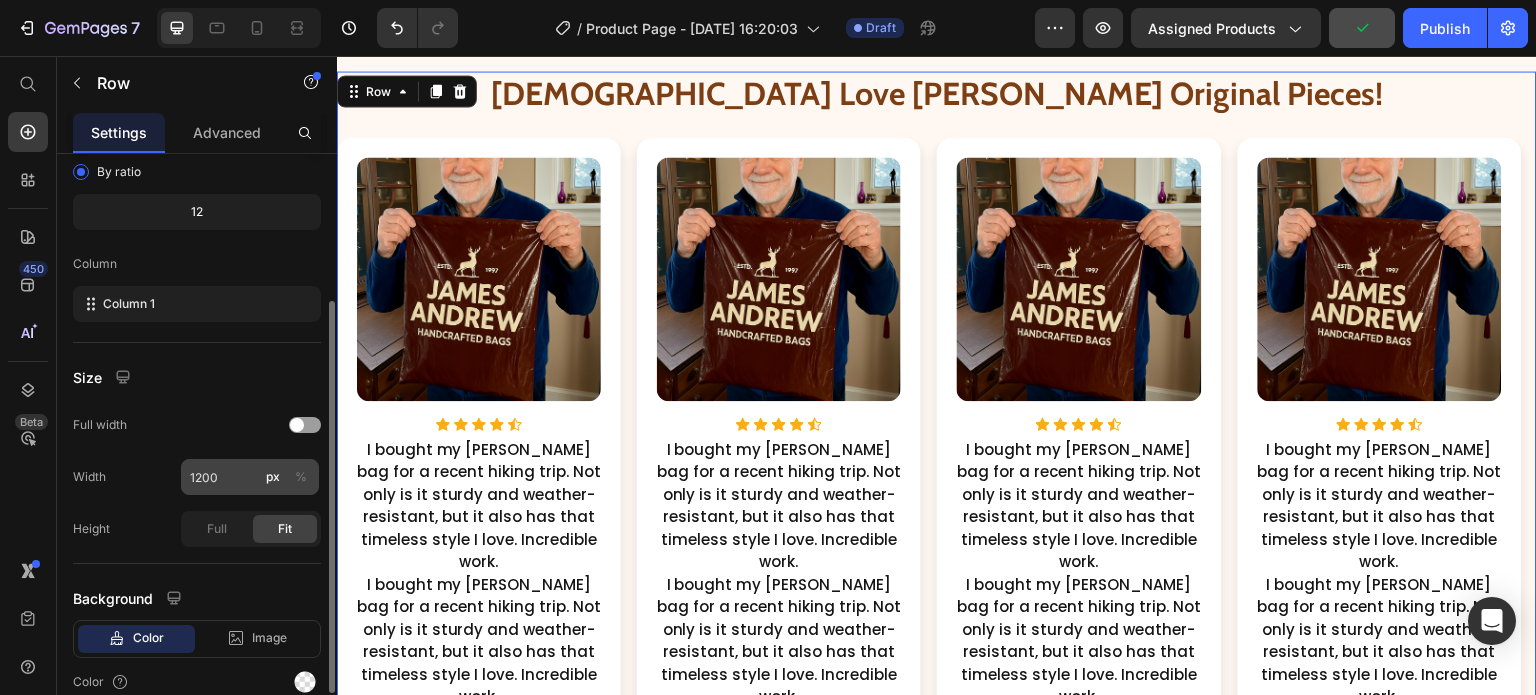 click on "%" 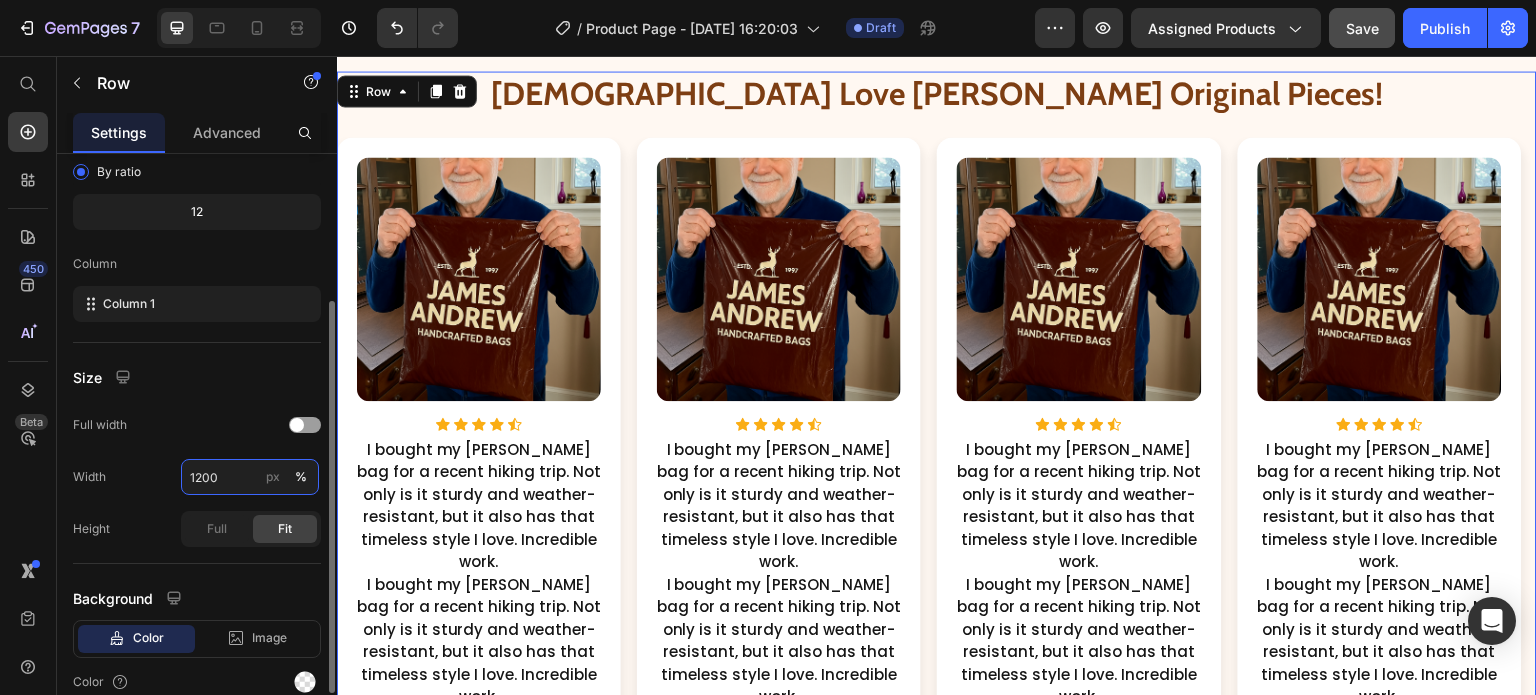 click on "1200" at bounding box center [250, 477] 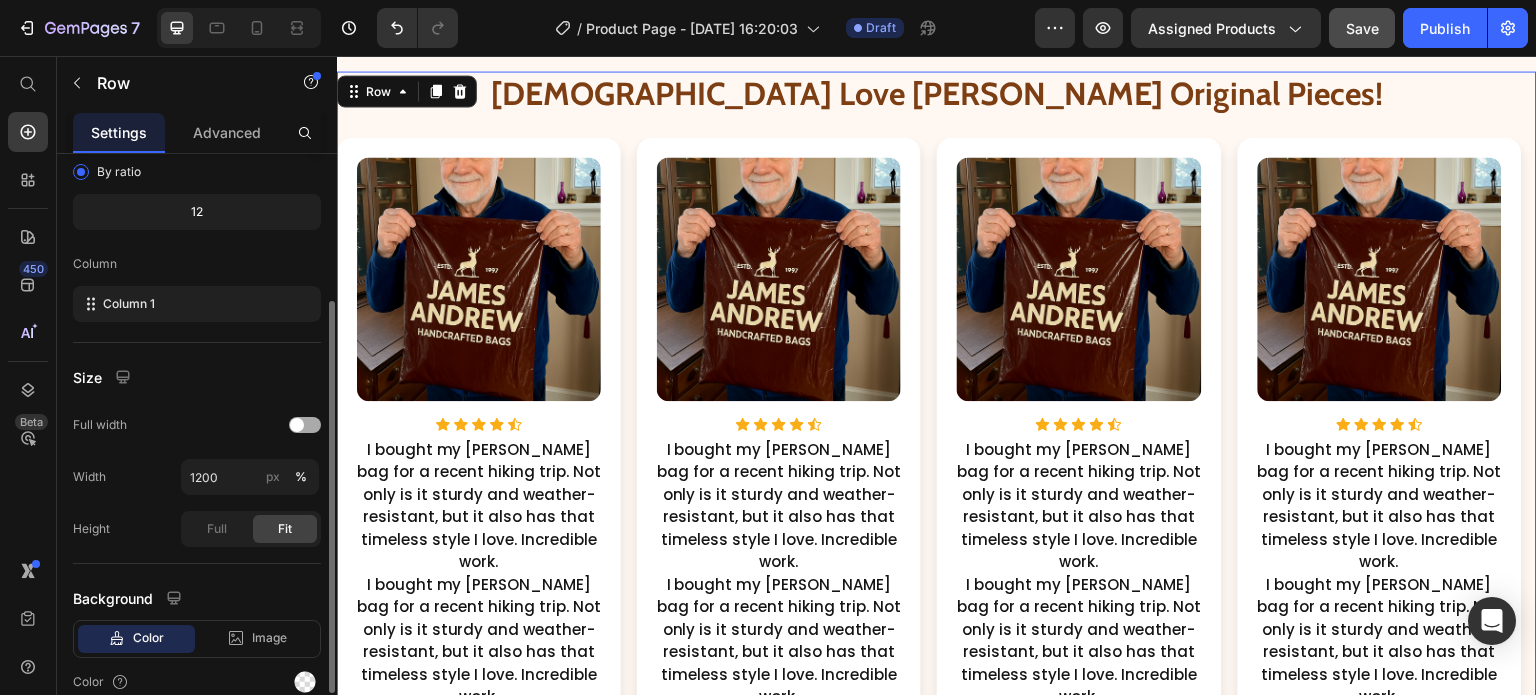 click at bounding box center (305, 425) 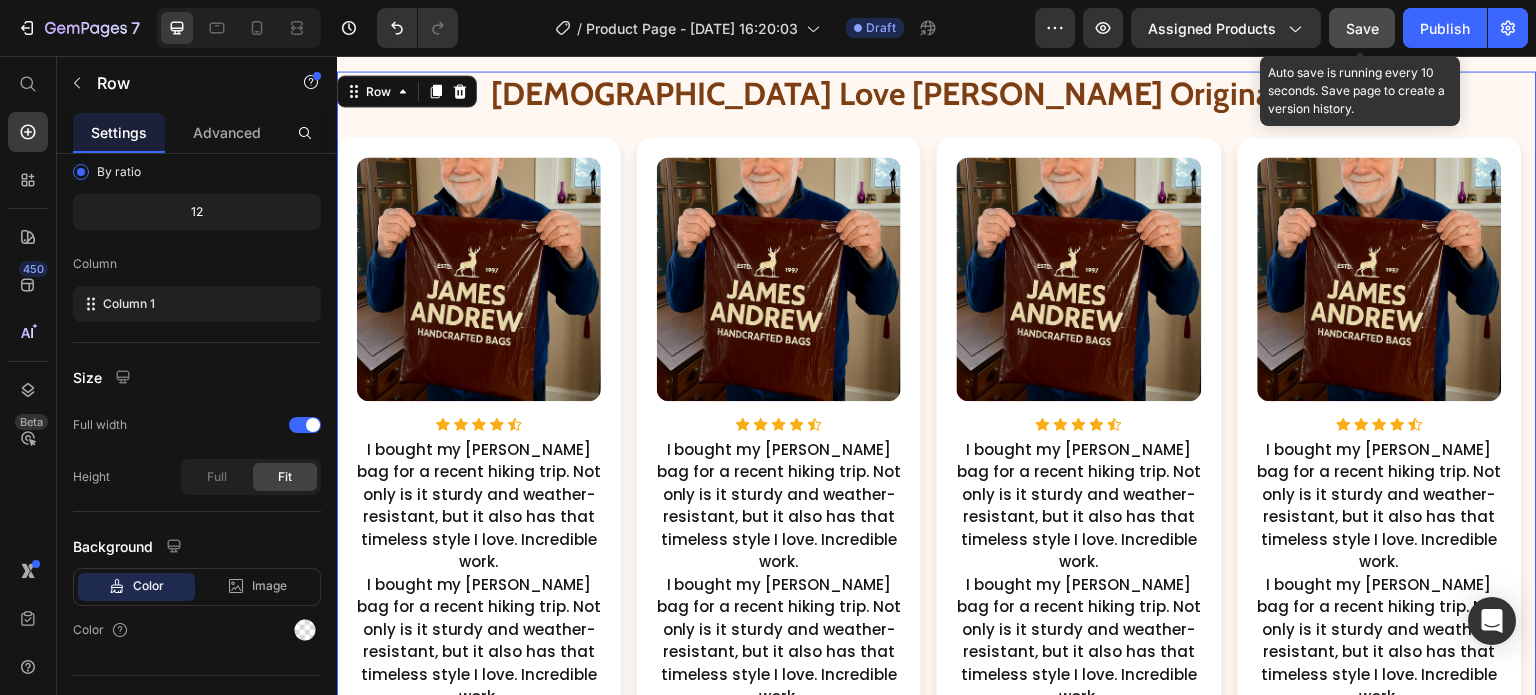 click on "Save" at bounding box center (1362, 28) 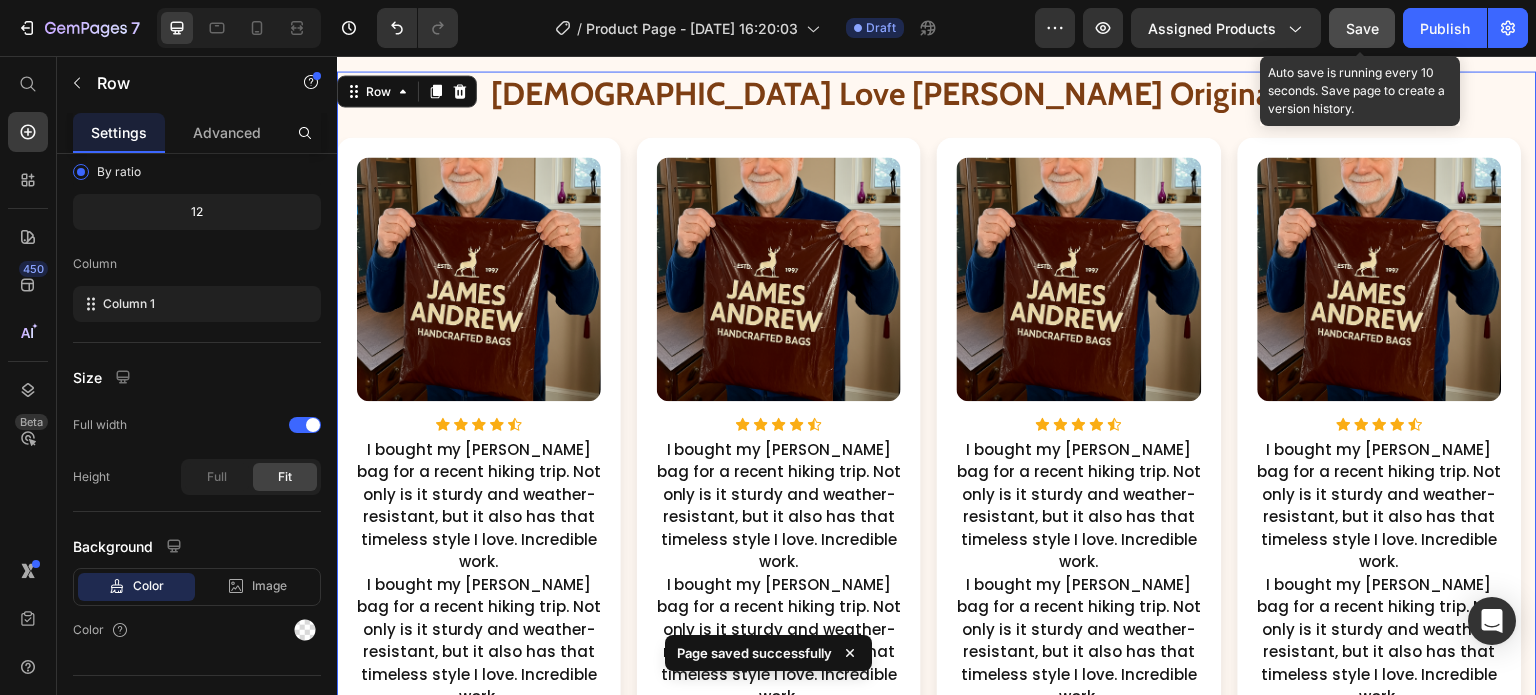 click on "Save" at bounding box center [1362, 28] 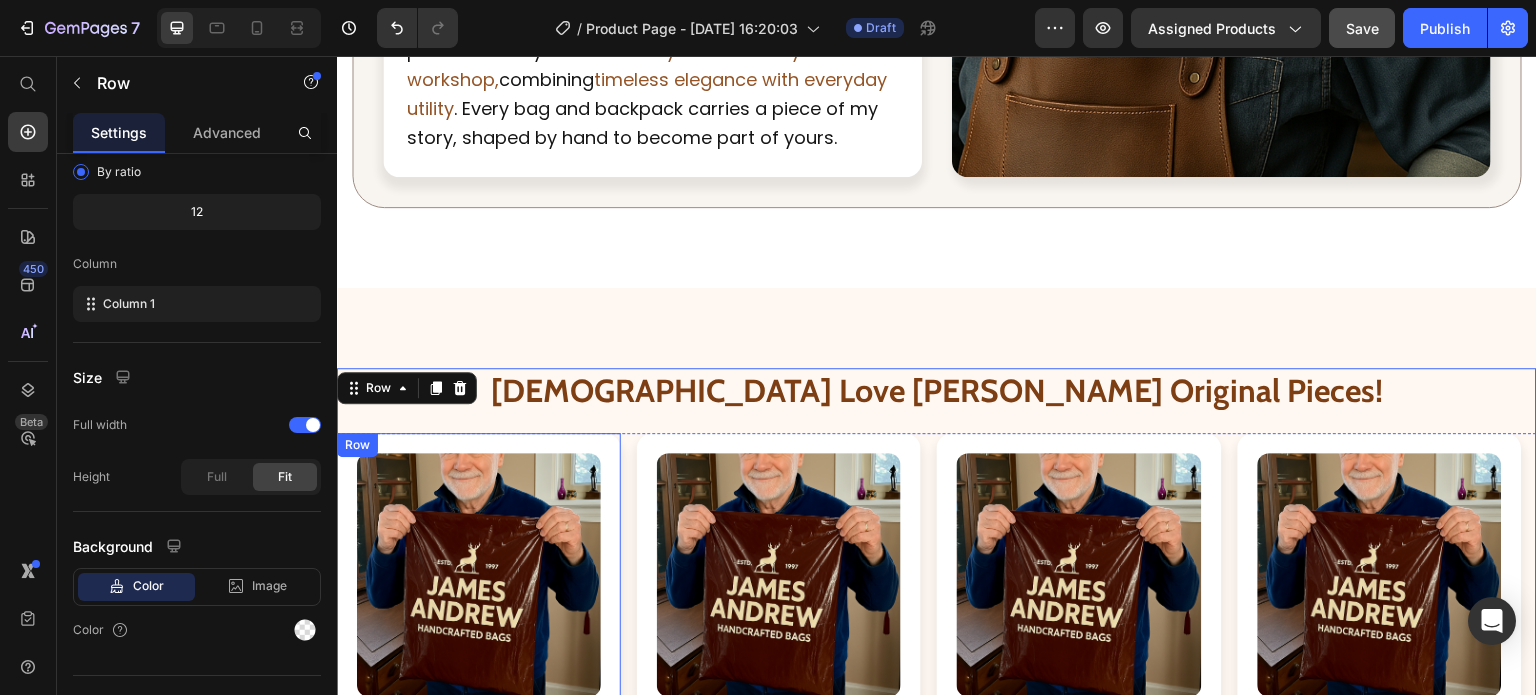 scroll, scrollTop: 1804, scrollLeft: 0, axis: vertical 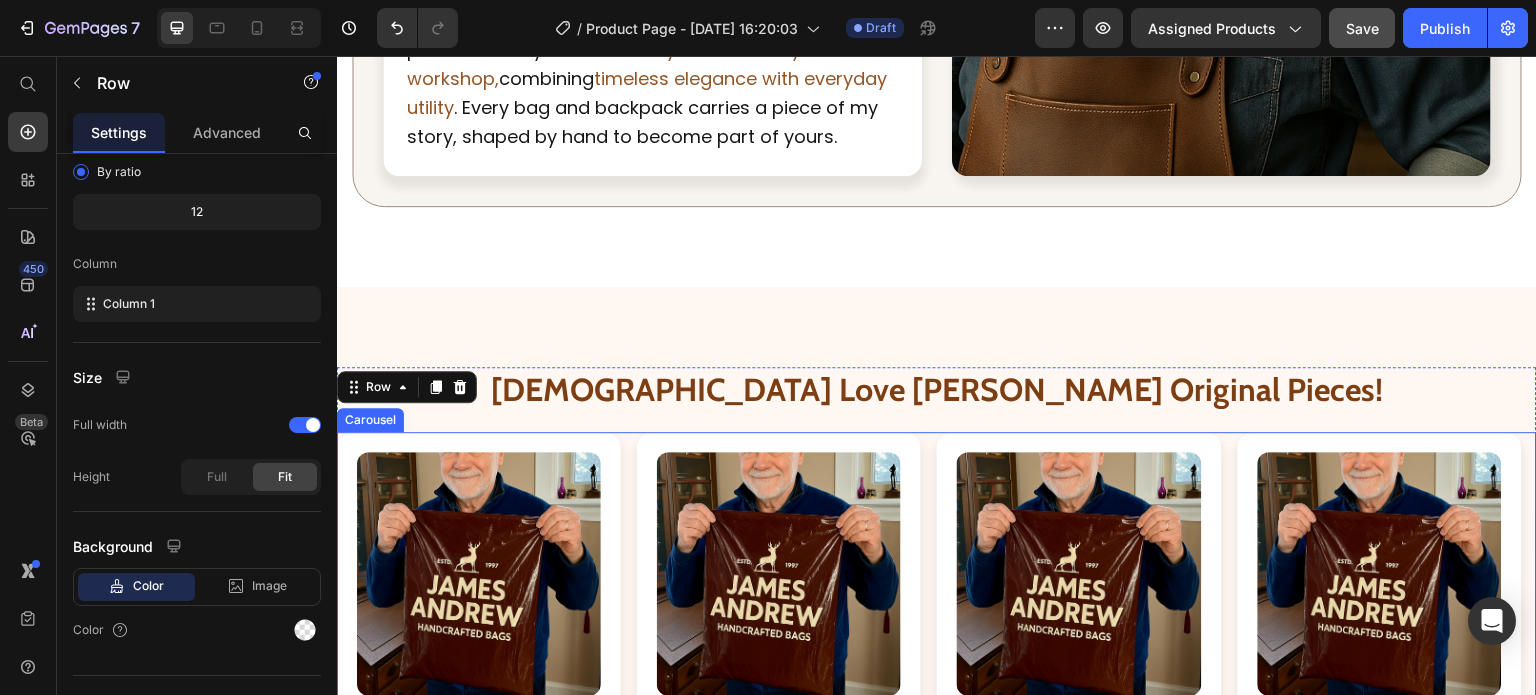 click on "Image                Icon                Icon                Icon                Icon
Icon Icon List Hoz I bought my [PERSON_NAME] bag for a recent hiking trip. Not only is it sturdy and weather-resistant, but it also has that timeless style I love. Incredible work. Text Block I bought my [PERSON_NAME] bag for a recent hiking trip. Not only is it sturdy and weather-resistant, but it also has that timeless style I love. Incredible work. Text Block Row Image                Icon                Icon                Icon                Icon
Icon Icon List Hoz I bought my [PERSON_NAME] bag for a recent hiking trip. Not only is it sturdy and weather-resistant, but it also has that timeless style I love. Incredible work. Text Block I bought my [PERSON_NAME] bag for a recent hiking trip. Not only is it sturdy and weather-resistant, but it also has that timeless style I love. Incredible work. Text Block Row Image                Icon                Icon                Icon                Icon" at bounding box center (937, 738) 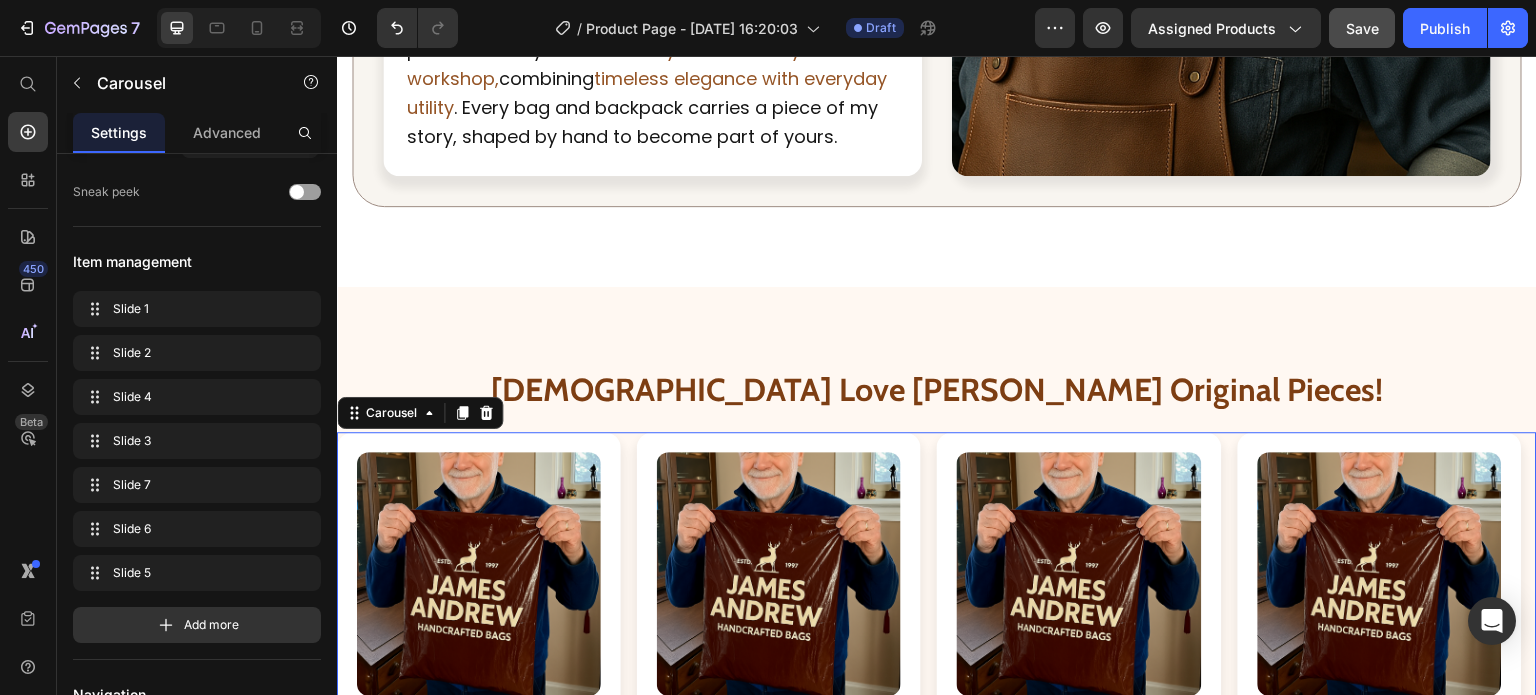 scroll, scrollTop: 0, scrollLeft: 0, axis: both 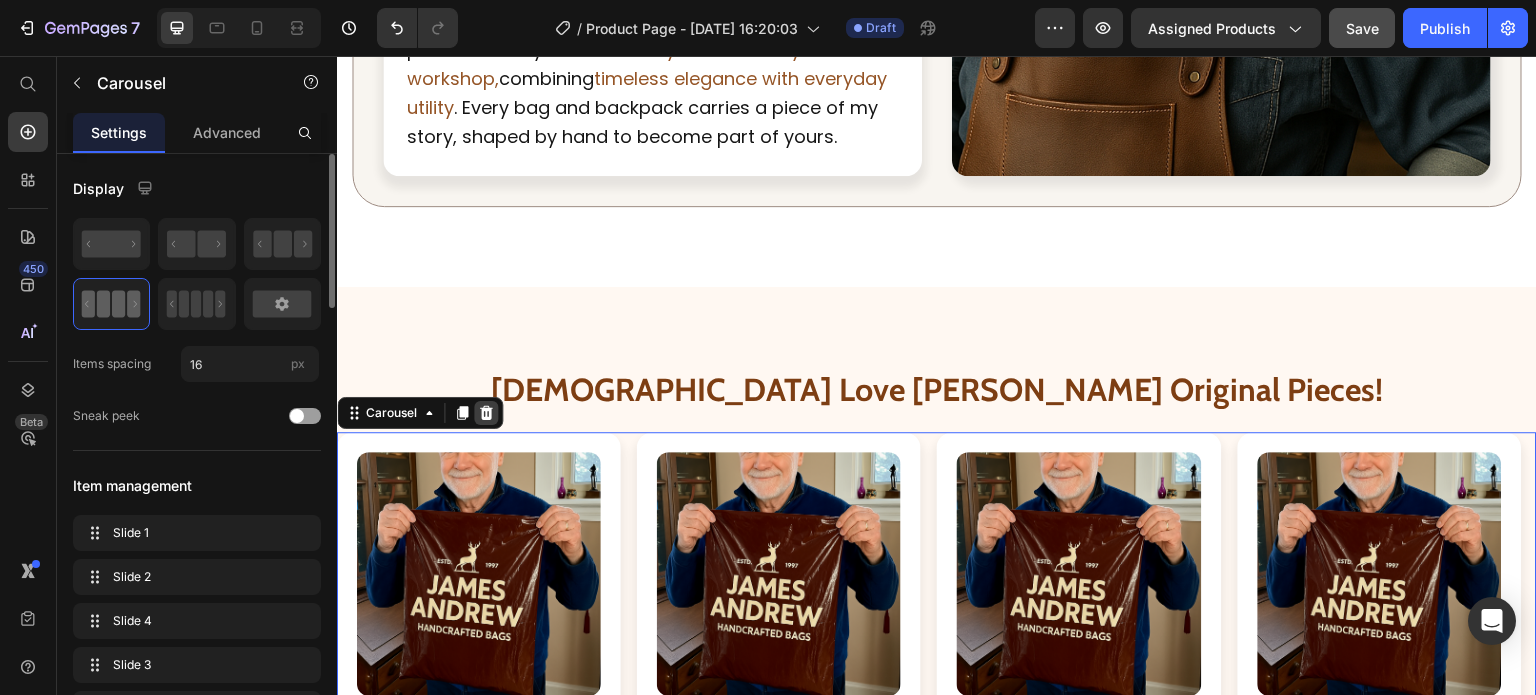 click 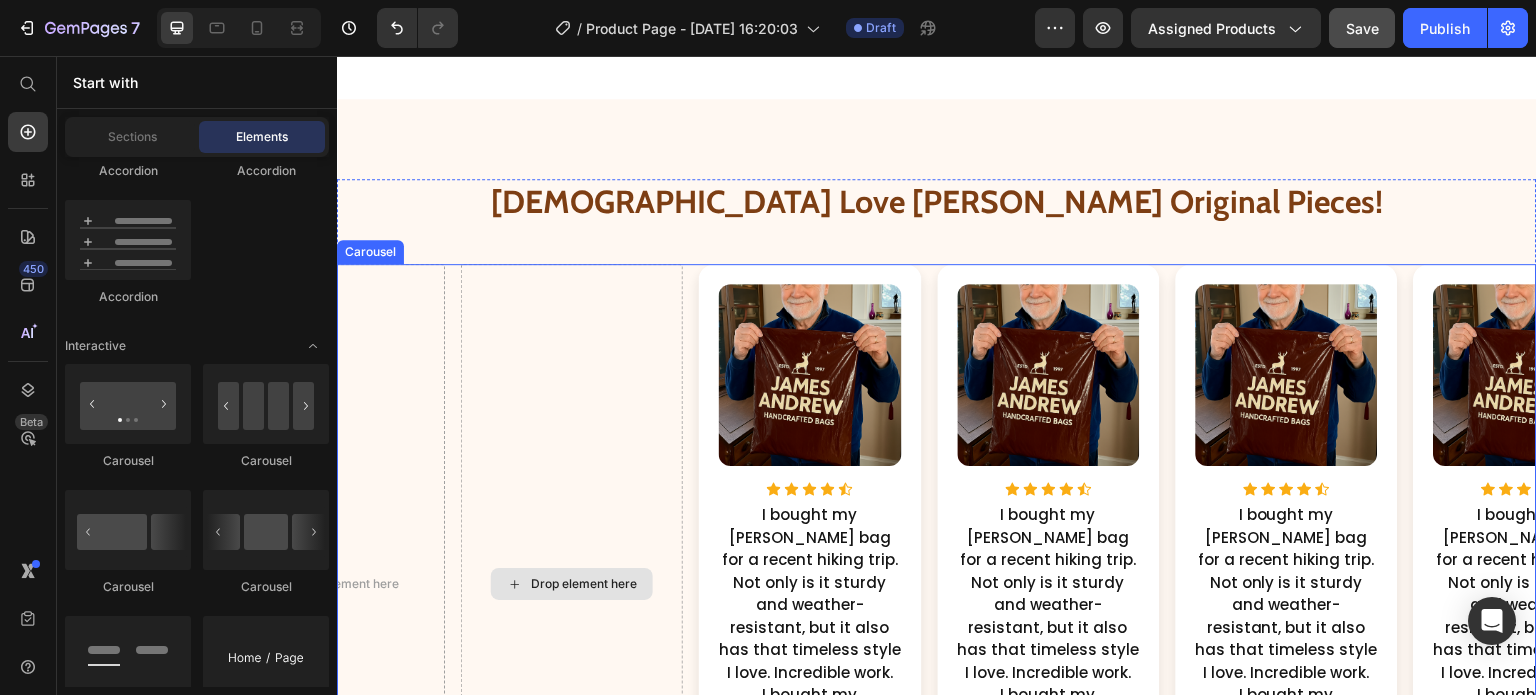 scroll, scrollTop: 1993, scrollLeft: 0, axis: vertical 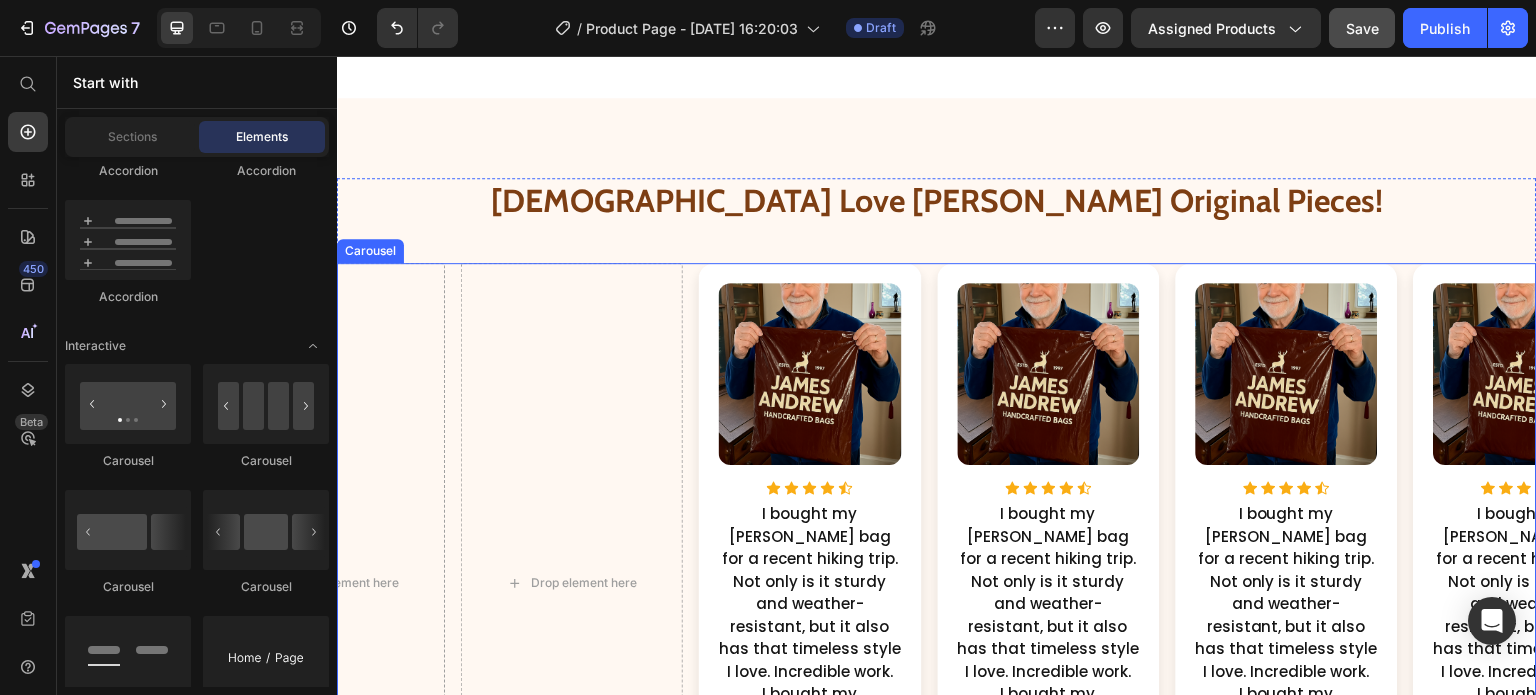 click on "Drop element here Image                Icon                Icon                Icon                Icon
Icon Icon List Hoz I bought my James Andrew bag for a recent hiking trip. Not only is it sturdy and weather-resistant, but it also has that timeless style I love. Incredible work. Text Block I bought my James Andrew bag for a recent hiking trip. Not only is it sturdy and weather-resistant, but it also has that timeless style I love. Incredible work. Text Block Row Image                Icon                Icon                Icon                Icon
Icon Icon List Hoz I bought my James Andrew bag for a recent hiking trip. Not only is it sturdy and weather-resistant, but it also has that timeless style I love. Incredible work. Text Block I bought my James Andrew bag for a recent hiking trip. Not only is it sturdy and weather-resistant, but it also has that timeless style I love. Incredible work. Text Block Row Image                Icon                Icon Icon" at bounding box center [937, 583] 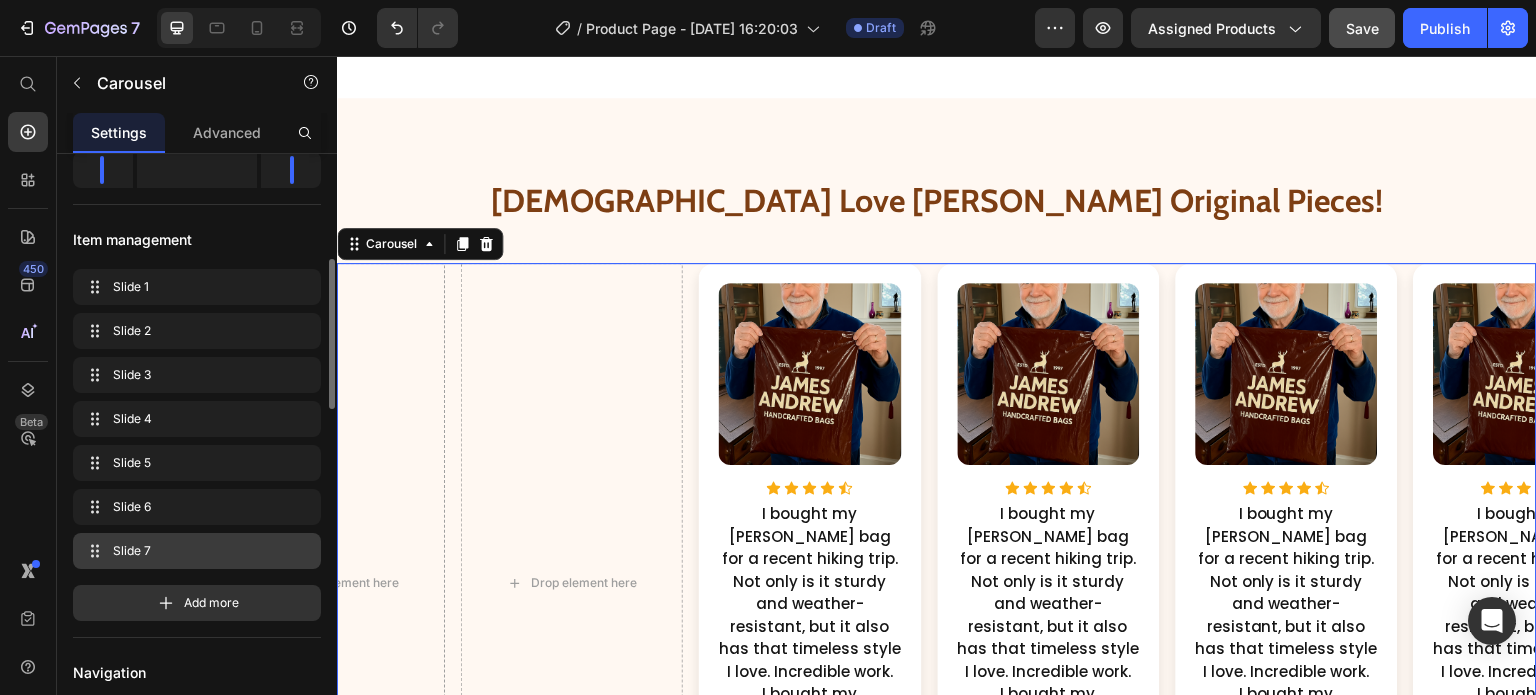 scroll, scrollTop: 421, scrollLeft: 0, axis: vertical 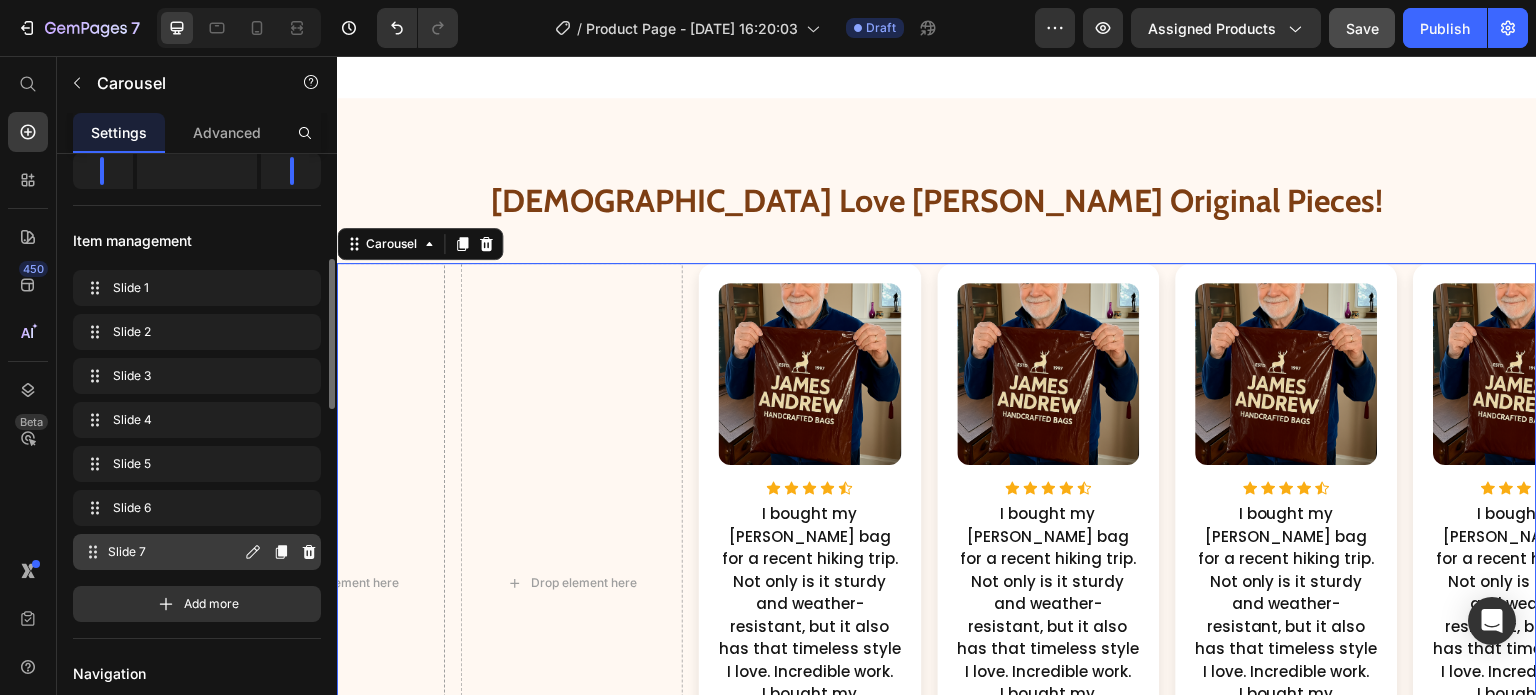 click 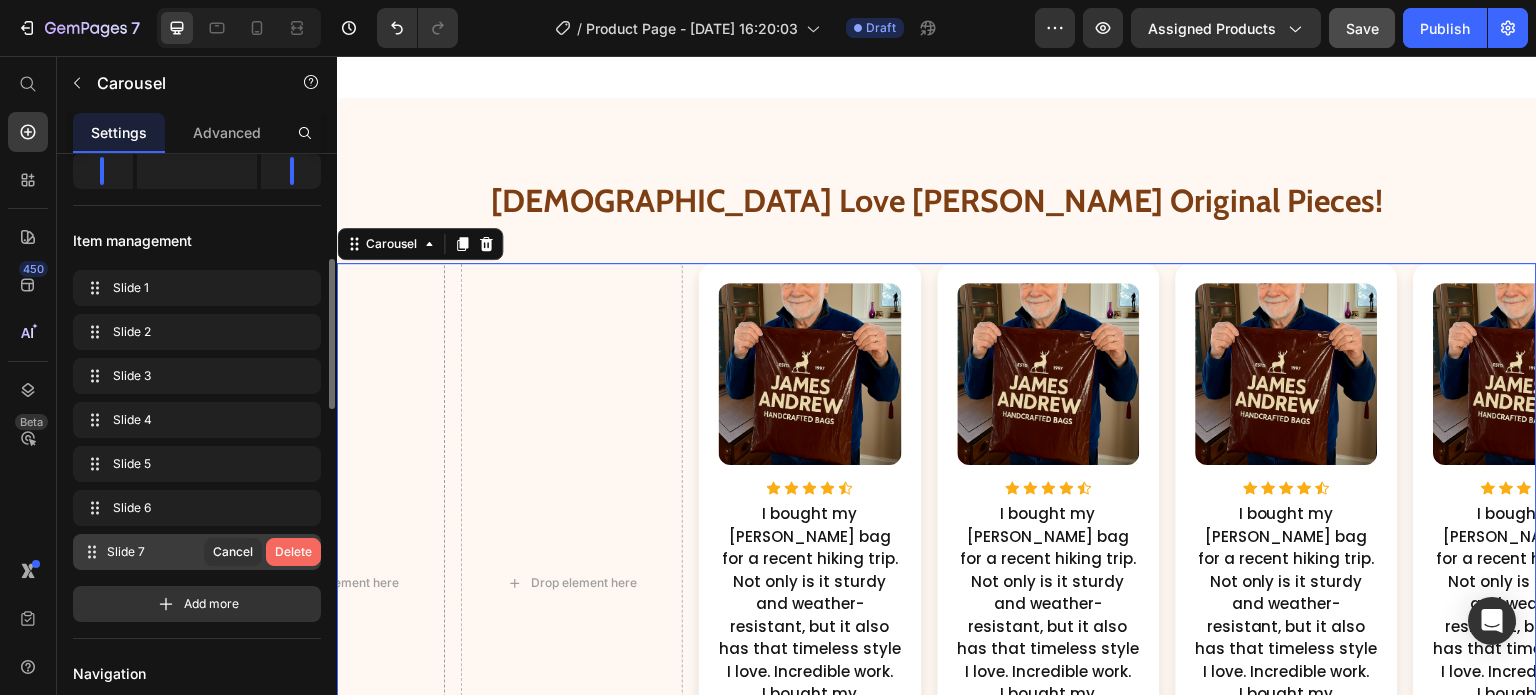 click on "Delete" at bounding box center (293, 552) 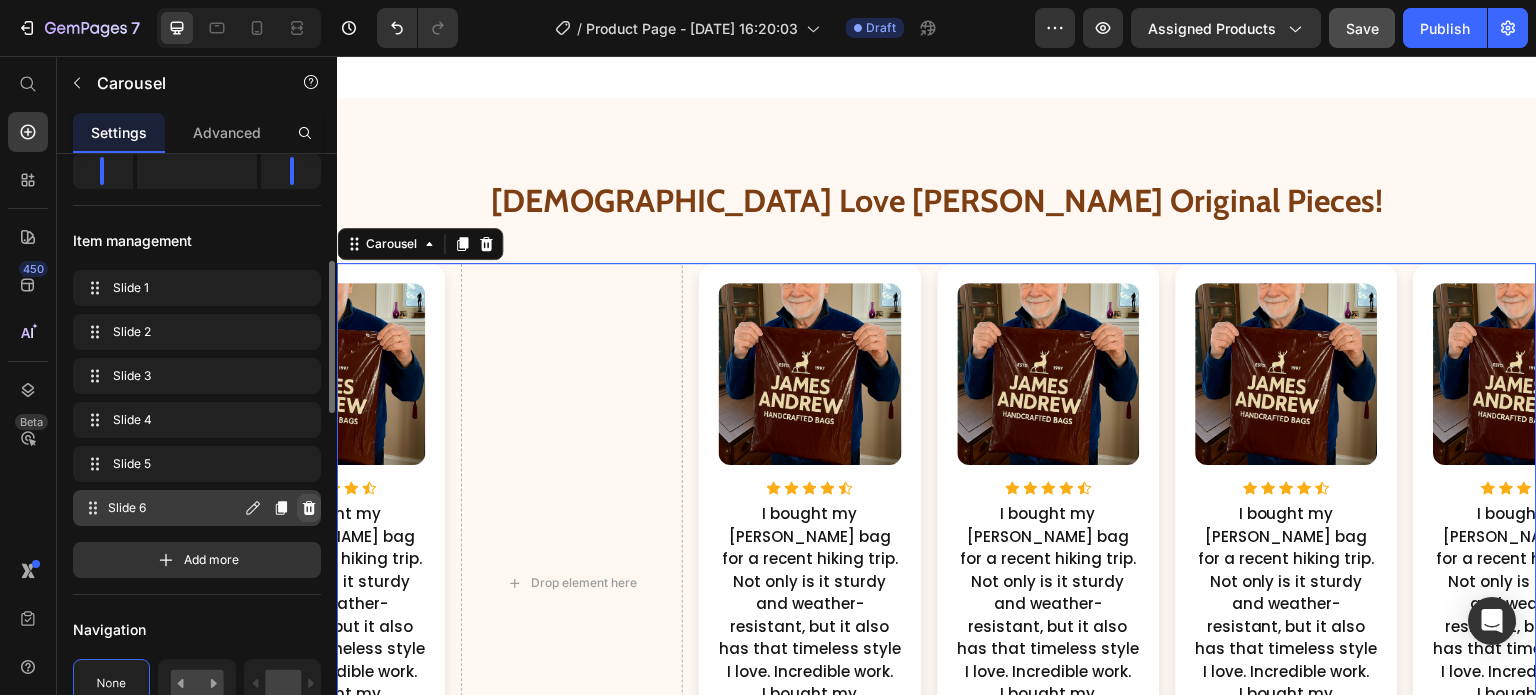 click 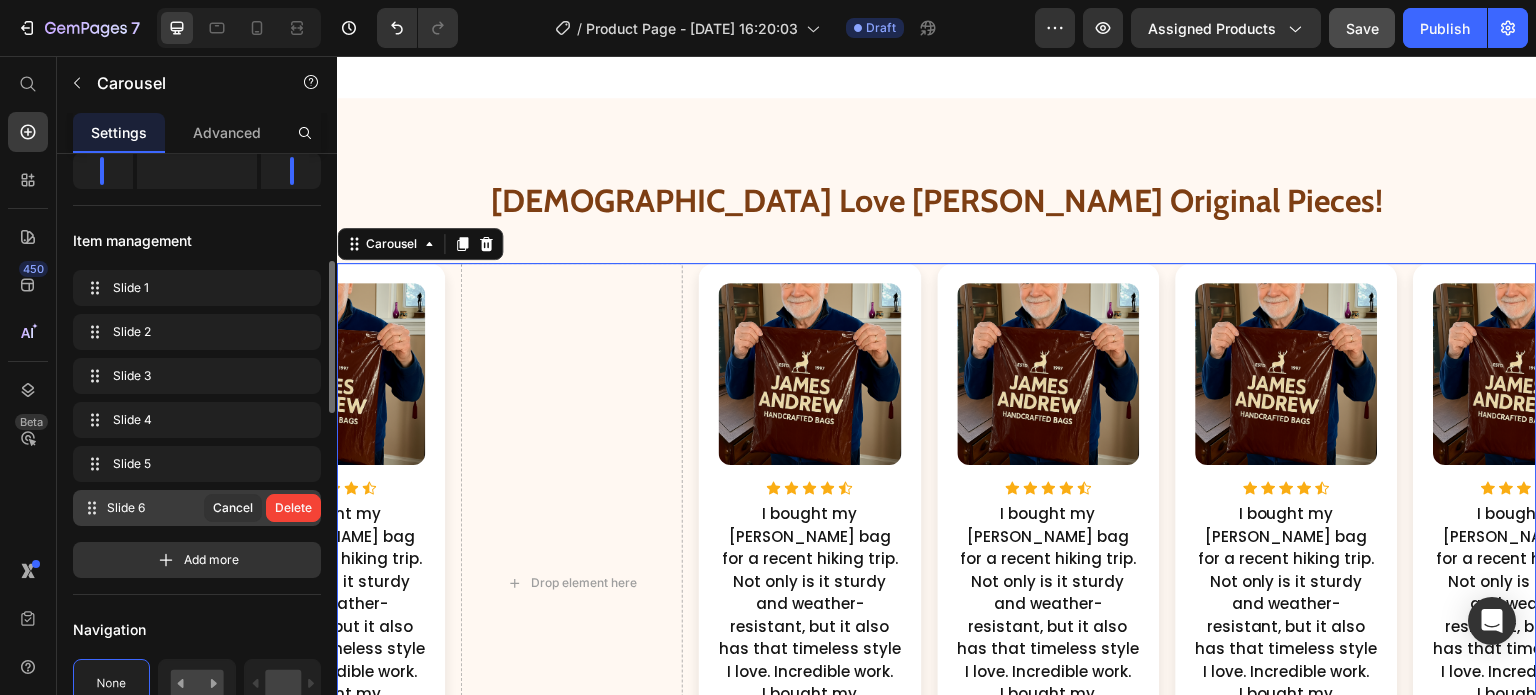 click on "Delete" at bounding box center [293, 508] 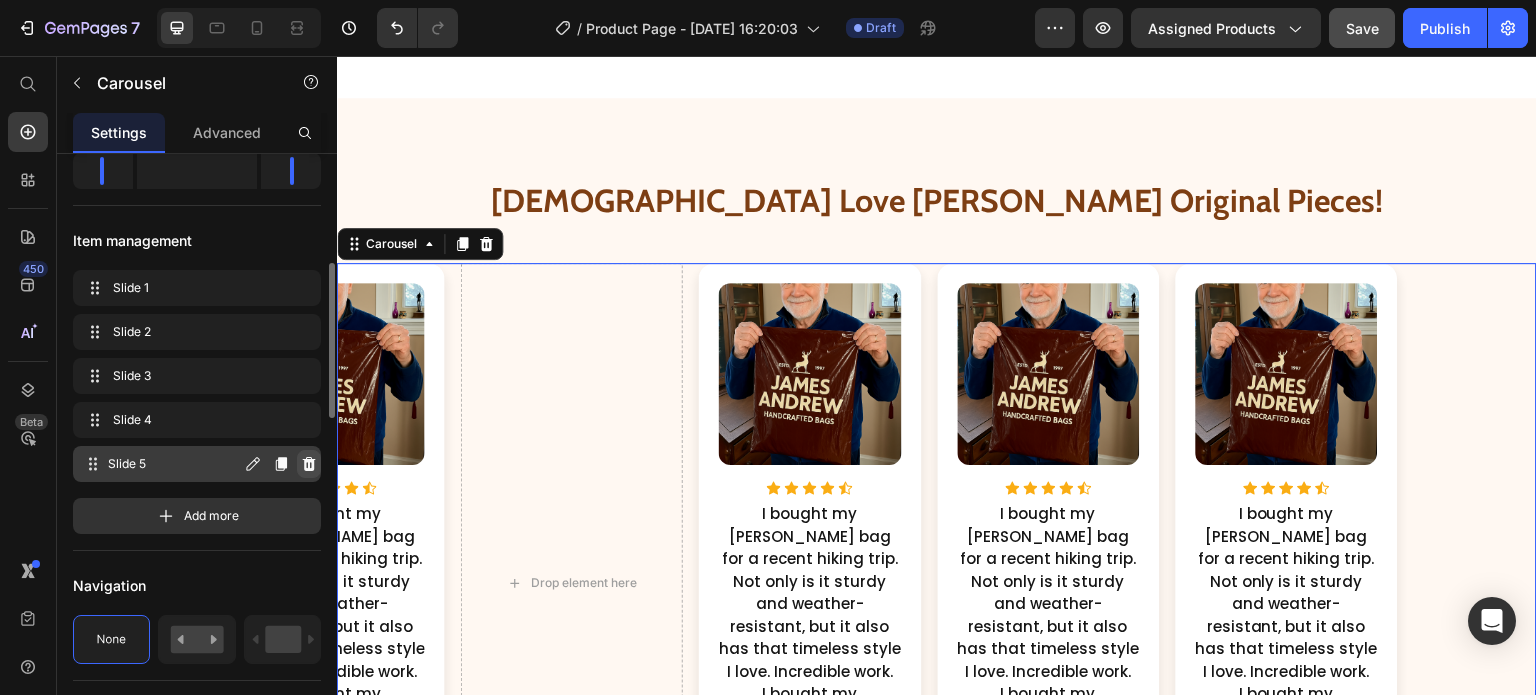 click 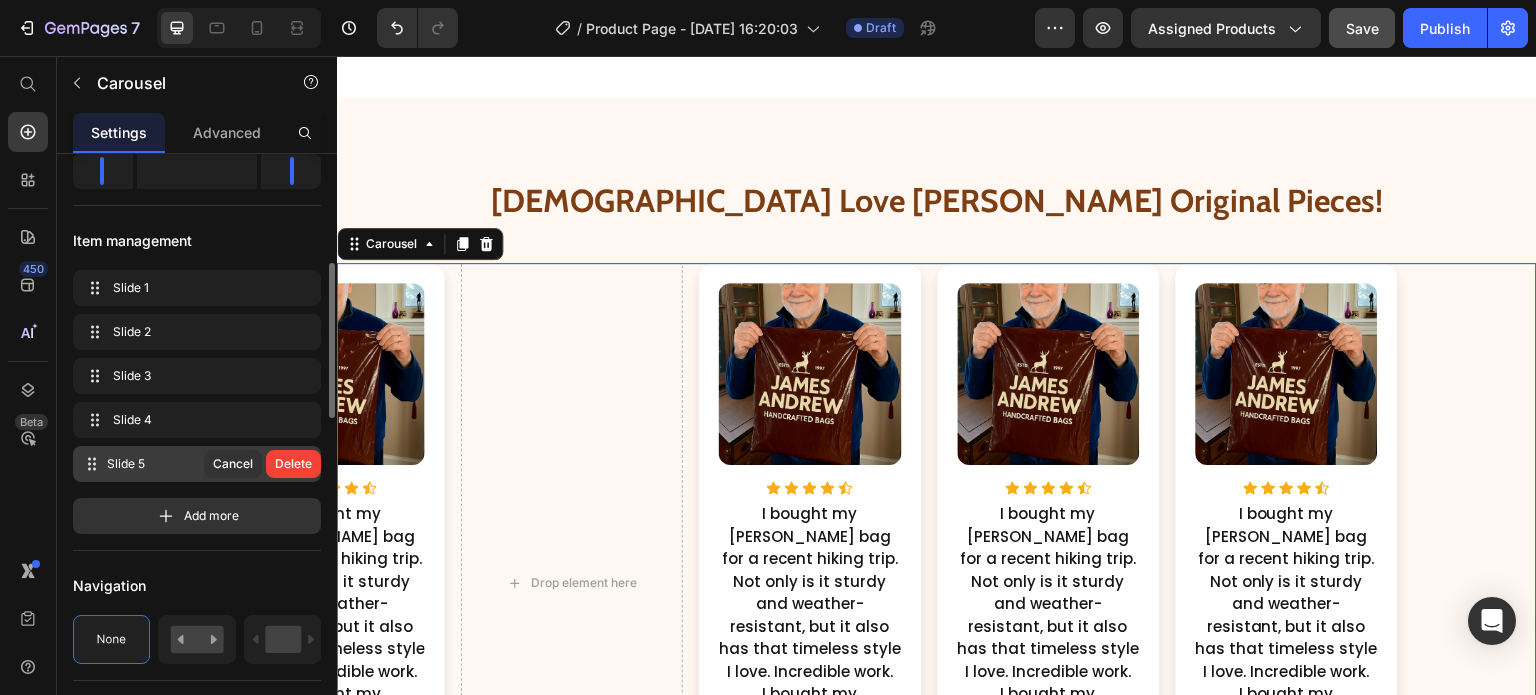 click on "Delete" at bounding box center [293, 464] 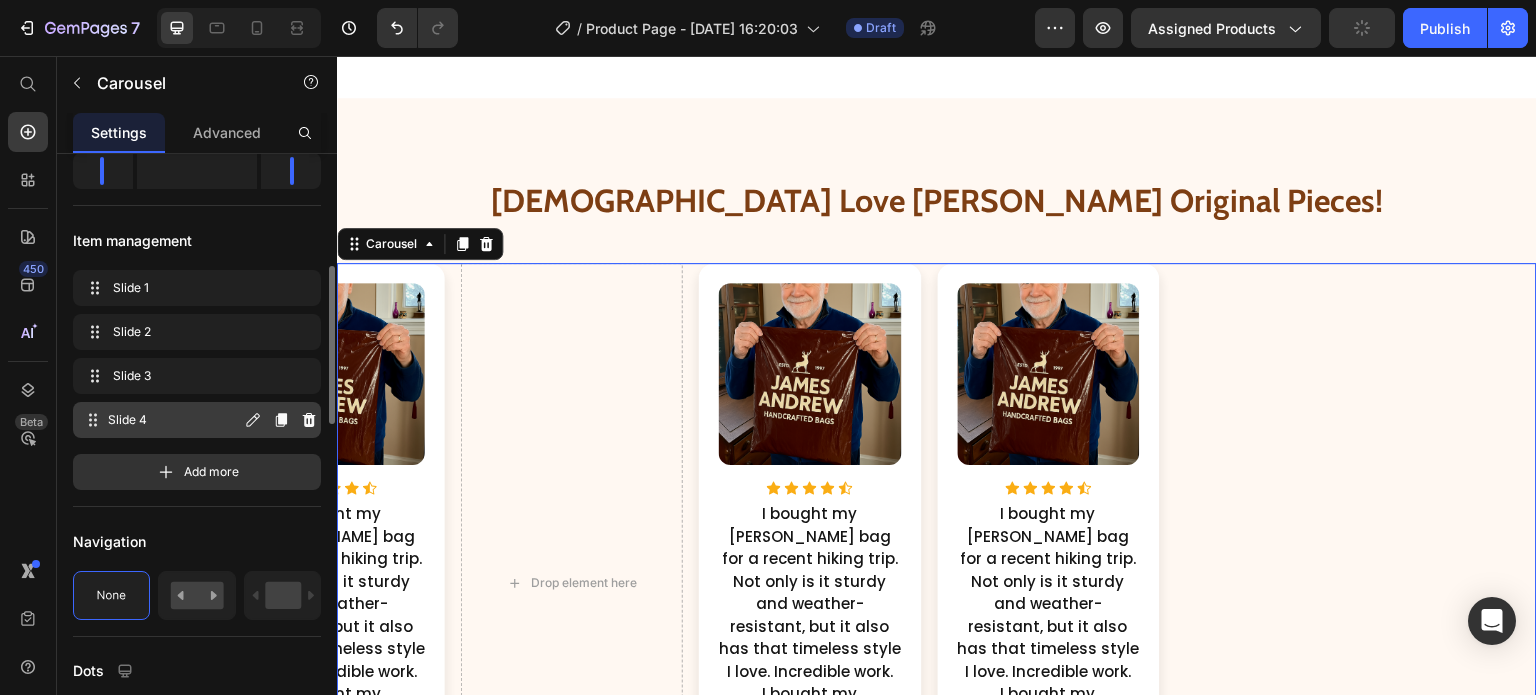 click 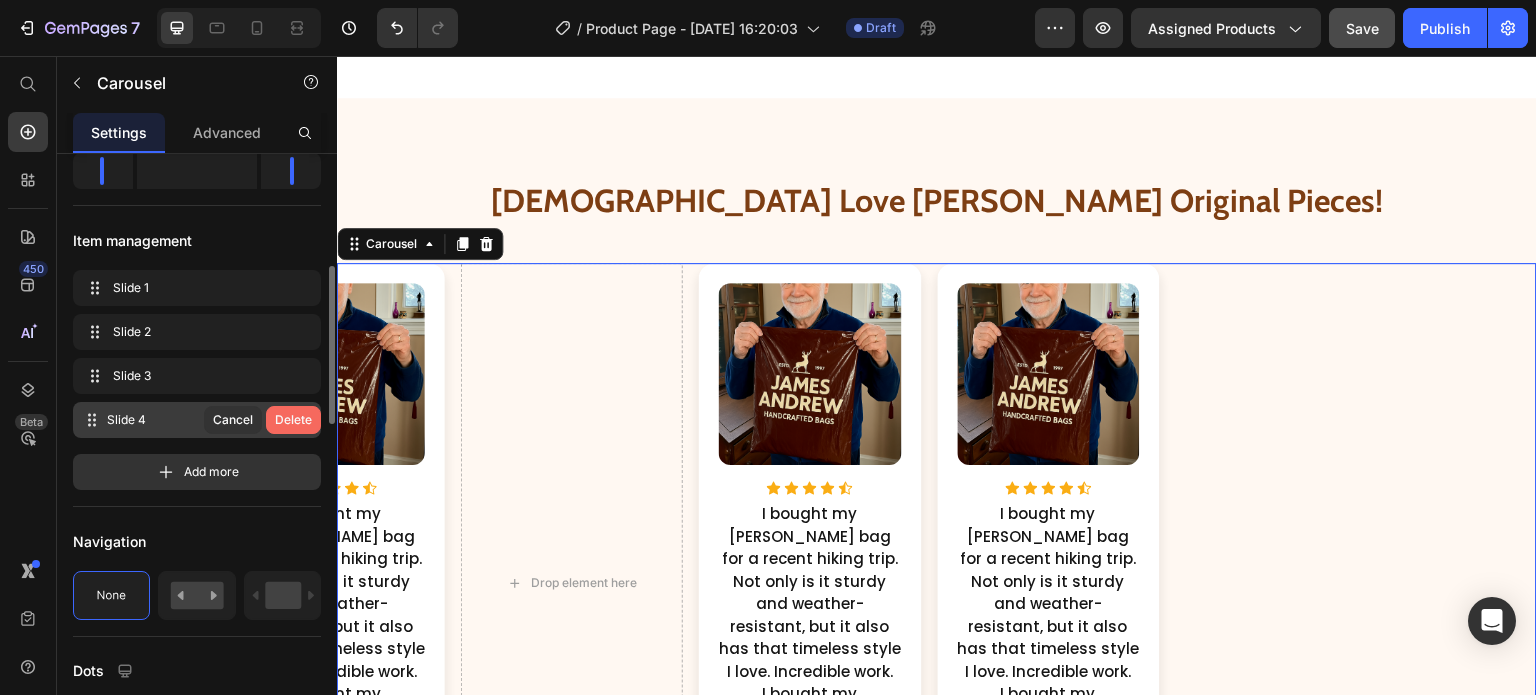 click on "Delete" at bounding box center [293, 420] 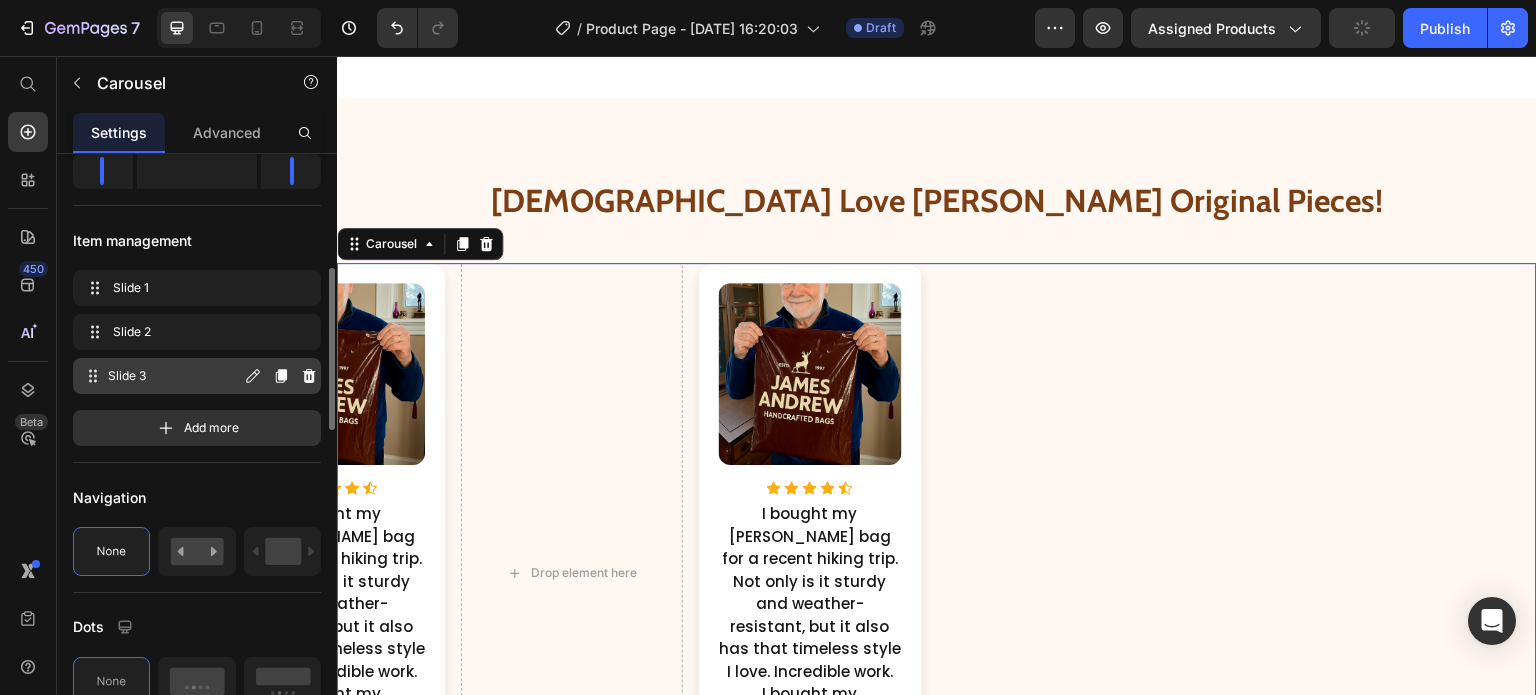 click 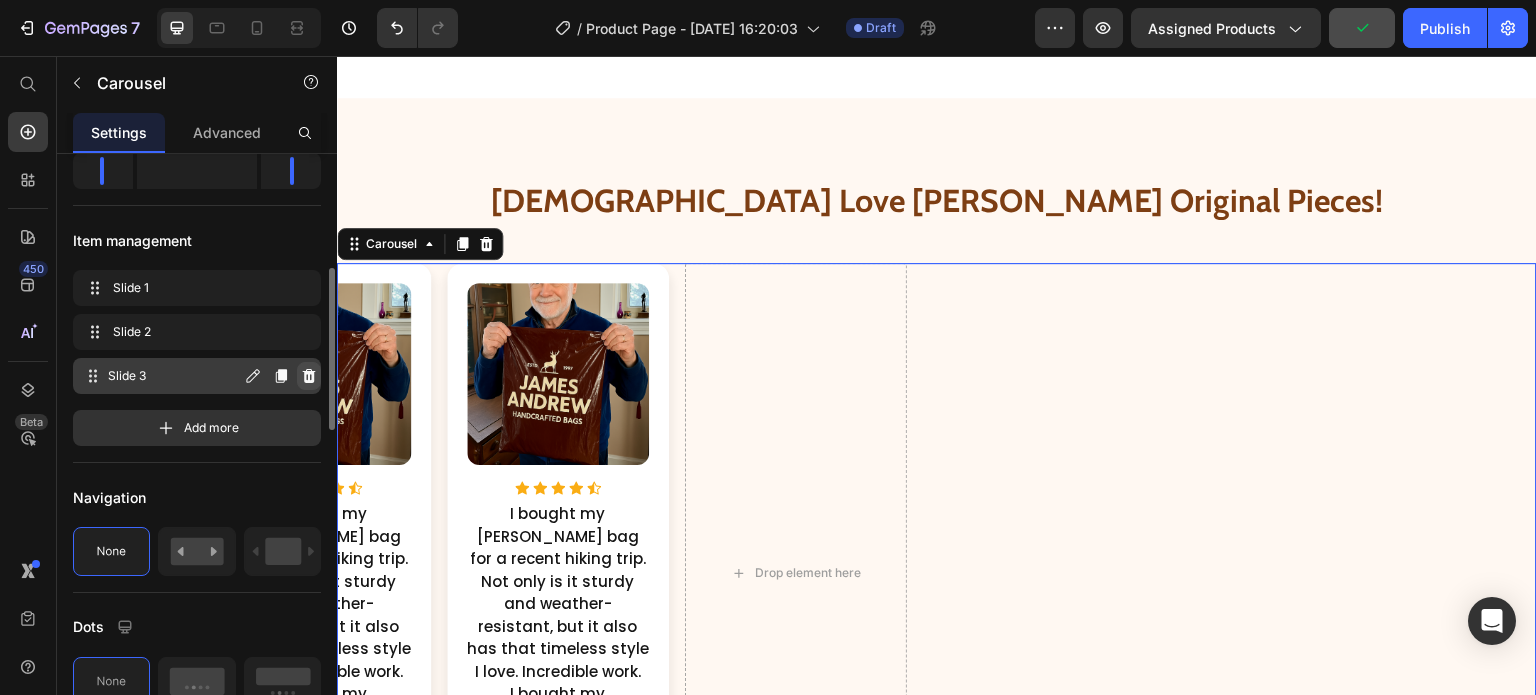click 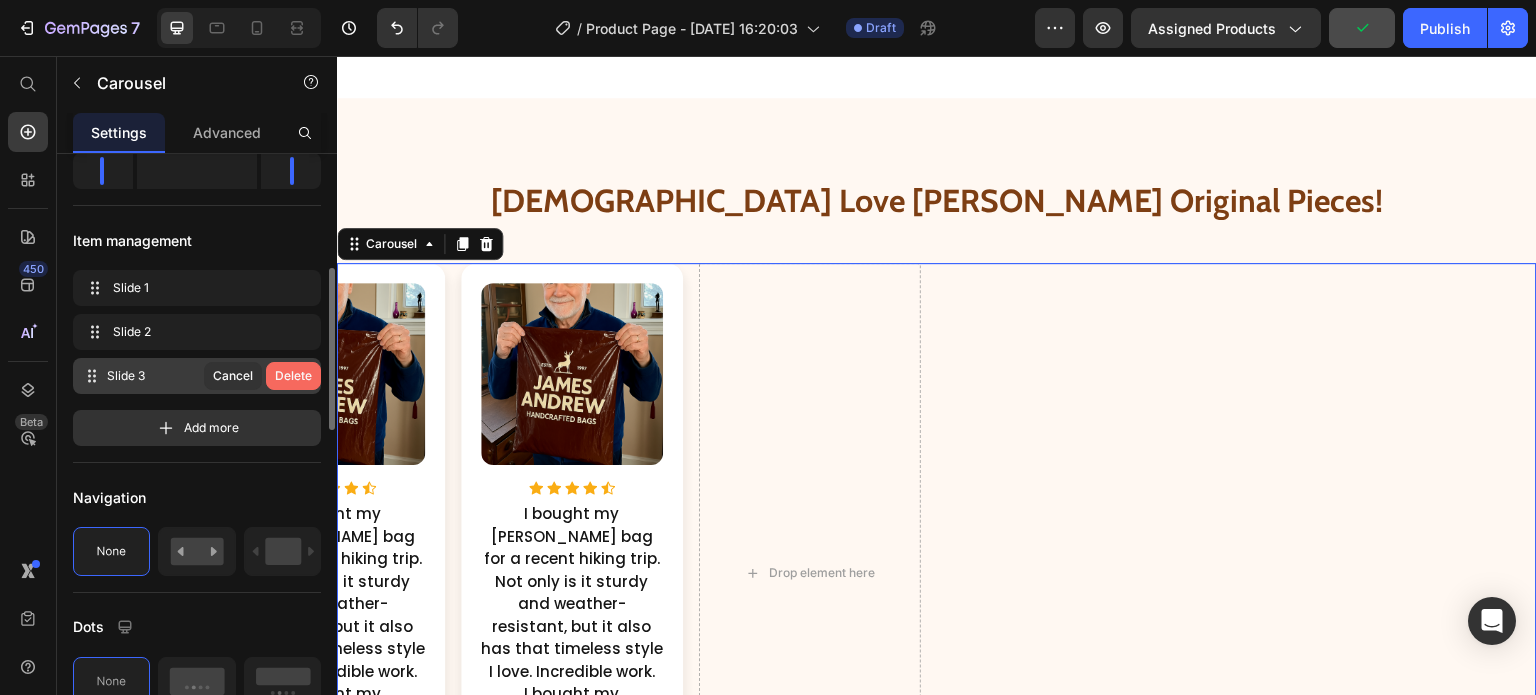 click on "Delete" at bounding box center [293, 376] 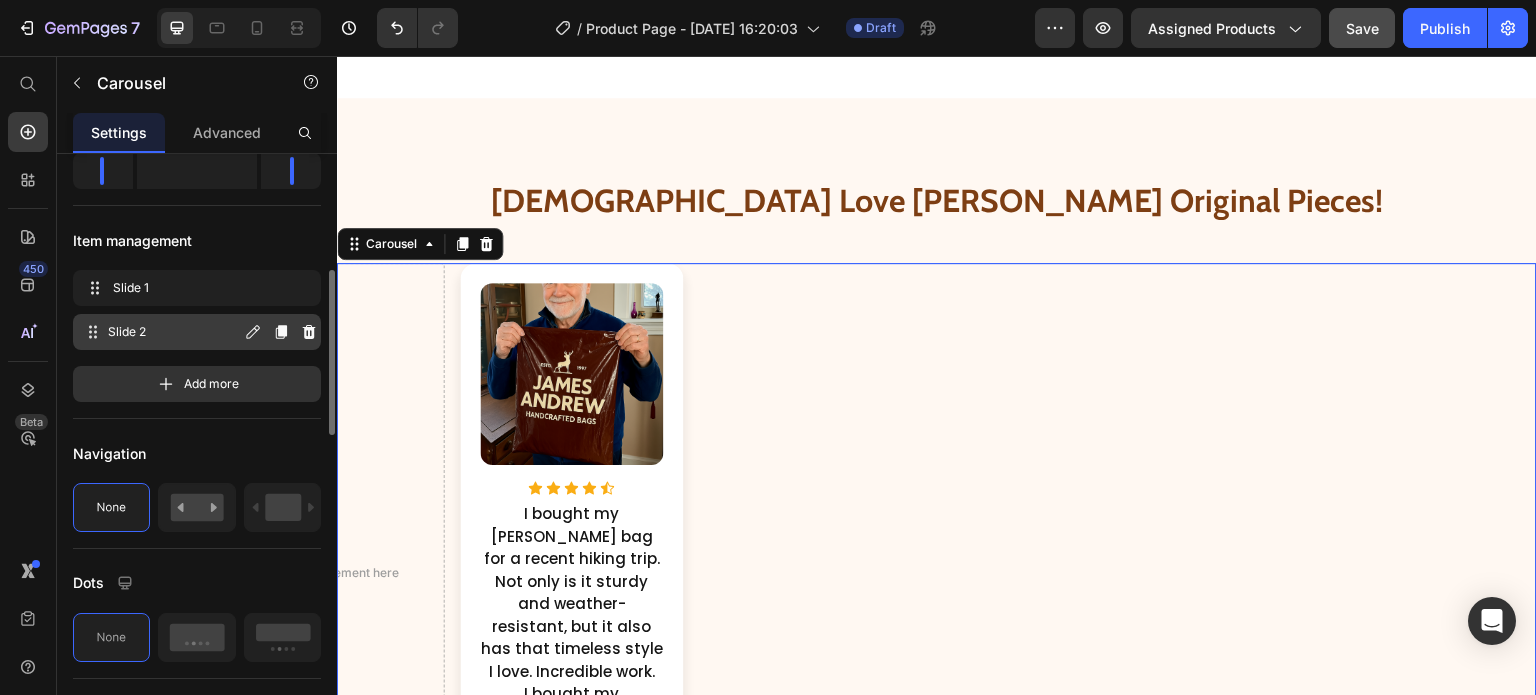 click 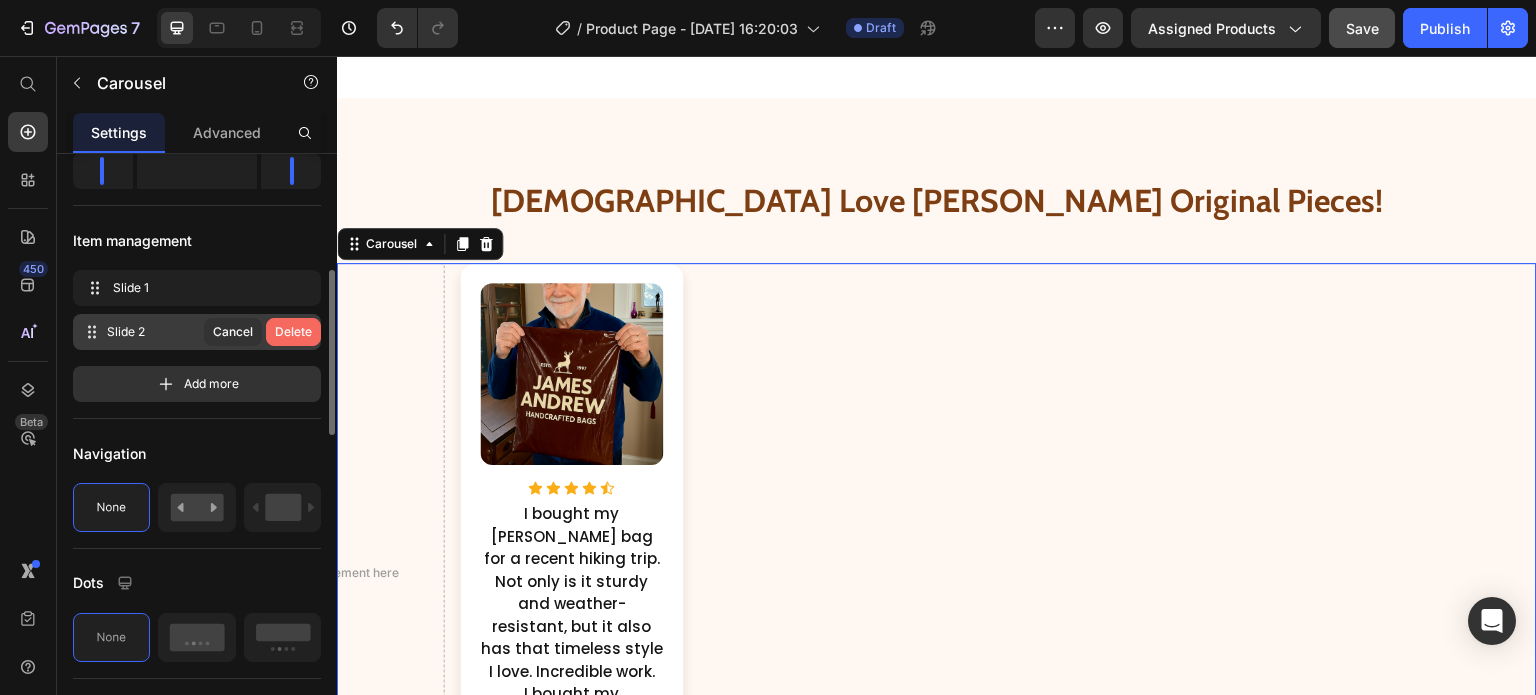 click on "Delete" at bounding box center (293, 332) 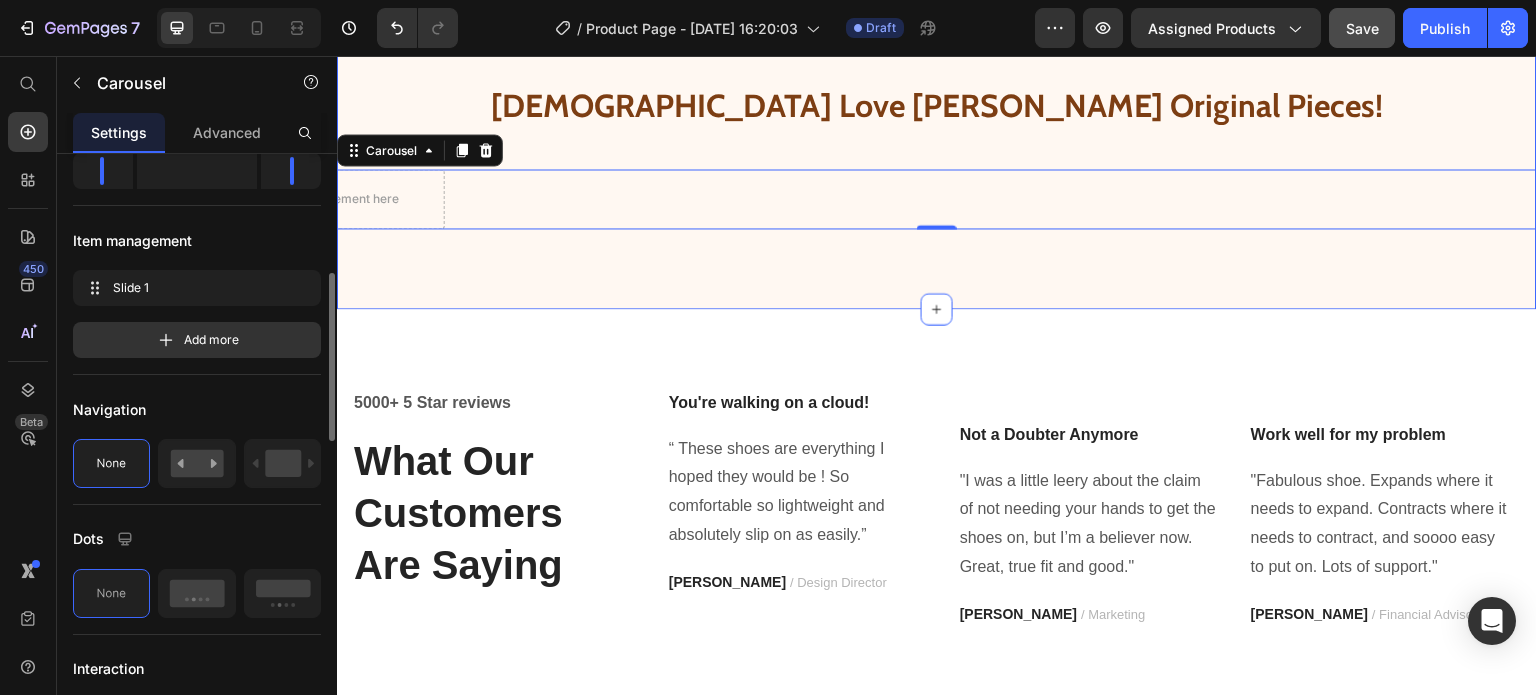 scroll, scrollTop: 2888, scrollLeft: 0, axis: vertical 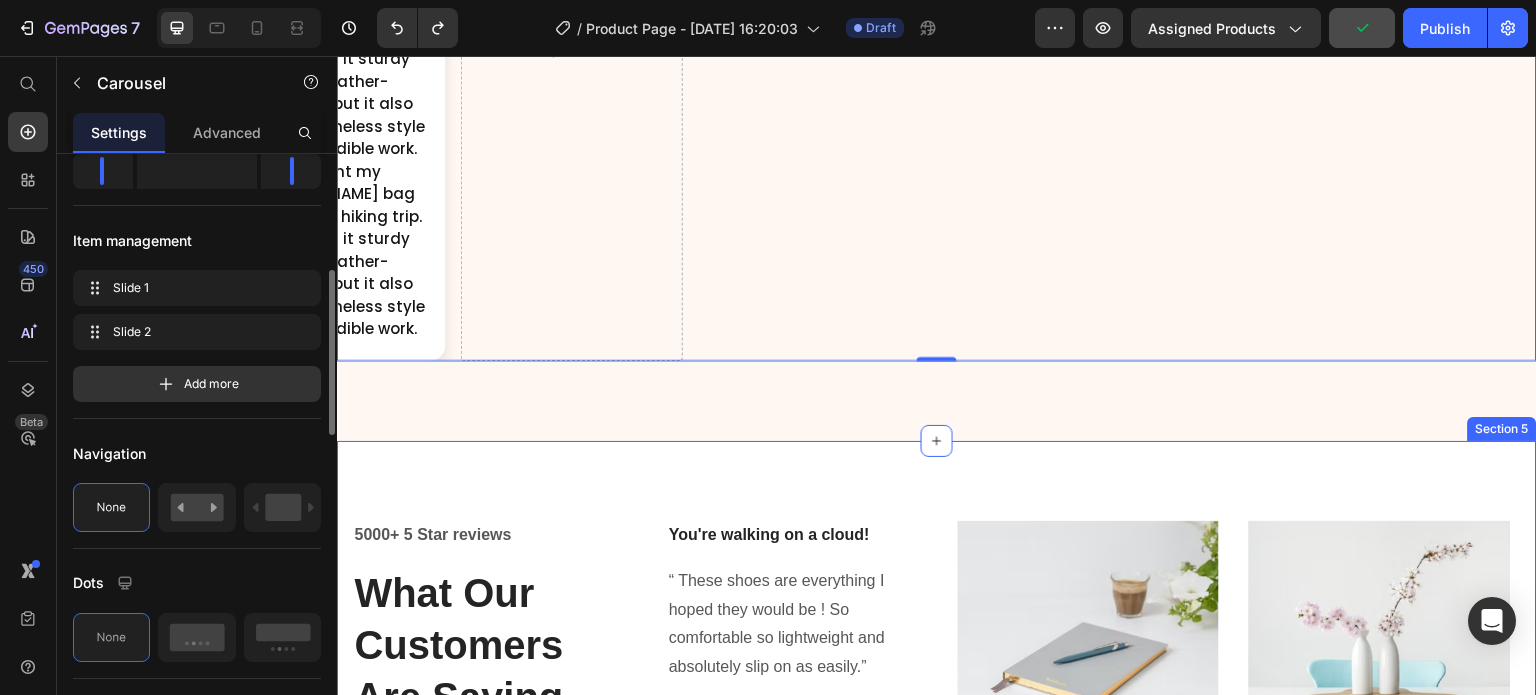 click on "5000+ 5 Star reviews Text block What Our Customers Are Saying Heading You're walking on a cloud! Text block “ These shoes are everything I hoped they would be ! So comfortable so lightweight and absolutely slip on as easily.” Text block RYAN S.   / Design Director Text block Image Not a Doubter Anymore Text block "I was a little leery about the claim of not needing your hands to get the shoes on, but I’m a believer now. Great, true fit and good." Text block PATRICIA B.   / Marketing Text block Image Work well for my problem Text block "Fabulous shoe. Expands where it needs to expand. Contracts where it needs to contract, and soooo easy to put on. Lots of support." Text block TRAVIS J.   / Financial Advisor Text block Carousel Row Section 5" at bounding box center (937, 745) 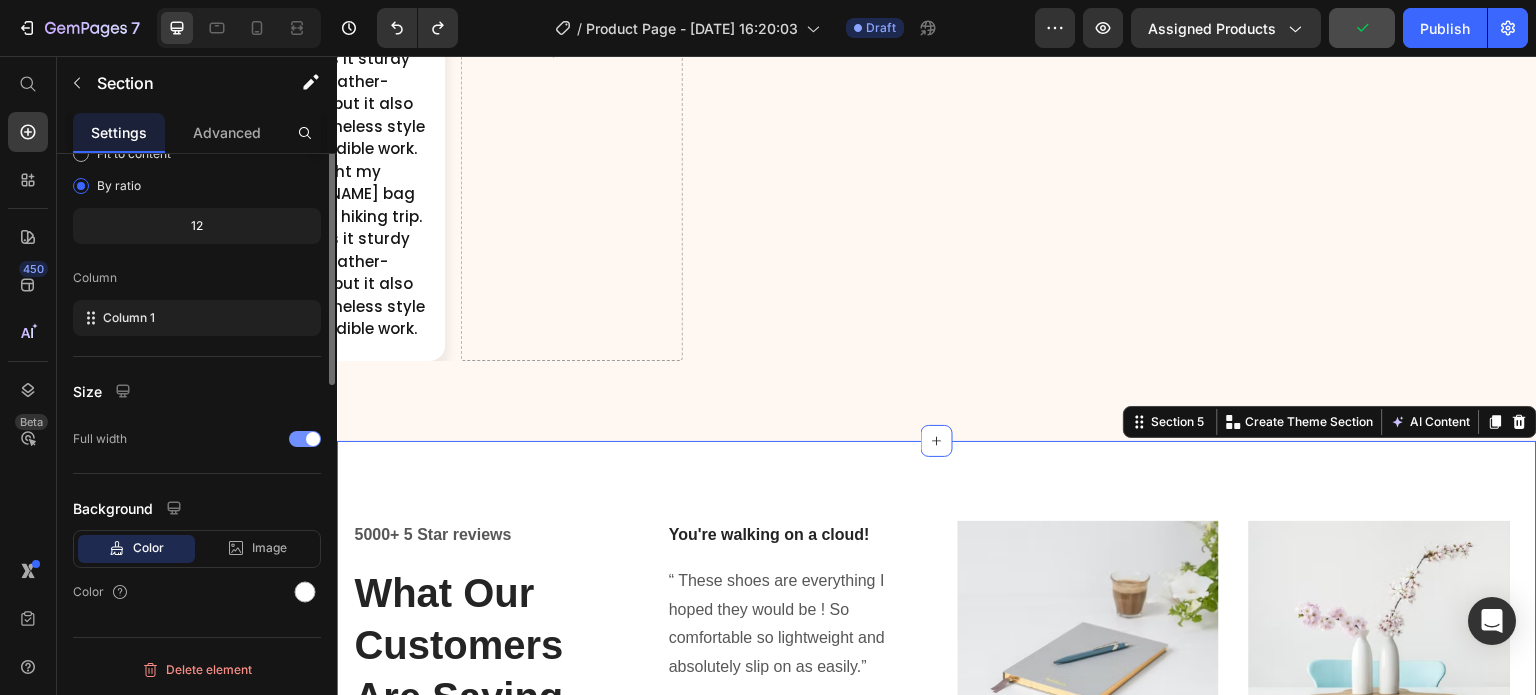 scroll, scrollTop: 3316, scrollLeft: 0, axis: vertical 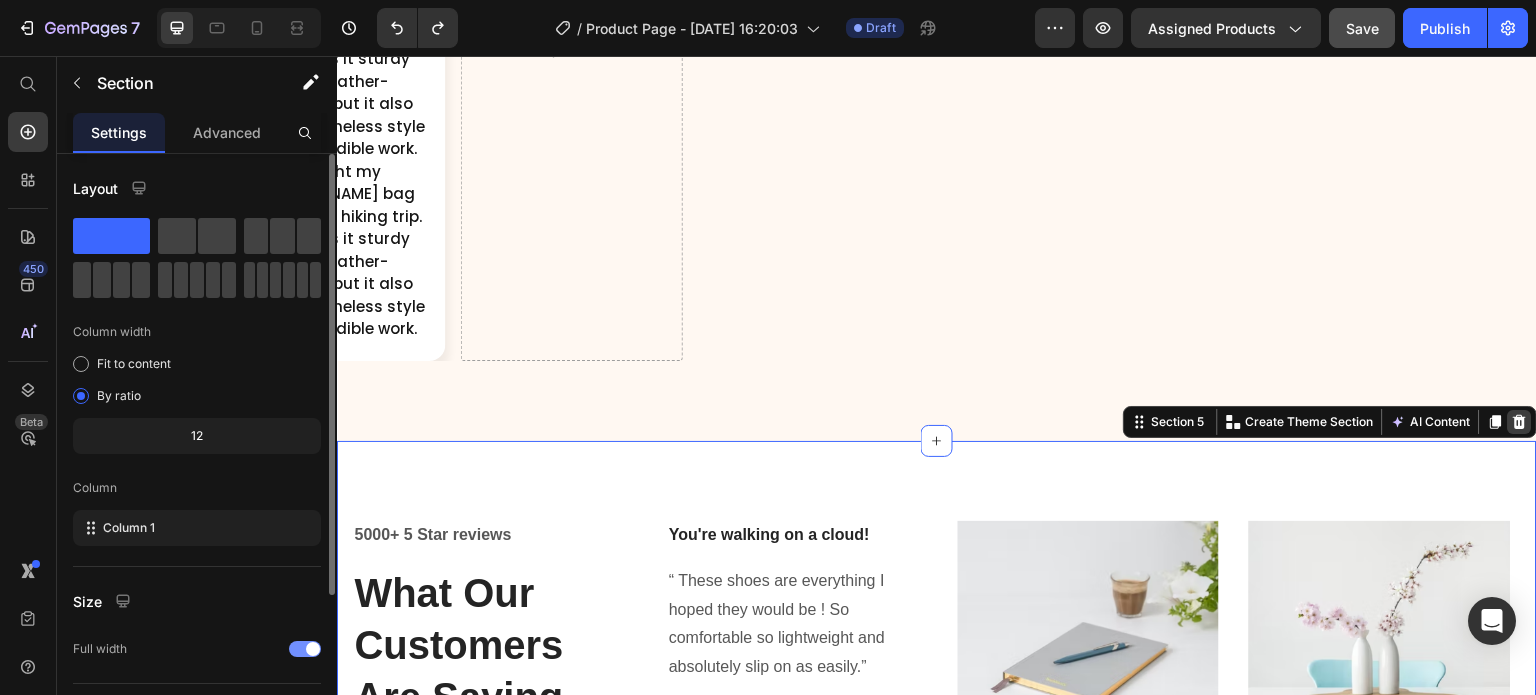 click 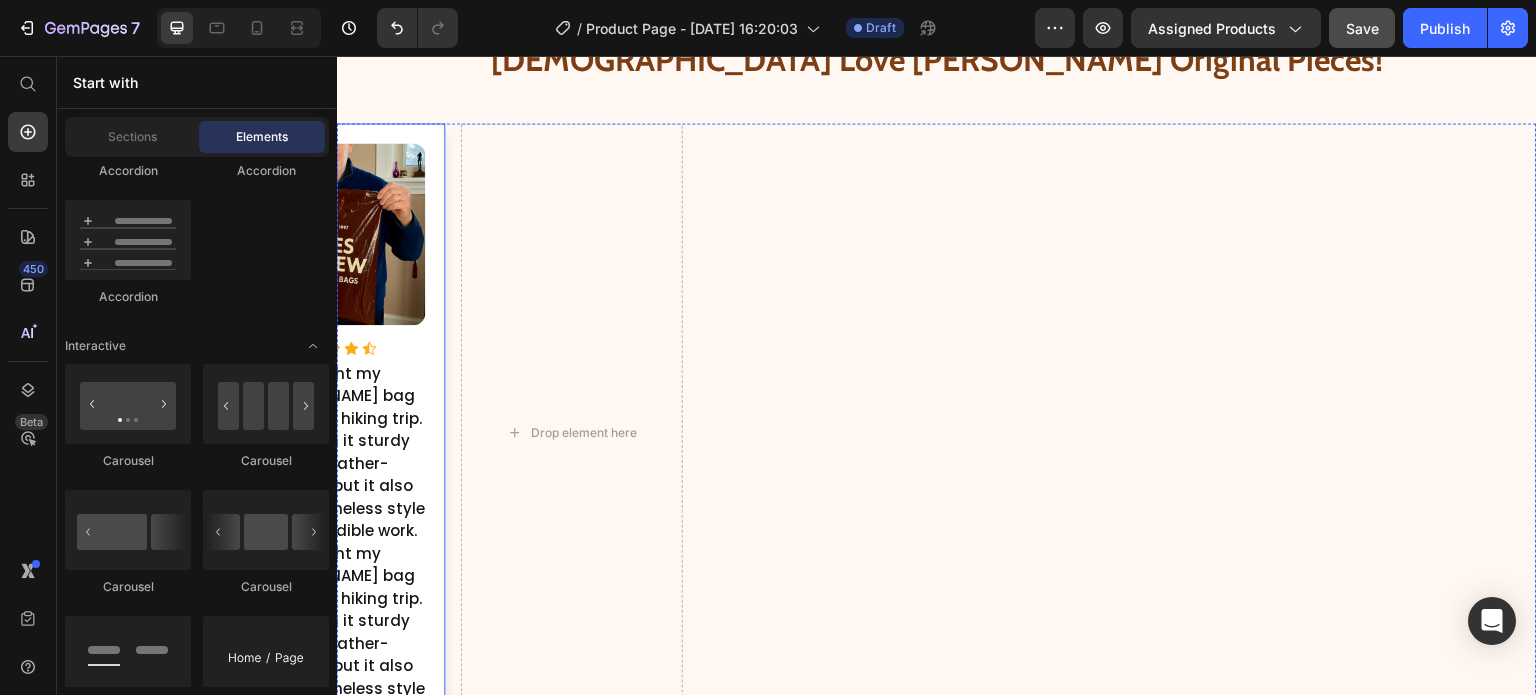 scroll, scrollTop: 2933, scrollLeft: 0, axis: vertical 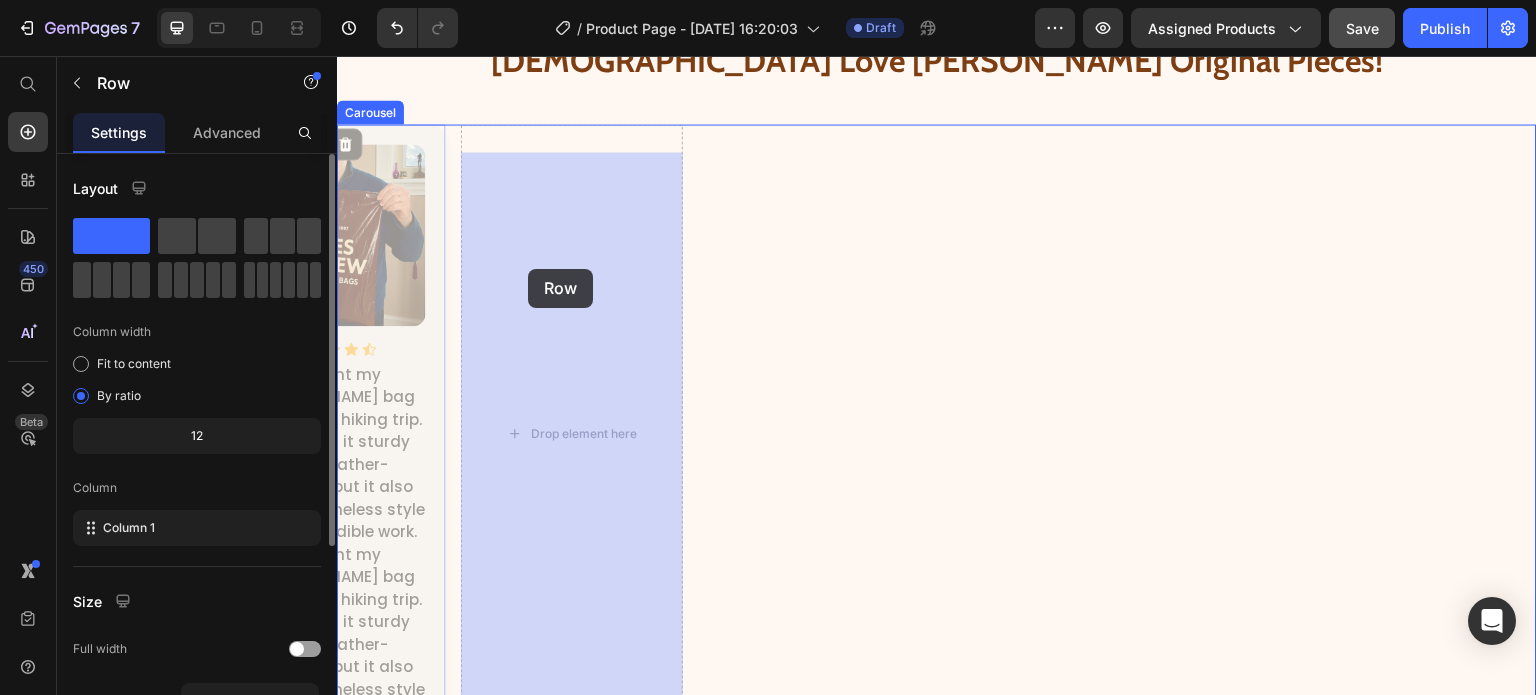 drag, startPoint x: 424, startPoint y: 160, endPoint x: 528, endPoint y: 269, distance: 150.65524 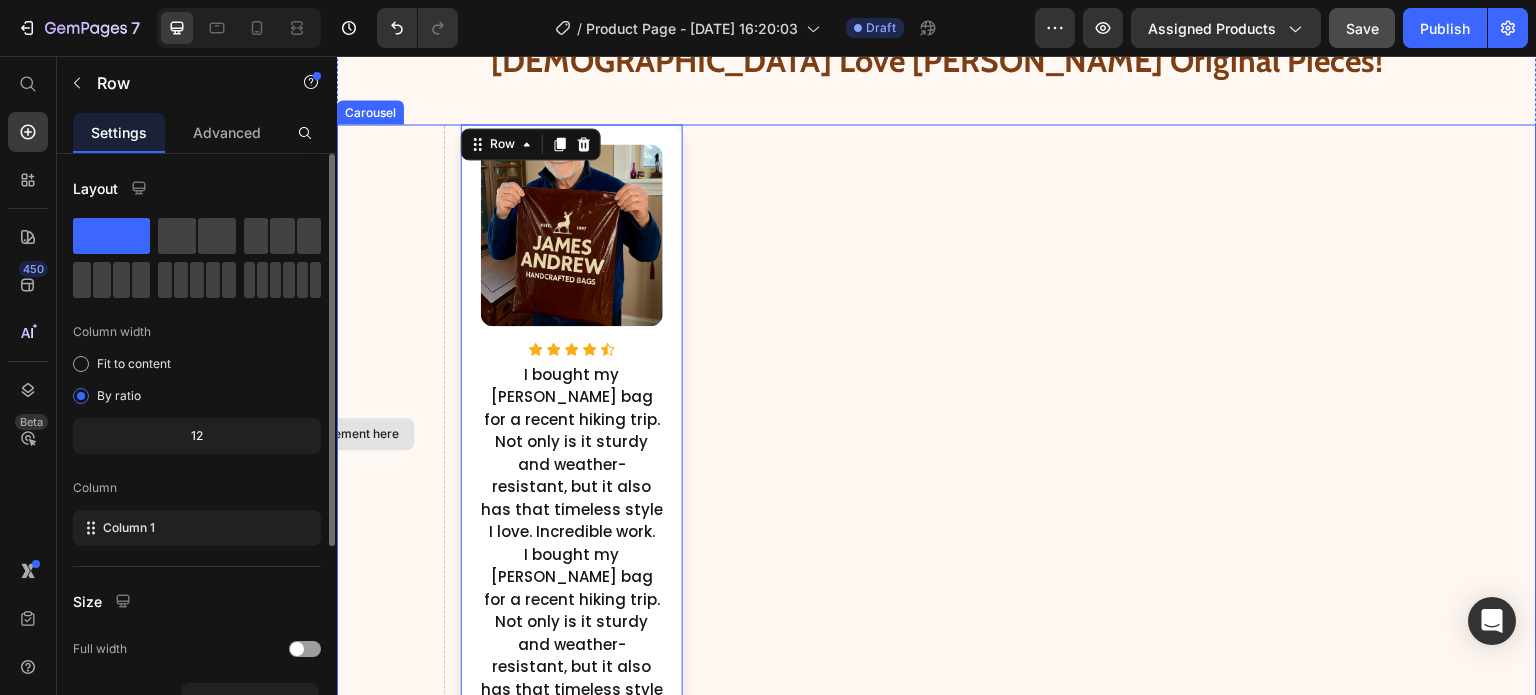 click on "Drop element here" at bounding box center (334, 434) 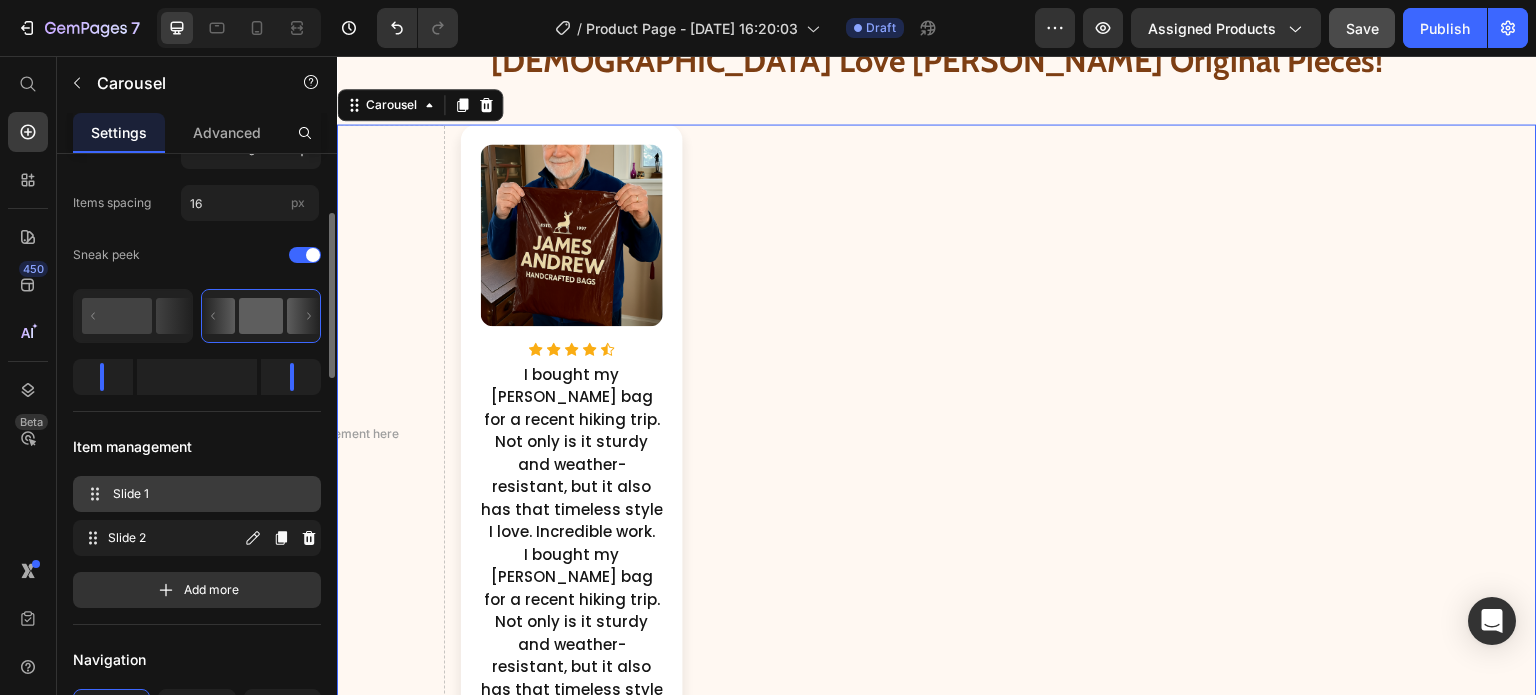 scroll, scrollTop: 216, scrollLeft: 0, axis: vertical 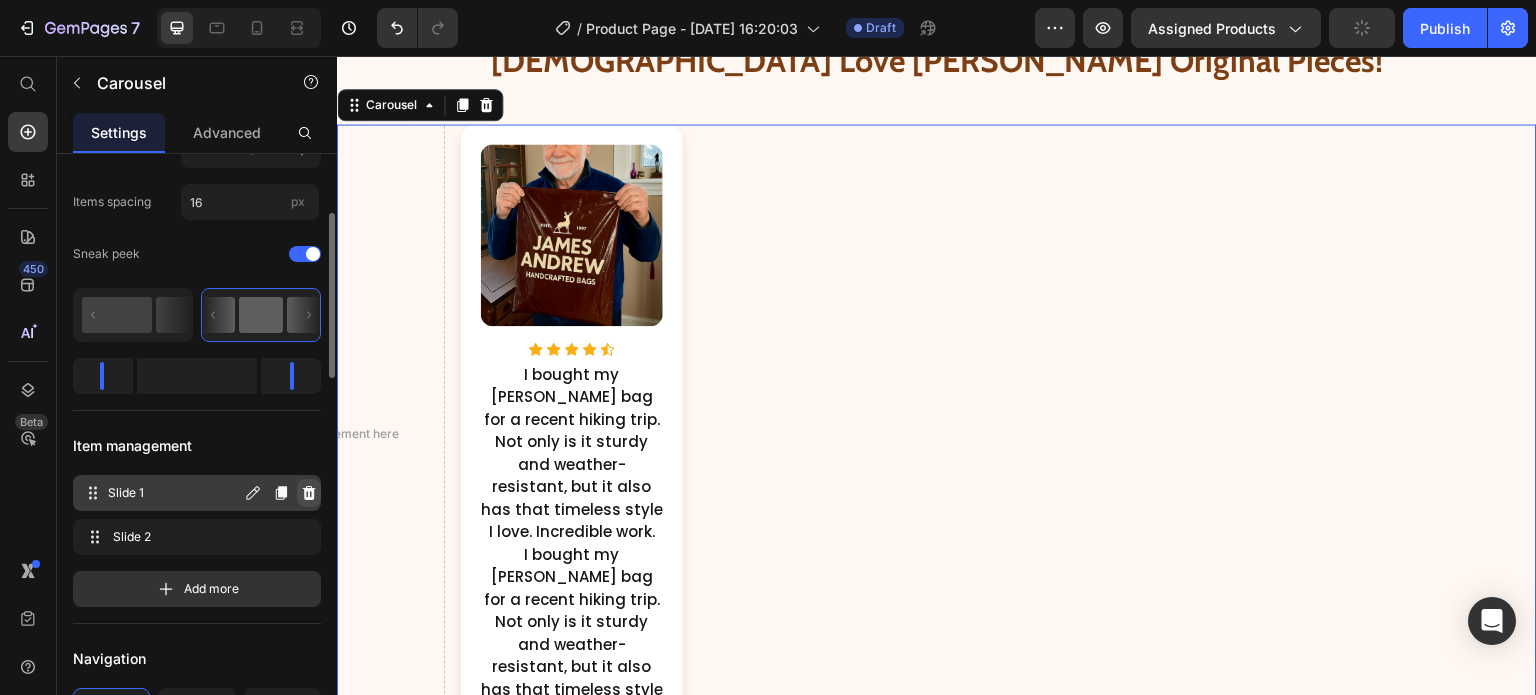 click 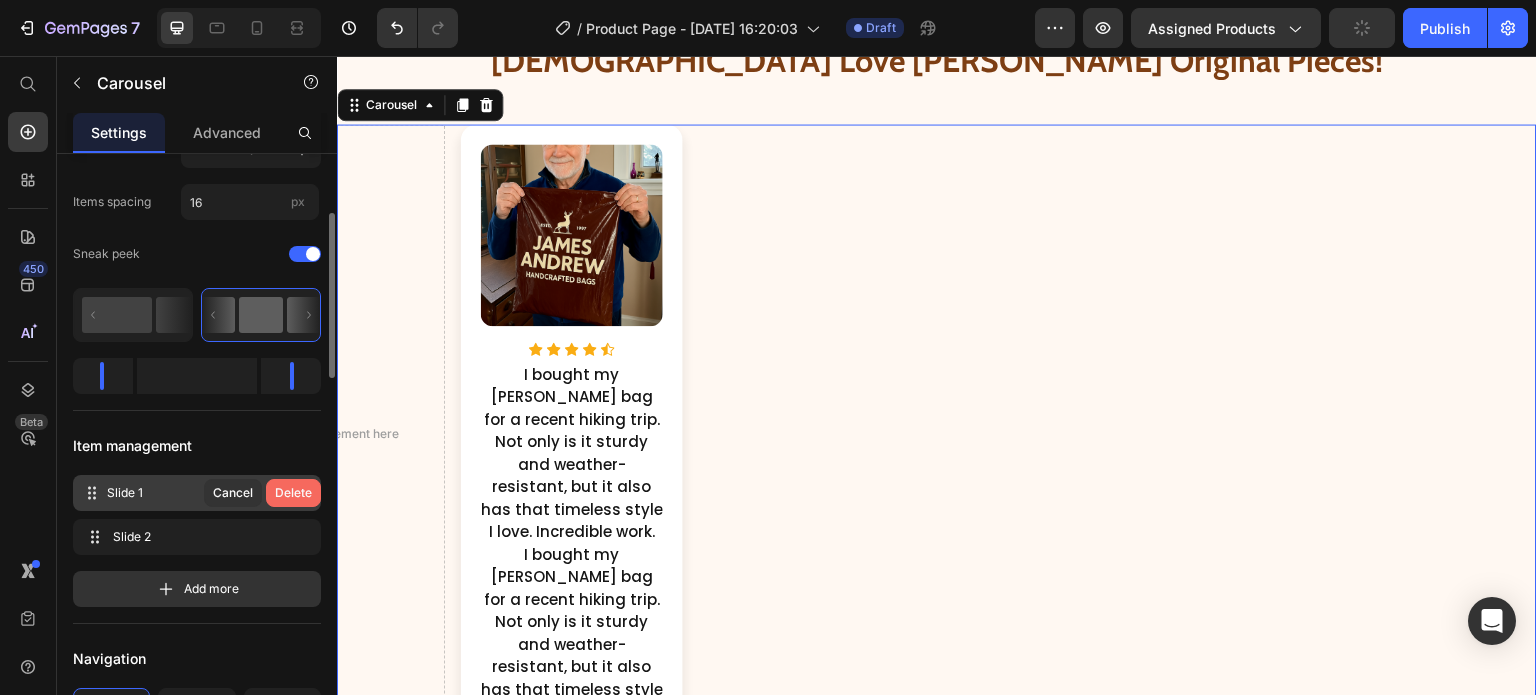 click on "Delete" at bounding box center [293, 493] 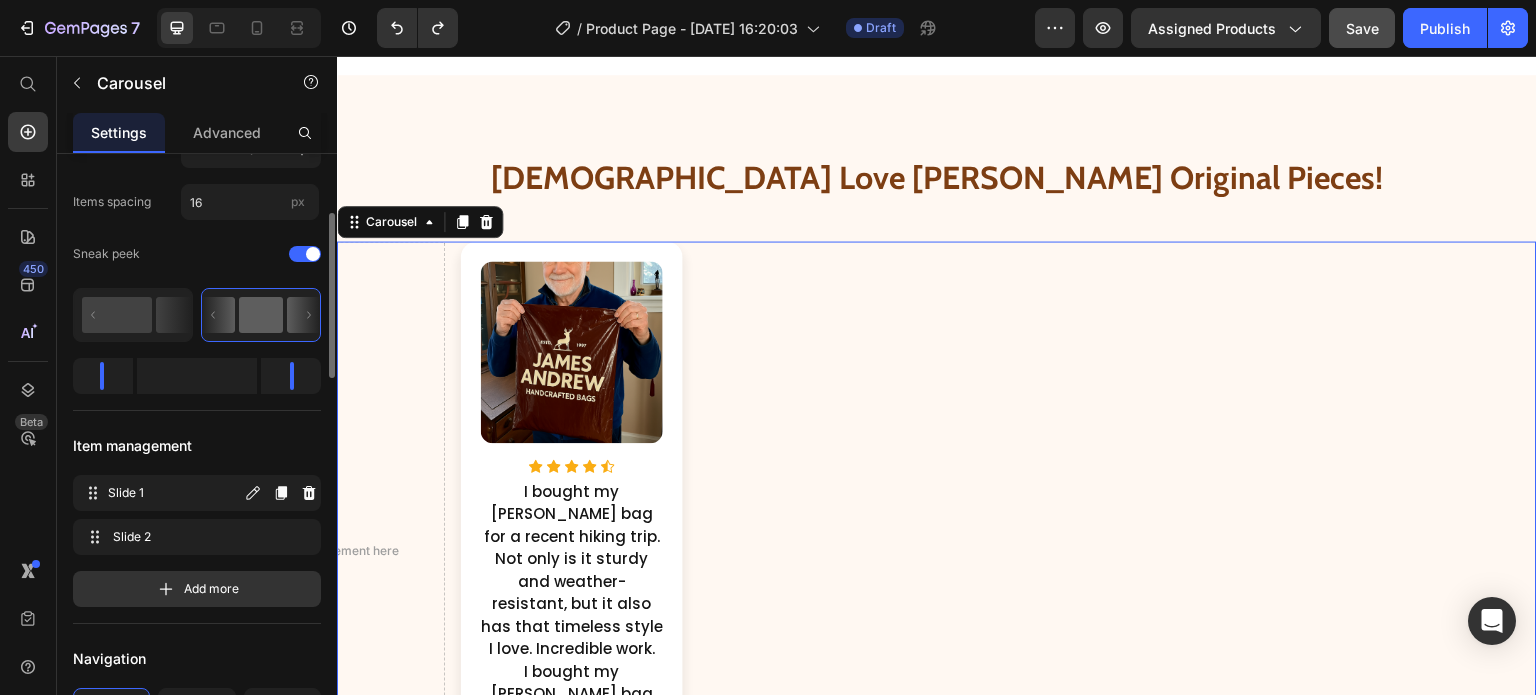scroll, scrollTop: 2933, scrollLeft: 0, axis: vertical 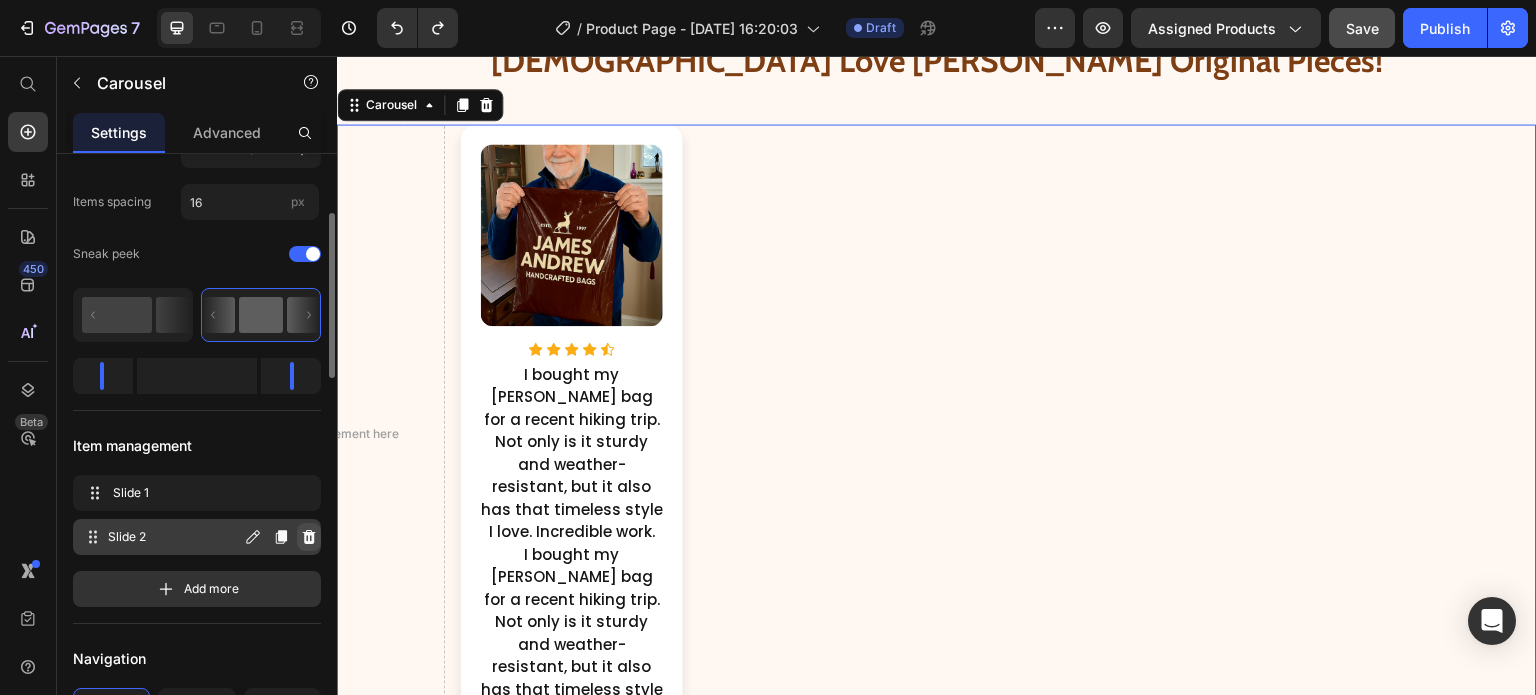 click 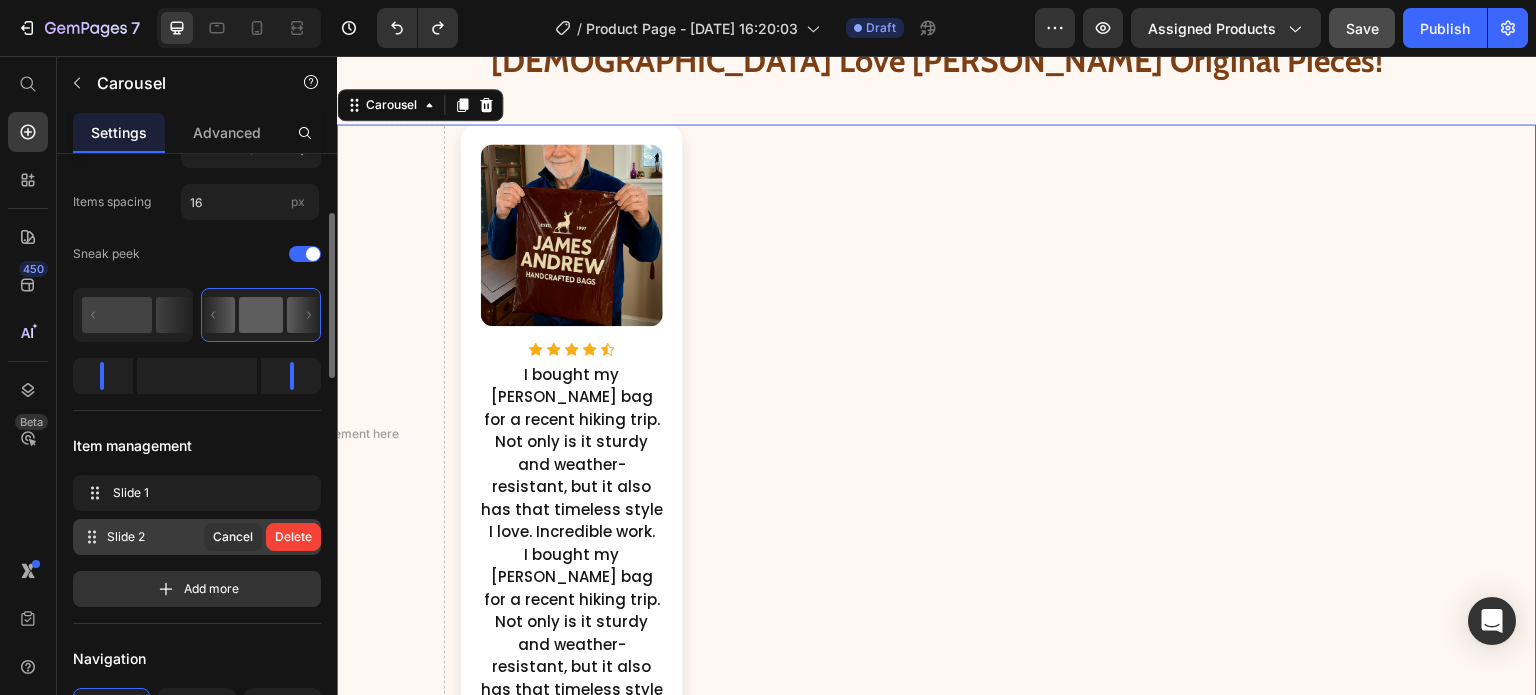 click on "Delete" at bounding box center [293, 537] 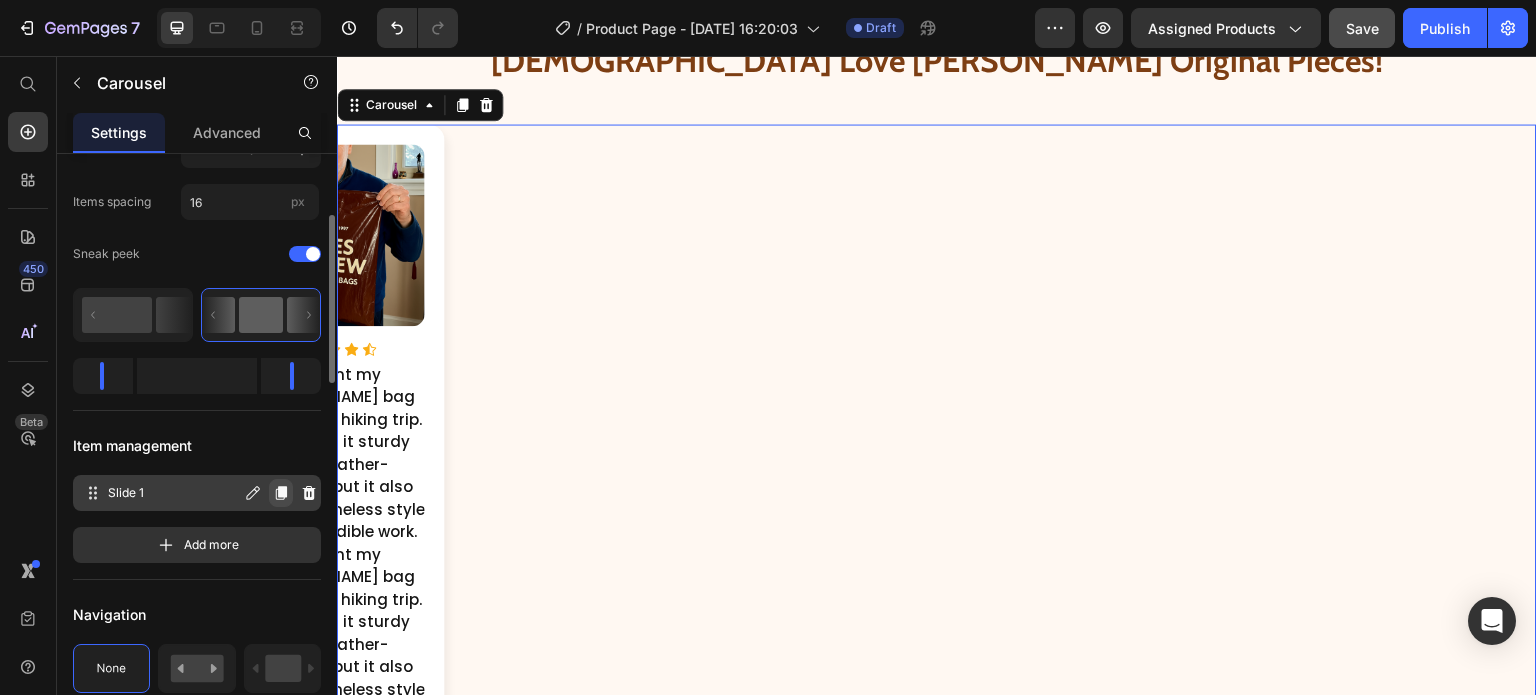 click 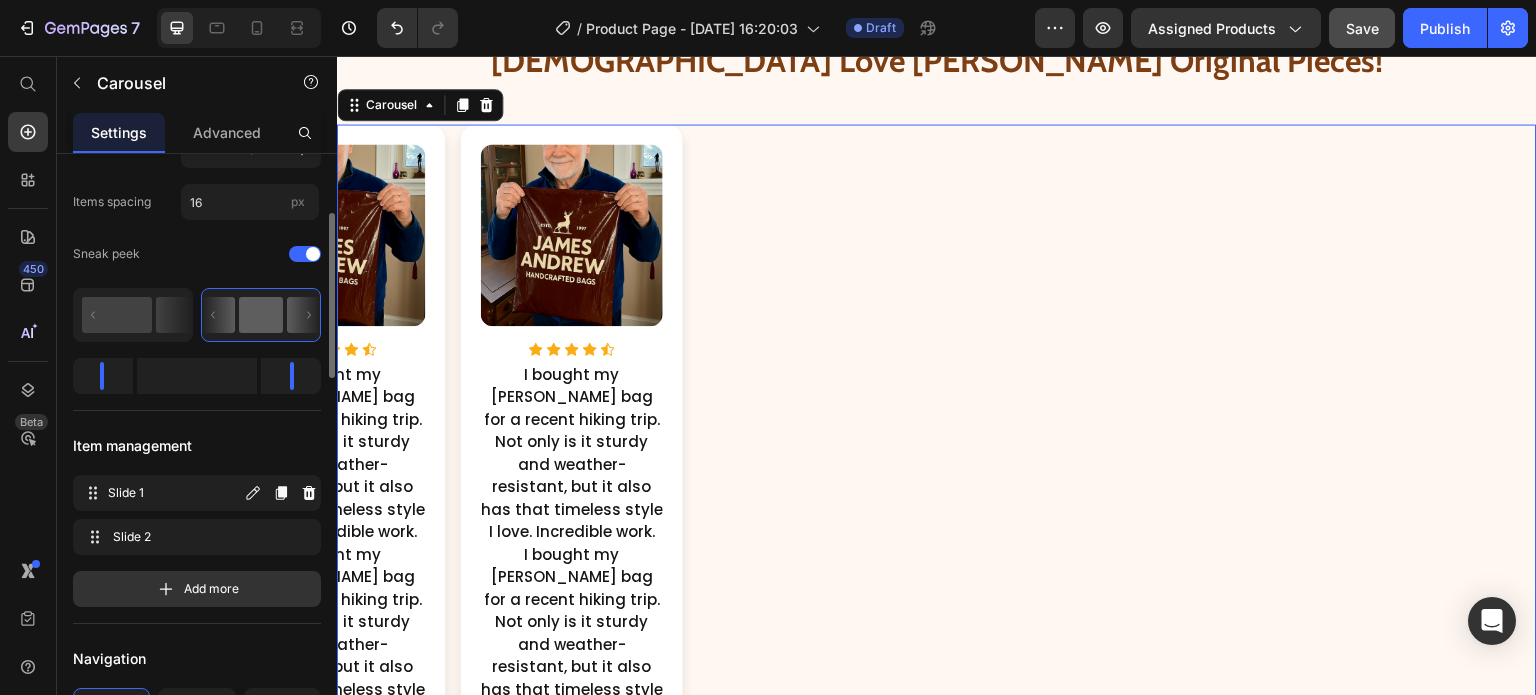 click 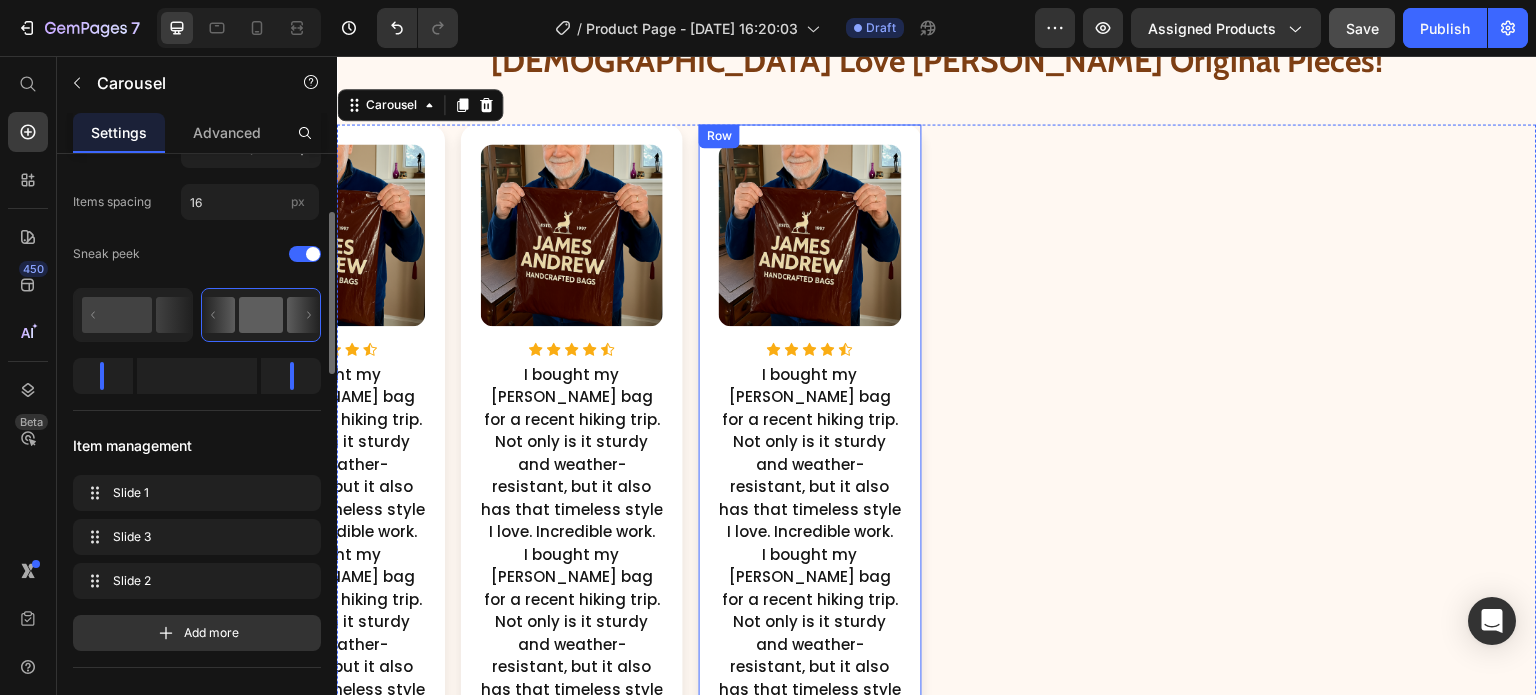 click on "Row" at bounding box center (719, 136) 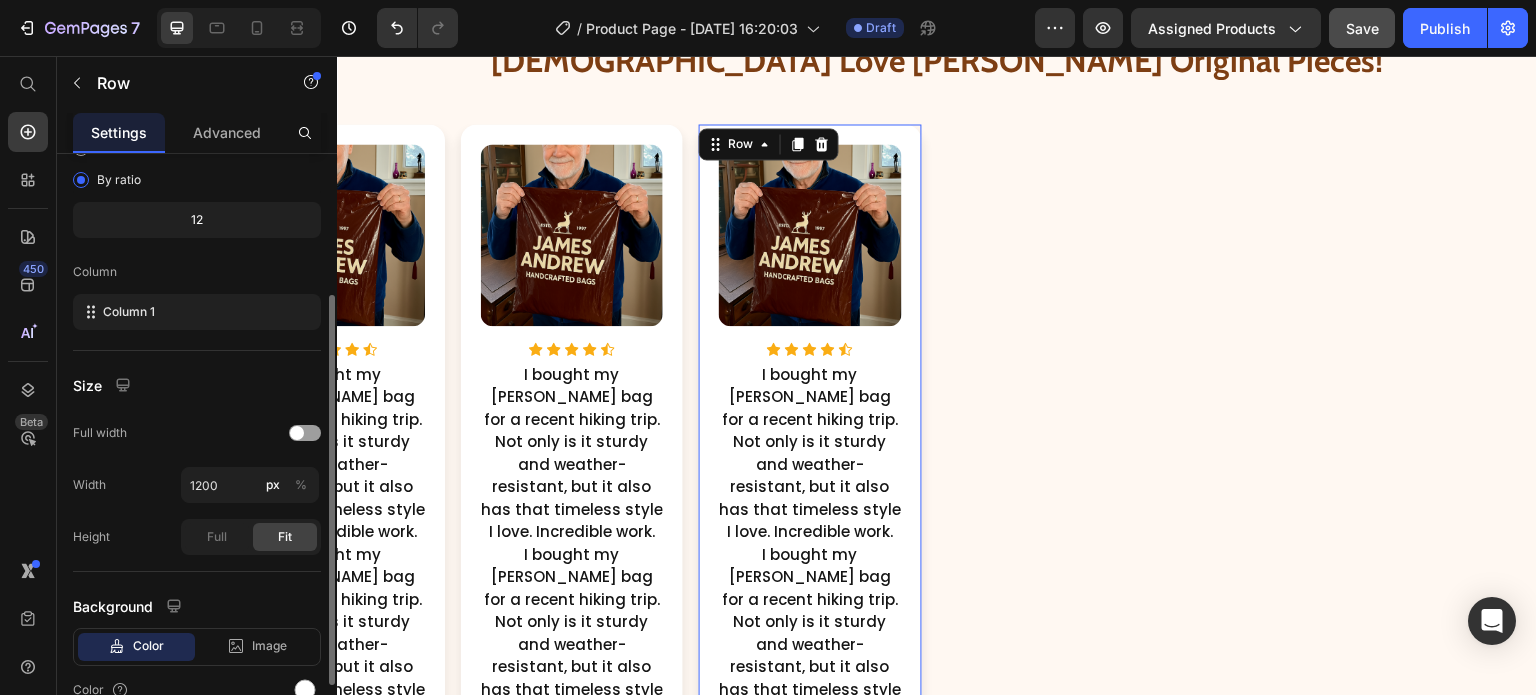 scroll, scrollTop: 0, scrollLeft: 0, axis: both 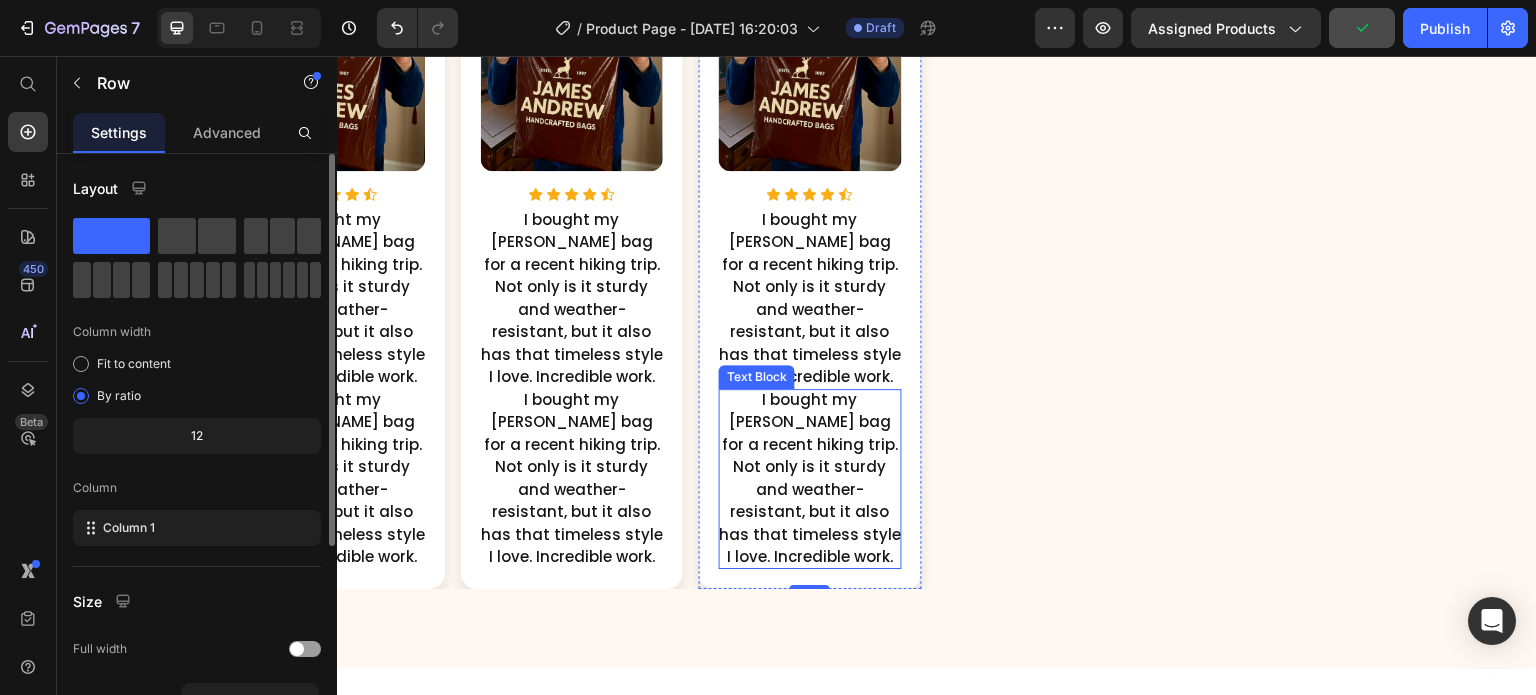 click on "I bought my [PERSON_NAME] bag for a recent hiking trip. Not only is it sturdy and weather-resistant, but it also has that timeless style I love. Incredible work." at bounding box center [810, 479] 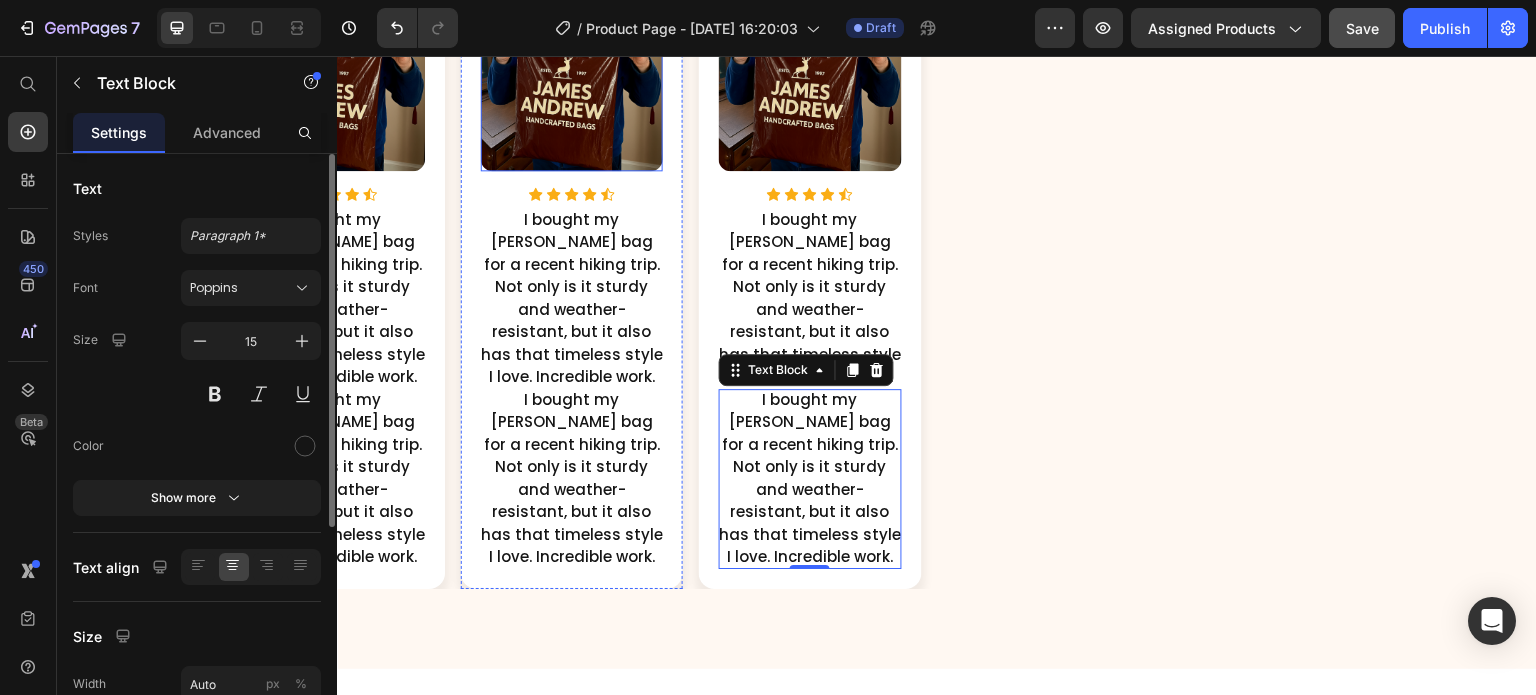 click at bounding box center (572, 80) 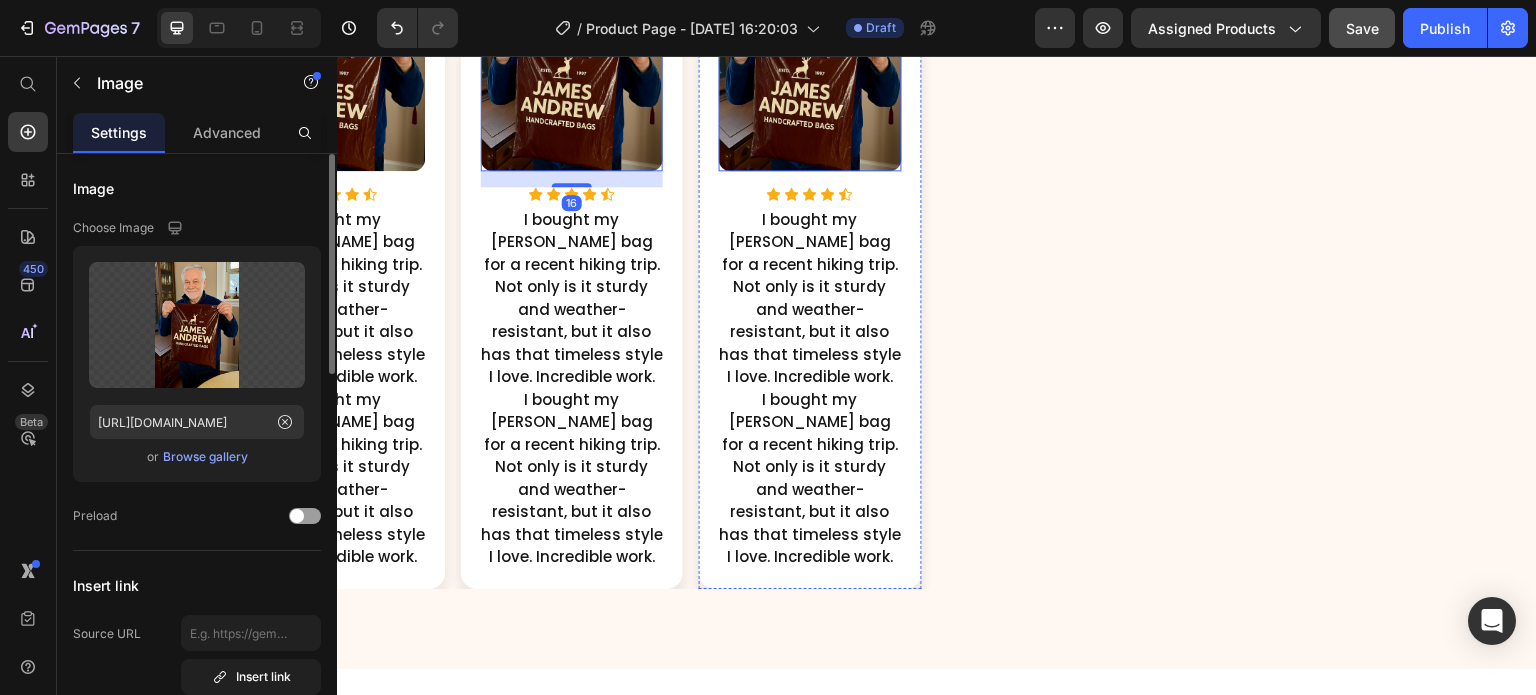 click at bounding box center [810, 80] 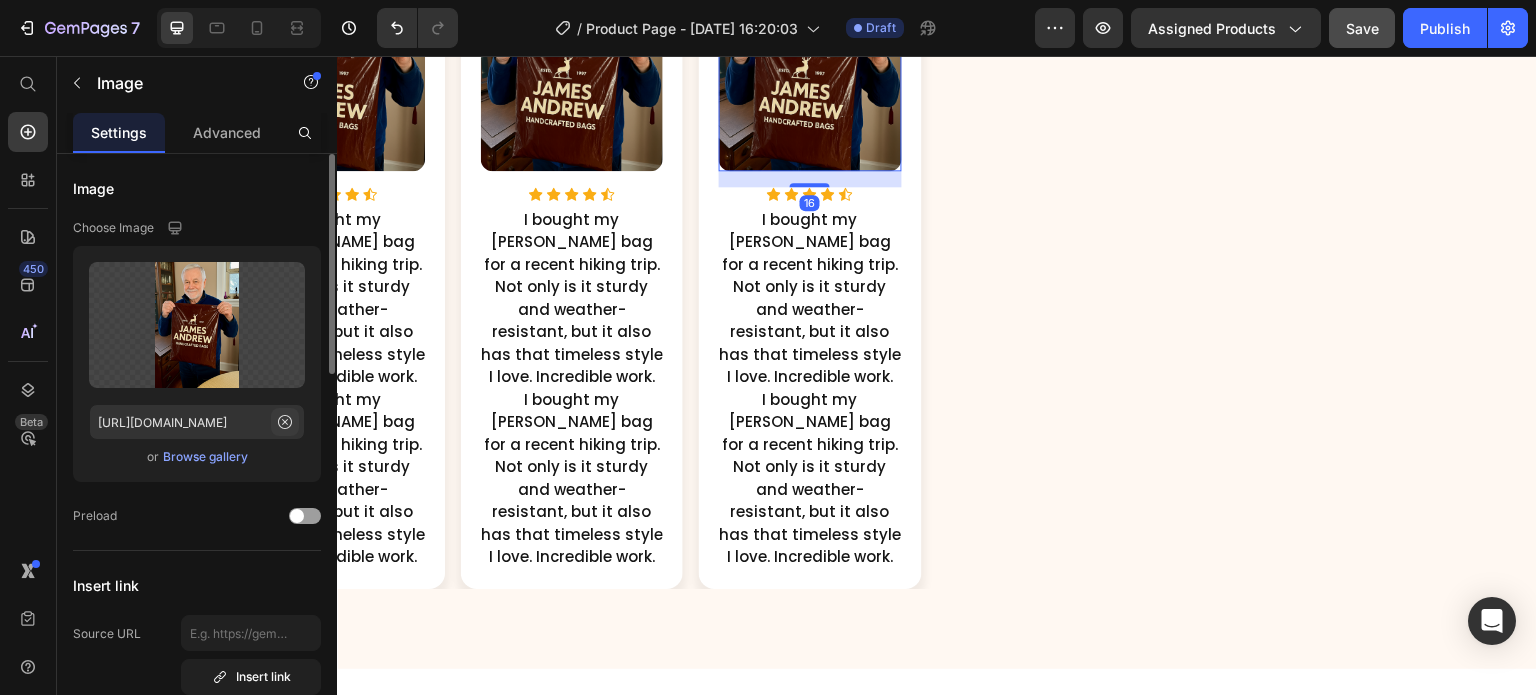 click 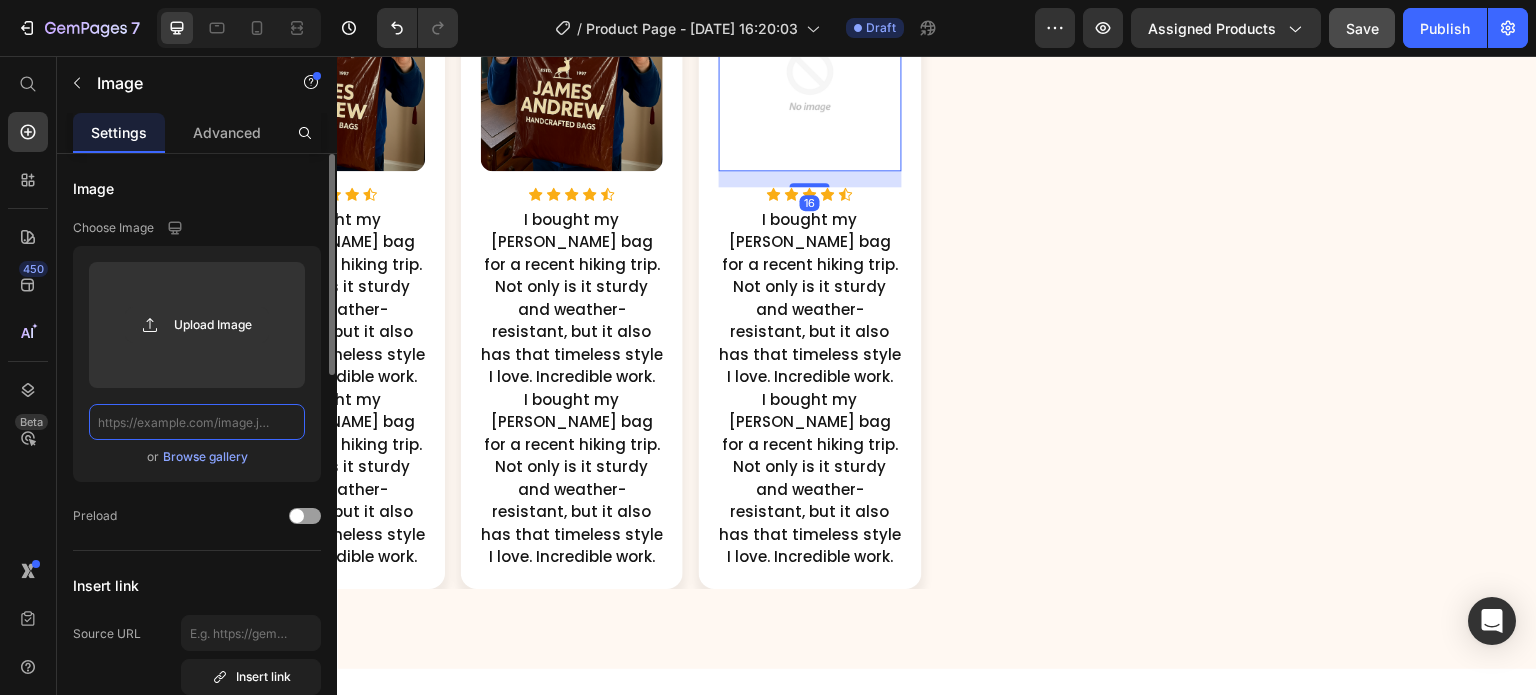 scroll, scrollTop: 0, scrollLeft: 0, axis: both 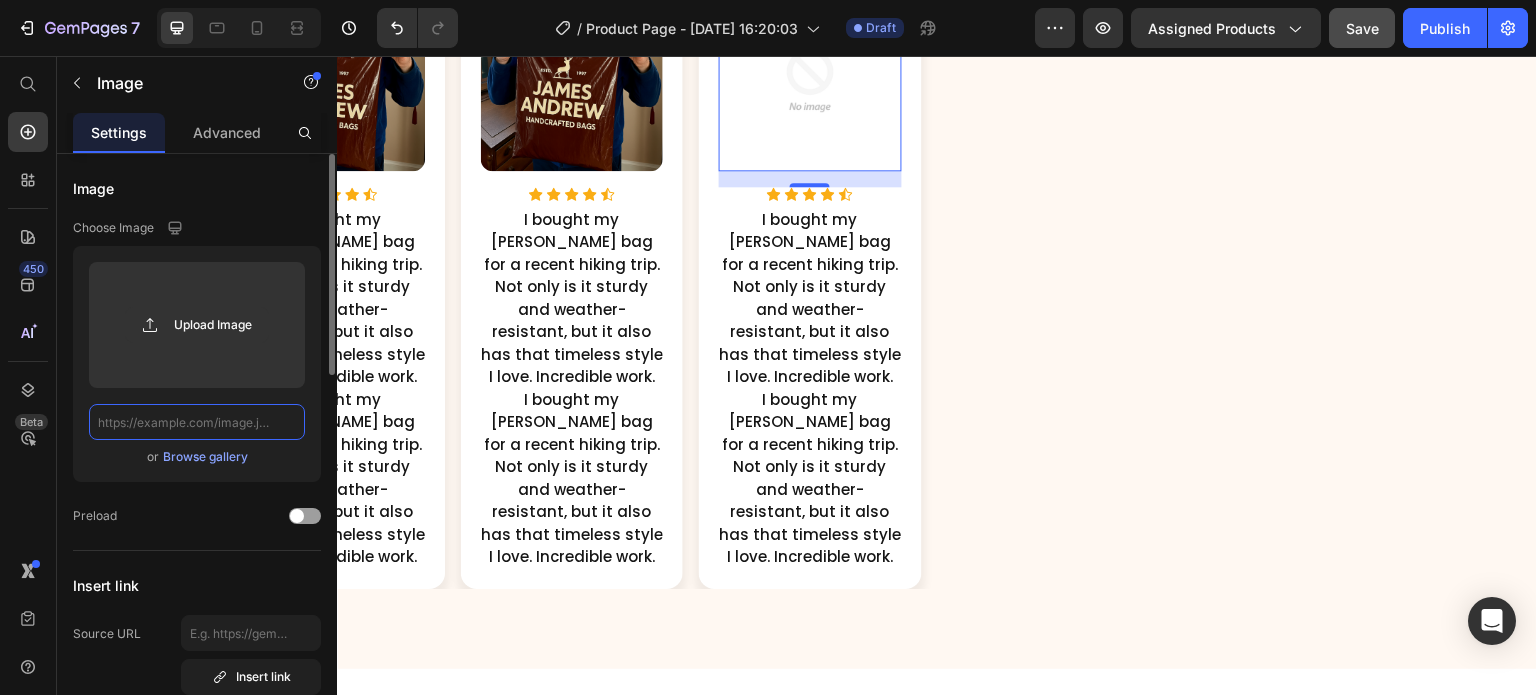 click 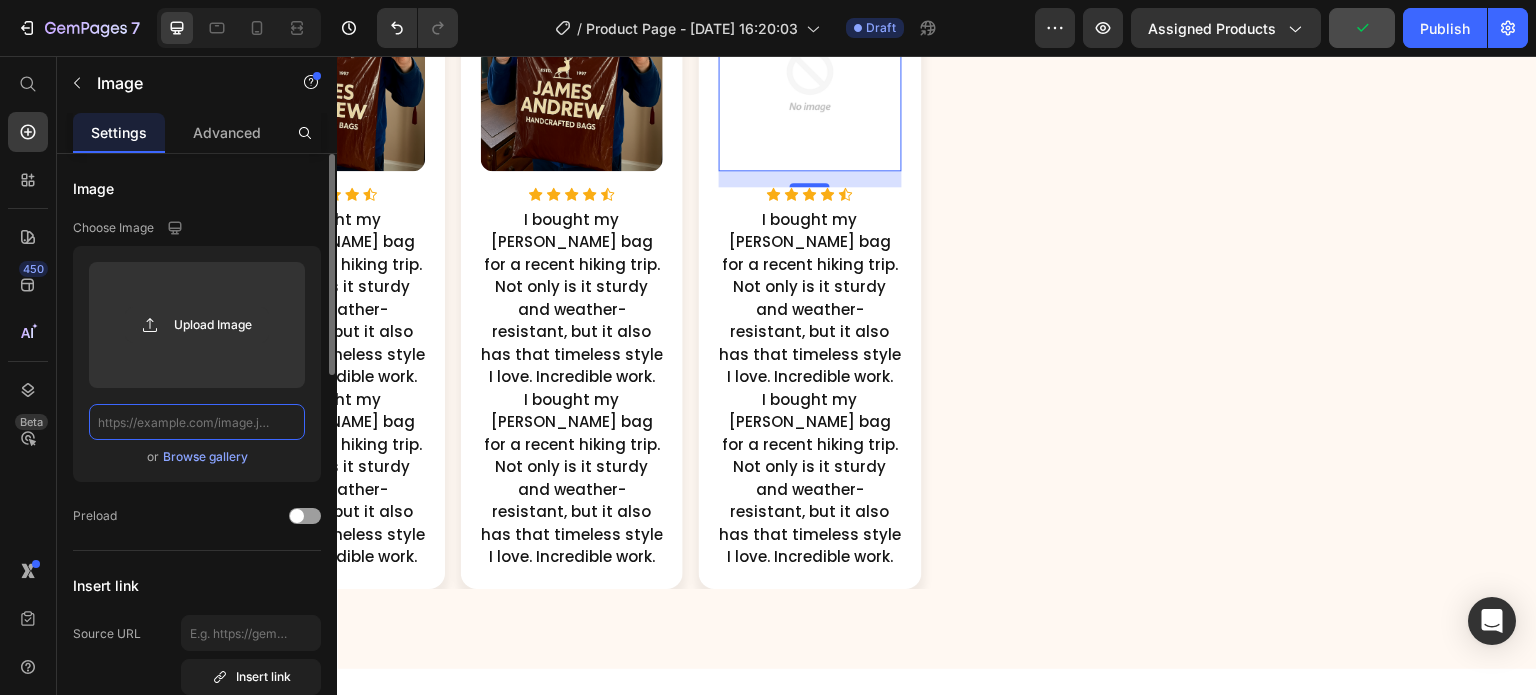 paste on "https://cdn.shopify.com/s/files/1/0860/4575/3653/files/IMG_8389.webp?v=1743182983" 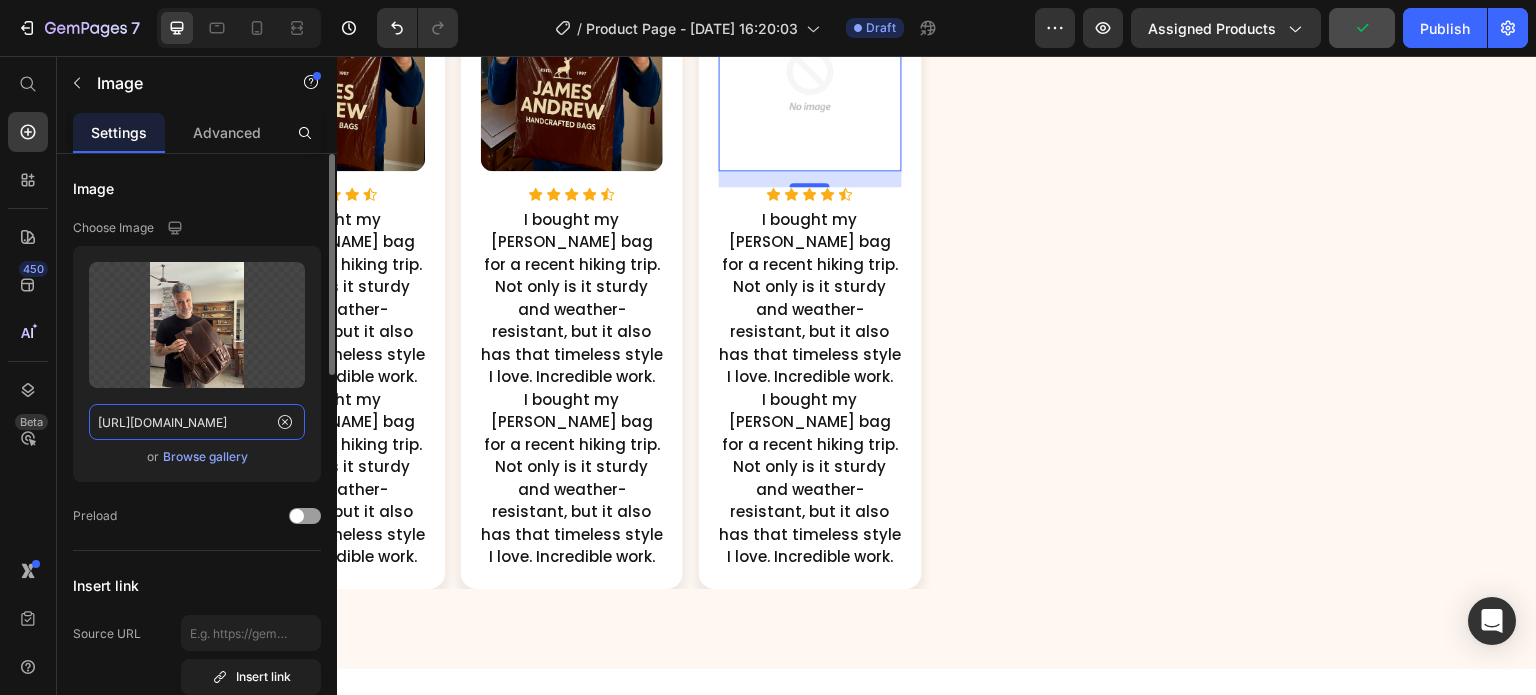 scroll, scrollTop: 0, scrollLeft: 322, axis: horizontal 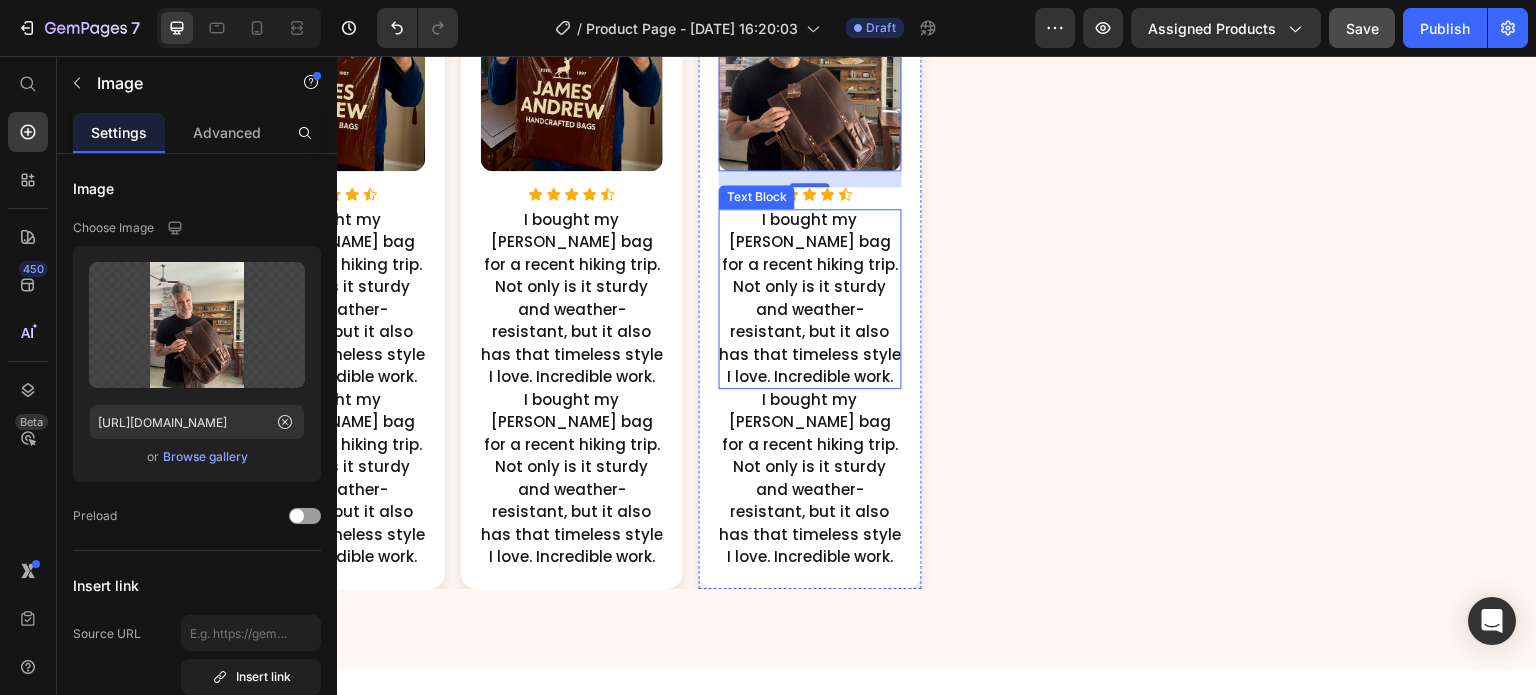 click on "I bought my [PERSON_NAME] bag for a recent hiking trip. Not only is it sturdy and weather-resistant, but it also has that timeless style I love. Incredible work." at bounding box center [810, 299] 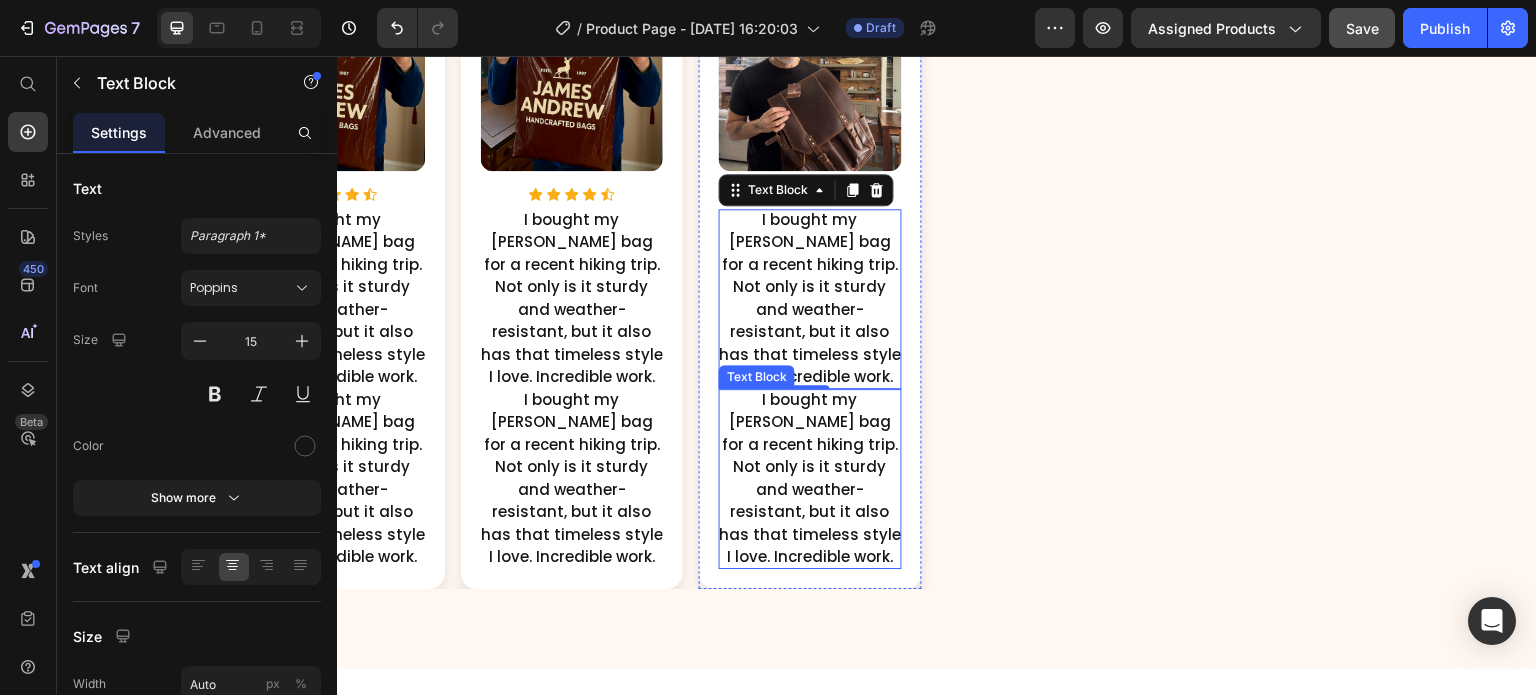click on "I bought my [PERSON_NAME] bag for a recent hiking trip. Not only is it sturdy and weather-resistant, but it also has that timeless style I love. Incredible work." at bounding box center [810, 479] 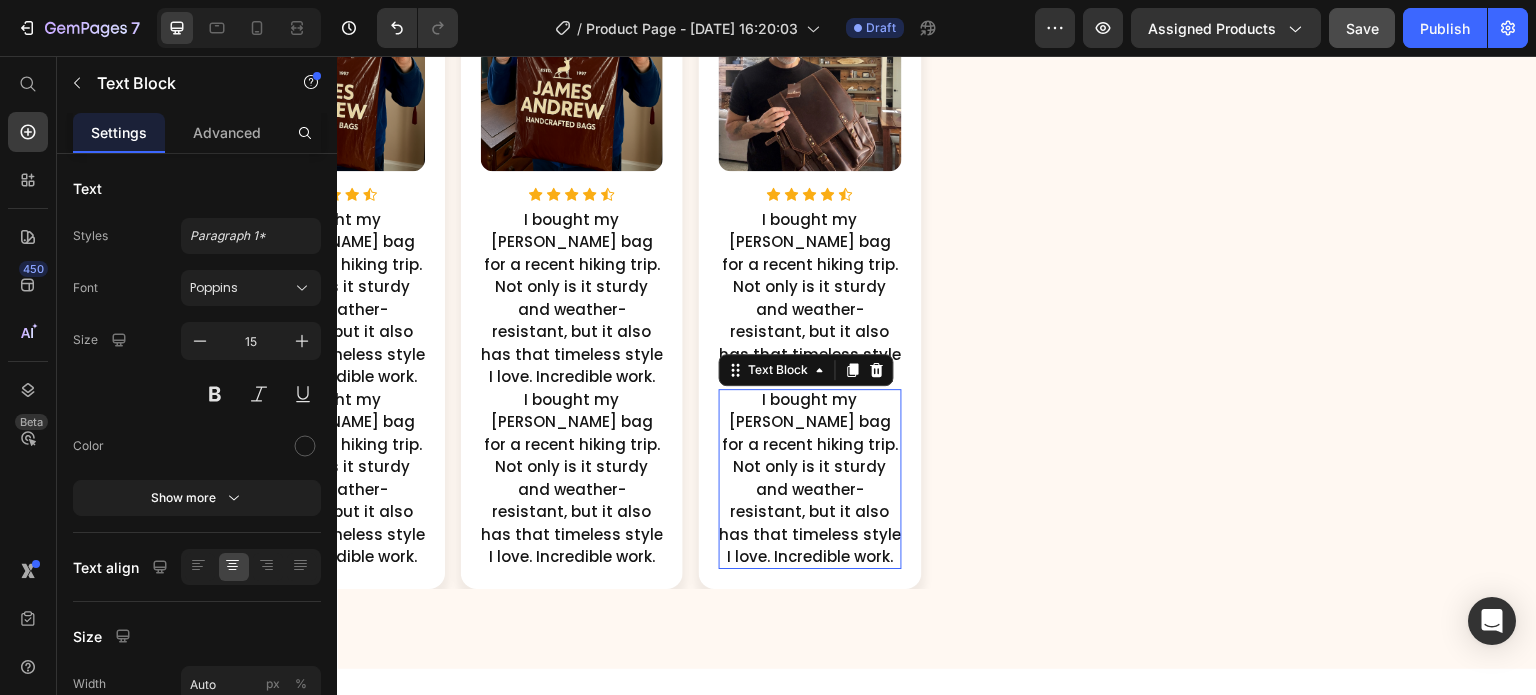 click on "I bought my [PERSON_NAME] bag for a recent hiking trip. Not only is it sturdy and weather-resistant, but it also has that timeless style I love. Incredible work." at bounding box center [810, 479] 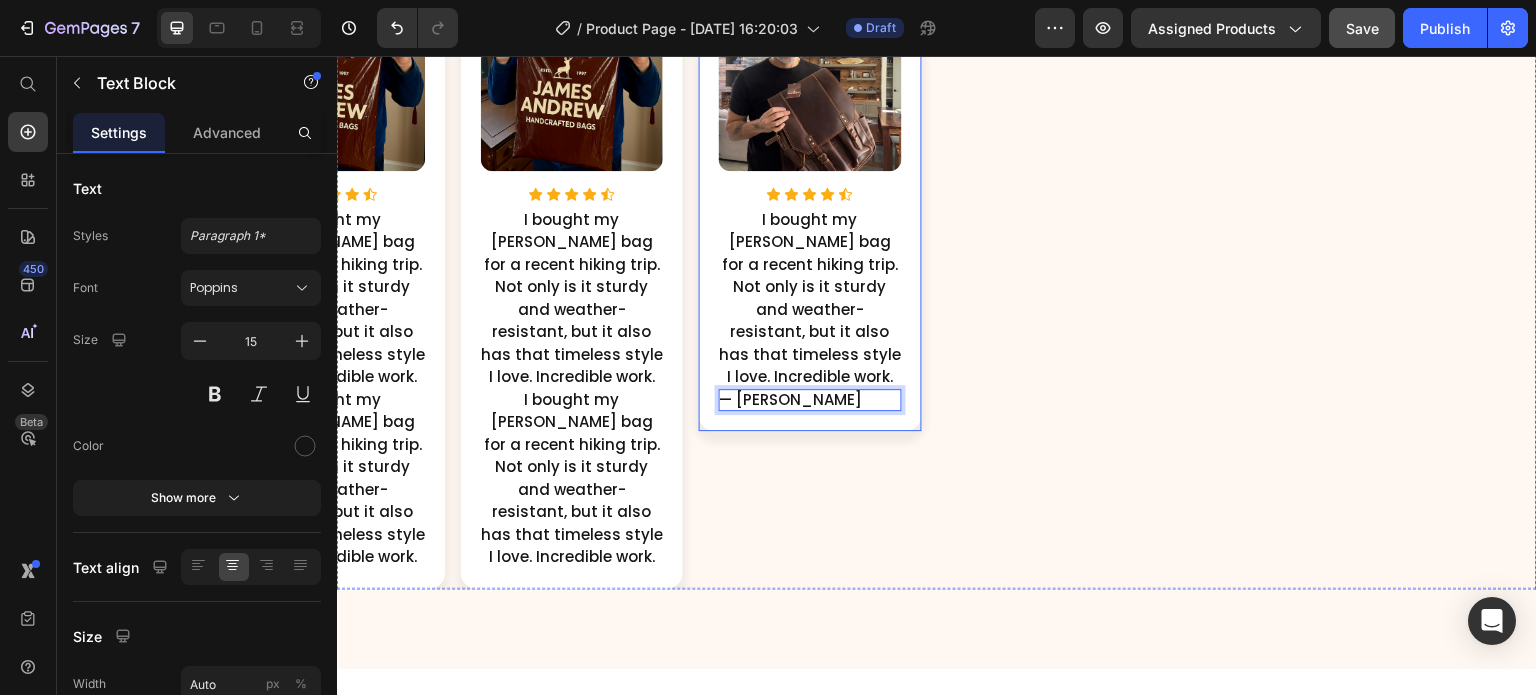 click on "Image                Icon                Icon                Icon                Icon
Icon Icon List Hoz I bought my James Andrew bag for a recent hiking trip. Not only is it sturdy and weather-resistant, but it also has that timeless style I love. Incredible work. Text Block — Bryan L. Text Block   0 Row" at bounding box center [810, 200] 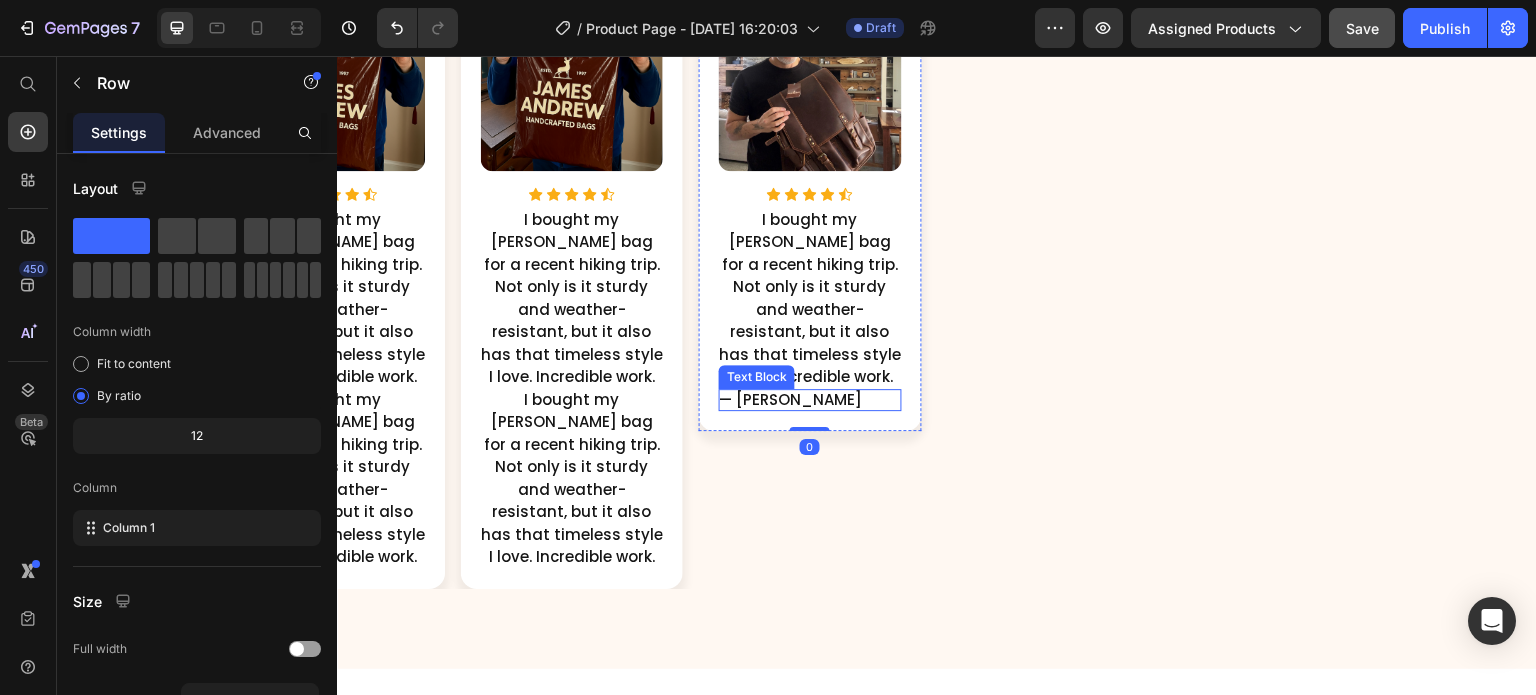 click on "— Bryan L." at bounding box center (810, 400) 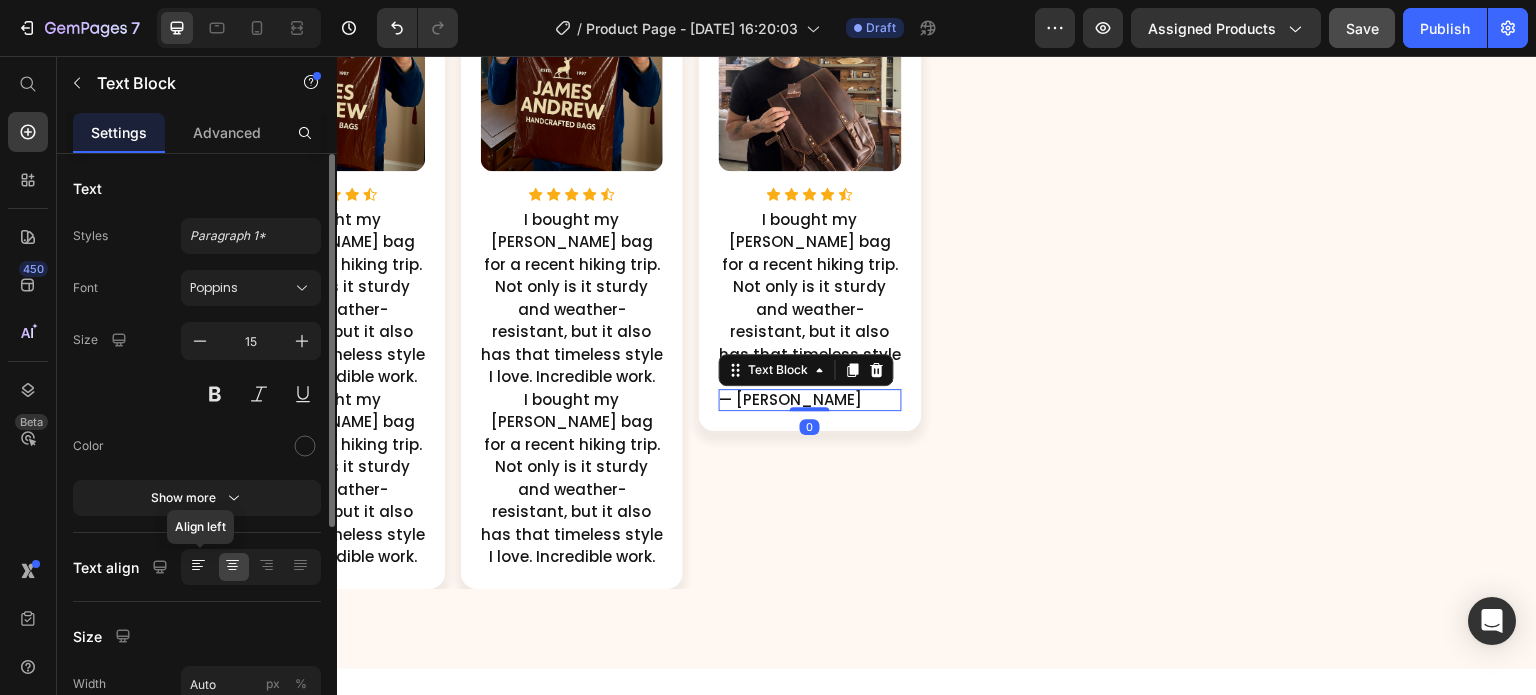 click 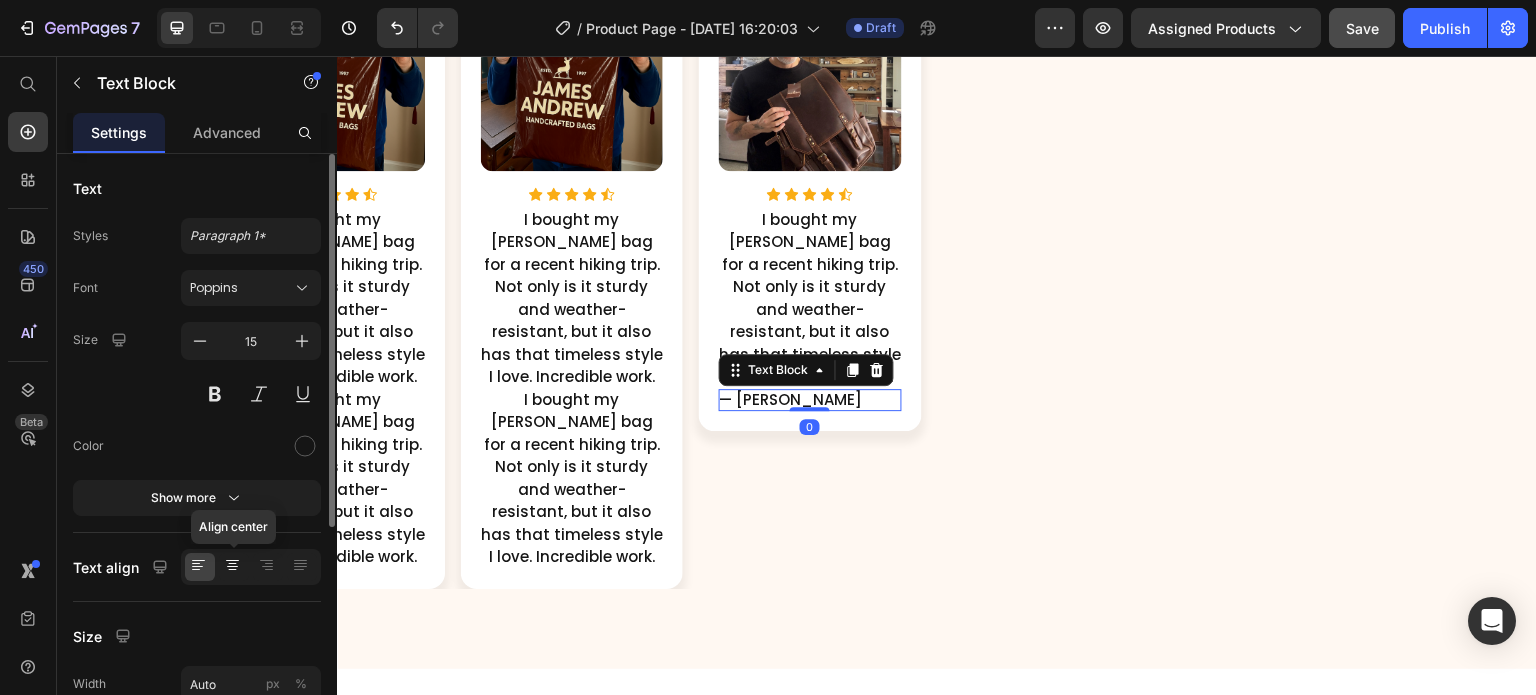 click 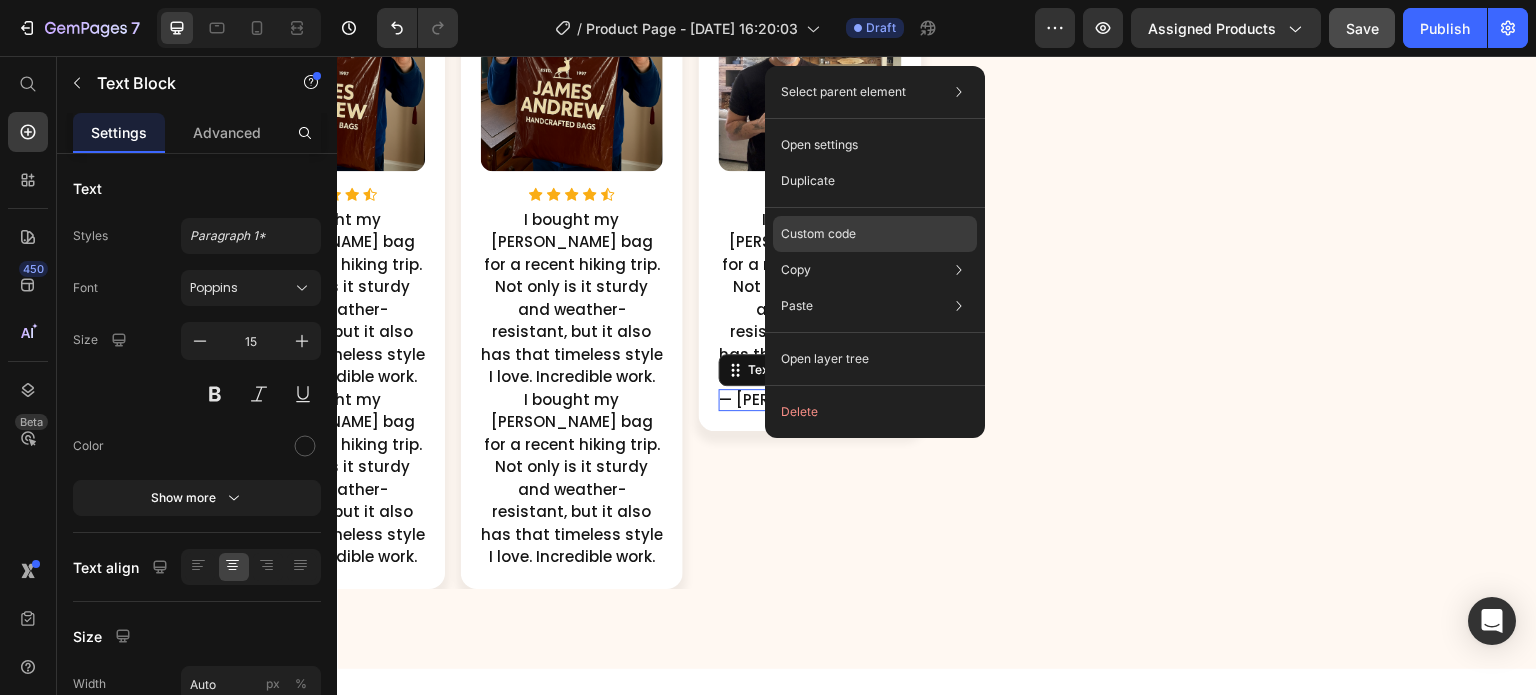 click on "Custom code" at bounding box center (818, 234) 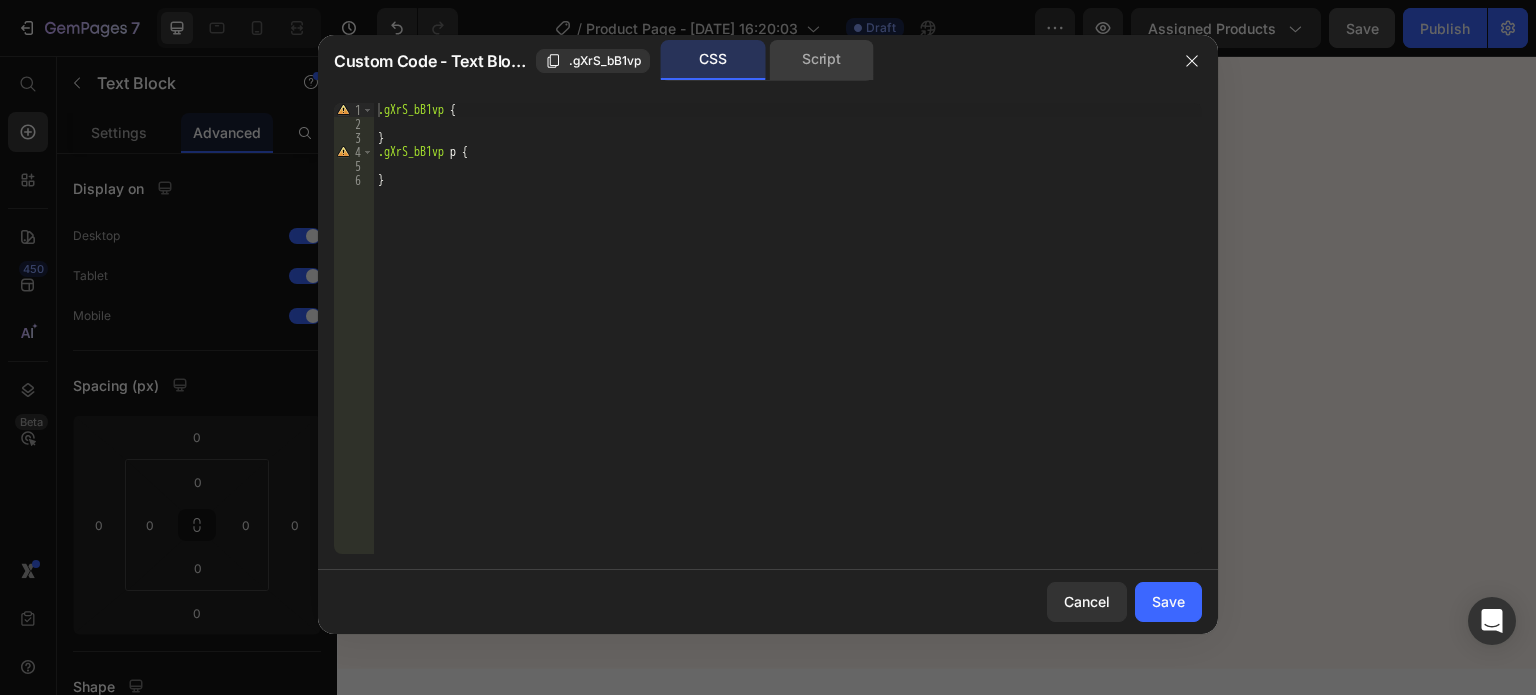 click on "Script" 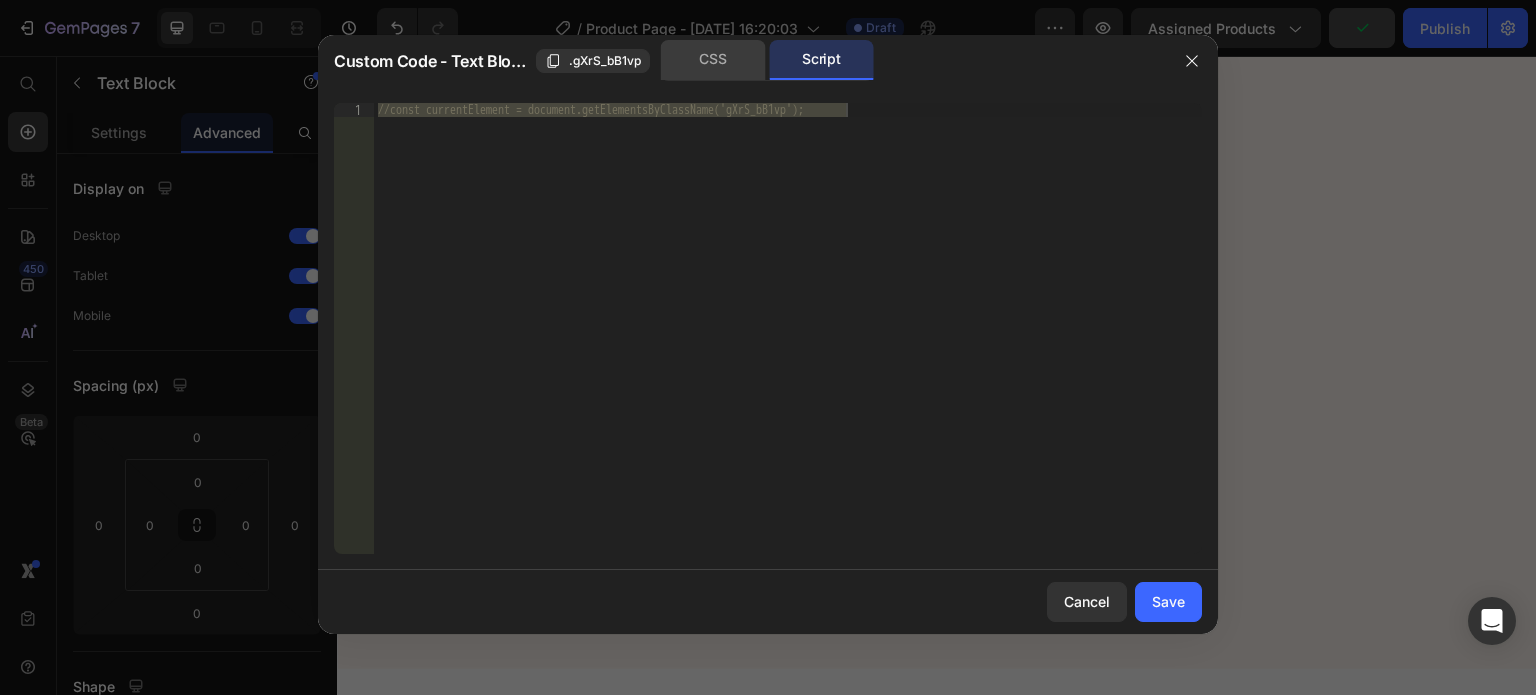 click on "CSS" 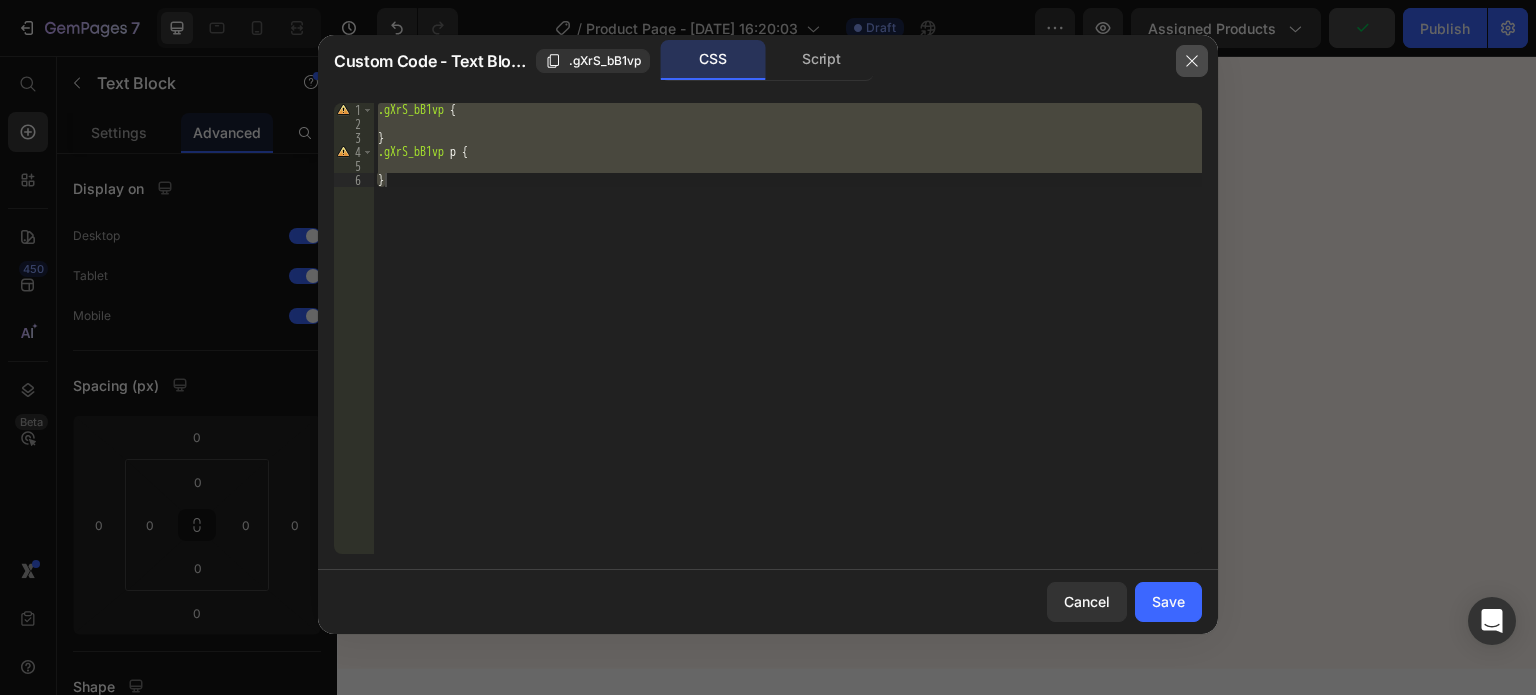 click 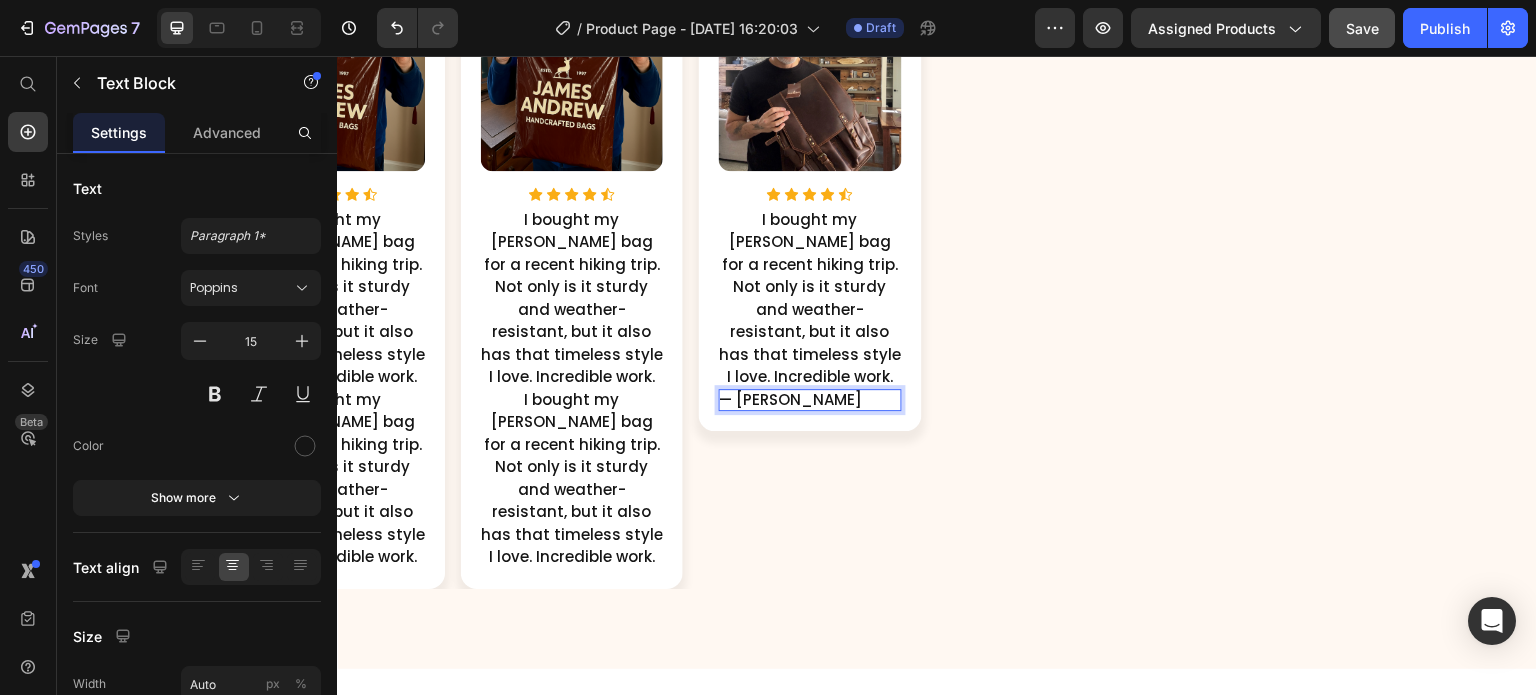 click on "— Bryan L." at bounding box center [790, 400] 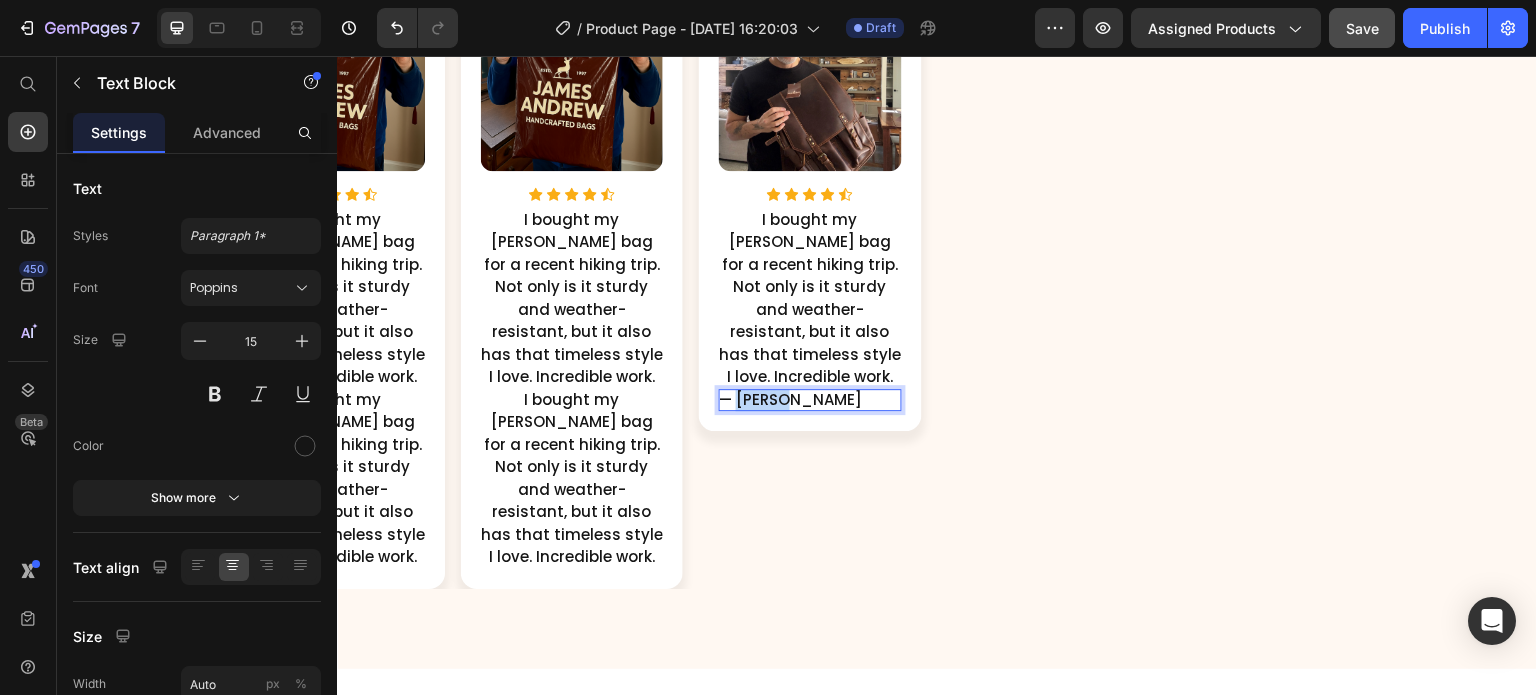 click on "— Bryan L." at bounding box center [790, 400] 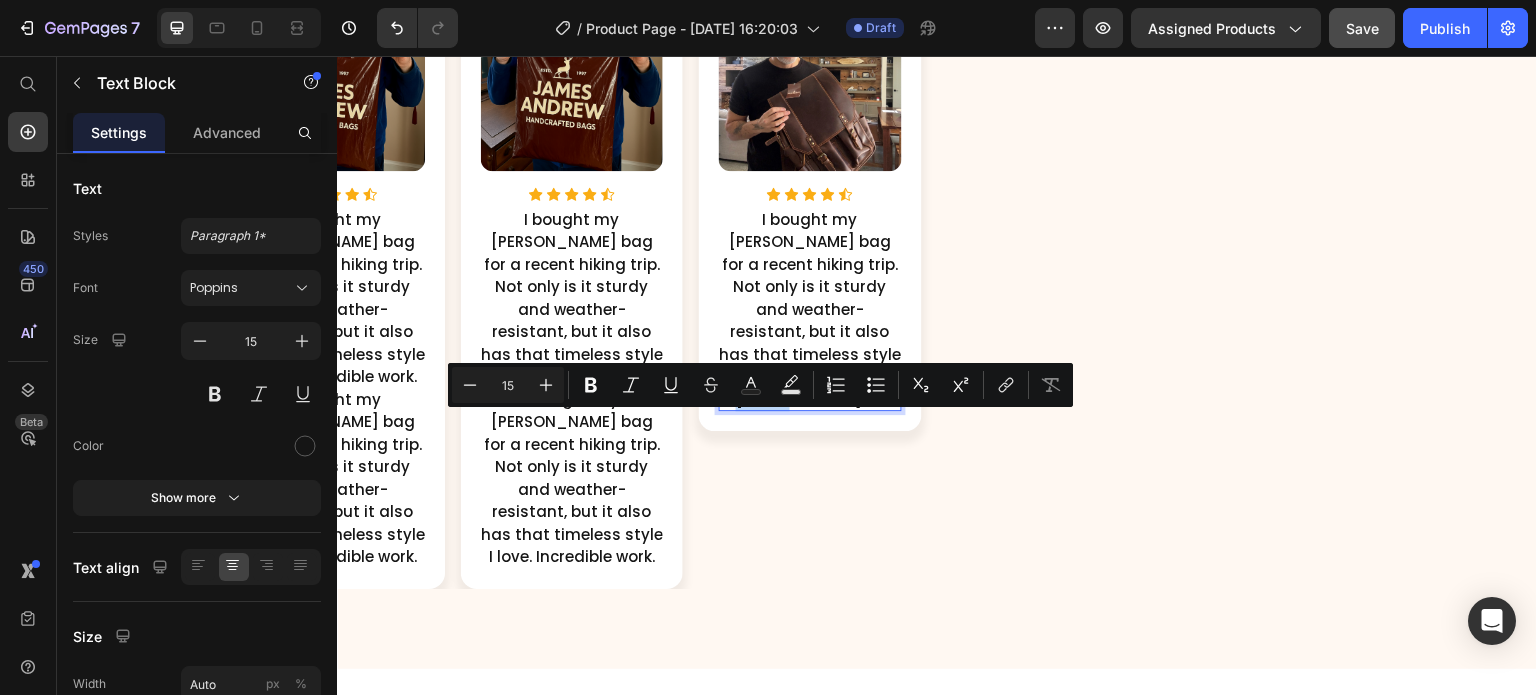 click on "— Bryan L." at bounding box center (790, 400) 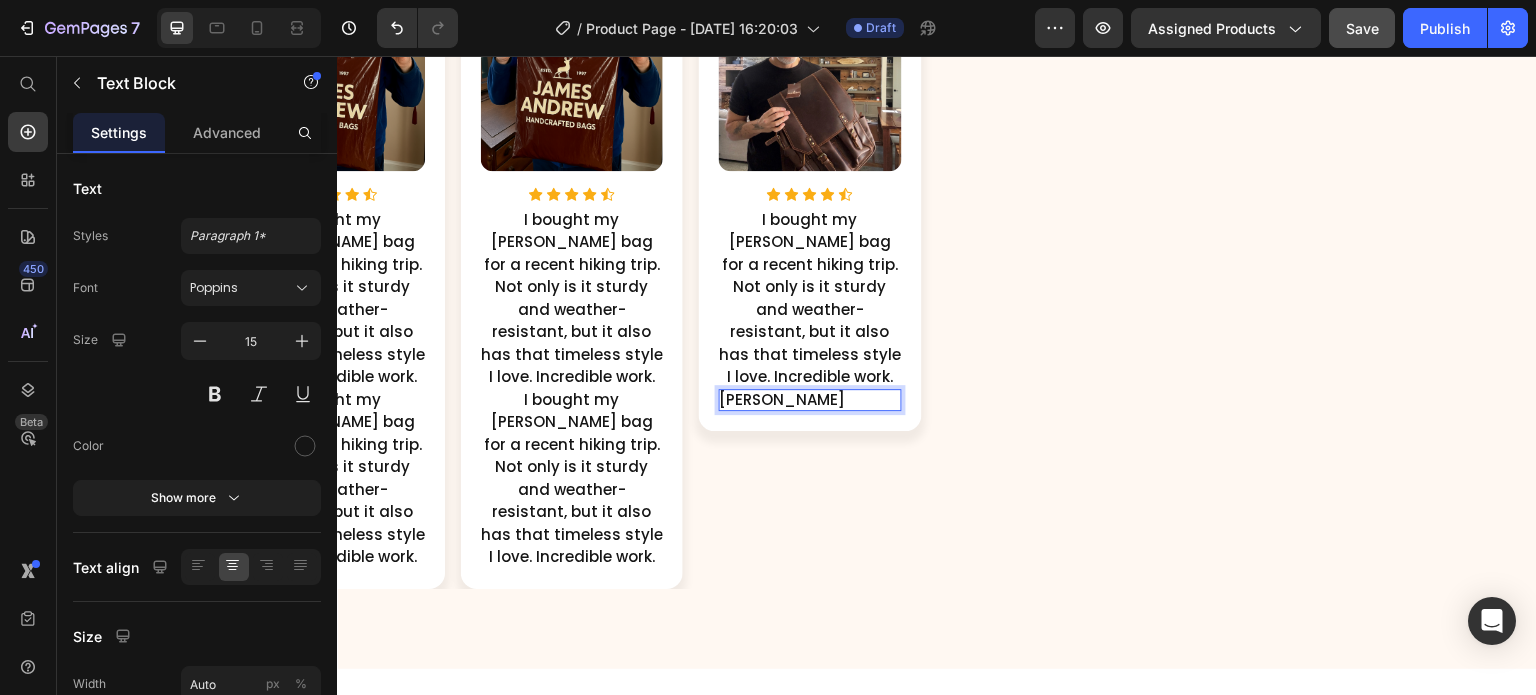 click on "Bryan L." at bounding box center [810, 400] 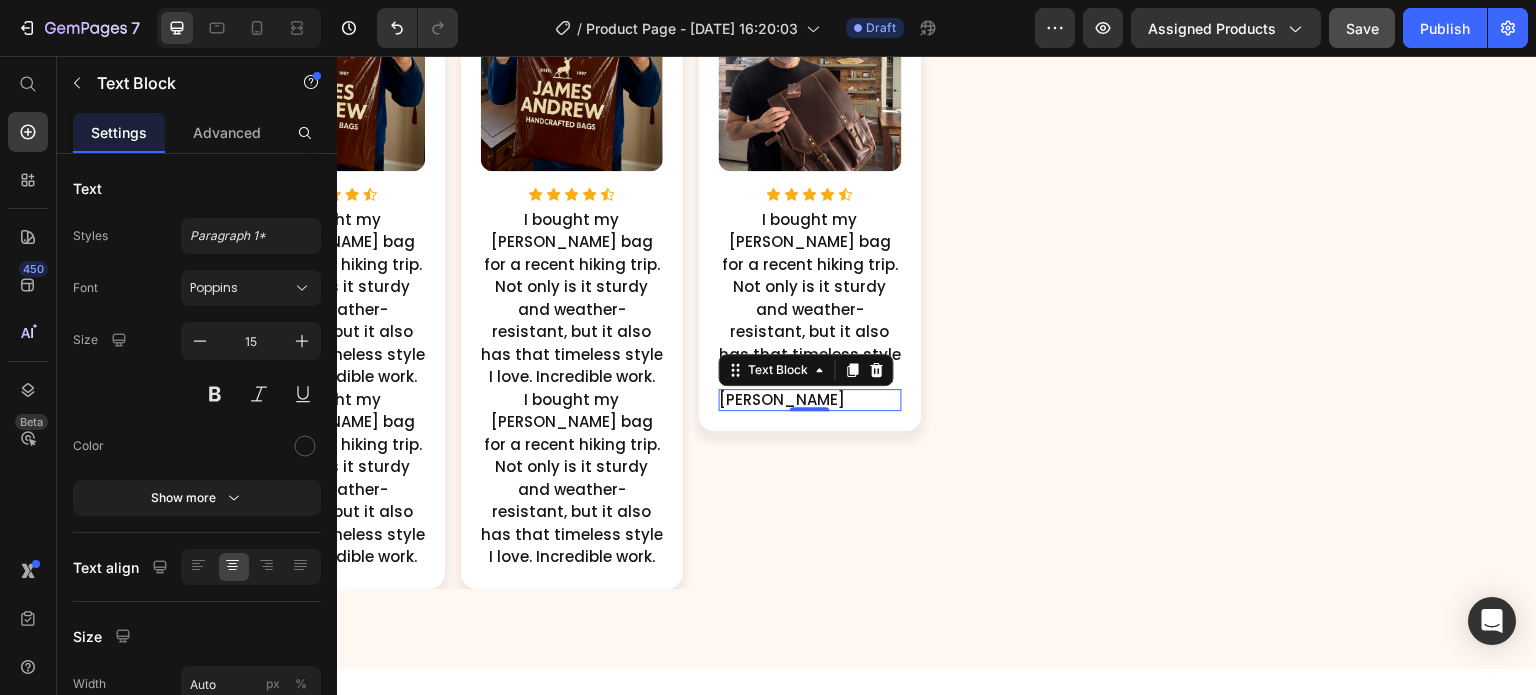 click on "I bought my [PERSON_NAME] bag for a recent hiking trip. Not only is it sturdy and weather-resistant, but it also has that timeless style I love. Incredible work." at bounding box center [810, 299] 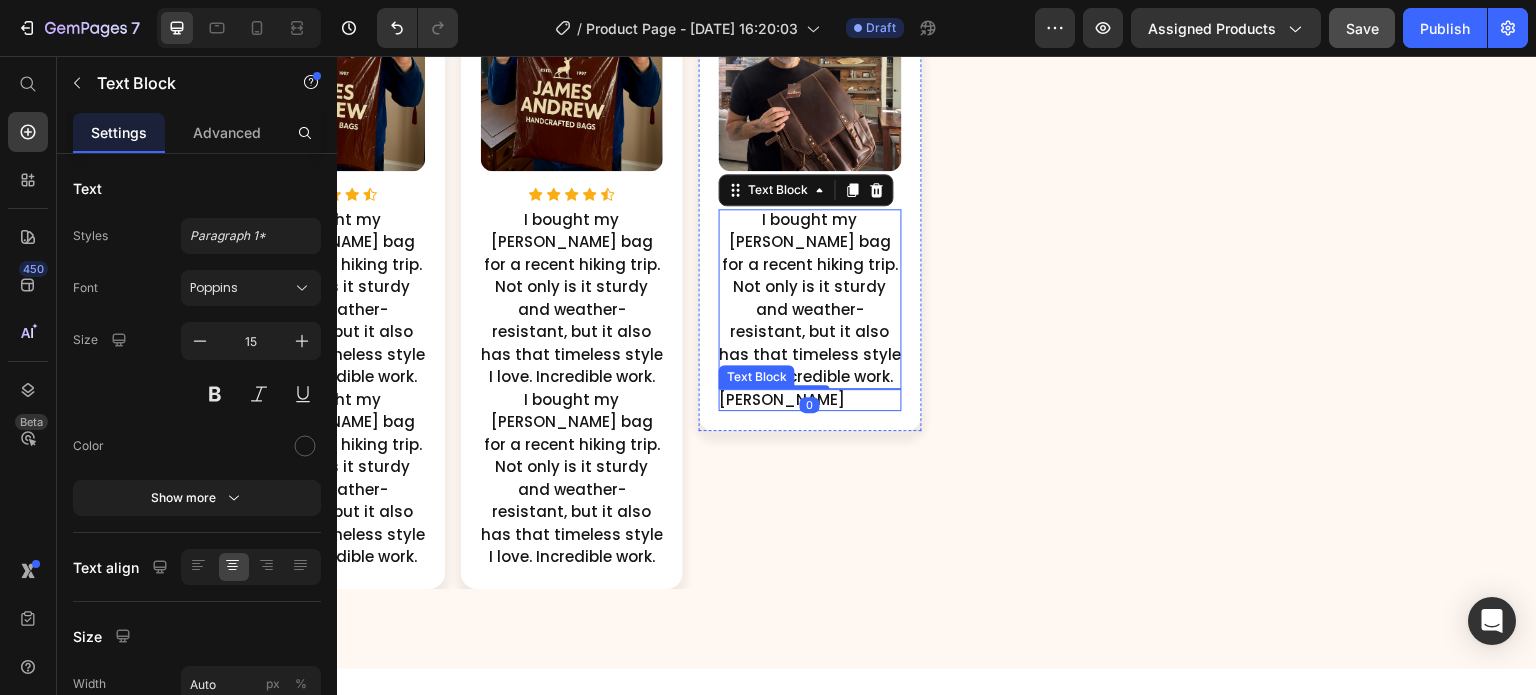 click on "Bryan L." at bounding box center (810, 400) 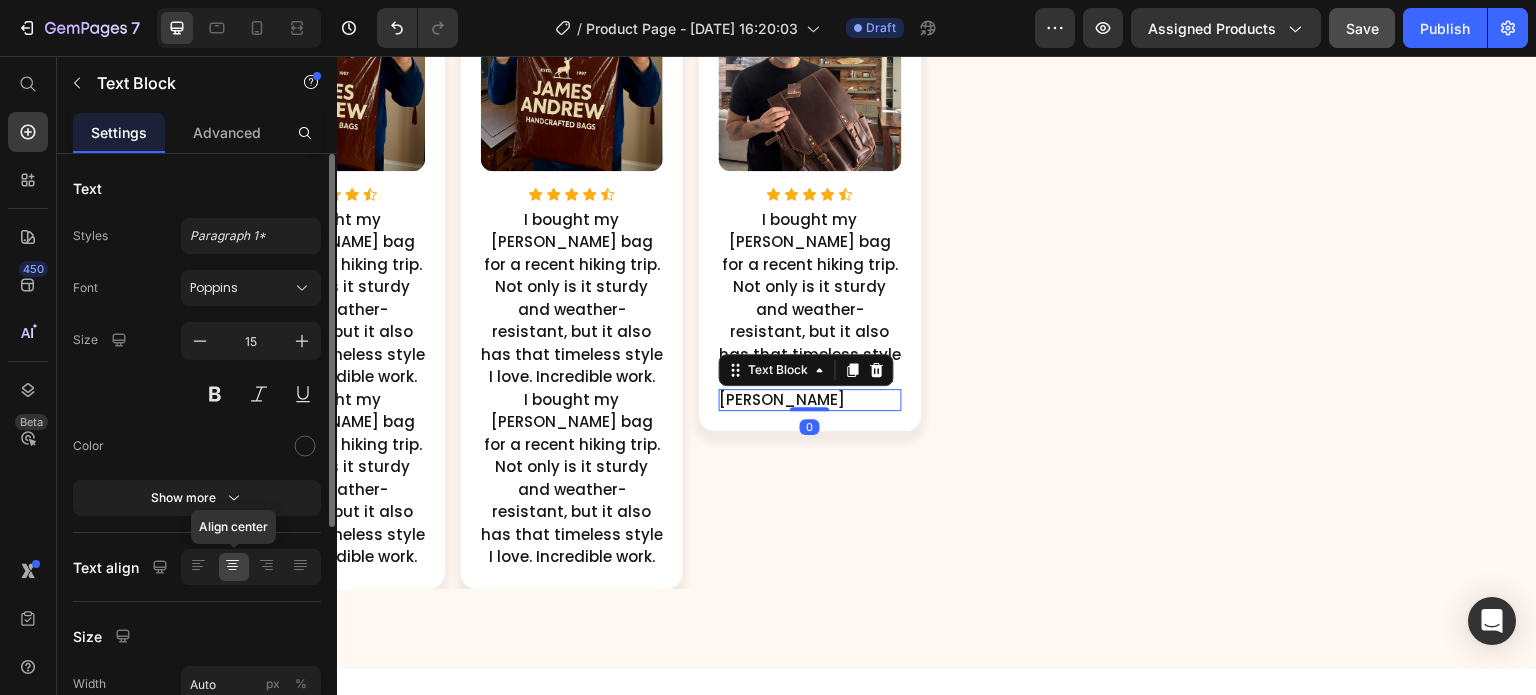 click 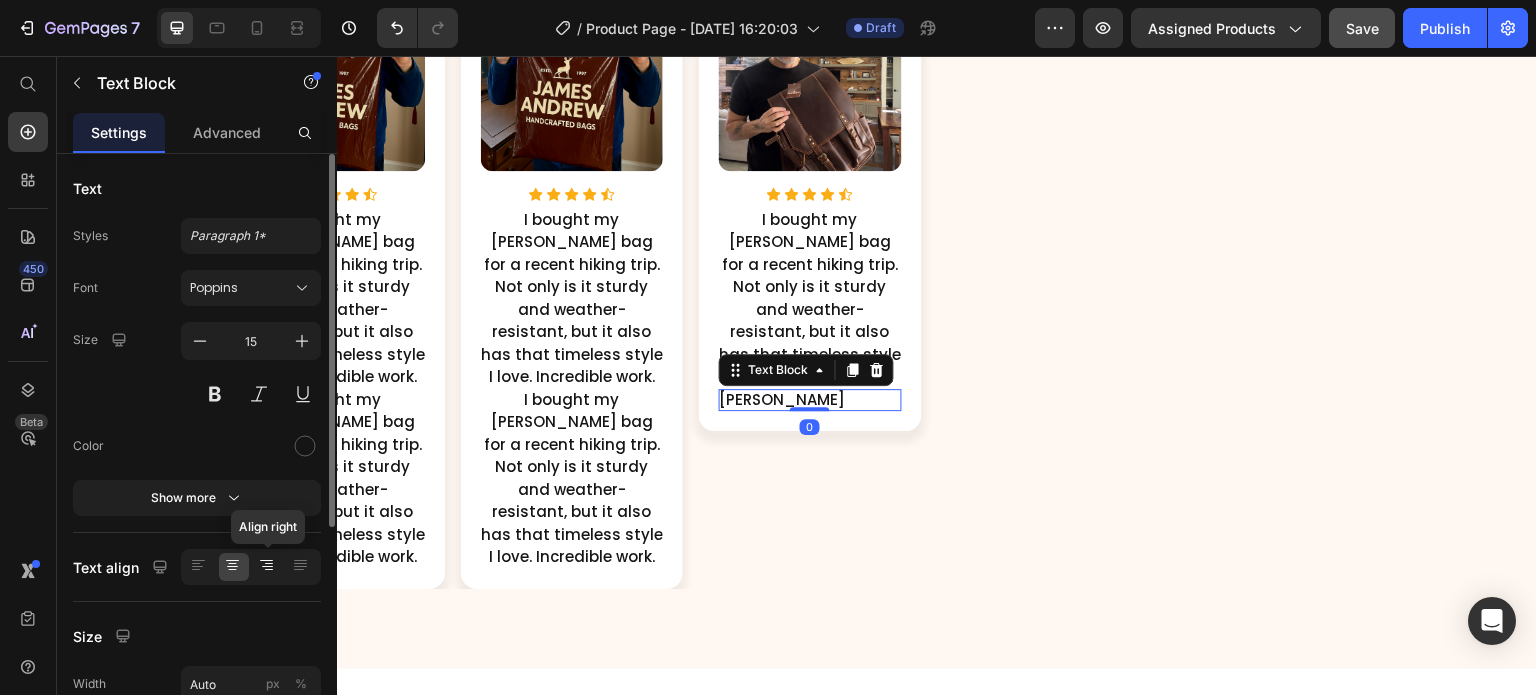 click 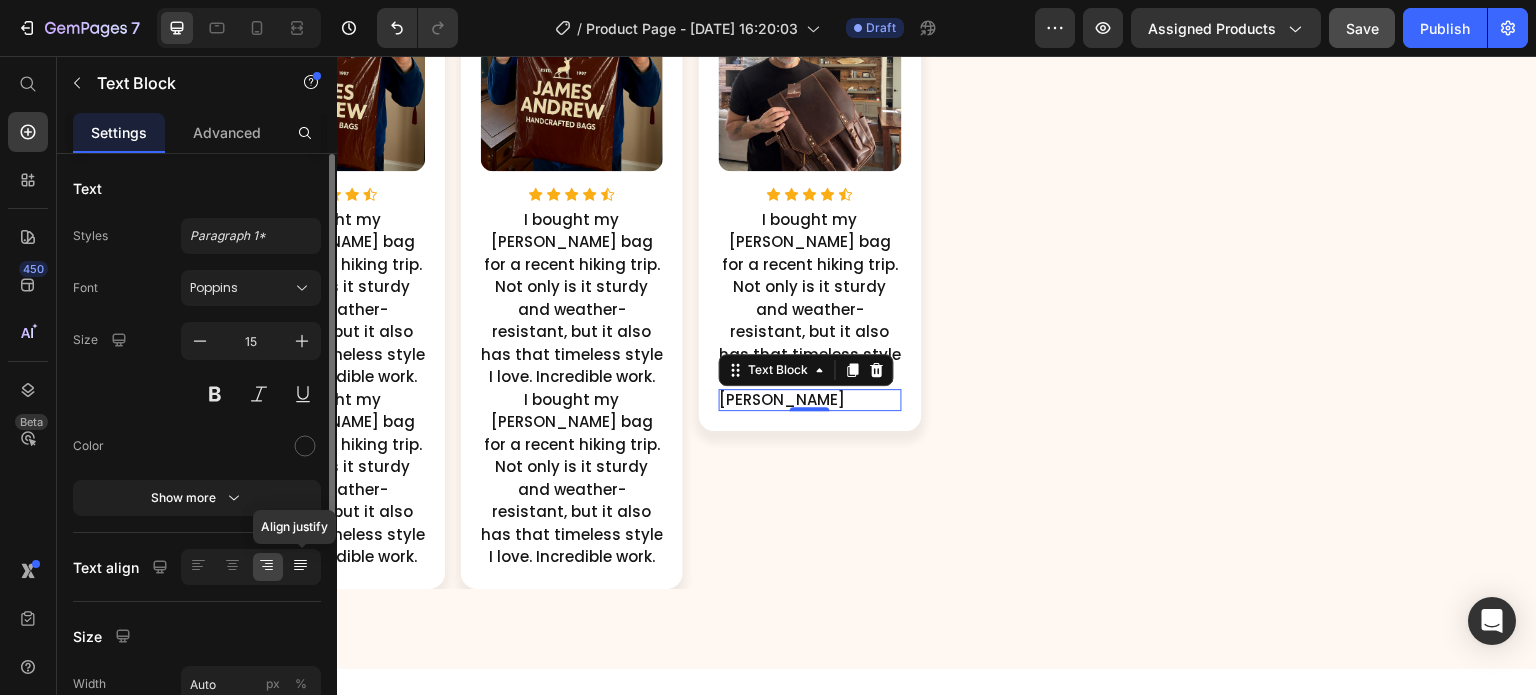 click 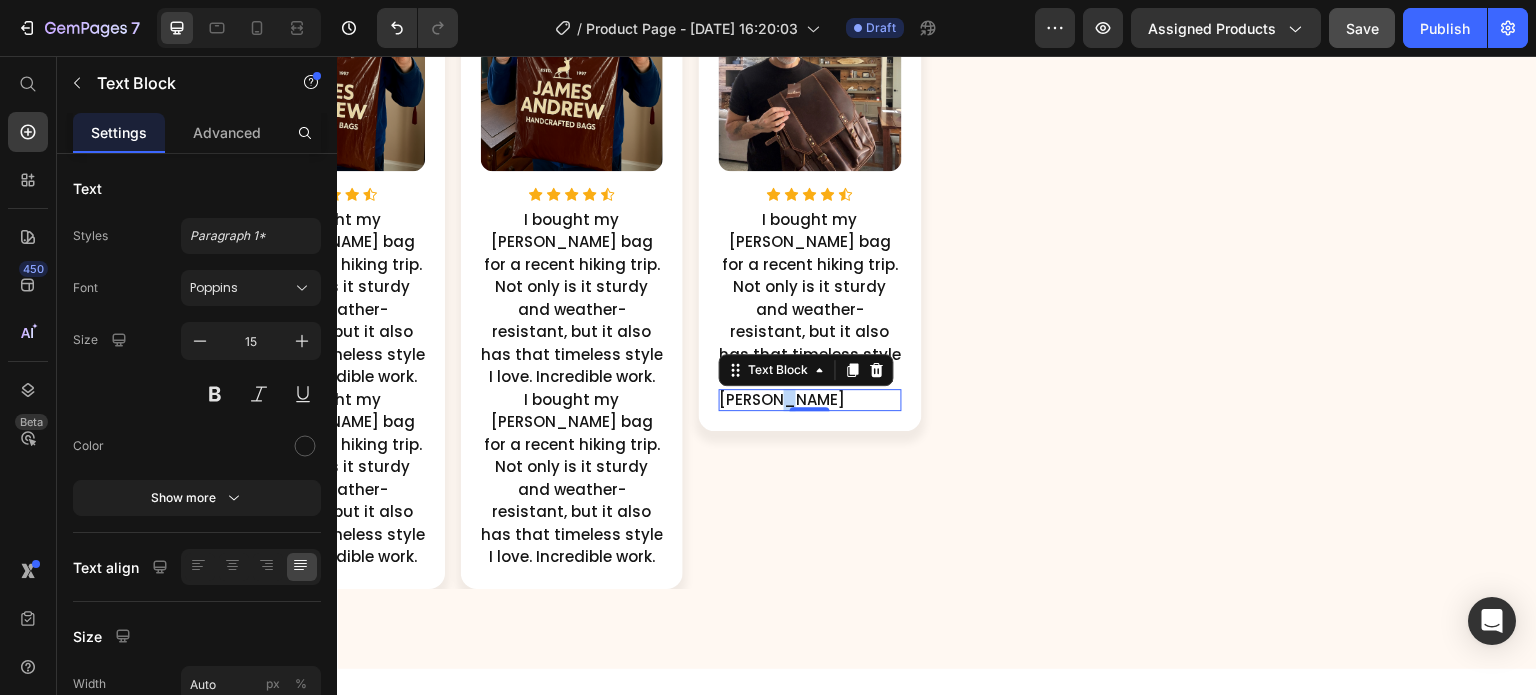 click on "Bryan L." at bounding box center (782, 400) 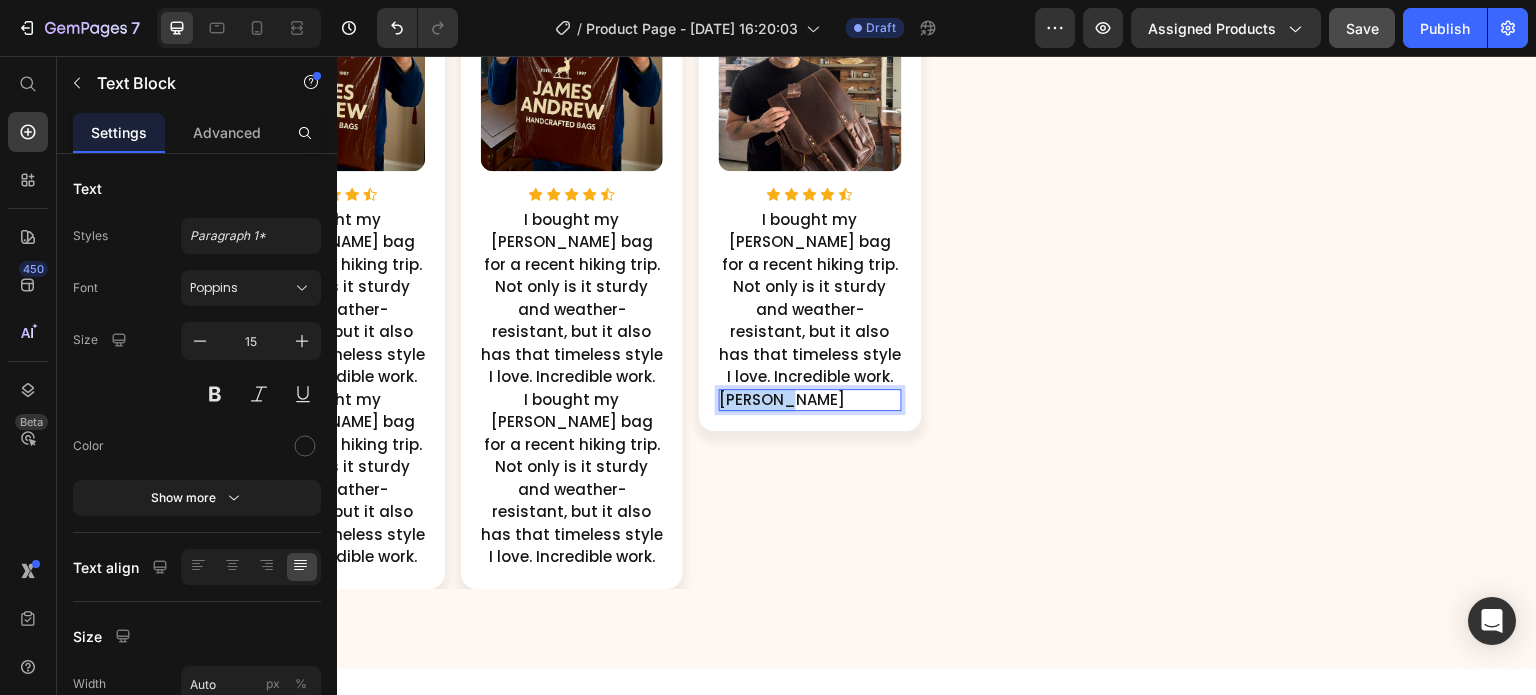 click on "Bryan L." at bounding box center (782, 400) 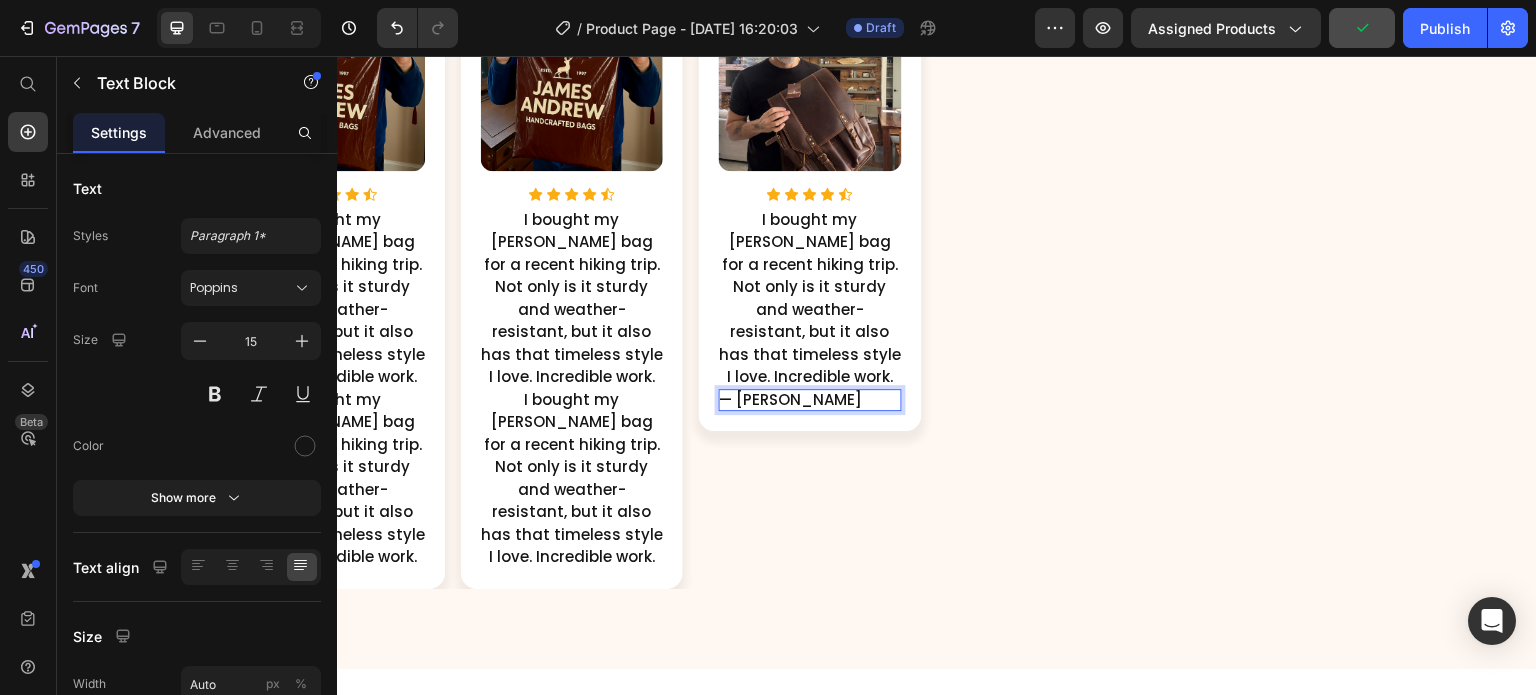 click on "— Bryan L." at bounding box center (790, 400) 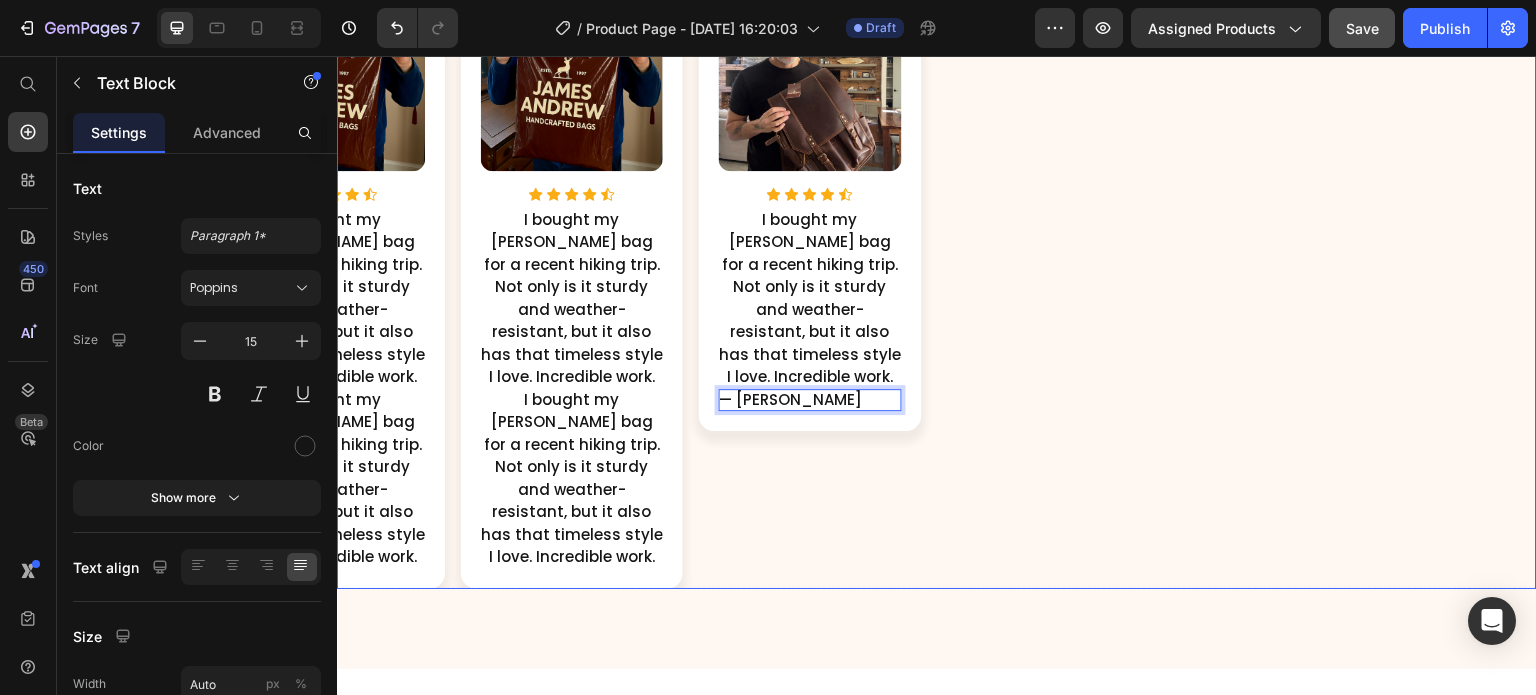 click on "Image                Icon                Icon                Icon                Icon
Icon Icon List Hoz I bought my James Andrew bag for a recent hiking trip. Not only is it sturdy and weather-resistant, but it also has that timeless style I love. Incredible work. Text Block — Bryan L. Text Block   0 Row" at bounding box center [810, 279] 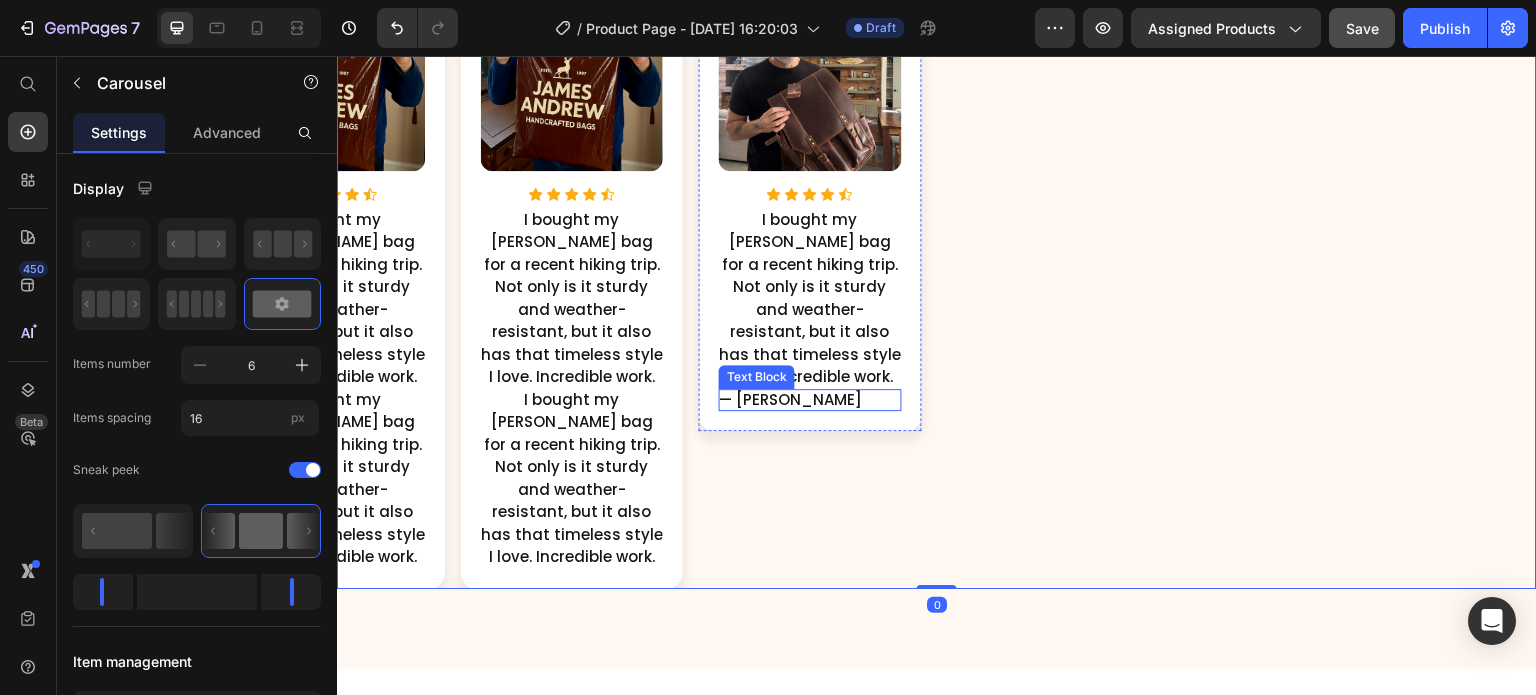click on "— Bryan L." at bounding box center [810, 400] 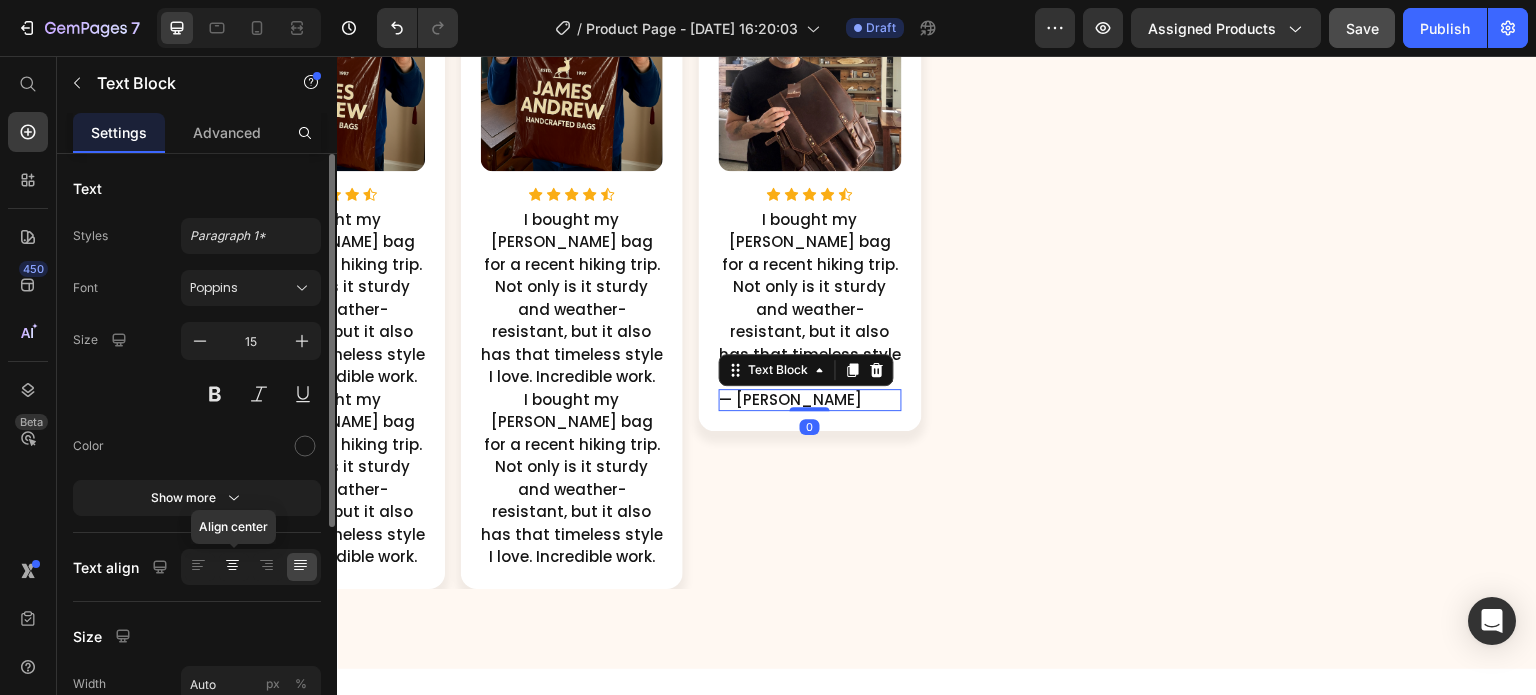click 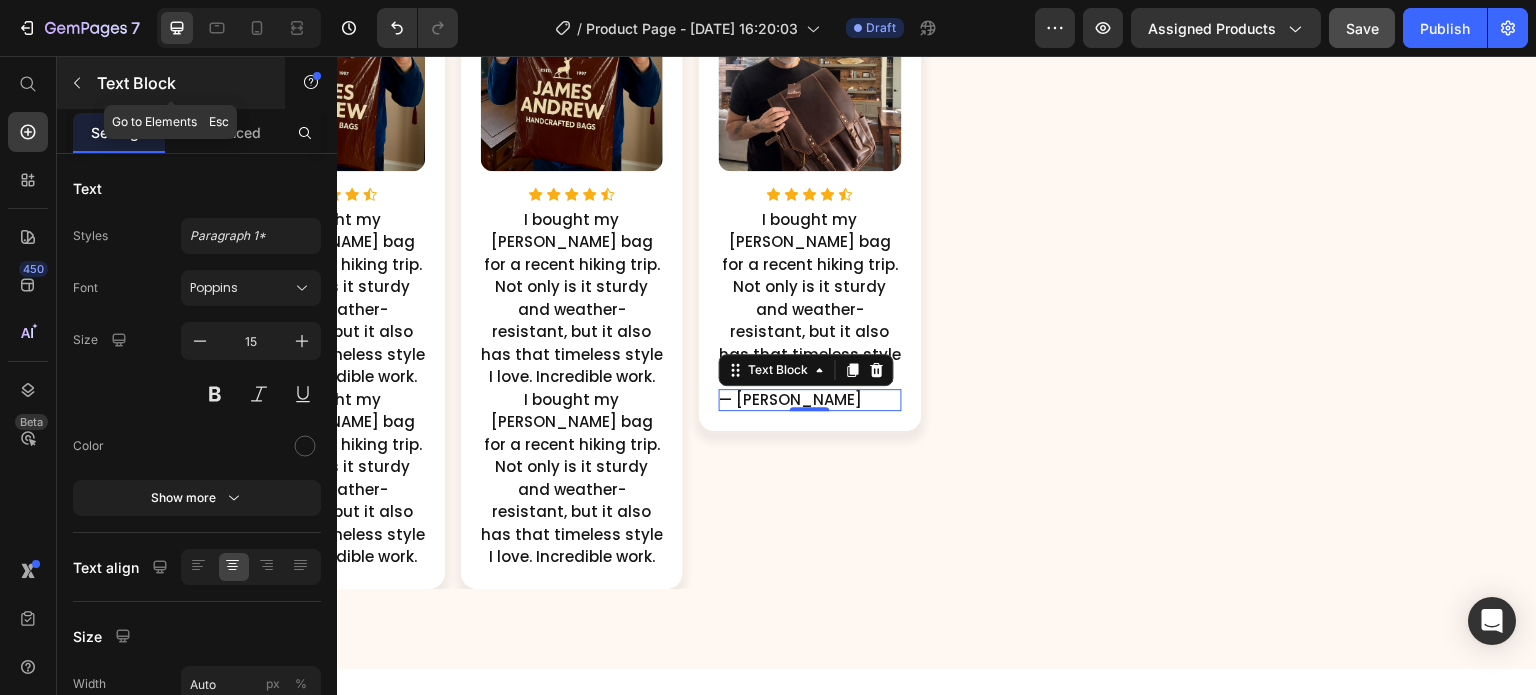 click 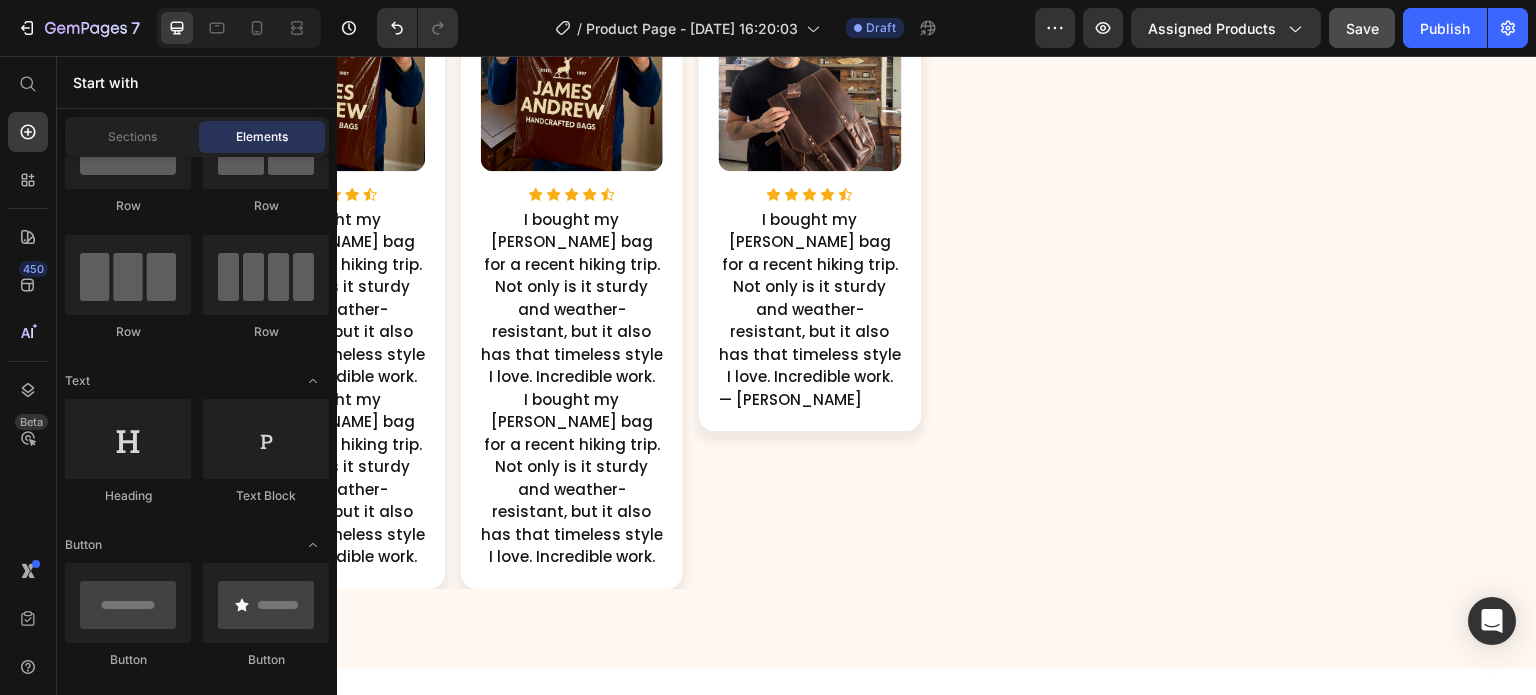scroll, scrollTop: 0, scrollLeft: 0, axis: both 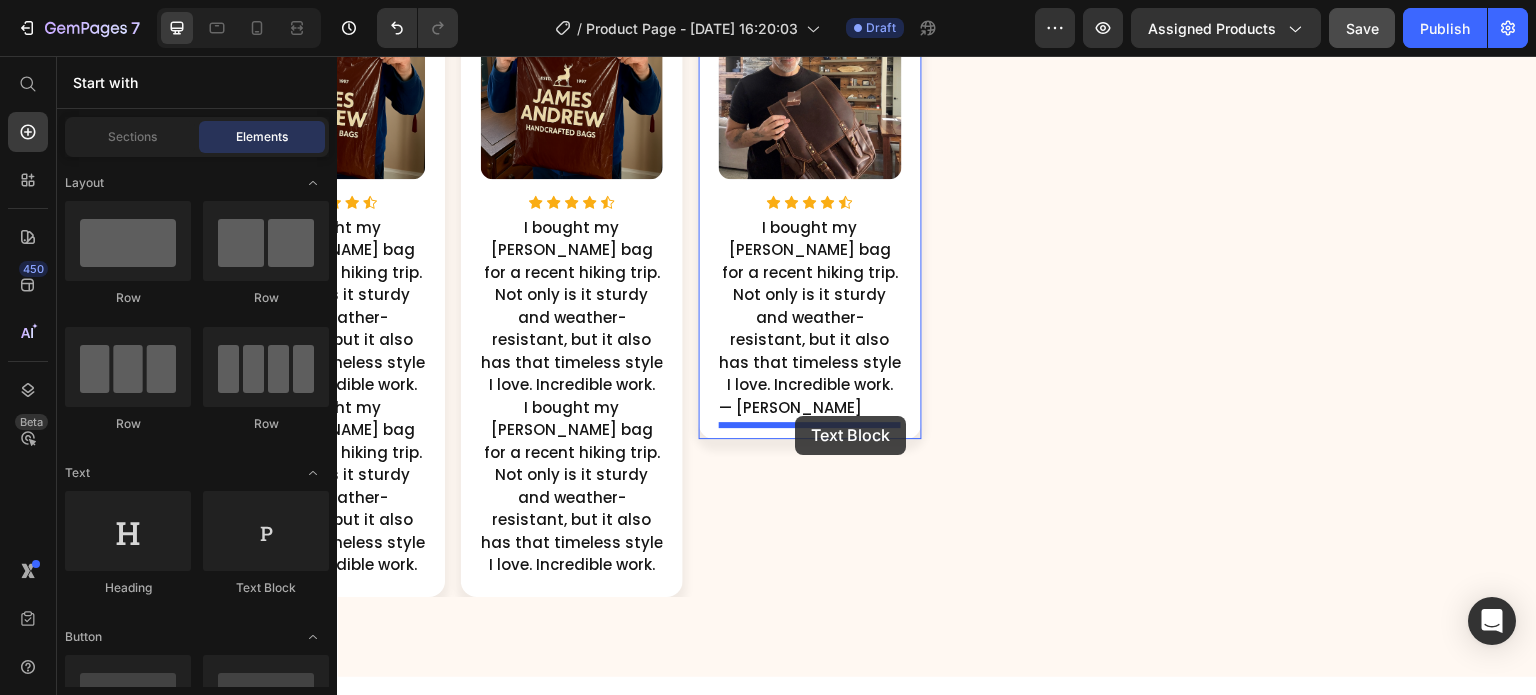 drag, startPoint x: 593, startPoint y: 587, endPoint x: 795, endPoint y: 416, distance: 264.66016 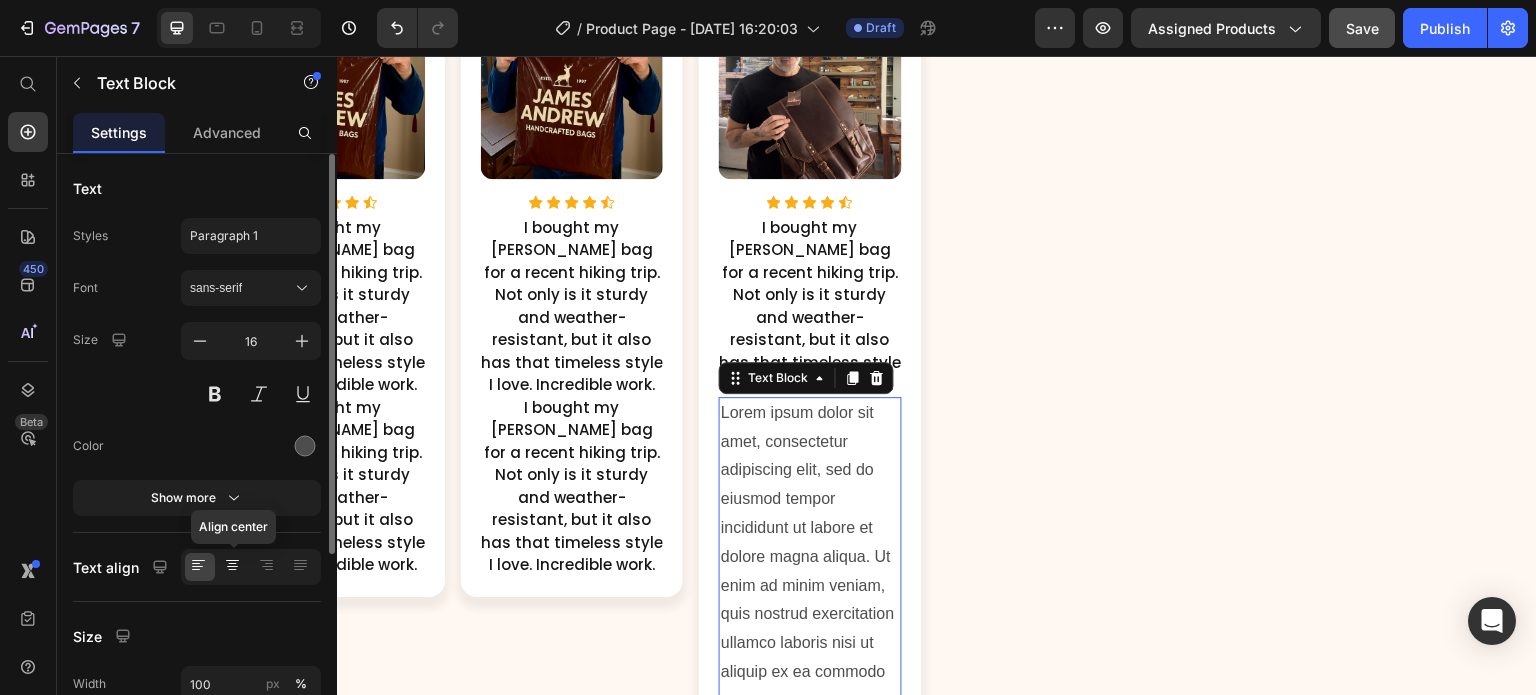 click 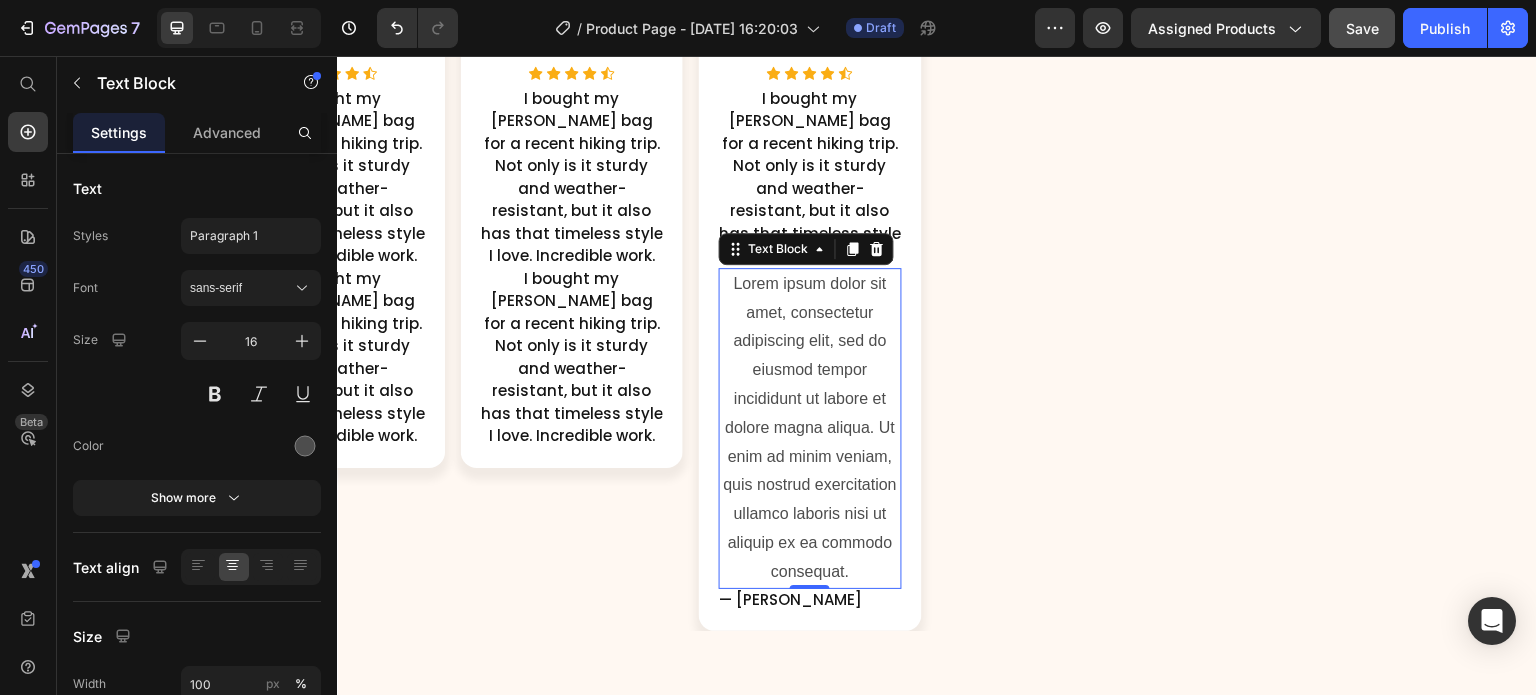 click on "Lorem ipsum dolor sit amet, consectetur adipiscing elit, sed do eiusmod tempor incididunt ut labore et dolore magna aliqua. Ut enim ad minim veniam, quis nostrud exercitation ullamco laboris nisi ut aliquip ex ea commodo consequat." at bounding box center (810, 428) 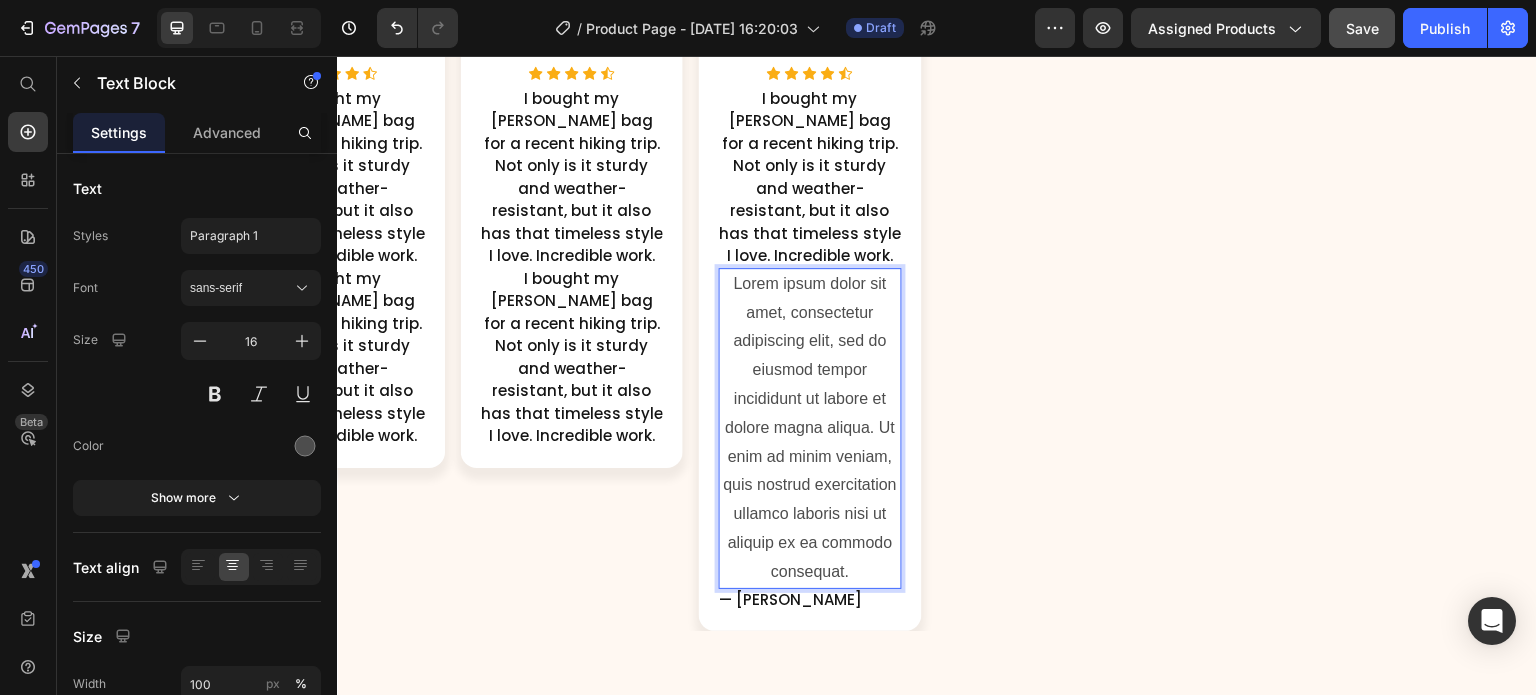 scroll, scrollTop: 3210, scrollLeft: 0, axis: vertical 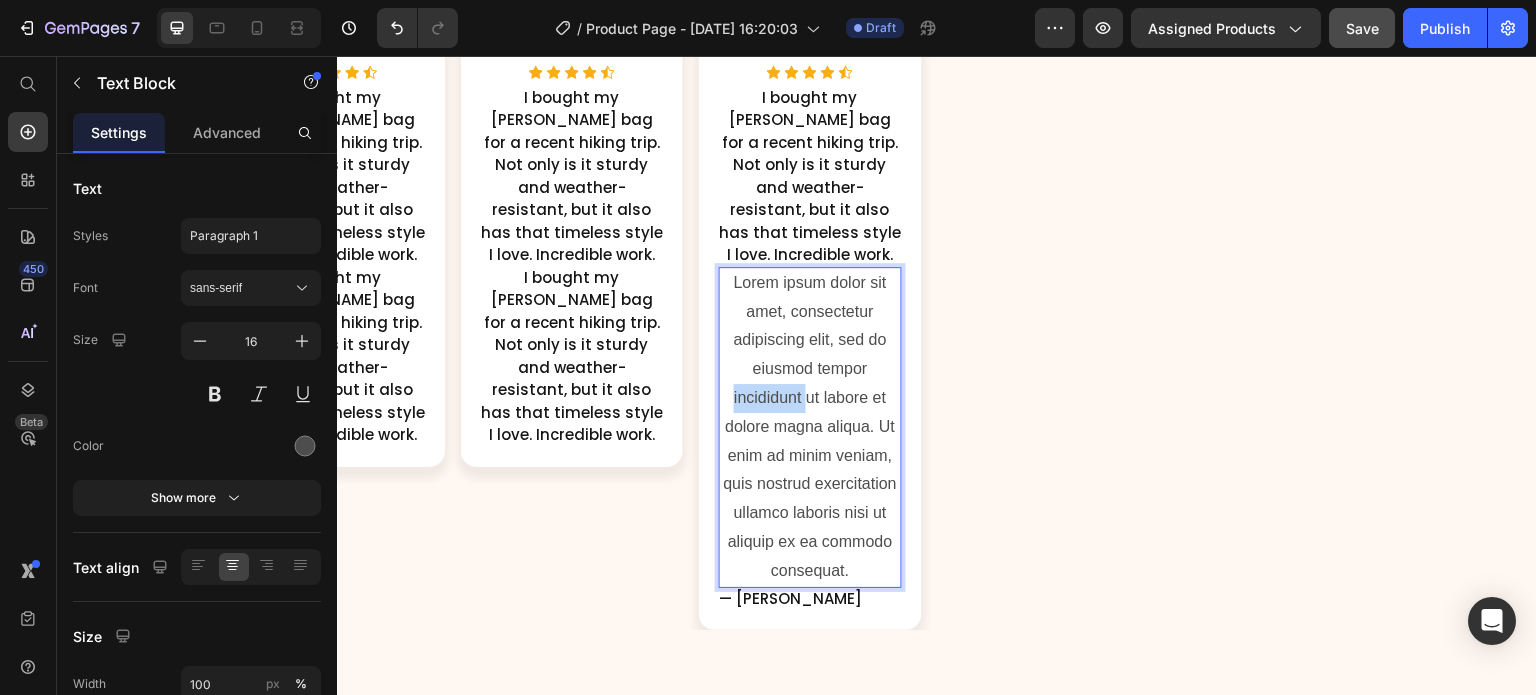 click on "Lorem ipsum dolor sit amet, consectetur adipiscing elit, sed do eiusmod tempor incididunt ut labore et dolore magna aliqua. Ut enim ad minim veniam, quis nostrud exercitation ullamco laboris nisi ut aliquip ex ea commodo consequat." at bounding box center [810, 427] 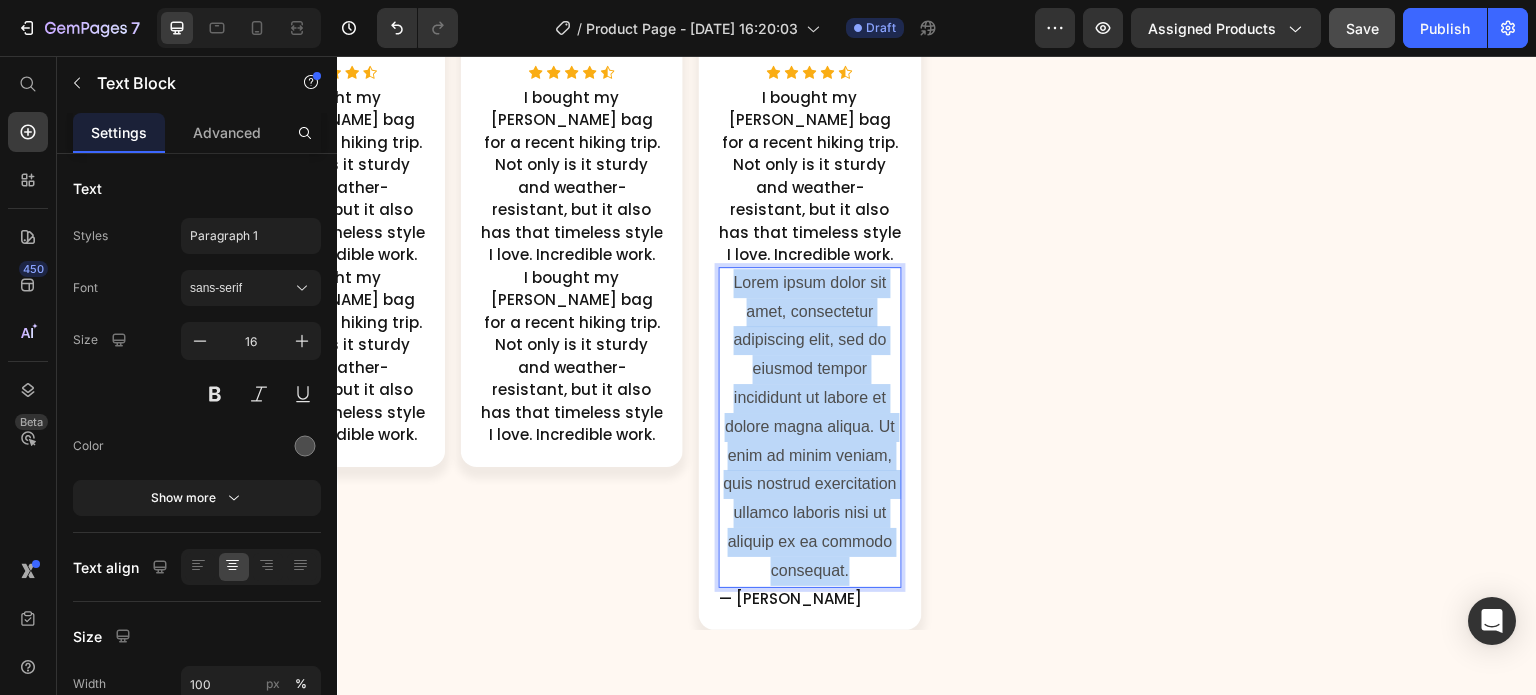 click on "Lorem ipsum dolor sit amet, consectetur adipiscing elit, sed do eiusmod tempor incididunt ut labore et dolore magna aliqua. Ut enim ad minim veniam, quis nostrud exercitation ullamco laboris nisi ut aliquip ex ea commodo consequat." at bounding box center [810, 427] 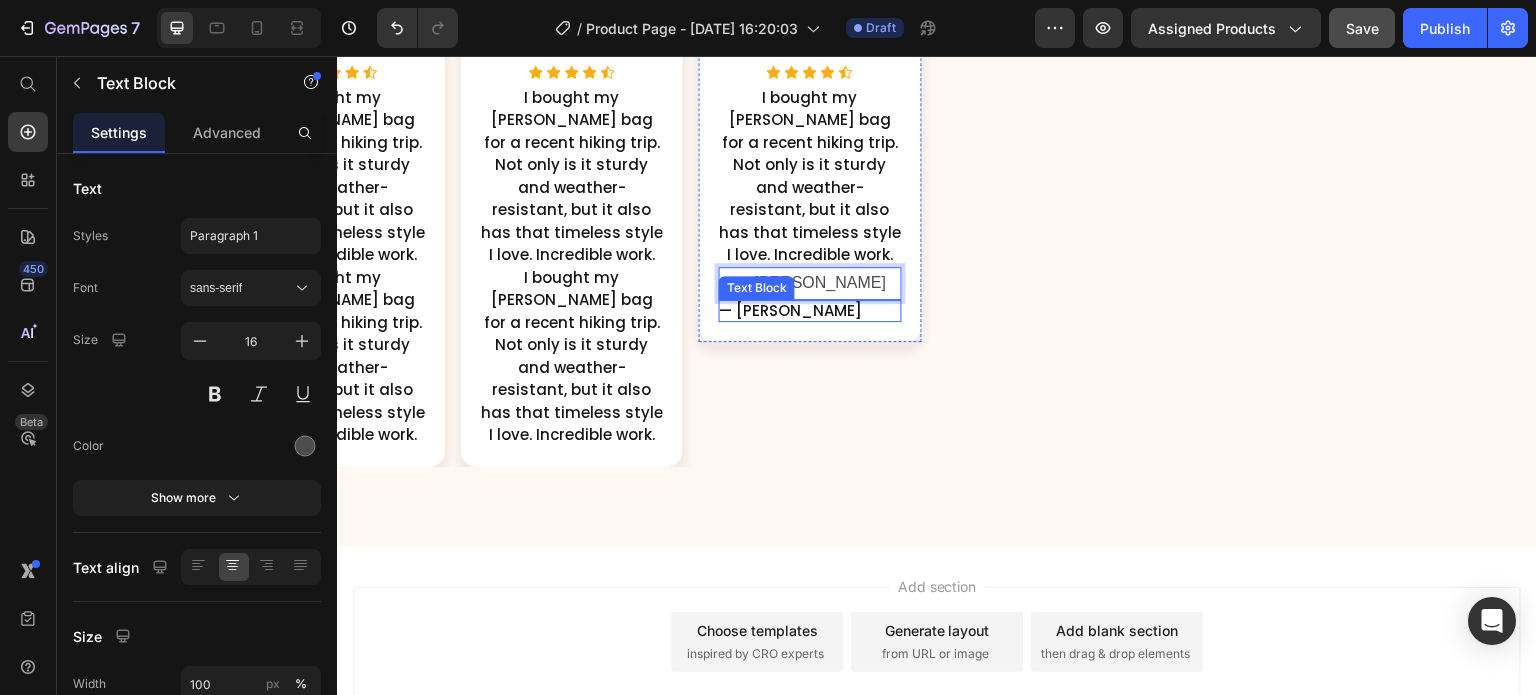 click on "— Bryan L." at bounding box center [790, 311] 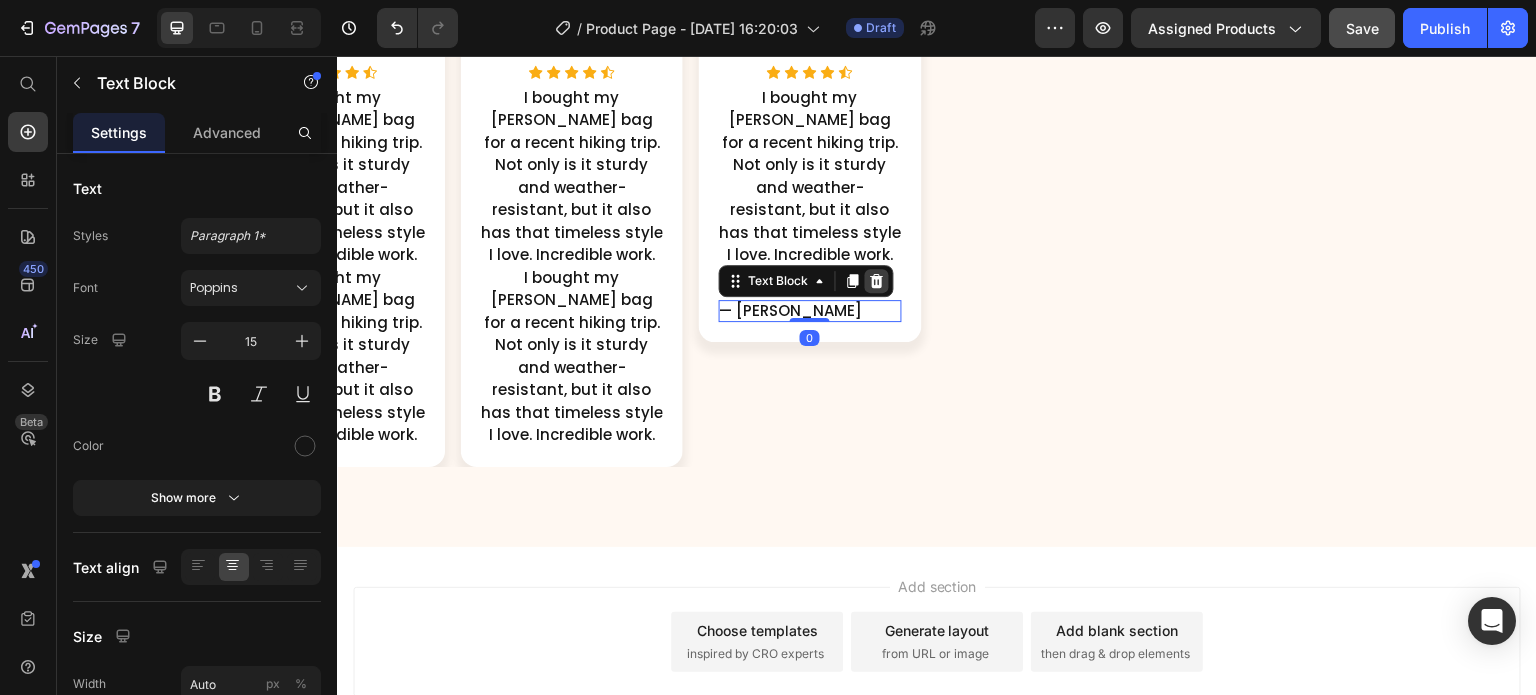 click 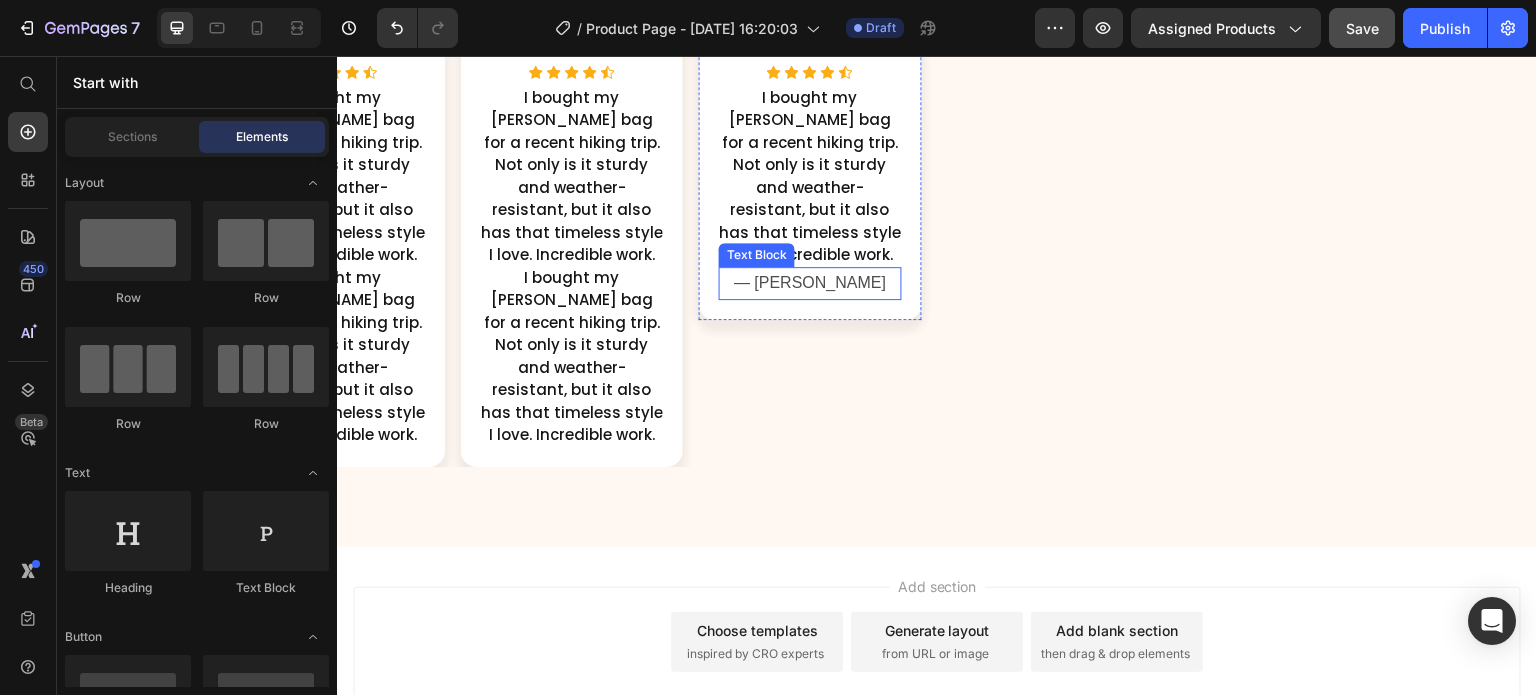 click on "— Bryan L." at bounding box center [810, 283] 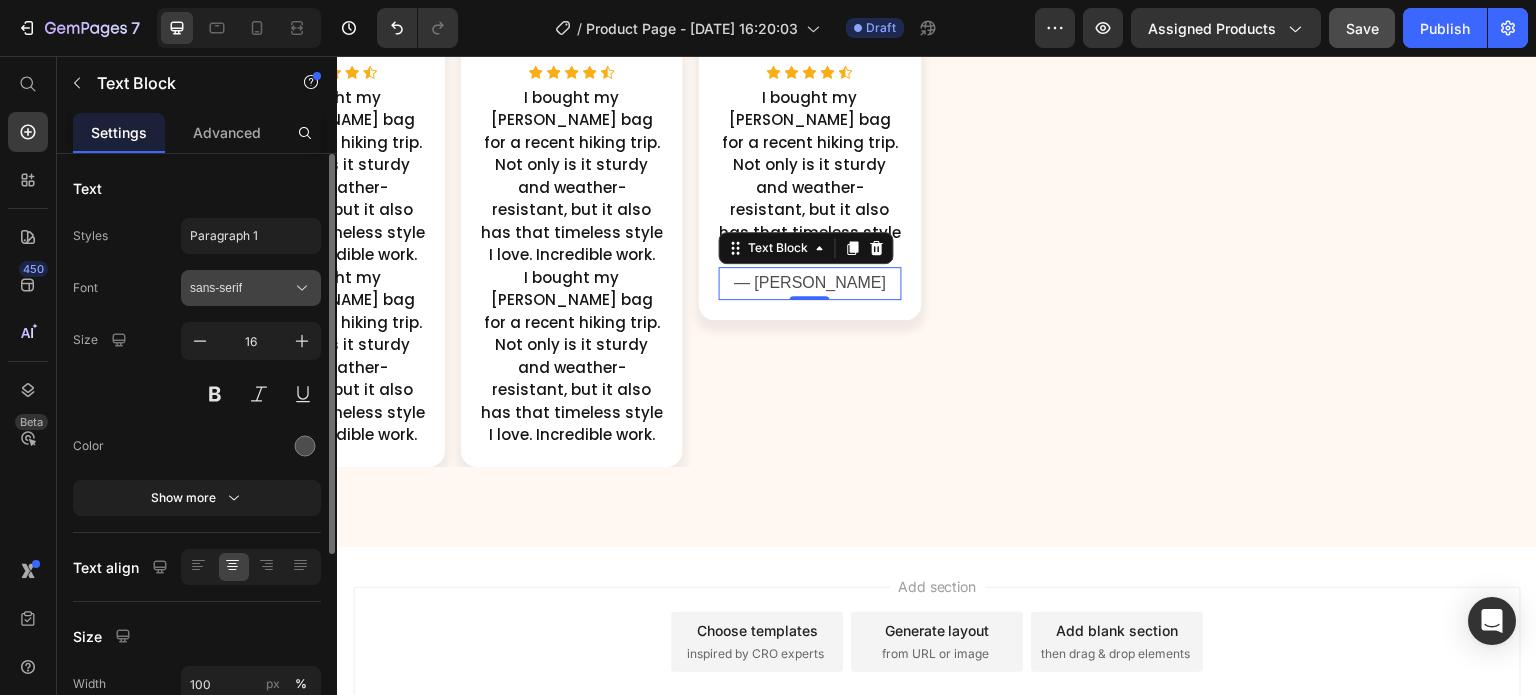click on "sans-serif" at bounding box center [241, 288] 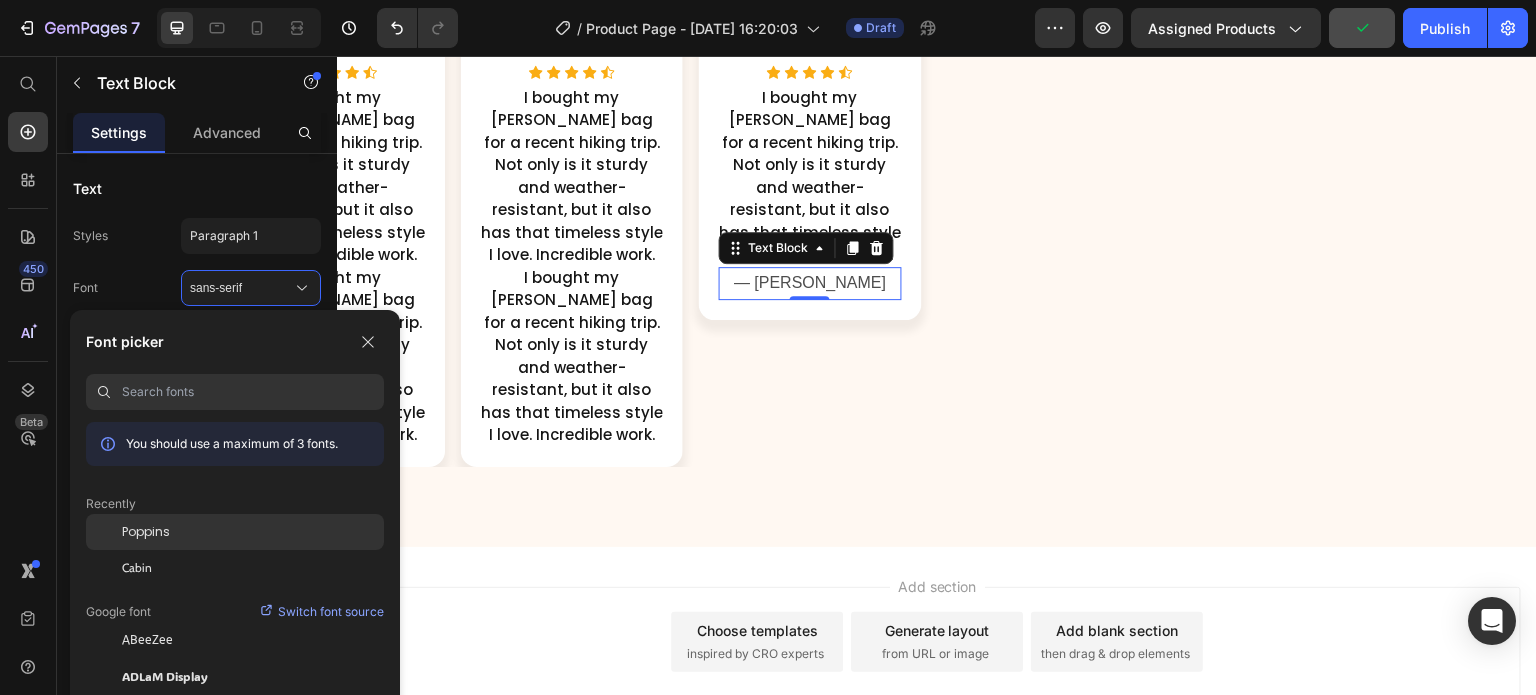 click on "Poppins" at bounding box center (146, 532) 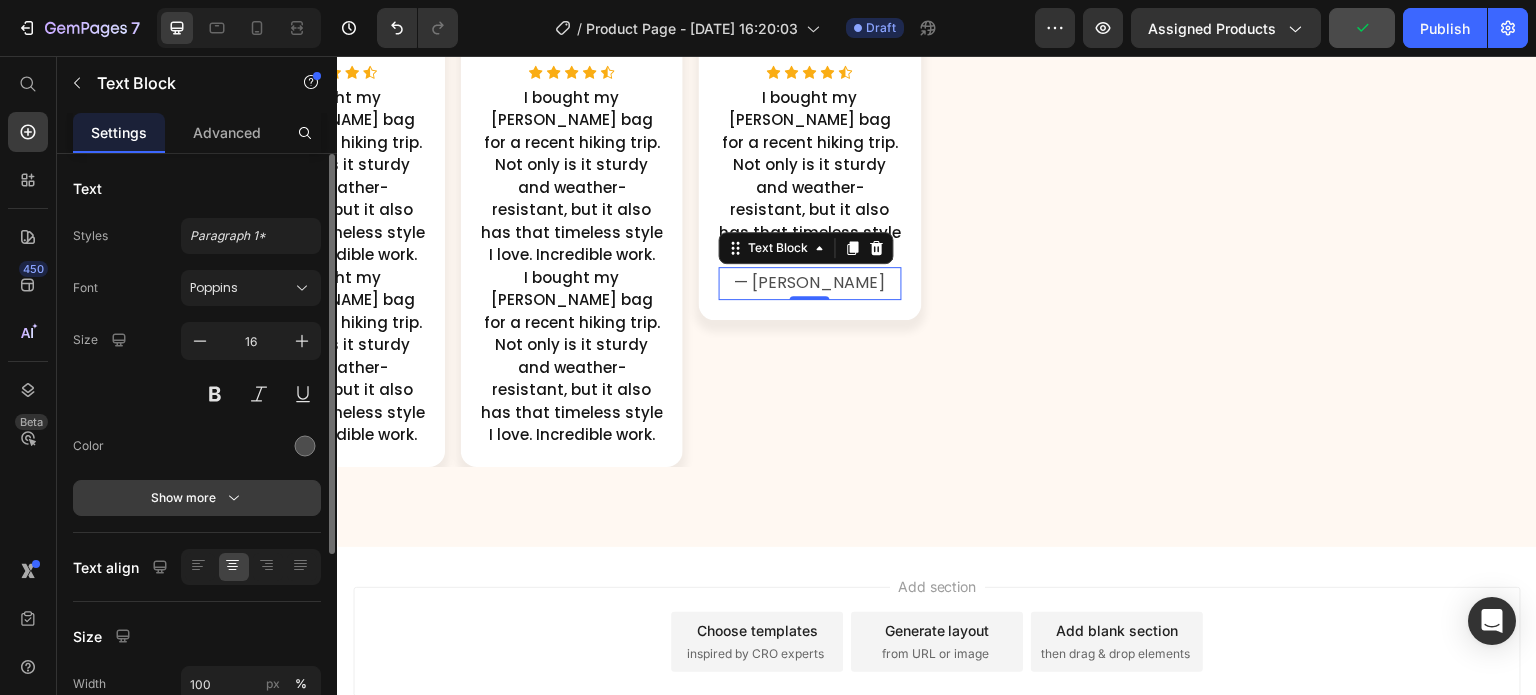 click on "Show more" at bounding box center [197, 498] 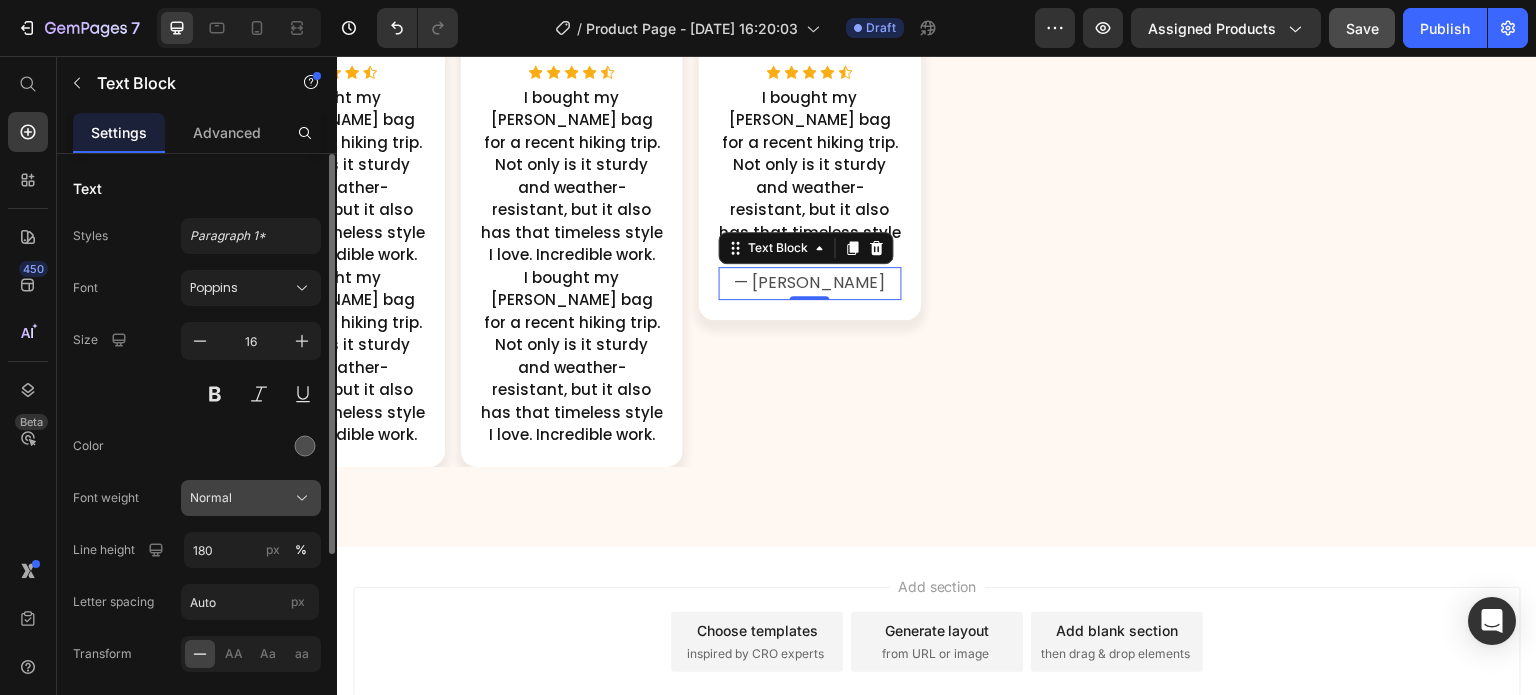 click on "Normal" 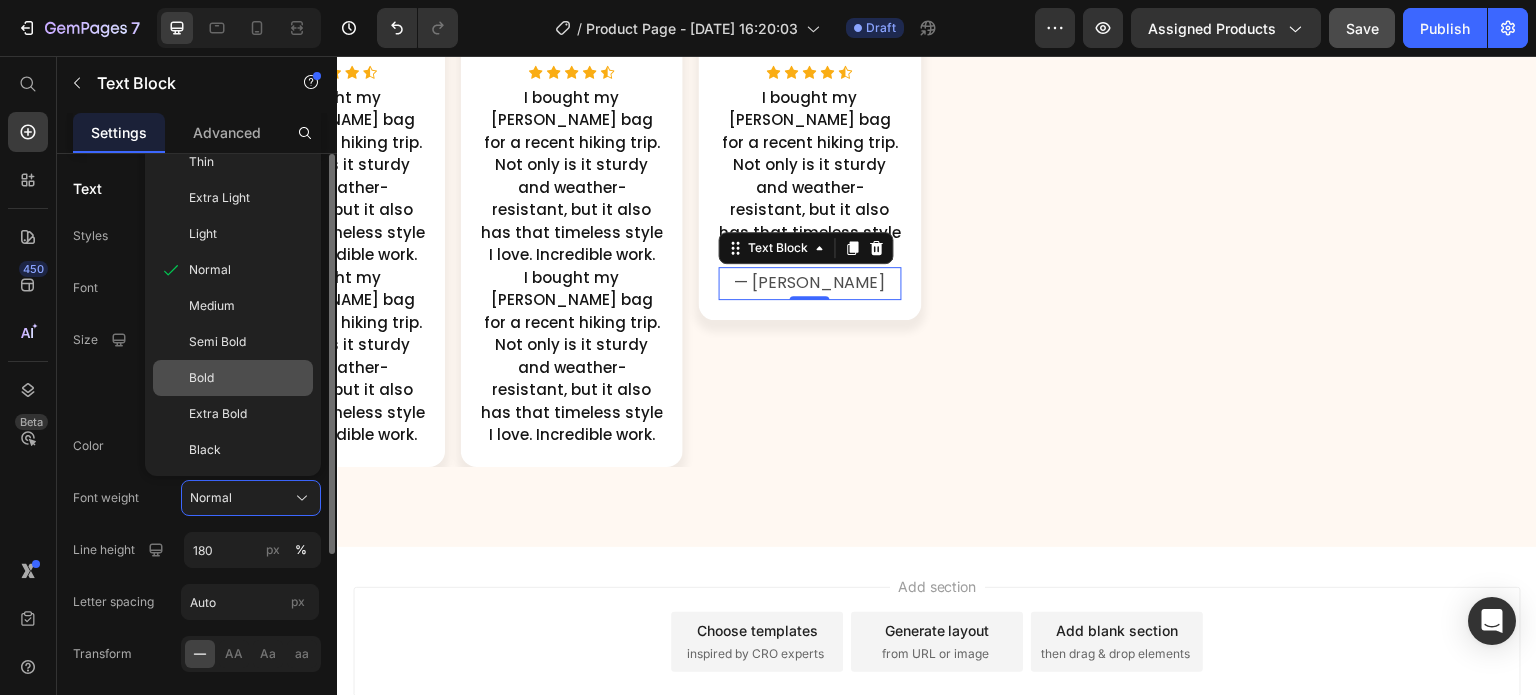 click on "Bold" 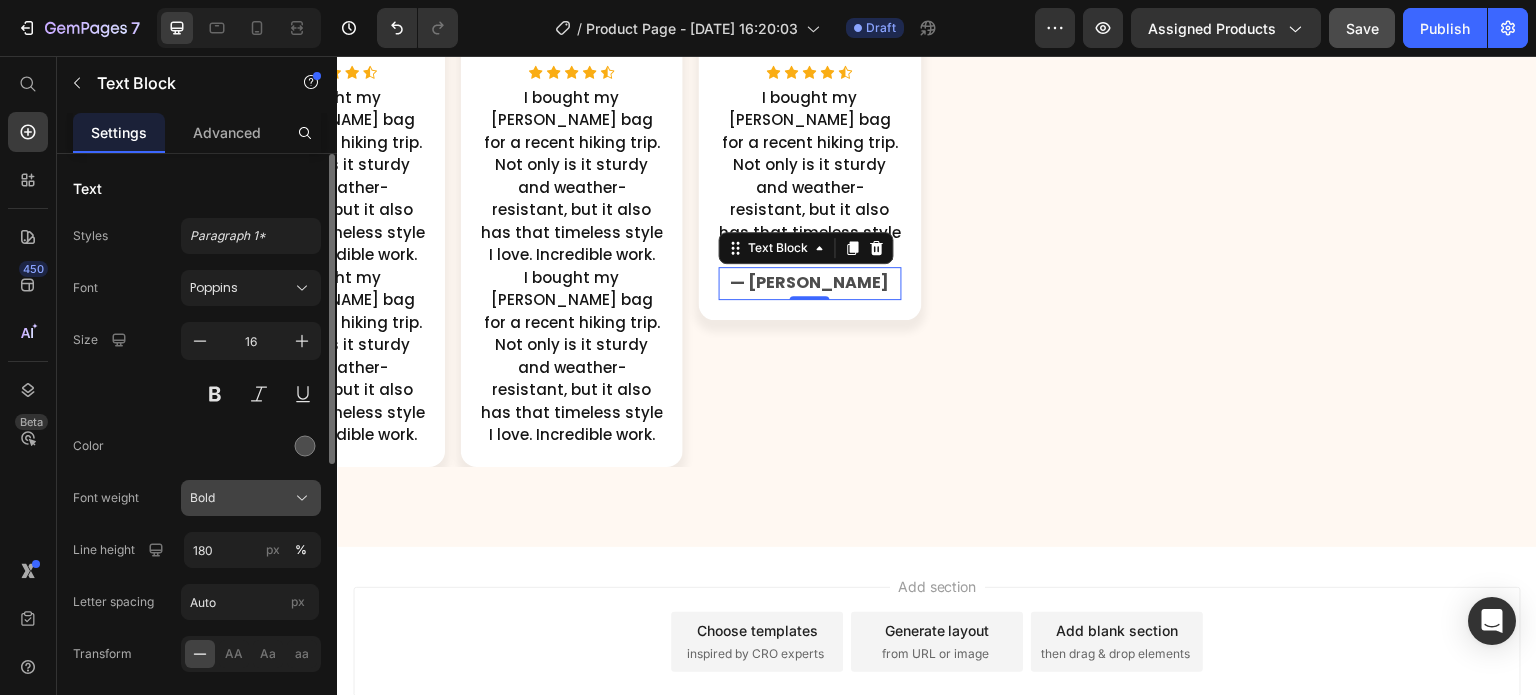 click on "Bold" 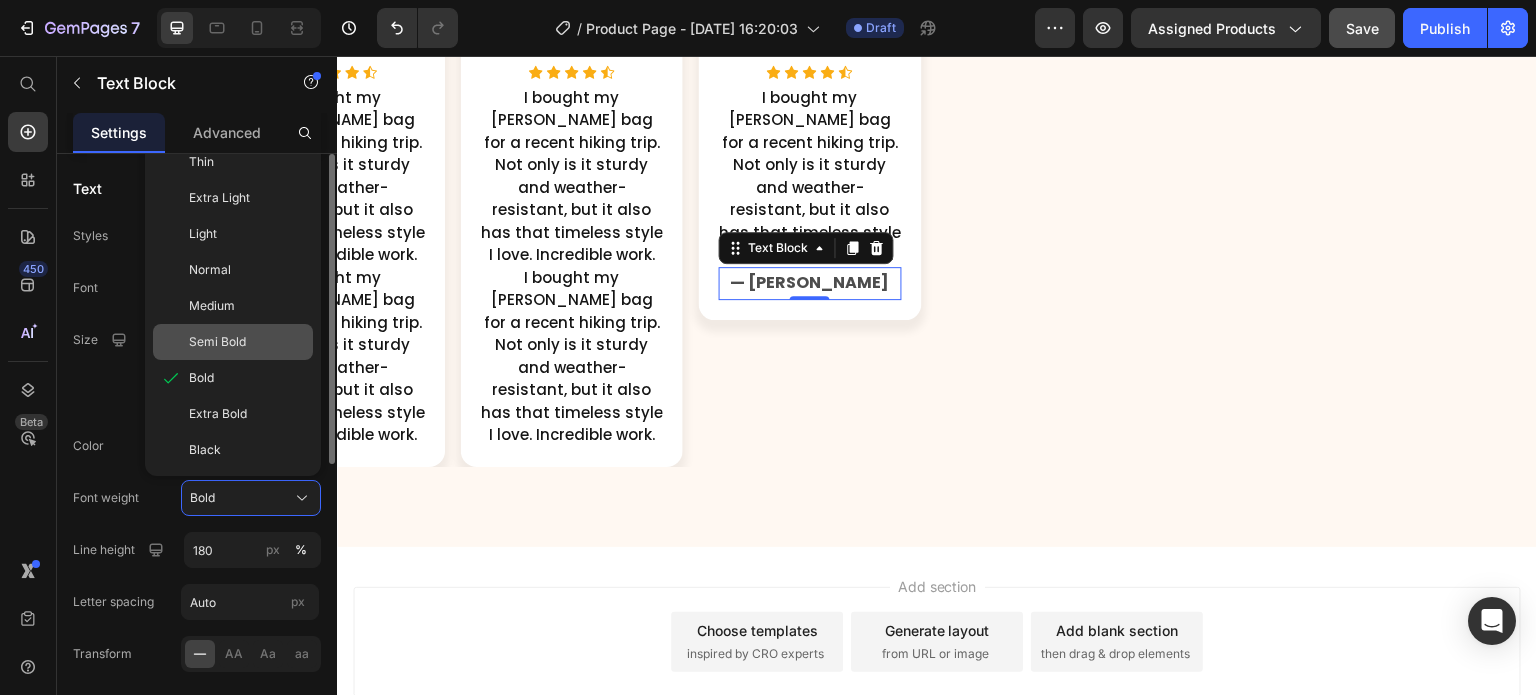 click on "Semi Bold" at bounding box center [217, 342] 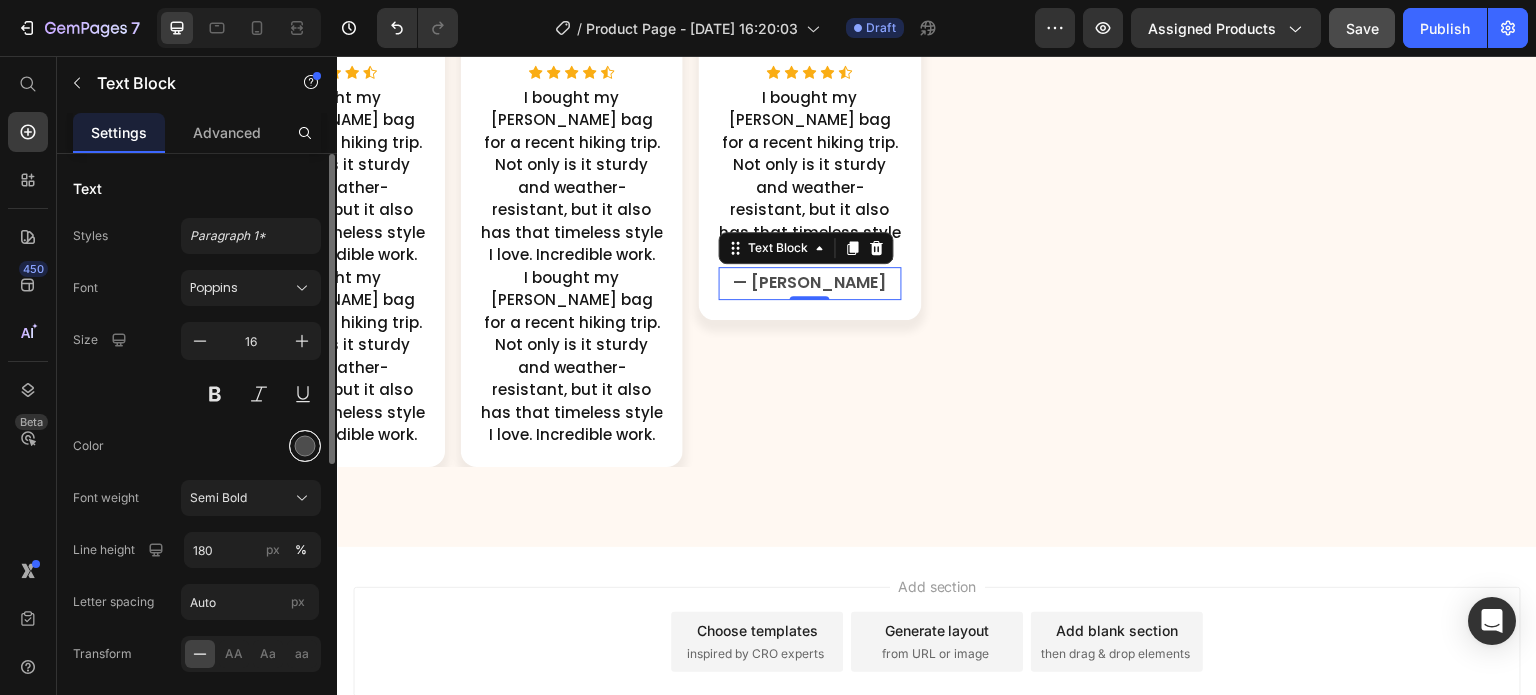 click at bounding box center [305, 446] 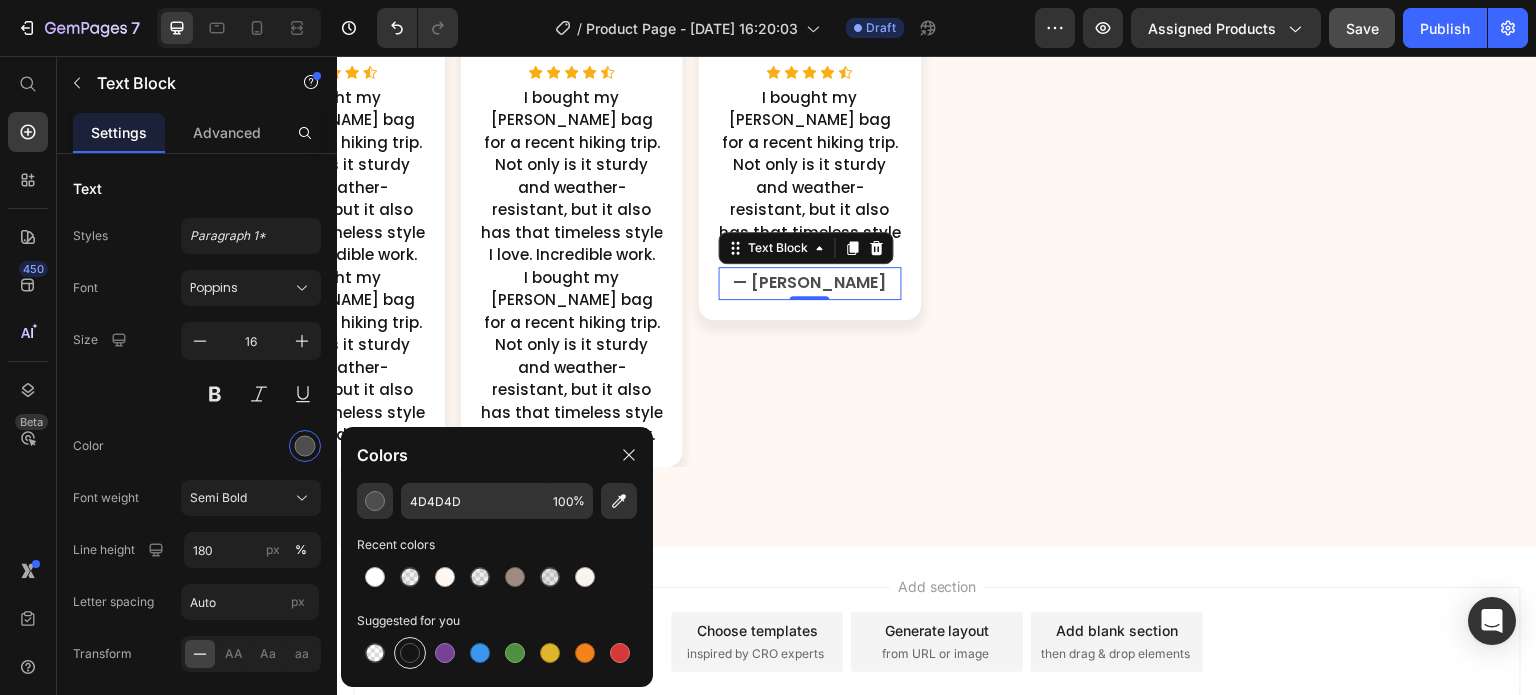 click at bounding box center [410, 653] 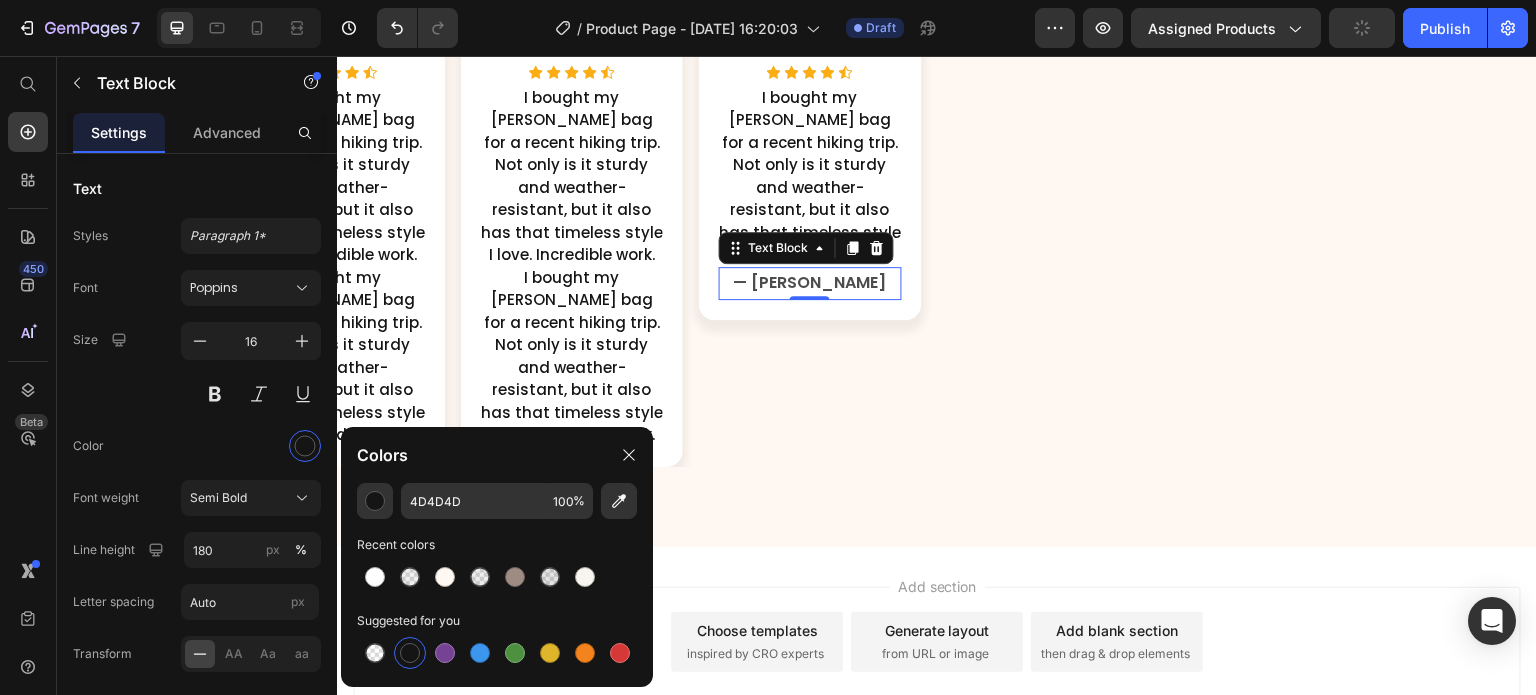 type on "151515" 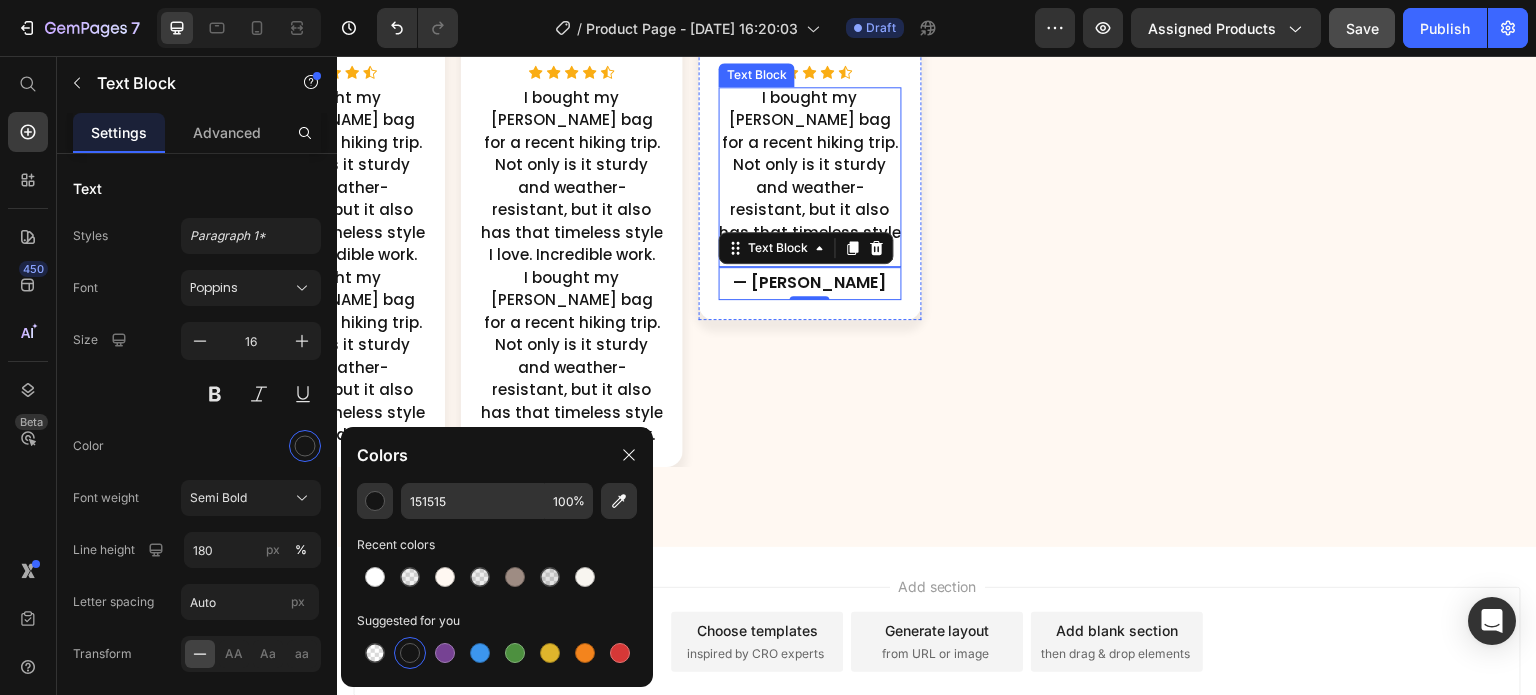 click on "I bought my [PERSON_NAME] bag for a recent hiking trip. Not only is it sturdy and weather-resistant, but it also has that timeless style I love. Incredible work." at bounding box center [810, 177] 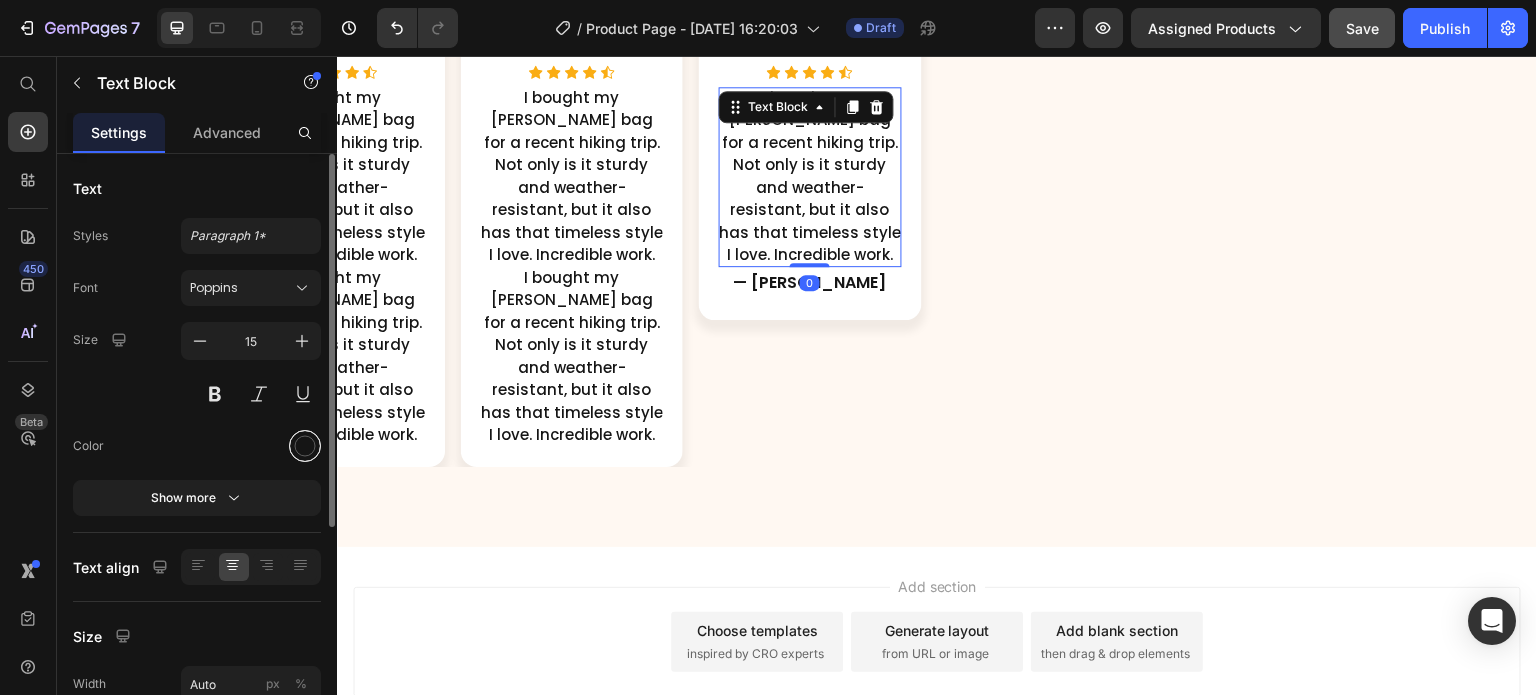 click at bounding box center (305, 446) 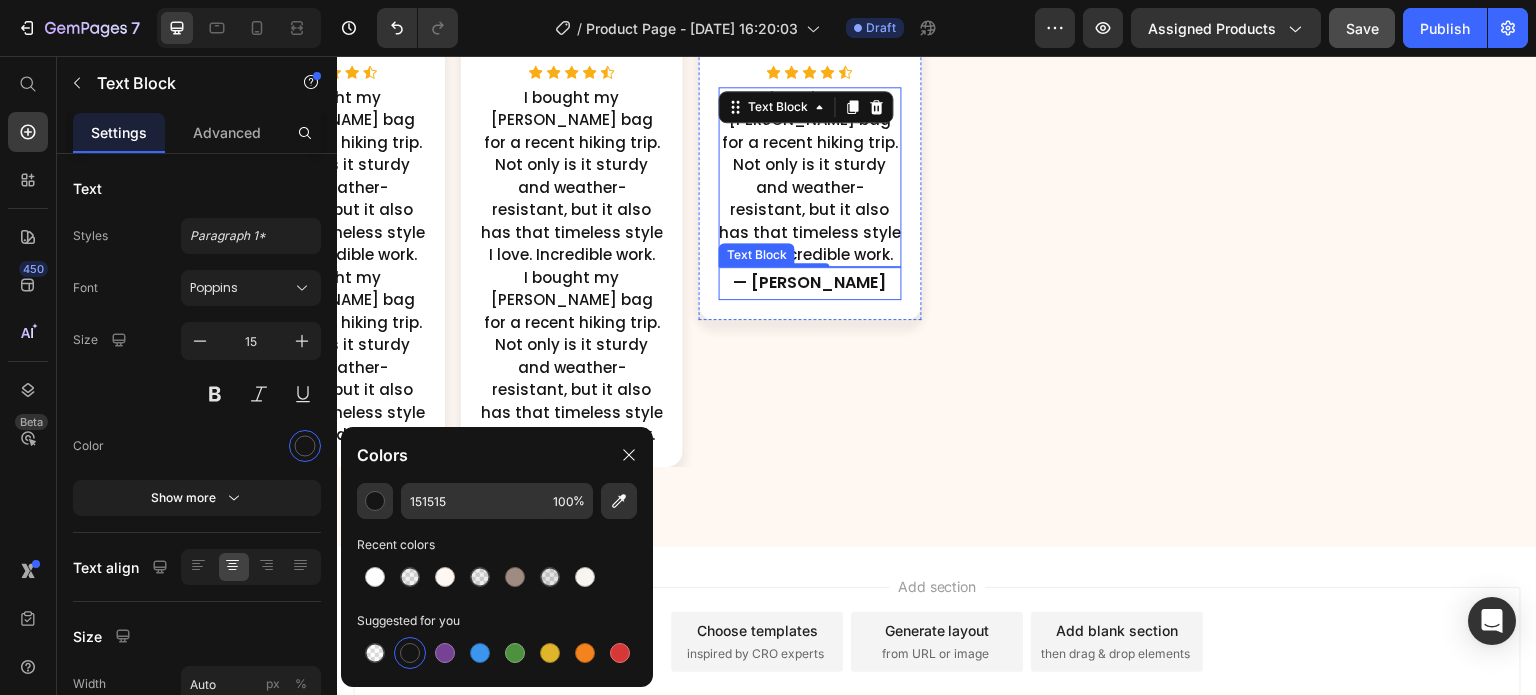 click on "— Bryan L." at bounding box center [810, 283] 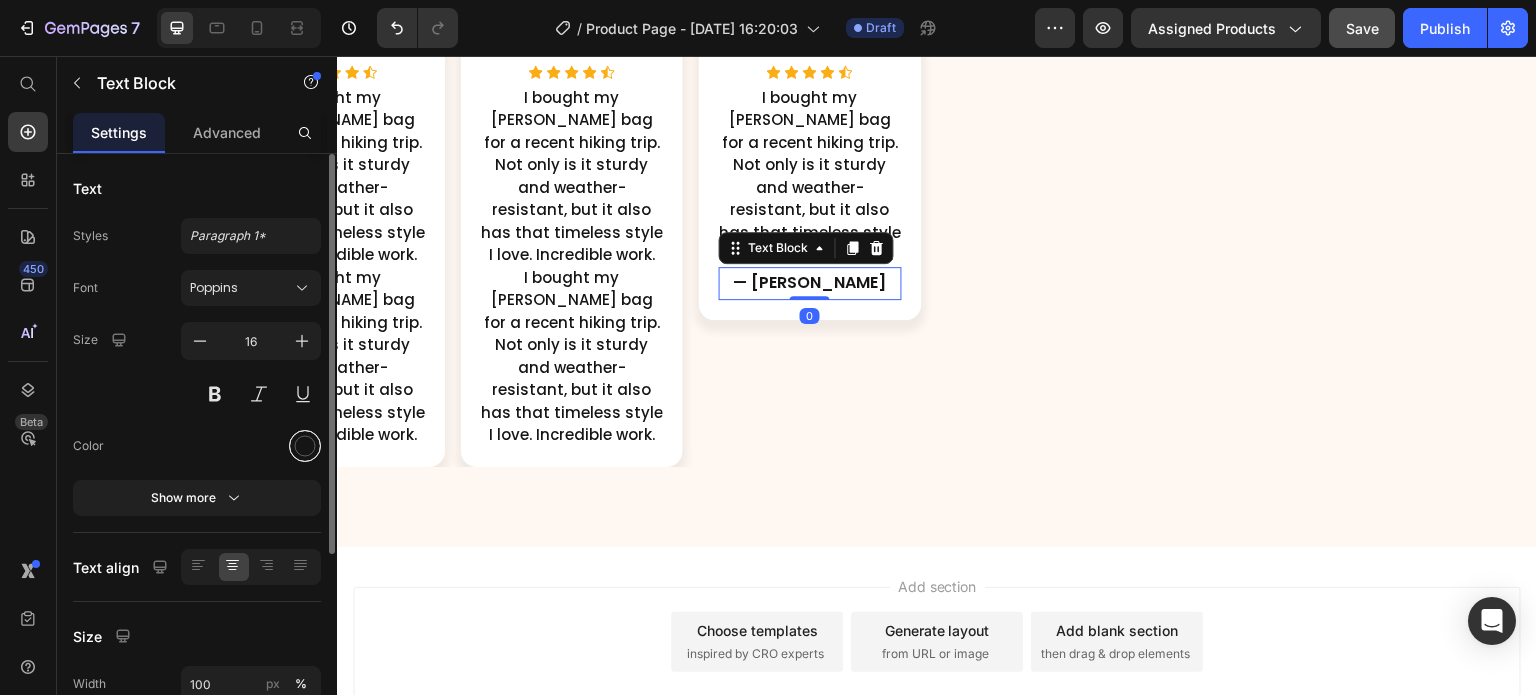 click at bounding box center [305, 446] 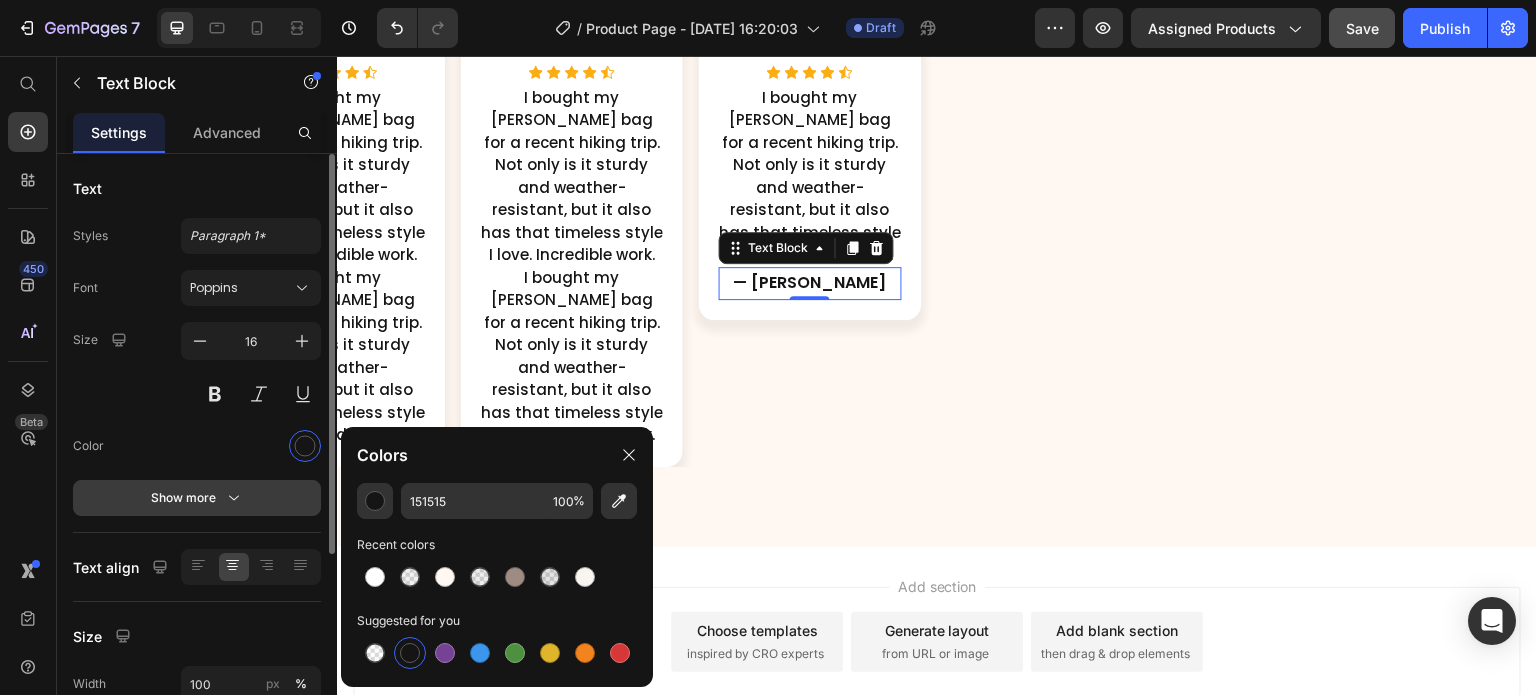 click on "Show more" at bounding box center [197, 498] 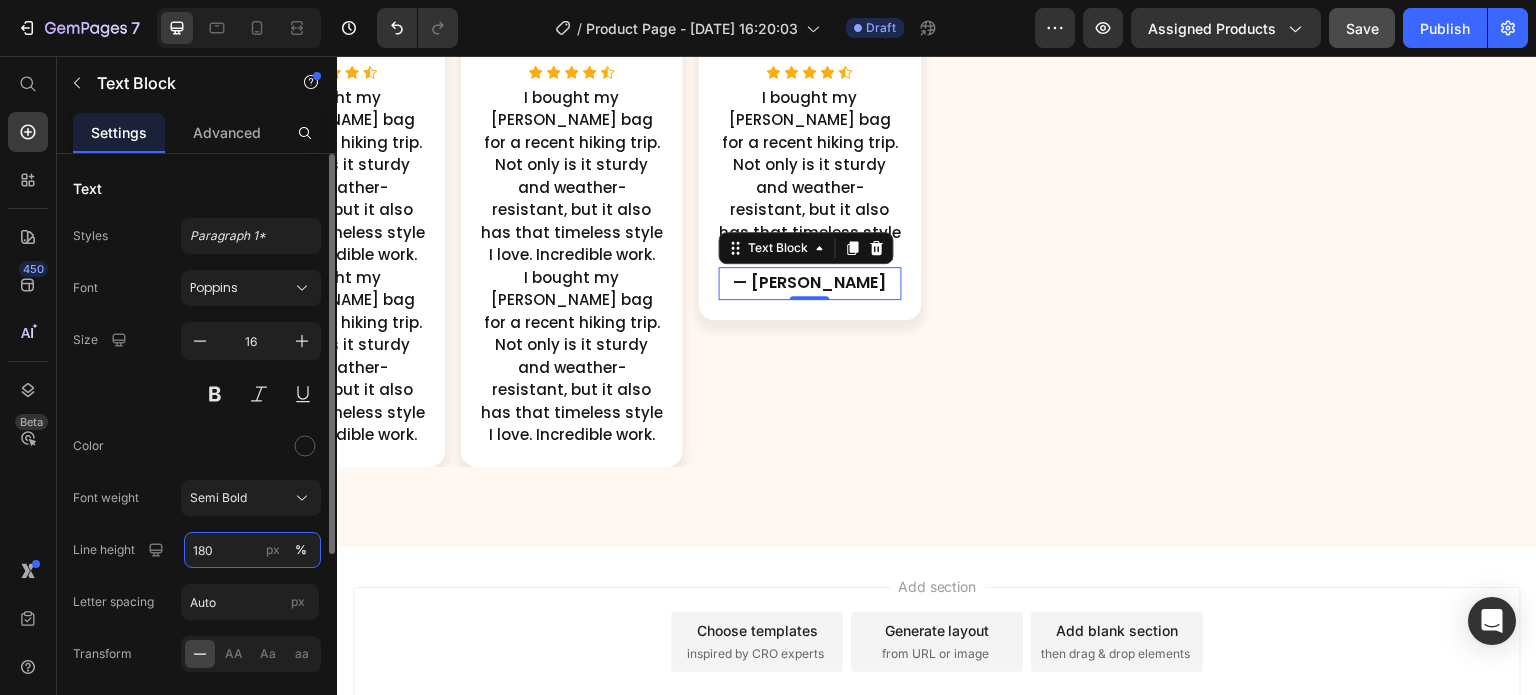 click on "180" at bounding box center [252, 550] 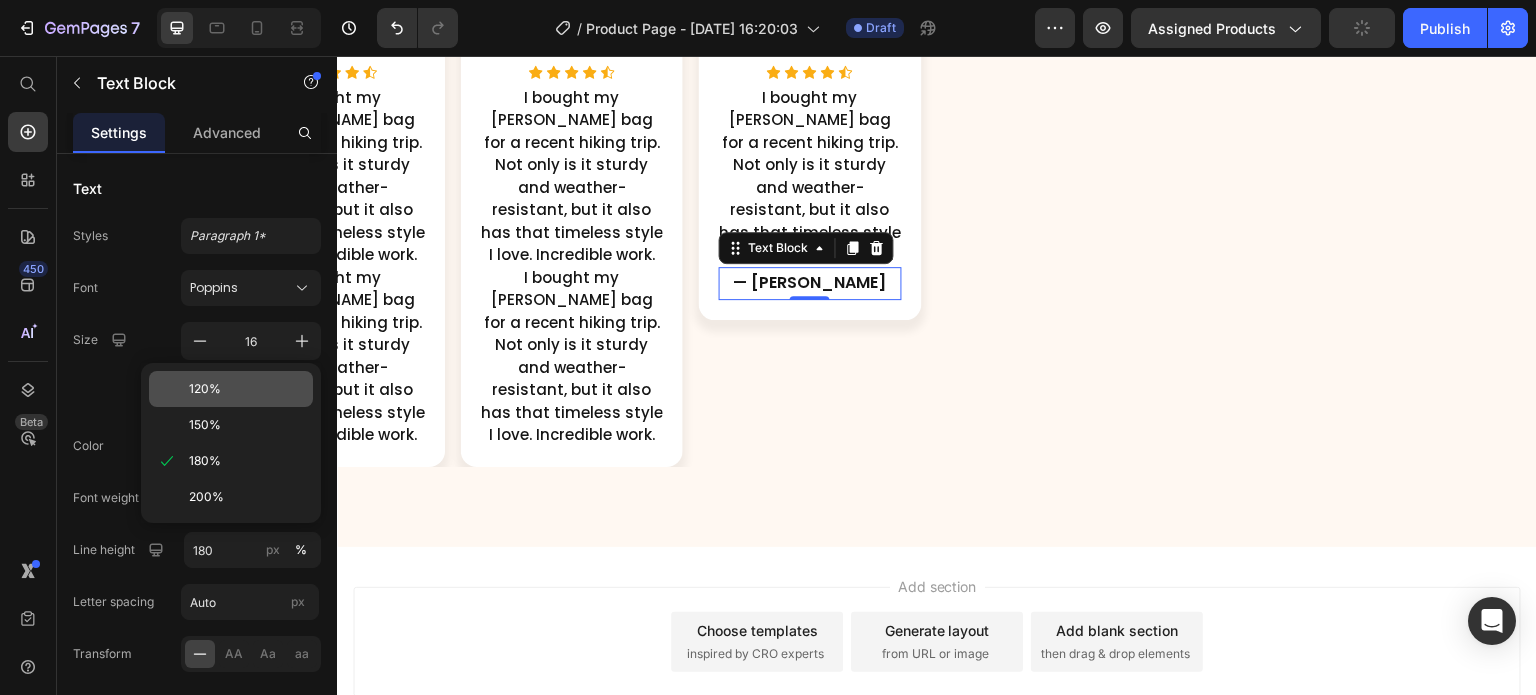 click on "120%" at bounding box center [205, 389] 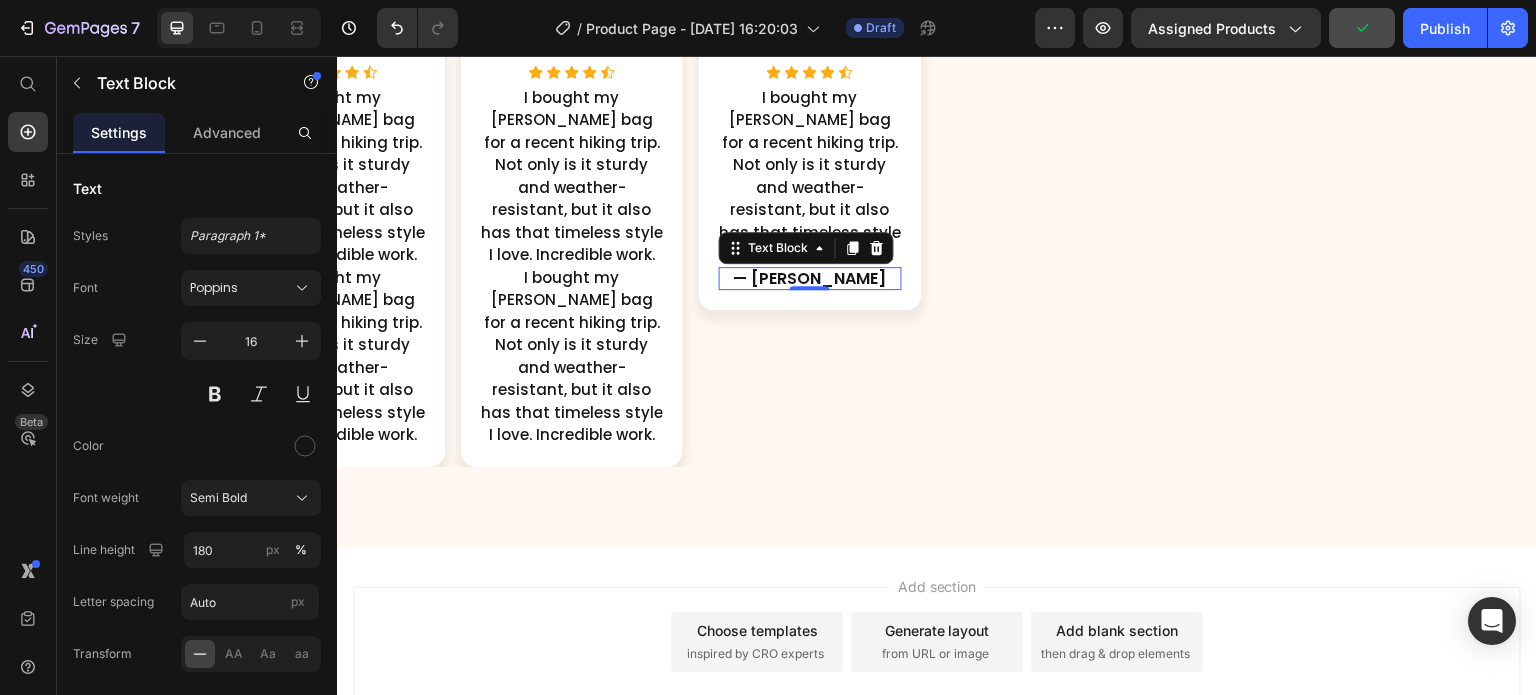 type on "120" 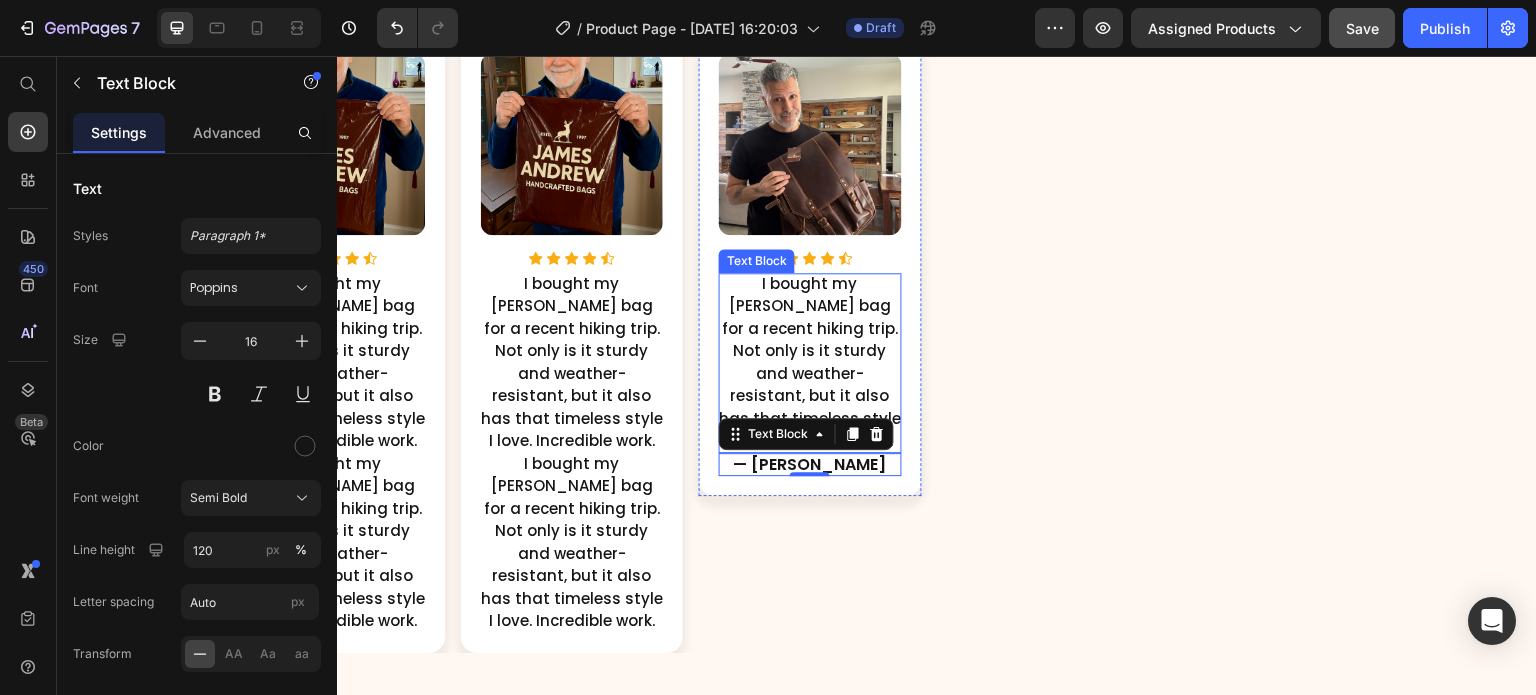 click on "I bought my [PERSON_NAME] bag for a recent hiking trip. Not only is it sturdy and weather-resistant, but it also has that timeless style I love. Incredible work." at bounding box center [810, 363] 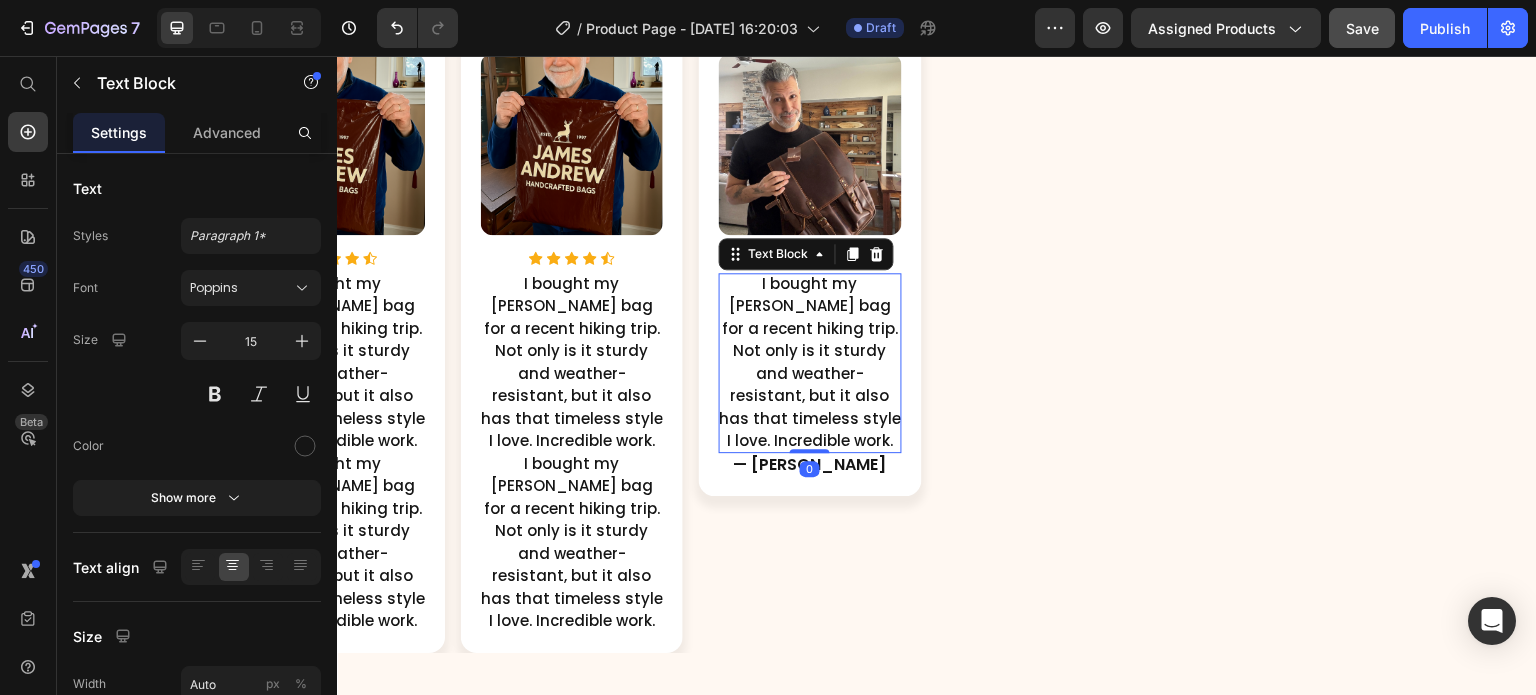 scroll, scrollTop: 3024, scrollLeft: 0, axis: vertical 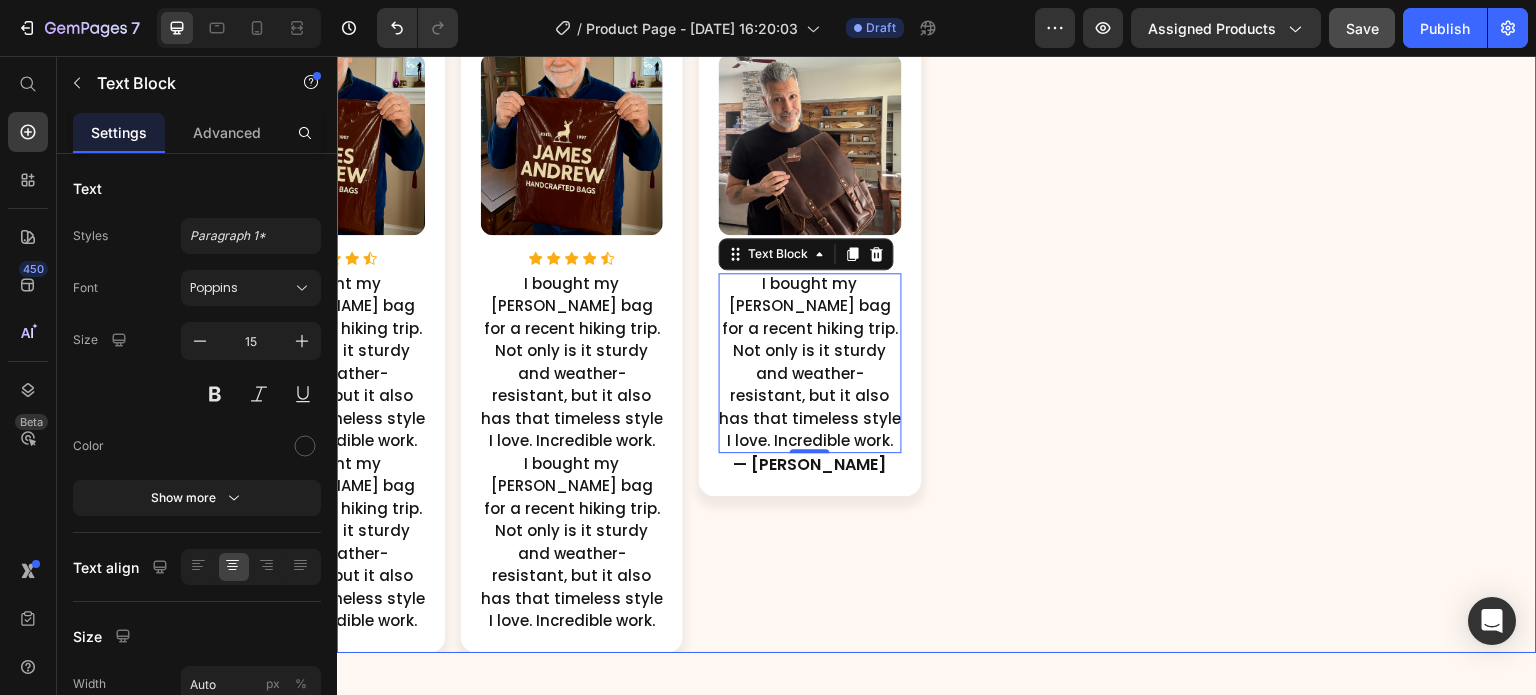 click on "Image                Icon                Icon                Icon                Icon
Icon Icon List Hoz I bought my James Andrew bag for a recent hiking trip. Not only is it sturdy and weather-resistant, but it also has that timeless style I love. Incredible work. Text Block I bought my James Andrew bag for a recent hiking trip. Not only is it sturdy and weather-resistant, but it also has that timeless style I love. Incredible work. Text Block Row Image                Icon                Icon                Icon                Icon
Icon Icon List Hoz I bought my James Andrew bag for a recent hiking trip. Not only is it sturdy and weather-resistant, but it also has that timeless style I love. Incredible work. Text Block   0 — Bryan L. Text Block Row Image                Icon                Icon                Icon                Icon
Icon Icon List Hoz Text Block Text Block Row" at bounding box center (937, 343) 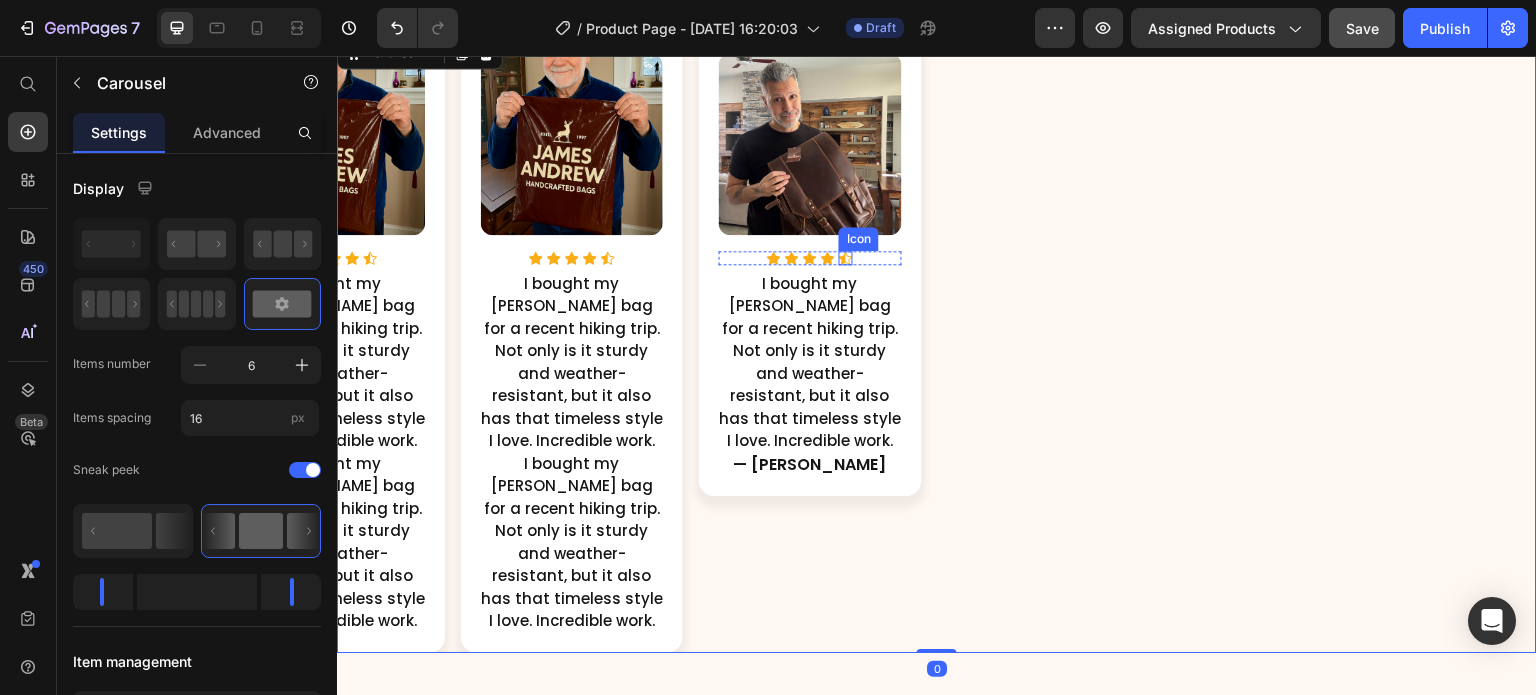 click 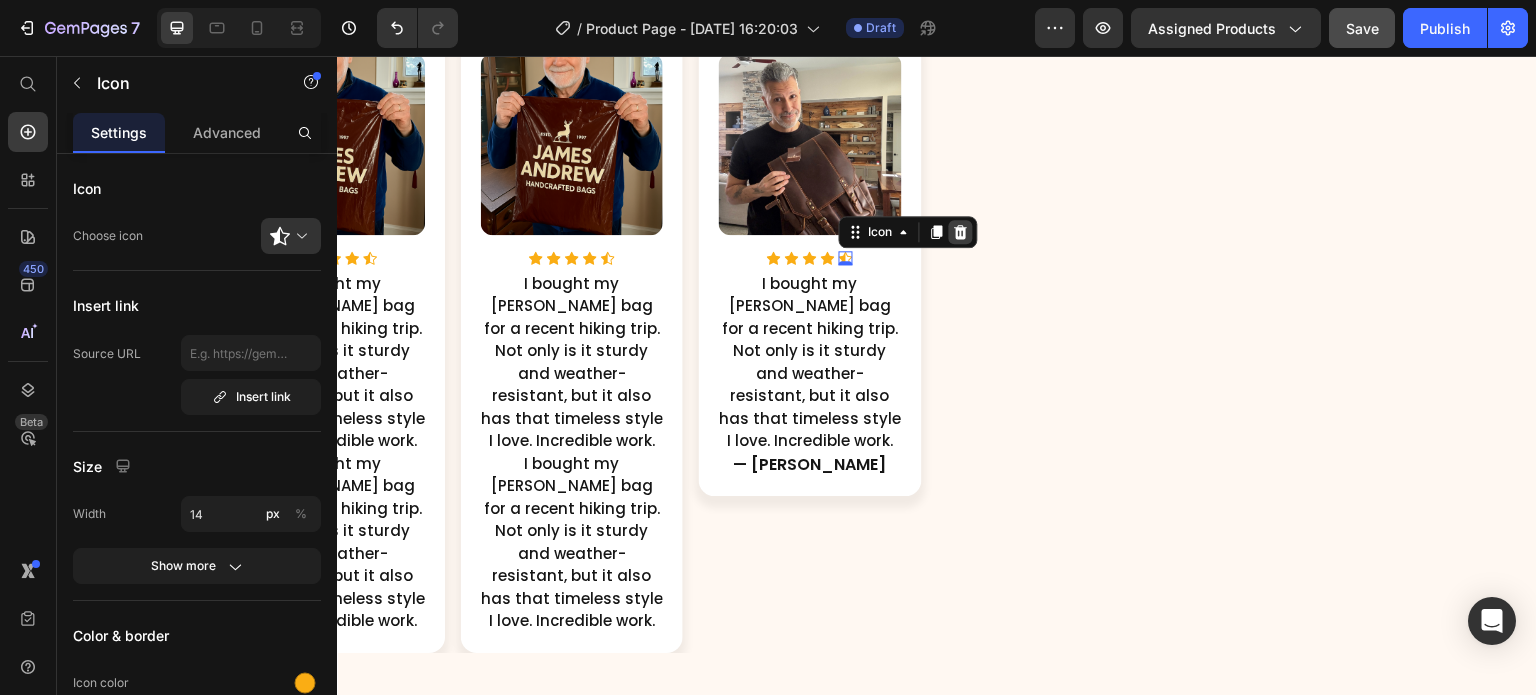 click 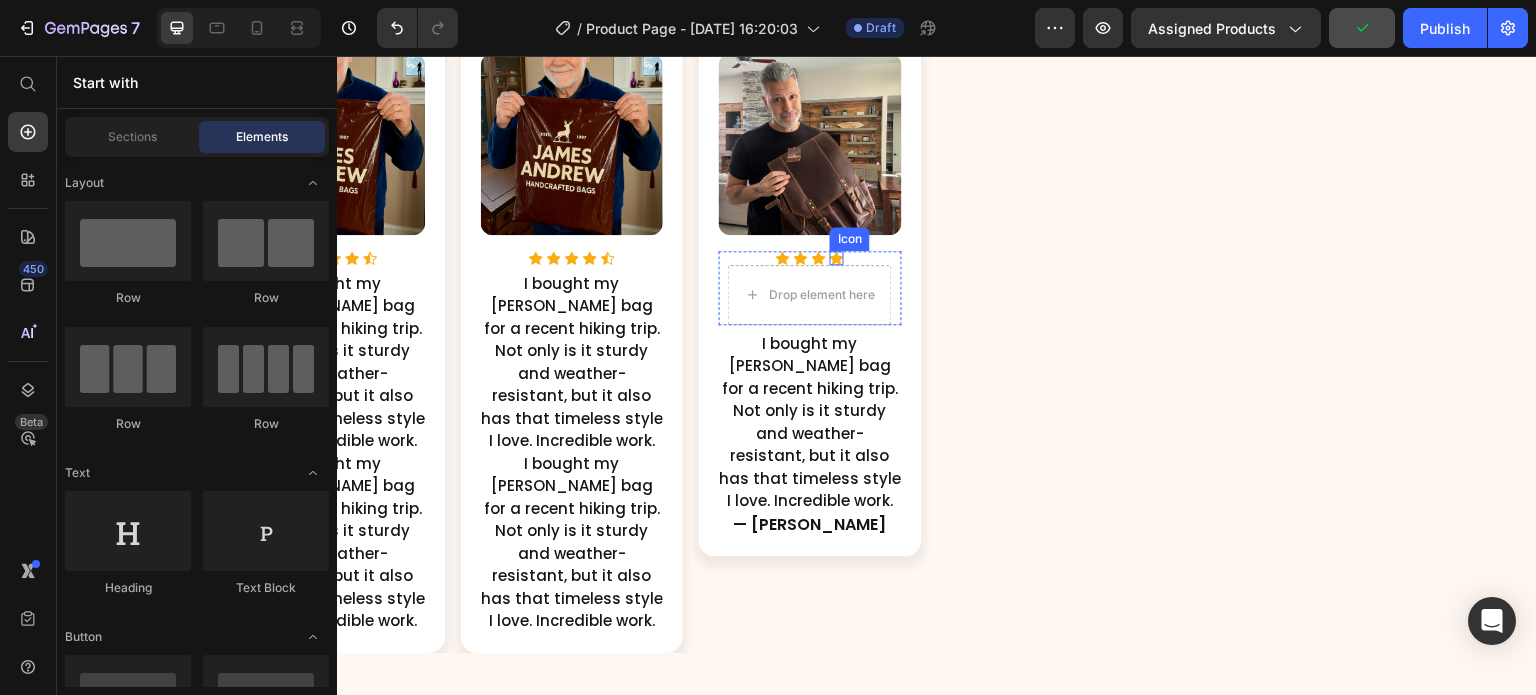 click 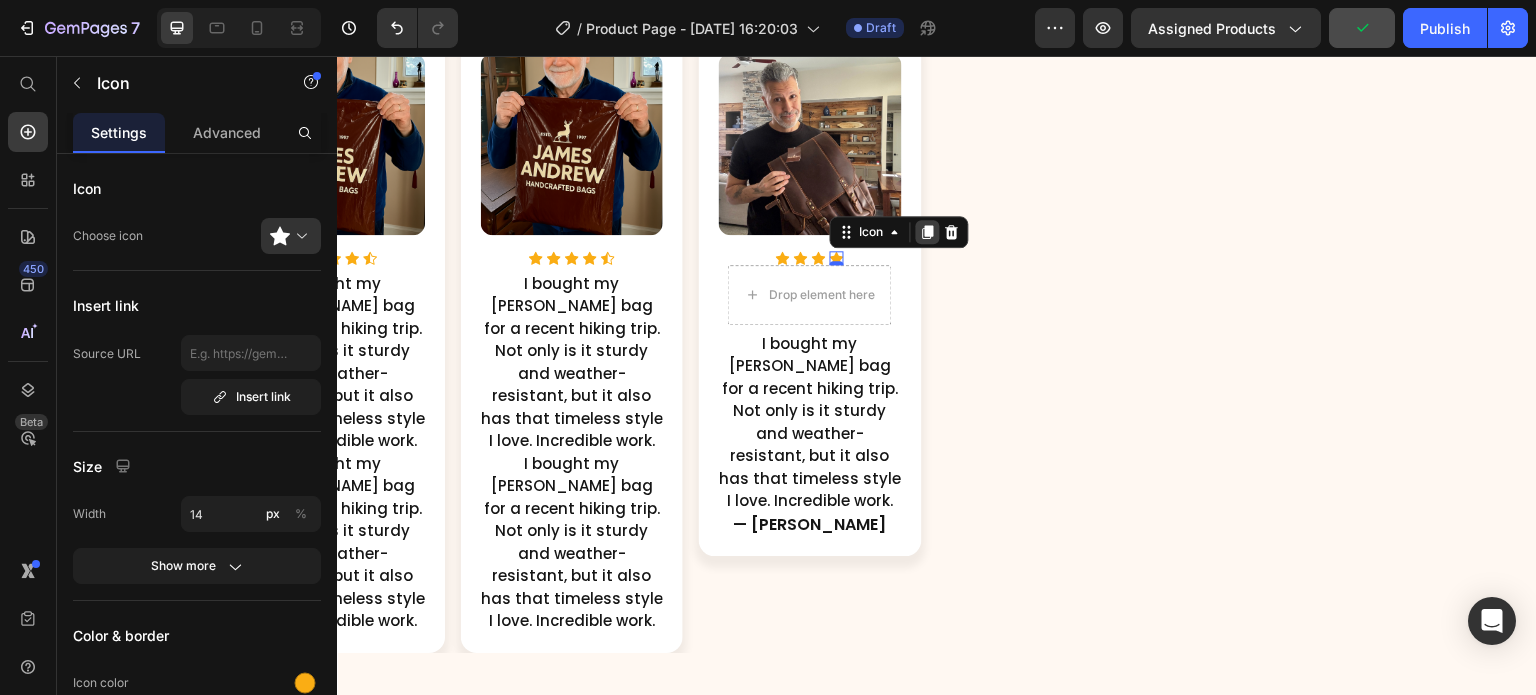 click 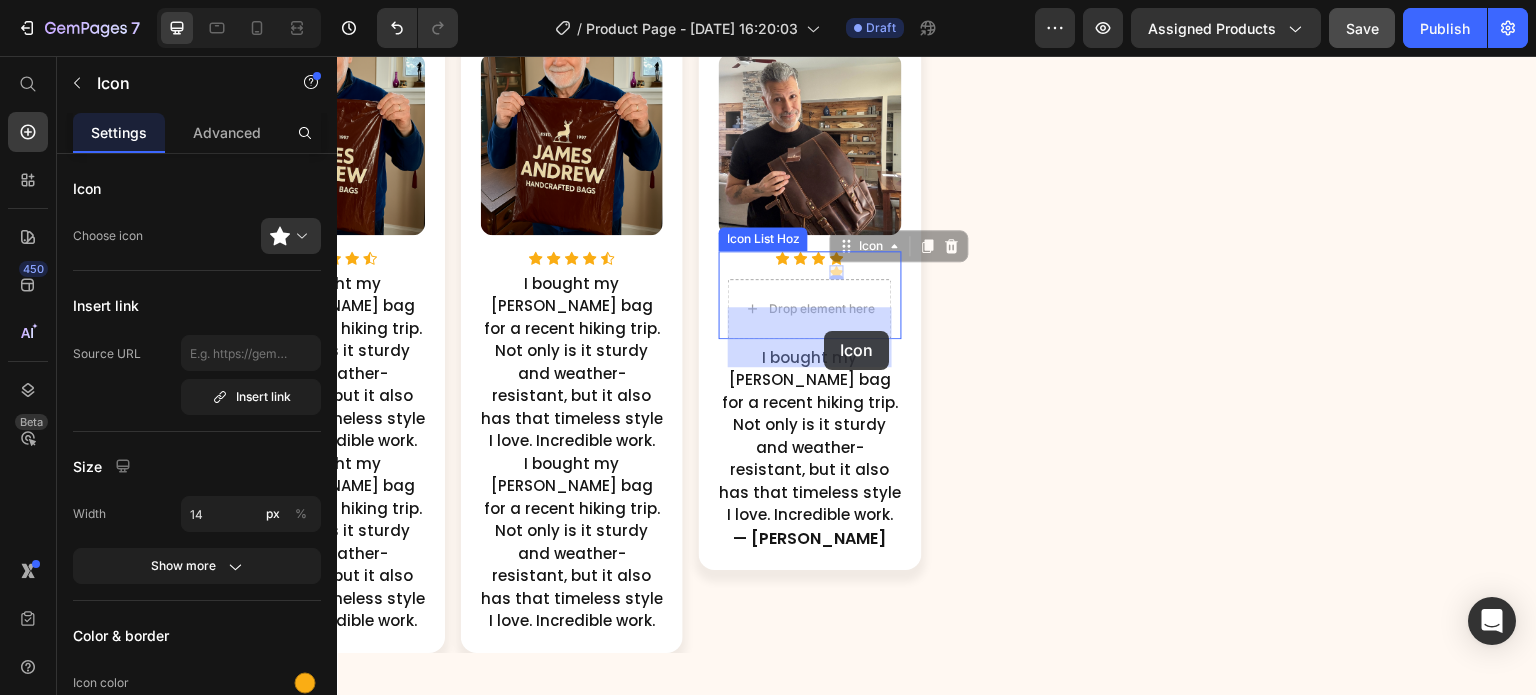drag, startPoint x: 844, startPoint y: 275, endPoint x: 826, endPoint y: 327, distance: 55.027267 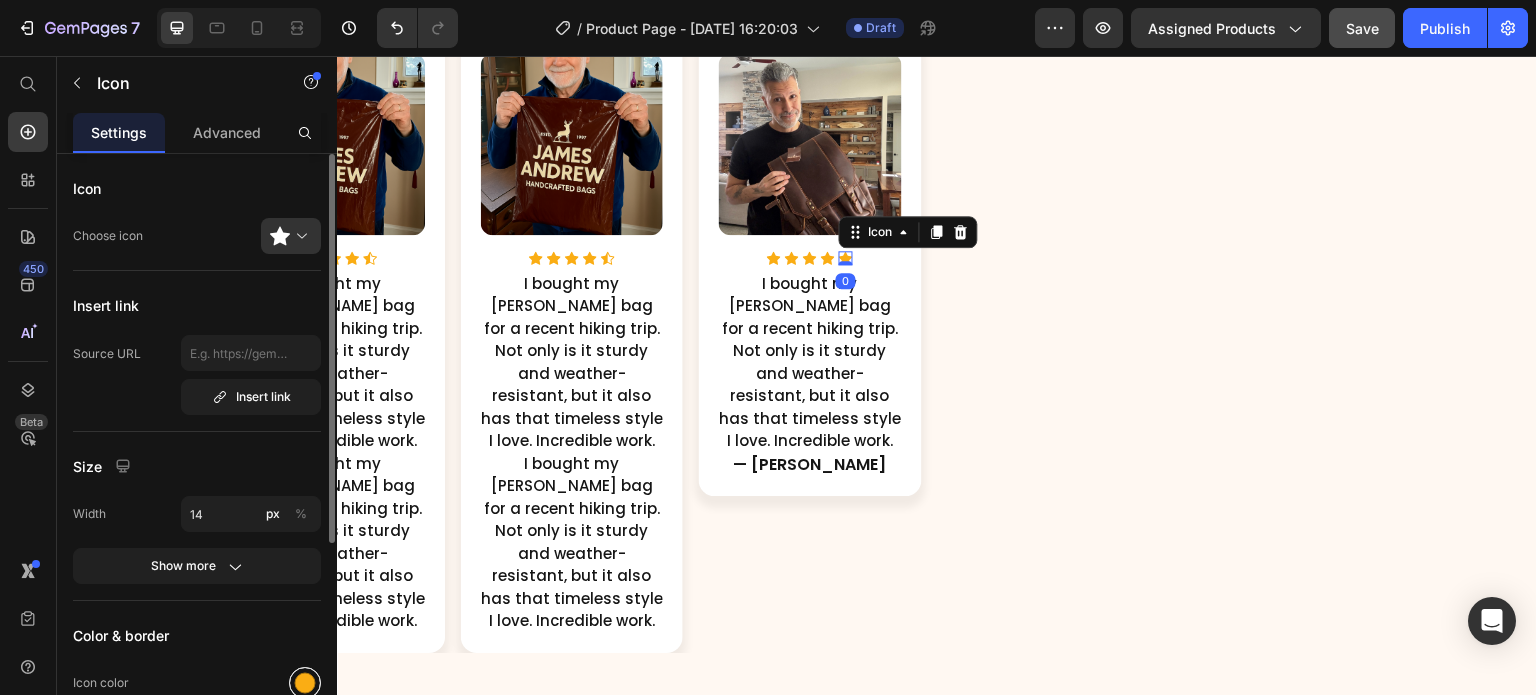 click at bounding box center [305, 683] 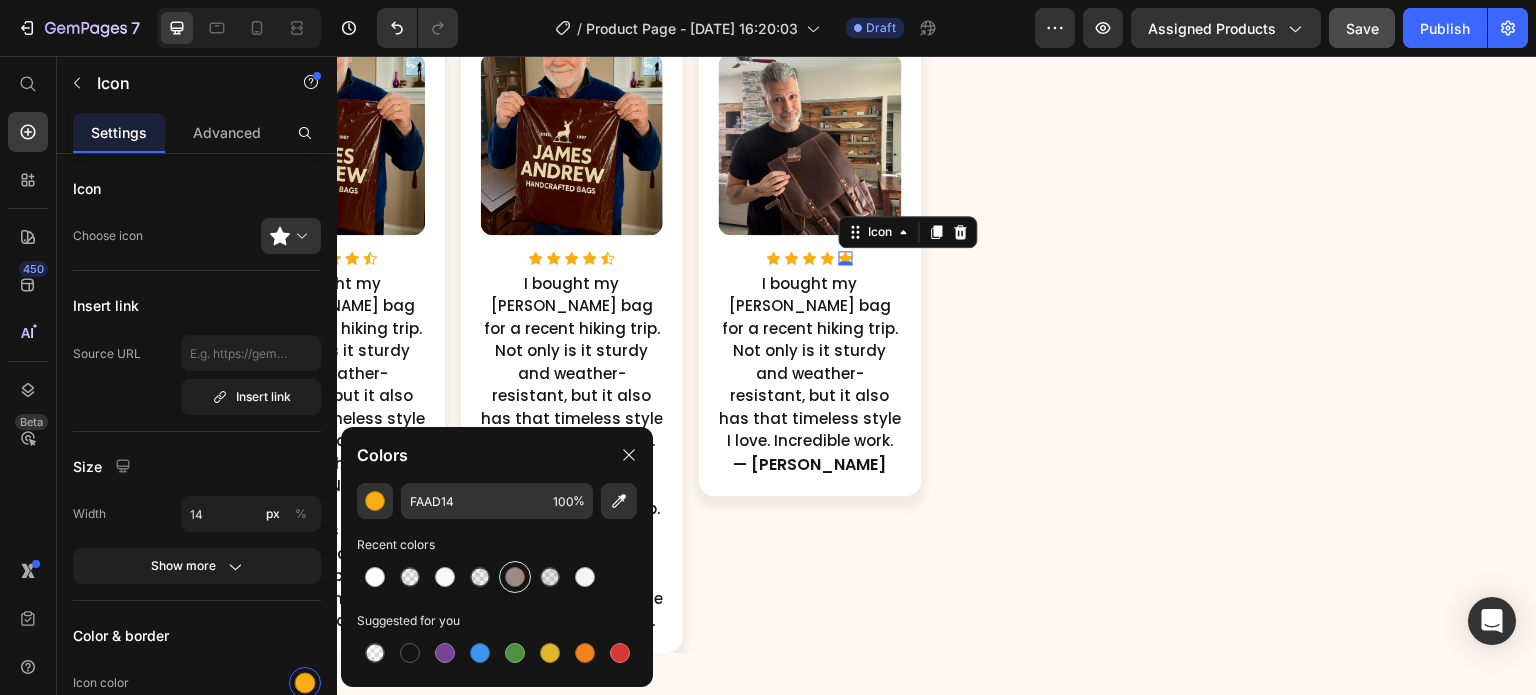 click at bounding box center [515, 577] 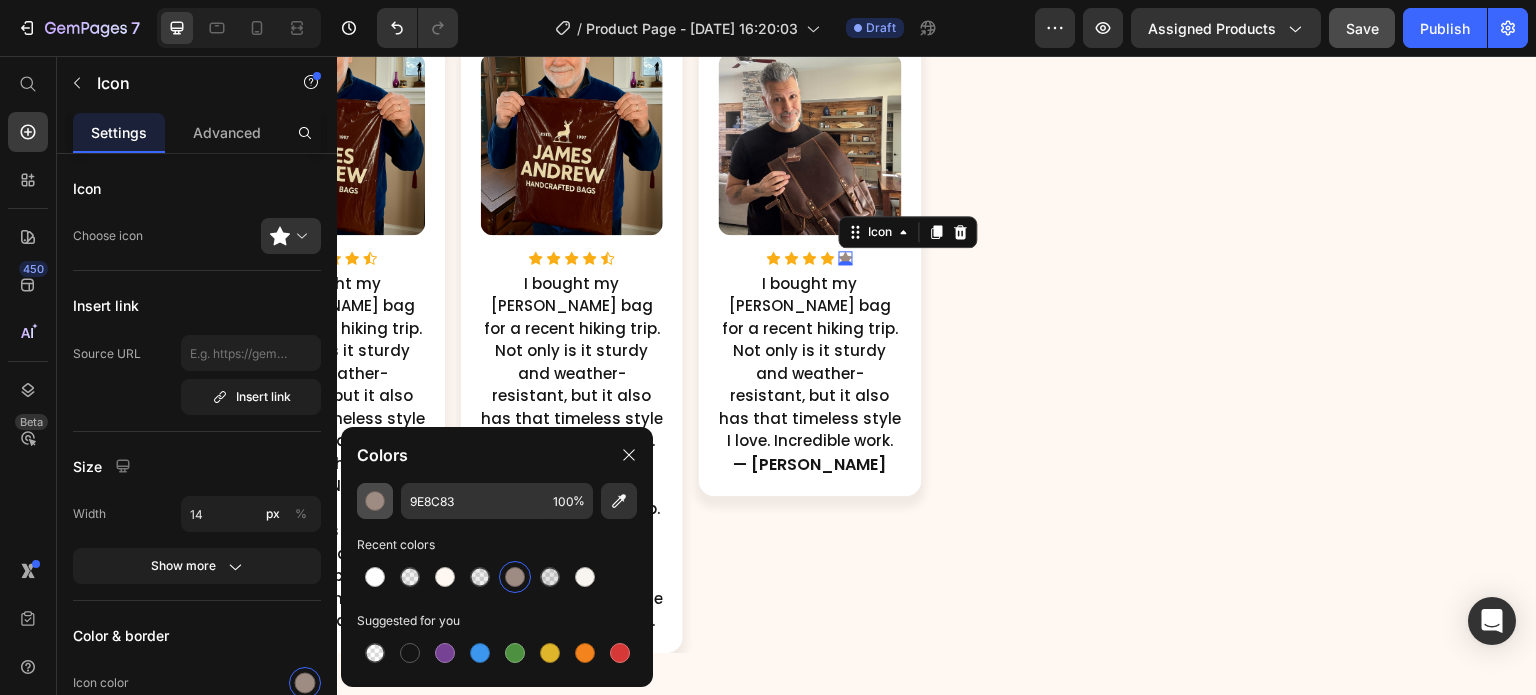 click at bounding box center (375, 501) 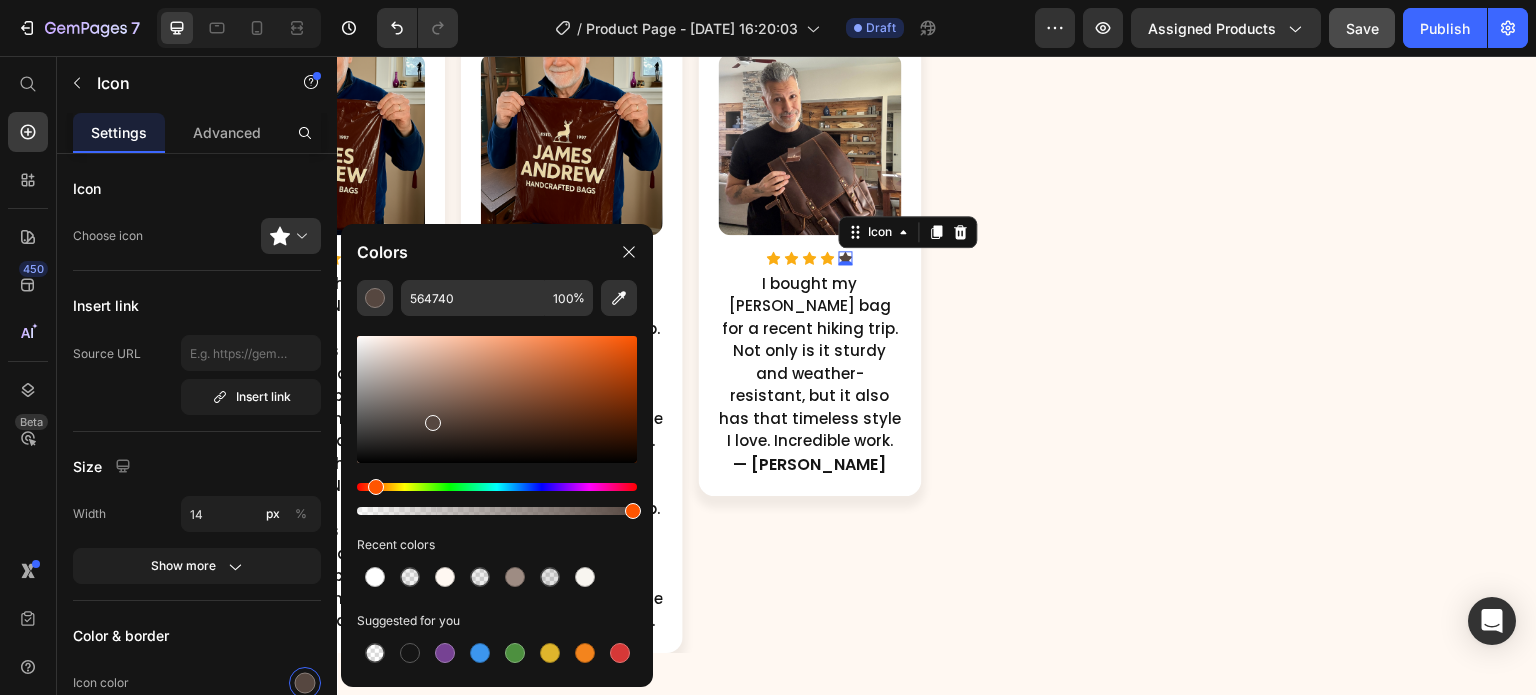 drag, startPoint x: 411, startPoint y: 391, endPoint x: 432, endPoint y: 419, distance: 35 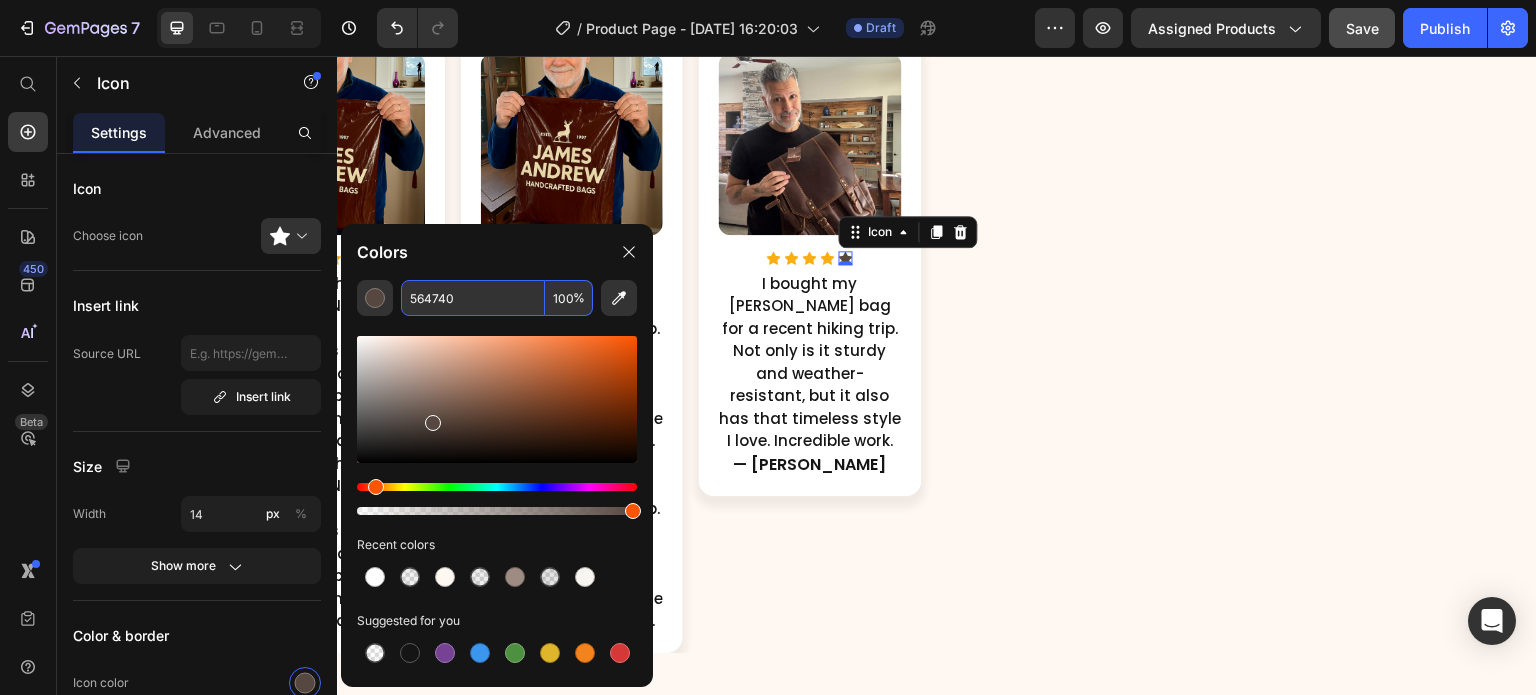 click on "564740" at bounding box center (473, 298) 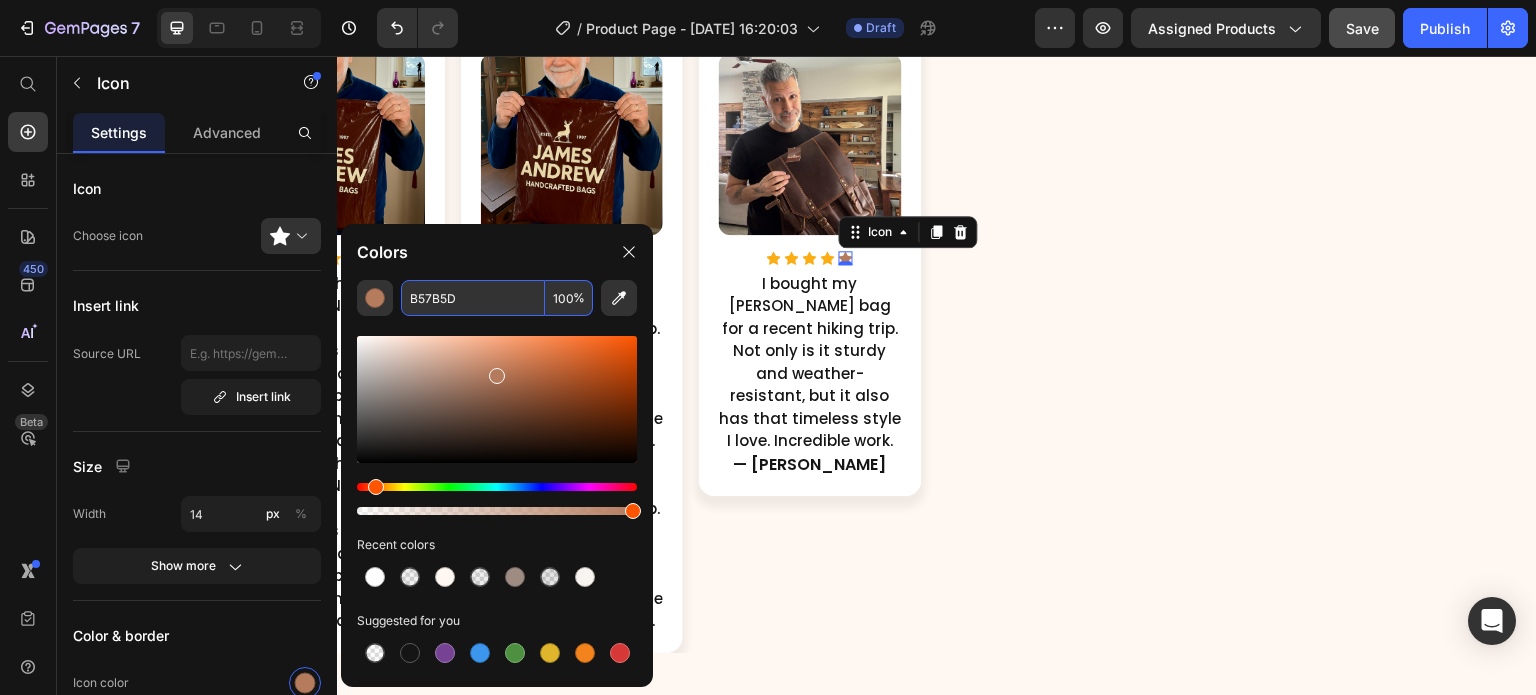 type on "B57B5D" 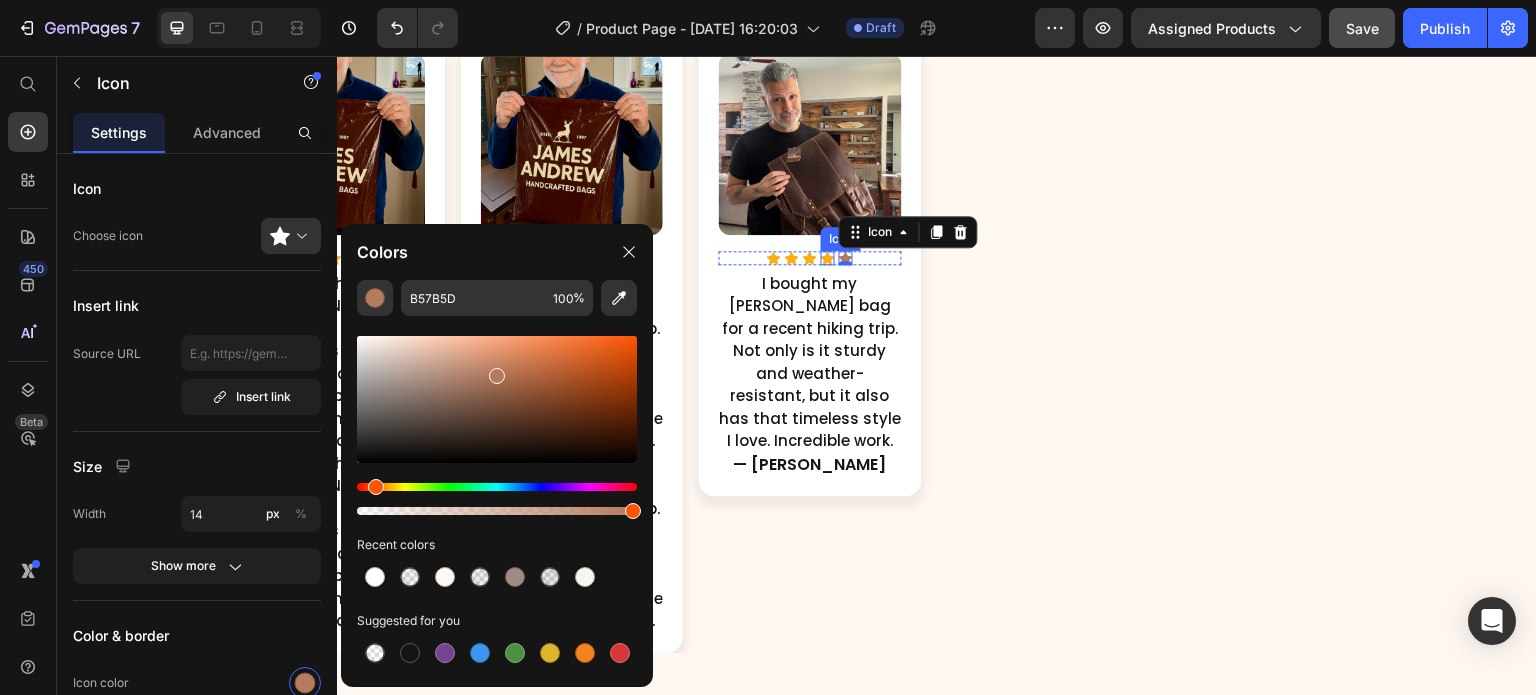click 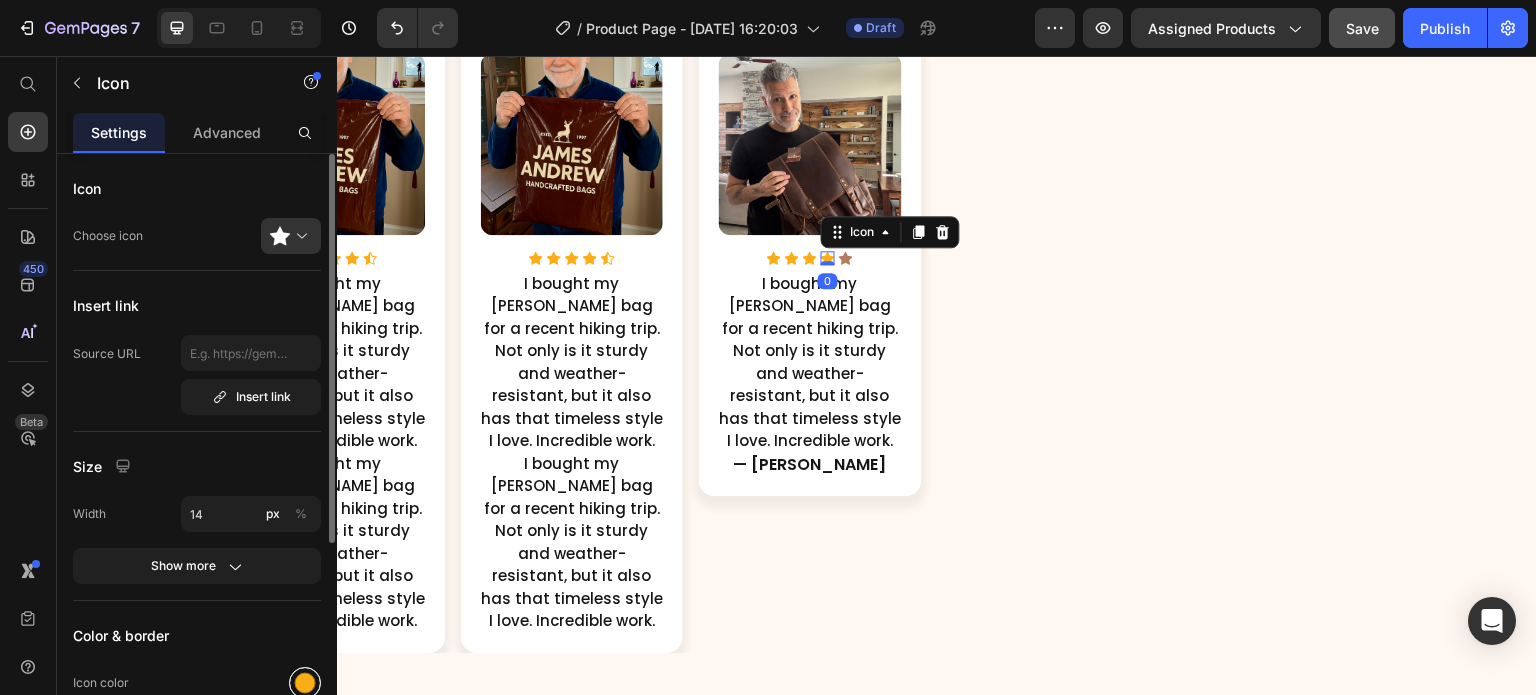 click at bounding box center [305, 683] 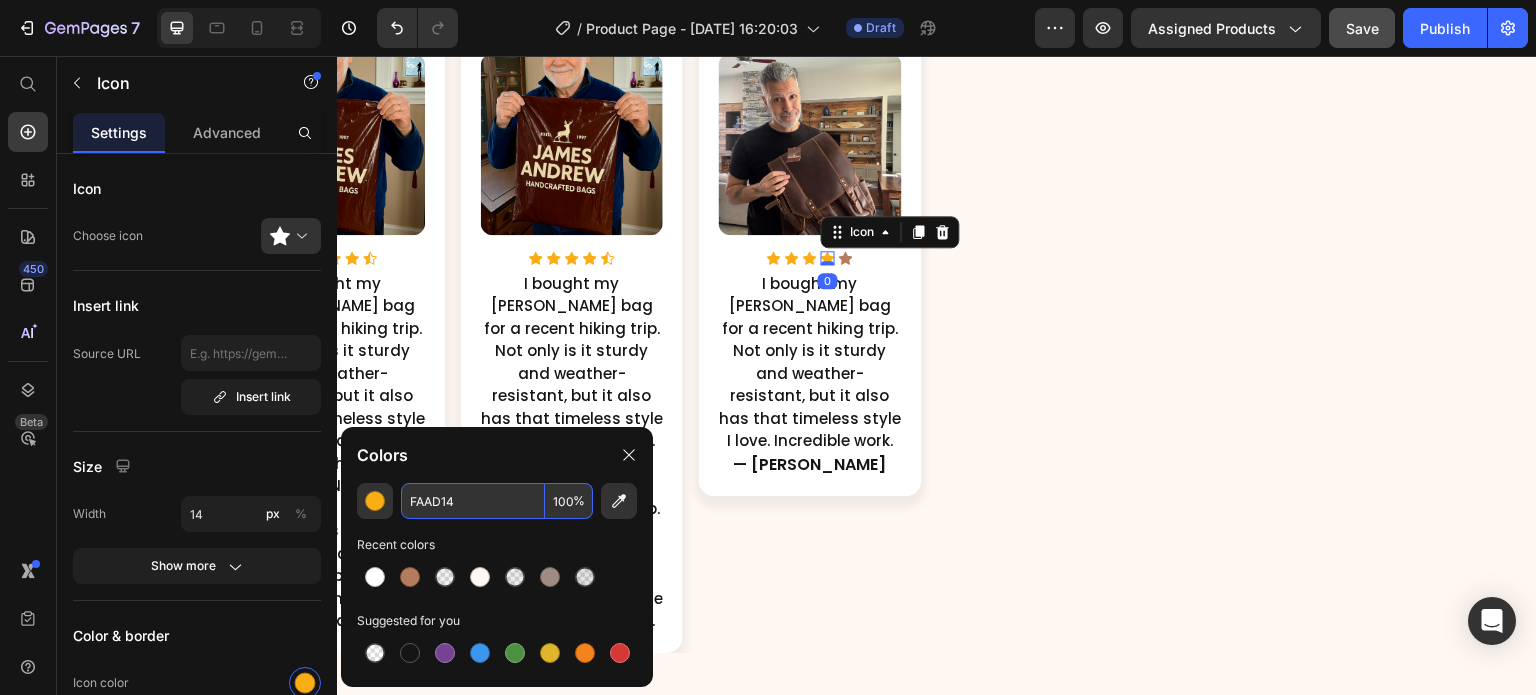 click on "FAAD14" at bounding box center (473, 501) 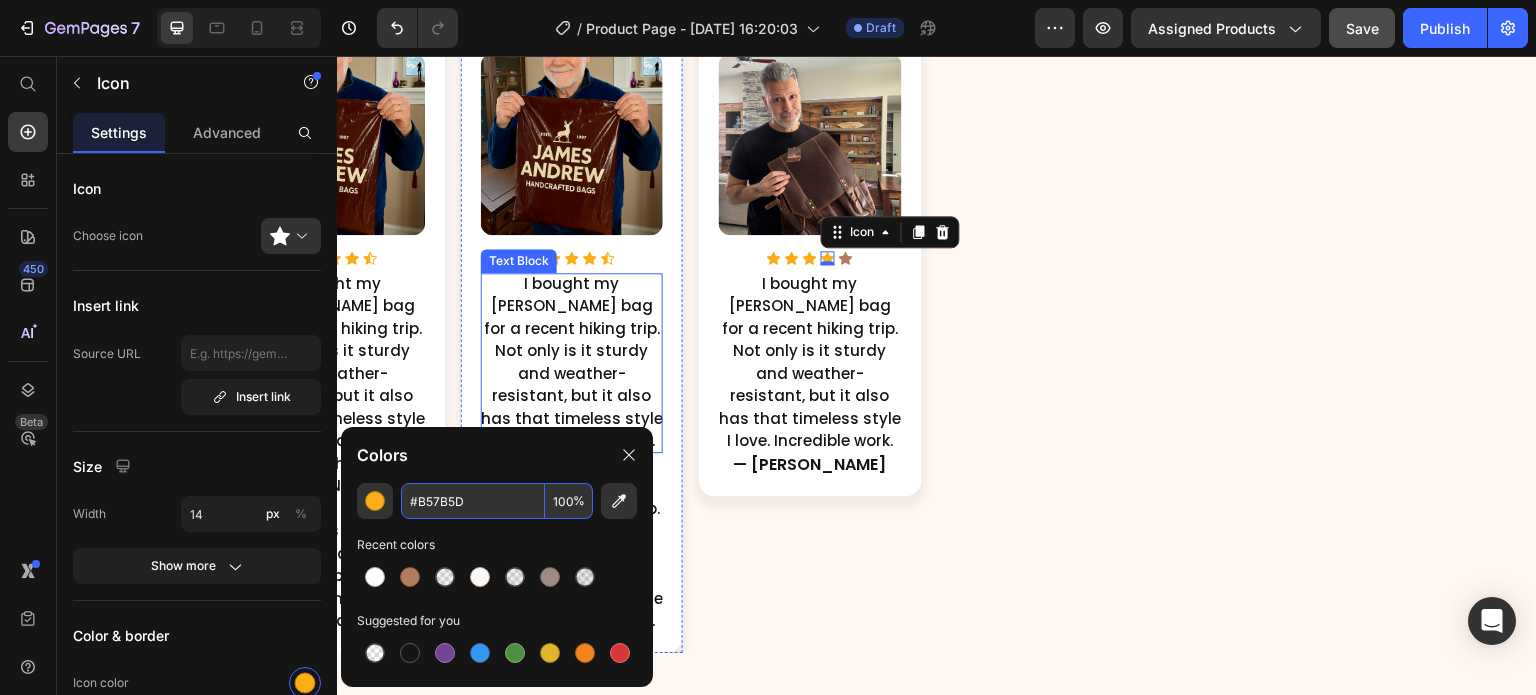 type on "B57B5D" 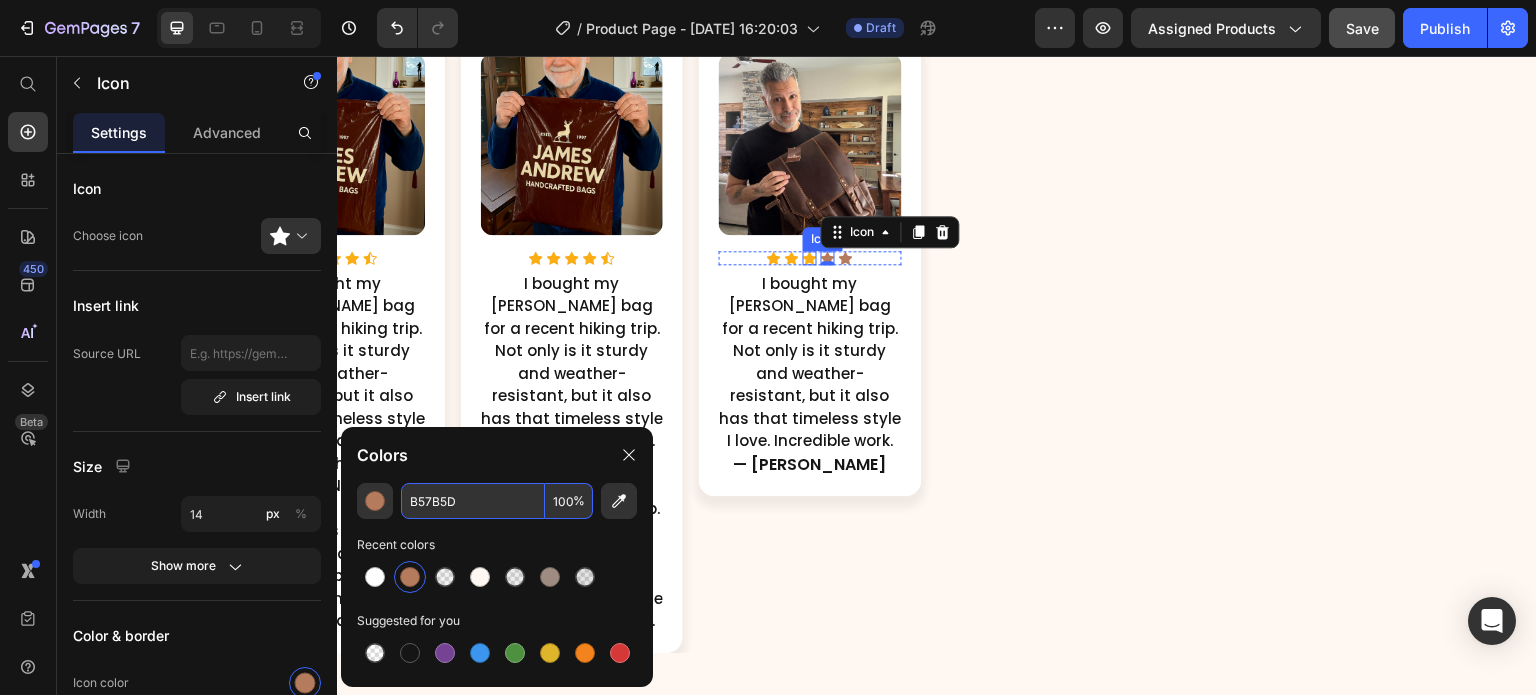 click 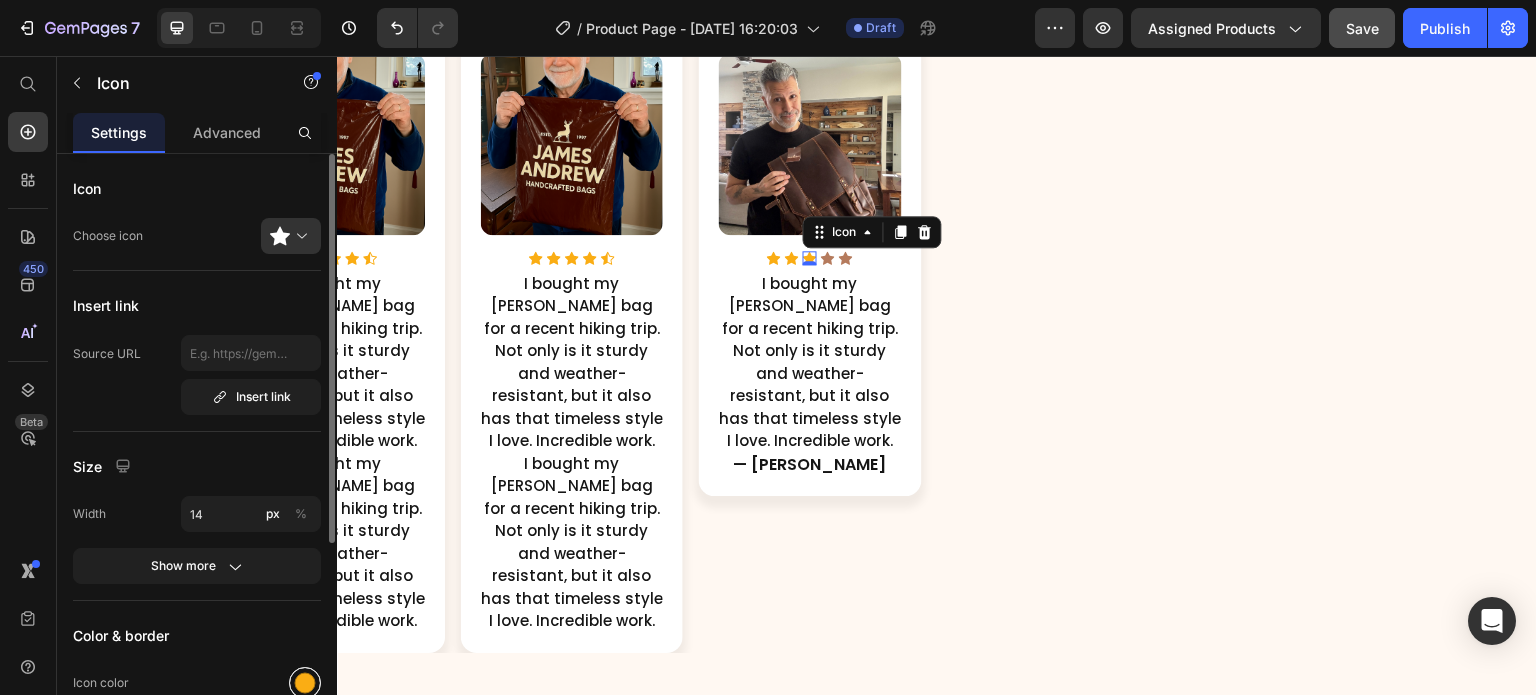 click at bounding box center (305, 683) 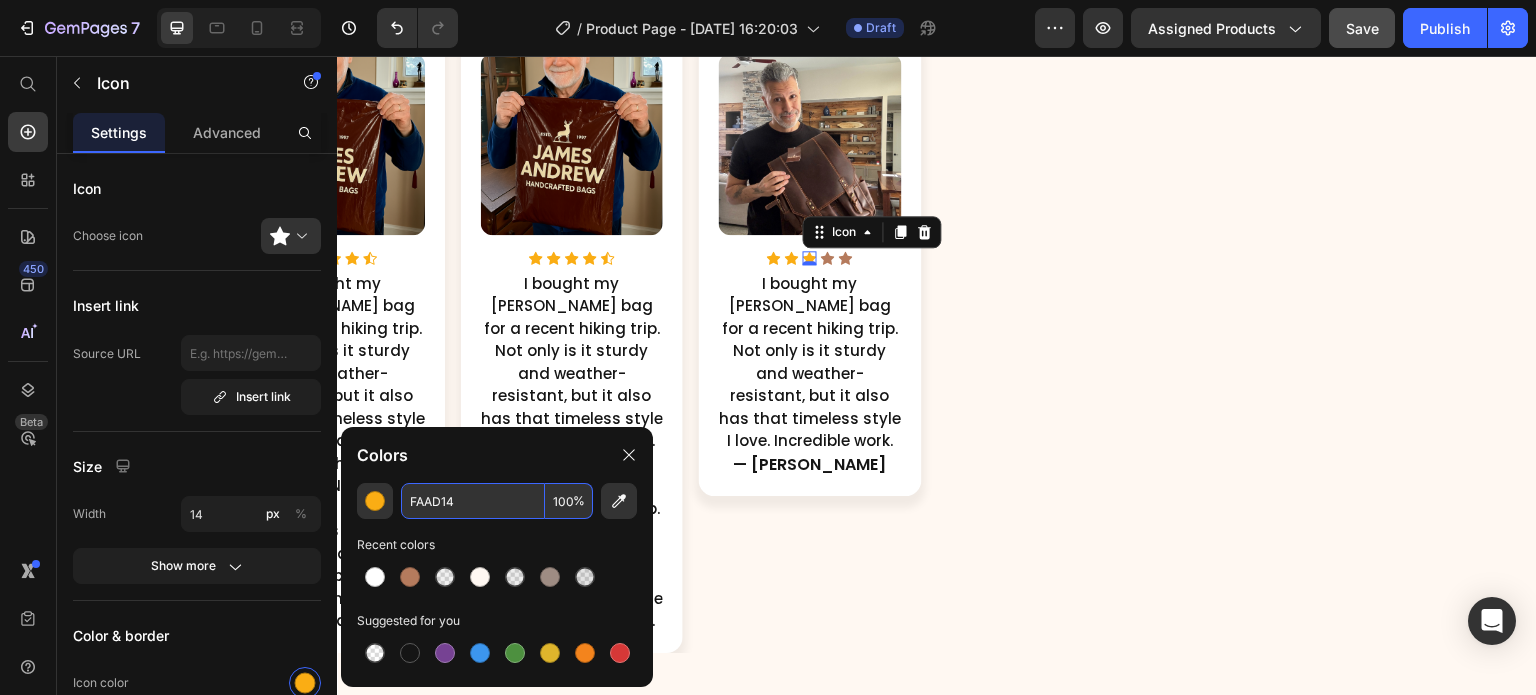 click on "FAAD14" at bounding box center (473, 501) 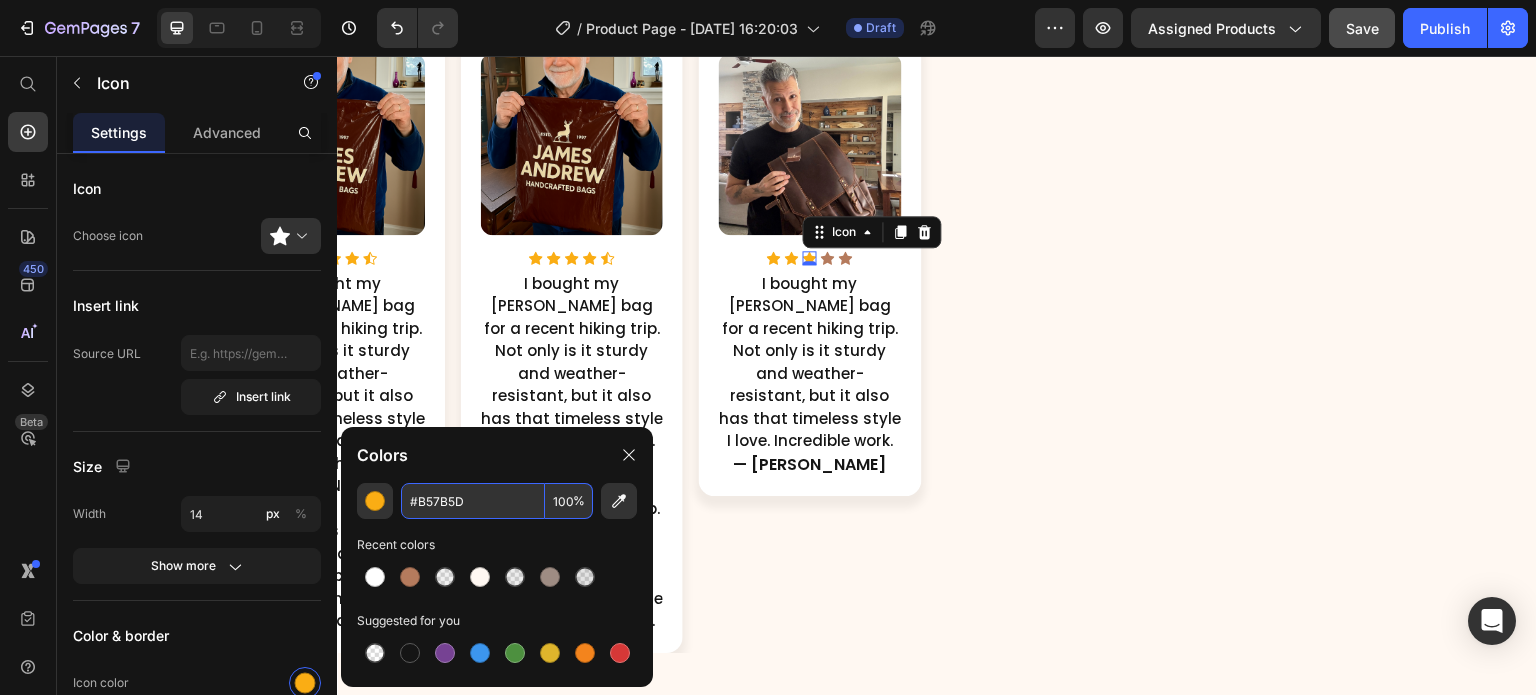 type on "B57B5D" 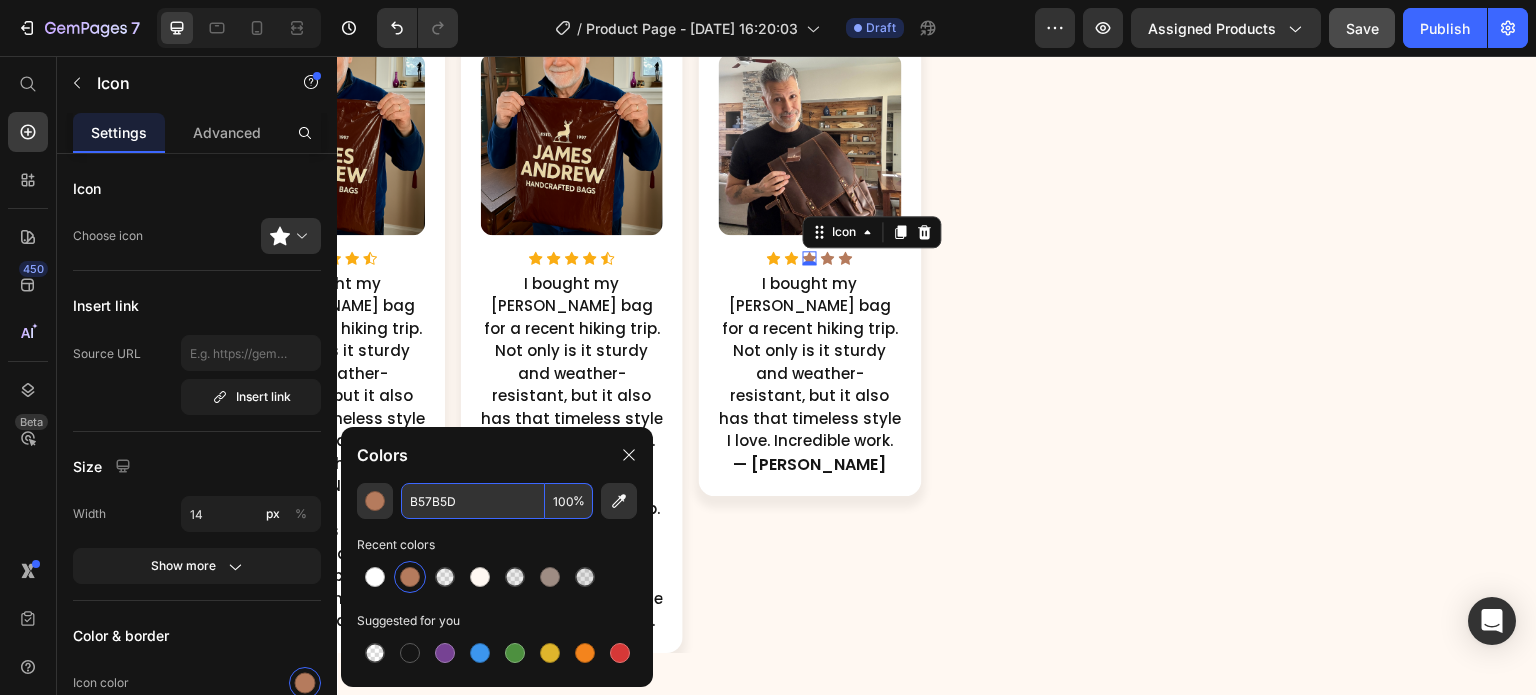 click 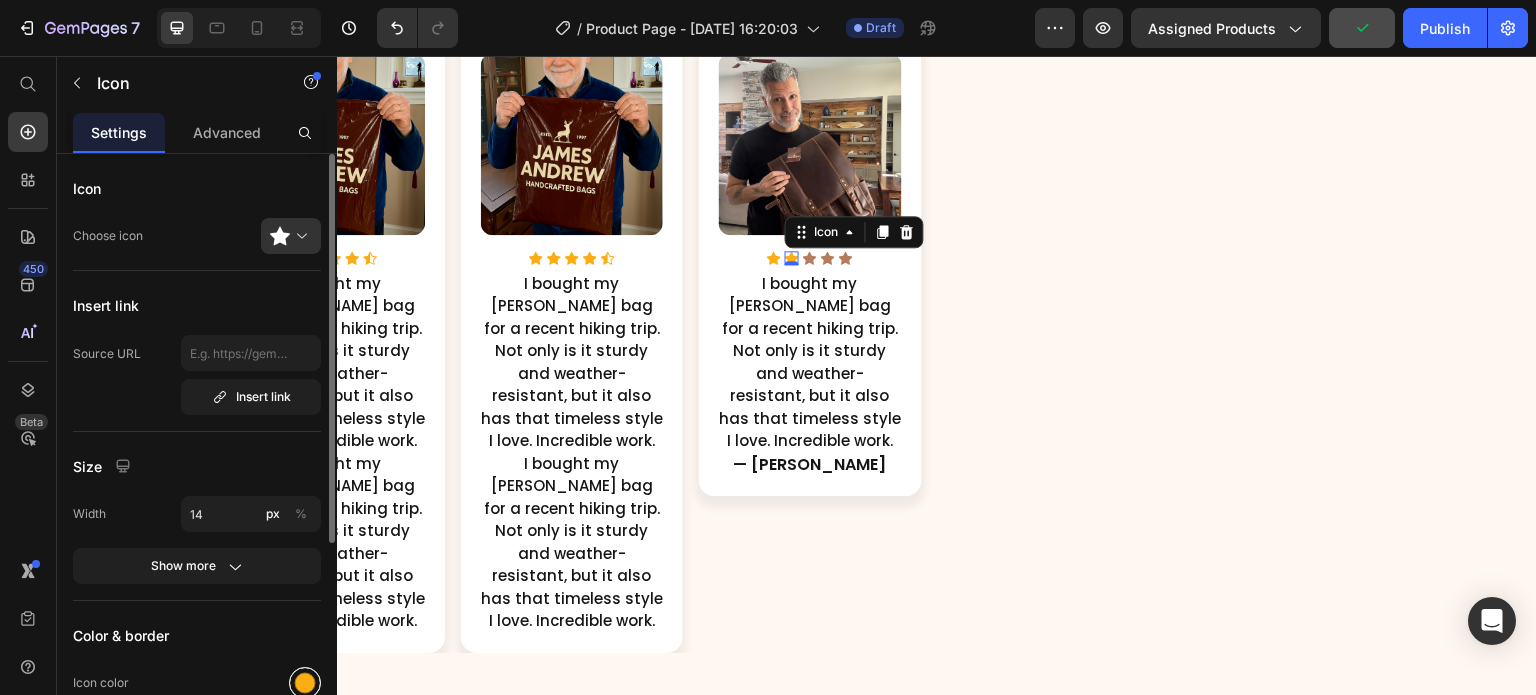 click at bounding box center (305, 683) 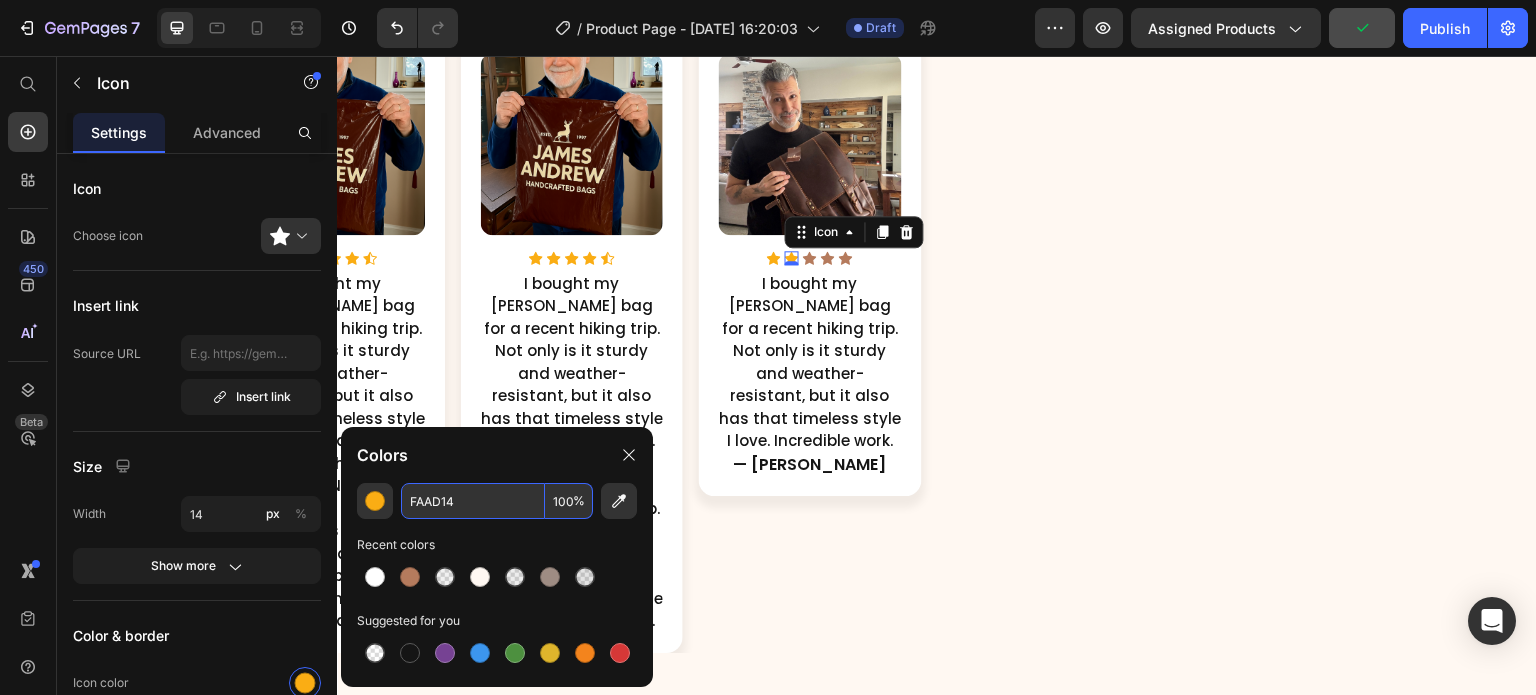 click on "FAAD14" at bounding box center [473, 501] 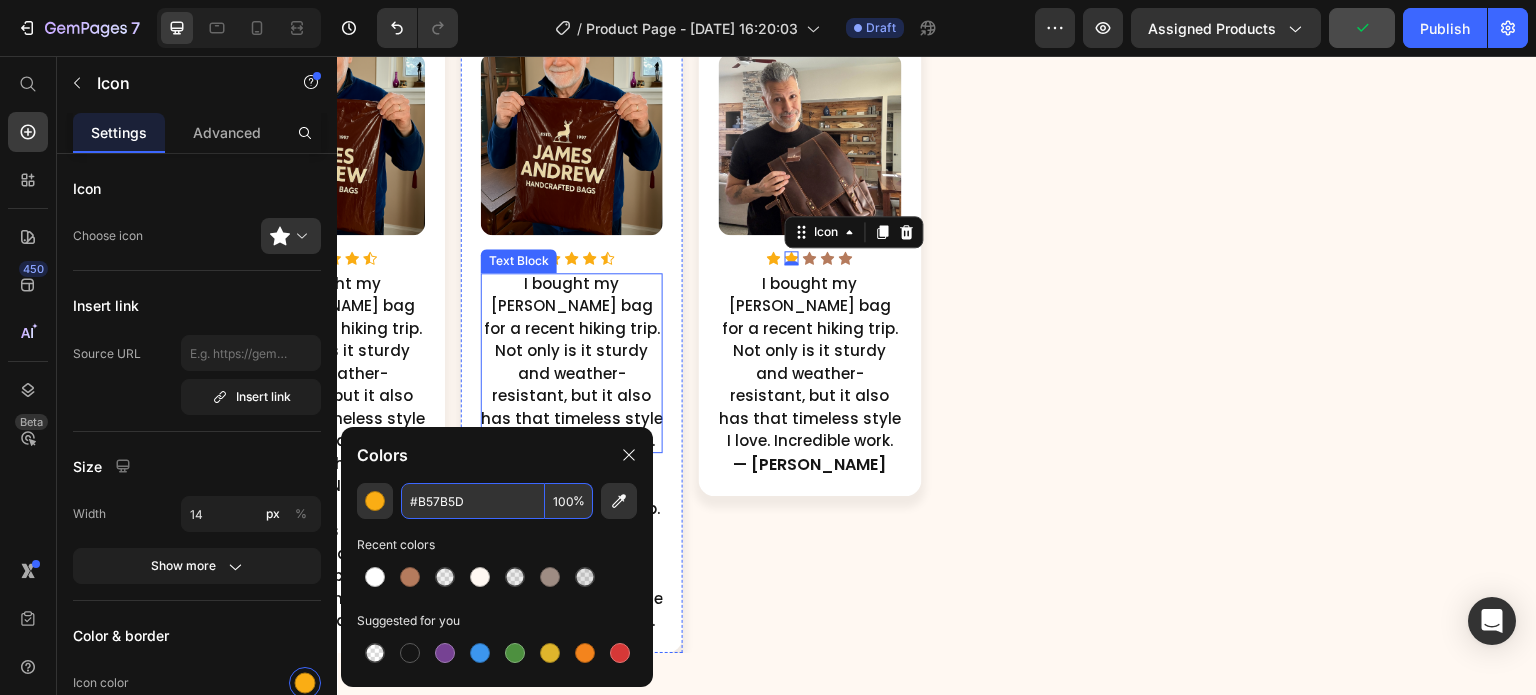 type on "B57B5D" 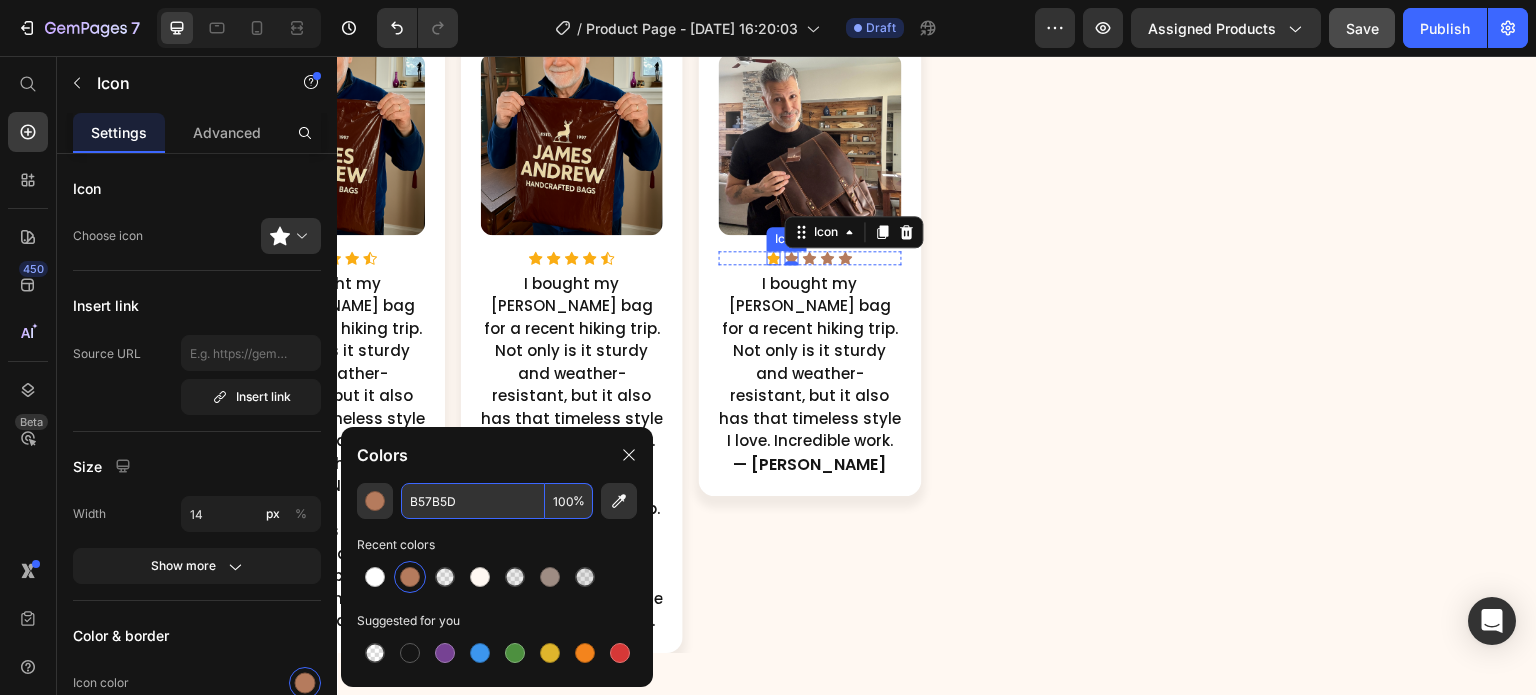 click on "Icon" at bounding box center [774, 258] 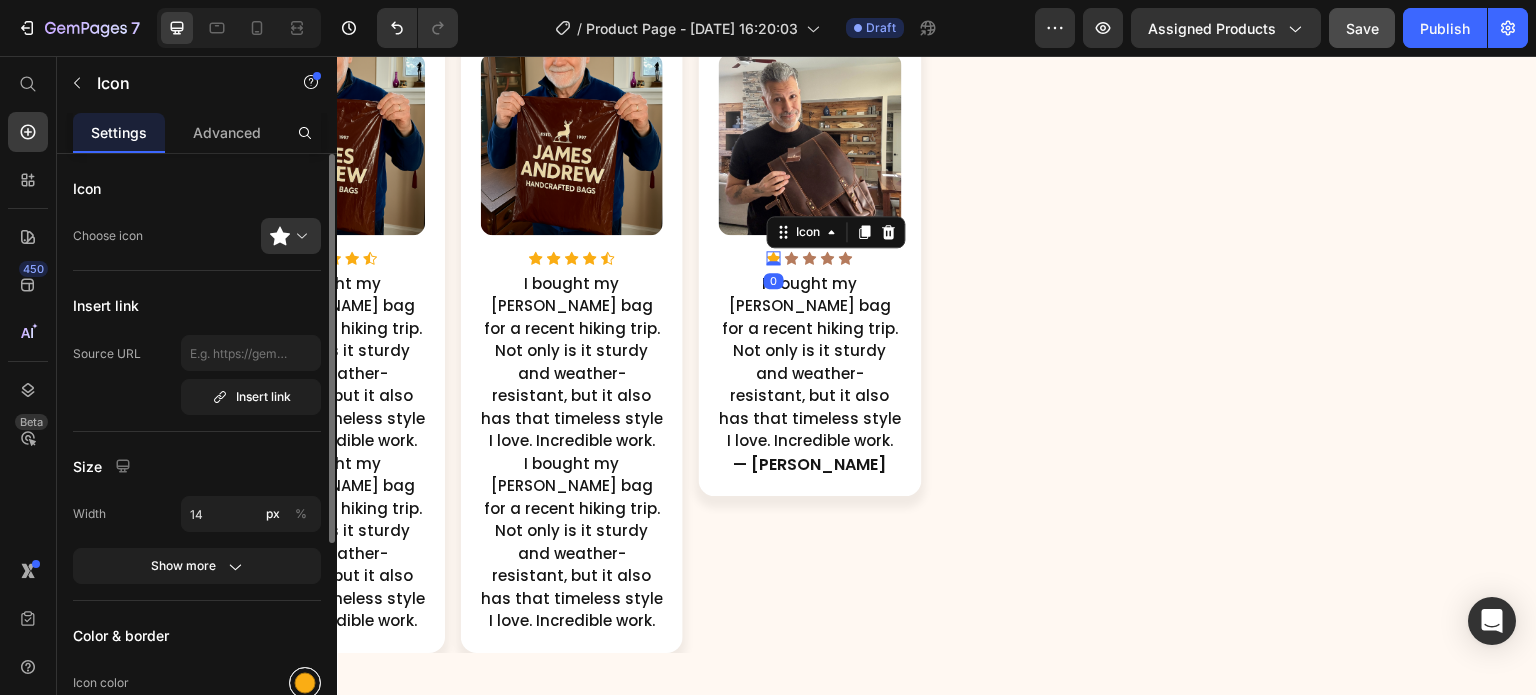 click at bounding box center (305, 683) 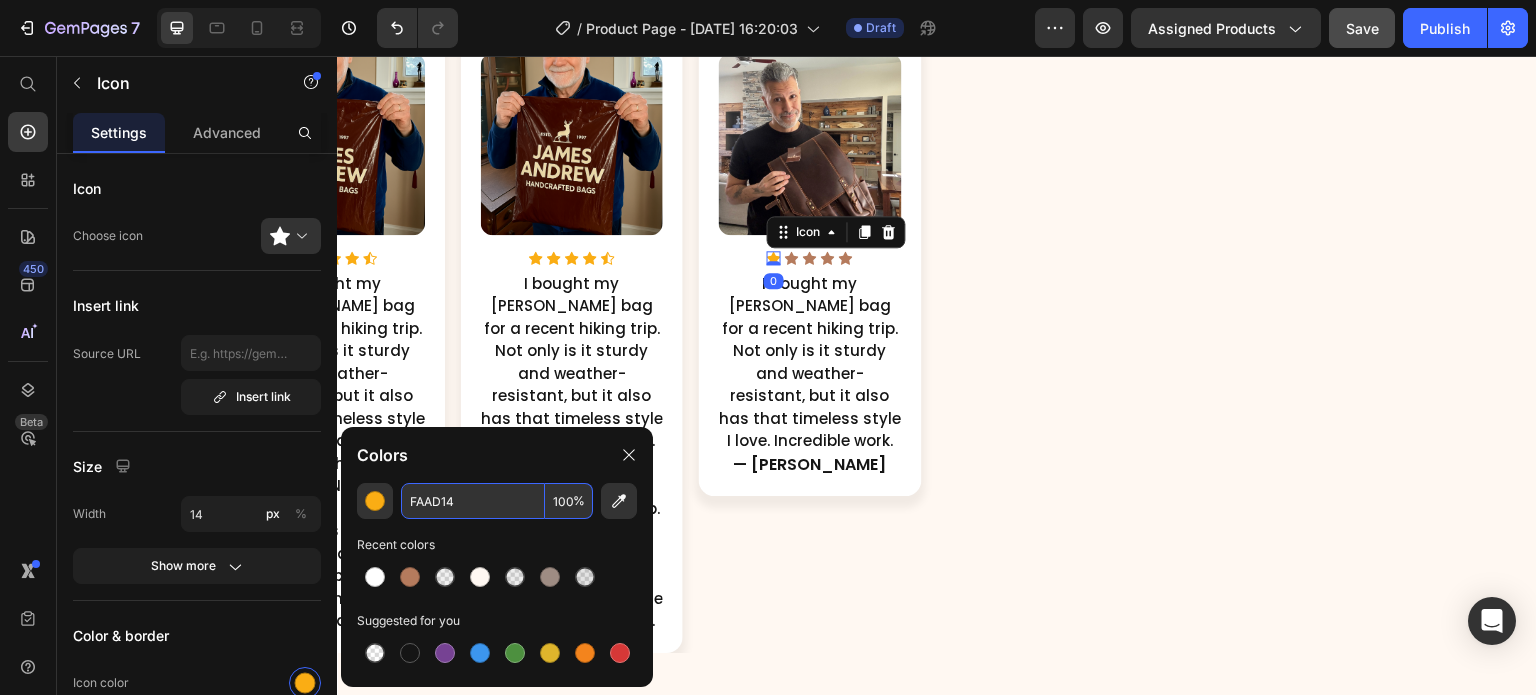 click on "FAAD14" at bounding box center [473, 501] 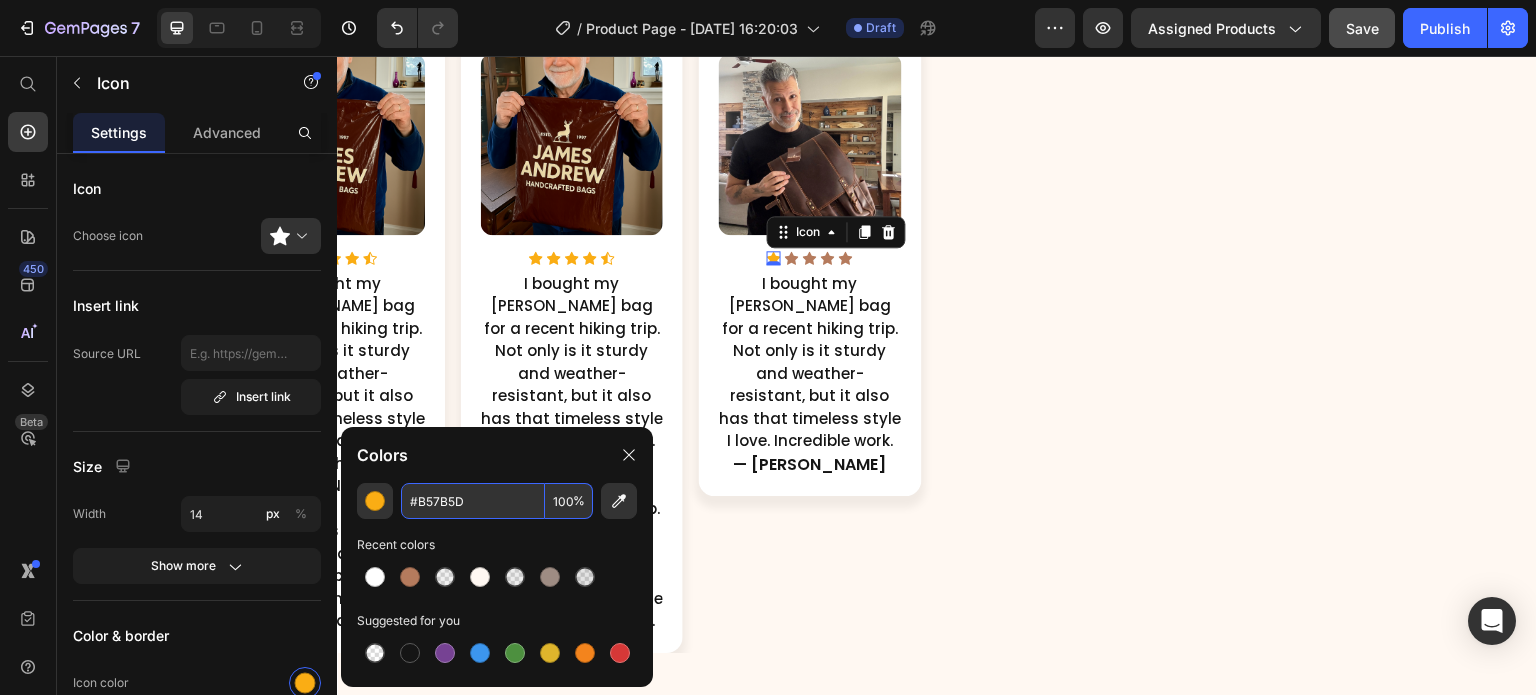 type on "B57B5D" 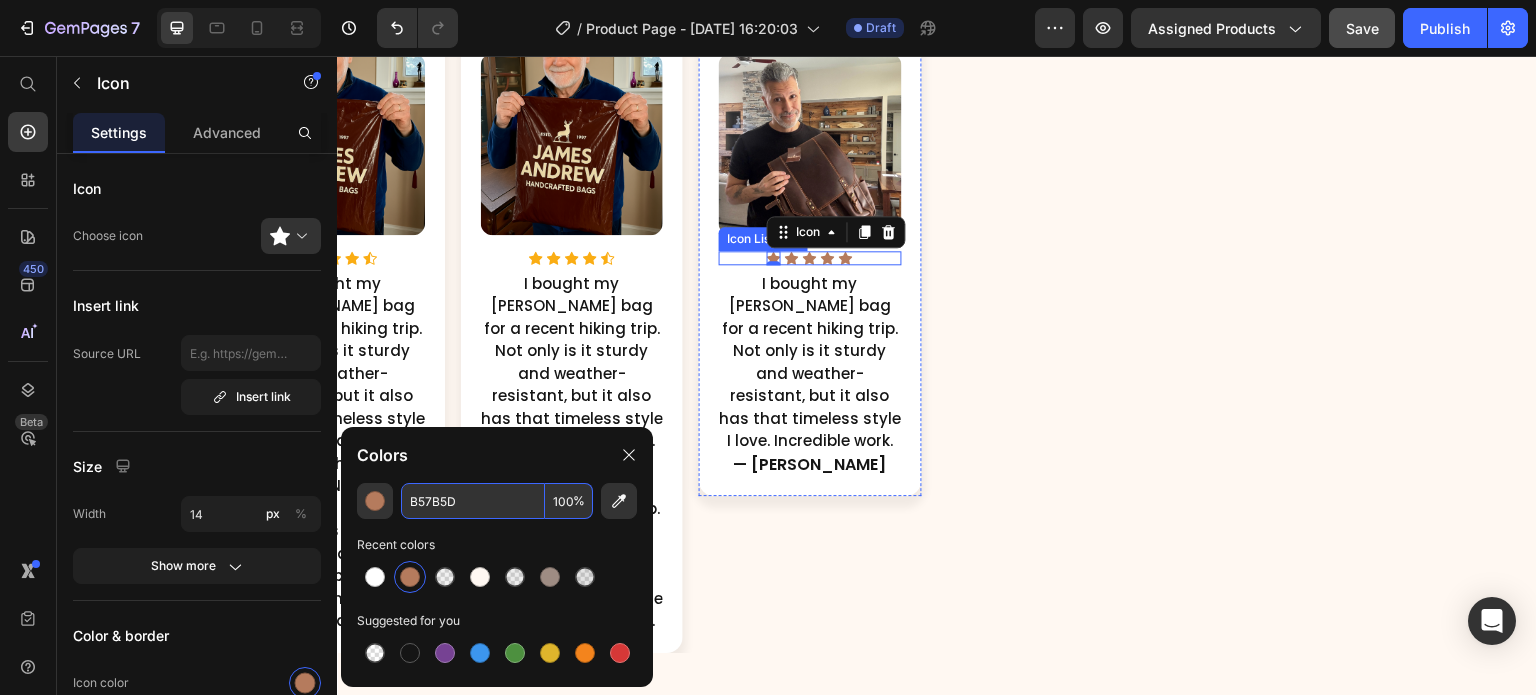 click on "Icon   0                Icon                Icon                Icon                Icon" at bounding box center (810, 258) 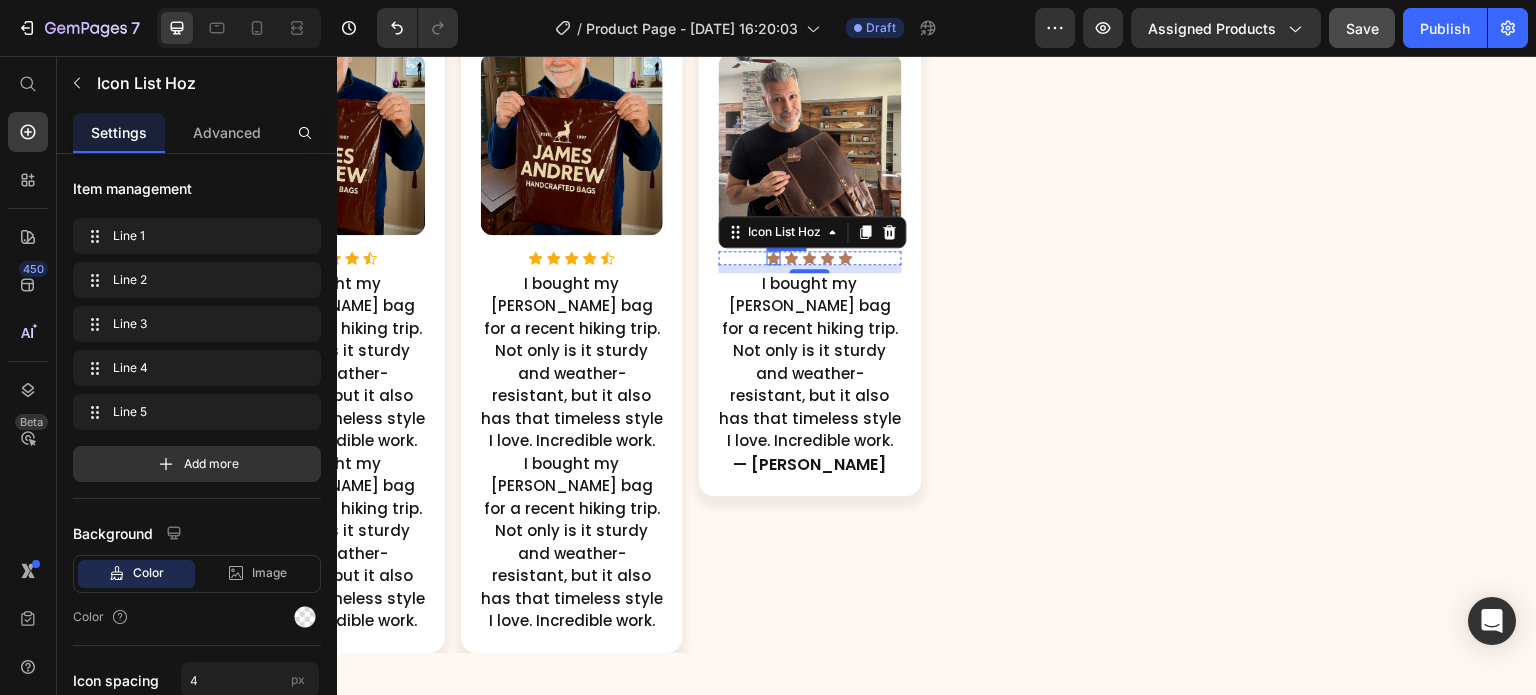 click 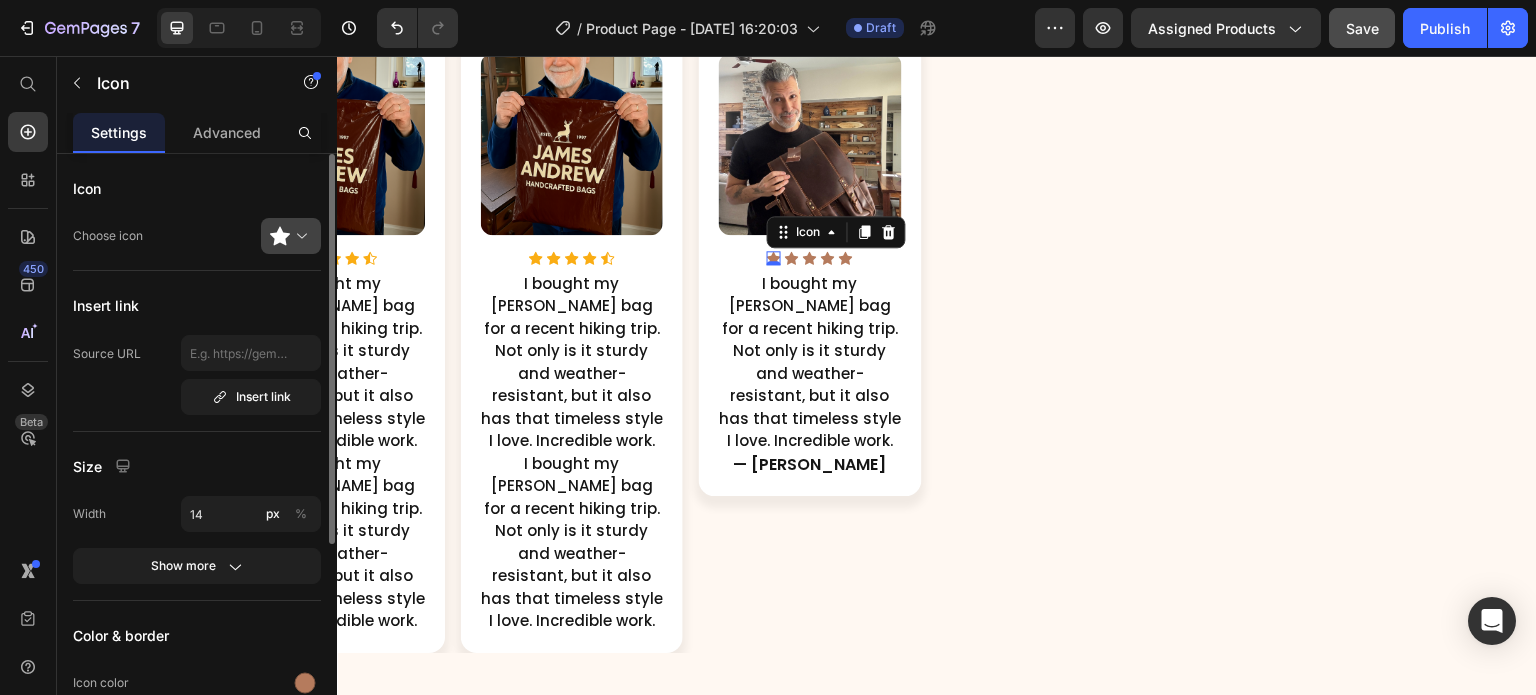 click at bounding box center (299, 236) 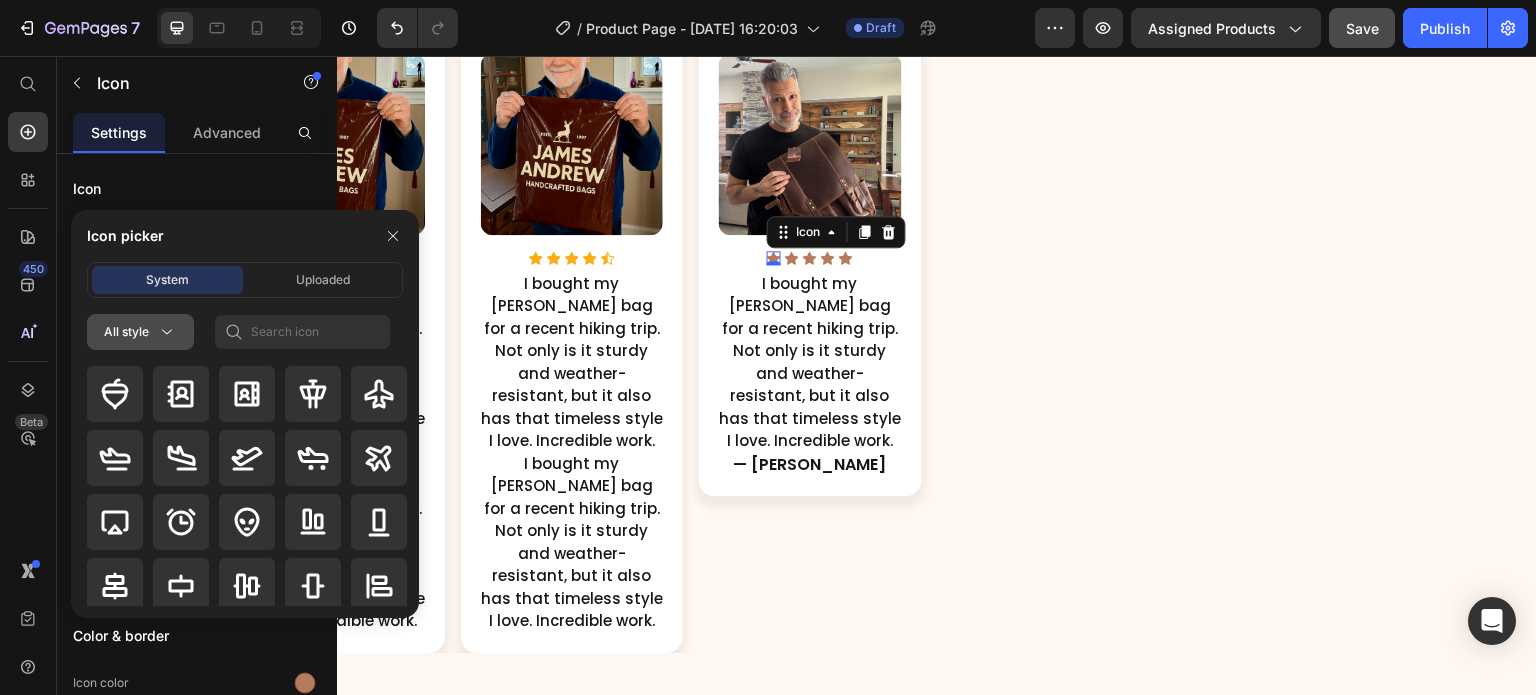 click 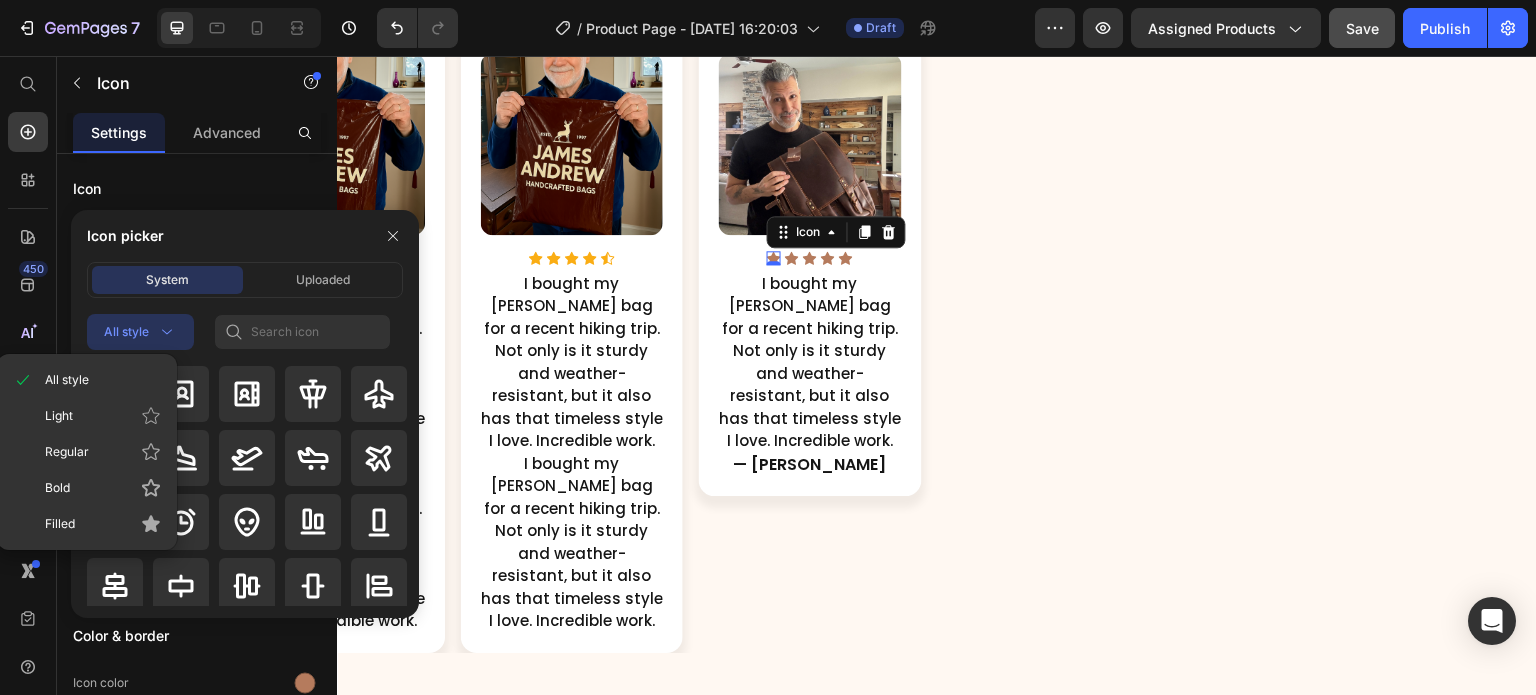 click 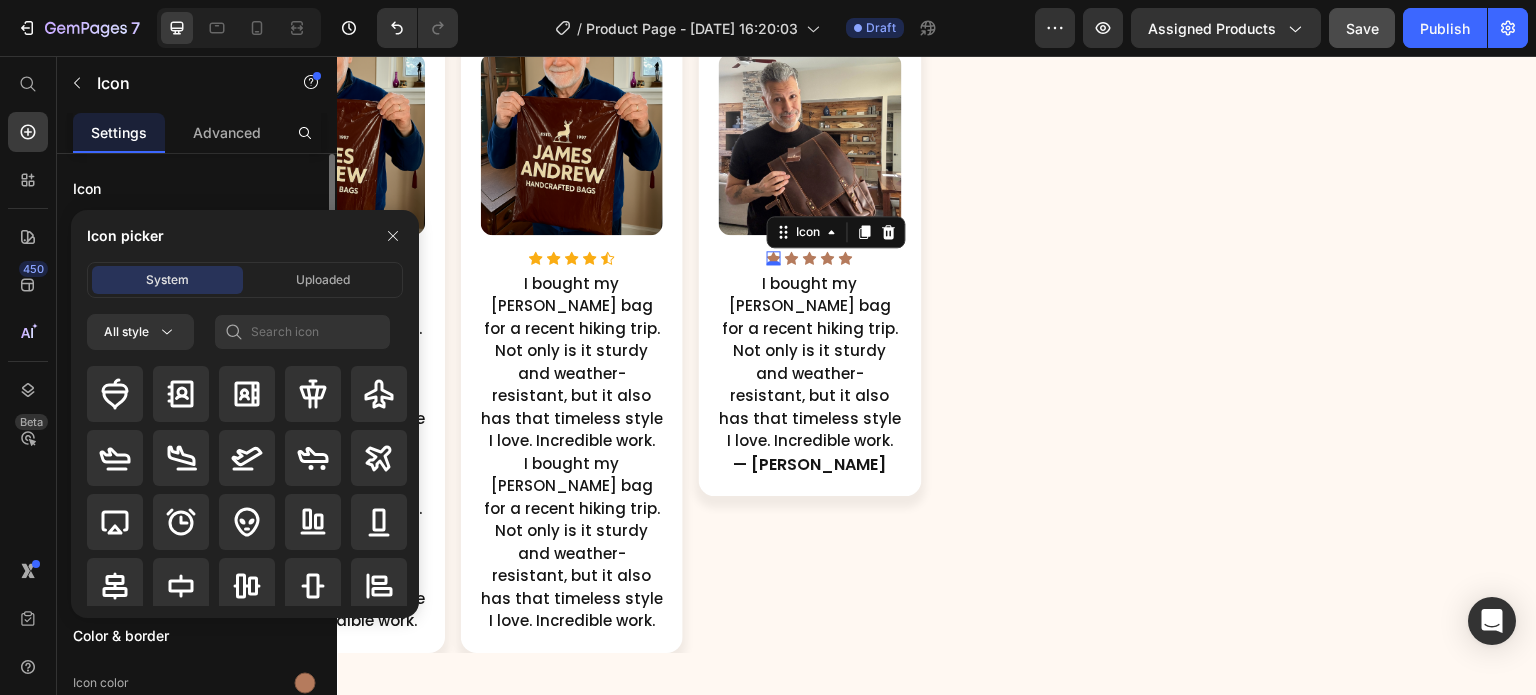 click on "Icon" at bounding box center (197, 188) 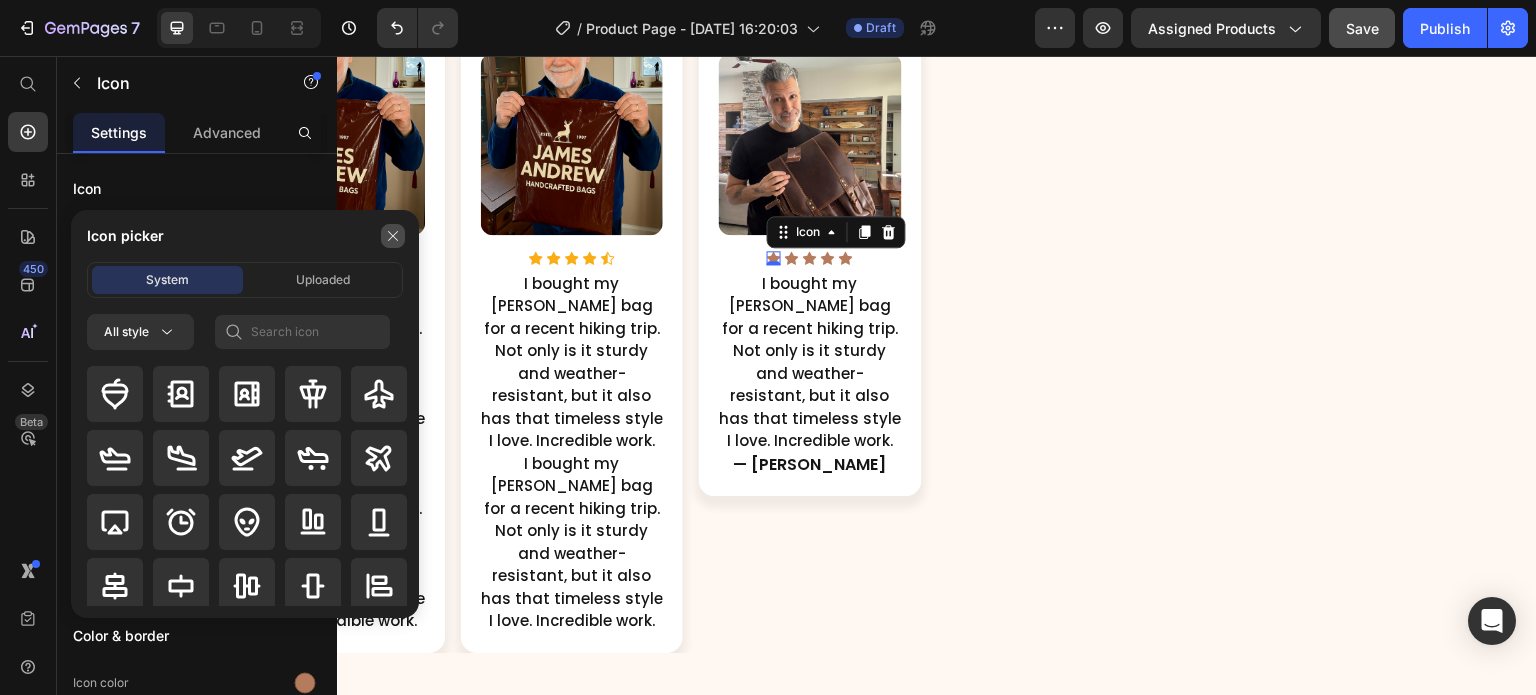 click 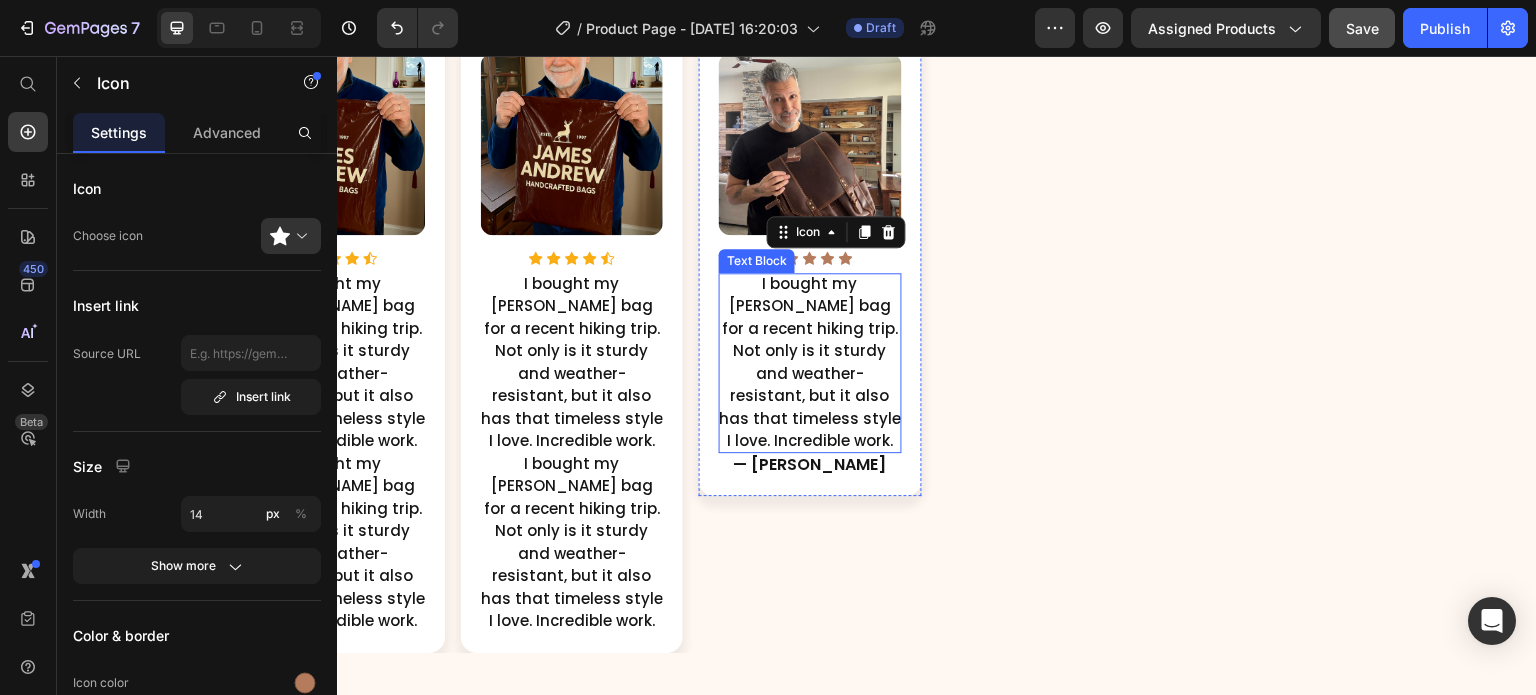 click on "I bought my [PERSON_NAME] bag for a recent hiking trip. Not only is it sturdy and weather-resistant, but it also has that timeless style I love. Incredible work." at bounding box center (810, 363) 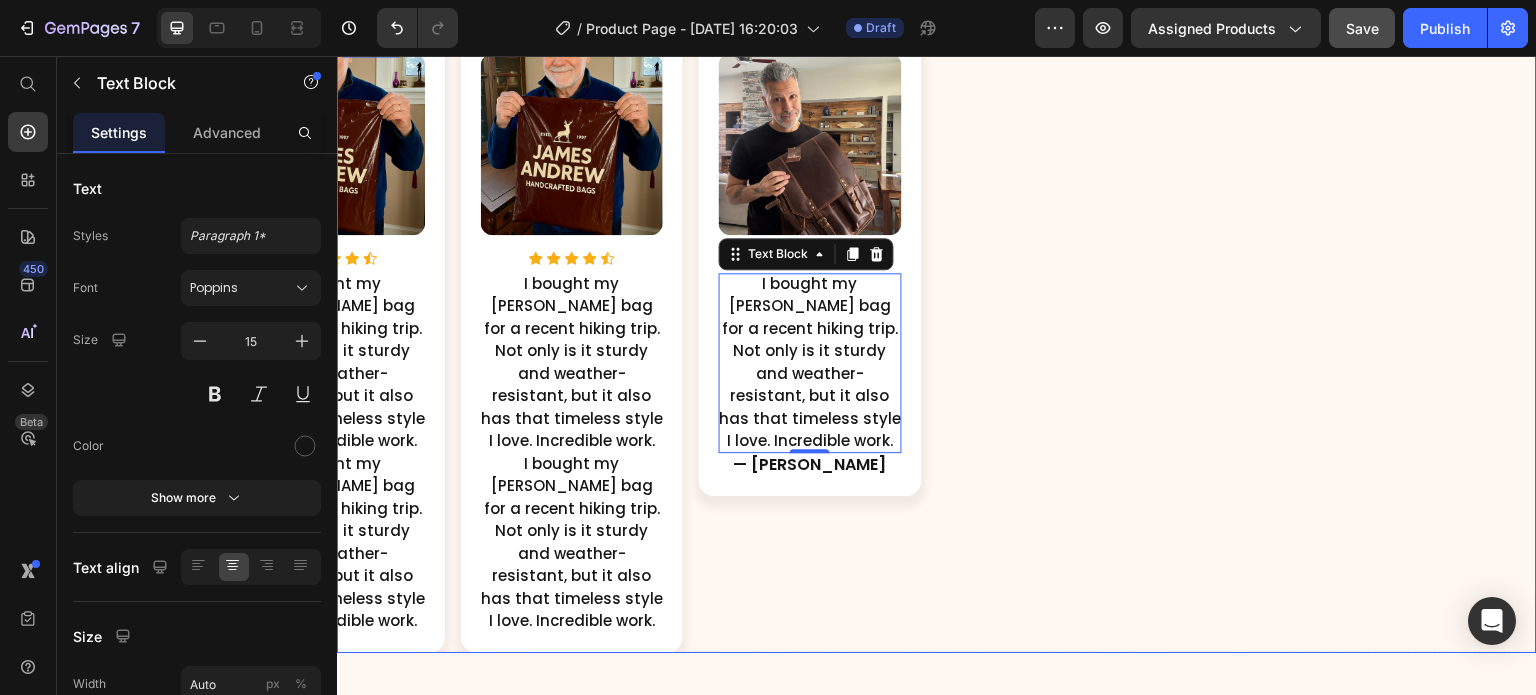 click on "Image                Icon                Icon                Icon                Icon
Icon Icon List Hoz I bought my James Andrew bag for a recent hiking trip. Not only is it sturdy and weather-resistant, but it also has that timeless style I love. Incredible work. Text Block I bought my James Andrew bag for a recent hiking trip. Not only is it sturdy and weather-resistant, but it also has that timeless style I love. Incredible work. Text Block Row Image                Icon                Icon                Icon                Icon                Icon Icon List Hoz I bought my James Andrew bag for a recent hiking trip. Not only is it sturdy and weather-resistant, but it also has that timeless style I love. Incredible work. Text Block   0 — Bryan L. Text Block Row Image                Icon                Icon                Icon                Icon
Icon Icon List Hoz Text Block Text Block Row" at bounding box center (937, 343) 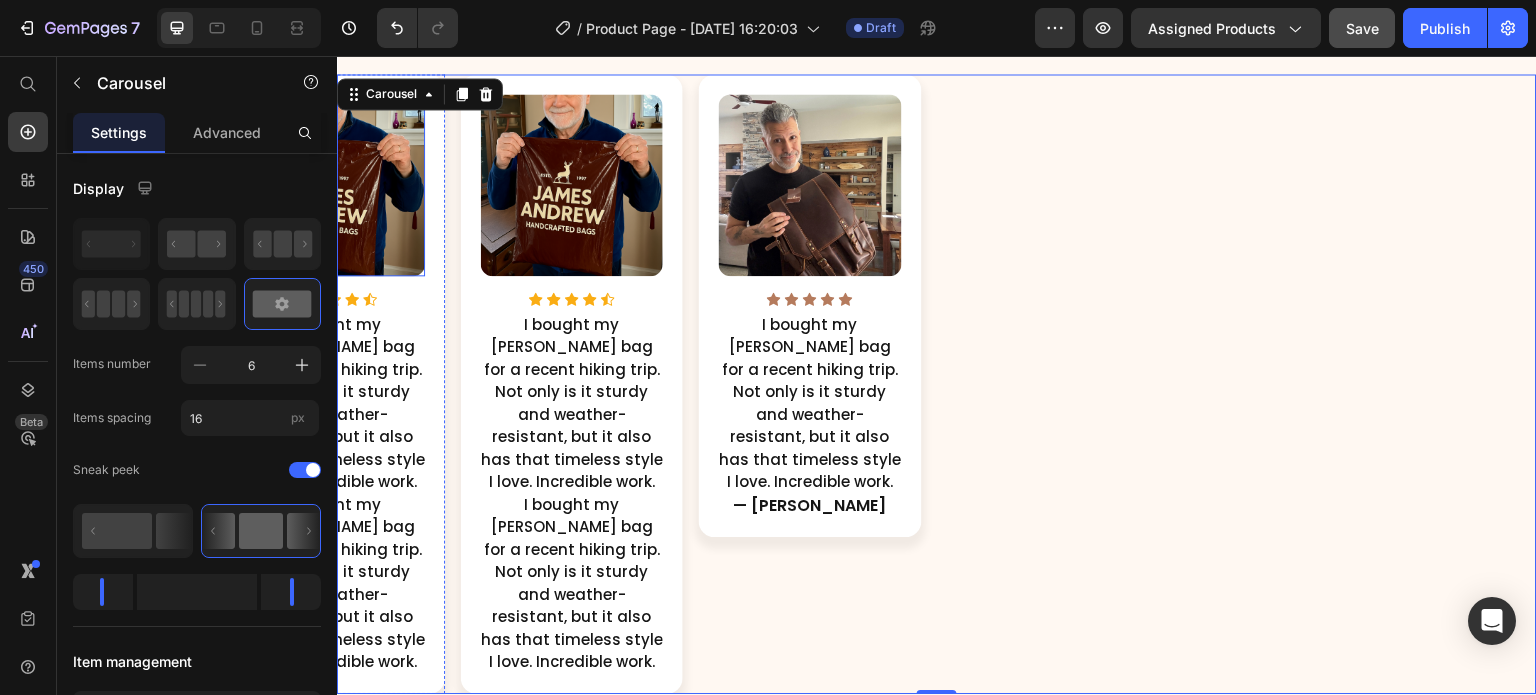 scroll, scrollTop: 2982, scrollLeft: 0, axis: vertical 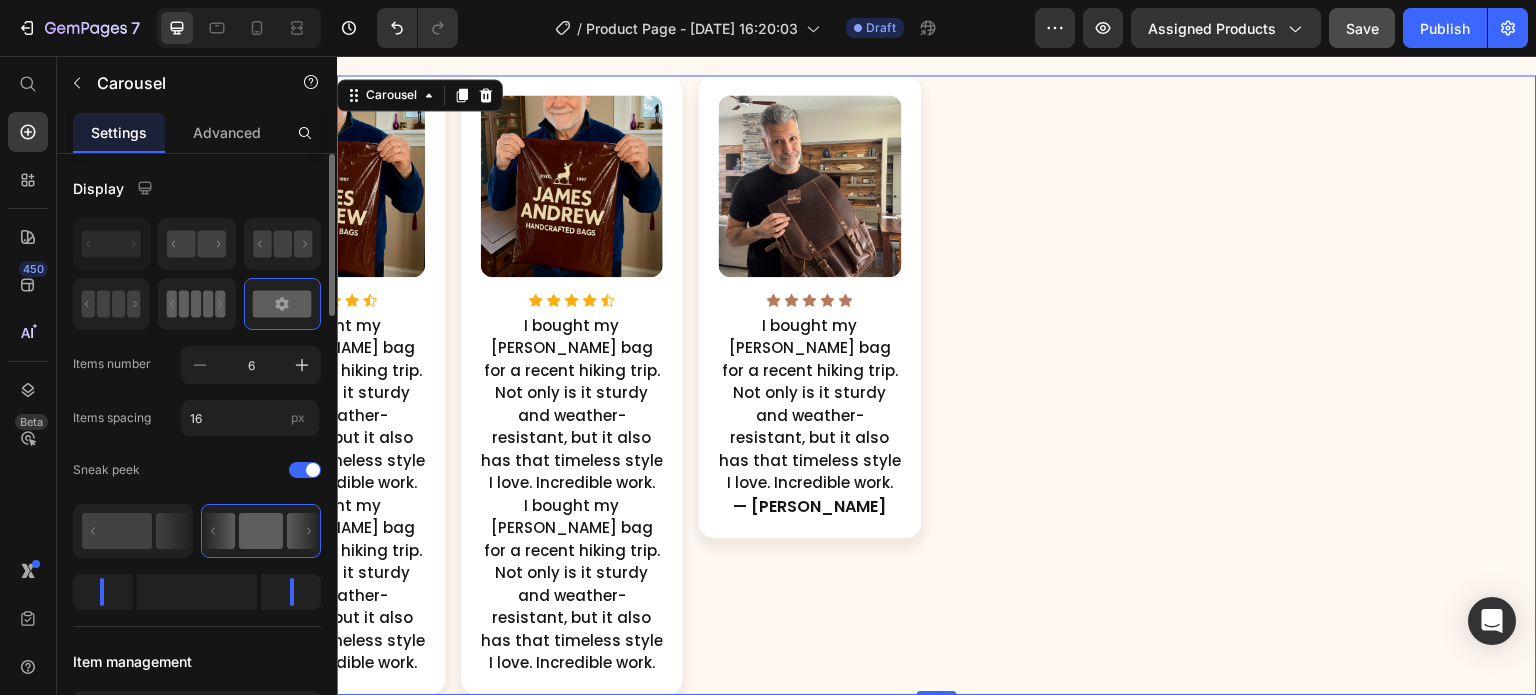 click 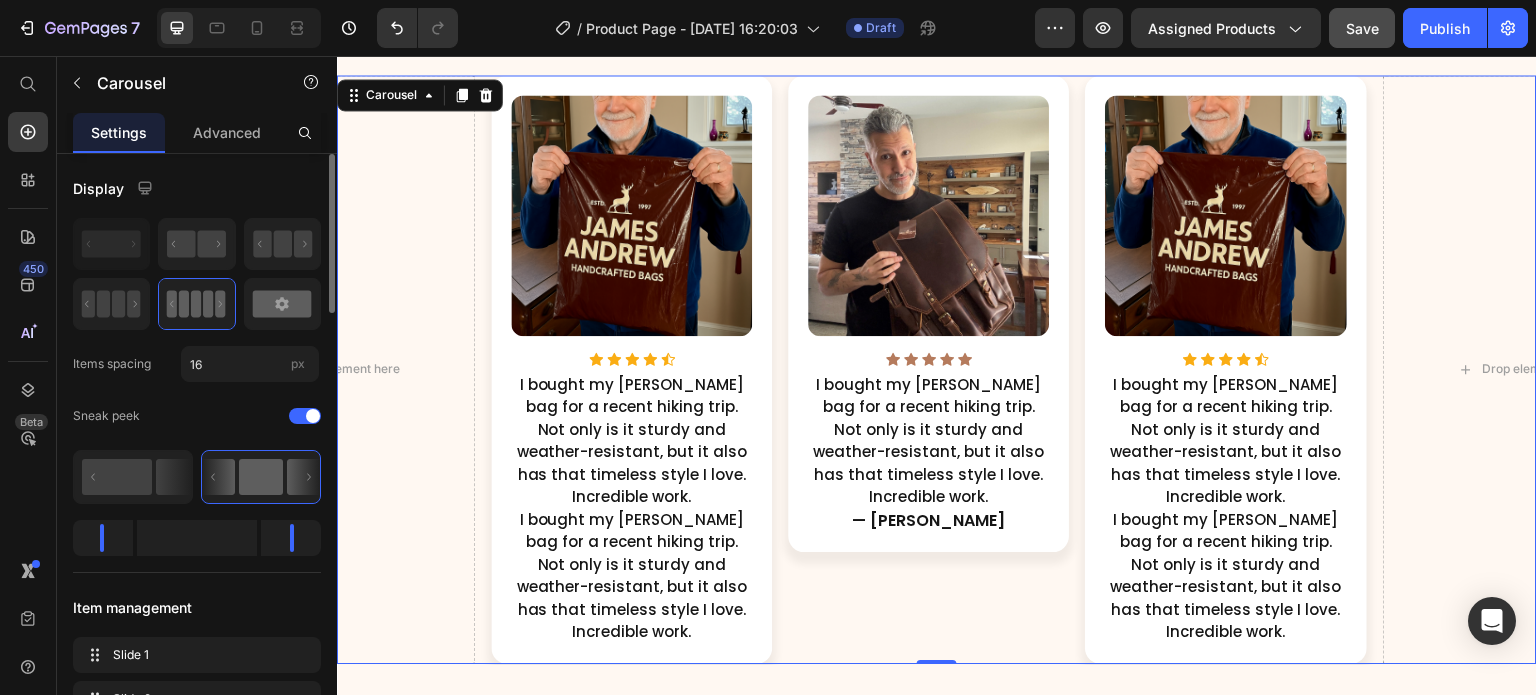click 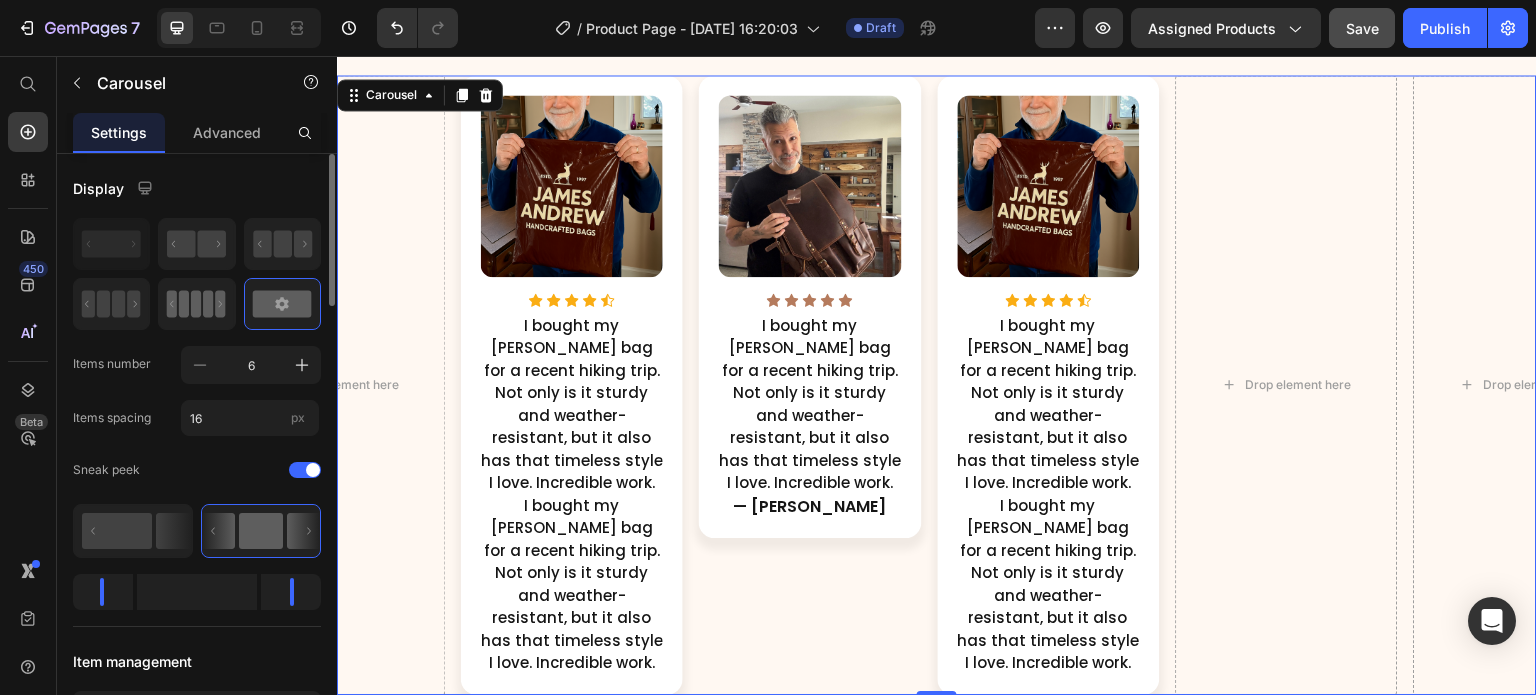 click 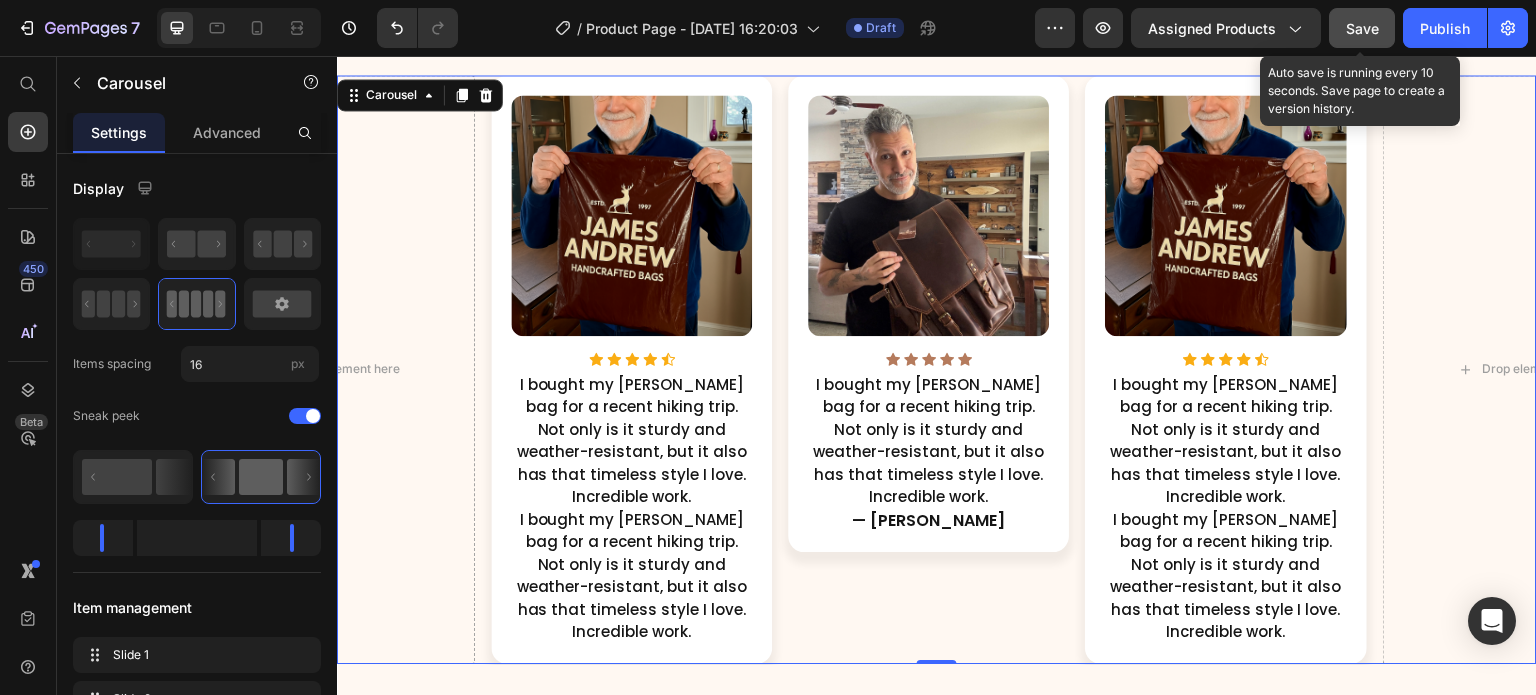 click on "Save" at bounding box center (1362, 28) 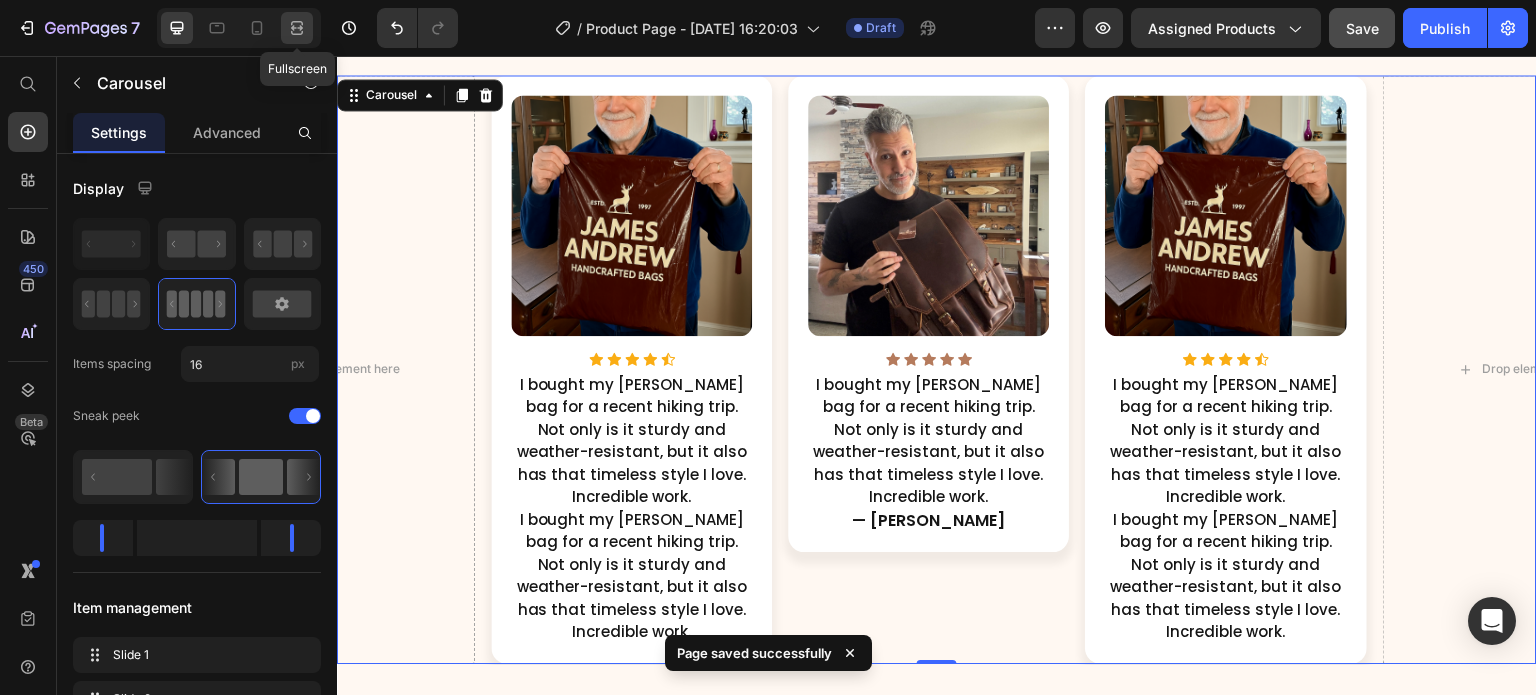 click 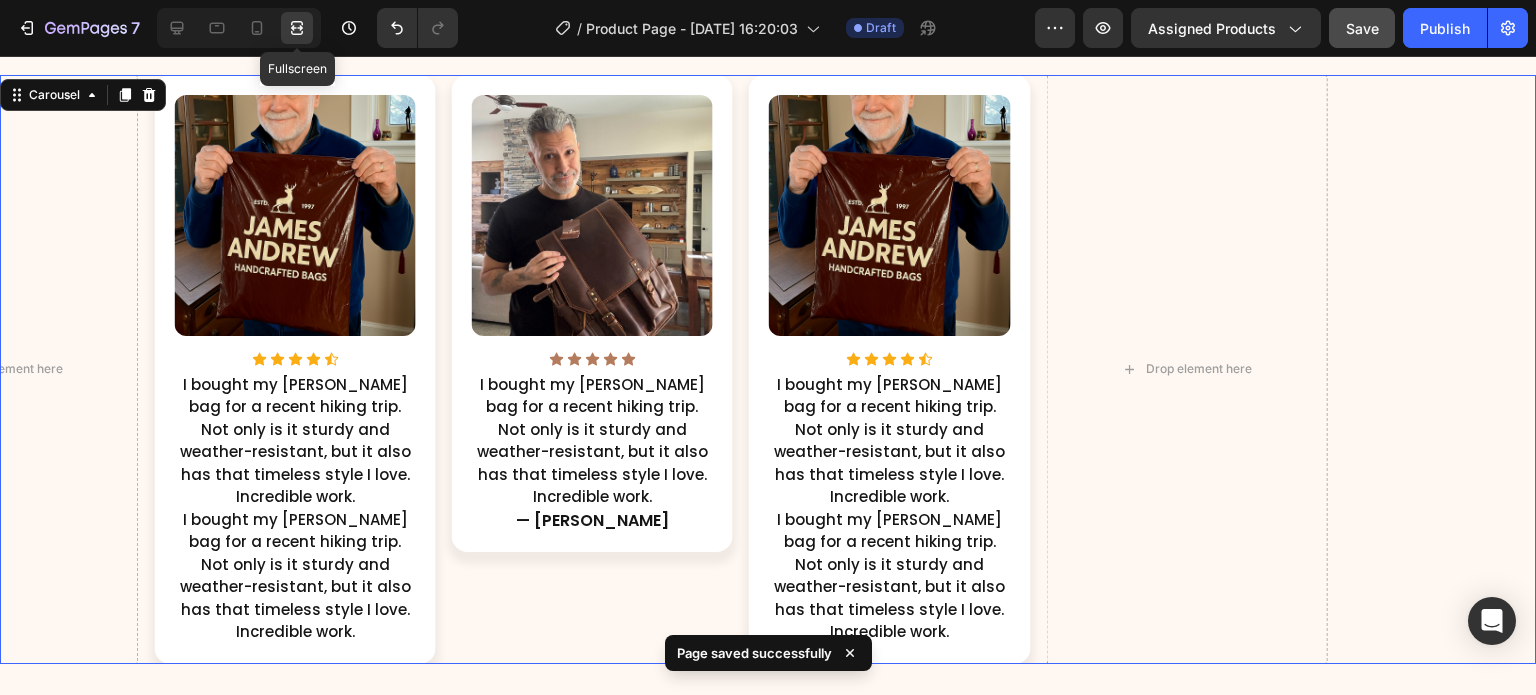 scroll, scrollTop: 2924, scrollLeft: 0, axis: vertical 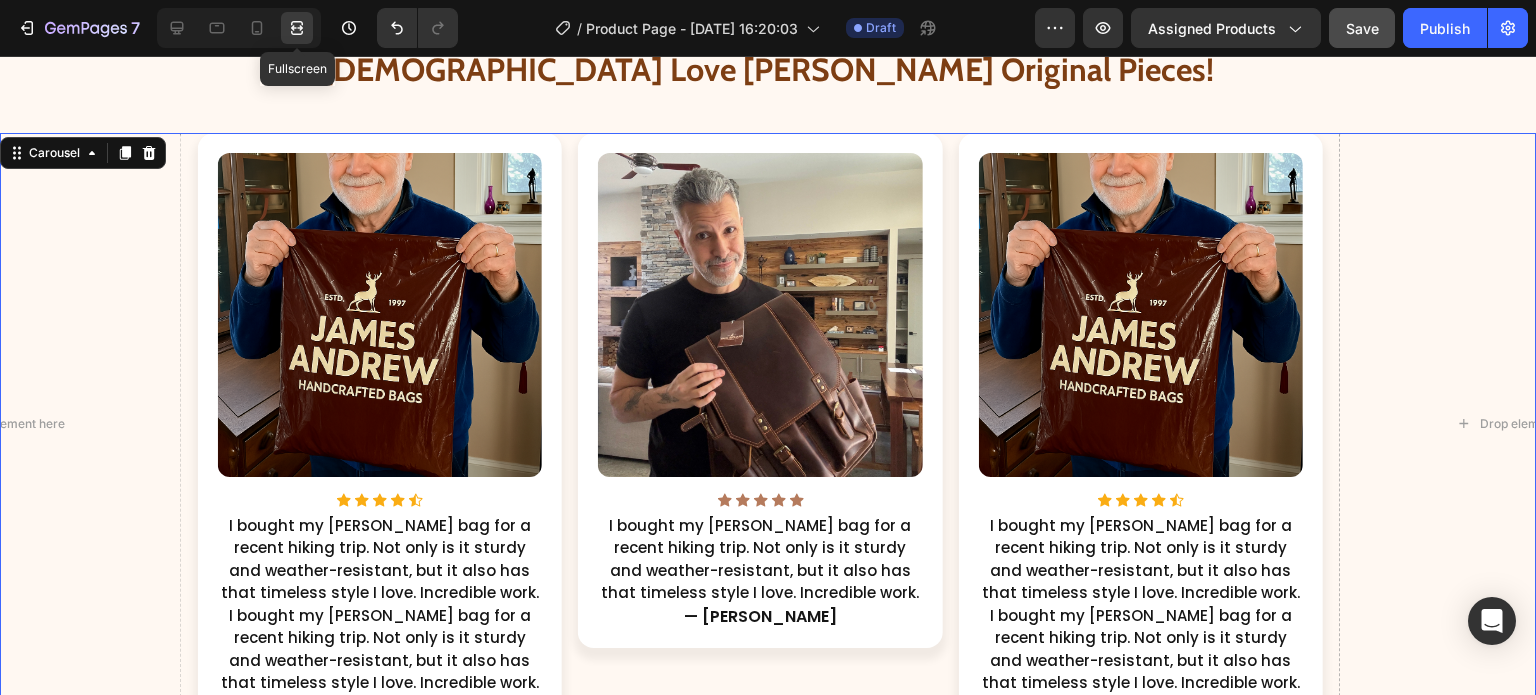 click 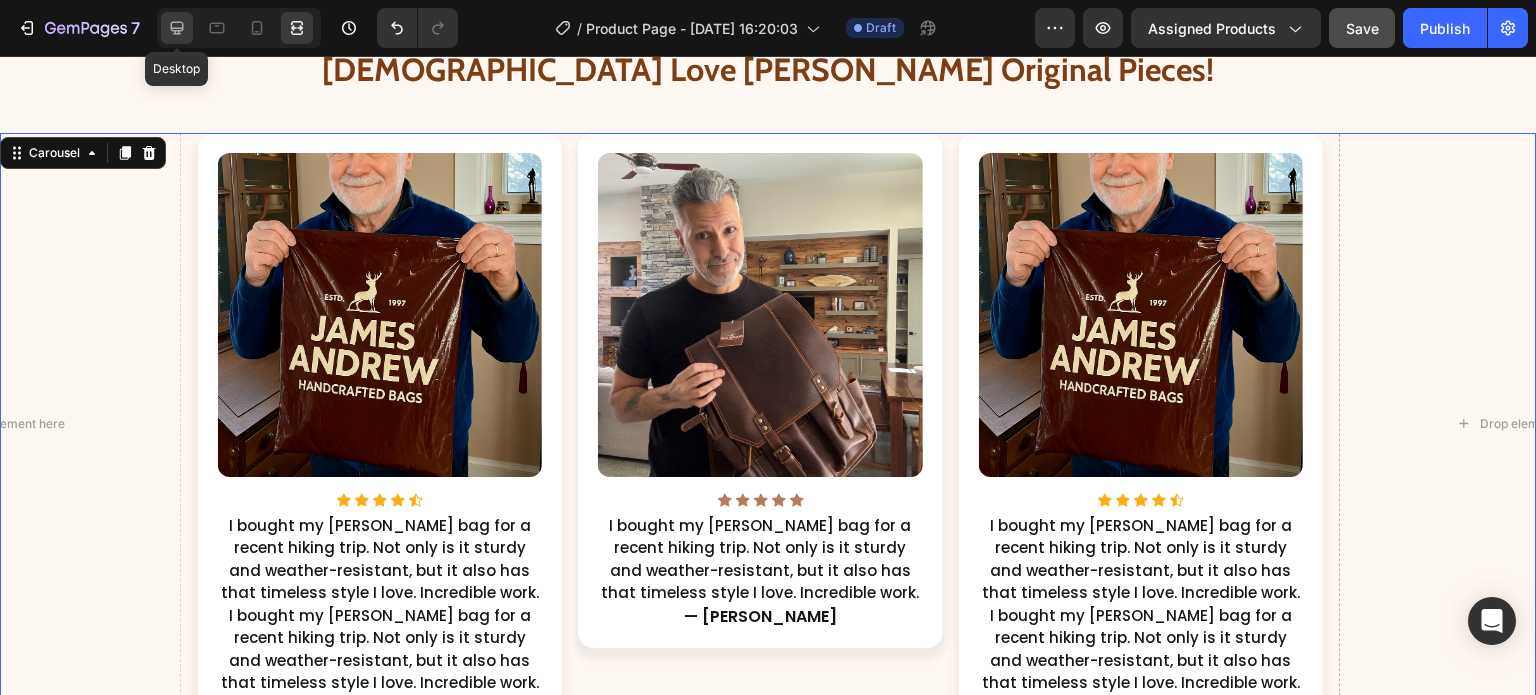 click 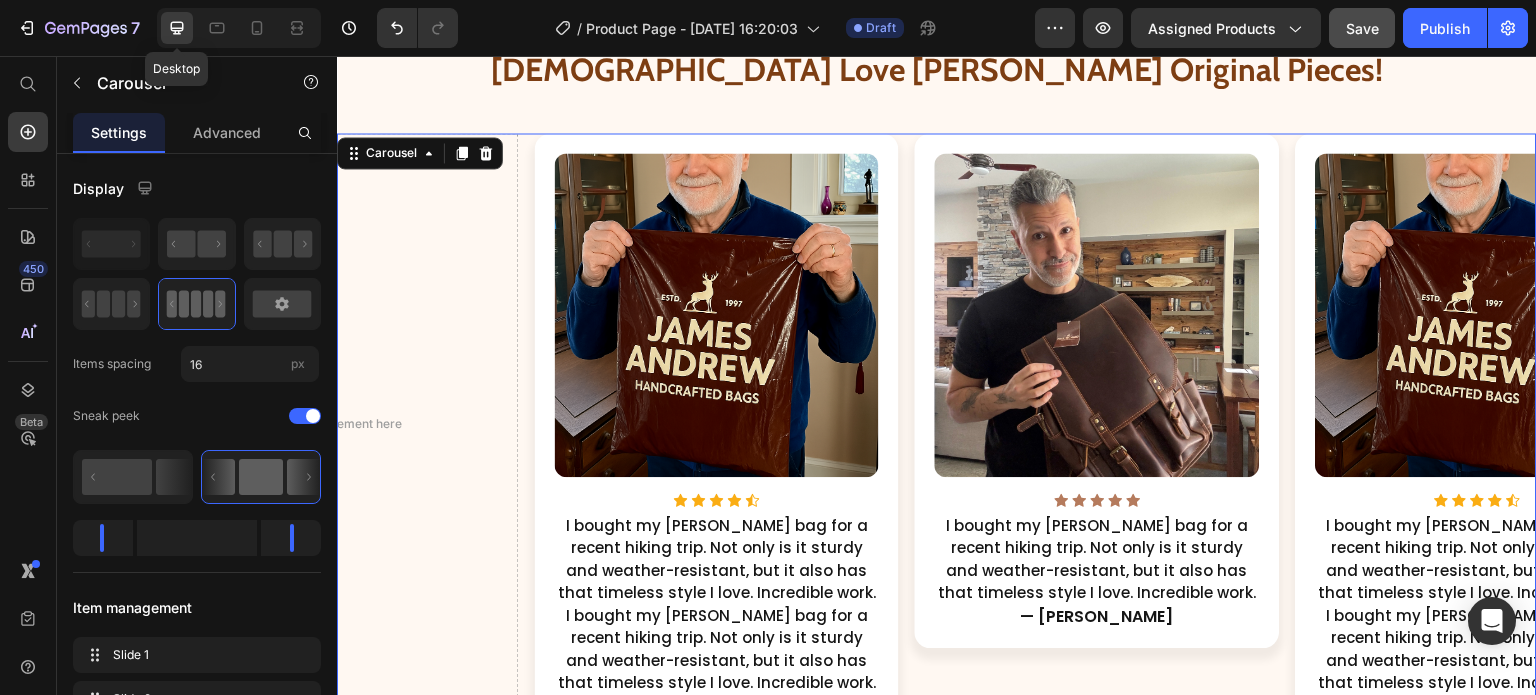 scroll, scrollTop: 2982, scrollLeft: 0, axis: vertical 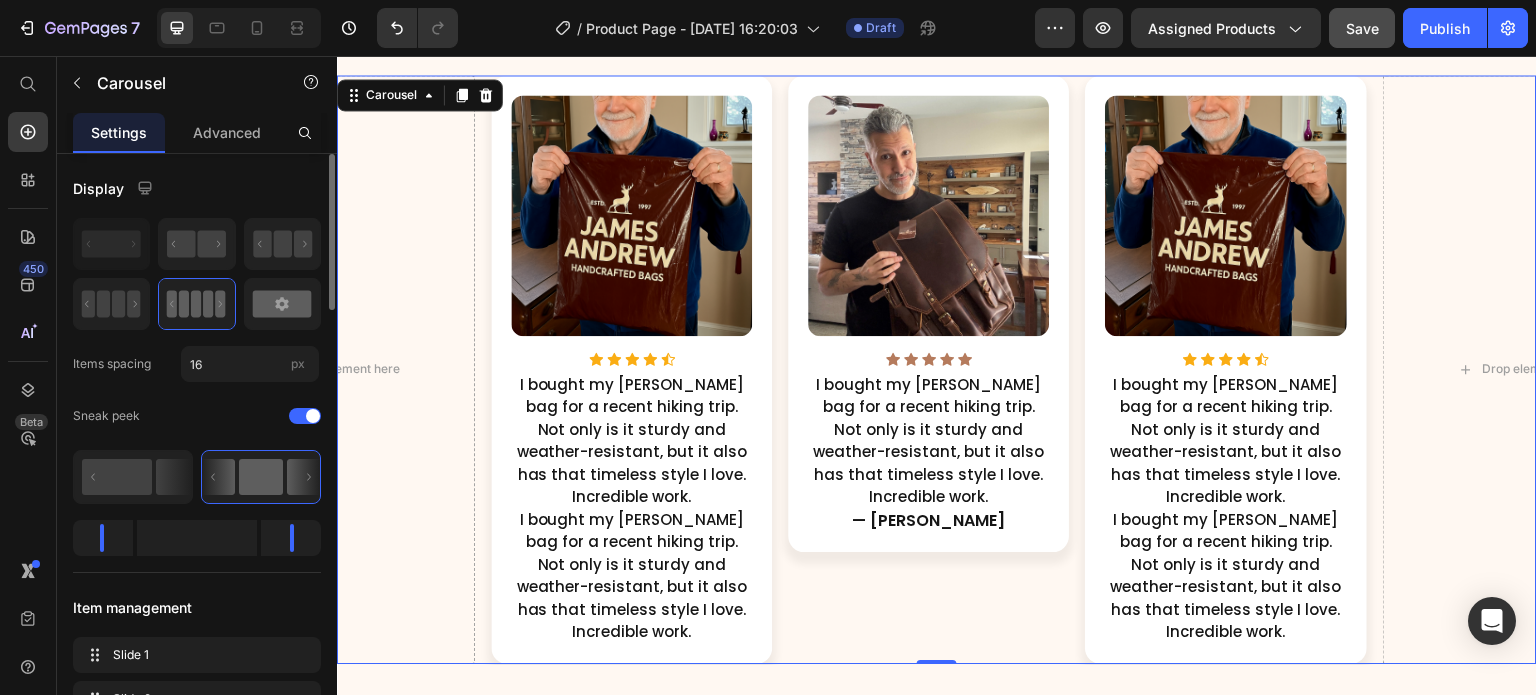 click 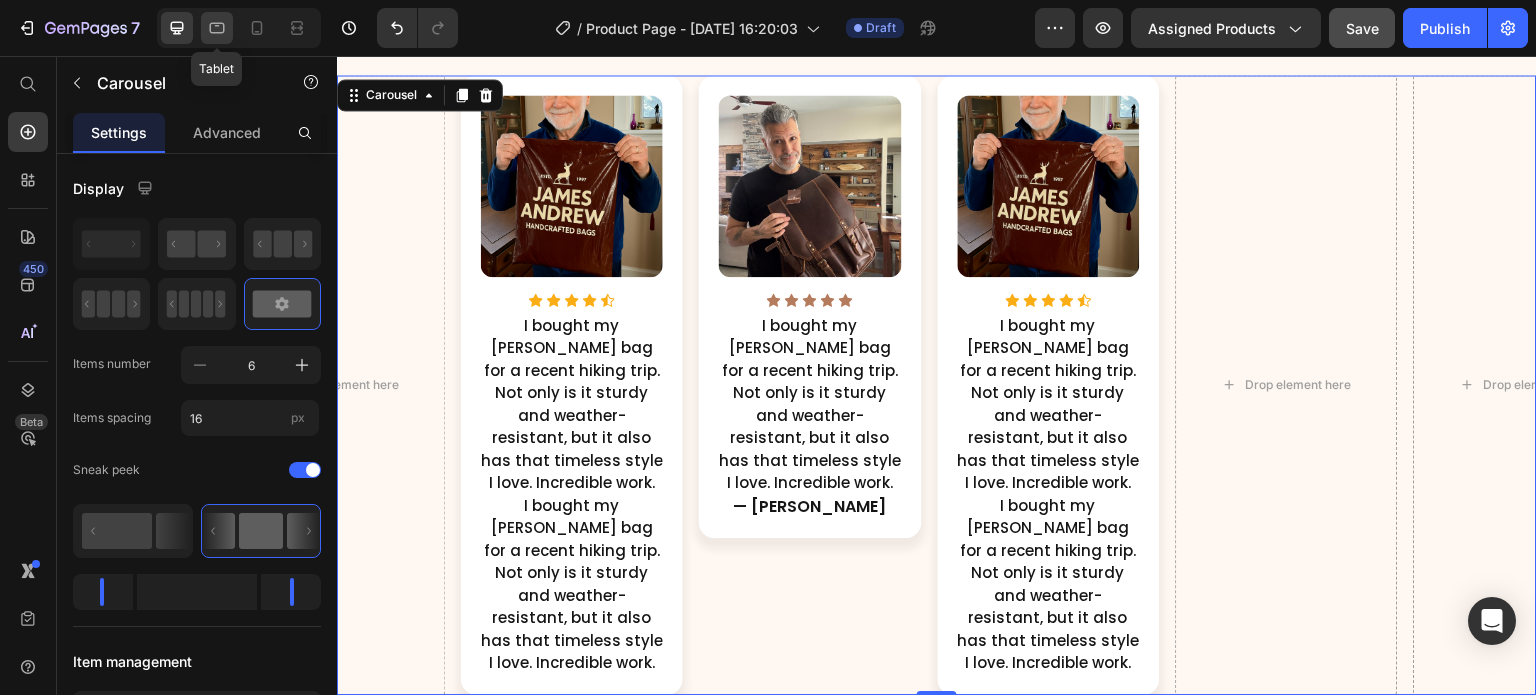 click 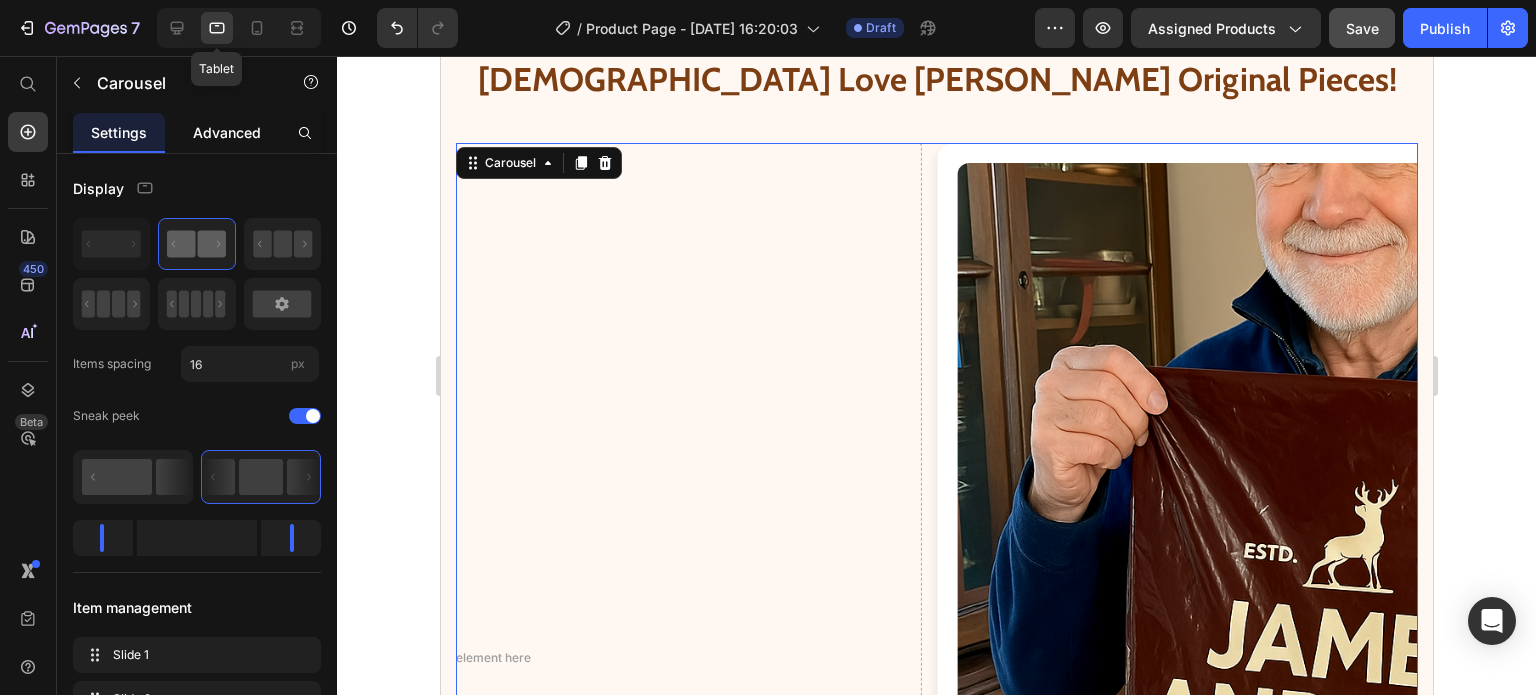 scroll, scrollTop: 2919, scrollLeft: 0, axis: vertical 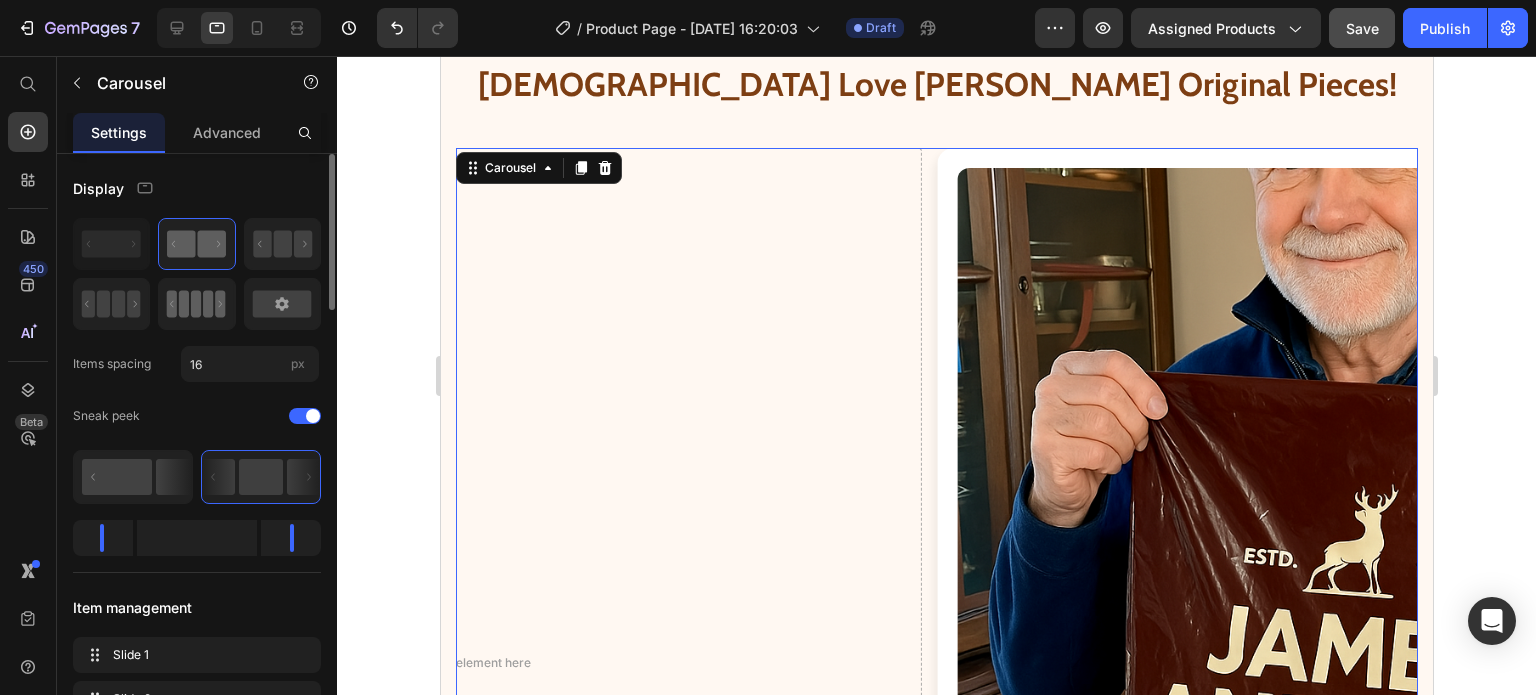 click 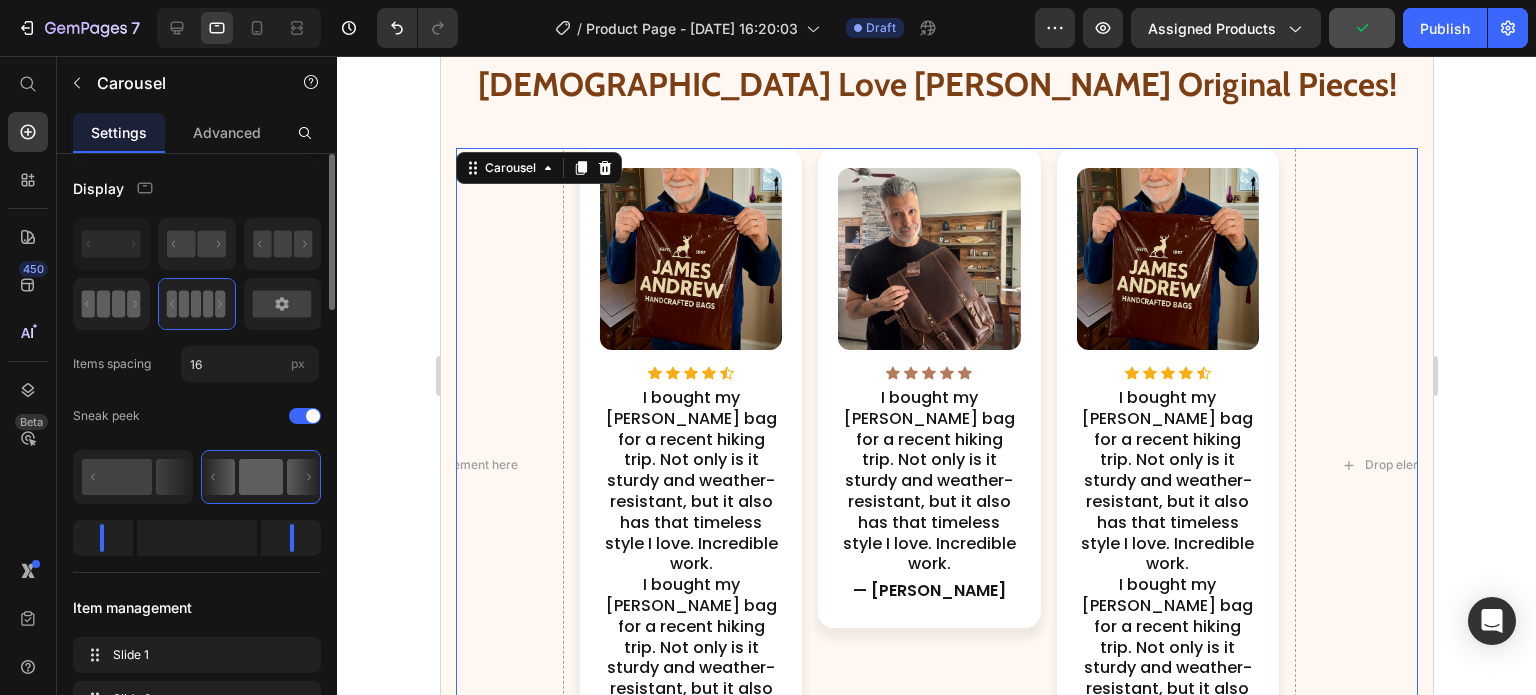click 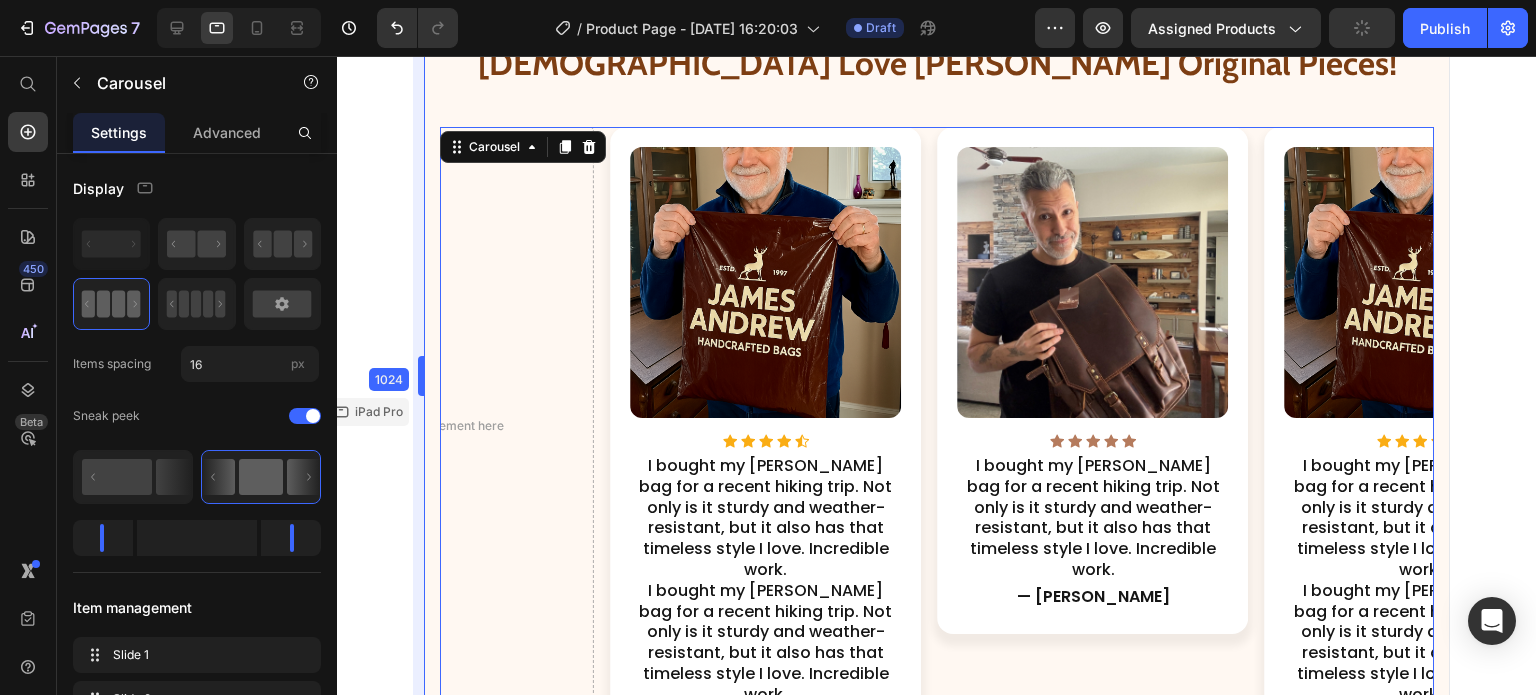 drag, startPoint x: 436, startPoint y: 365, endPoint x: 316, endPoint y: 315, distance: 130 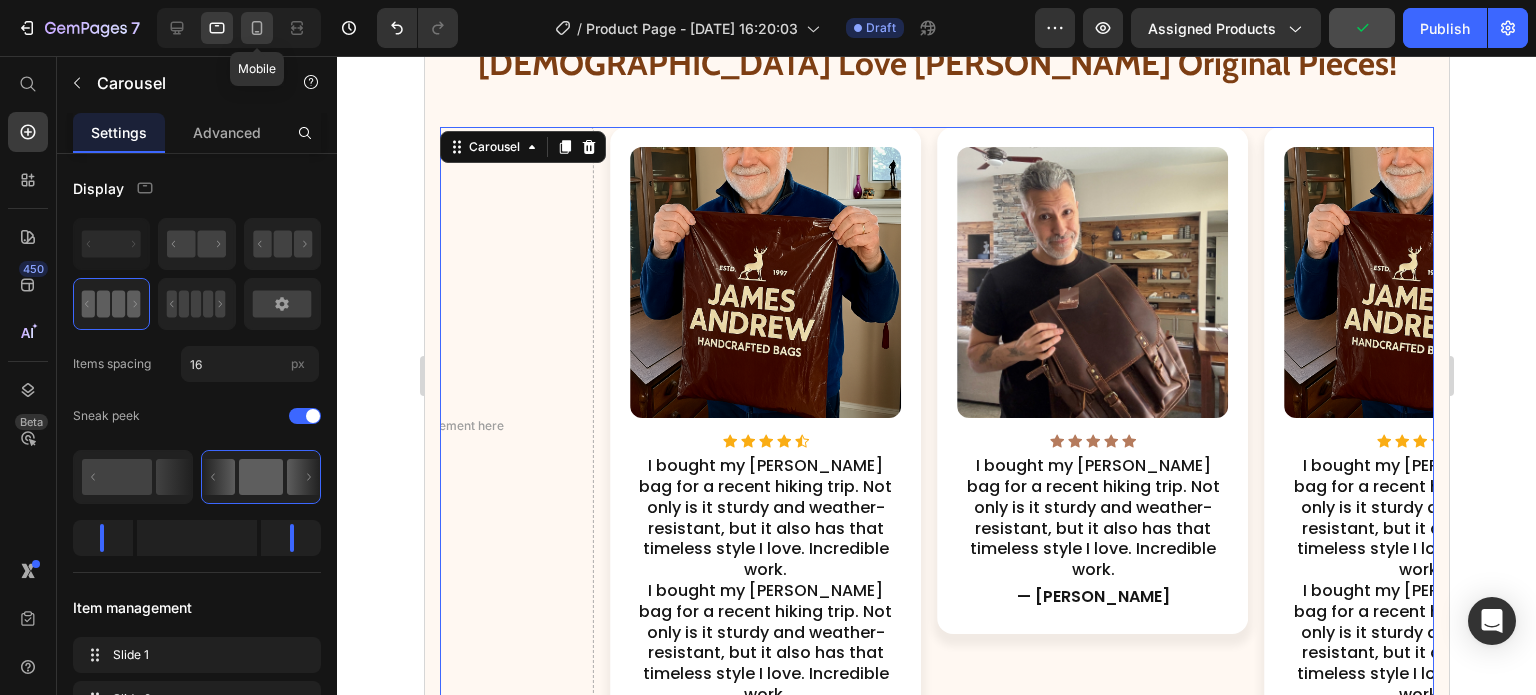 click 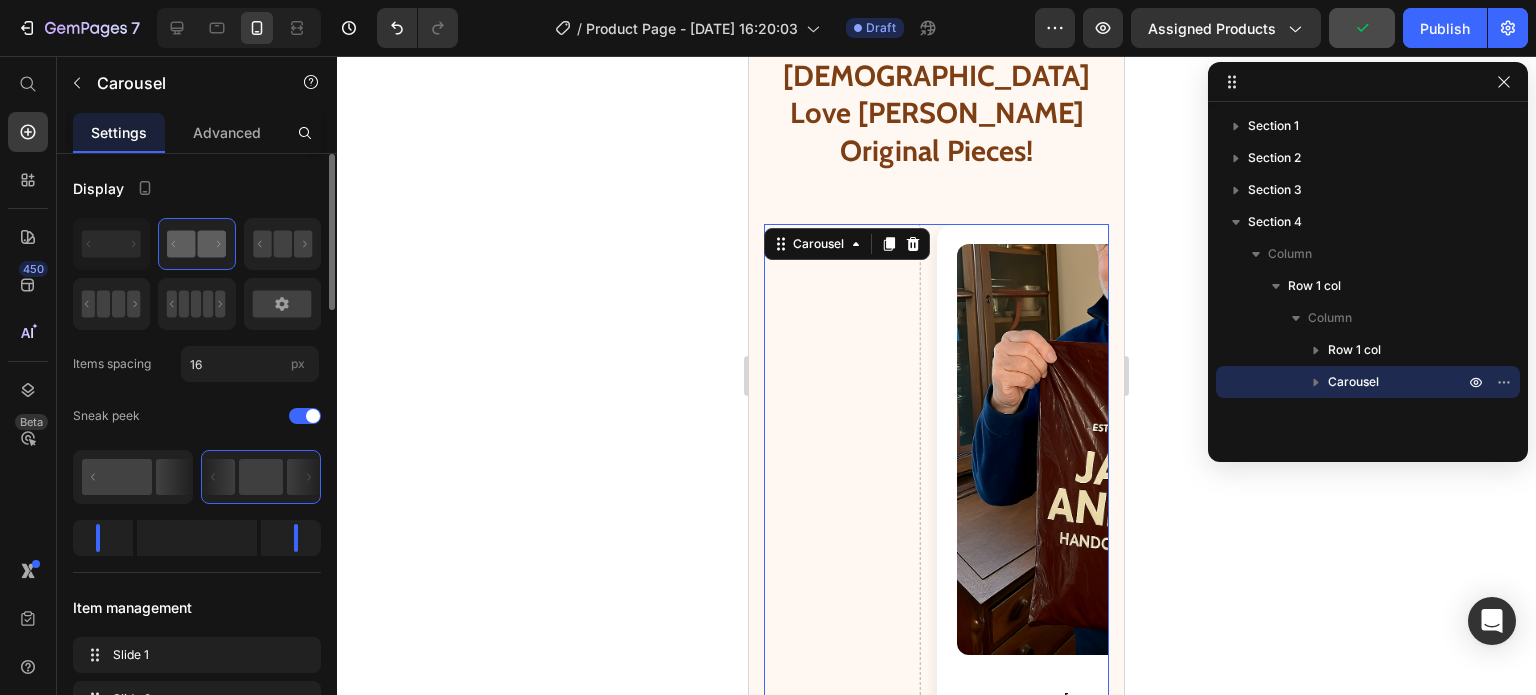 scroll, scrollTop: 3204, scrollLeft: 0, axis: vertical 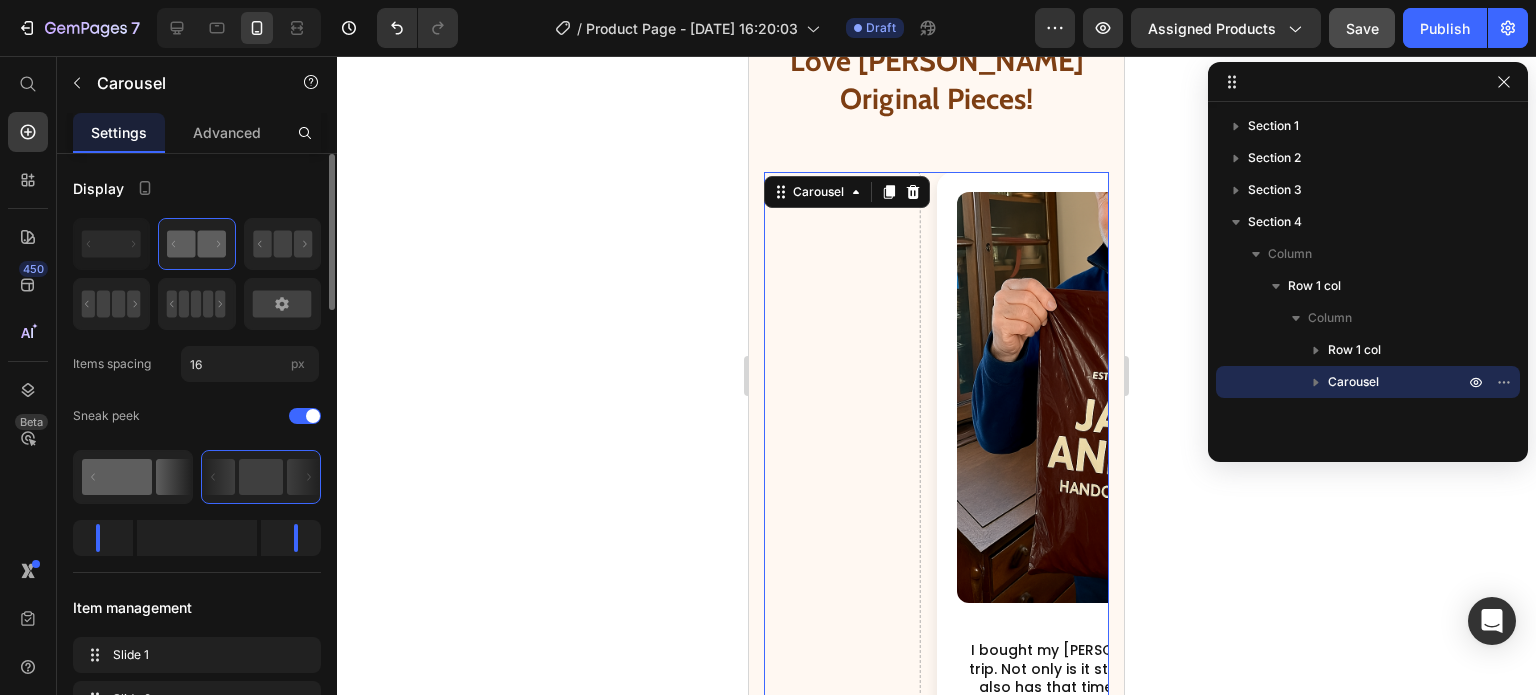 click 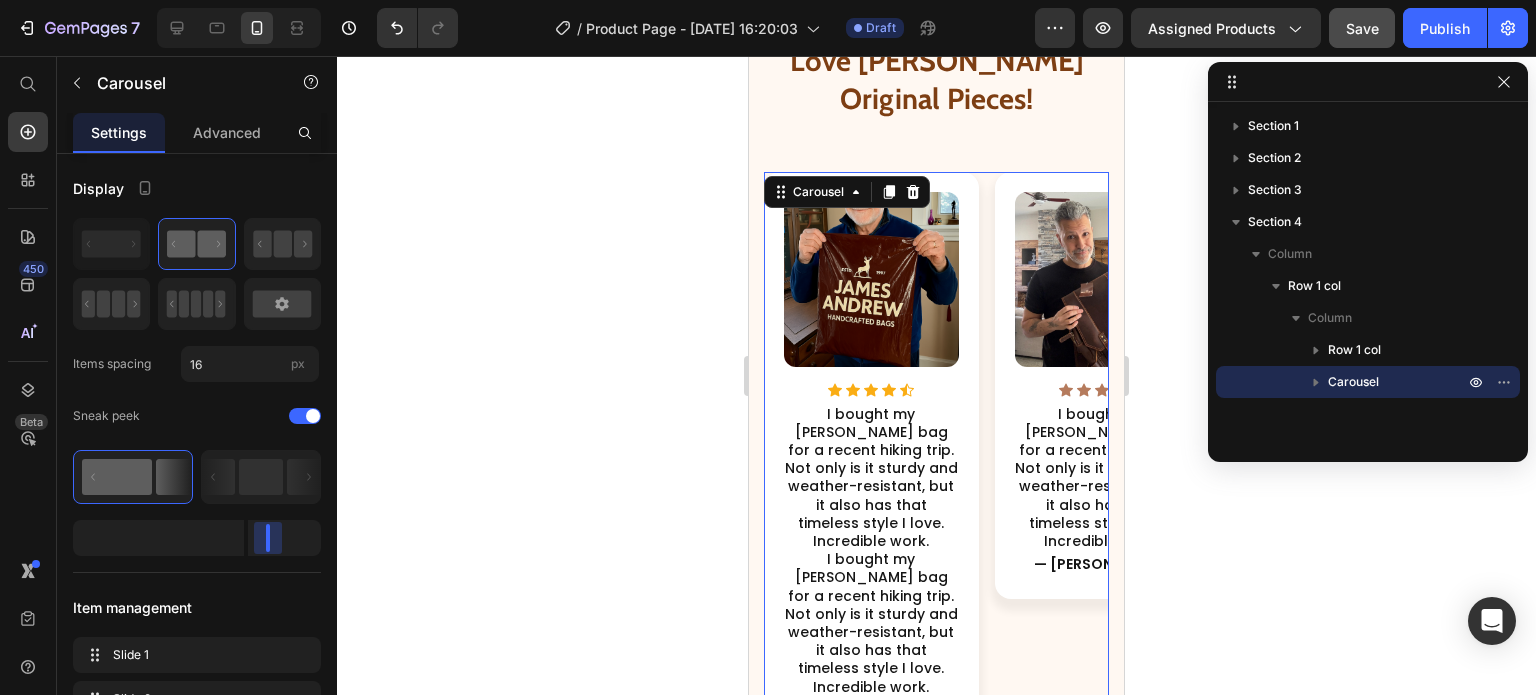drag, startPoint x: 284, startPoint y: 533, endPoint x: 264, endPoint y: 533, distance: 20 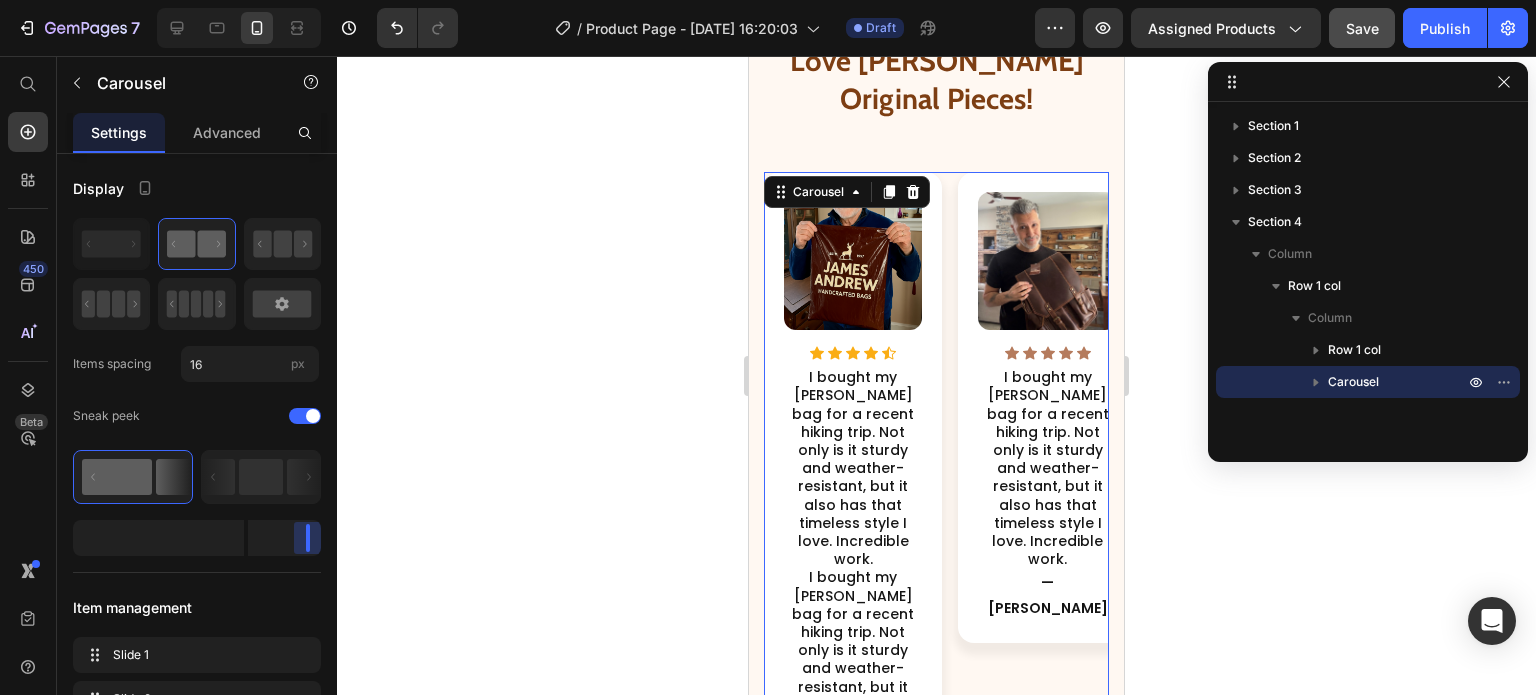 drag, startPoint x: 264, startPoint y: 533, endPoint x: 349, endPoint y: 531, distance: 85.02353 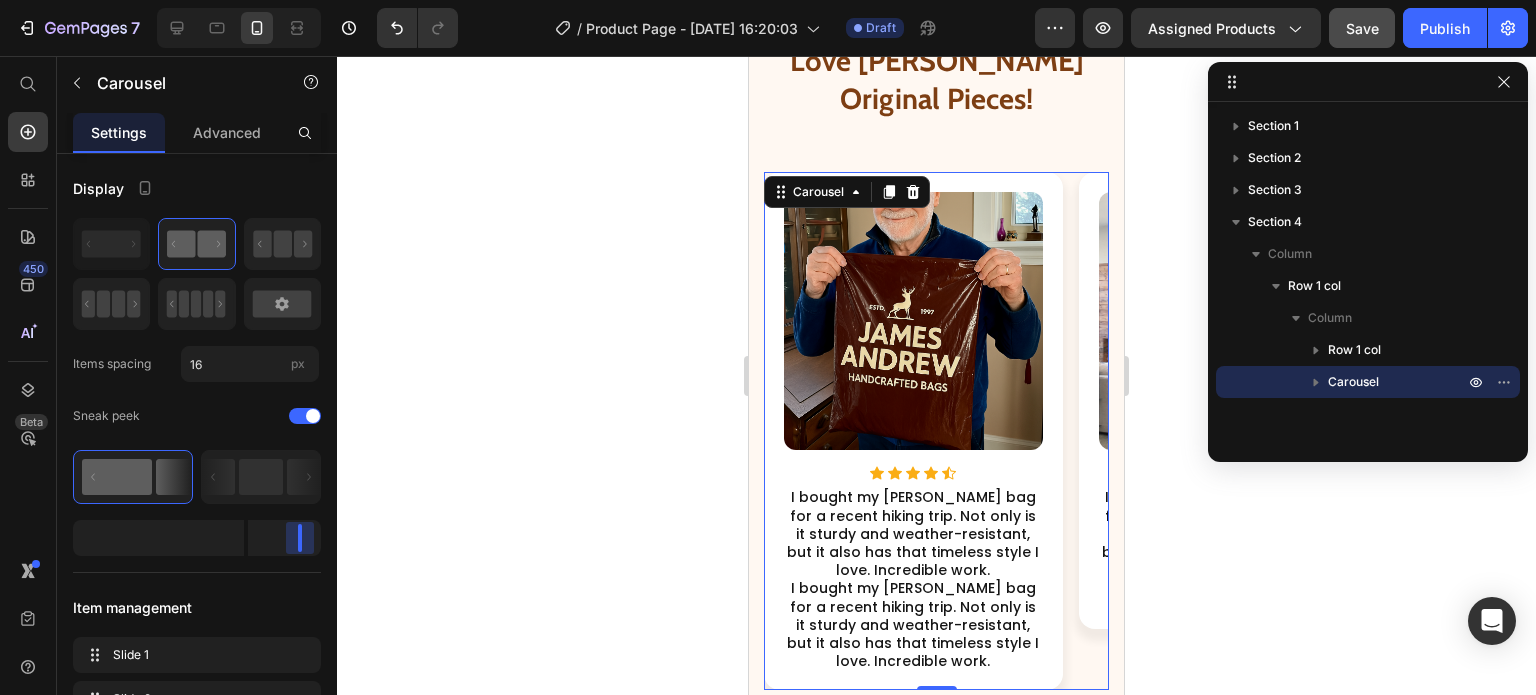 click on "7   /  Product Page - Jul 10, 16:20:03 Draft Preview Assigned Products  Save   Publish  450 Beta Start with Sections Elements Hero Section Product Detail Brands Trusted Badges Guarantee Product Breakdown How to use Testimonials Compare Bundle FAQs Social Proof Brand Story Product List Collection Blog List Contact Sticky Add to Cart Custom Footer Browse Library 450 Layout
Row
Row
Row
Row Text
Heading
Text Block Button
Button
Button
Sticky Back to top Media
Image Image" at bounding box center [768, 0] 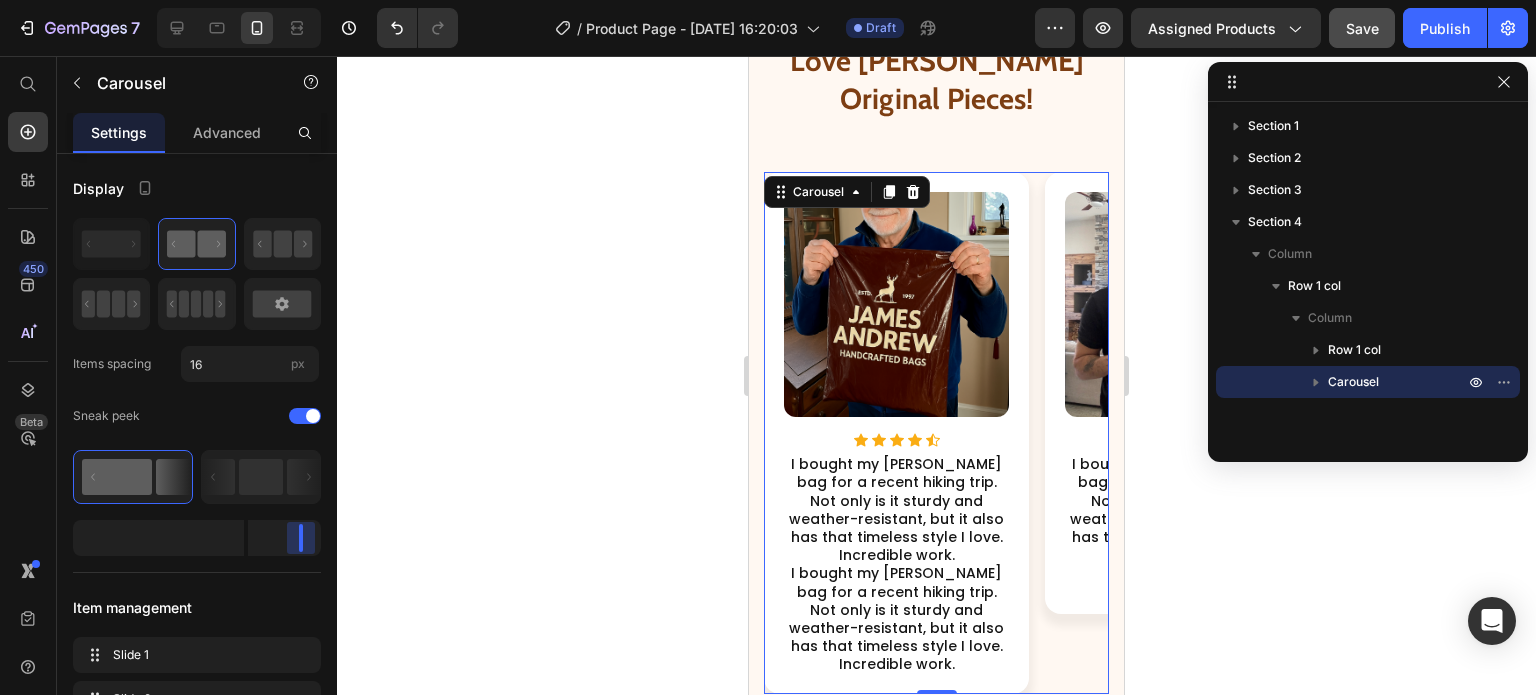 click on "7   /  Product Page - Jul 10, 16:20:03 Draft Preview Assigned Products  Save   Publish  450 Beta Start with Sections Elements Hero Section Product Detail Brands Trusted Badges Guarantee Product Breakdown How to use Testimonials Compare Bundle FAQs Social Proof Brand Story Product List Collection Blog List Contact Sticky Add to Cart Custom Footer Browse Library 450 Layout
Row
Row
Row
Row Text
Heading
Text Block Button
Button
Button
Sticky Back to top Media
Image Image" at bounding box center (768, 0) 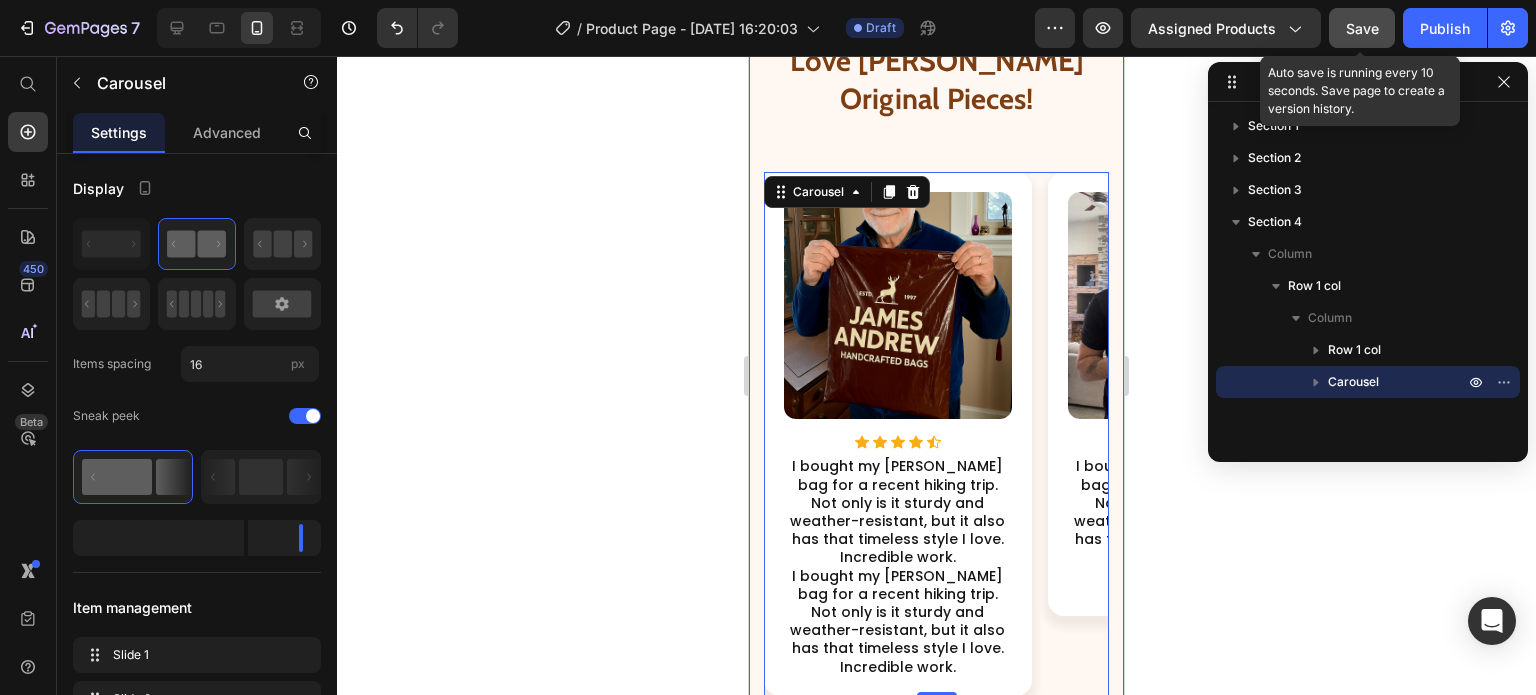 click on "Save" 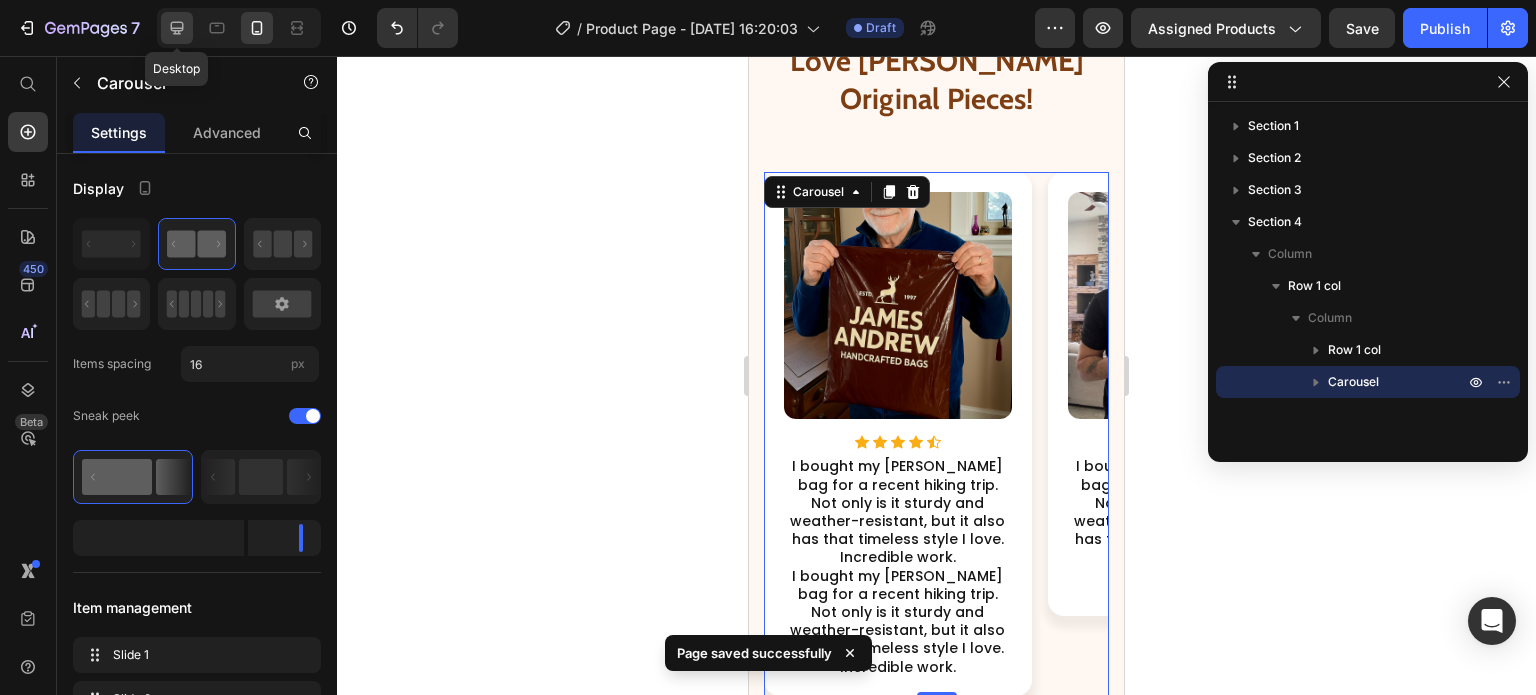 click 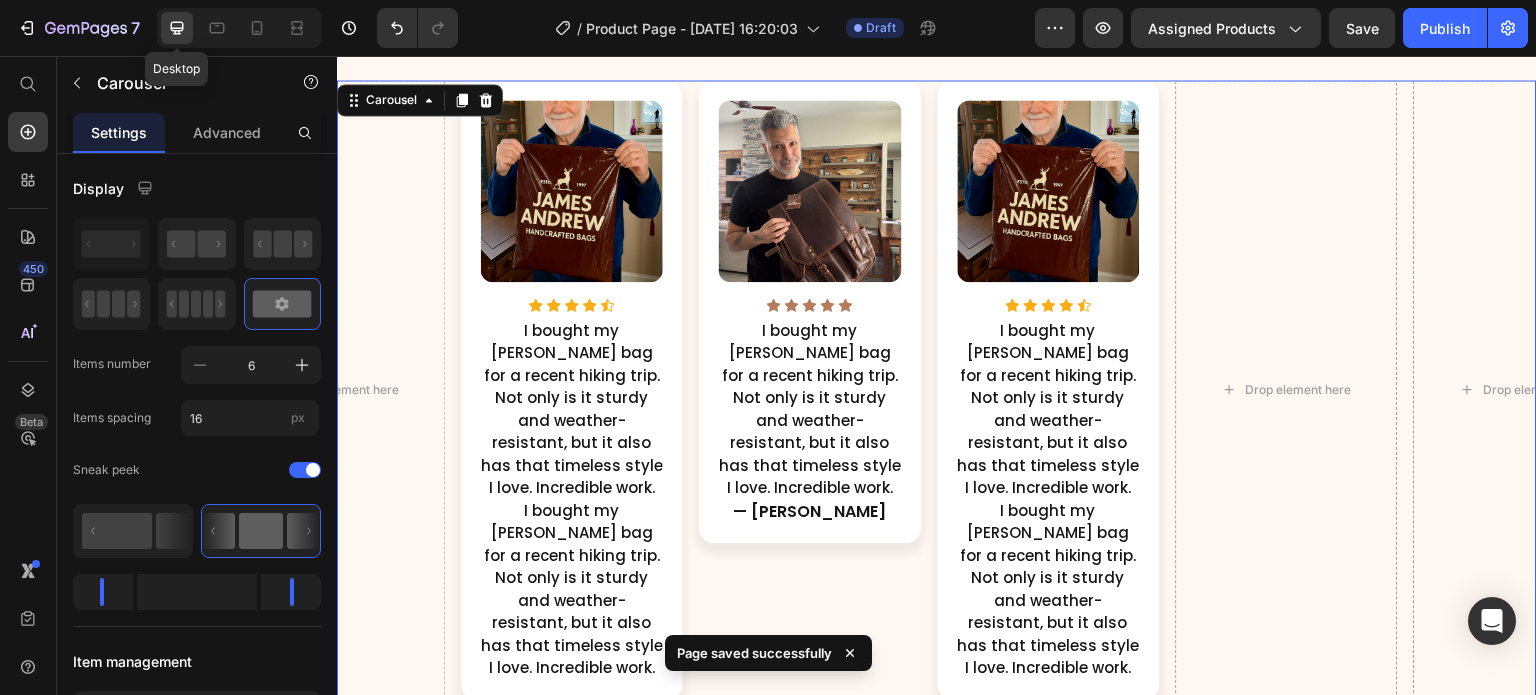 scroll, scrollTop: 2959, scrollLeft: 0, axis: vertical 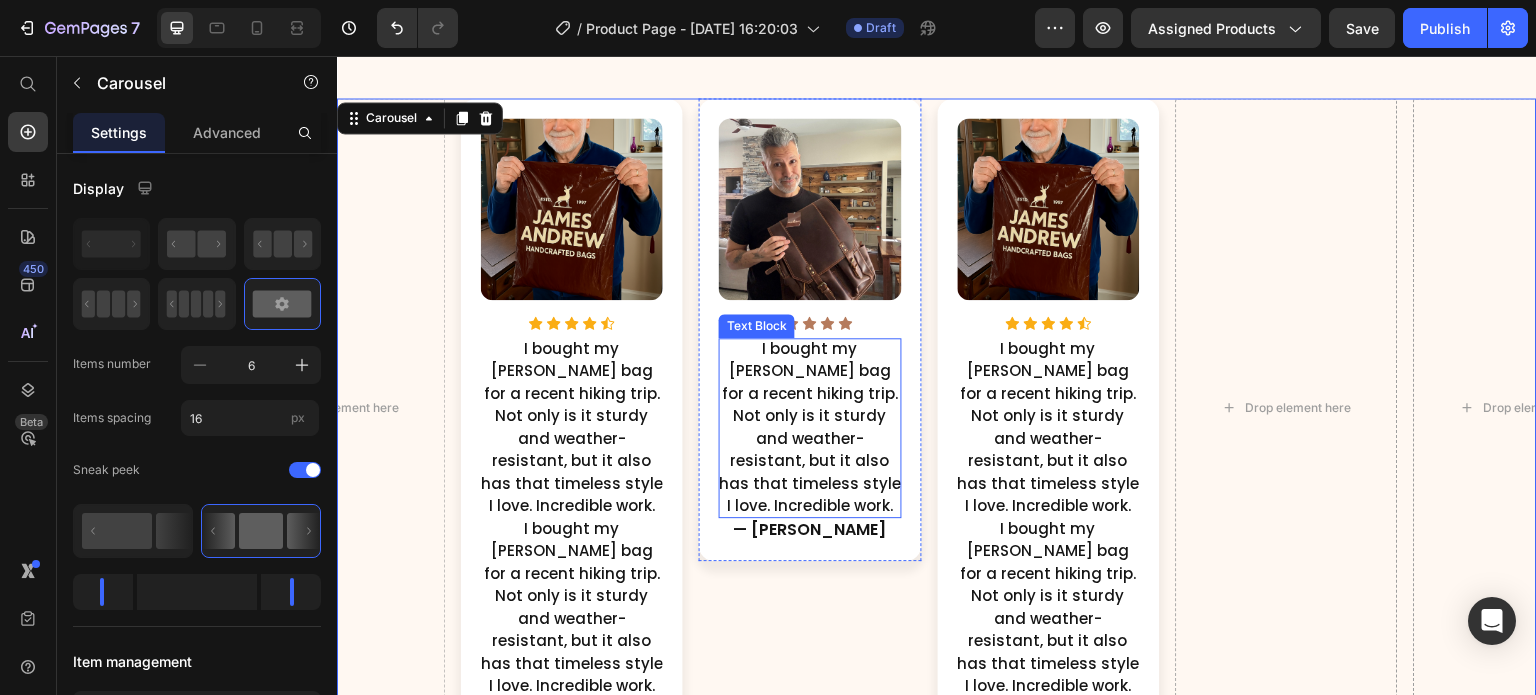 click on "I bought my [PERSON_NAME] bag for a recent hiking trip. Not only is it sturdy and weather-resistant, but it also has that timeless style I love. Incredible work." at bounding box center (810, 428) 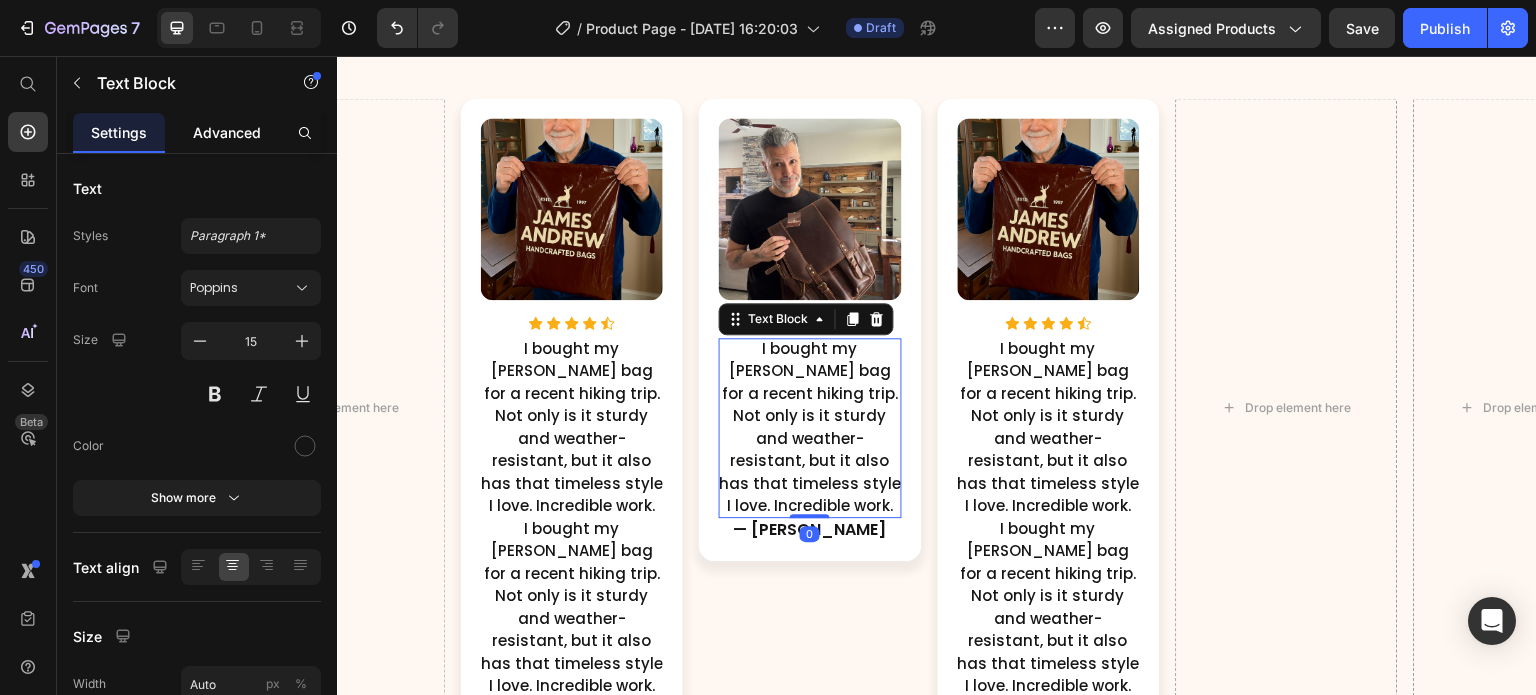 click on "Advanced" at bounding box center (227, 132) 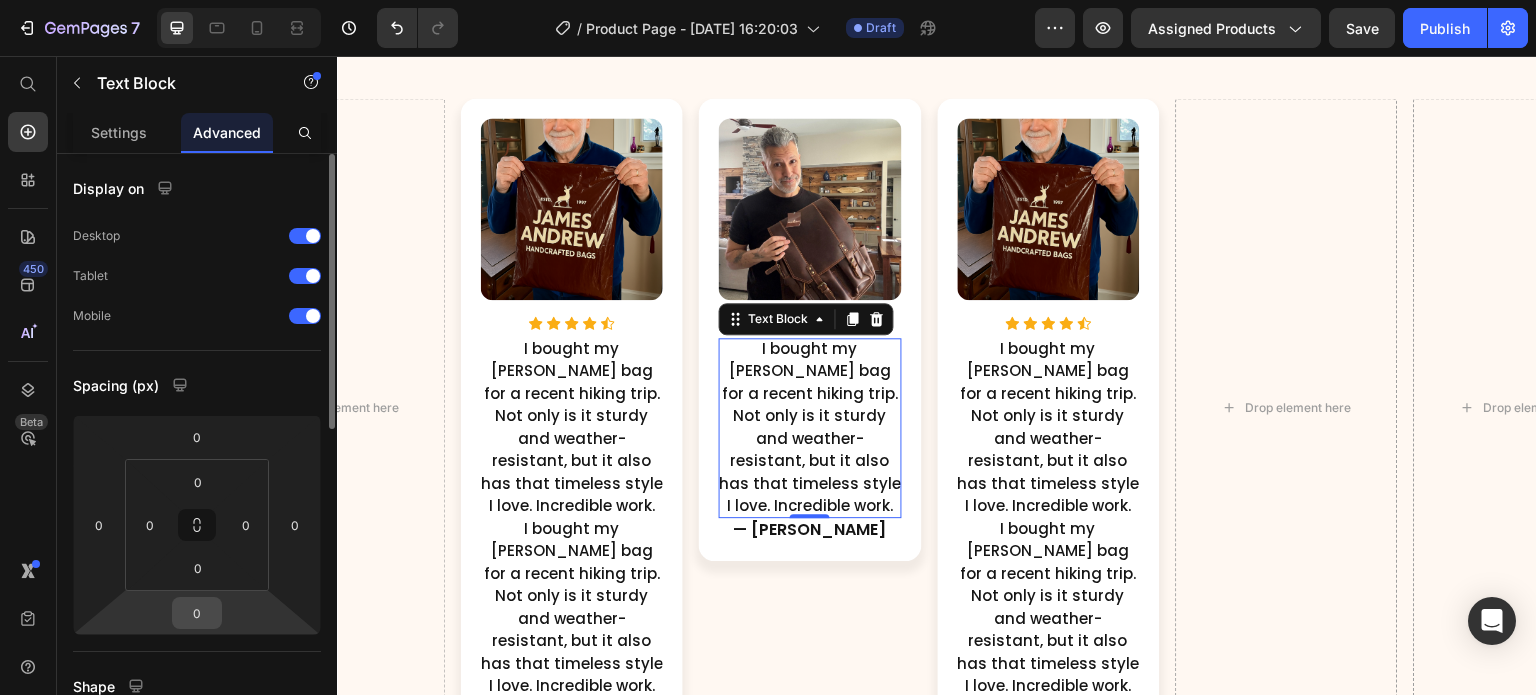 click on "0" at bounding box center [197, 613] 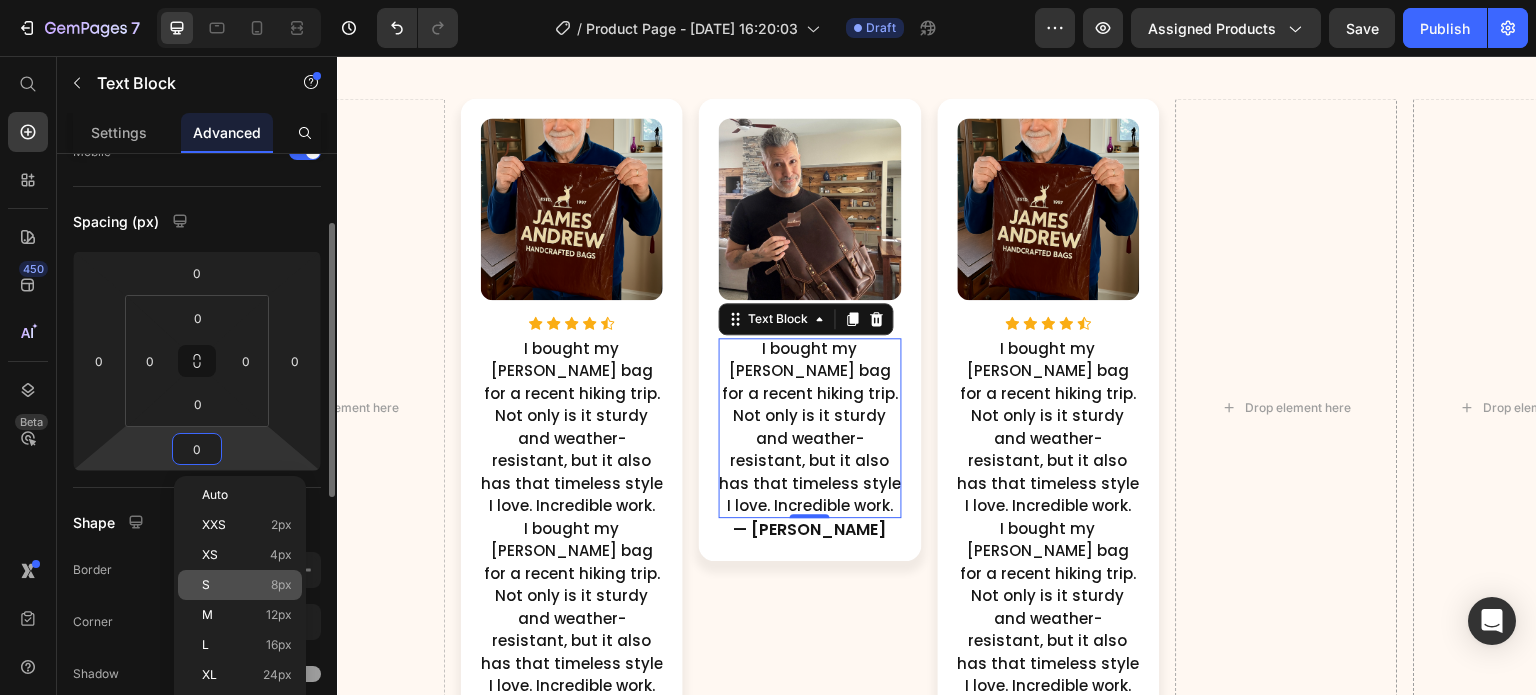 scroll, scrollTop: 165, scrollLeft: 0, axis: vertical 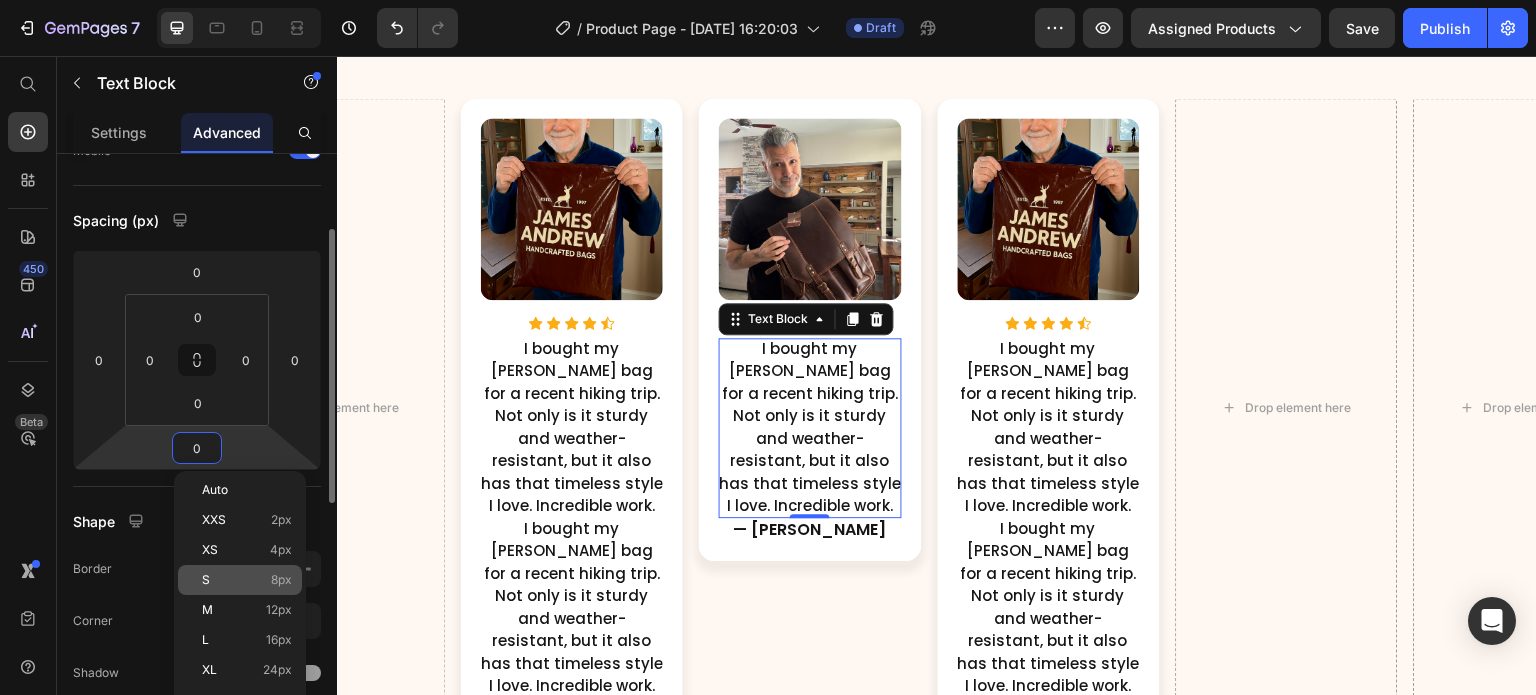click on "S 8px" at bounding box center (247, 580) 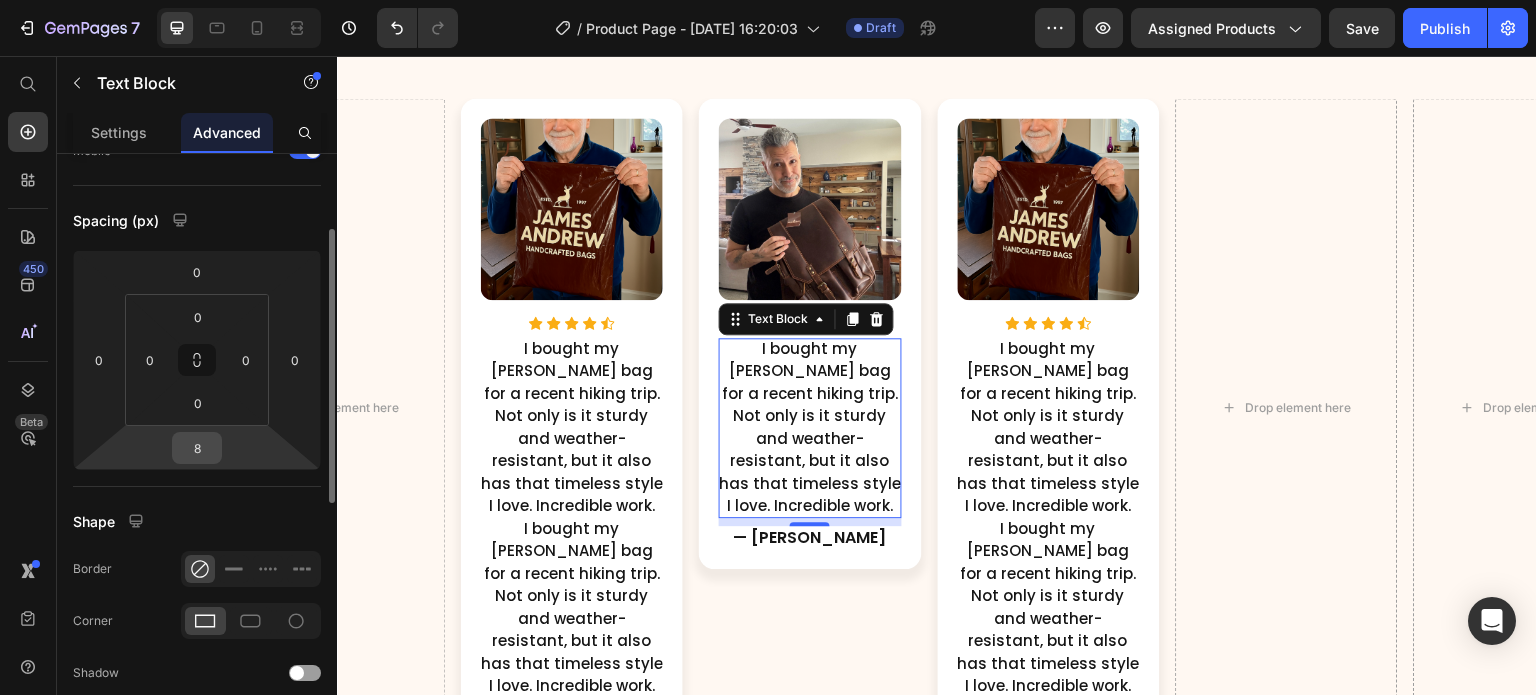 click on "8" at bounding box center [197, 448] 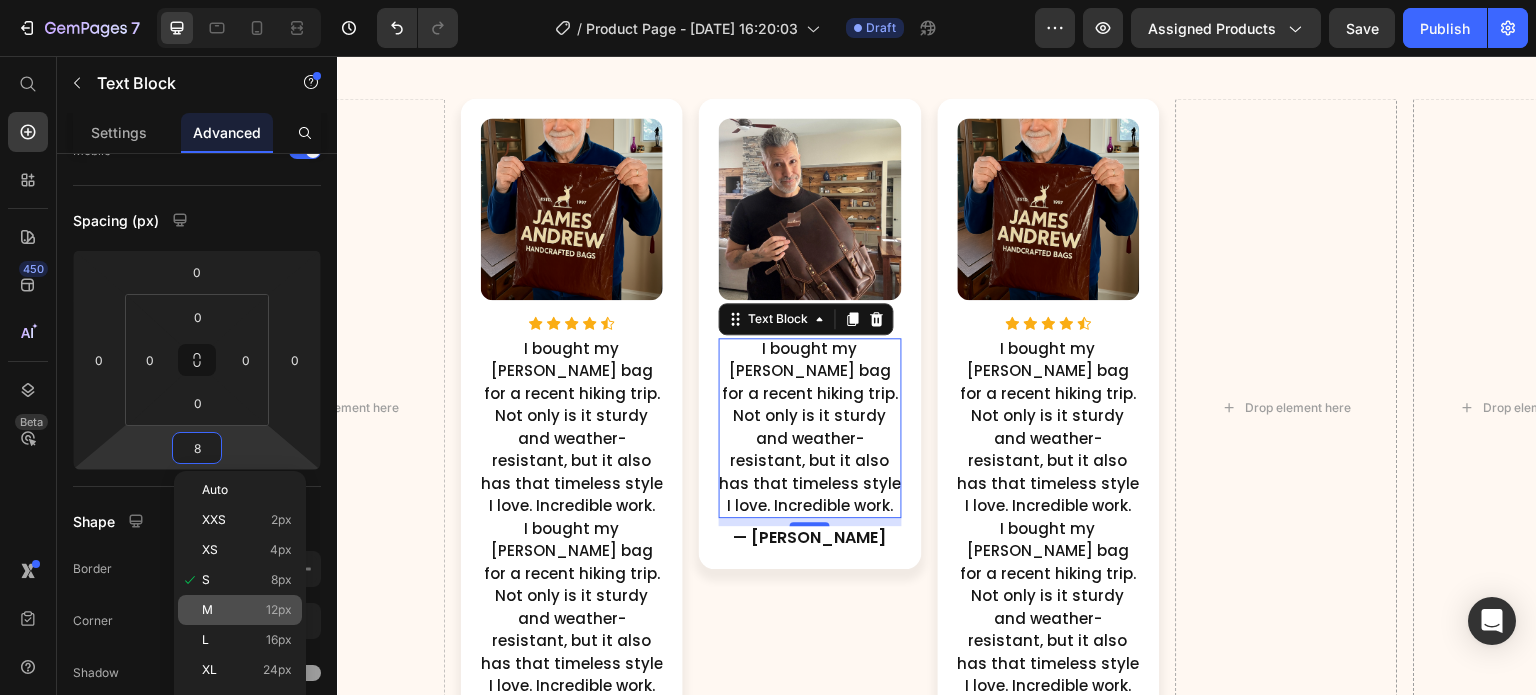 click on "M 12px" at bounding box center [247, 610] 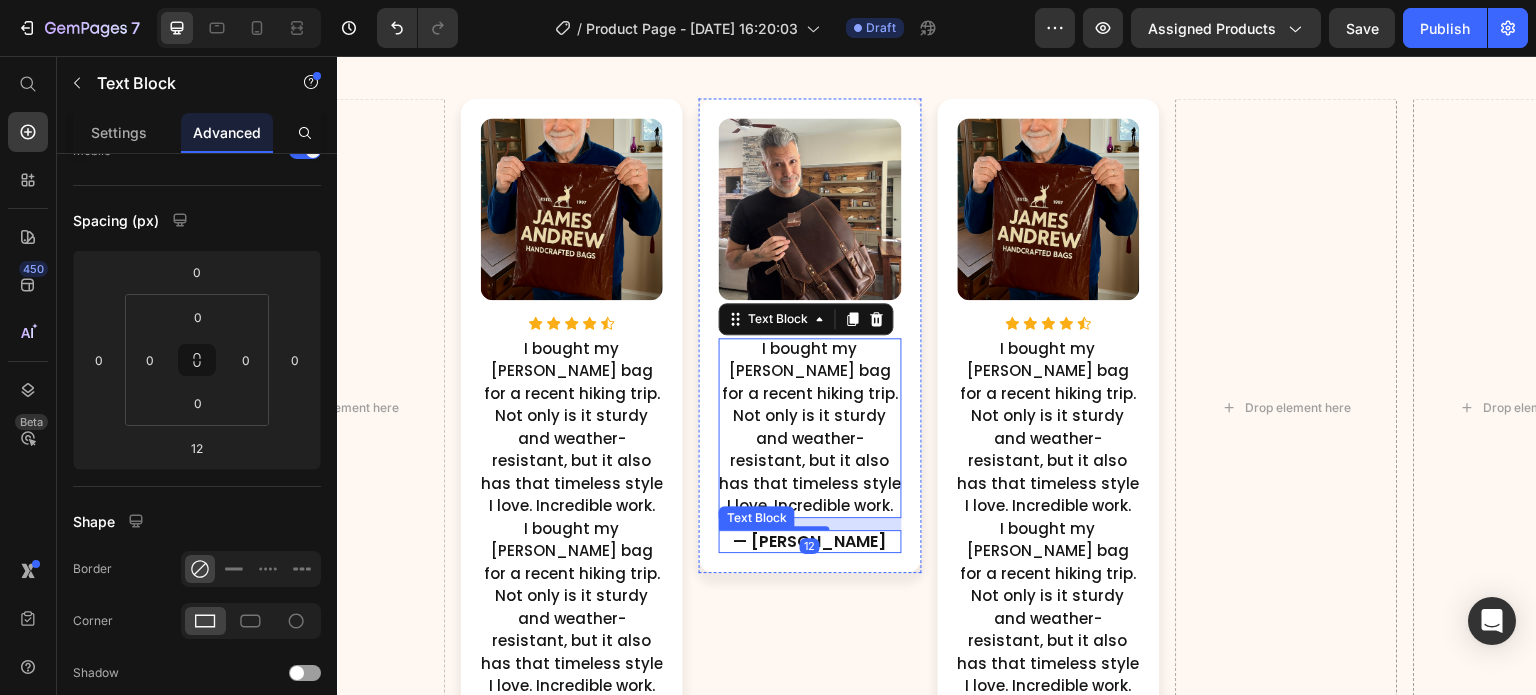 click on "— Bryan L." at bounding box center (810, 541) 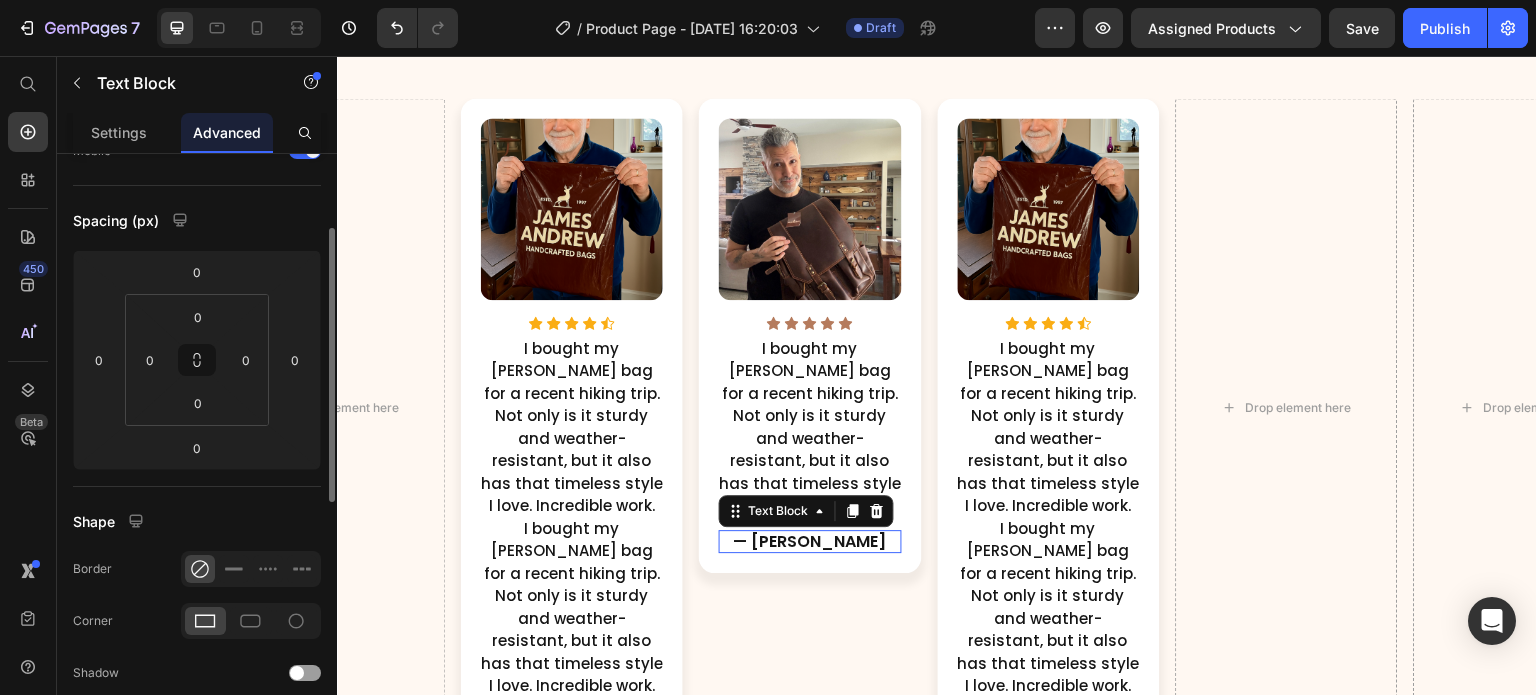 scroll, scrollTop: 164, scrollLeft: 0, axis: vertical 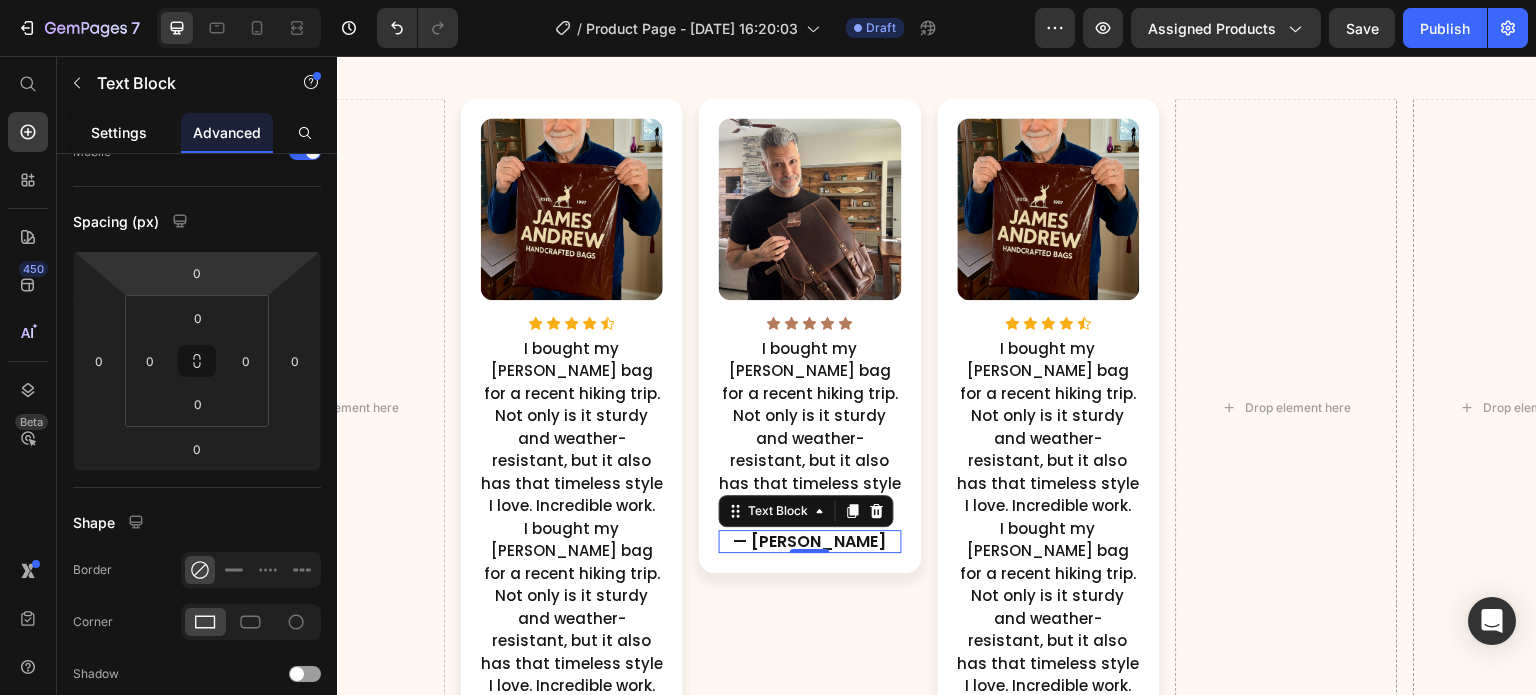 click on "Settings" 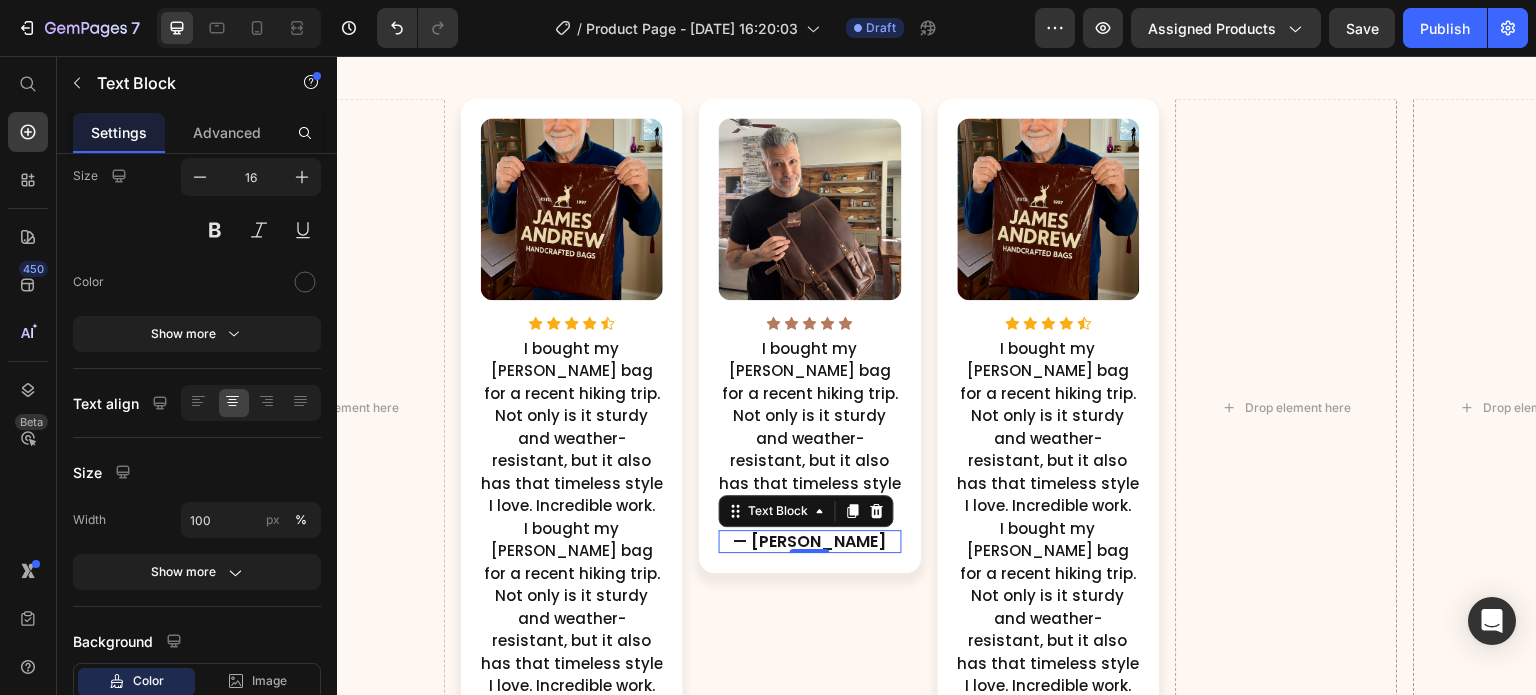 scroll, scrollTop: 0, scrollLeft: 0, axis: both 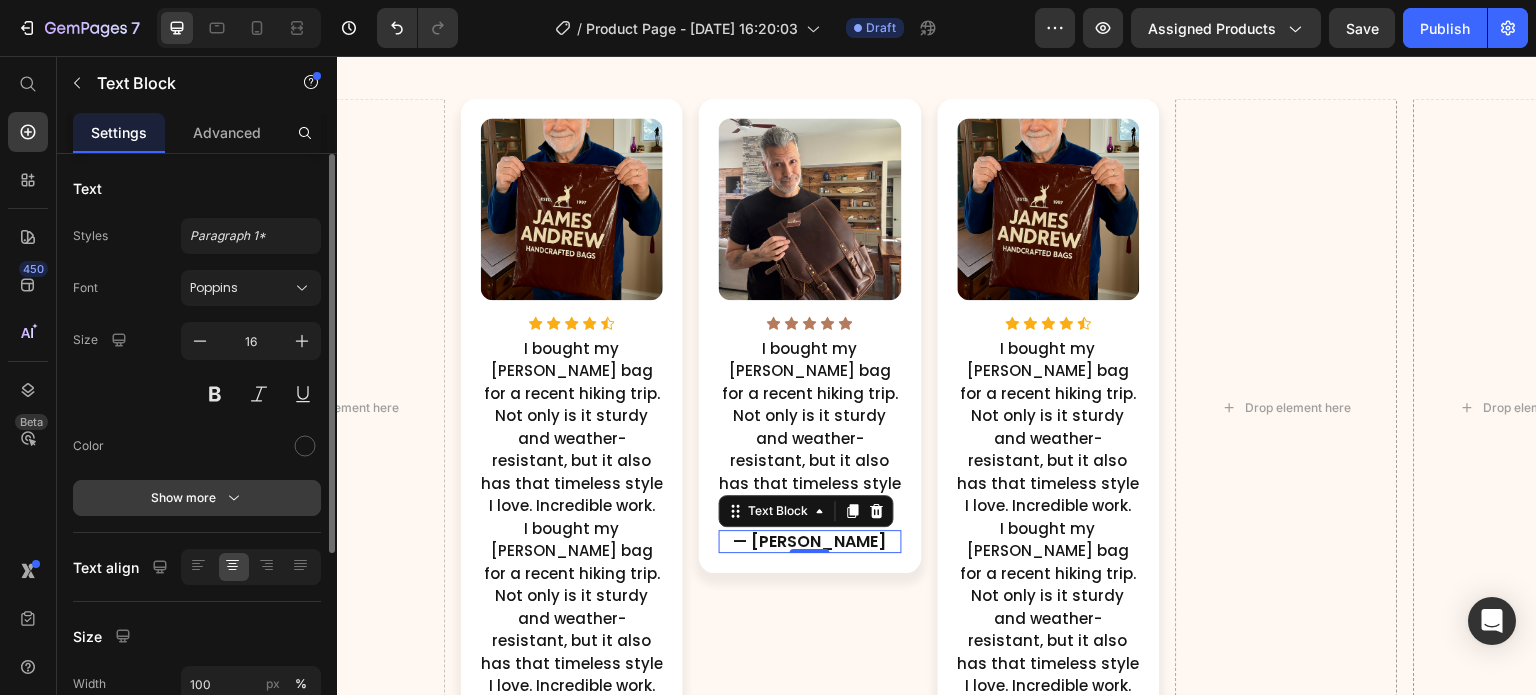 click on "Show more" at bounding box center (197, 498) 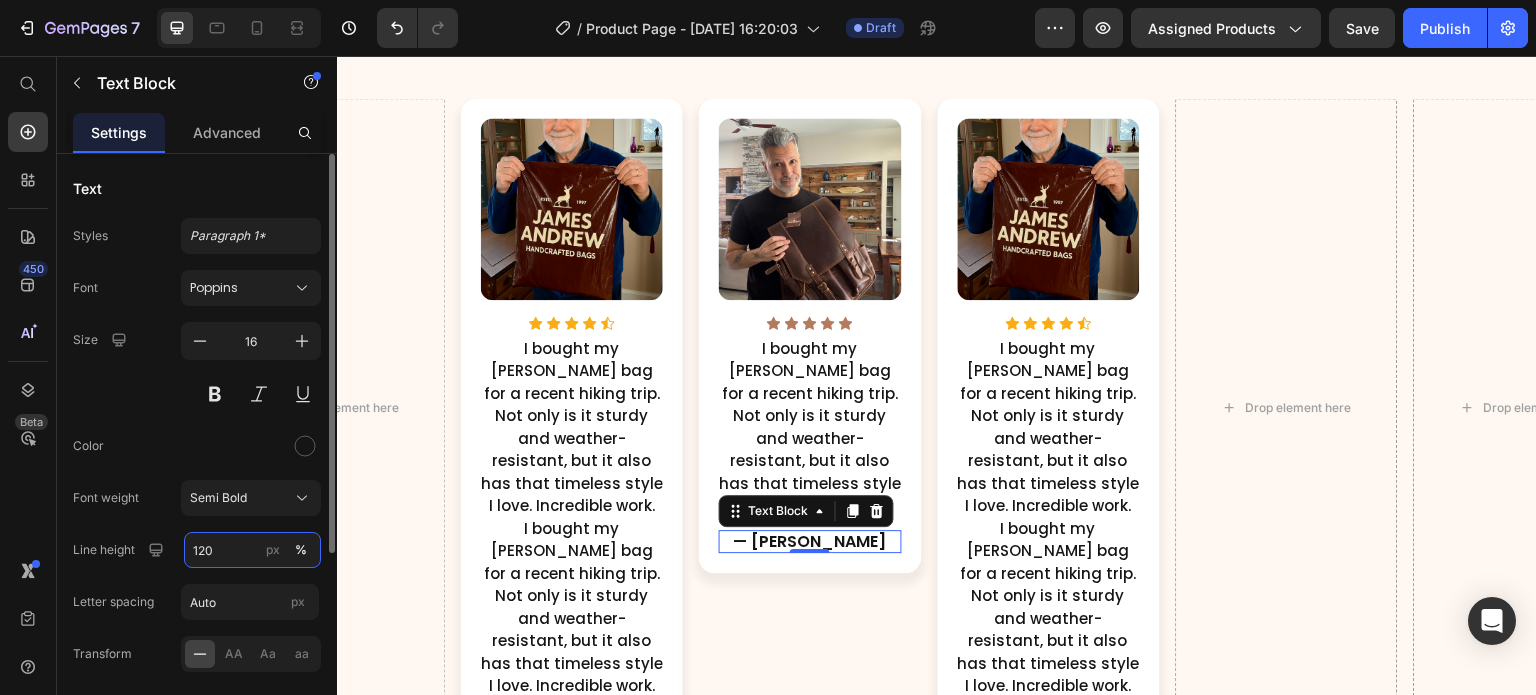 click on "120" at bounding box center [252, 550] 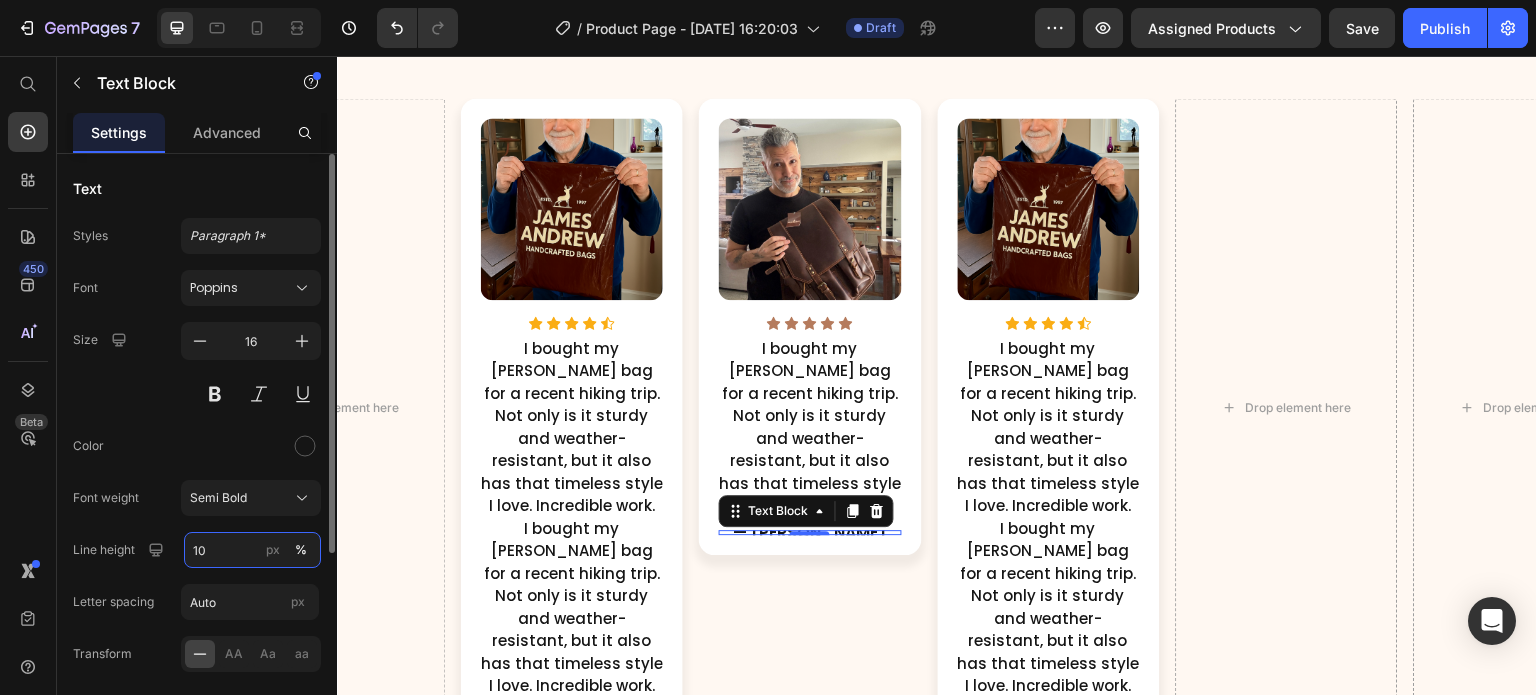 type on "100" 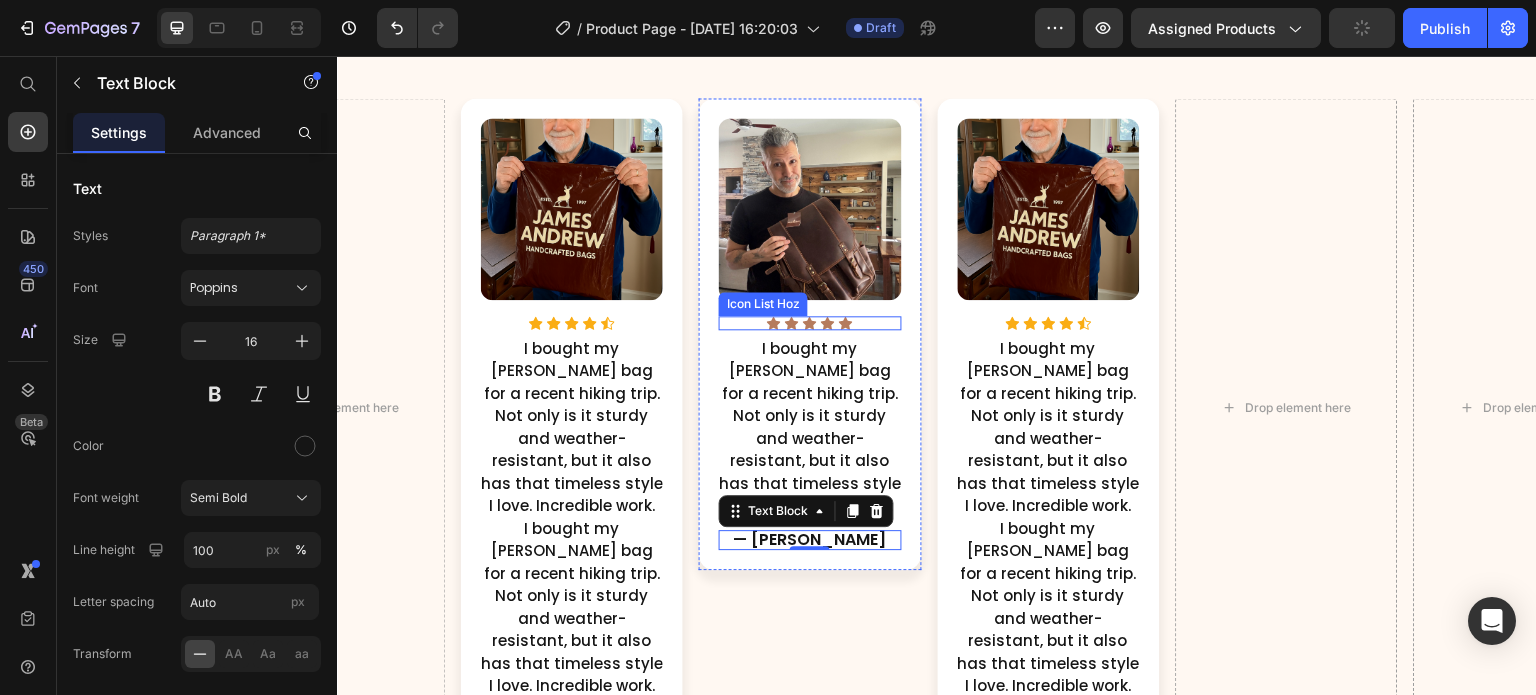 click on "Icon                Icon                Icon                Icon                Icon" at bounding box center (810, 323) 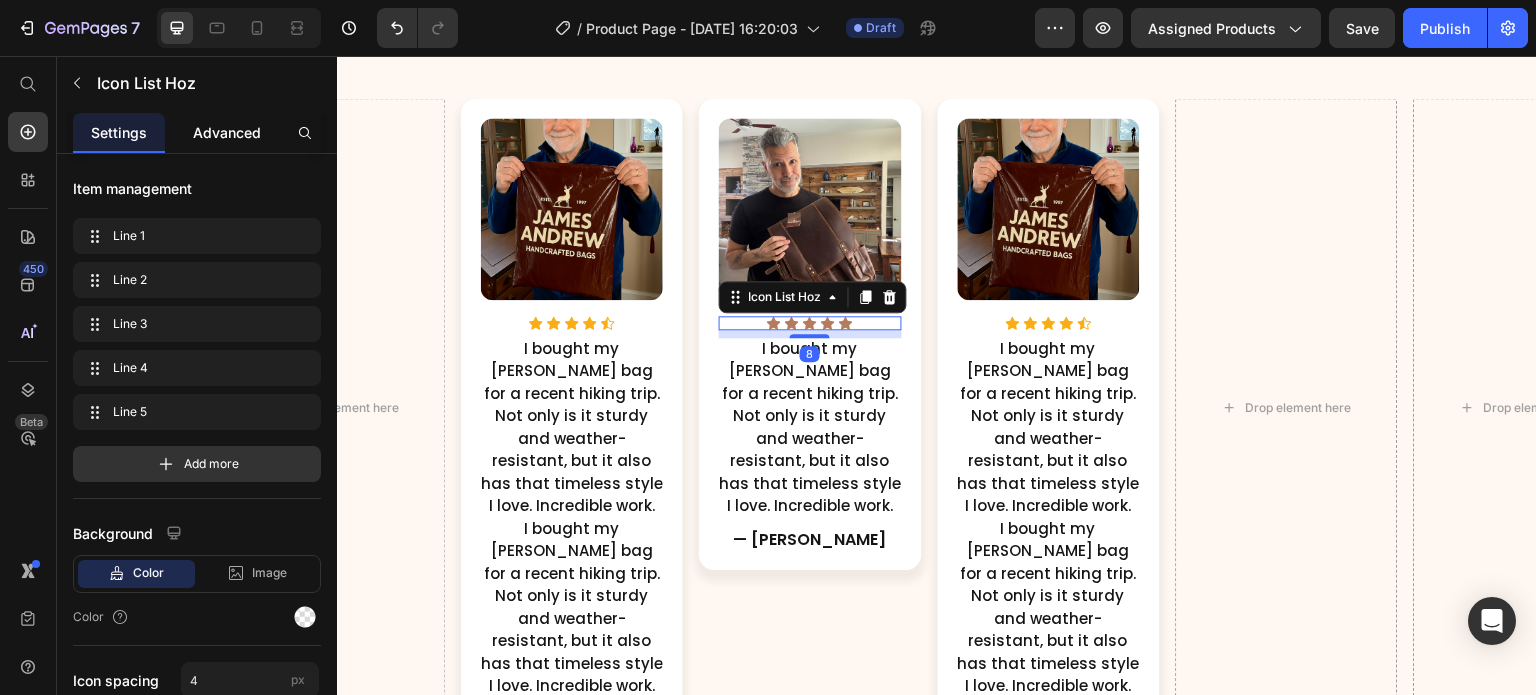 click on "Advanced" 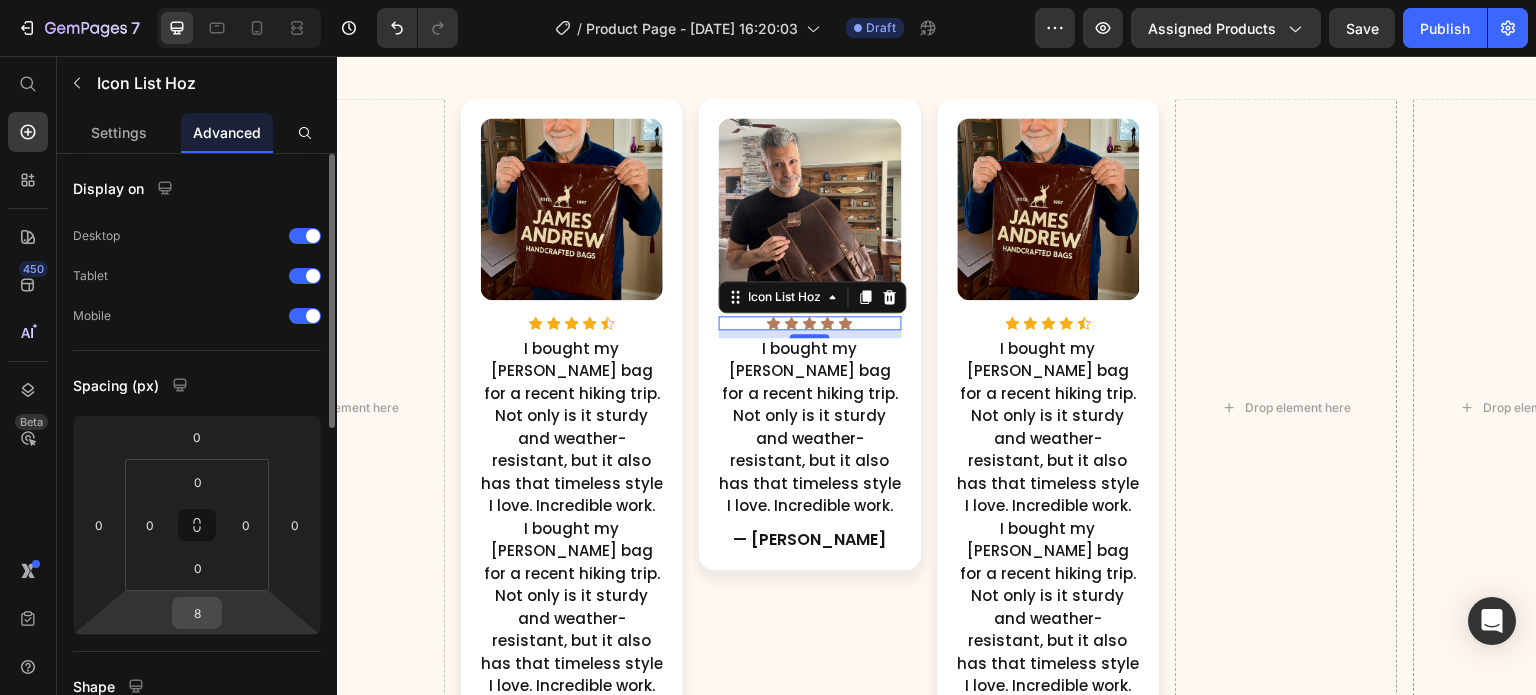 click on "8" at bounding box center (197, 613) 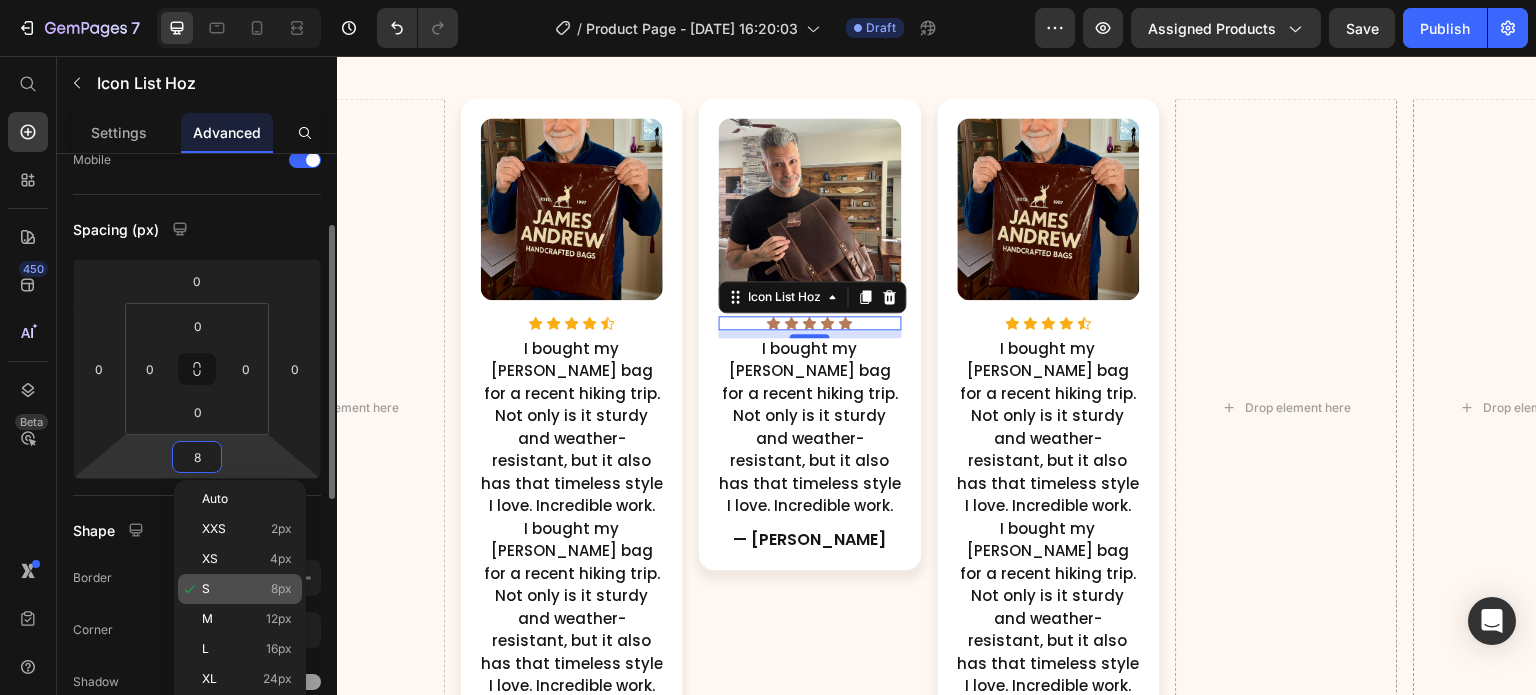 scroll, scrollTop: 156, scrollLeft: 0, axis: vertical 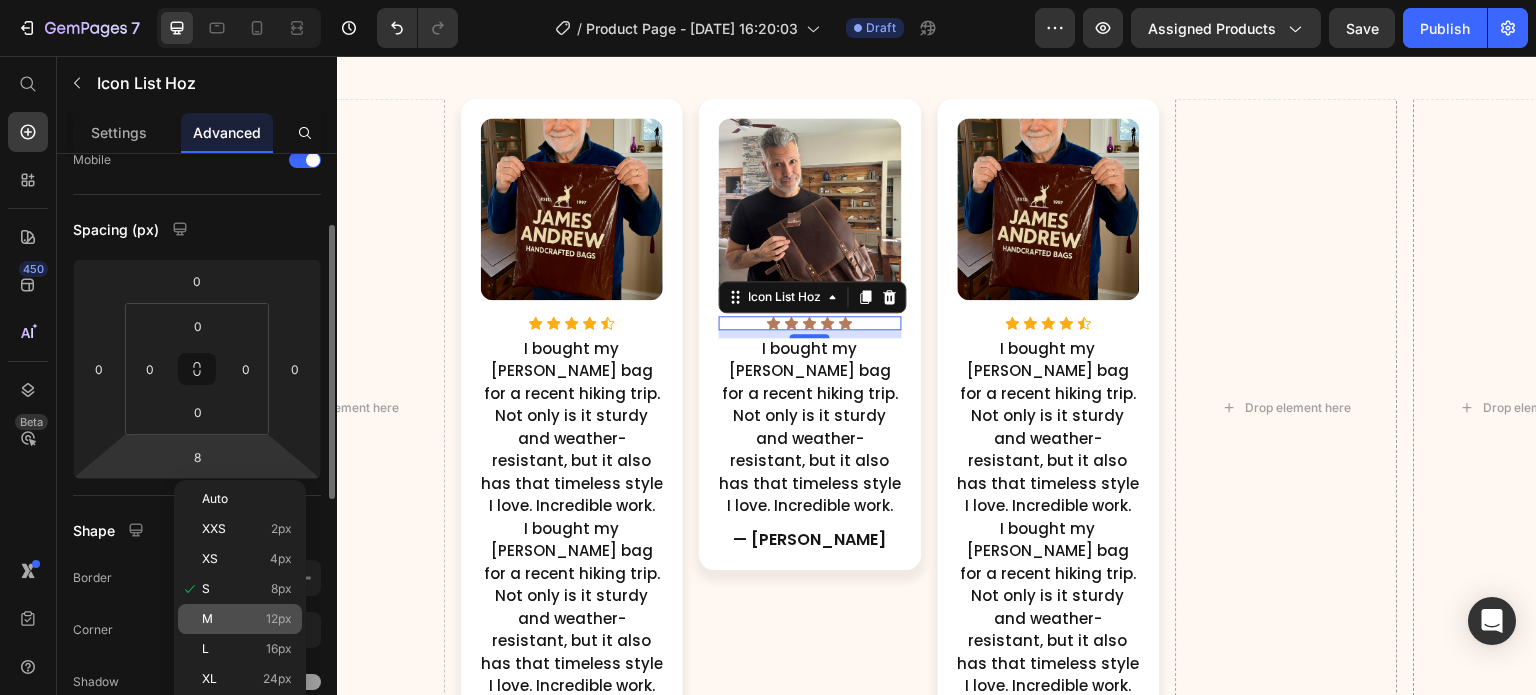 click on "M 12px" at bounding box center [247, 619] 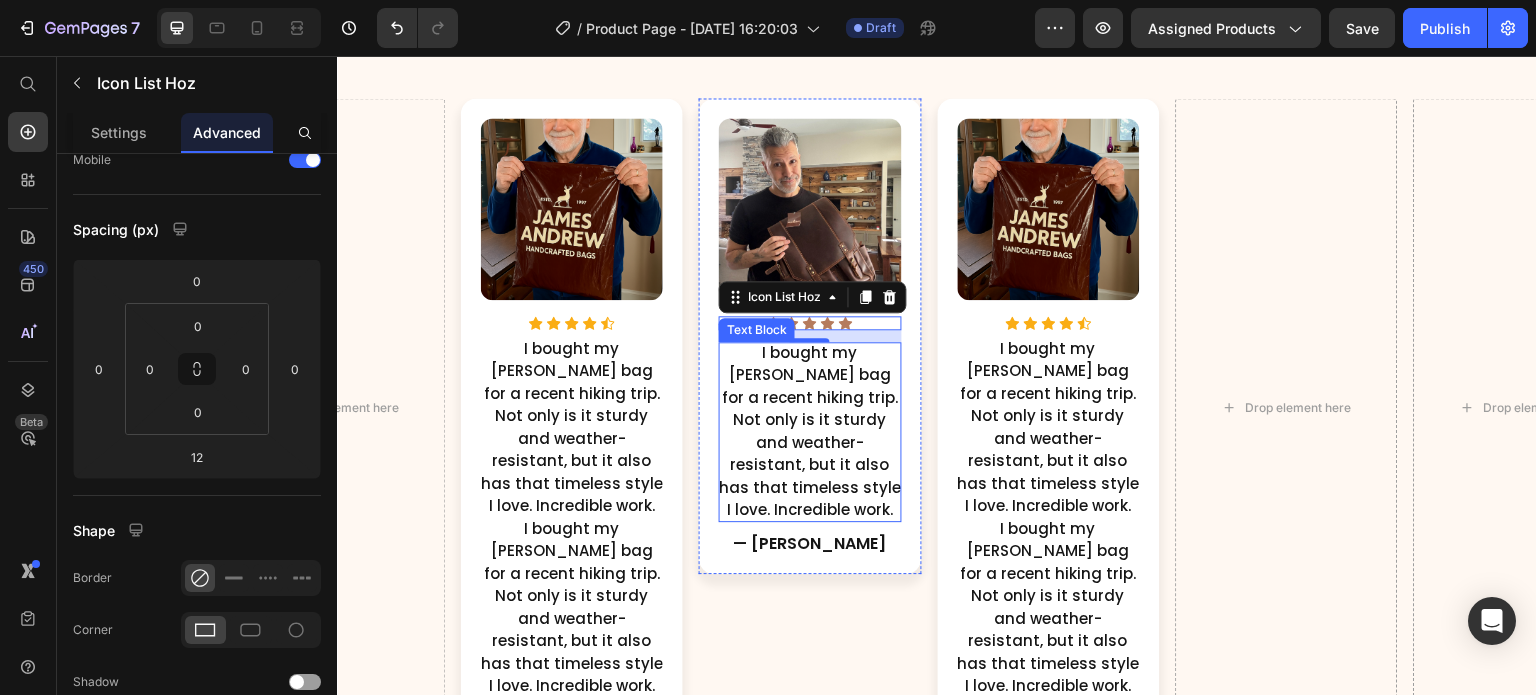 click on "I bought my [PERSON_NAME] bag for a recent hiking trip. Not only is it sturdy and weather-resistant, but it also has that timeless style I love. Incredible work." at bounding box center (810, 432) 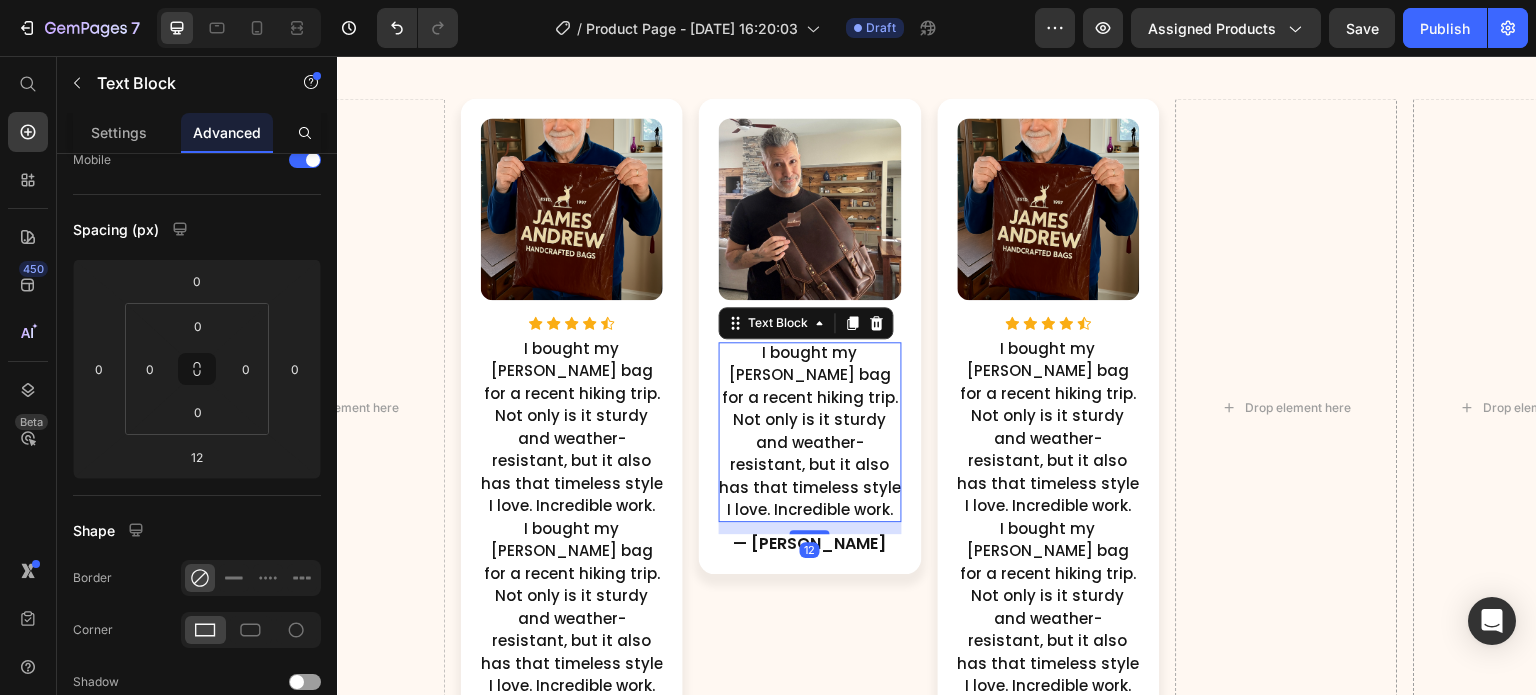 scroll, scrollTop: 0, scrollLeft: 0, axis: both 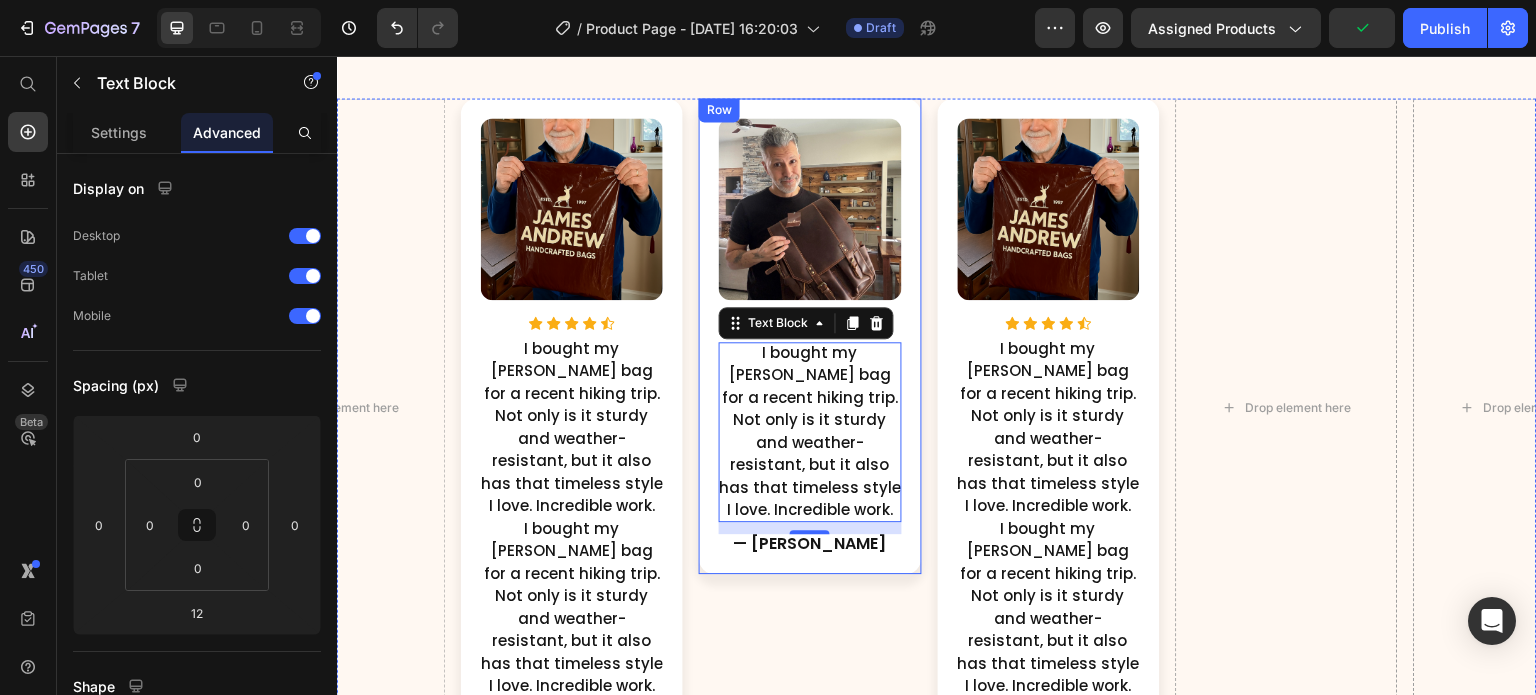 click on "Image                Icon                Icon                Icon                Icon                Icon Icon List Hoz I bought my James Andrew bag for a recent hiking trip. Not only is it sturdy and weather-resistant, but it also has that timeless style I love. Incredible work. Text Block   12 — Bryan L. Text Block Row" at bounding box center (810, 336) 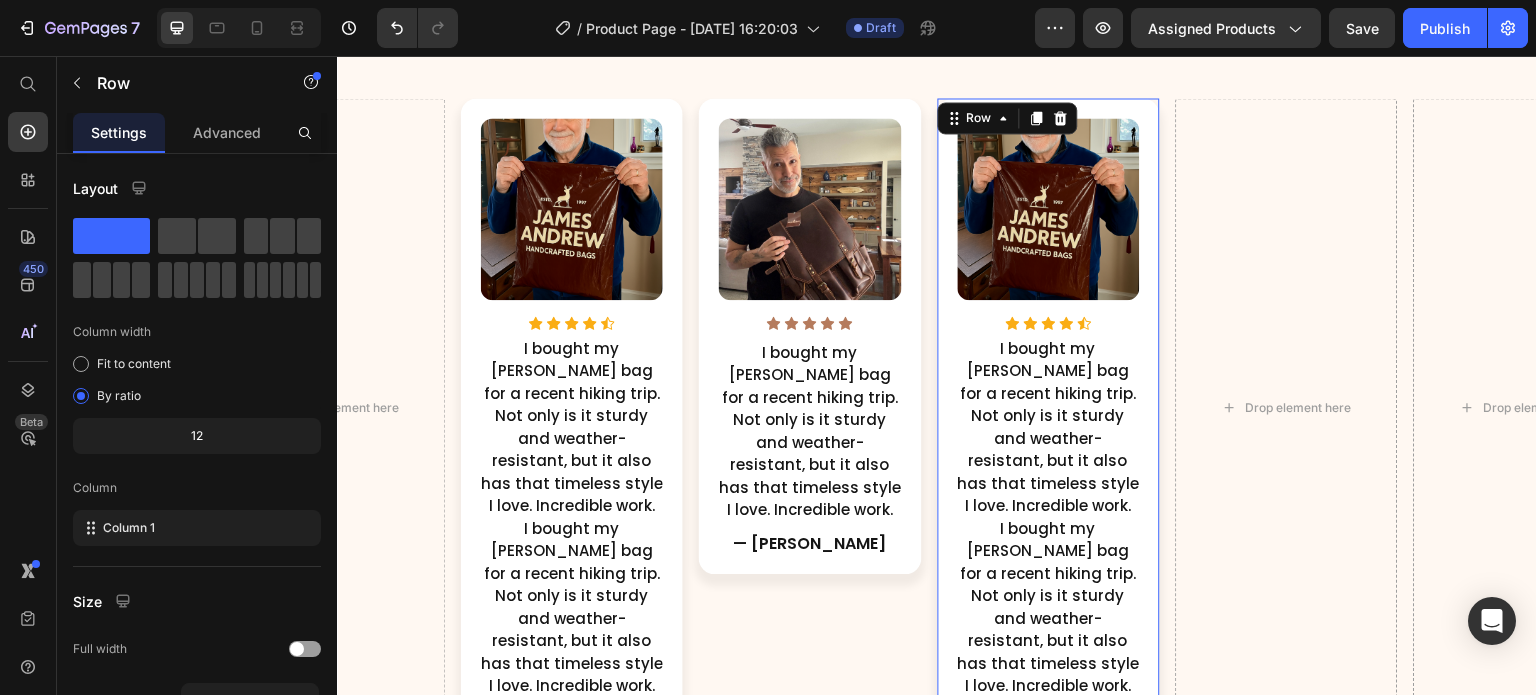 click on "Image                Icon                Icon                Icon                Icon
Icon Icon List Hoz I bought my James Andrew bag for a recent hiking trip. Not only is it sturdy and weather-resistant, but it also has that timeless style I love. Incredible work. Text Block I bought my James Andrew bag for a recent hiking trip. Not only is it sturdy and weather-resistant, but it also has that timeless style I love. Incredible work. Text Block Row   0" at bounding box center [1048, 408] 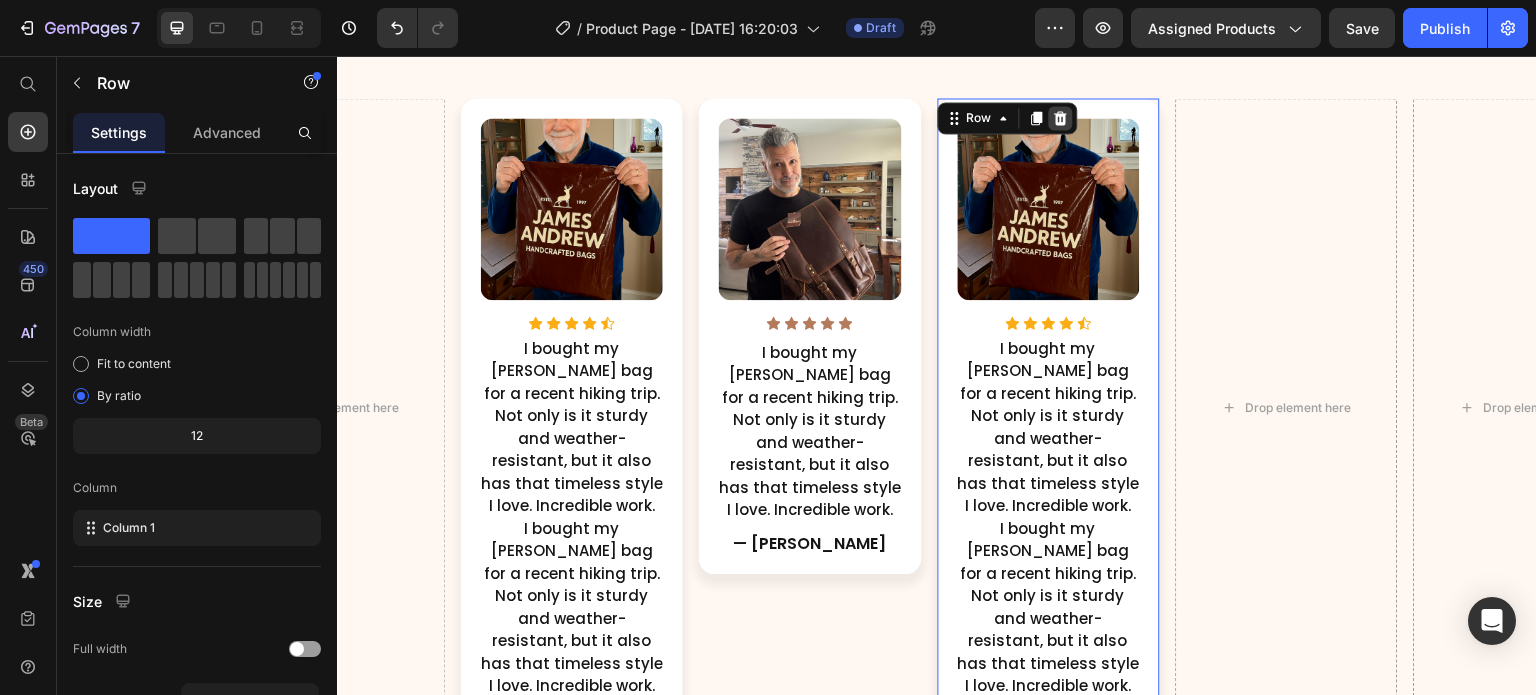 click 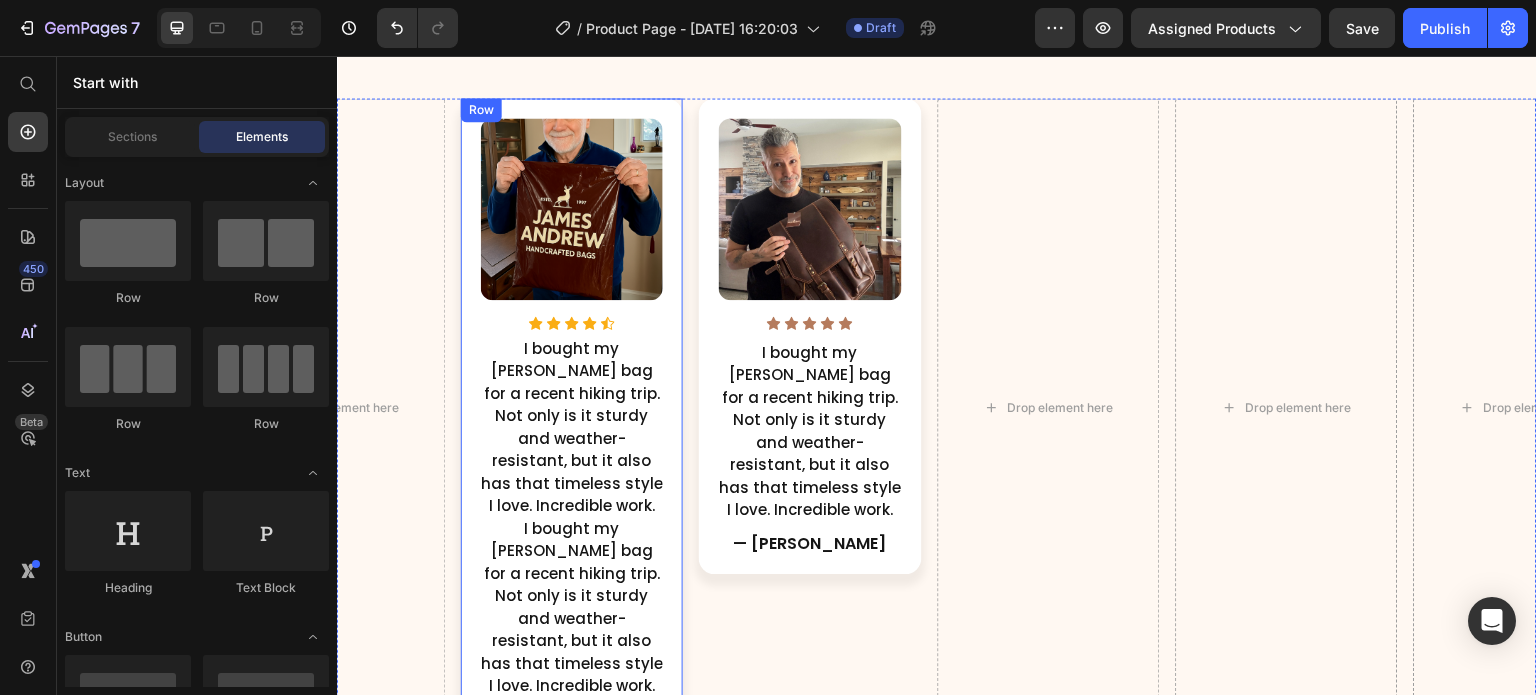 click on "Image                Icon                Icon                Icon                Icon
Icon Icon List Hoz I bought my [PERSON_NAME] bag for a recent hiking trip. Not only is it sturdy and weather-resistant, but it also has that timeless style I love. Incredible work. Text Block I bought my [PERSON_NAME] bag for a recent hiking trip. Not only is it sturdy and weather-resistant, but it also has that timeless style I love. Incredible work. Text Block Row" at bounding box center [572, 408] 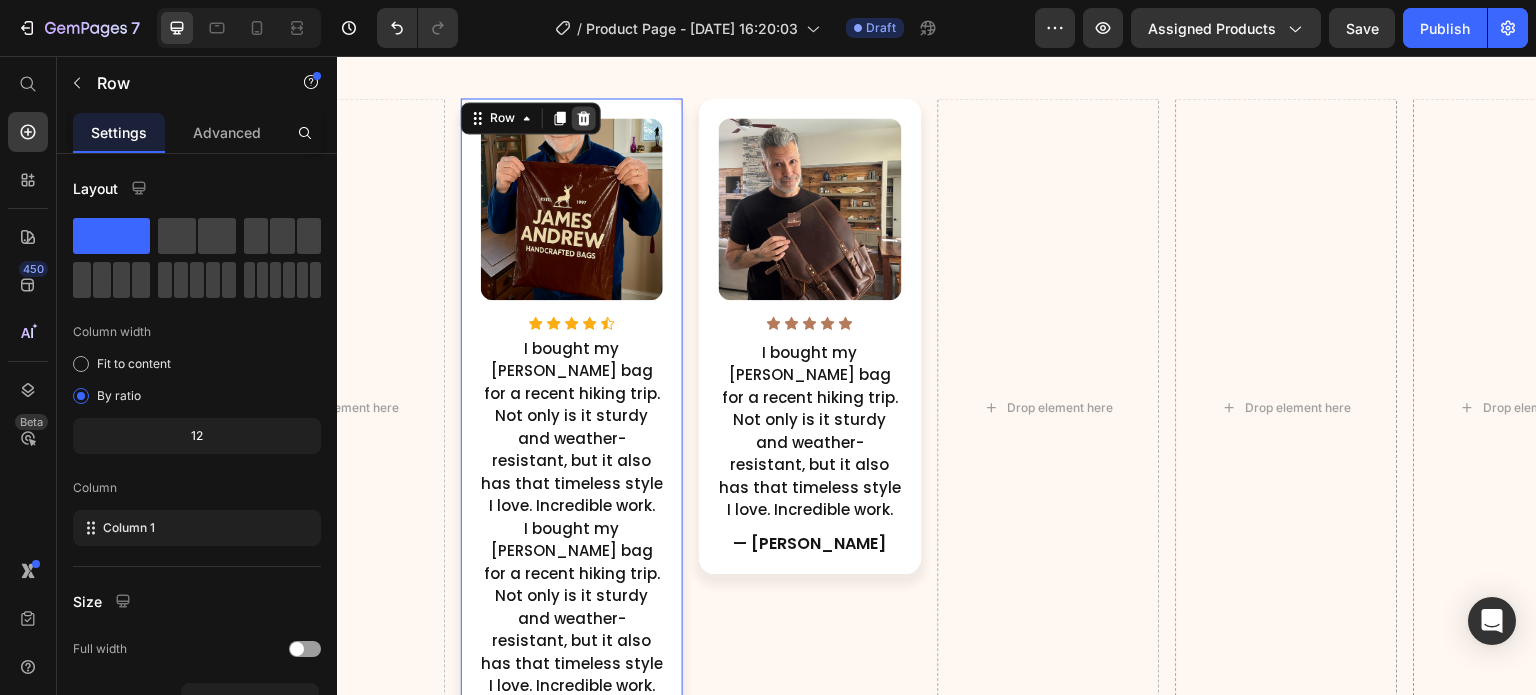click 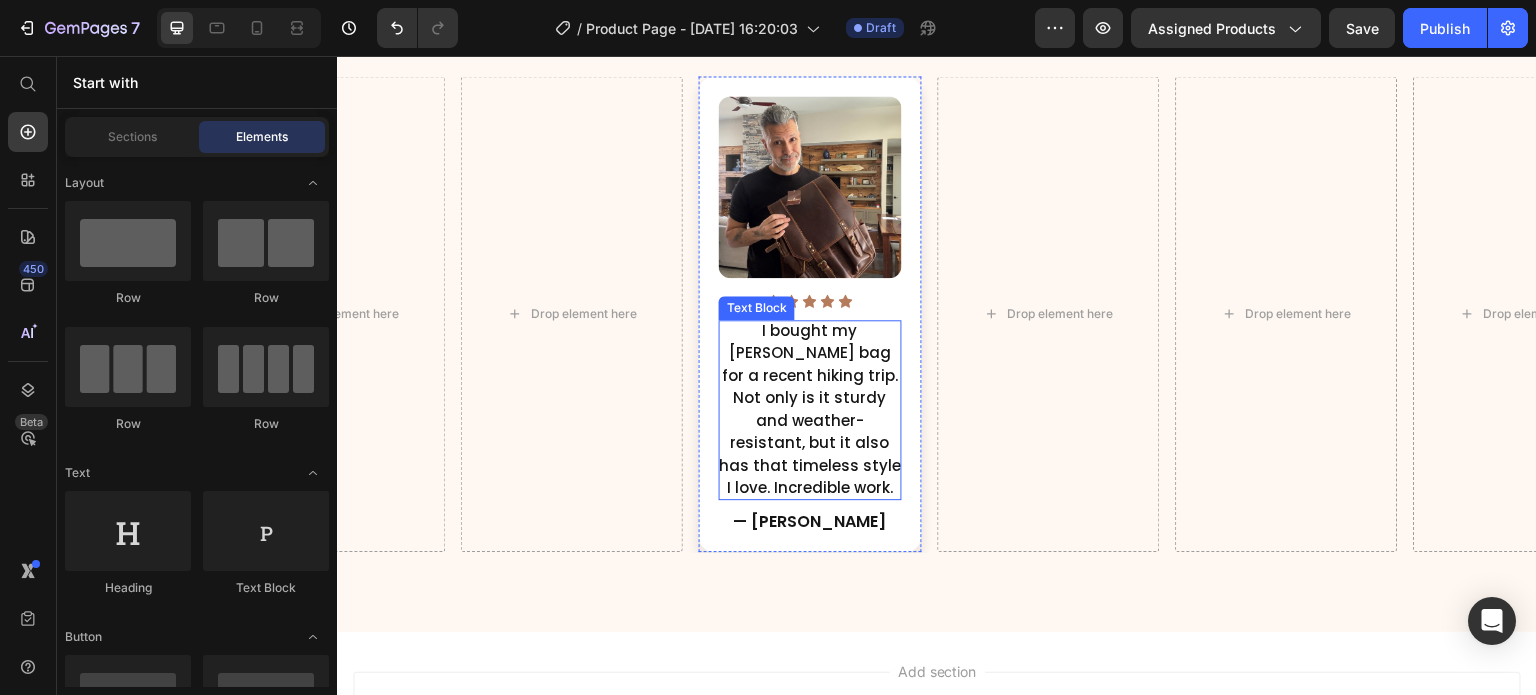 scroll, scrollTop: 2982, scrollLeft: 0, axis: vertical 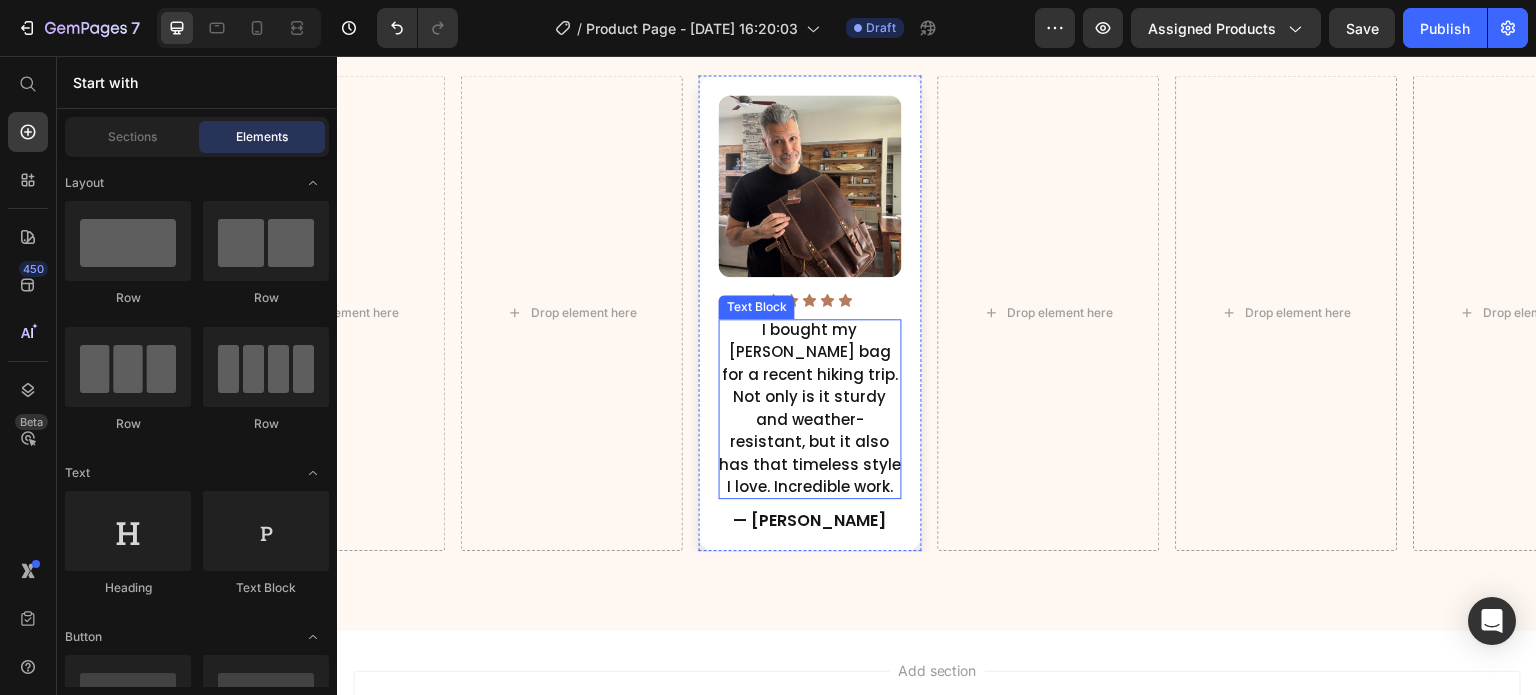 click on "I bought my [PERSON_NAME] bag for a recent hiking trip. Not only is it sturdy and weather-resistant, but it also has that timeless style I love. Incredible work." at bounding box center (810, 409) 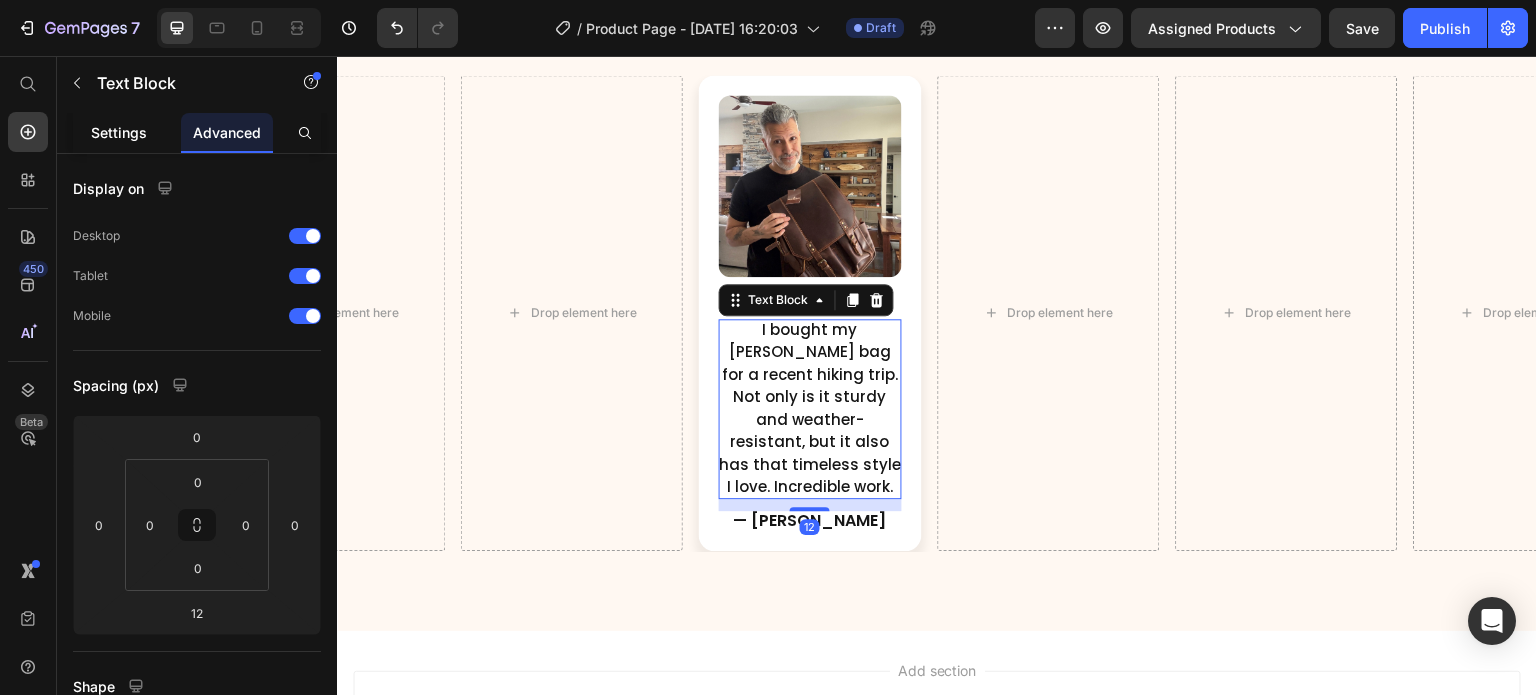 click on "Settings" at bounding box center (119, 132) 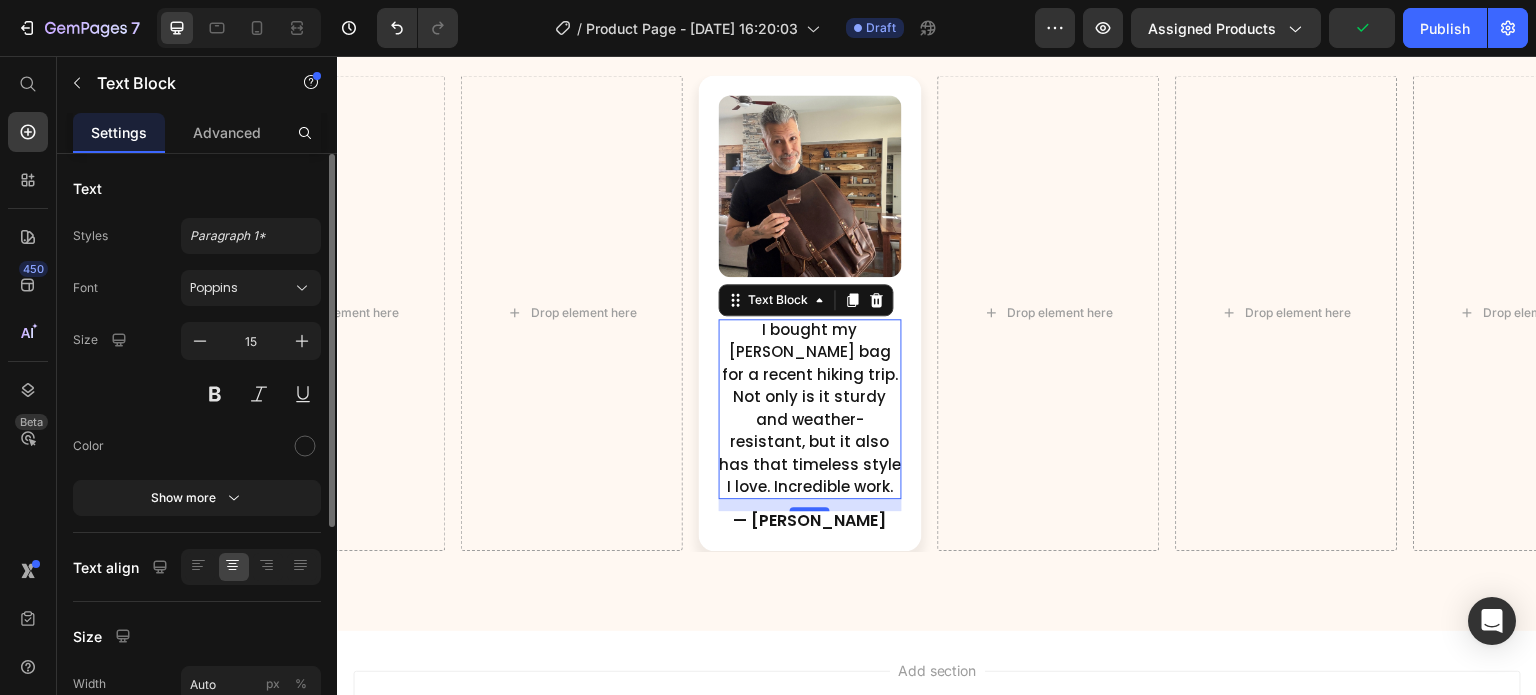click on "Text Styles Paragraph 1* Font Poppins Size 15 Color Show more" 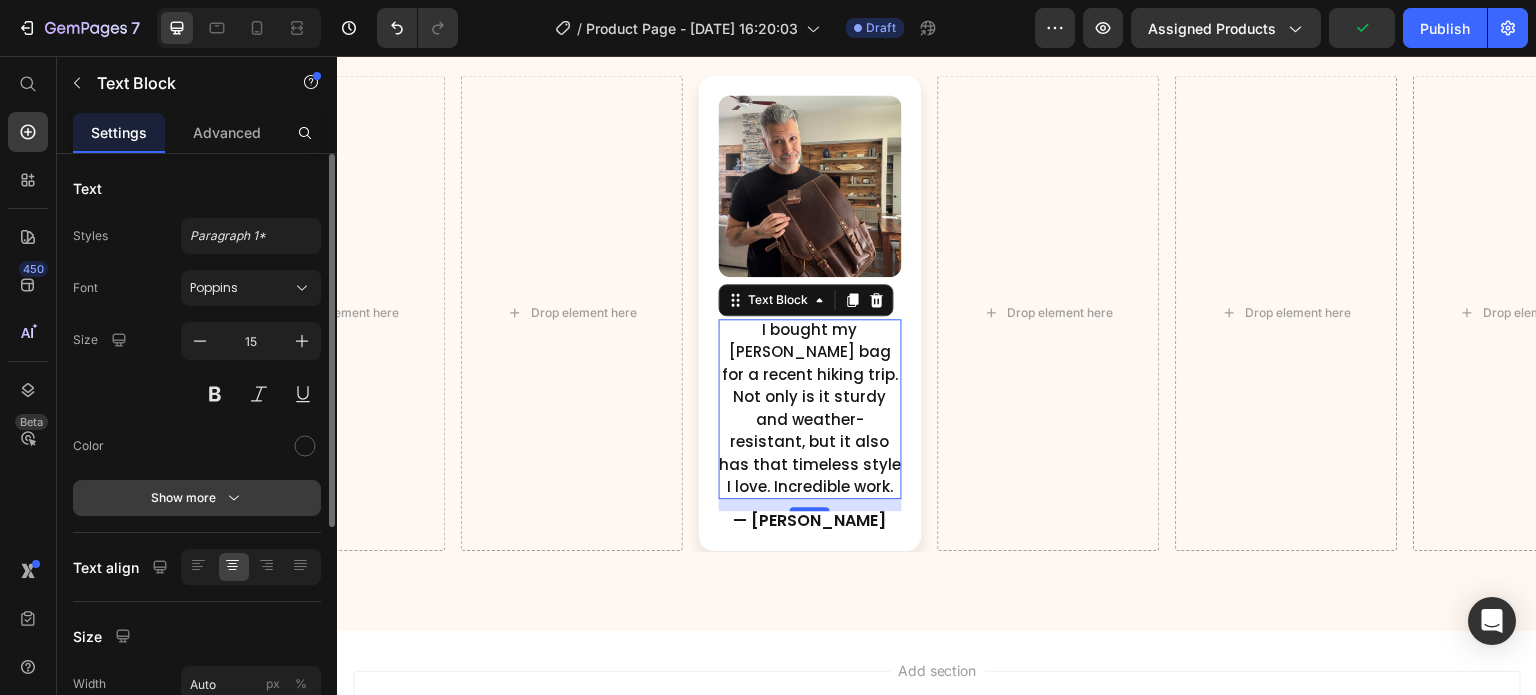 click on "Show more" at bounding box center (197, 498) 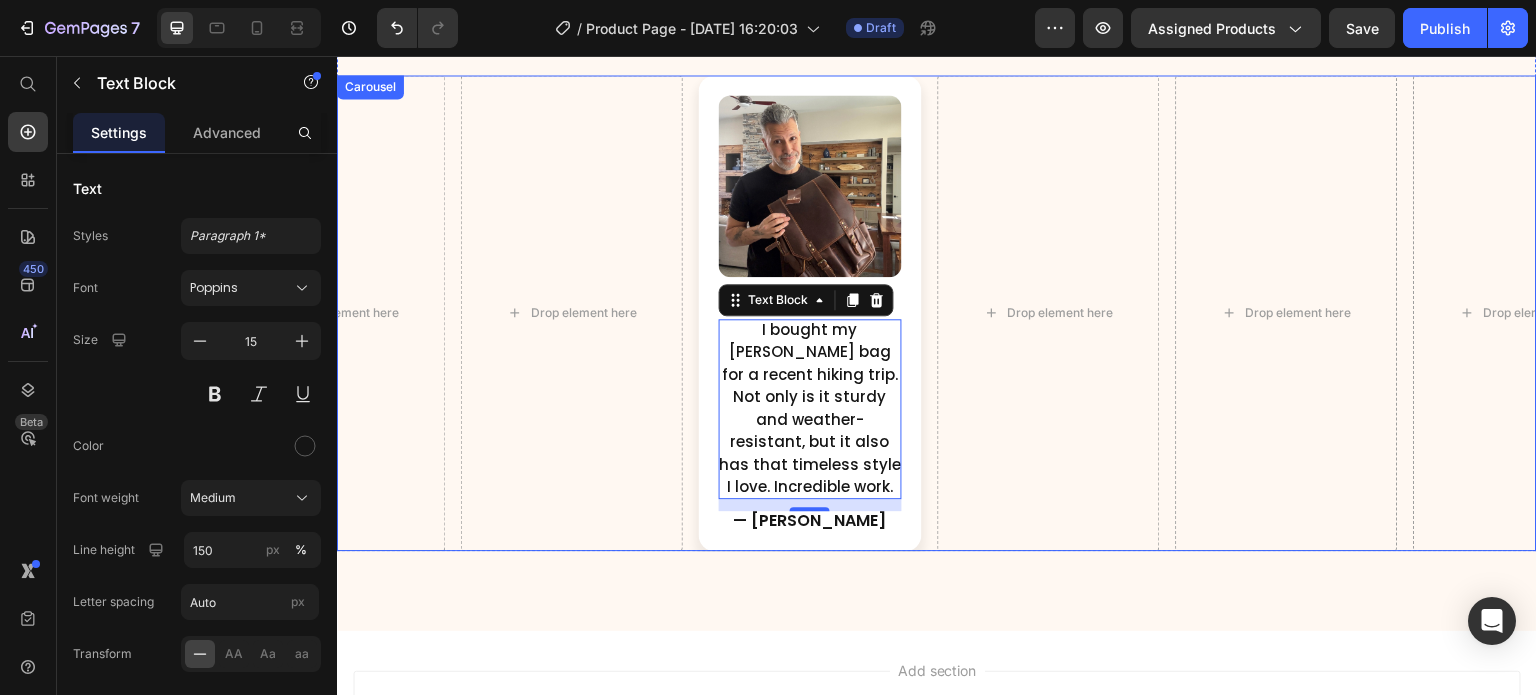 click on "Drop element here" at bounding box center [1048, 313] 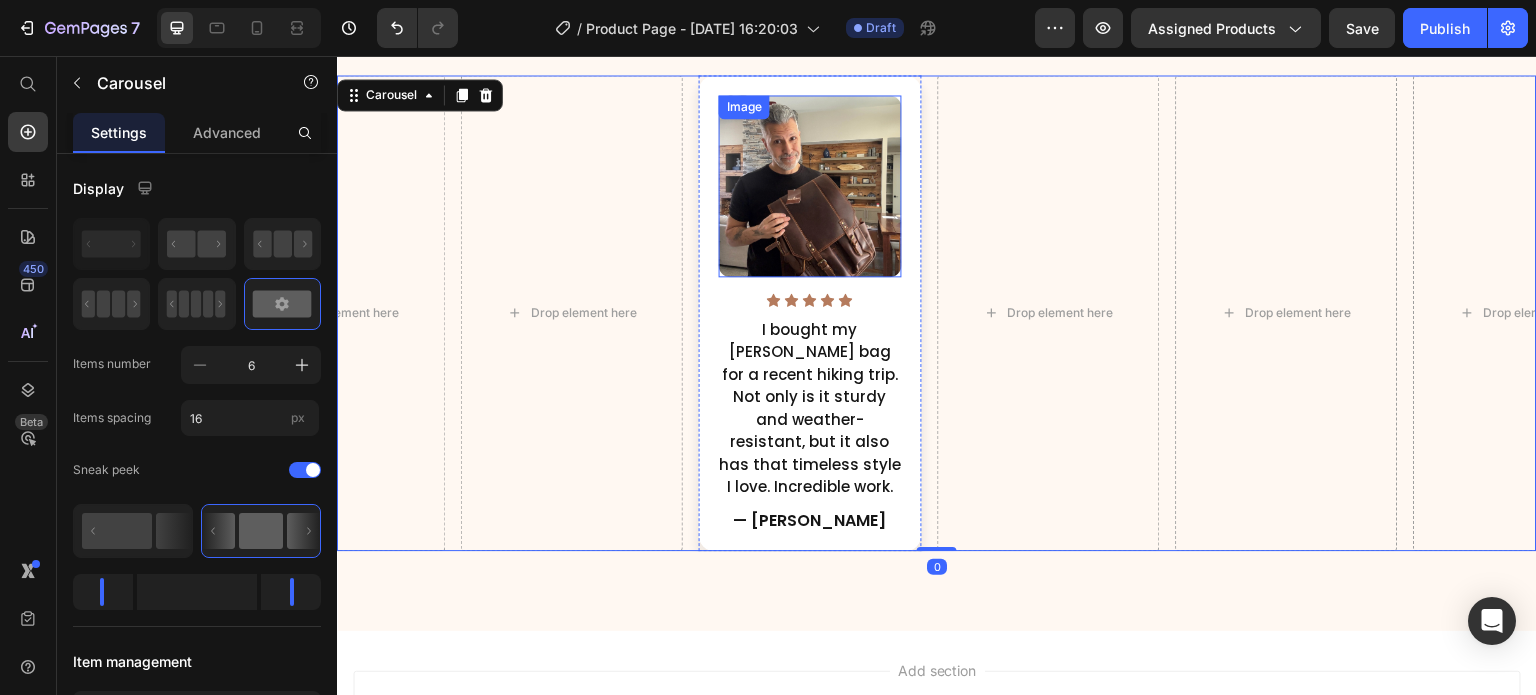 click at bounding box center [810, 186] 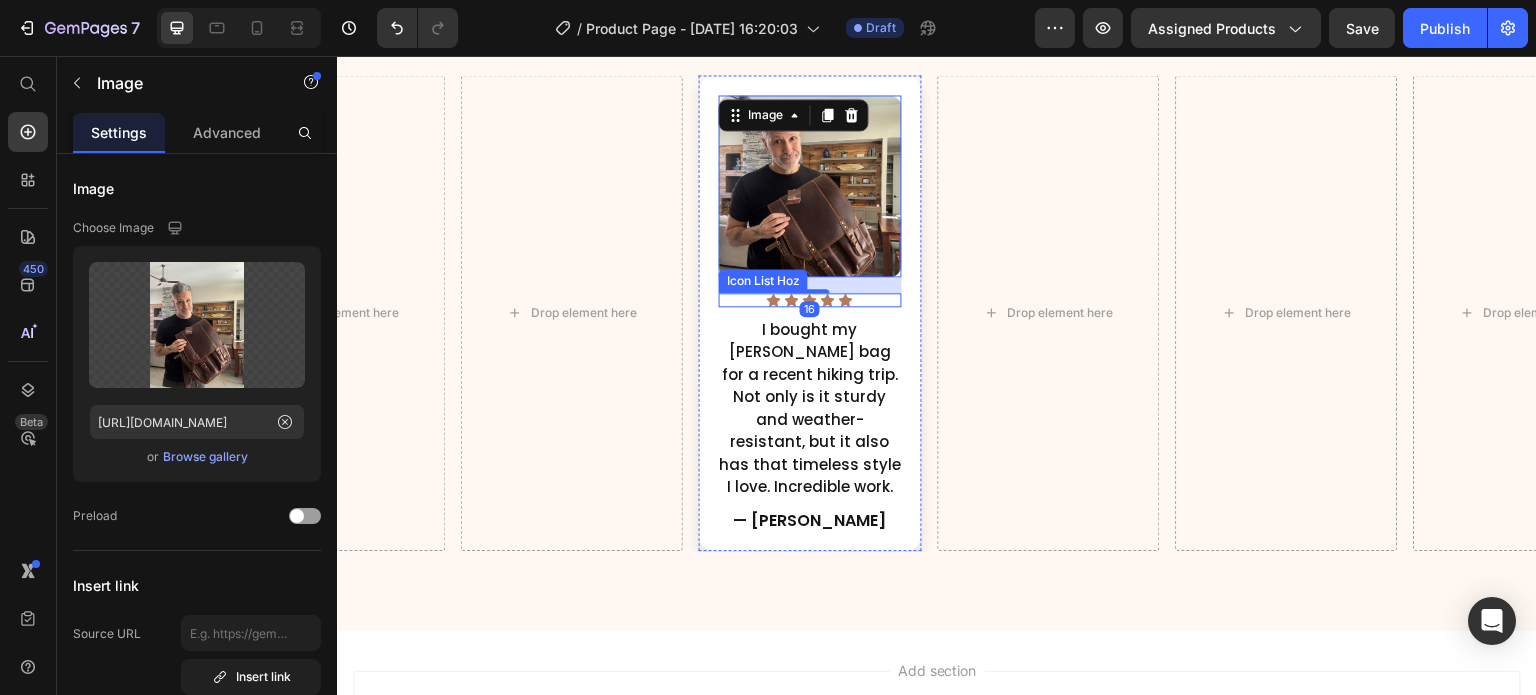 click on "Icon                Icon                Icon                Icon                Icon" at bounding box center [810, 300] 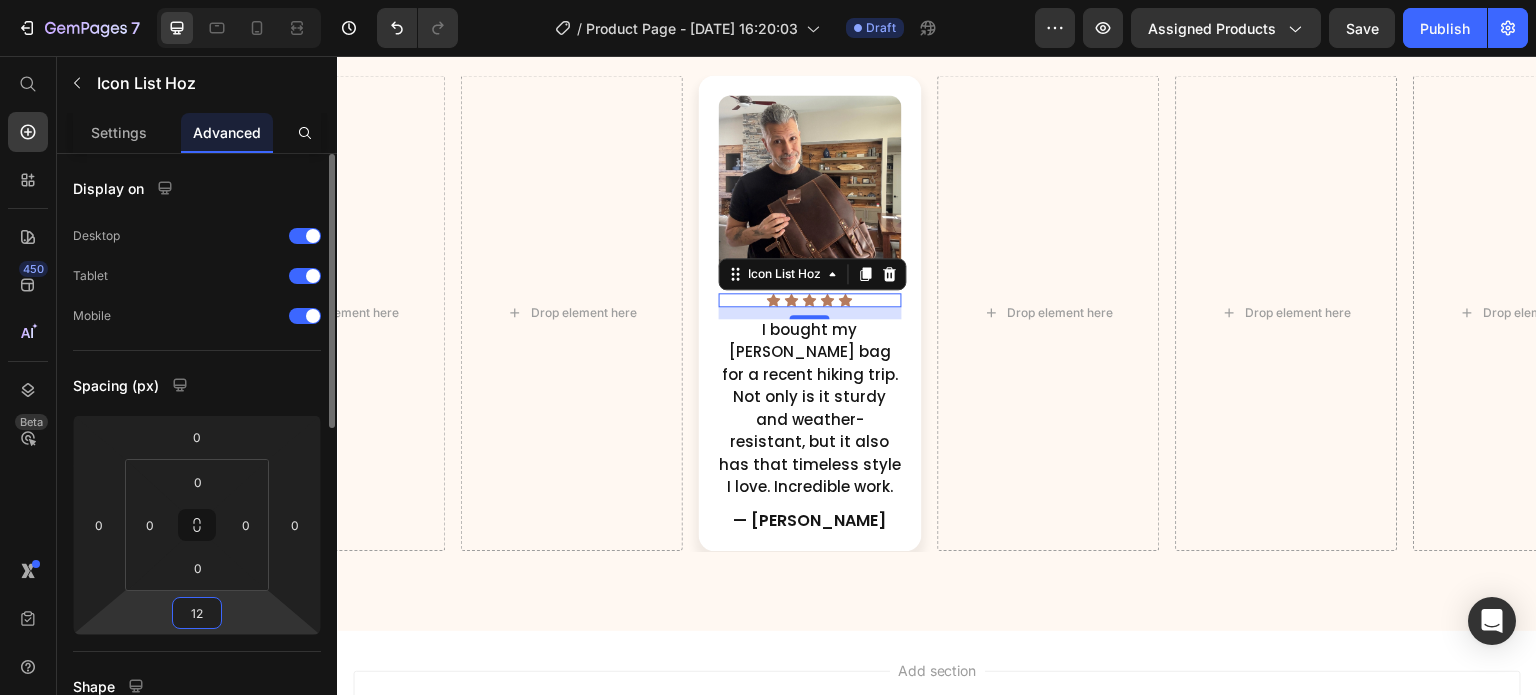 click on "12" at bounding box center (197, 613) 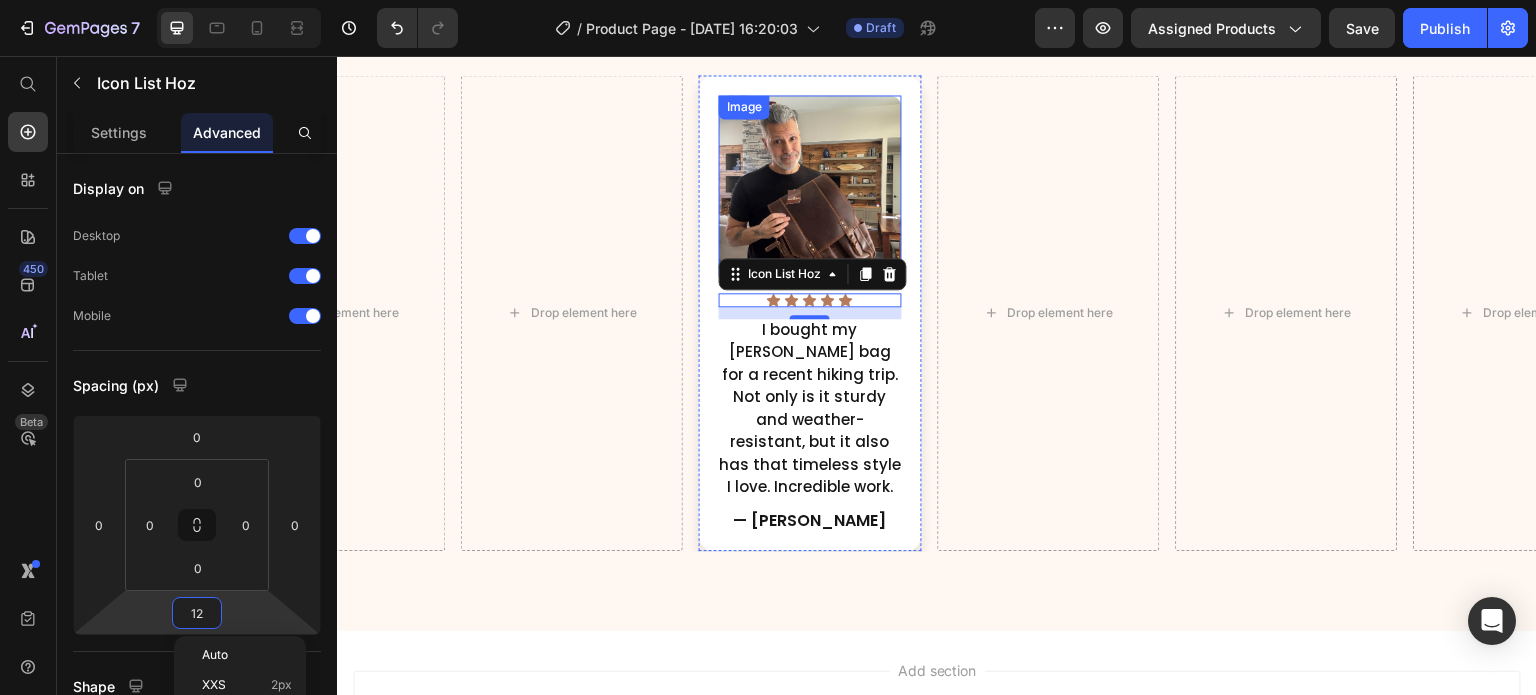 click at bounding box center (810, 186) 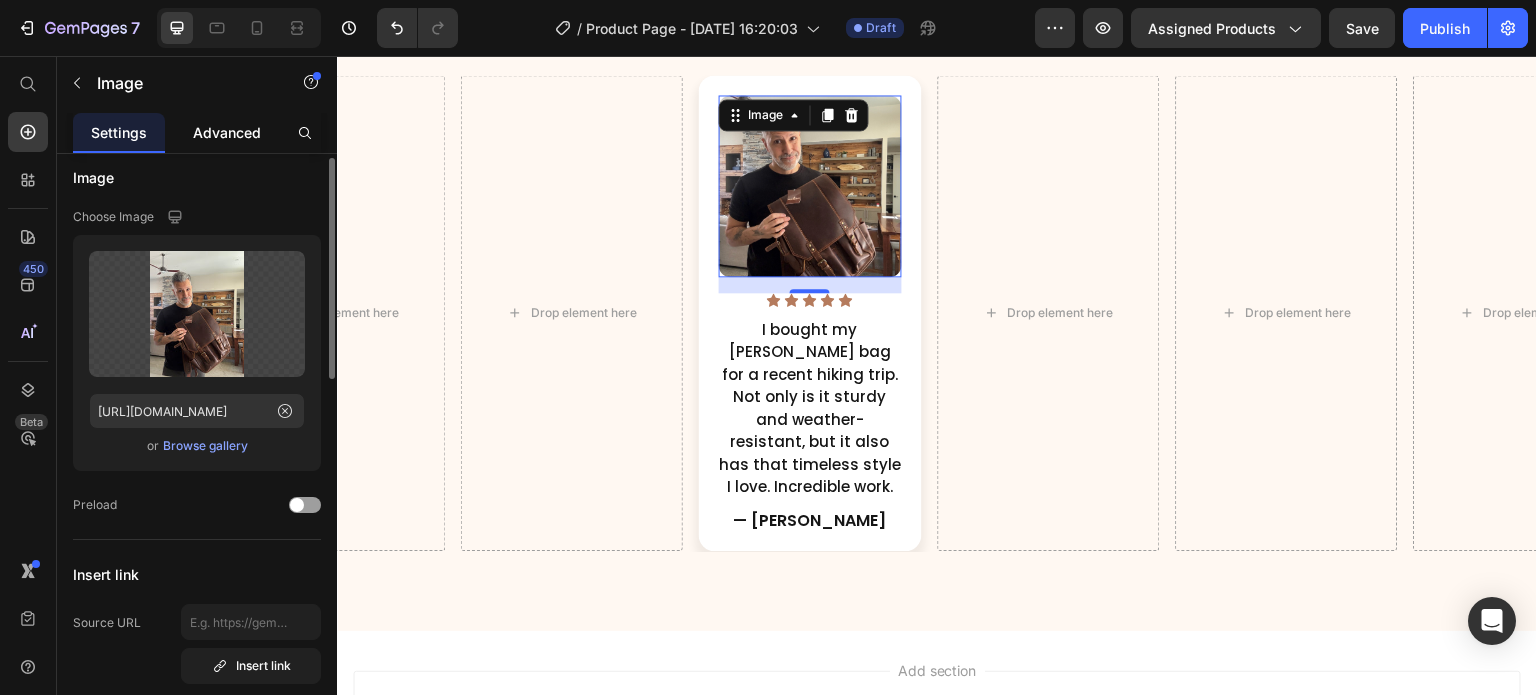 scroll, scrollTop: 12, scrollLeft: 0, axis: vertical 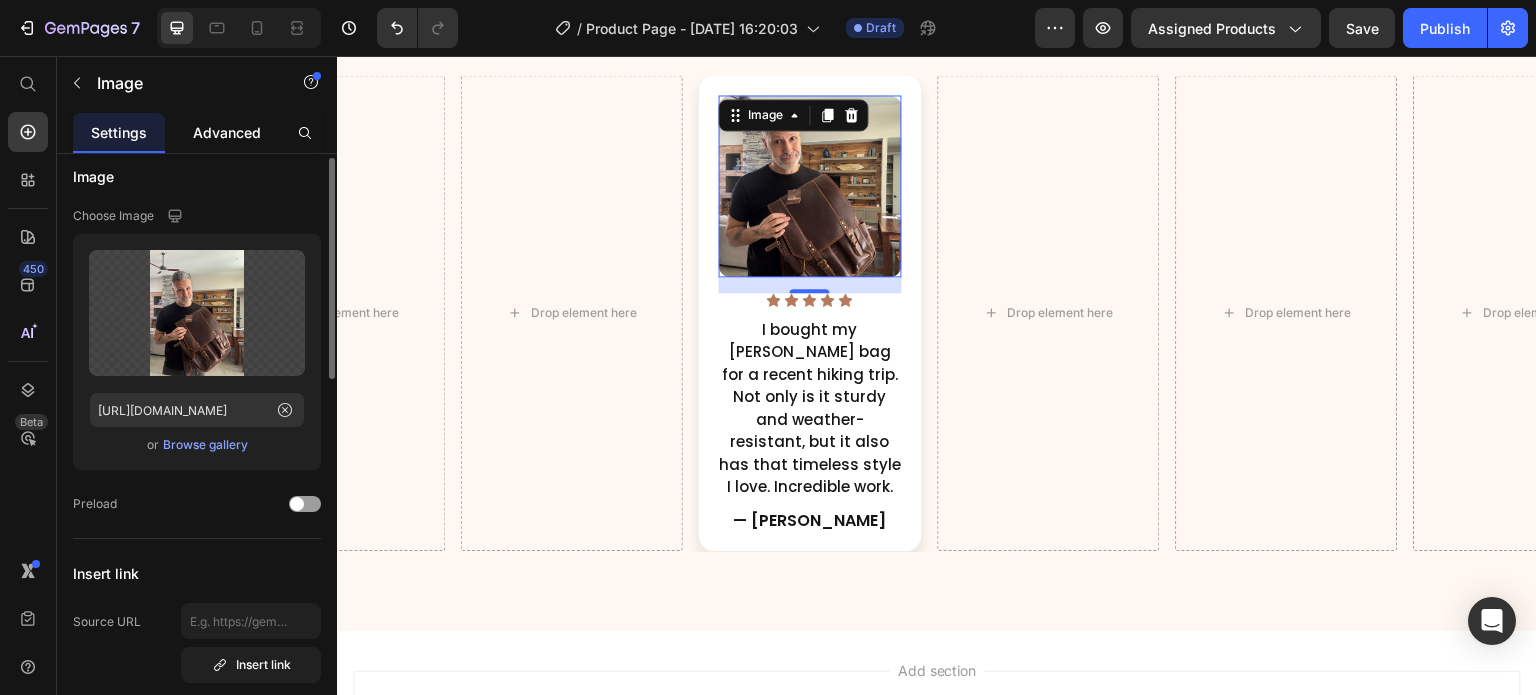 click on "Advanced" at bounding box center [227, 132] 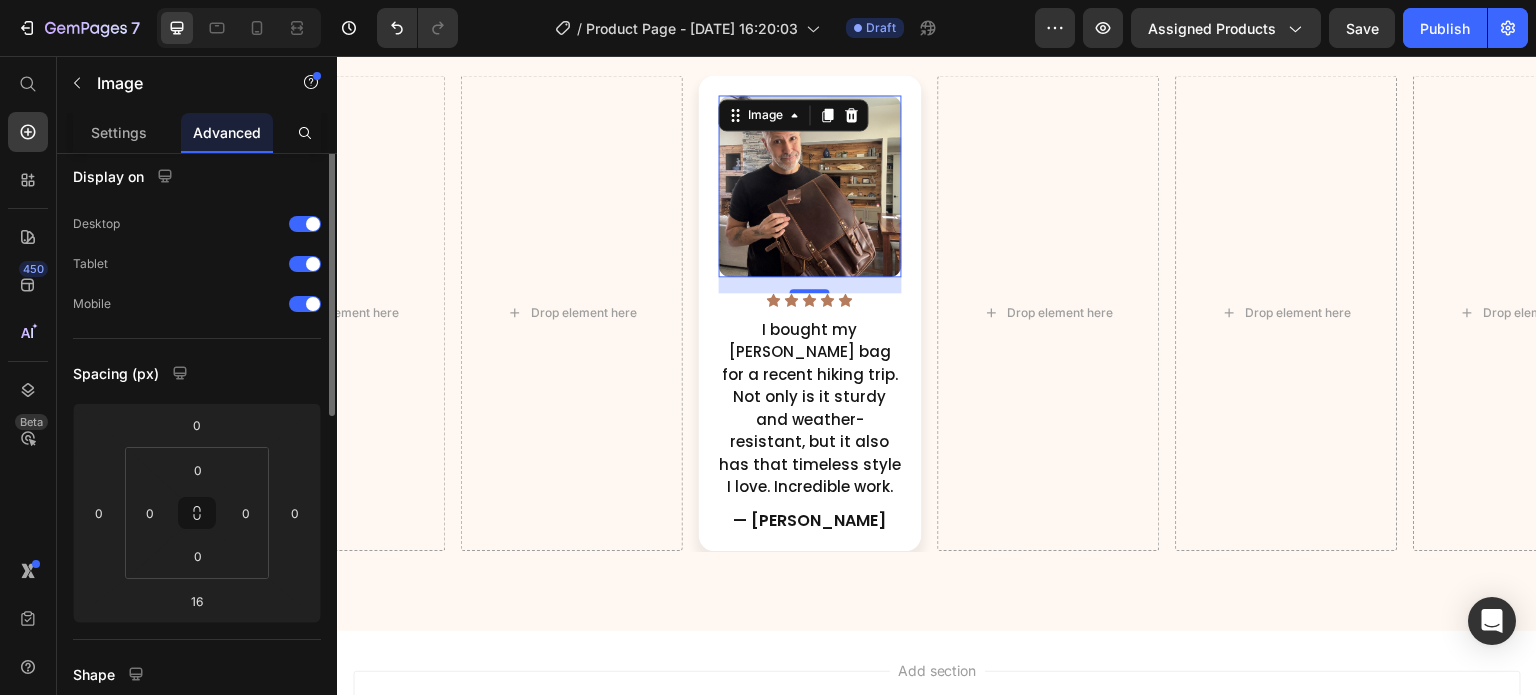 scroll, scrollTop: 0, scrollLeft: 0, axis: both 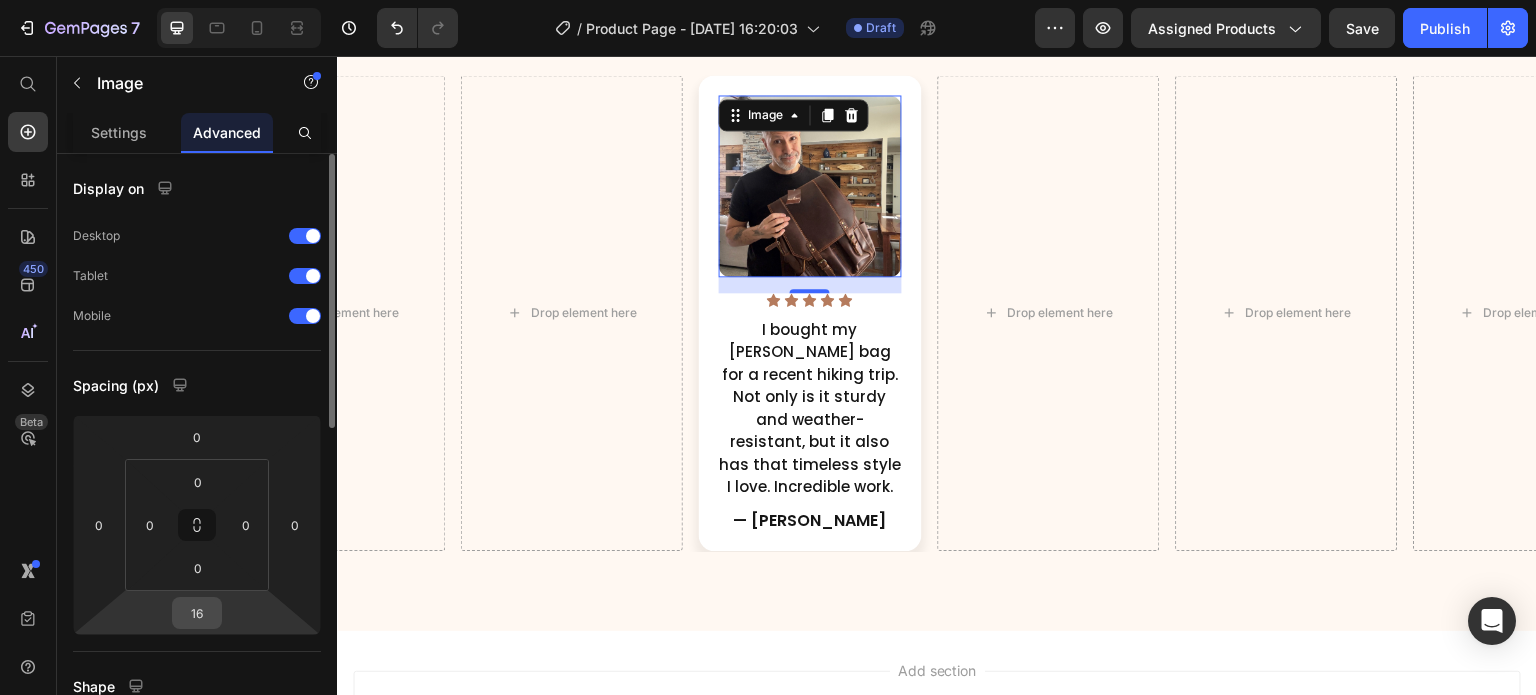 click on "16" at bounding box center (197, 613) 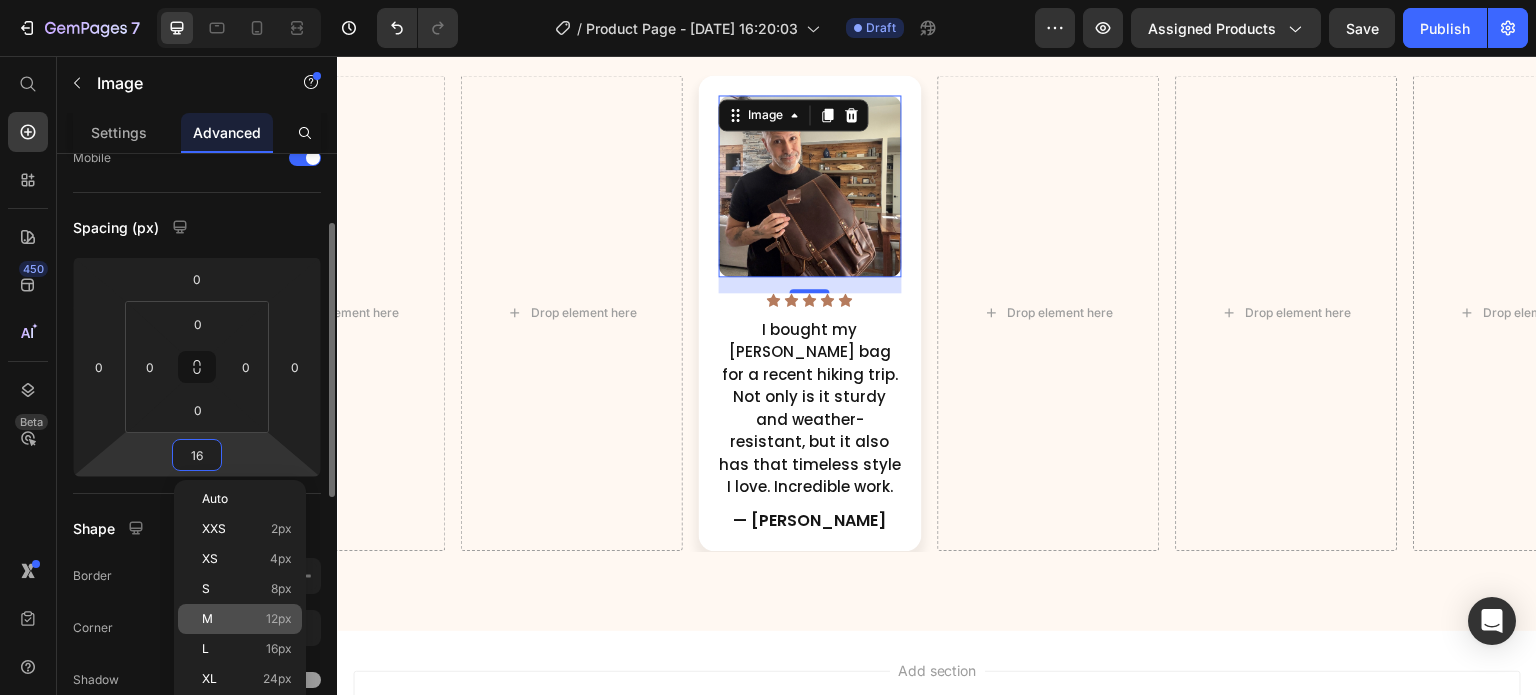 scroll, scrollTop: 159, scrollLeft: 0, axis: vertical 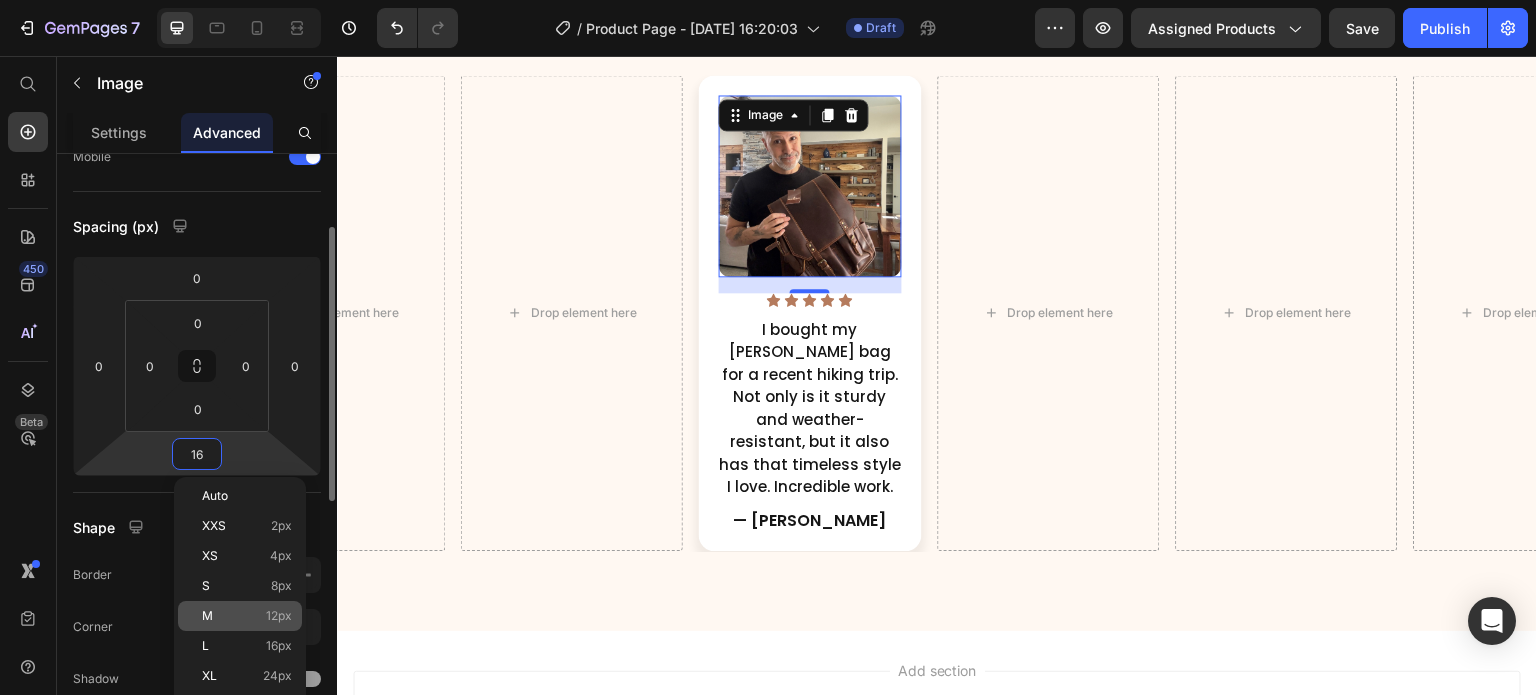 click on "M 12px" 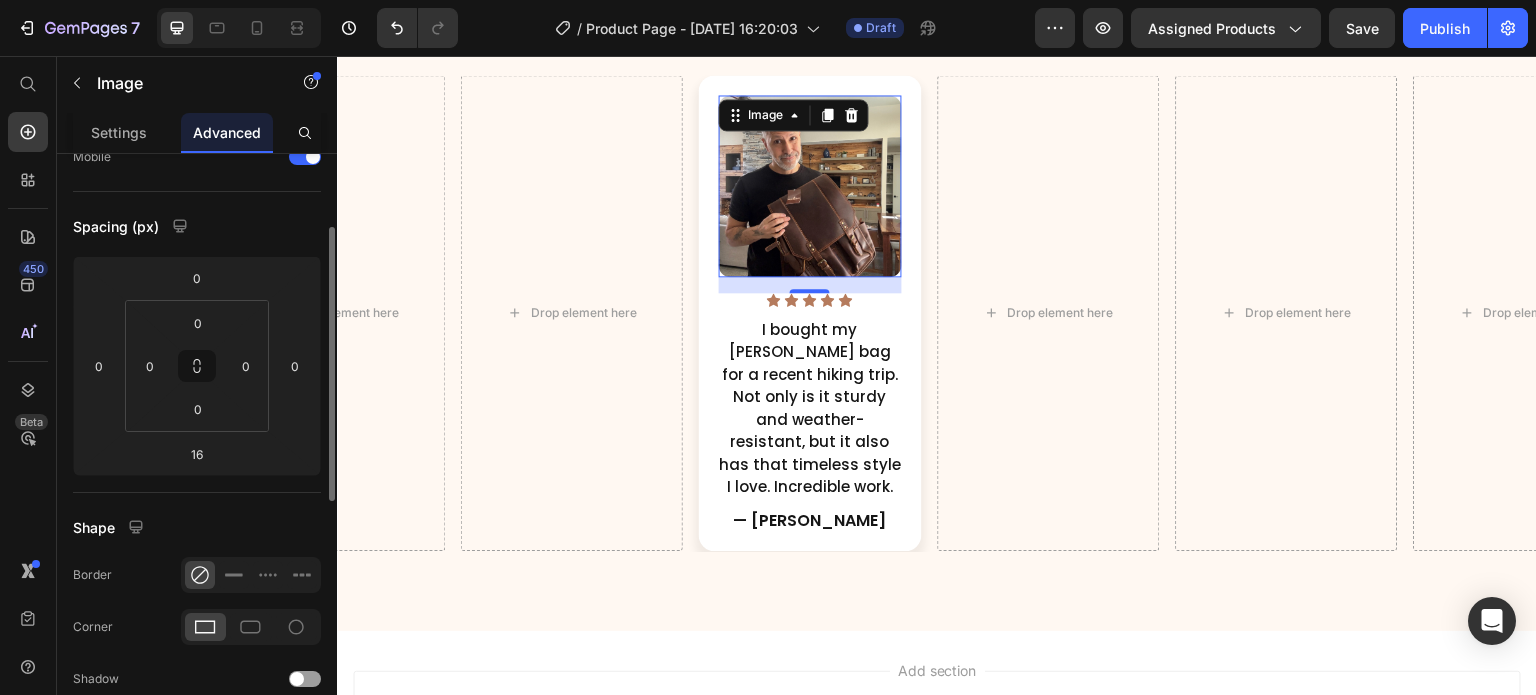 type on "12" 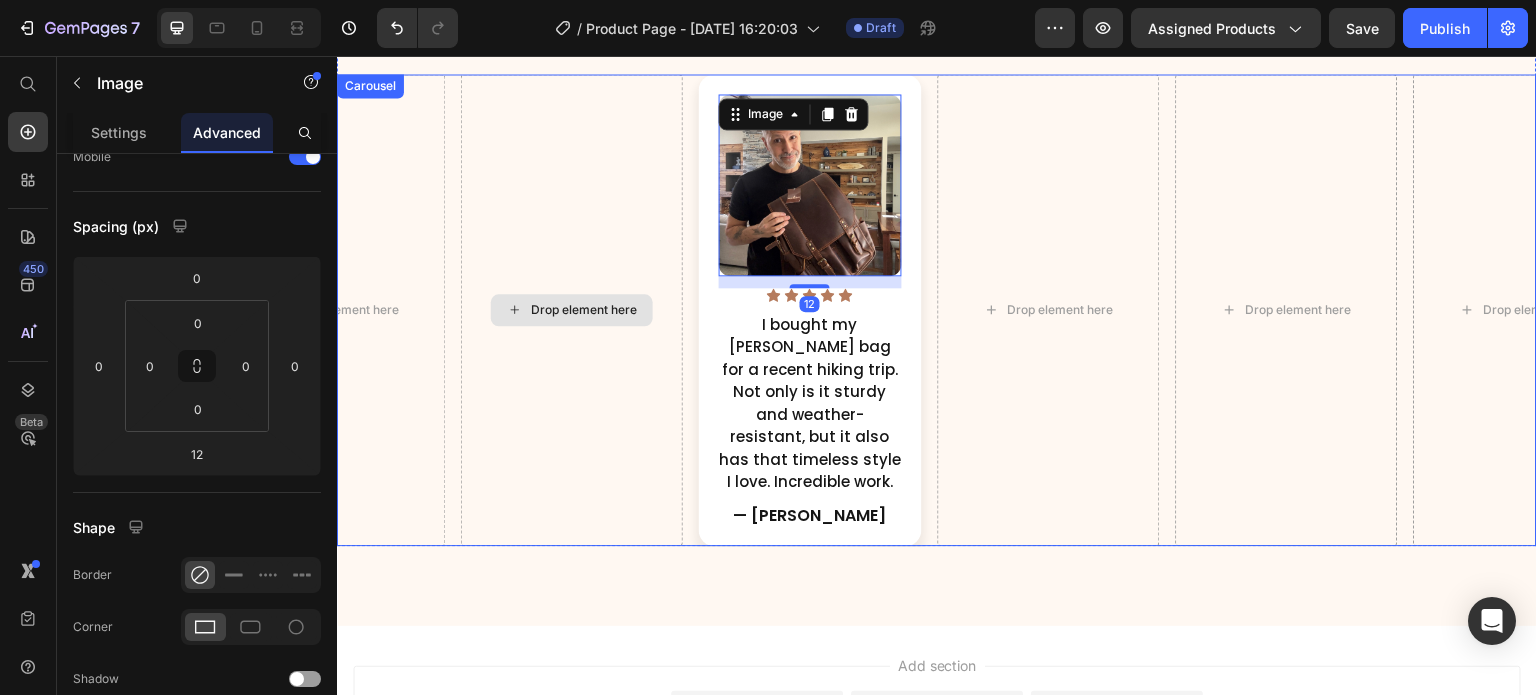 scroll, scrollTop: 2984, scrollLeft: 0, axis: vertical 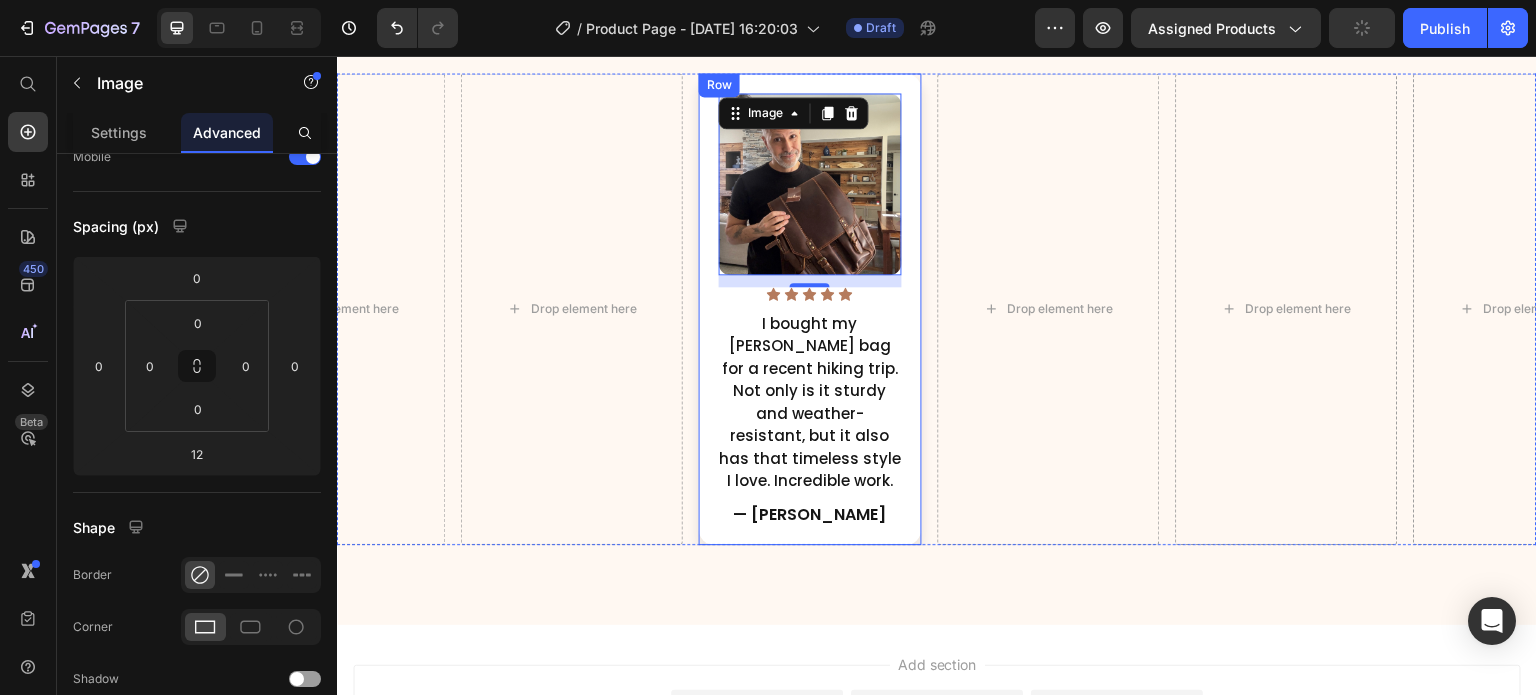 click on "Image   12                Icon                Icon                Icon                Icon                Icon Icon List Hoz I bought my James Andrew bag for a recent hiking trip. Not only is it sturdy and weather-resistant, but it also has that timeless style I love. Incredible work. Text Block — Bryan L. Text Block Row" at bounding box center [810, 309] 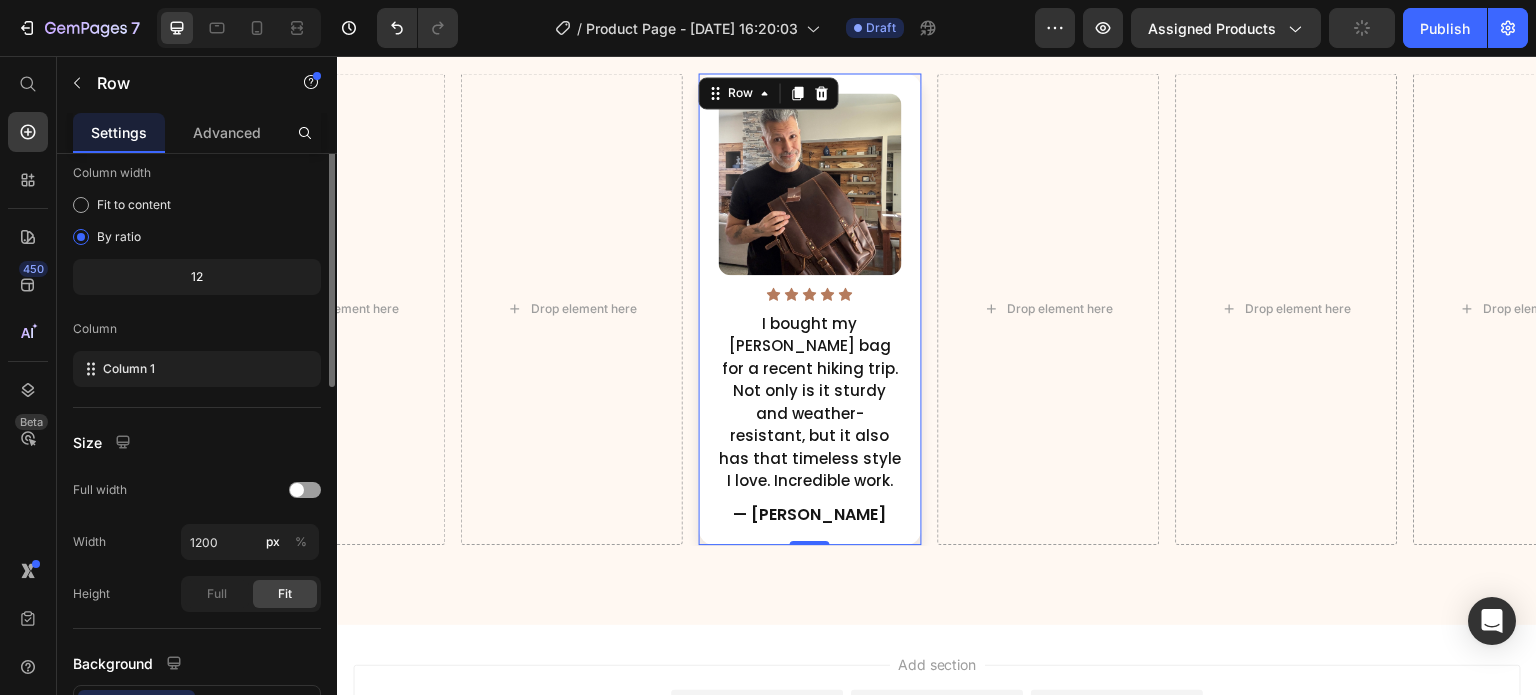 scroll, scrollTop: 0, scrollLeft: 0, axis: both 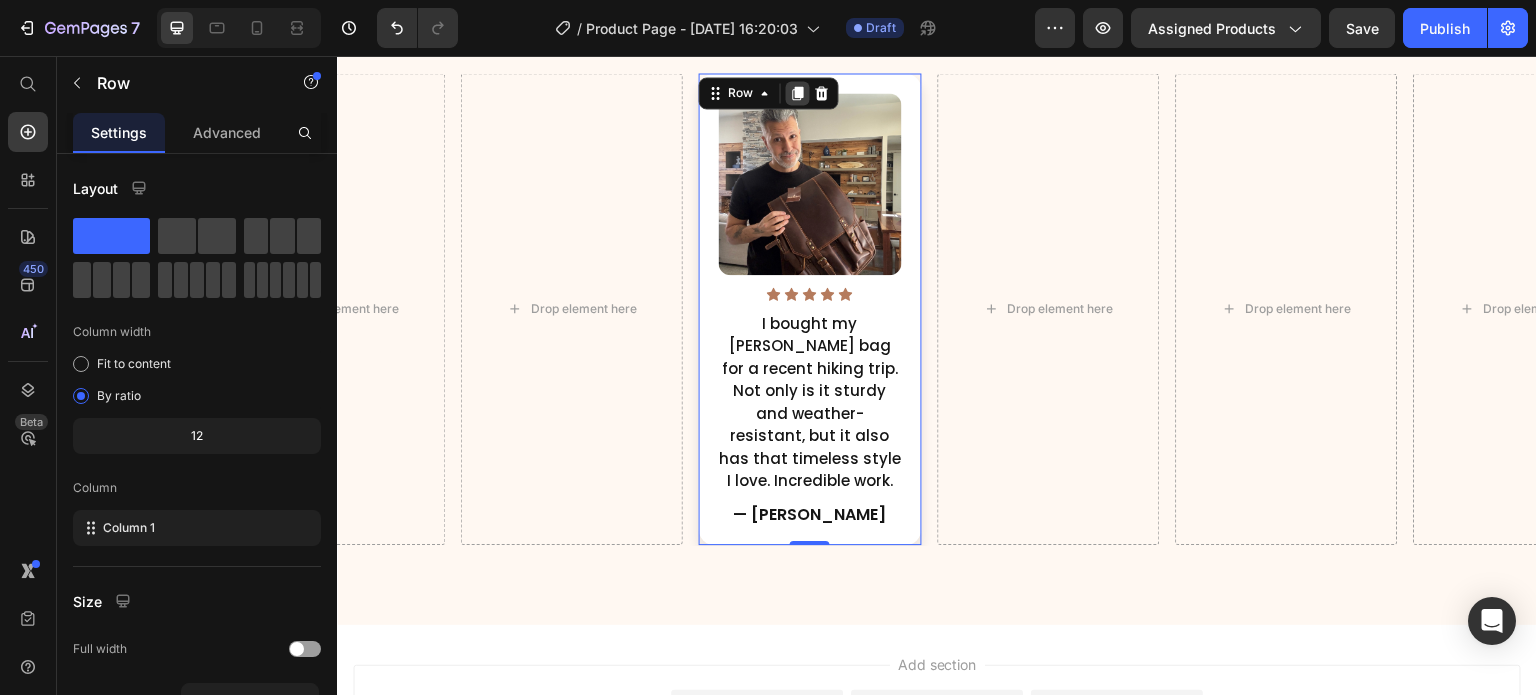 click 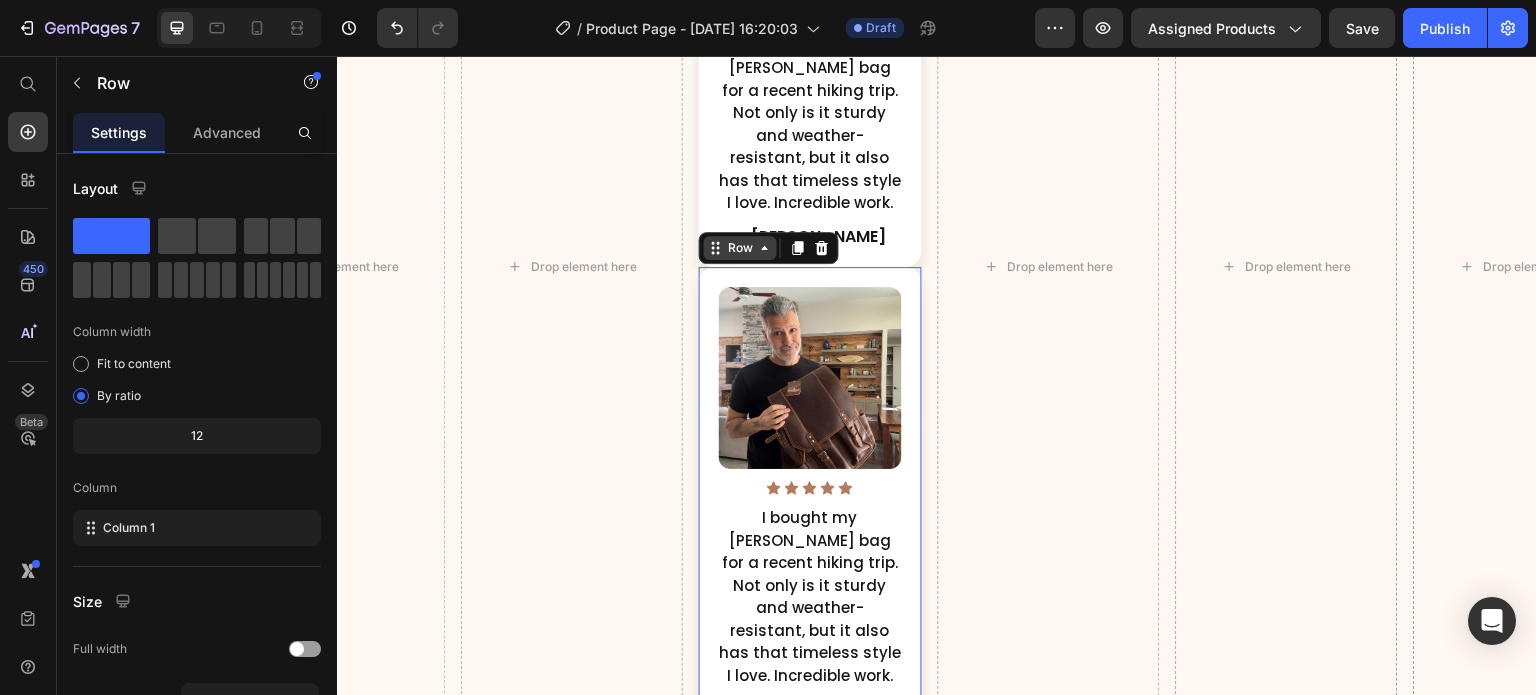 scroll, scrollTop: 3261, scrollLeft: 0, axis: vertical 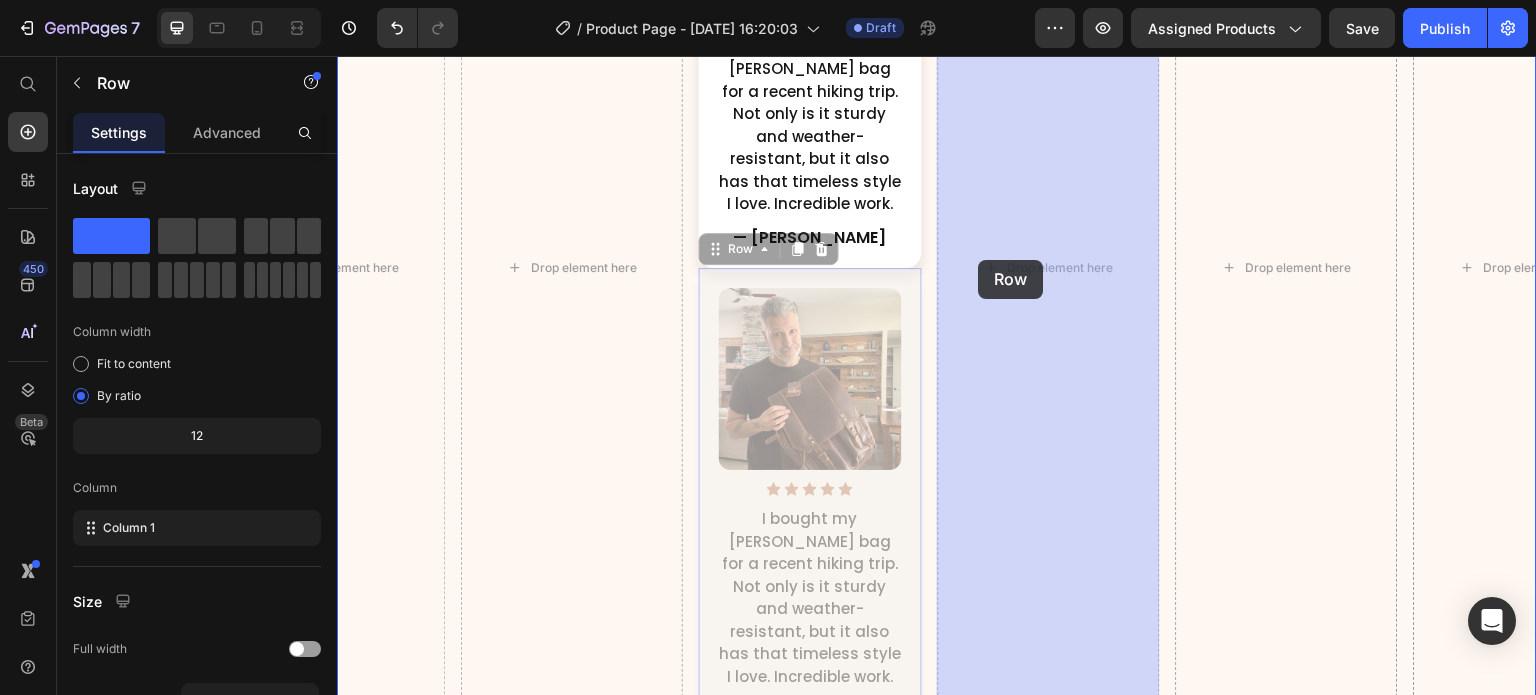 drag, startPoint x: 711, startPoint y: 275, endPoint x: 978, endPoint y: 261, distance: 267.3668 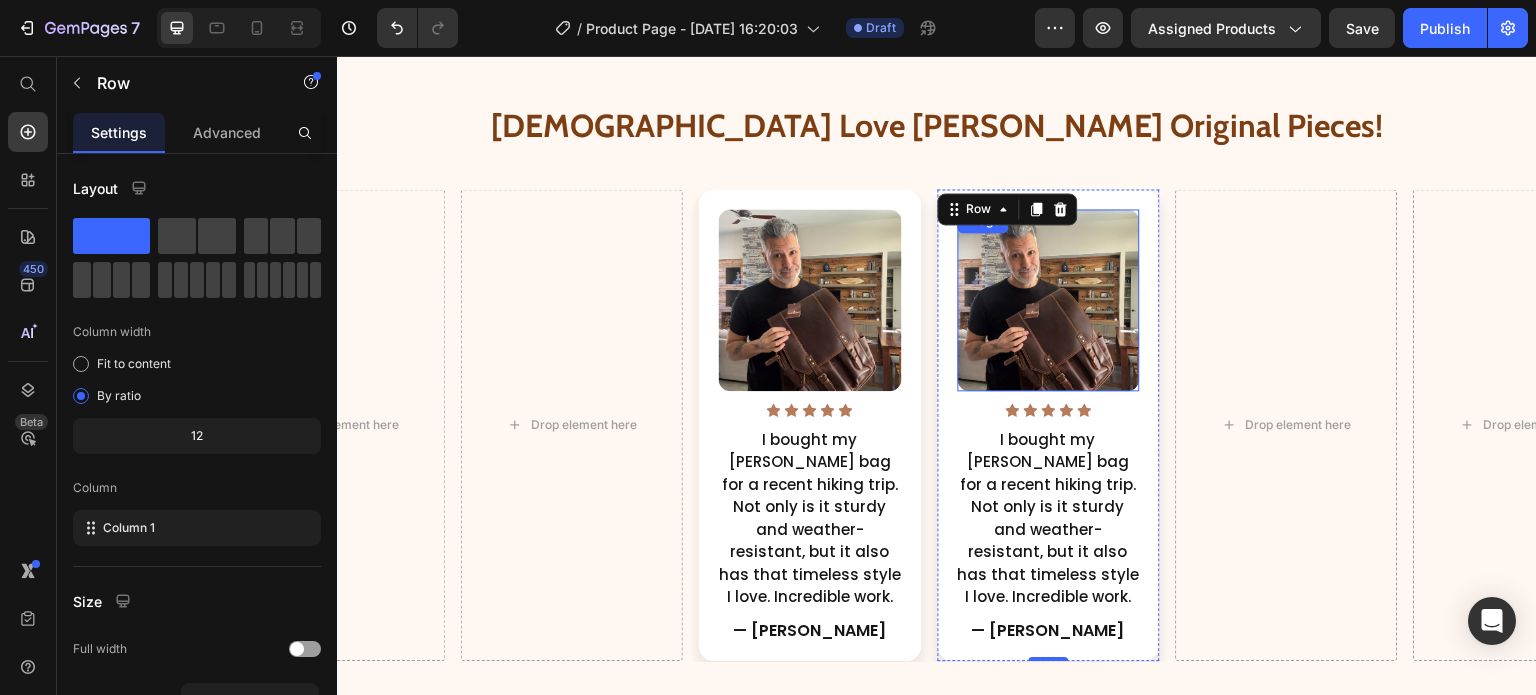 scroll, scrollTop: 2867, scrollLeft: 0, axis: vertical 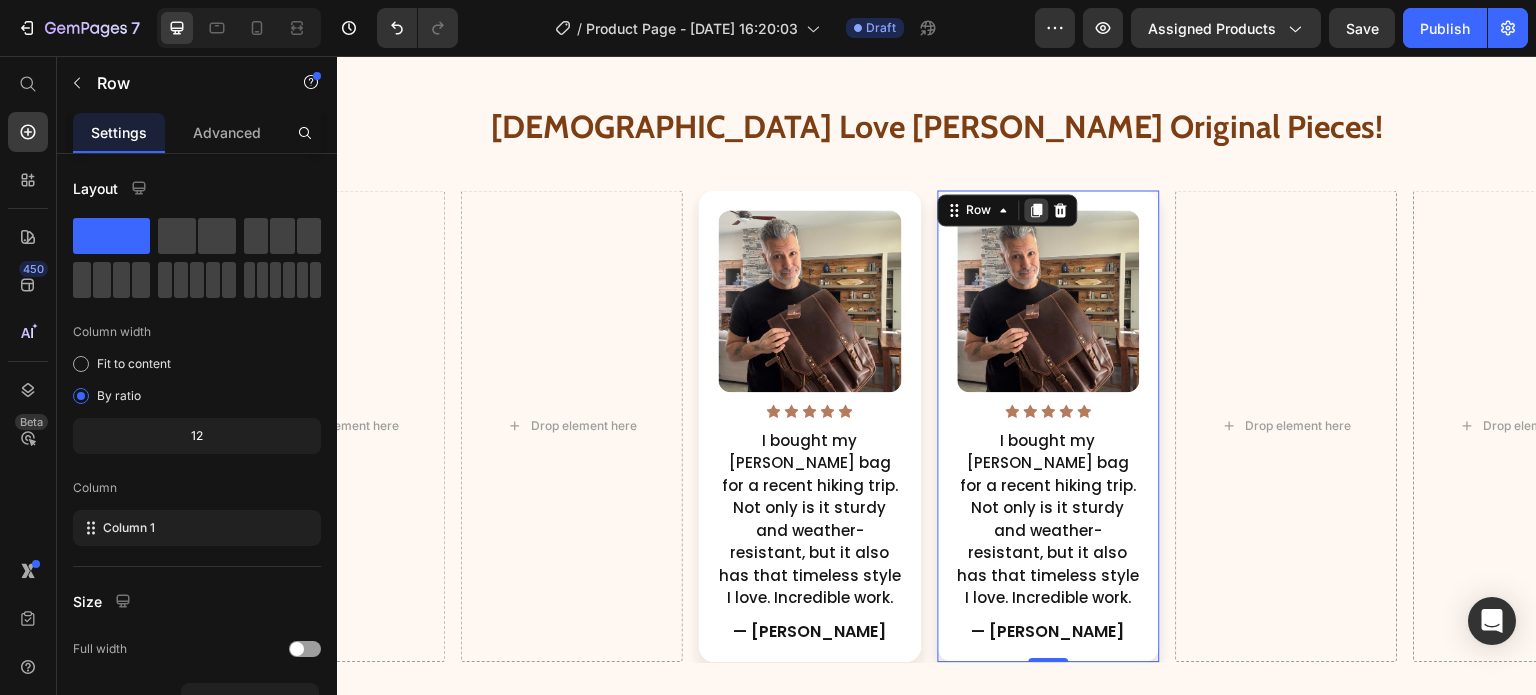 click 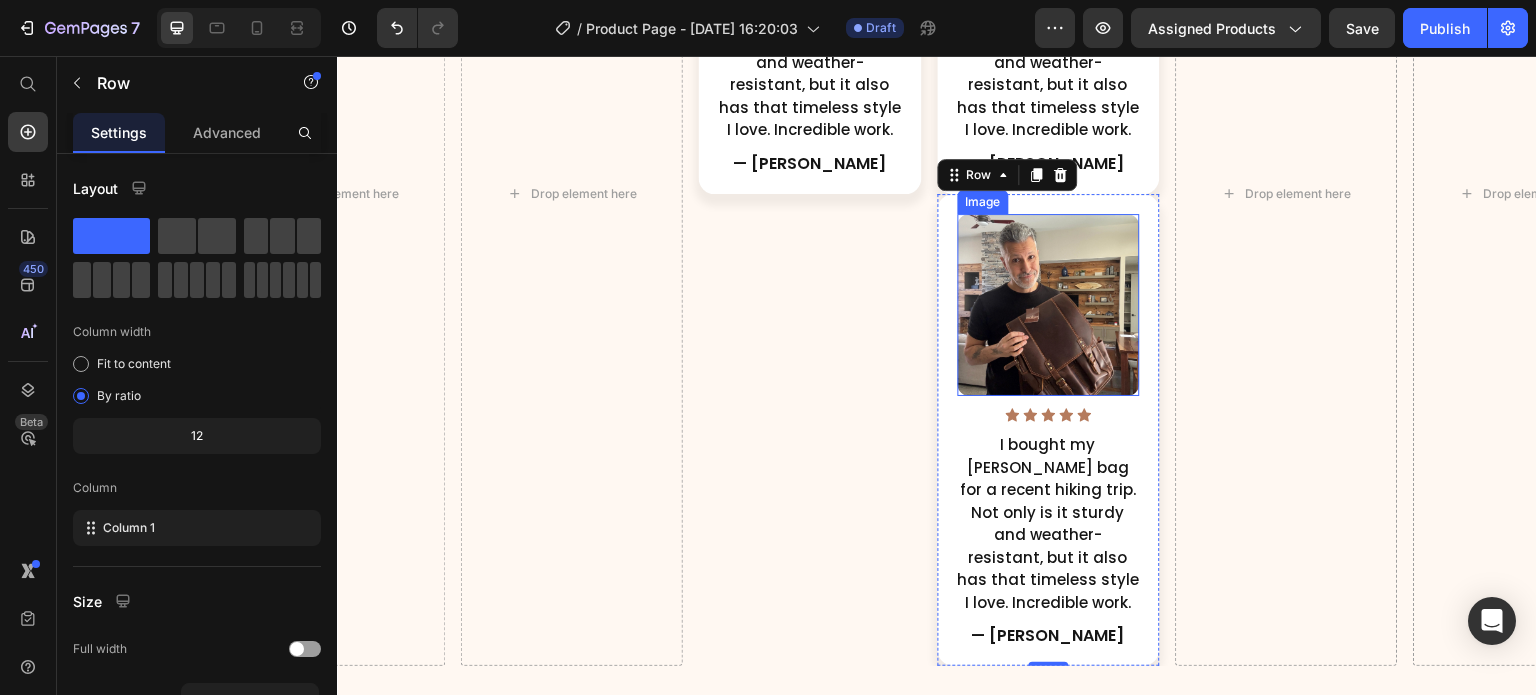 scroll, scrollTop: 3328, scrollLeft: 0, axis: vertical 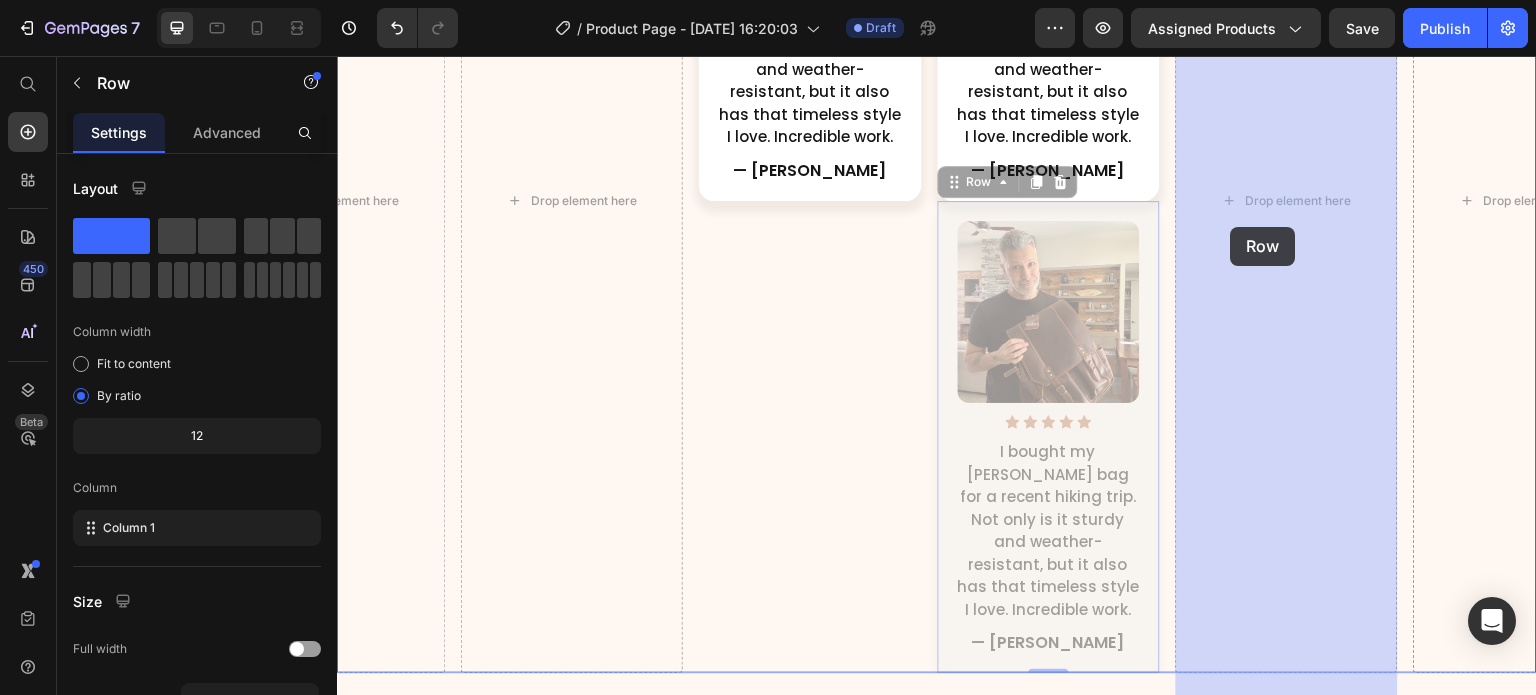 drag, startPoint x: 951, startPoint y: 215, endPoint x: 1231, endPoint y: 227, distance: 280.25702 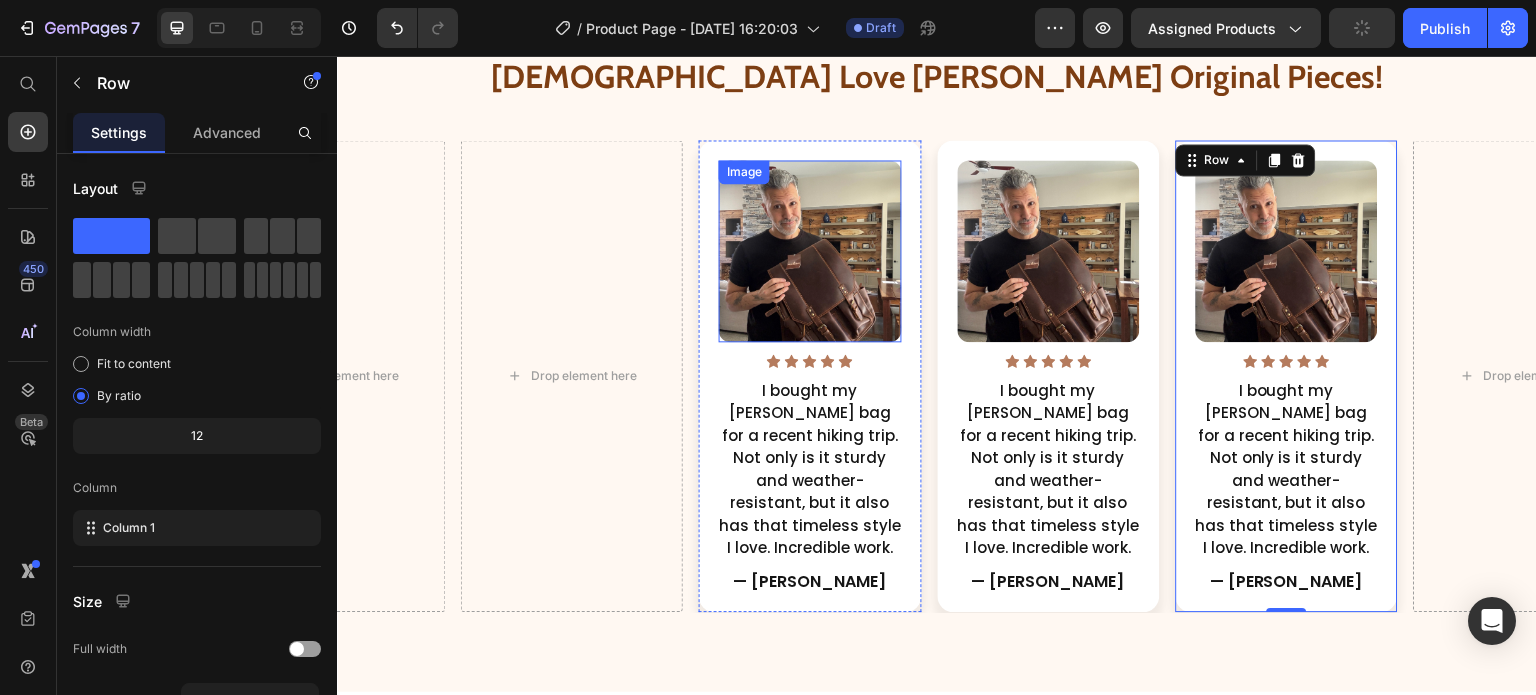 scroll, scrollTop: 2916, scrollLeft: 0, axis: vertical 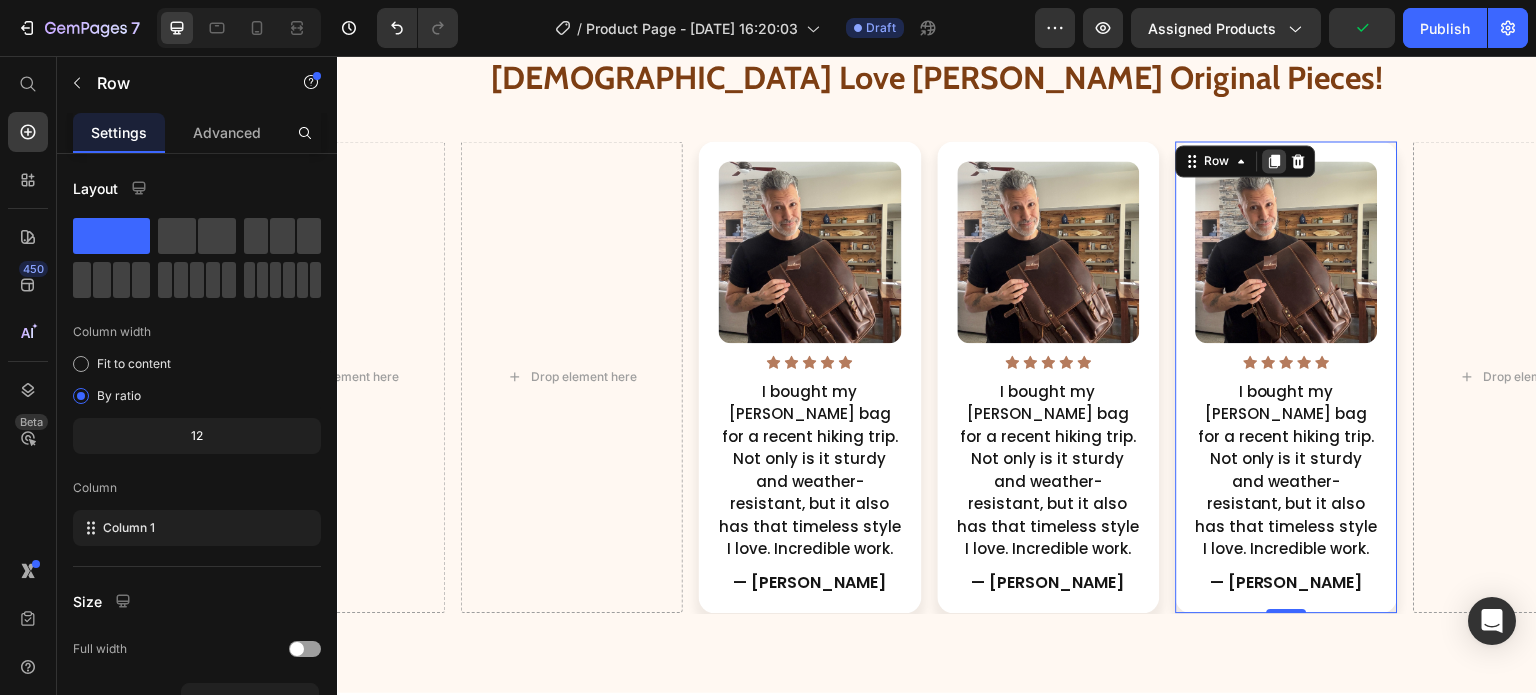 click 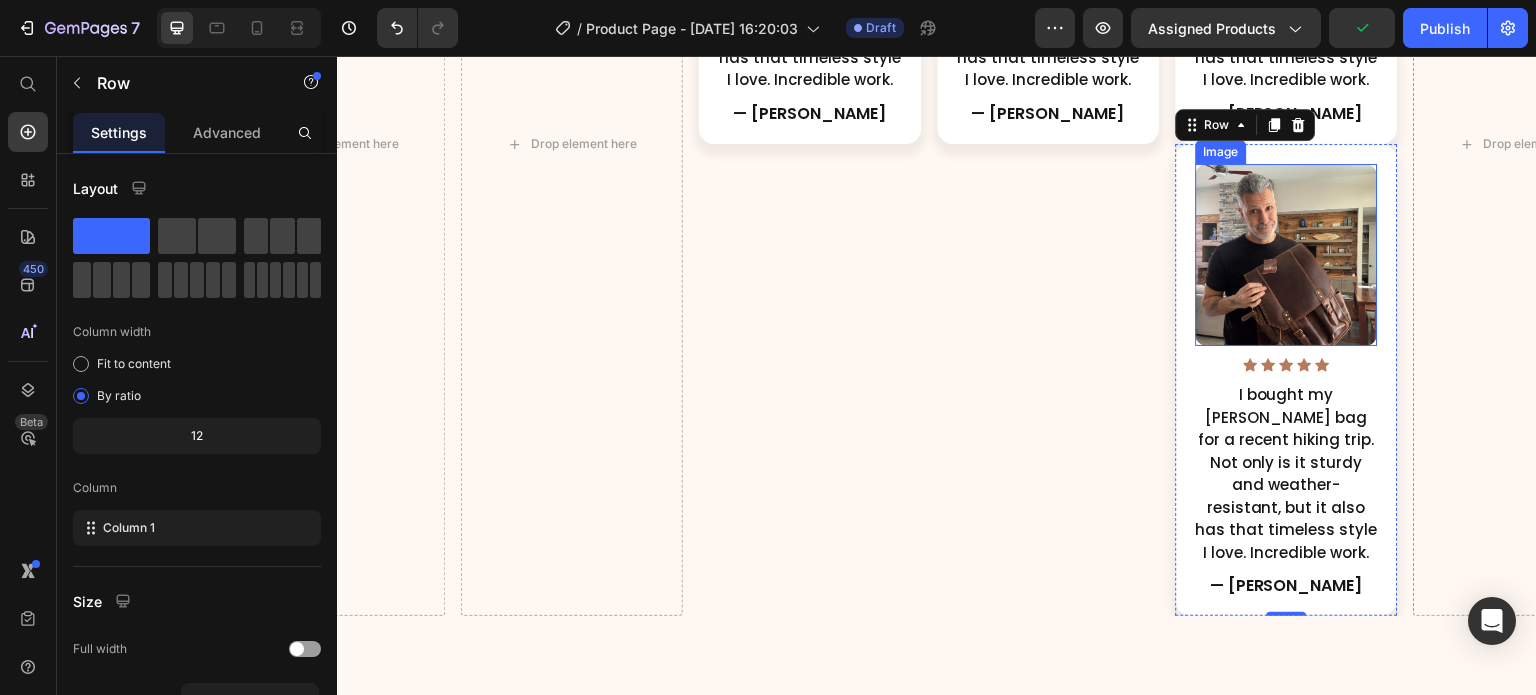 scroll, scrollTop: 3431, scrollLeft: 0, axis: vertical 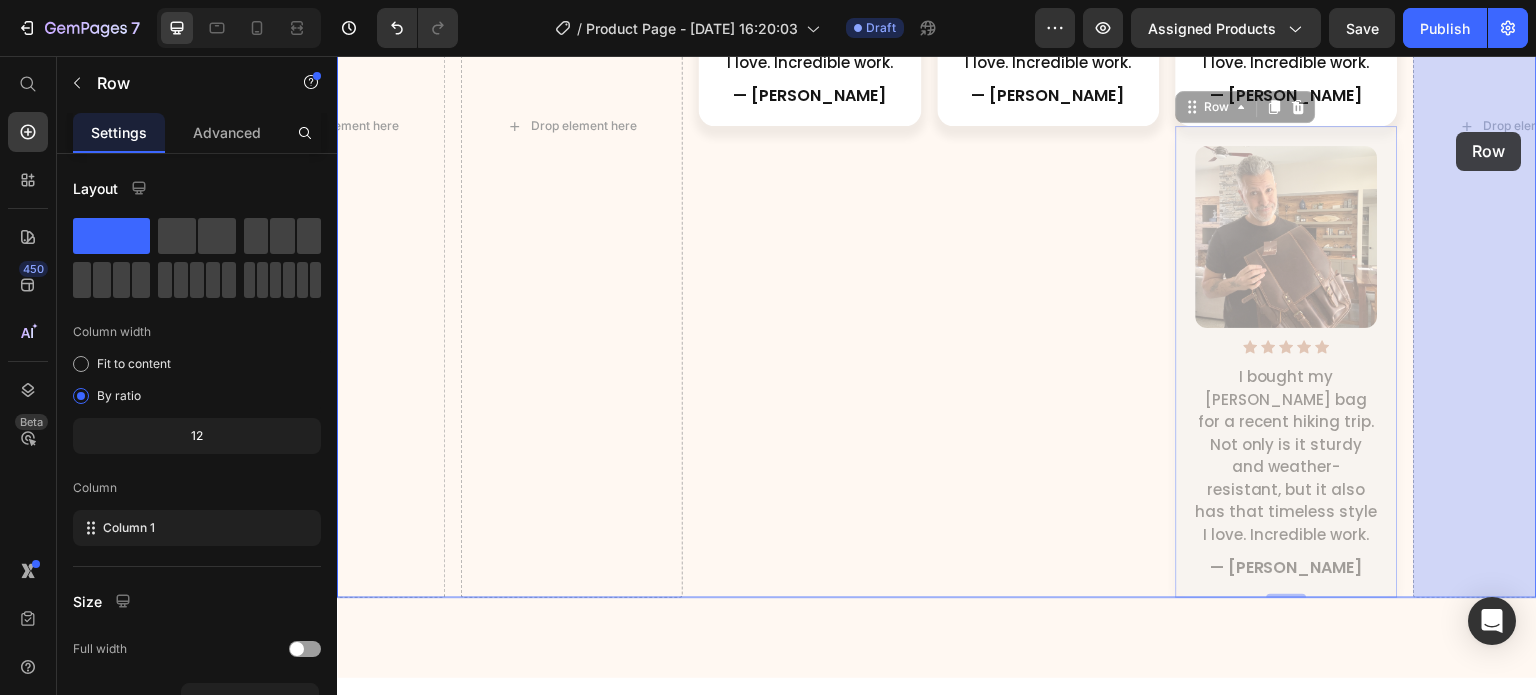 drag, startPoint x: 1191, startPoint y: 103, endPoint x: 1457, endPoint y: 132, distance: 267.57617 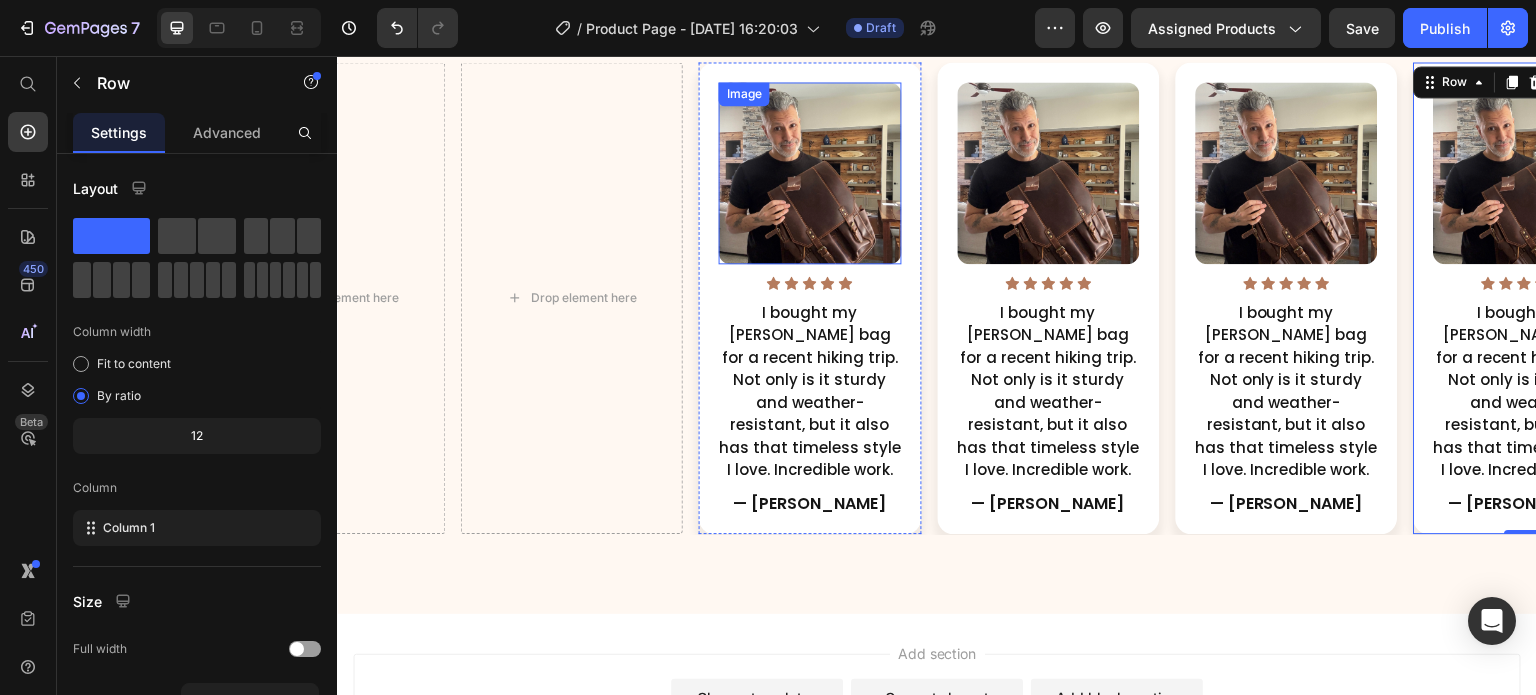 scroll, scrollTop: 2994, scrollLeft: 0, axis: vertical 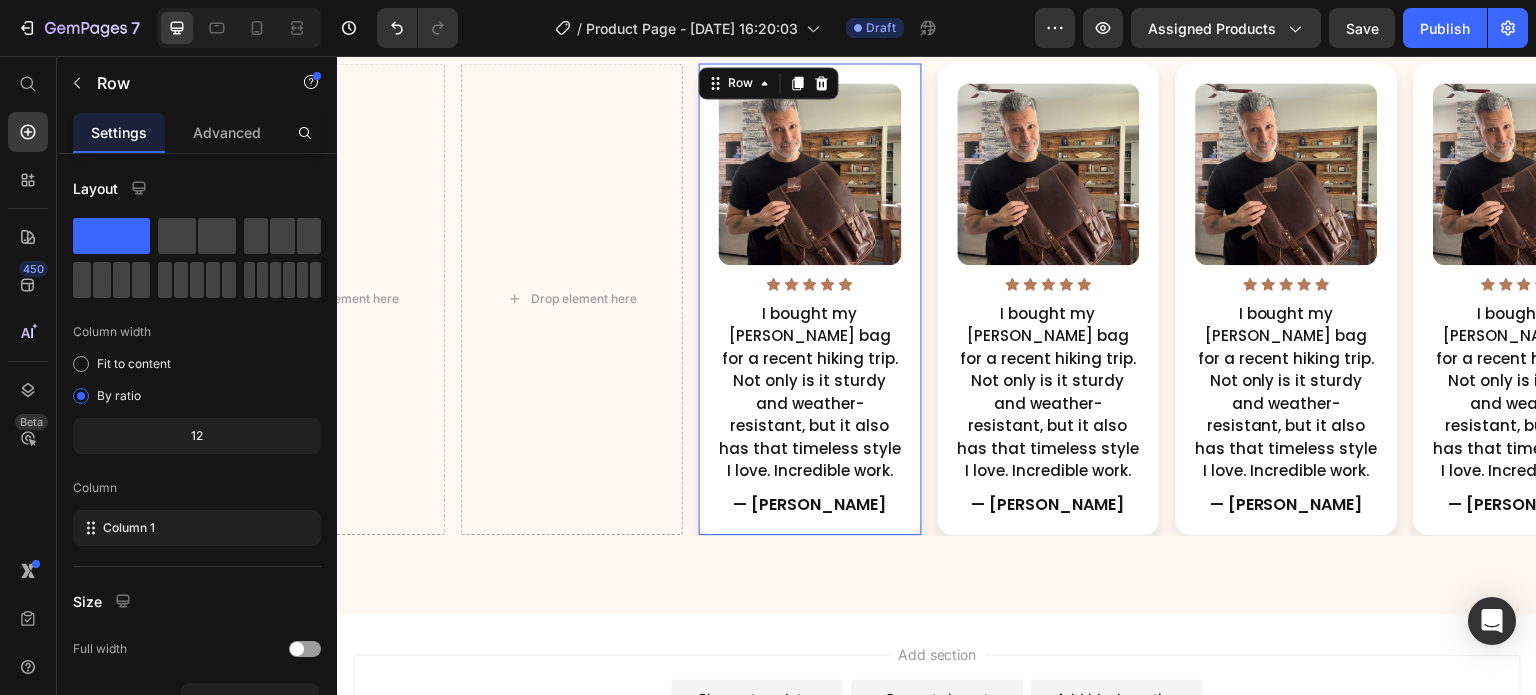 click on "Image                Icon                Icon                Icon                Icon                Icon Icon List Hoz I bought my James Andrew bag for a recent hiking trip. Not only is it sturdy and weather-resistant, but it also has that timeless style I love. Incredible work. Text Block — Bryan L. Text Block Row   0" at bounding box center (810, 299) 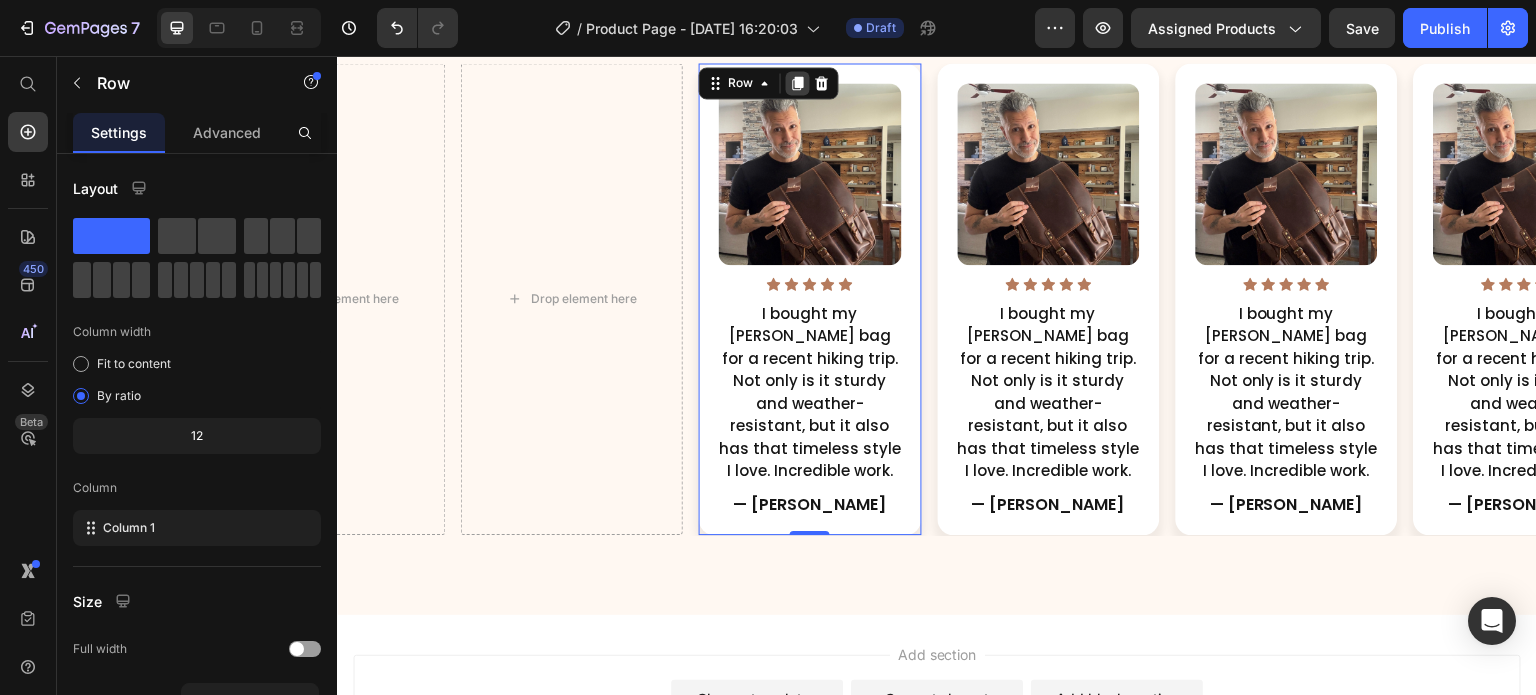 click 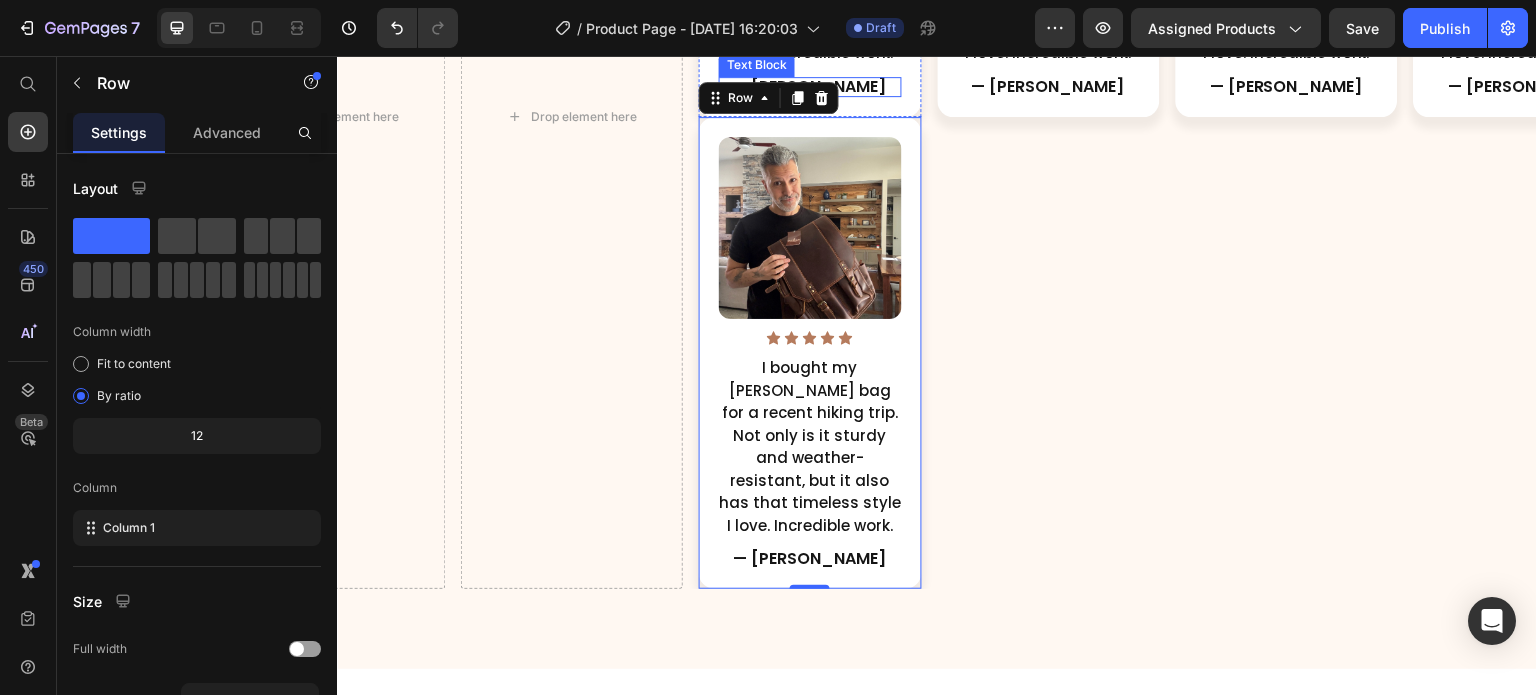 scroll, scrollTop: 3431, scrollLeft: 0, axis: vertical 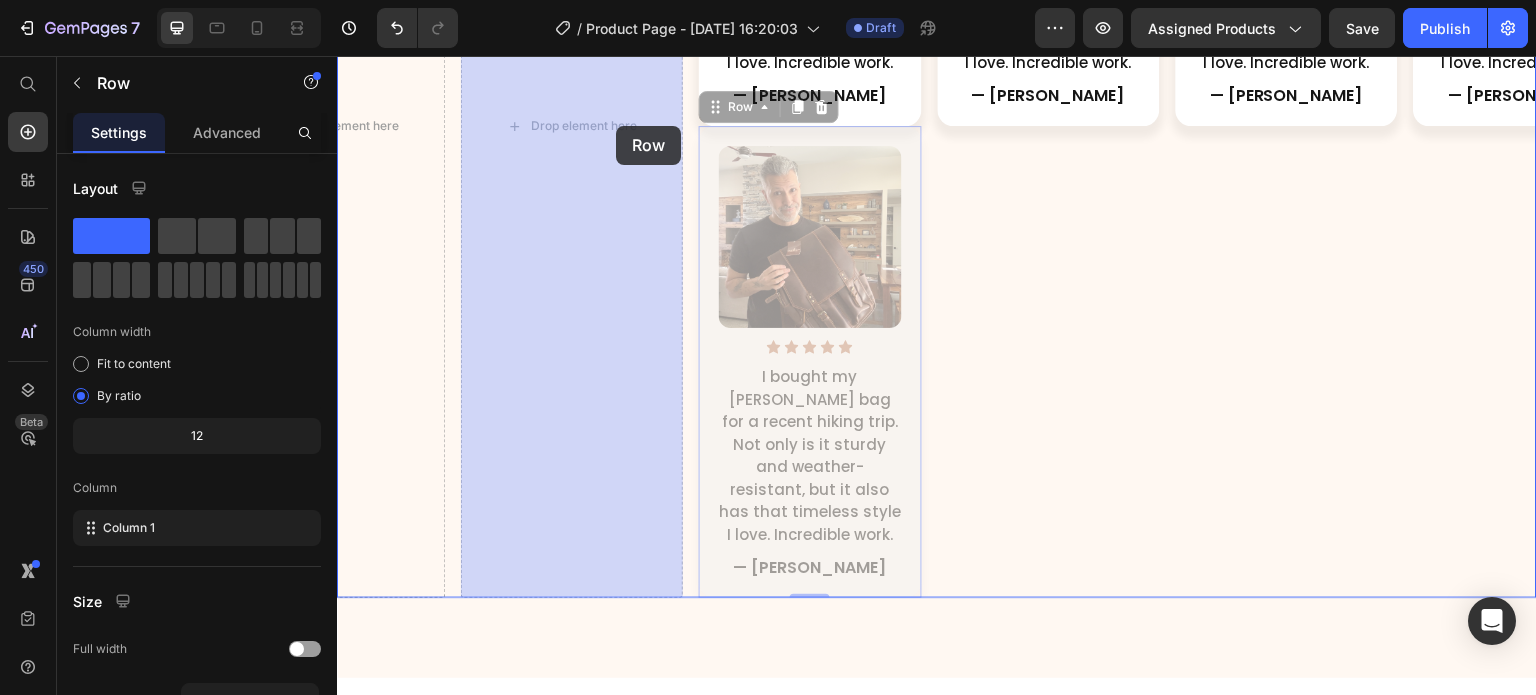 drag, startPoint x: 716, startPoint y: 108, endPoint x: 616, endPoint y: 126, distance: 101.607086 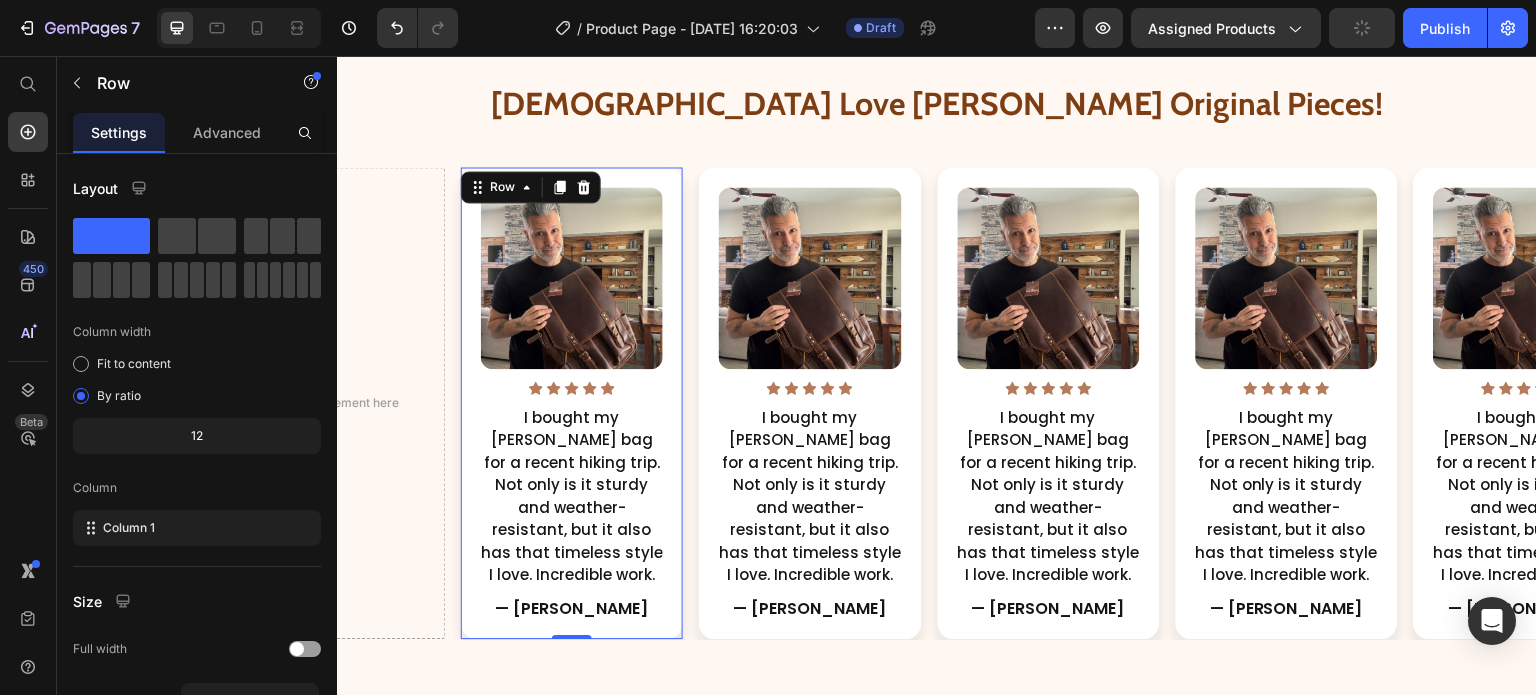 scroll, scrollTop: 2889, scrollLeft: 0, axis: vertical 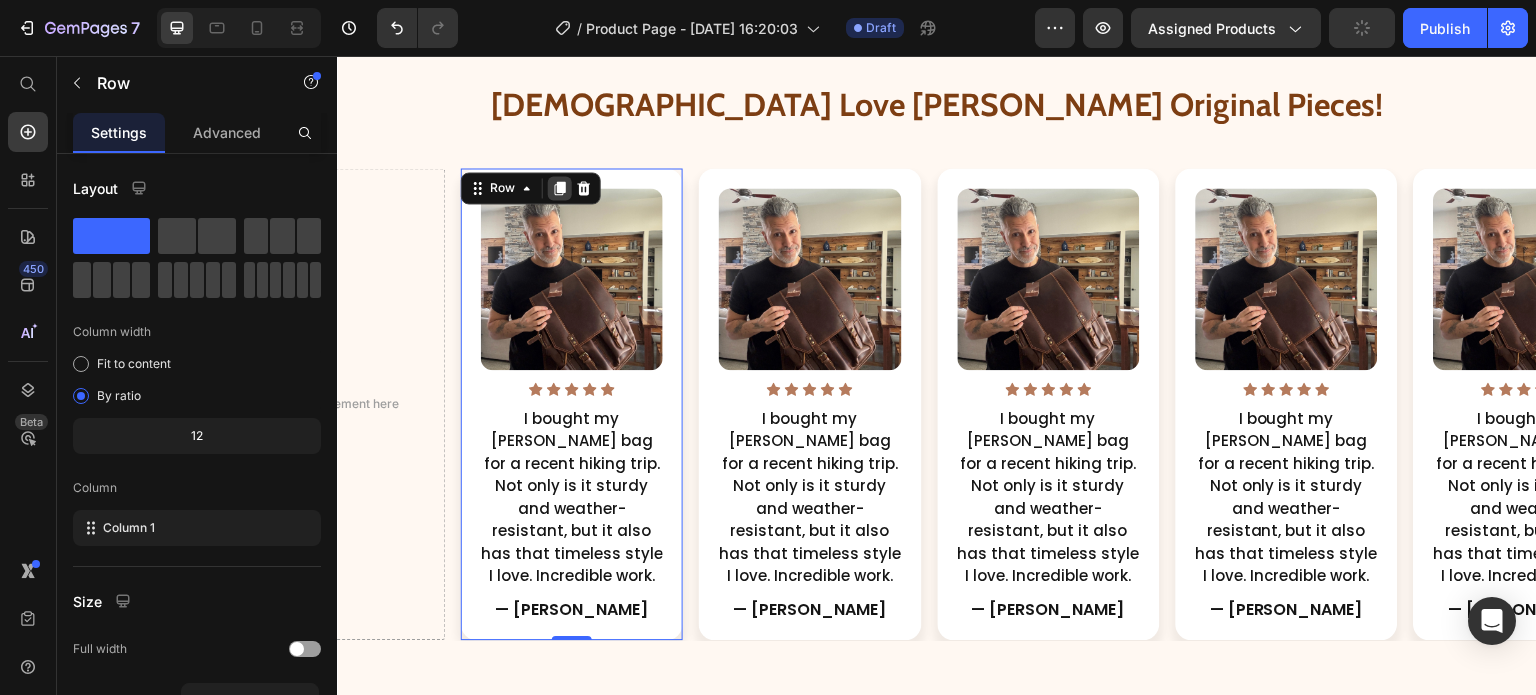 click 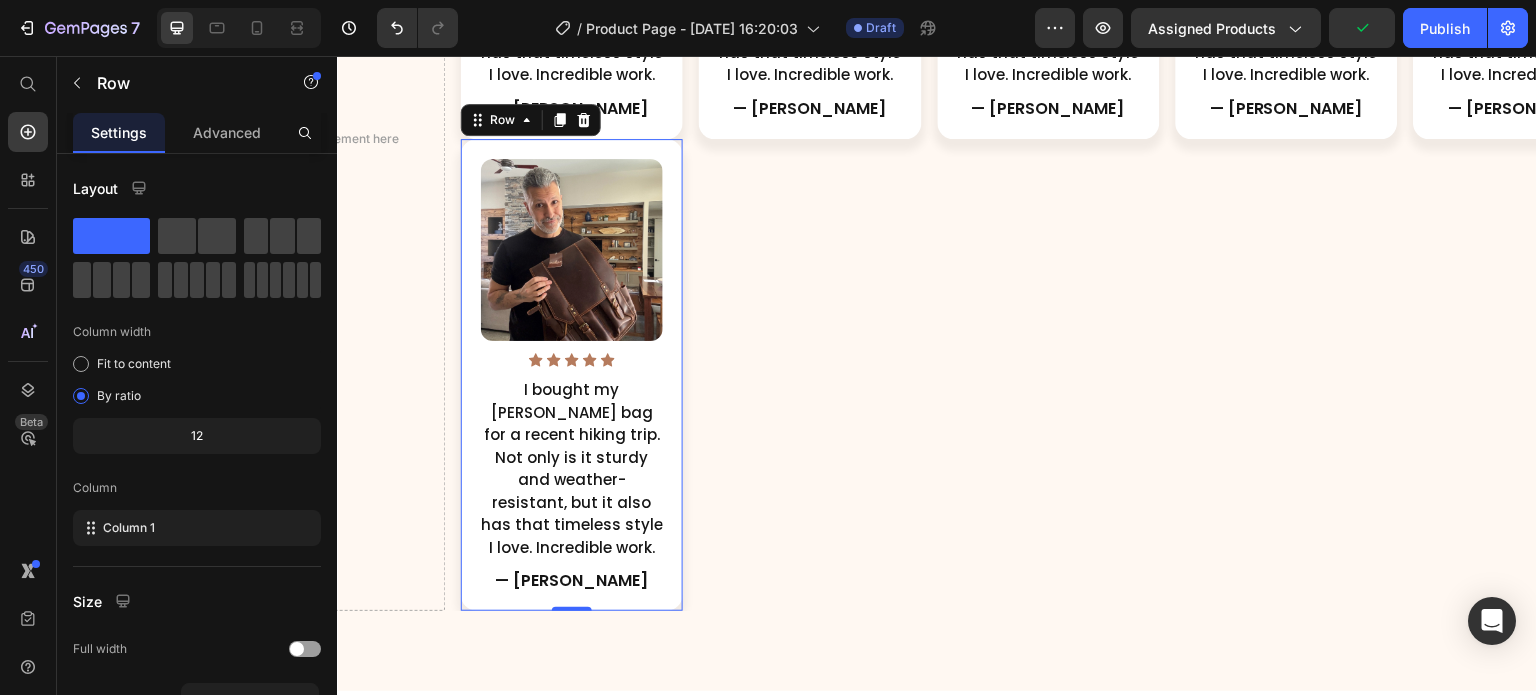 scroll, scrollTop: 3431, scrollLeft: 0, axis: vertical 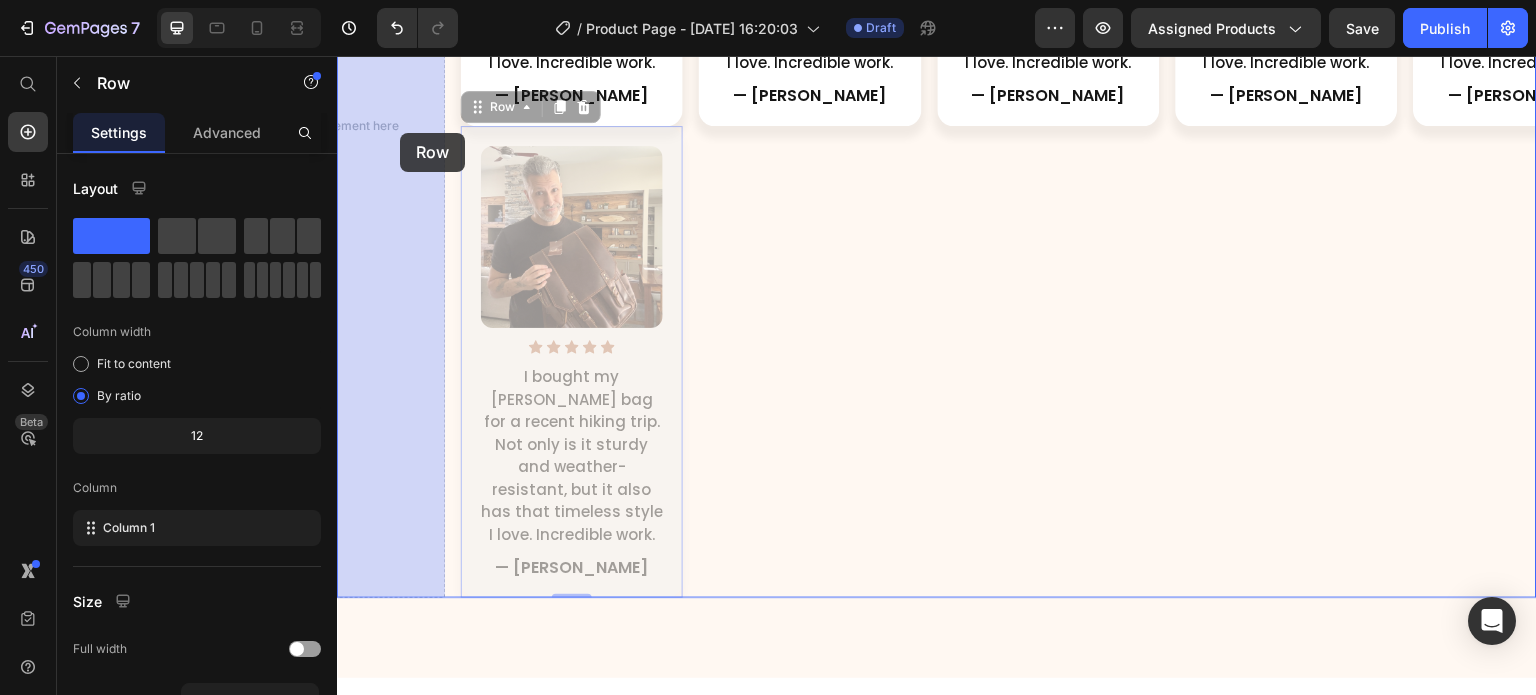 drag, startPoint x: 476, startPoint y: 109, endPoint x: 408, endPoint y: 133, distance: 72.11102 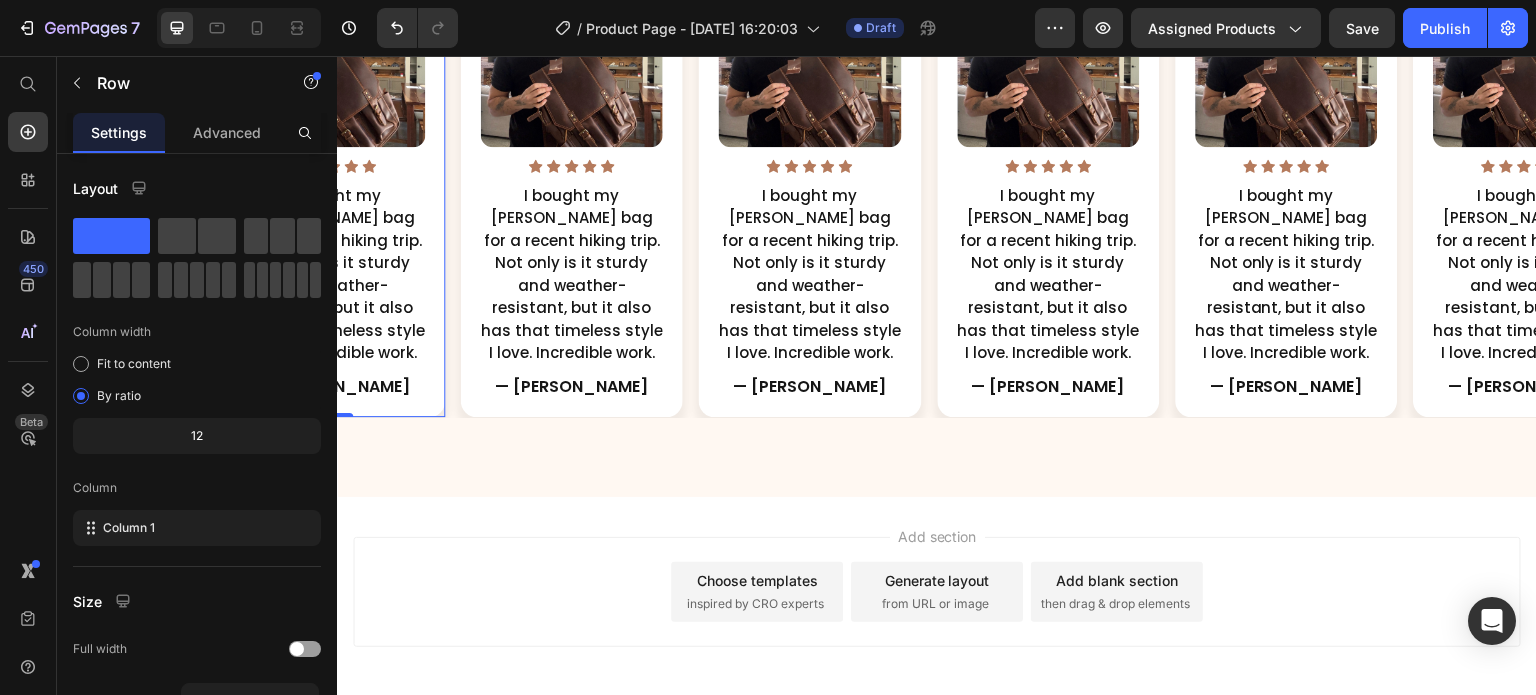 scroll, scrollTop: 3112, scrollLeft: 0, axis: vertical 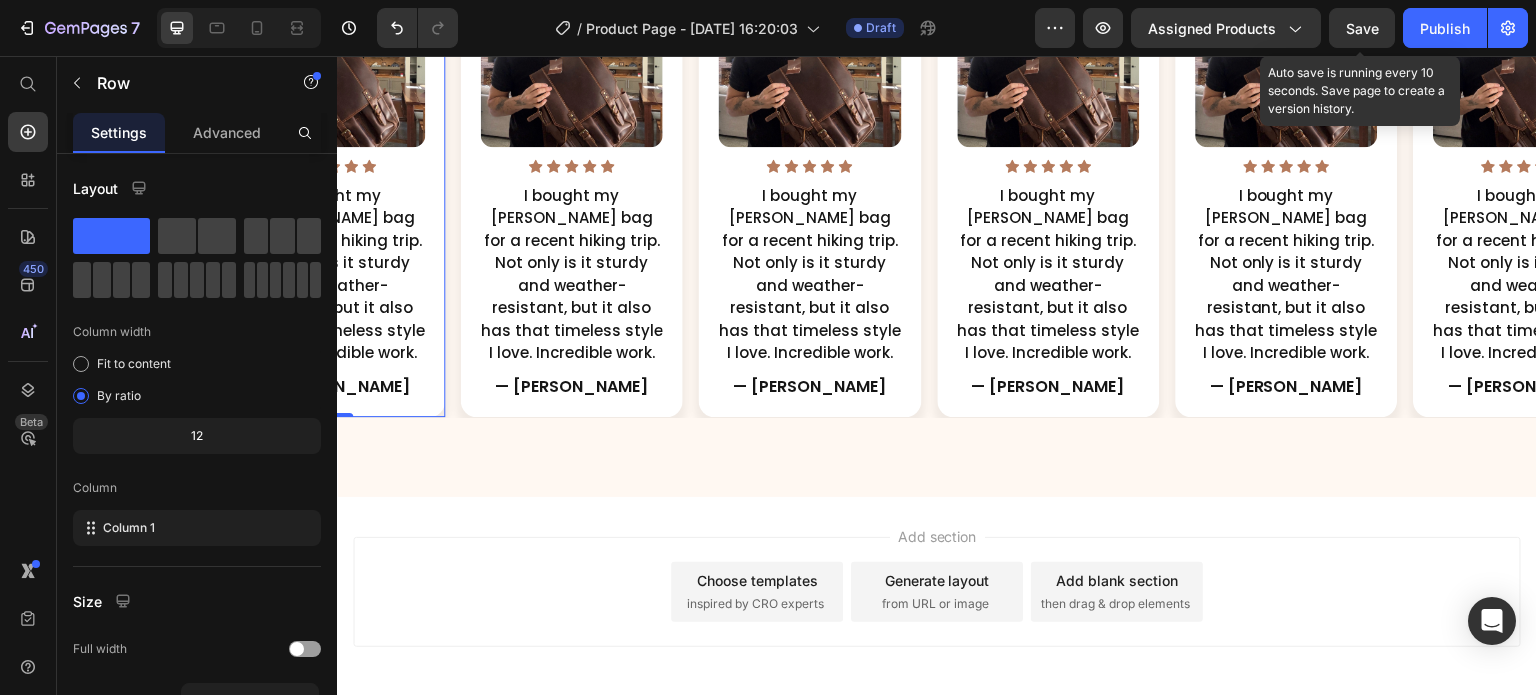 click on "Save" 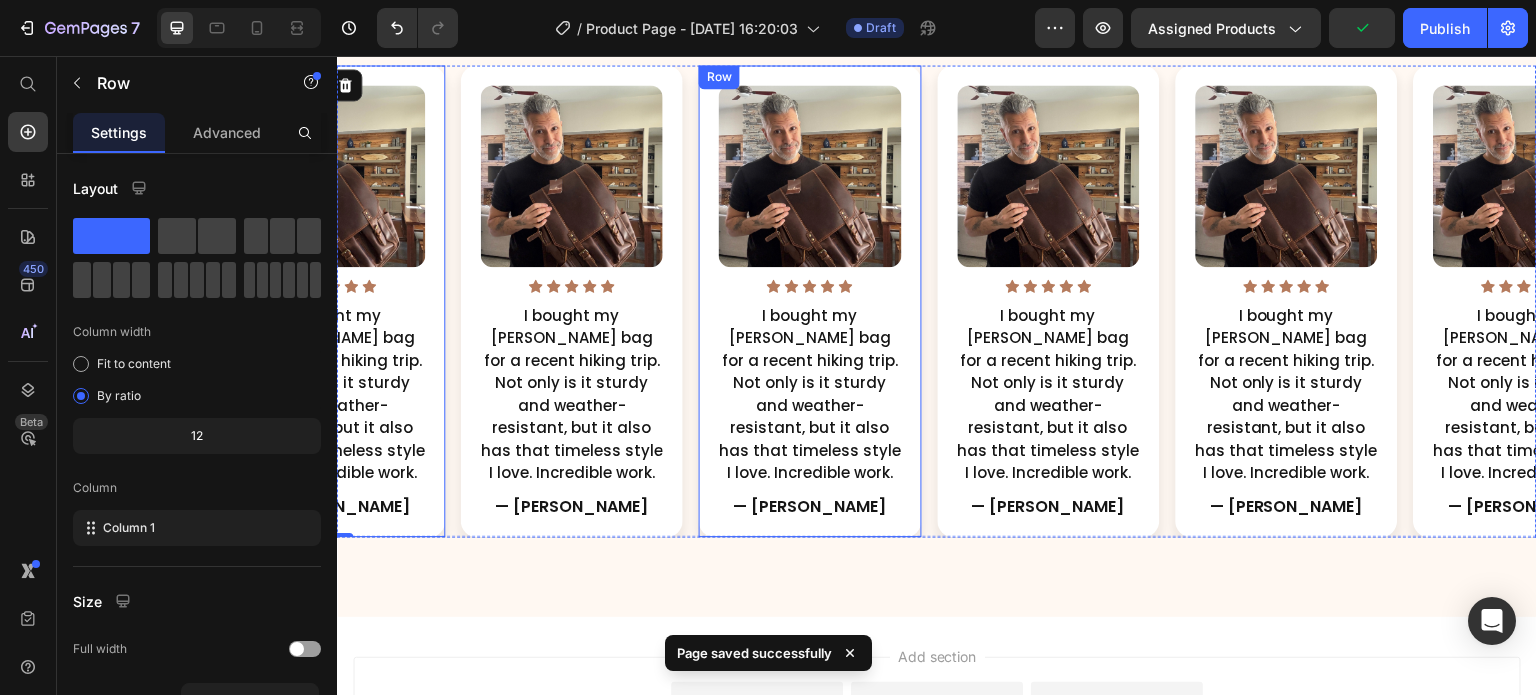 scroll, scrollTop: 2991, scrollLeft: 0, axis: vertical 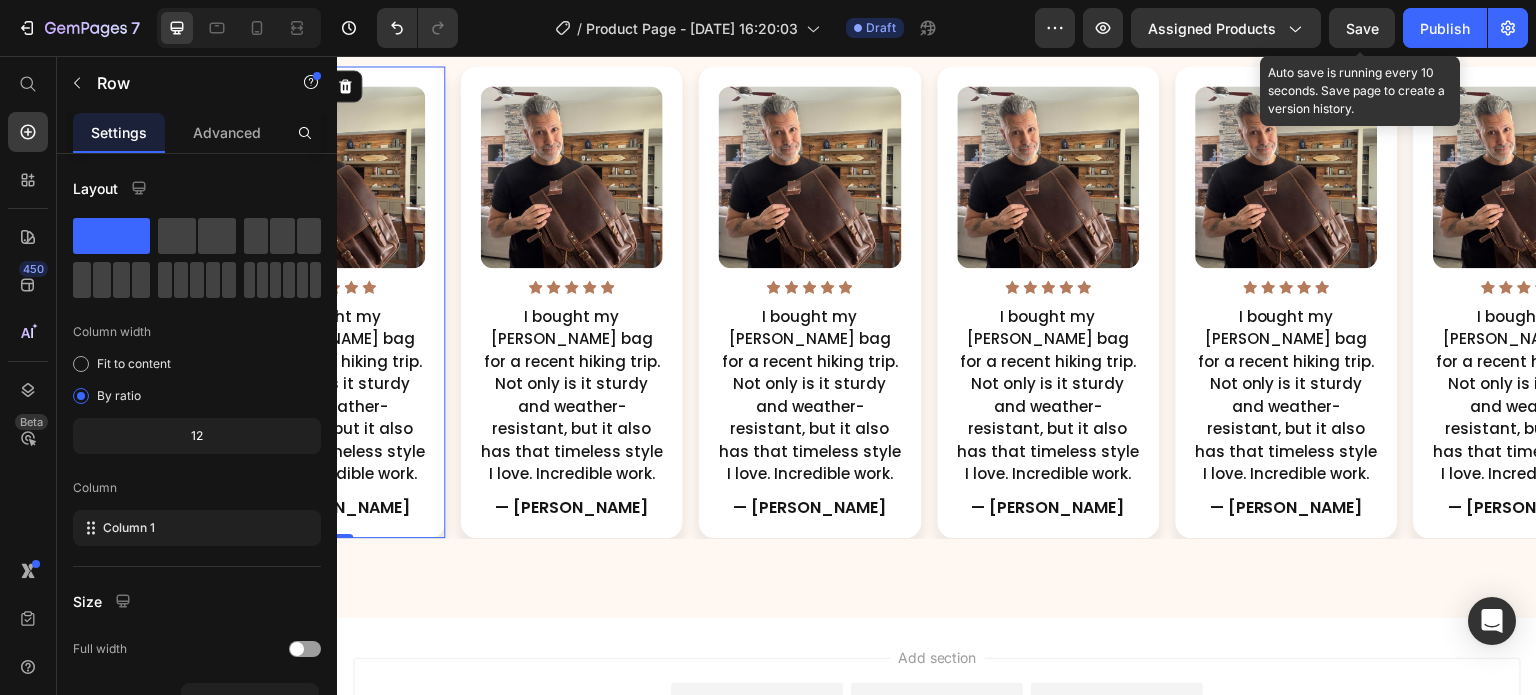 click on "Save" at bounding box center (1362, 28) 